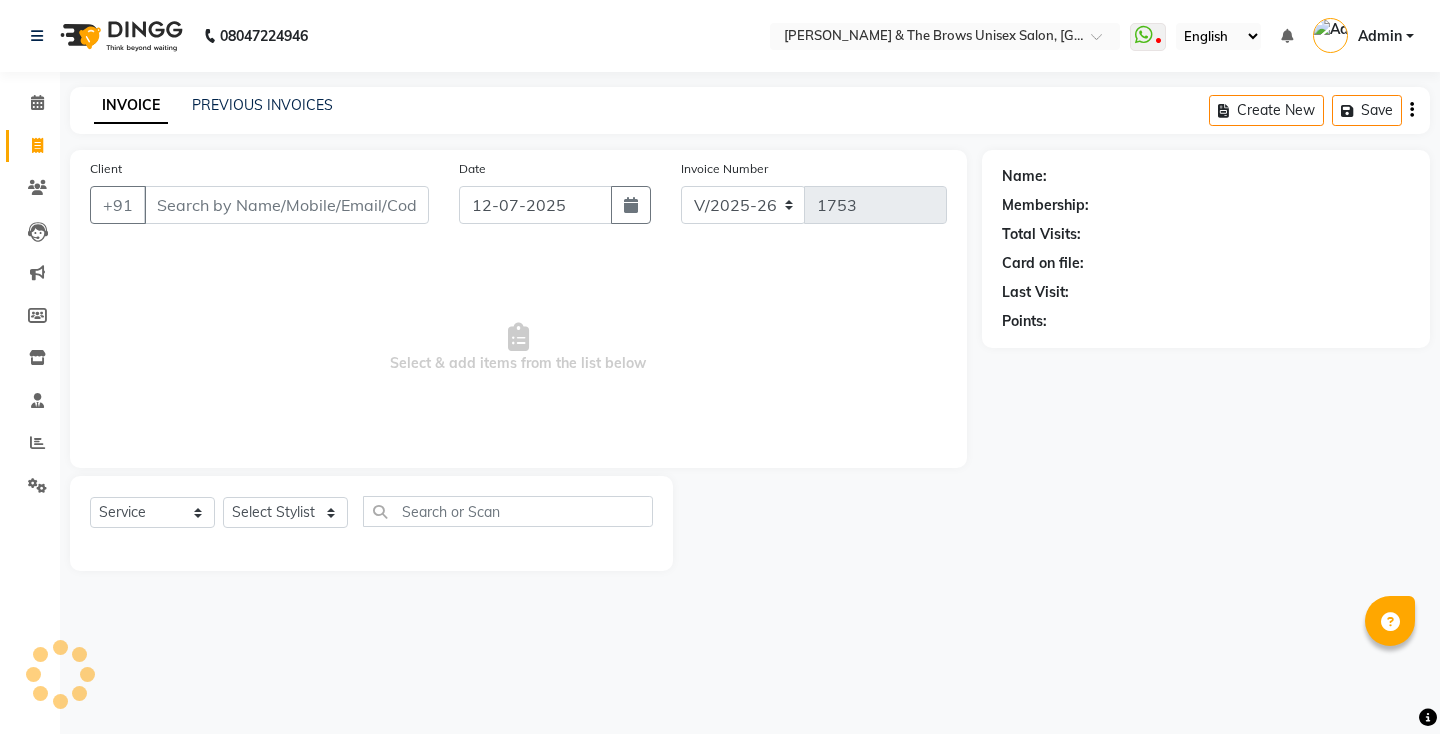 select on "872" 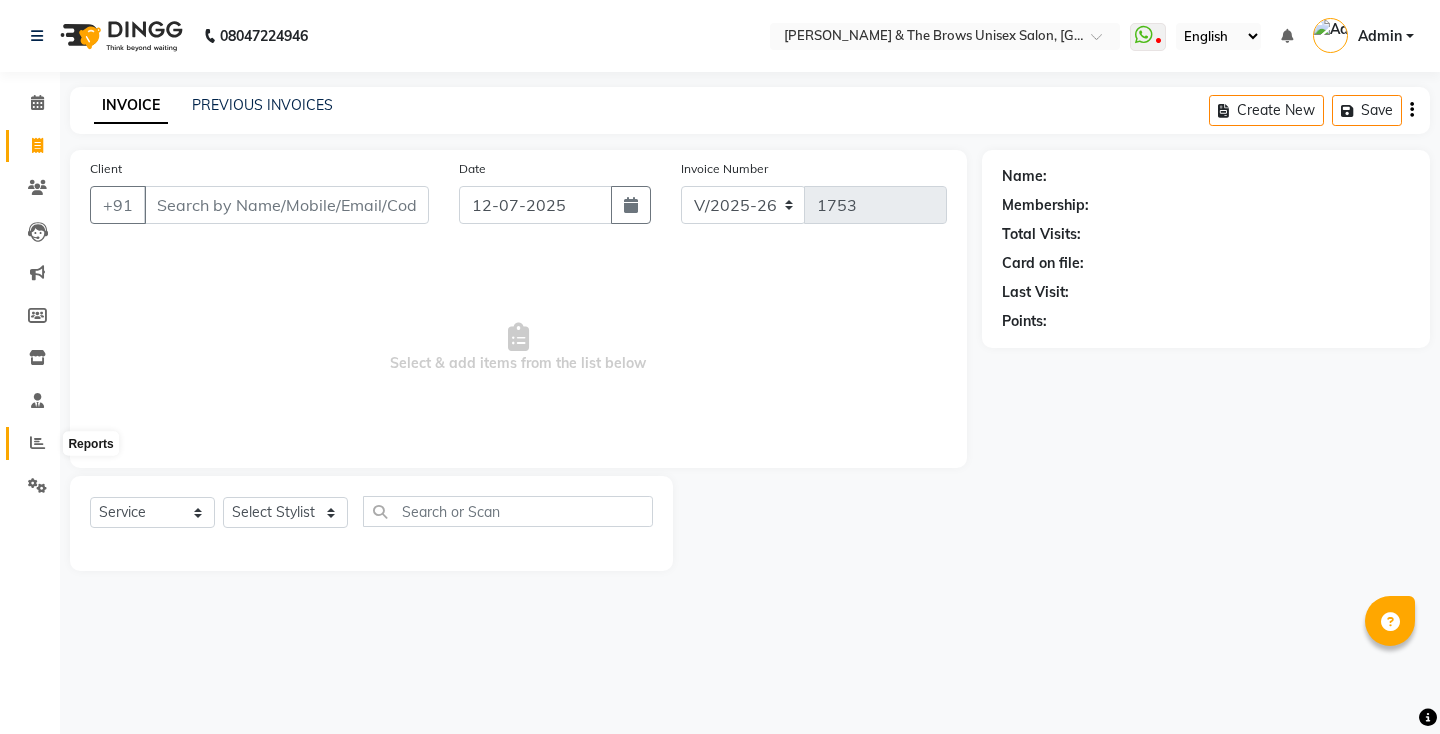 click 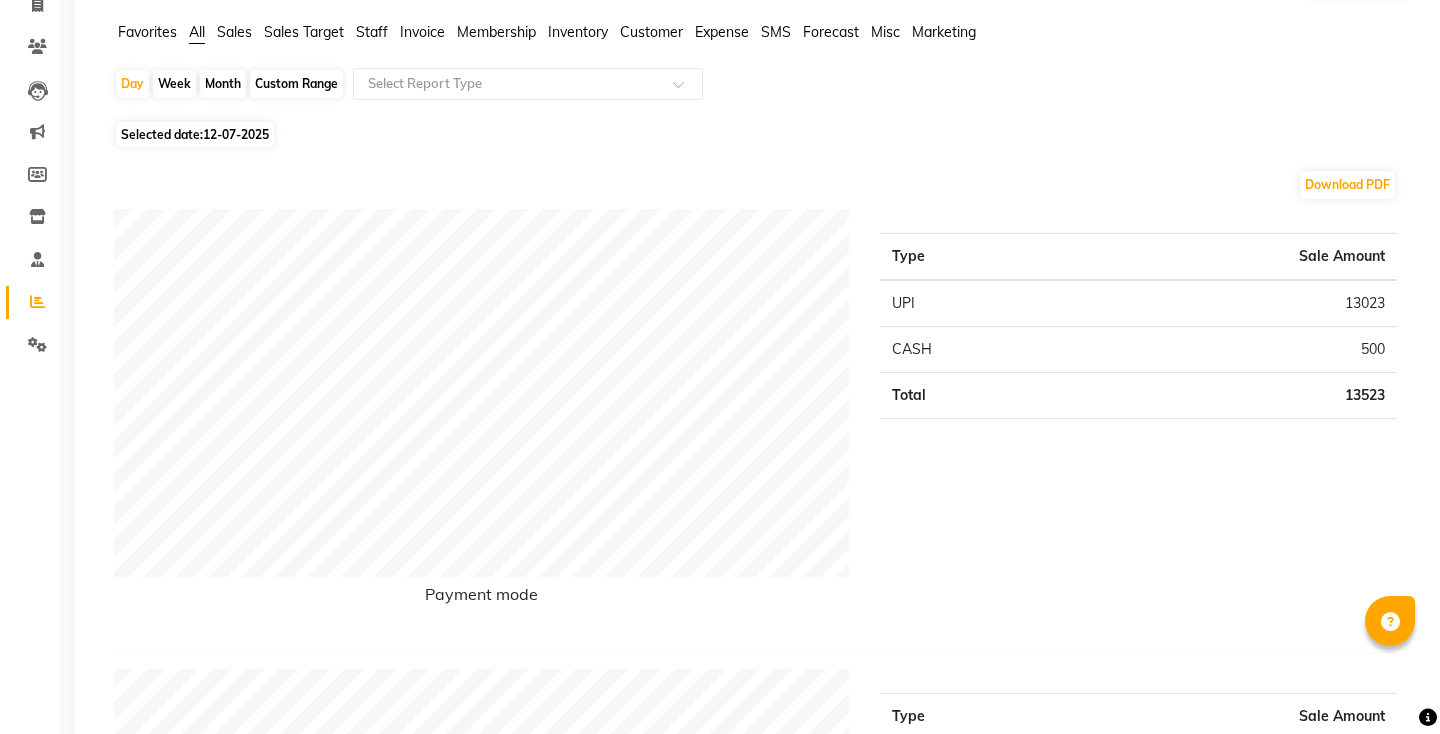 scroll, scrollTop: 0, scrollLeft: 0, axis: both 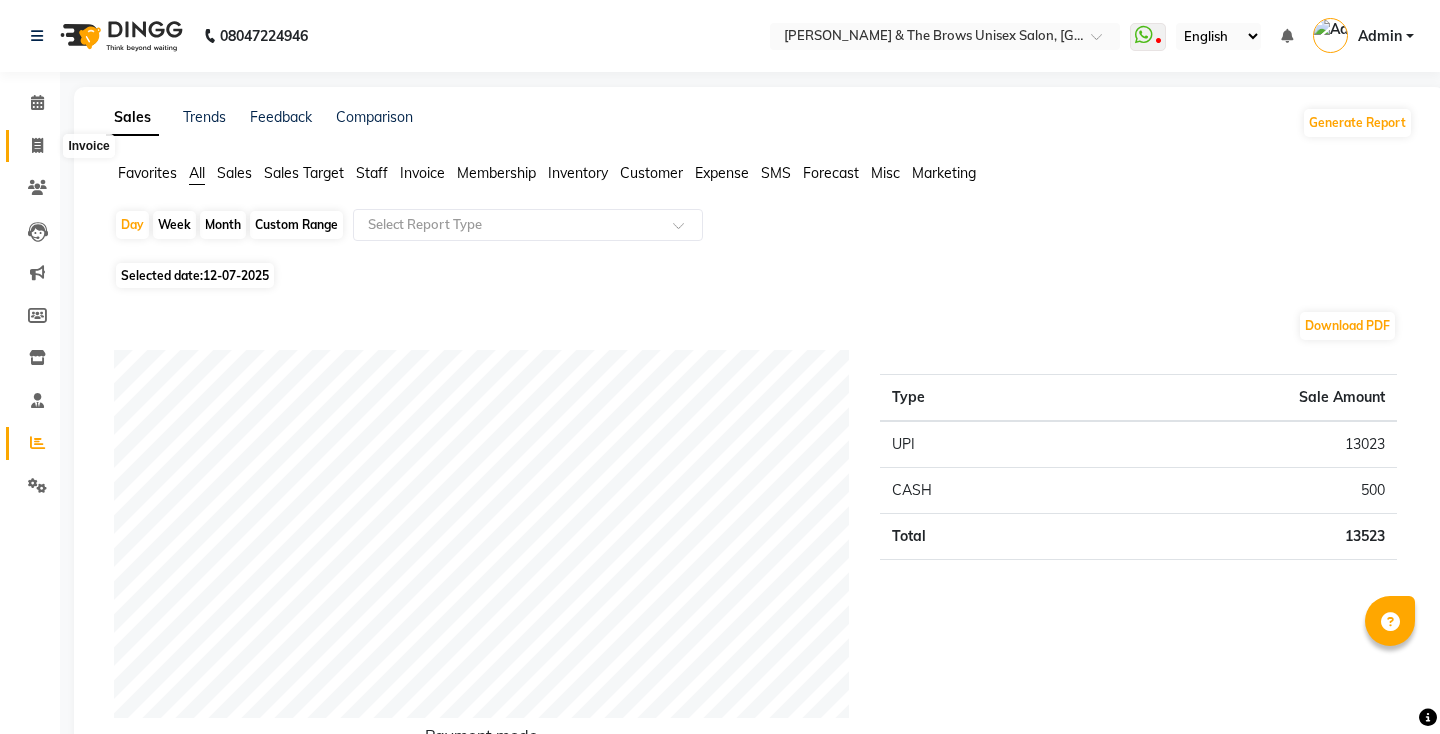 click 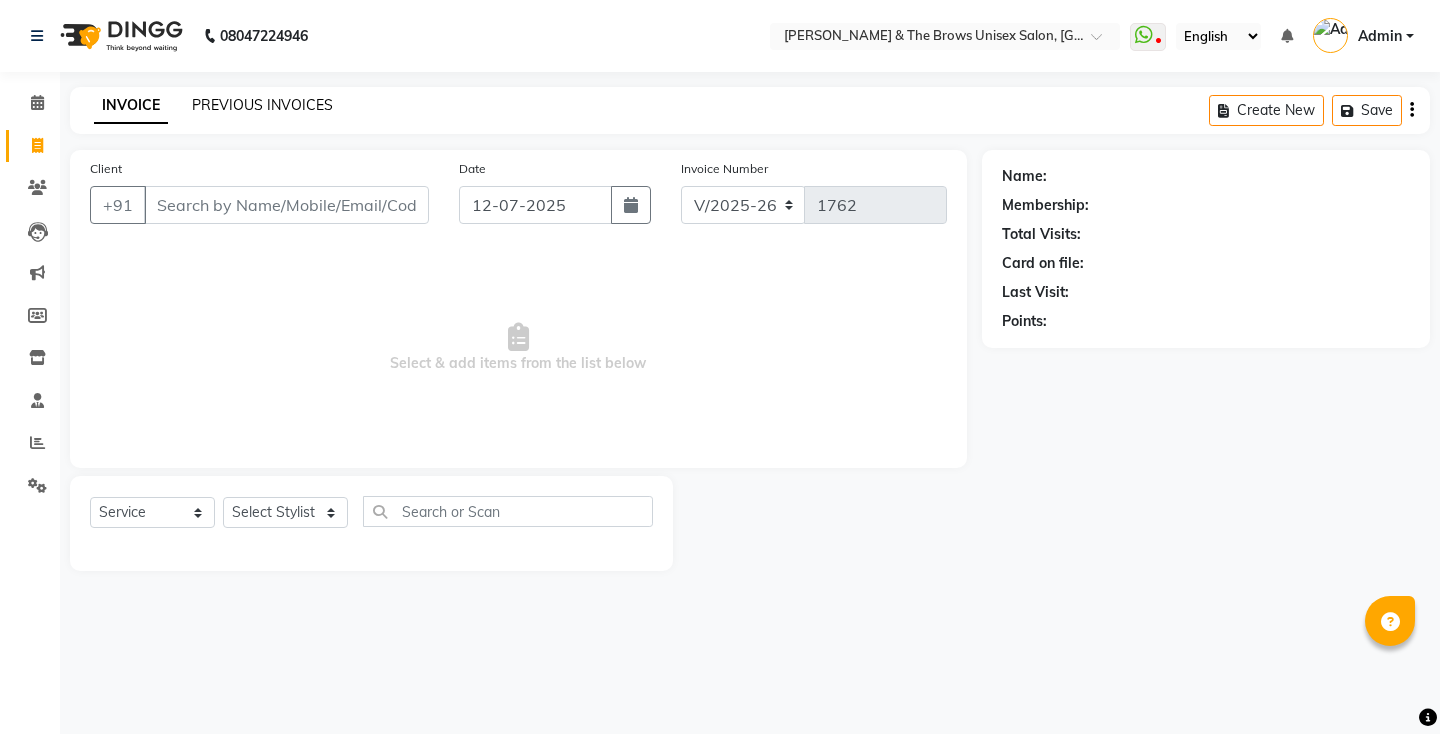 click on "PREVIOUS INVOICES" 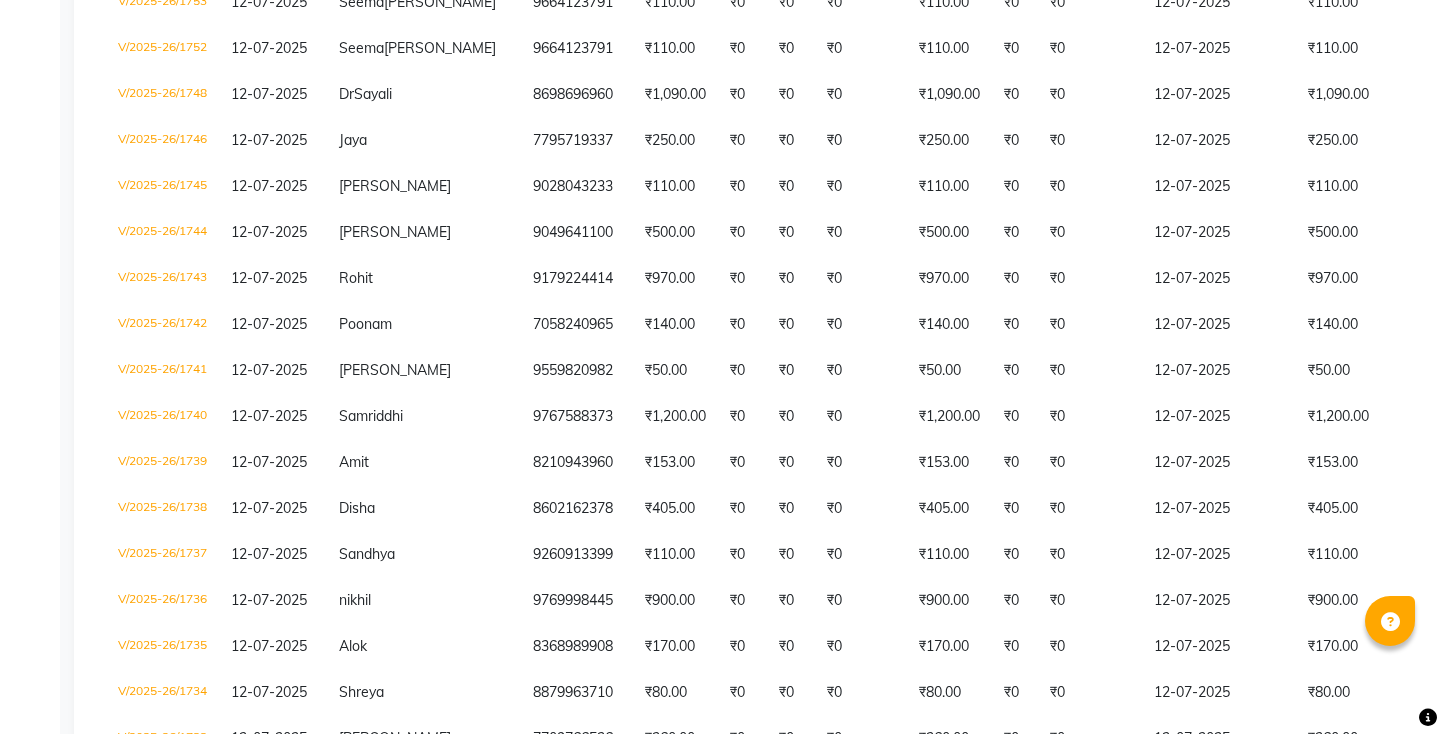 scroll, scrollTop: 0, scrollLeft: 0, axis: both 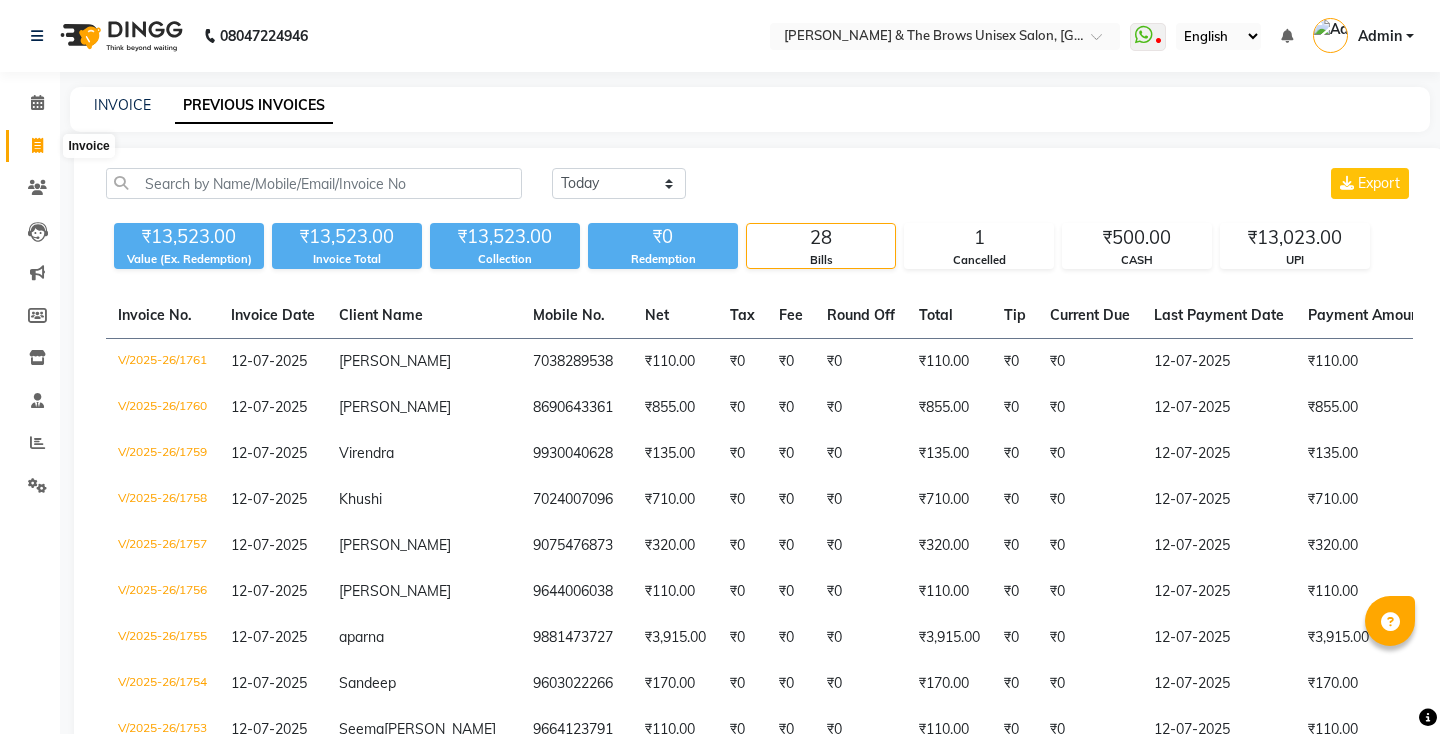 click 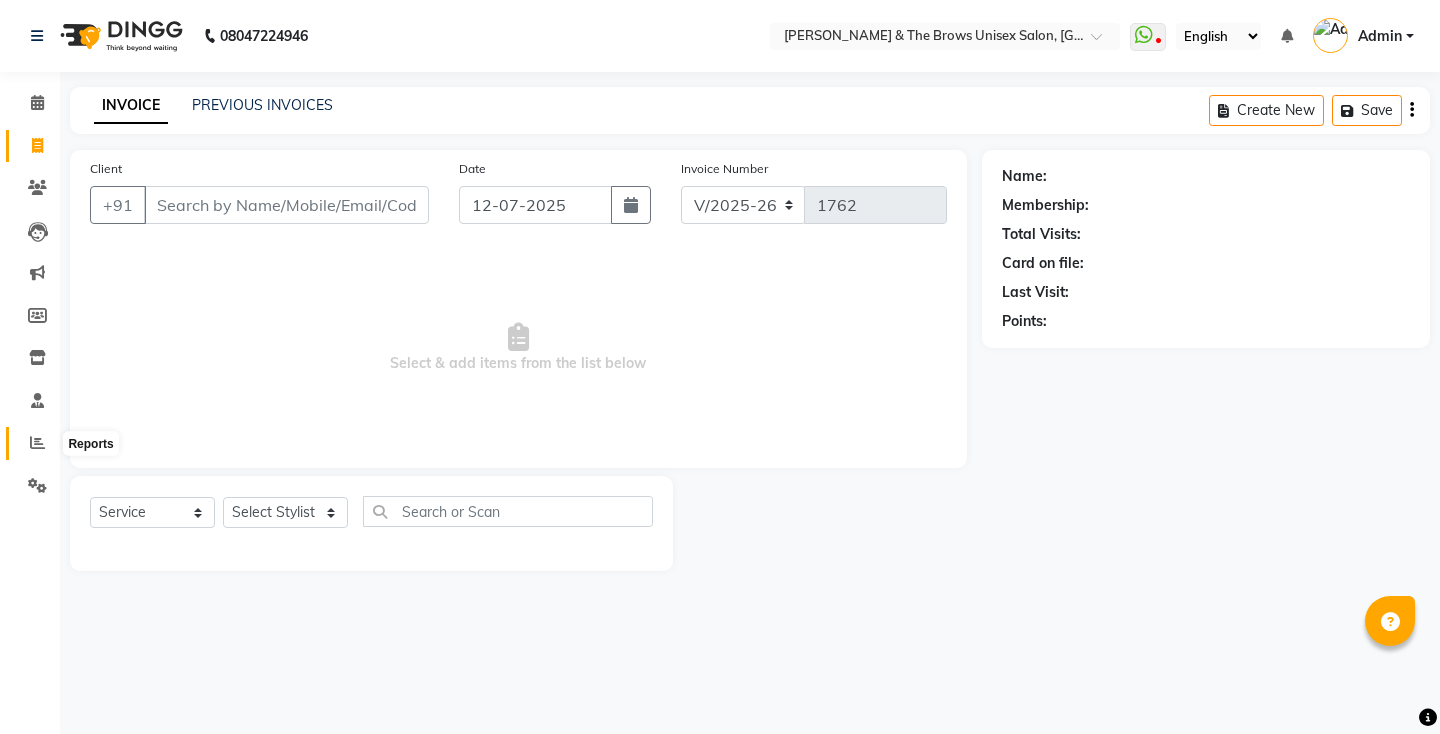 click 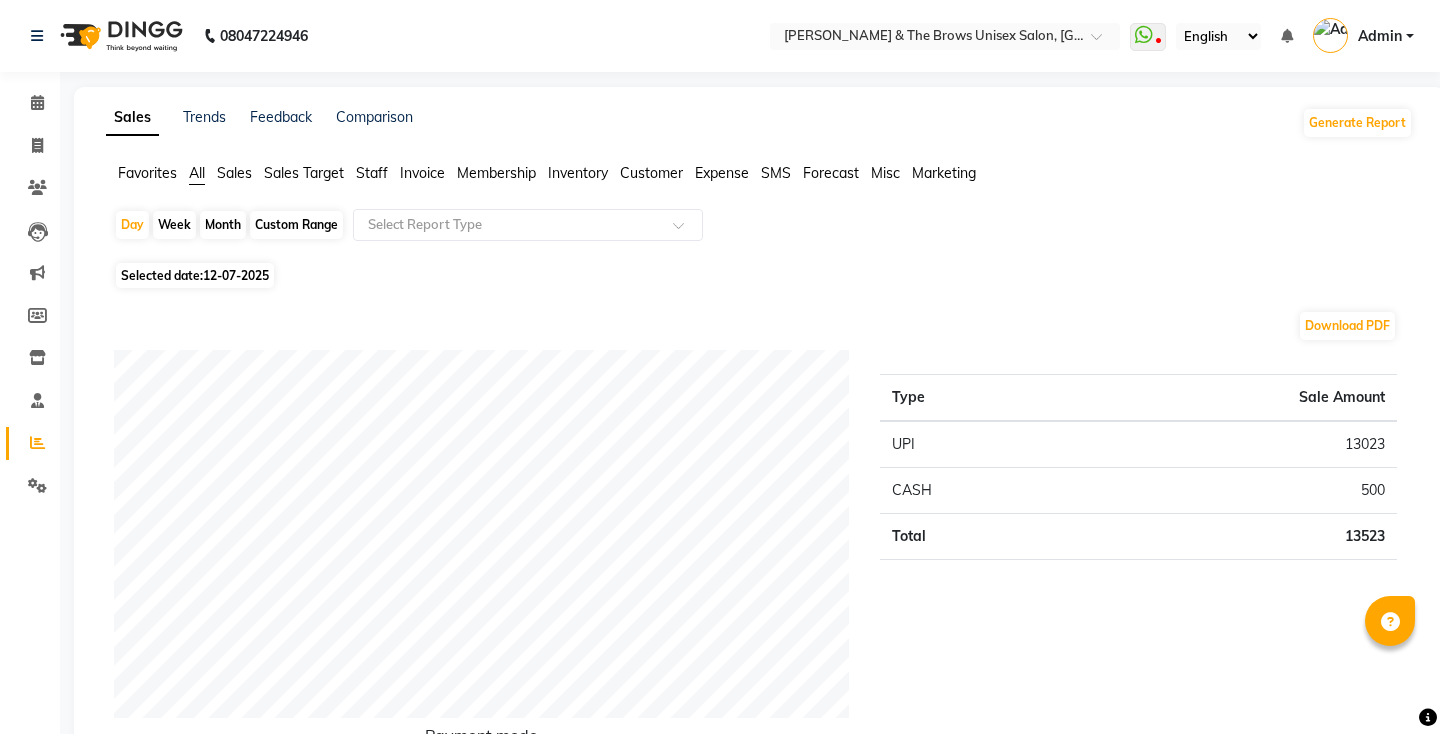 click on "Month" 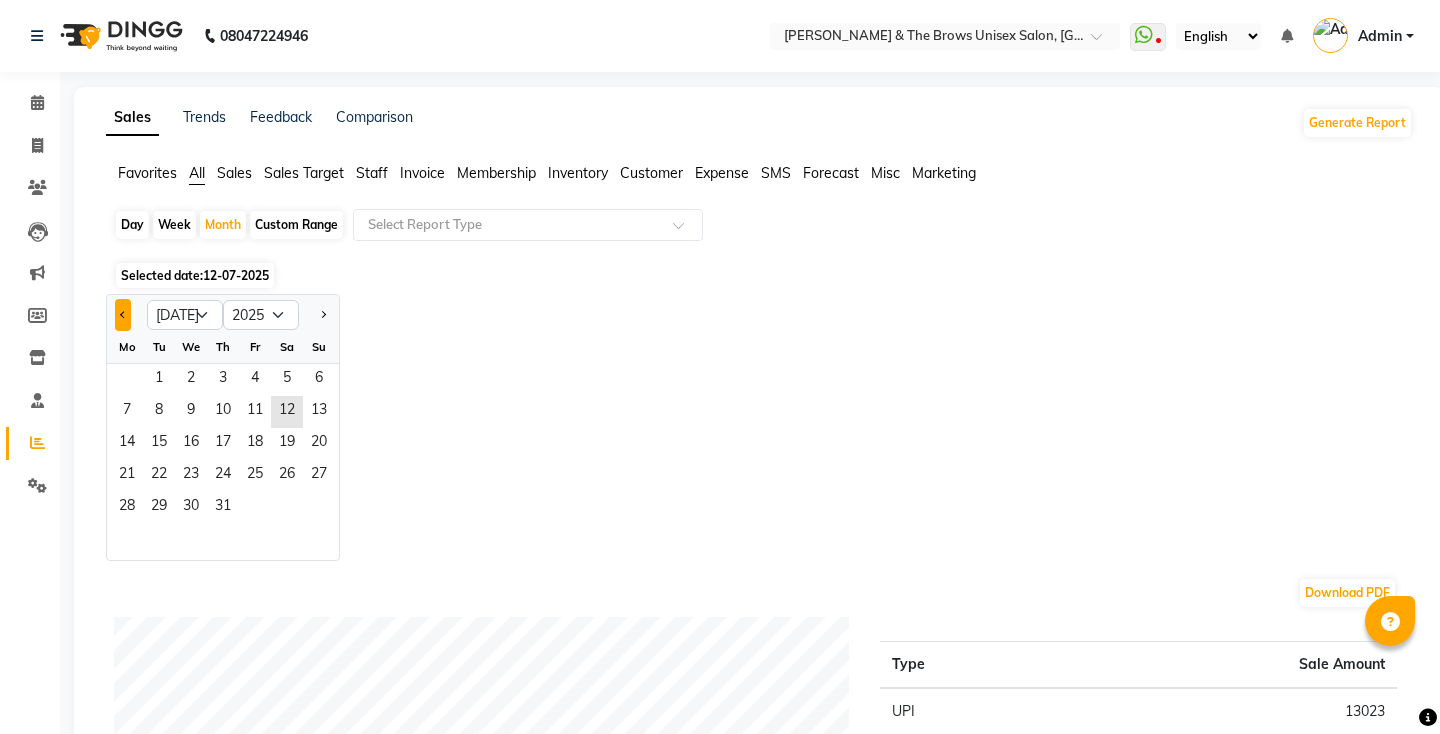 click 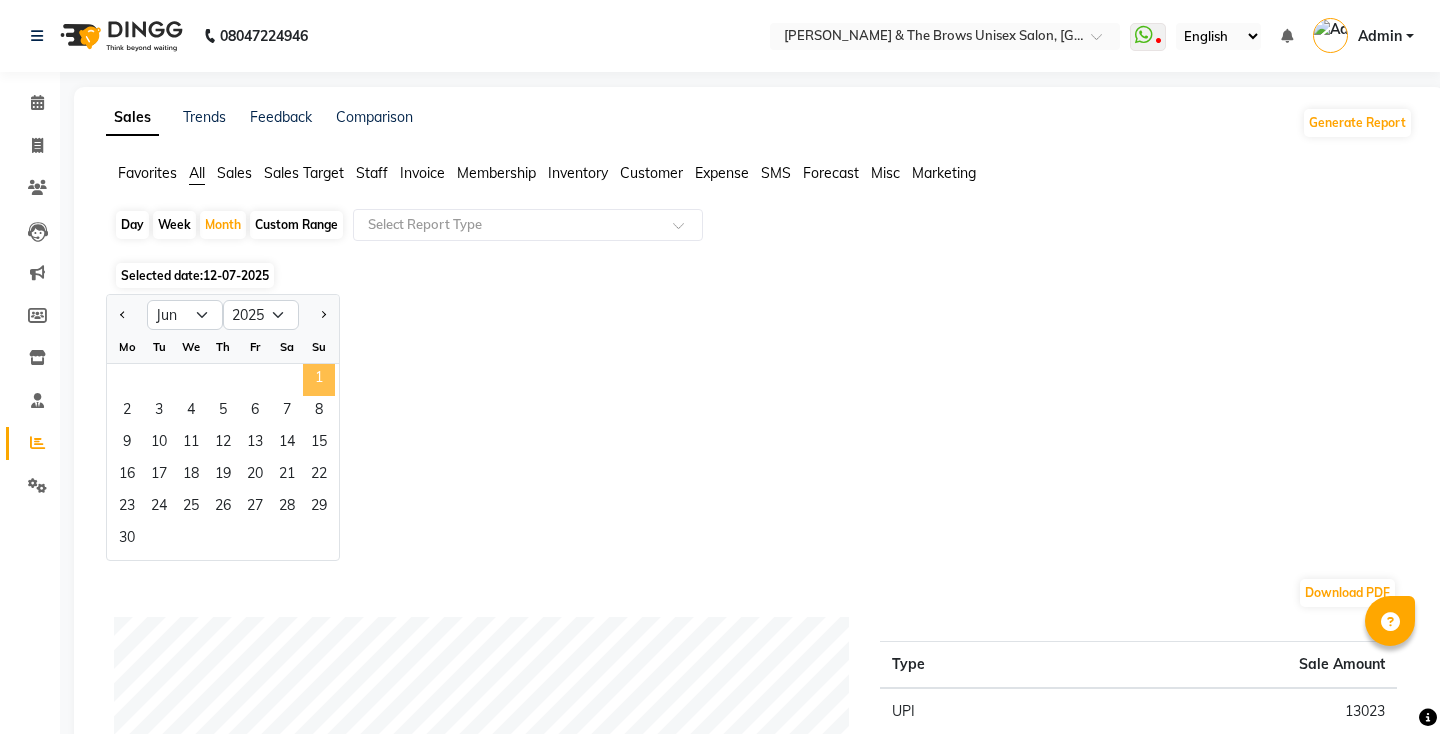 click on "1" 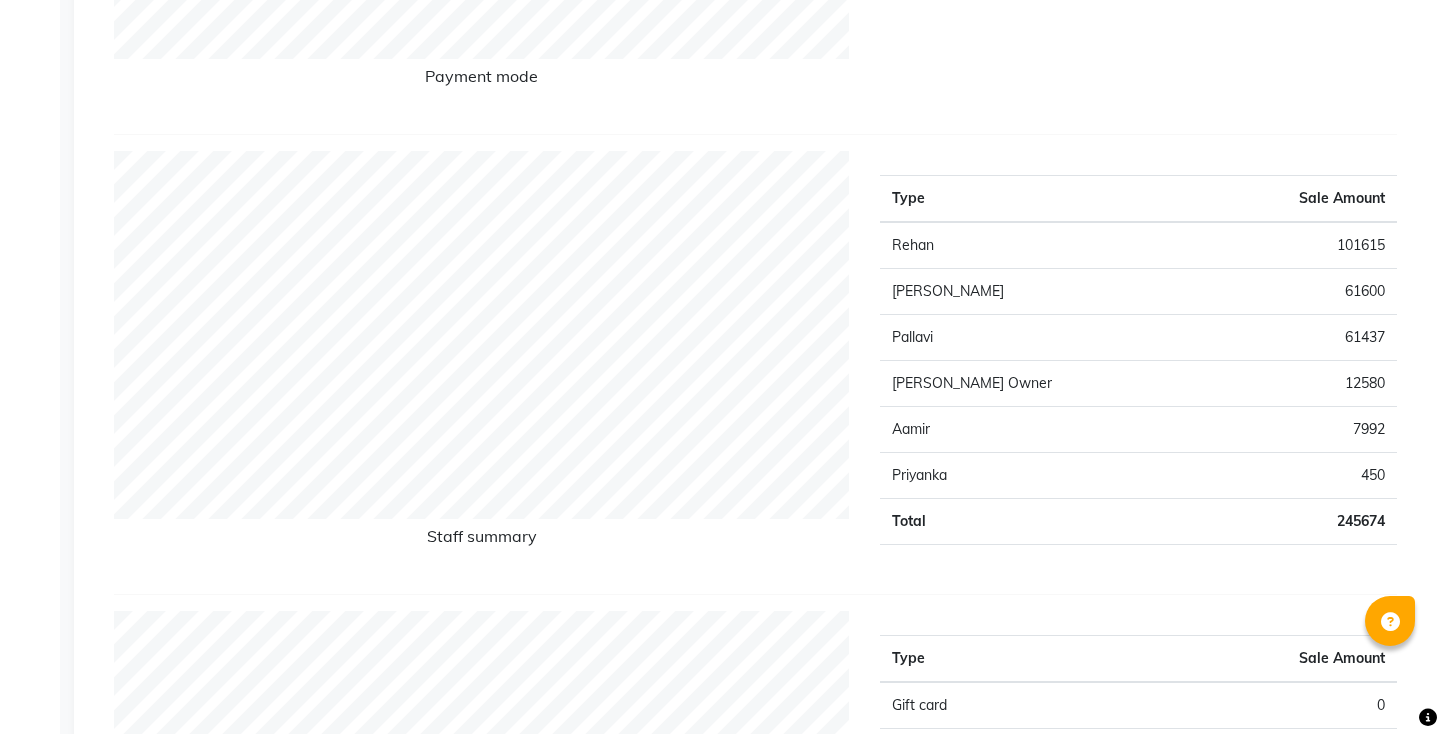 scroll, scrollTop: 0, scrollLeft: 0, axis: both 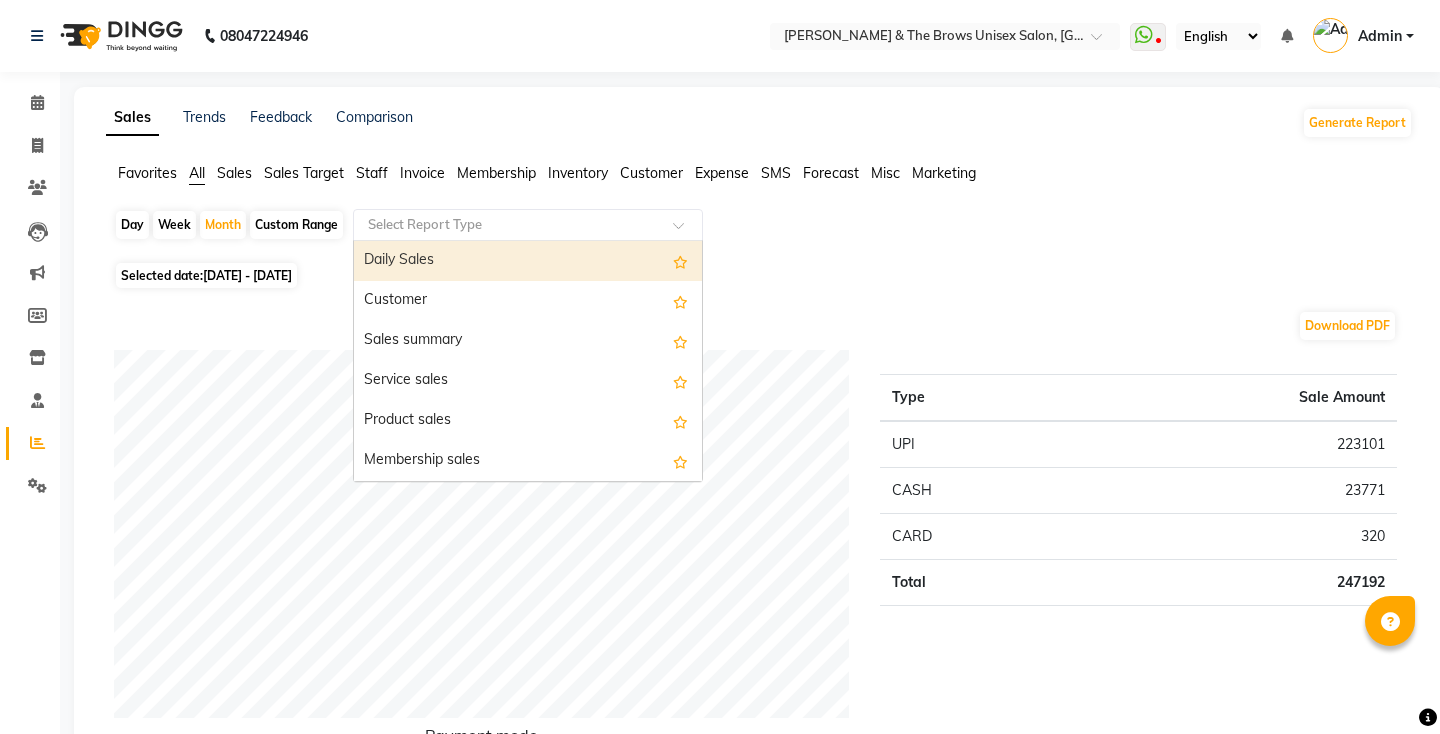 click 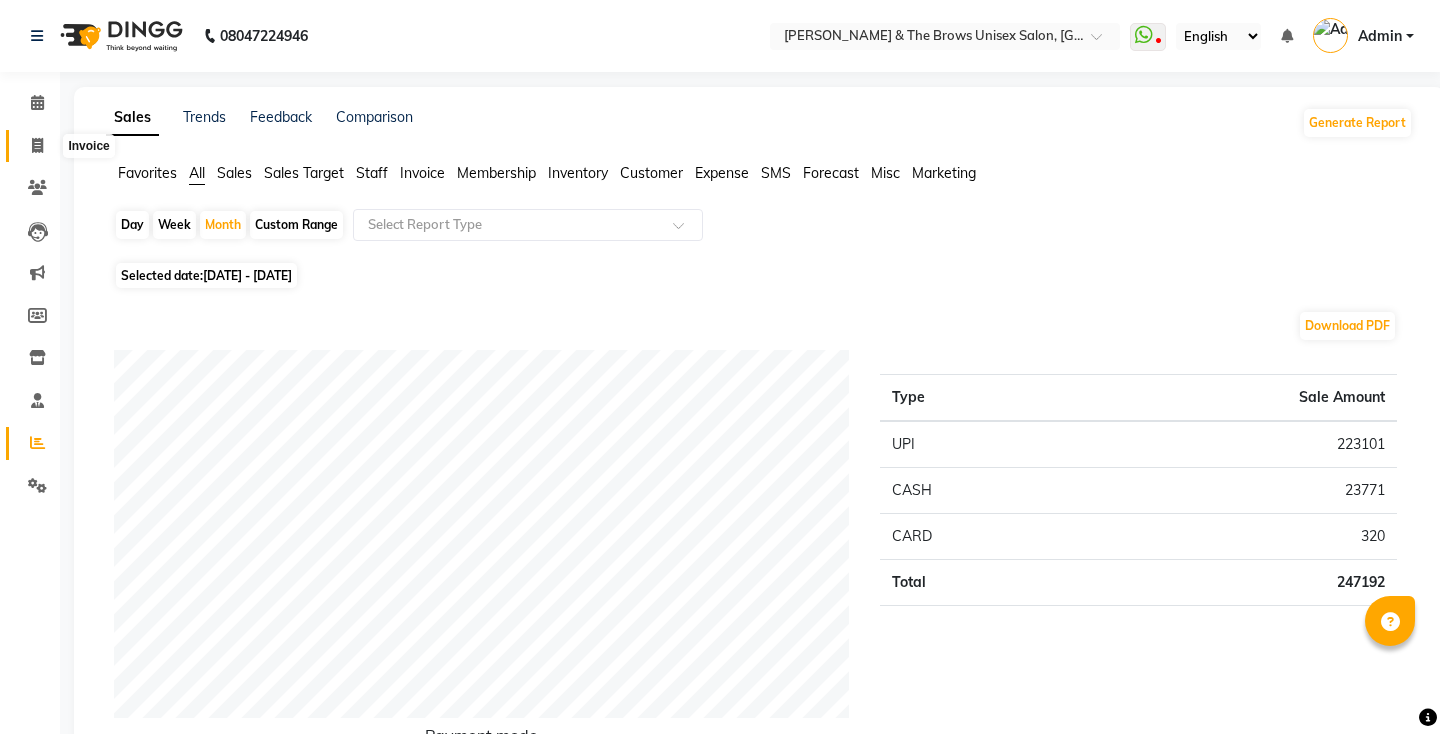 click 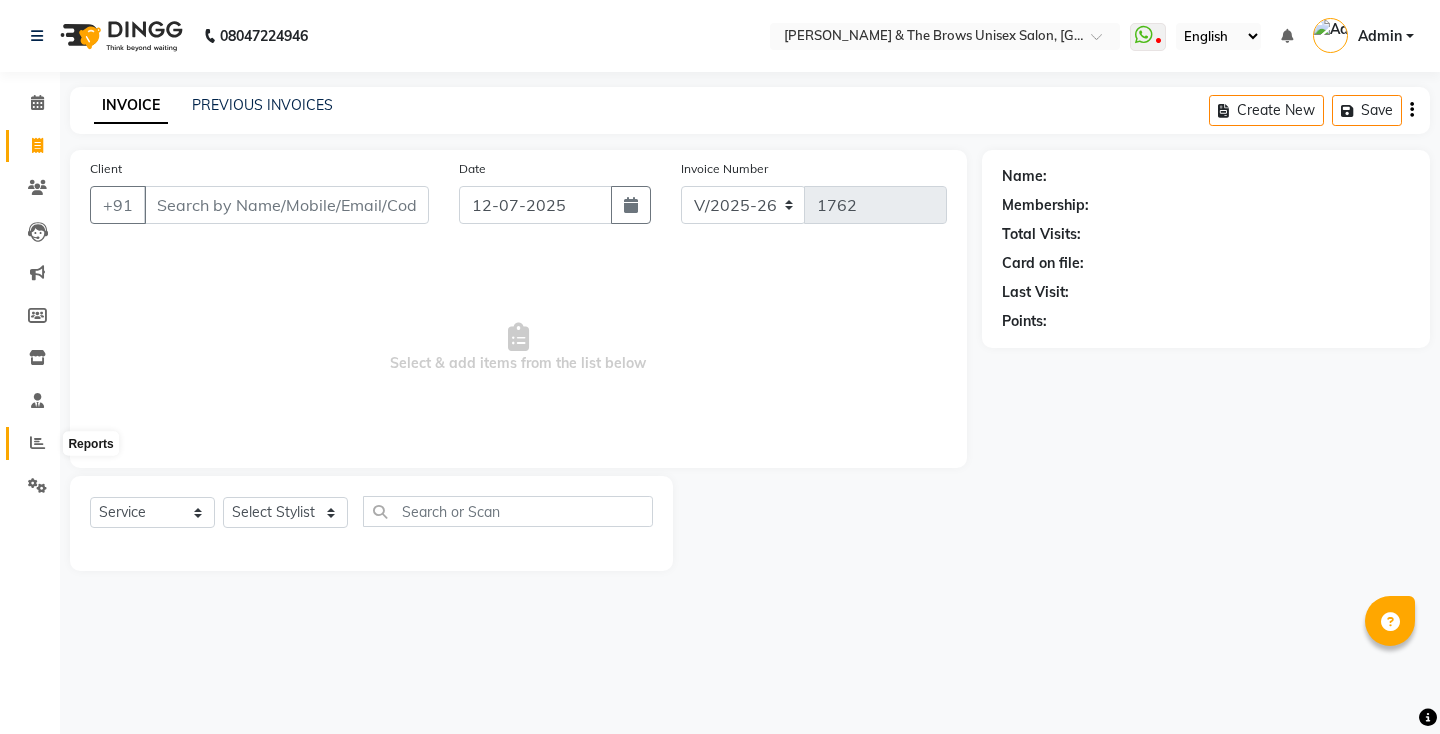 click 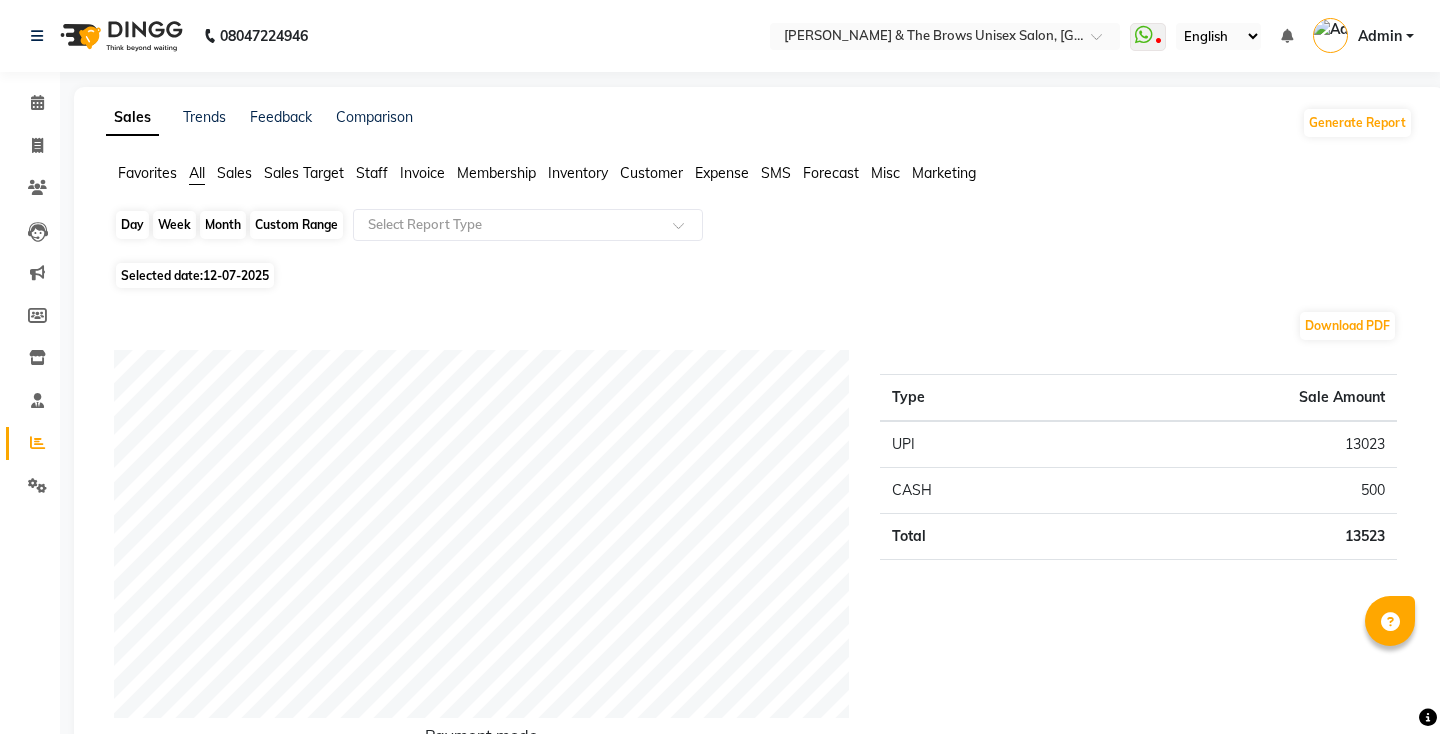 click on "Day" 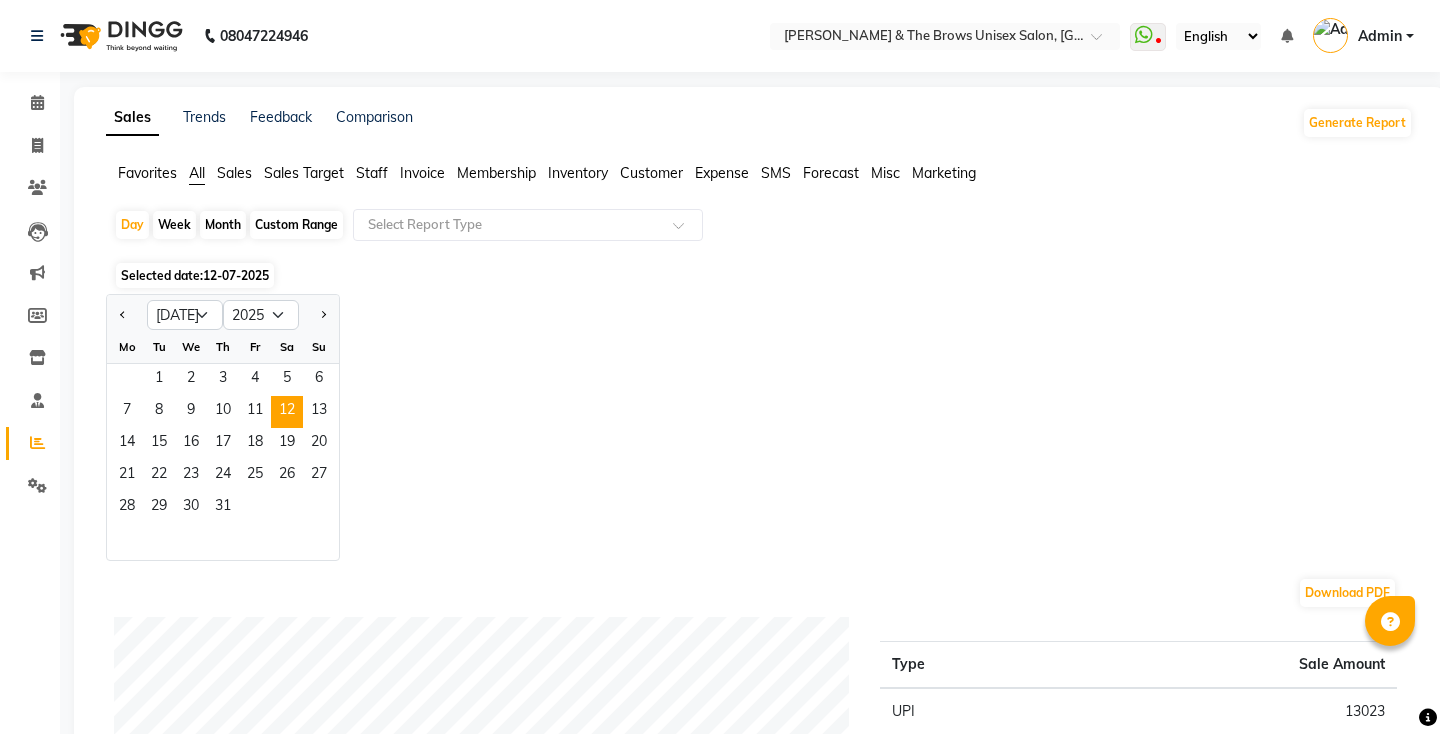 click on "Month" 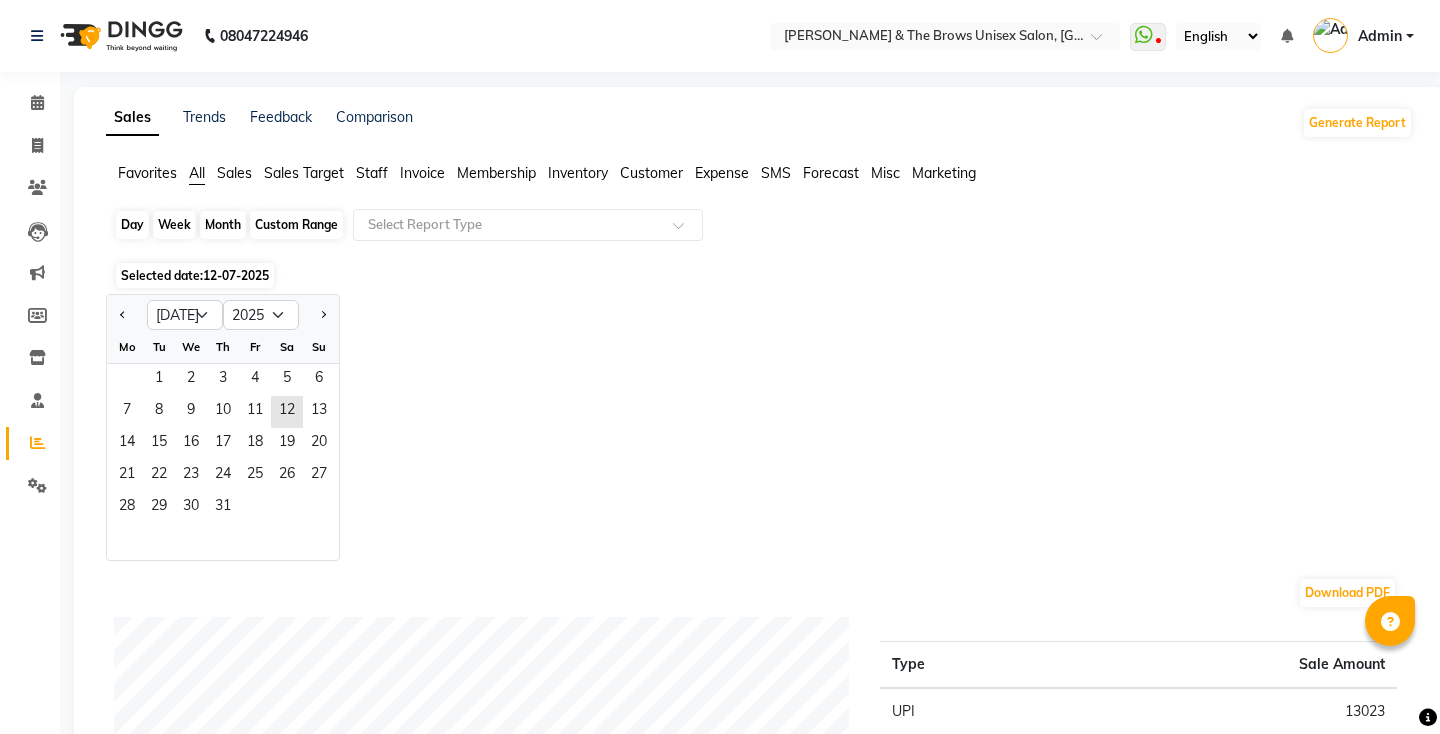 click on "Month" 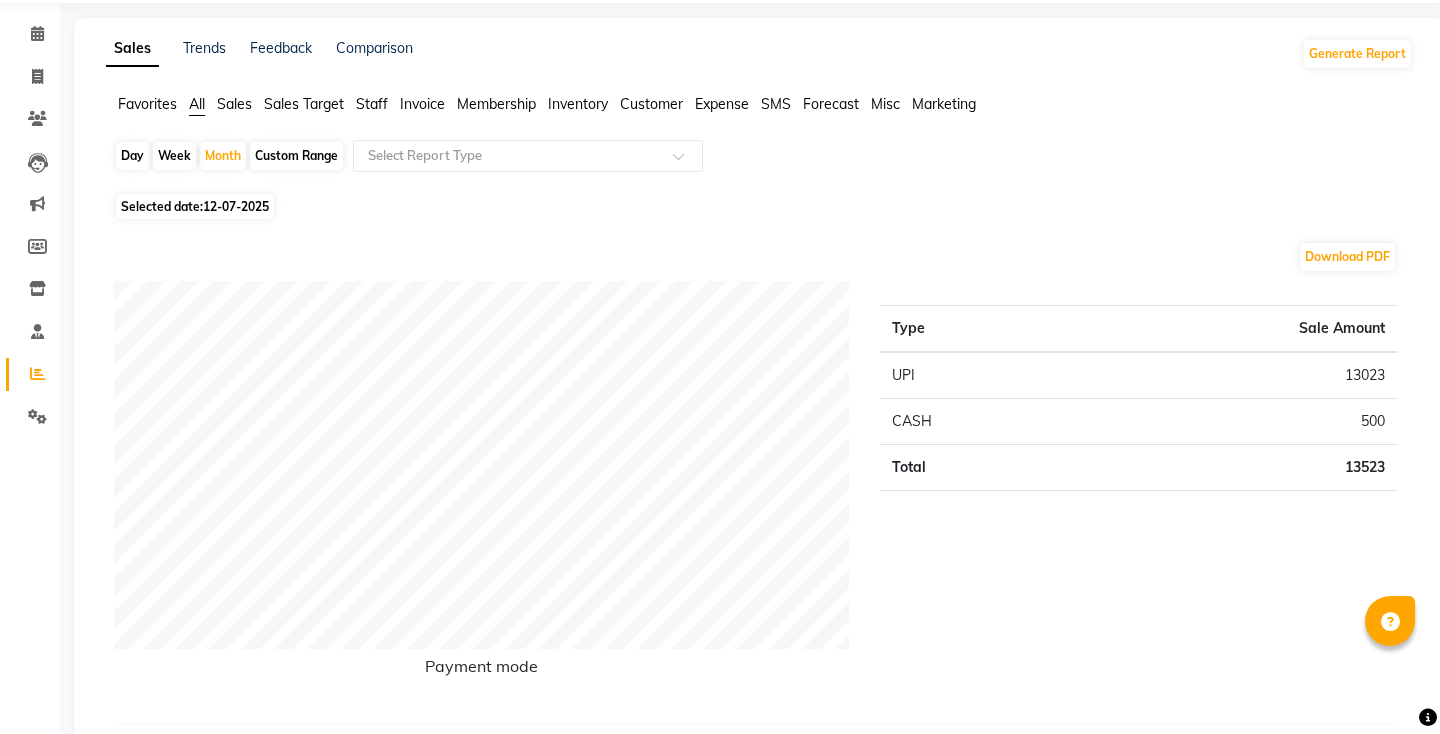scroll, scrollTop: 0, scrollLeft: 0, axis: both 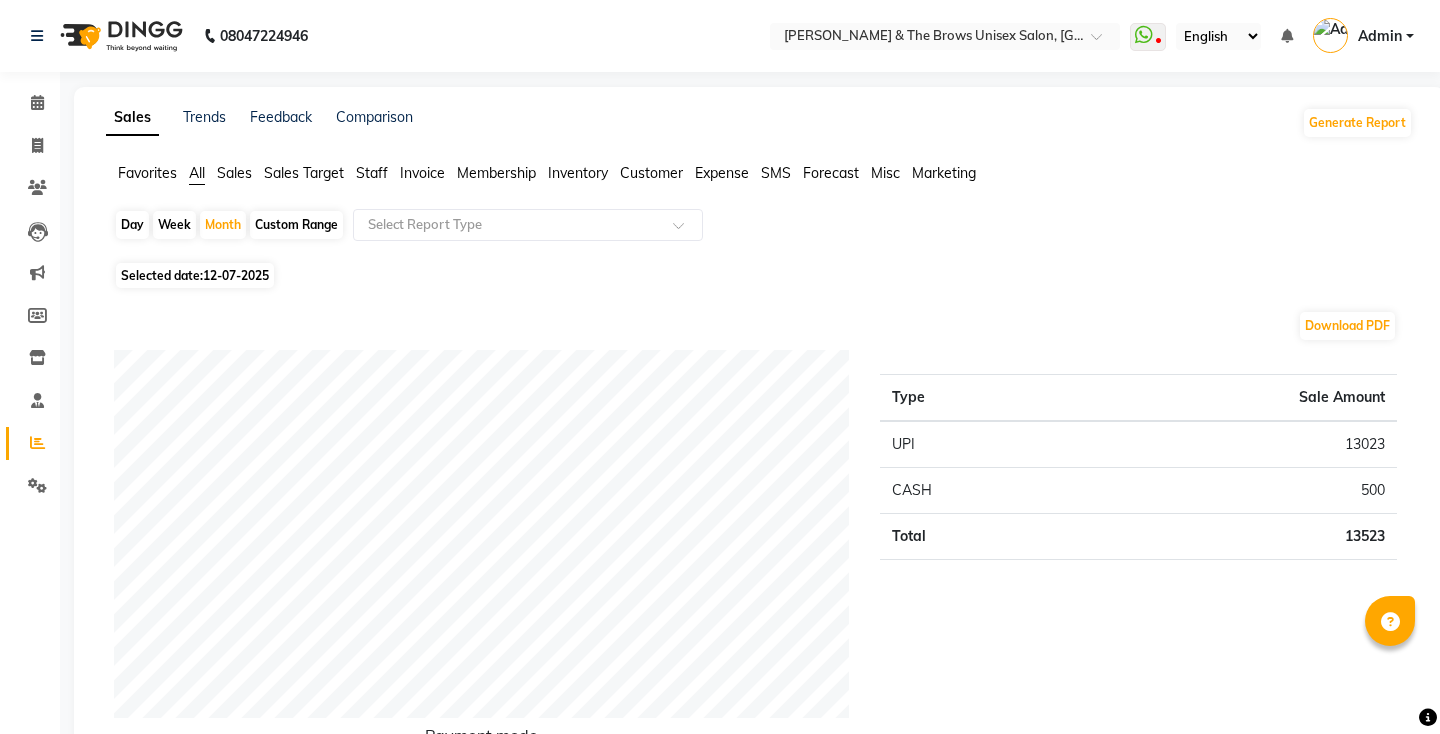 click on "12-07-2025" 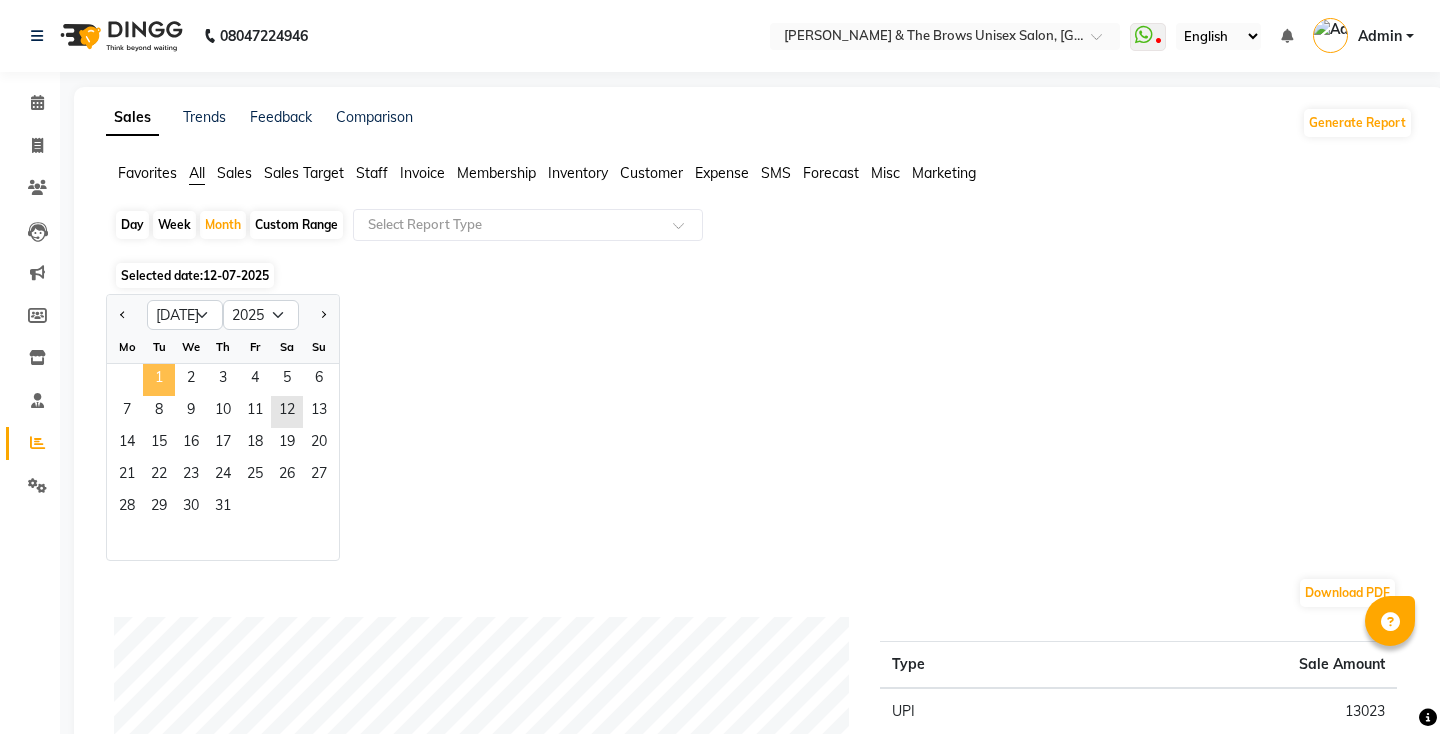 click on "1" 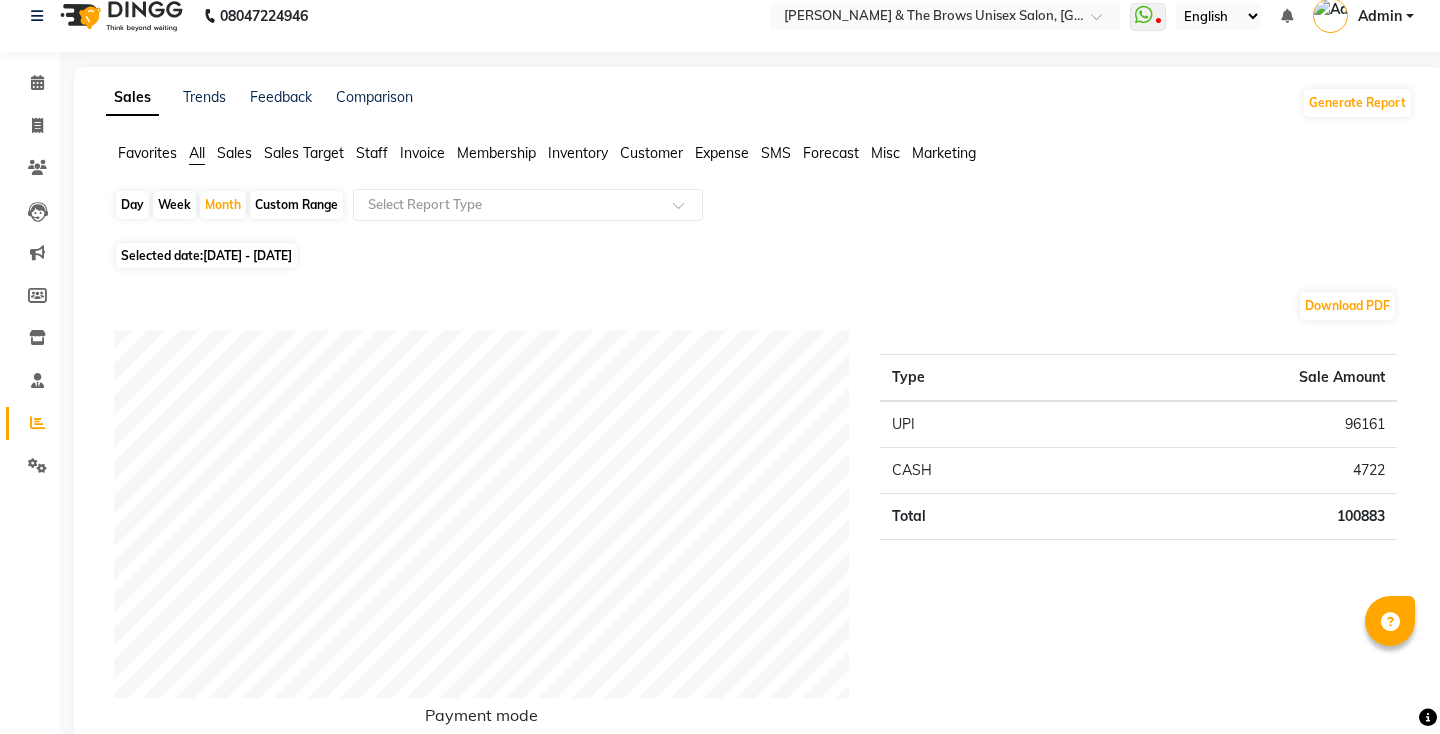 scroll, scrollTop: 0, scrollLeft: 0, axis: both 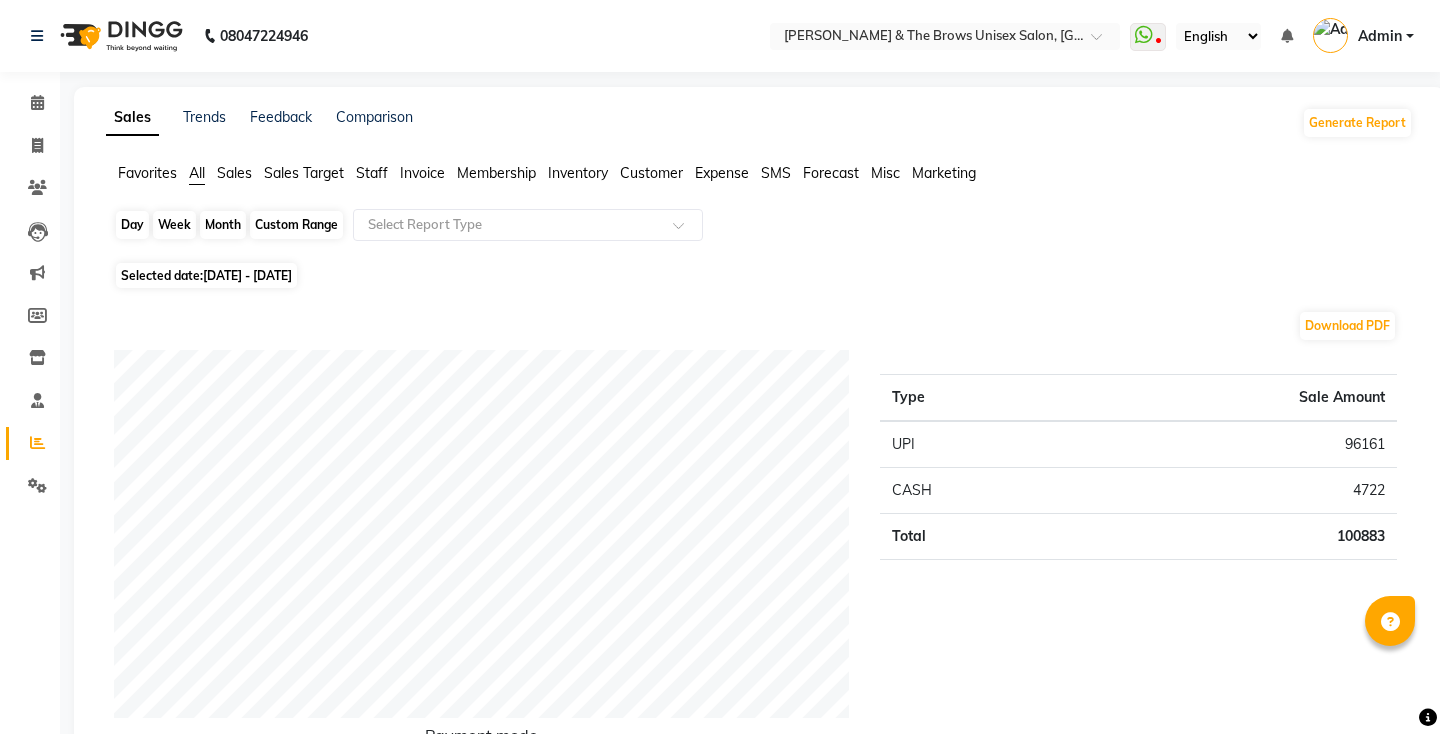click on "Month" 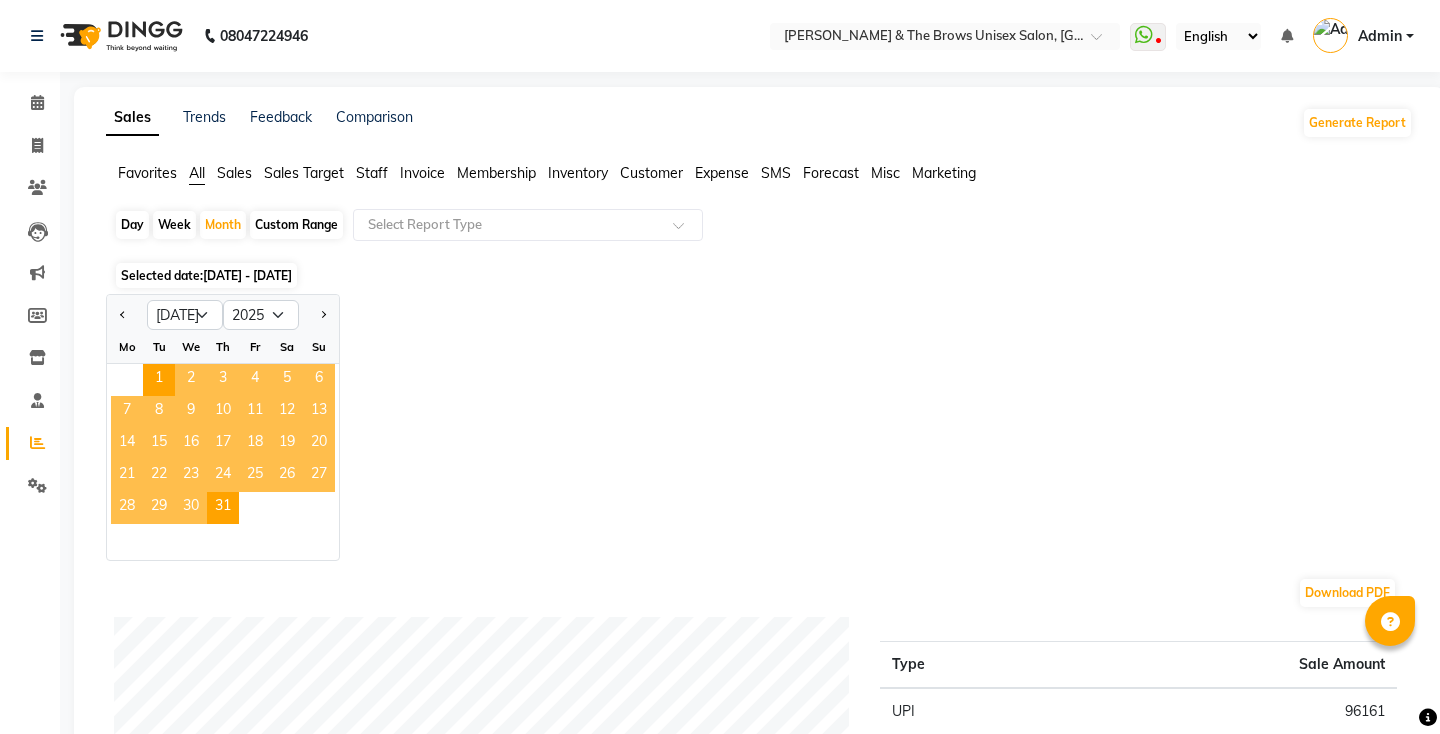 click on "12" 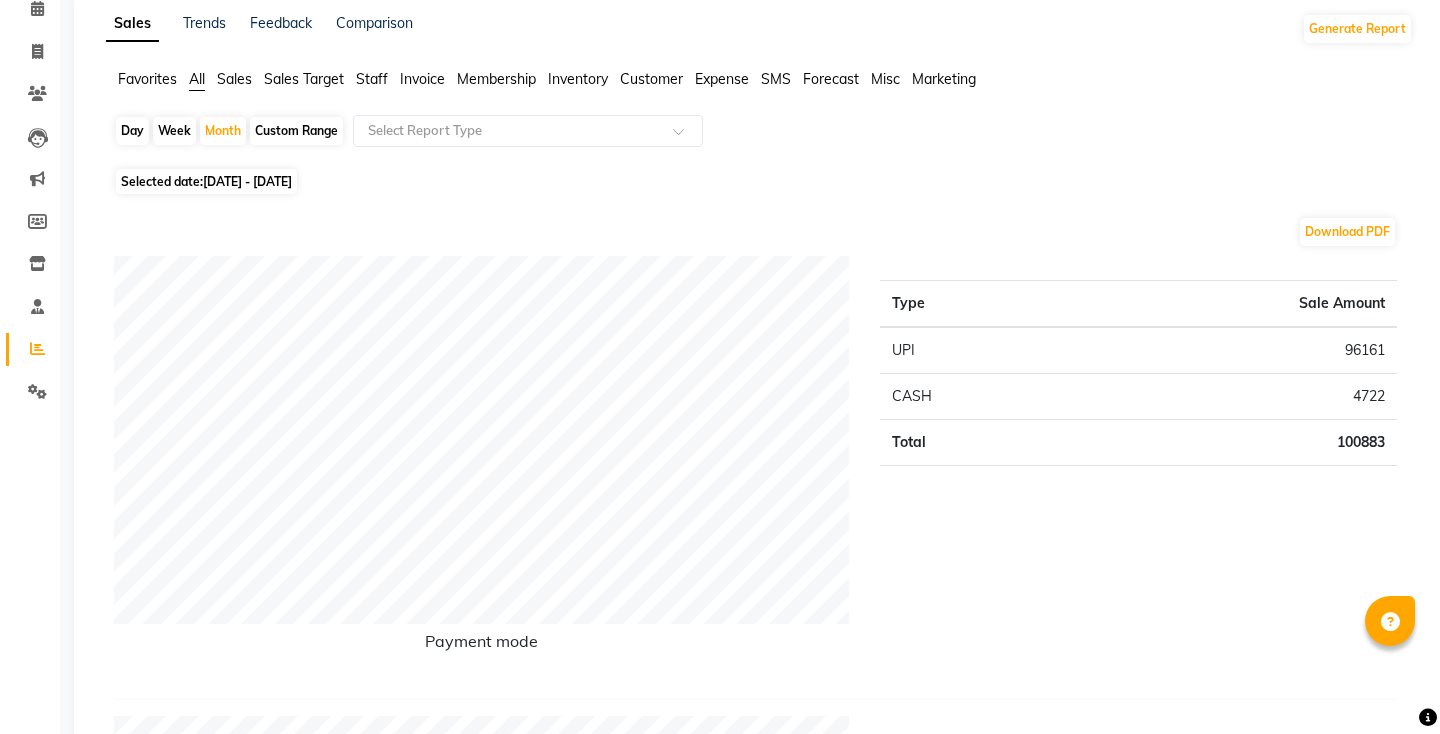 scroll, scrollTop: 0, scrollLeft: 0, axis: both 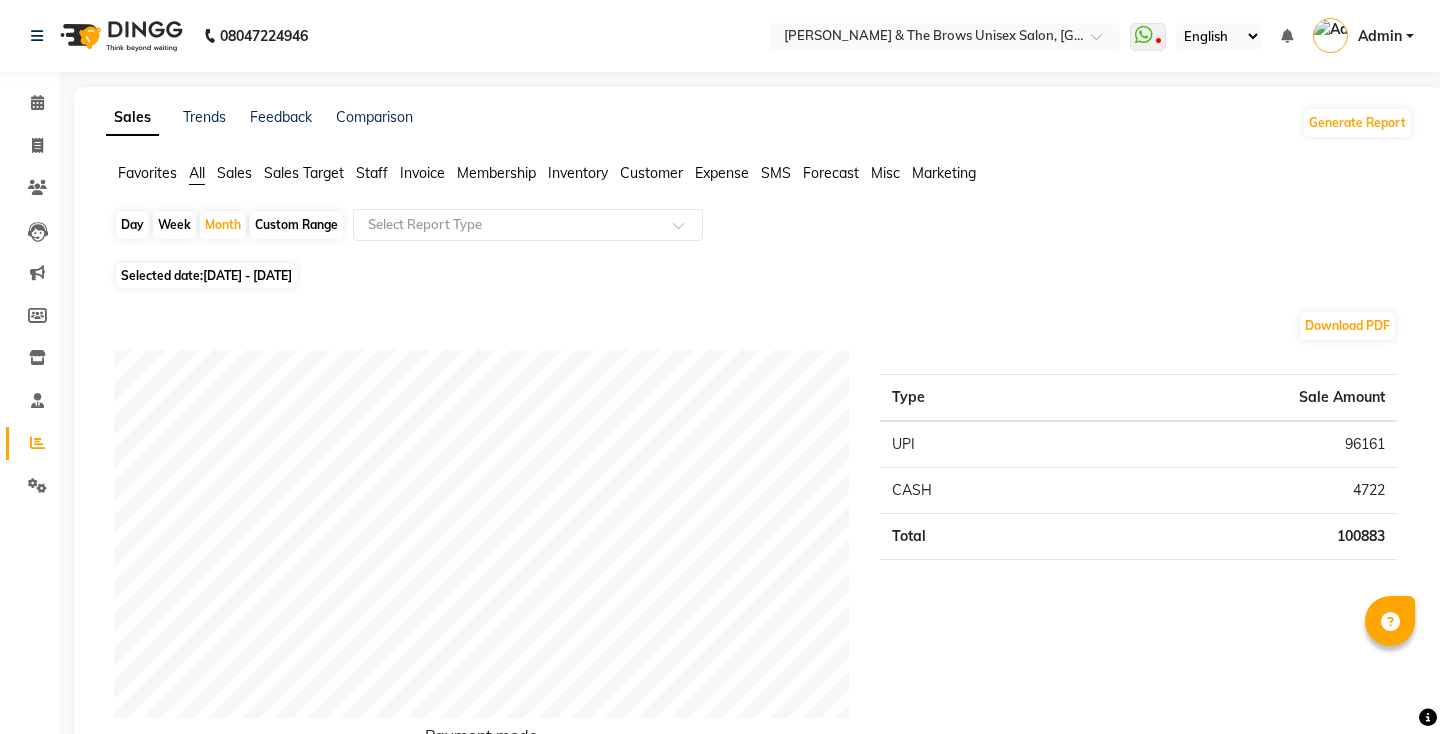 click on "Membership" 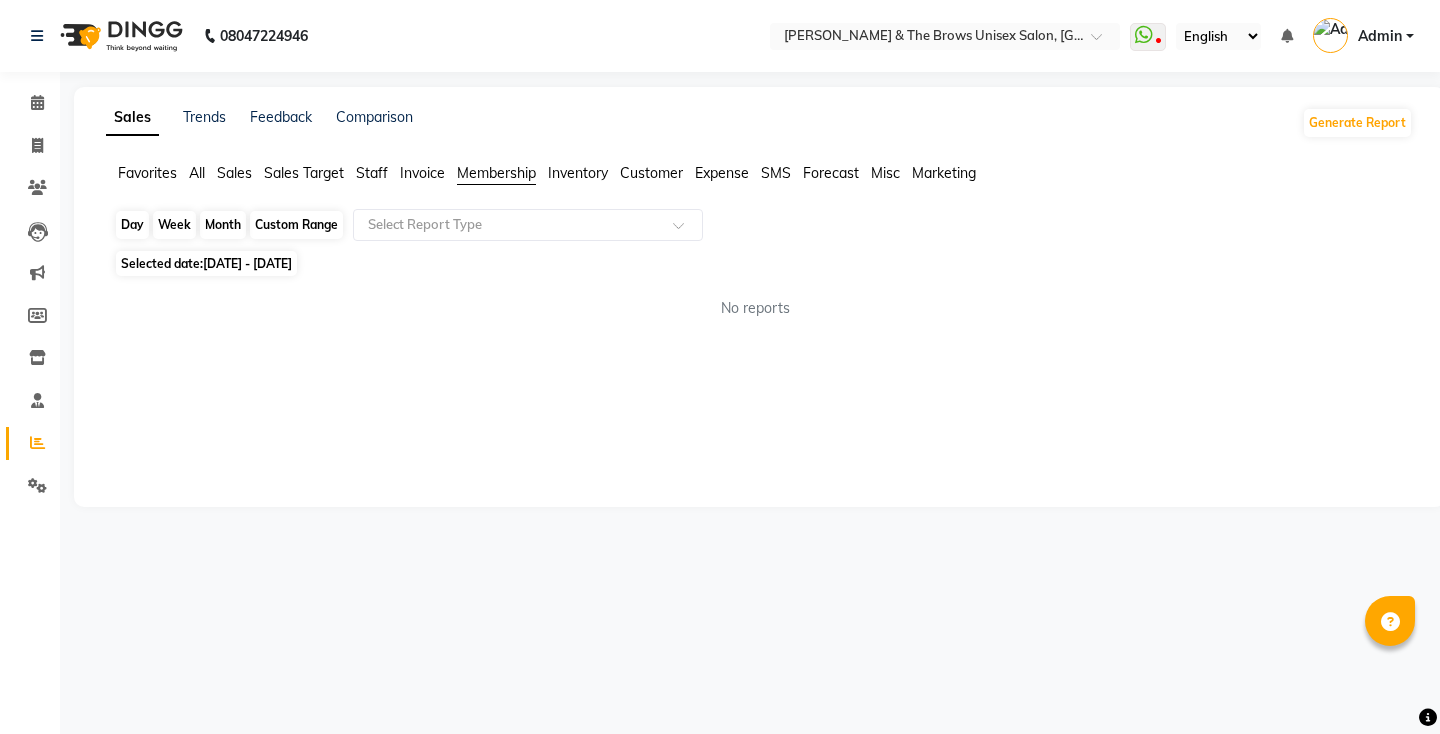 click on "Month" 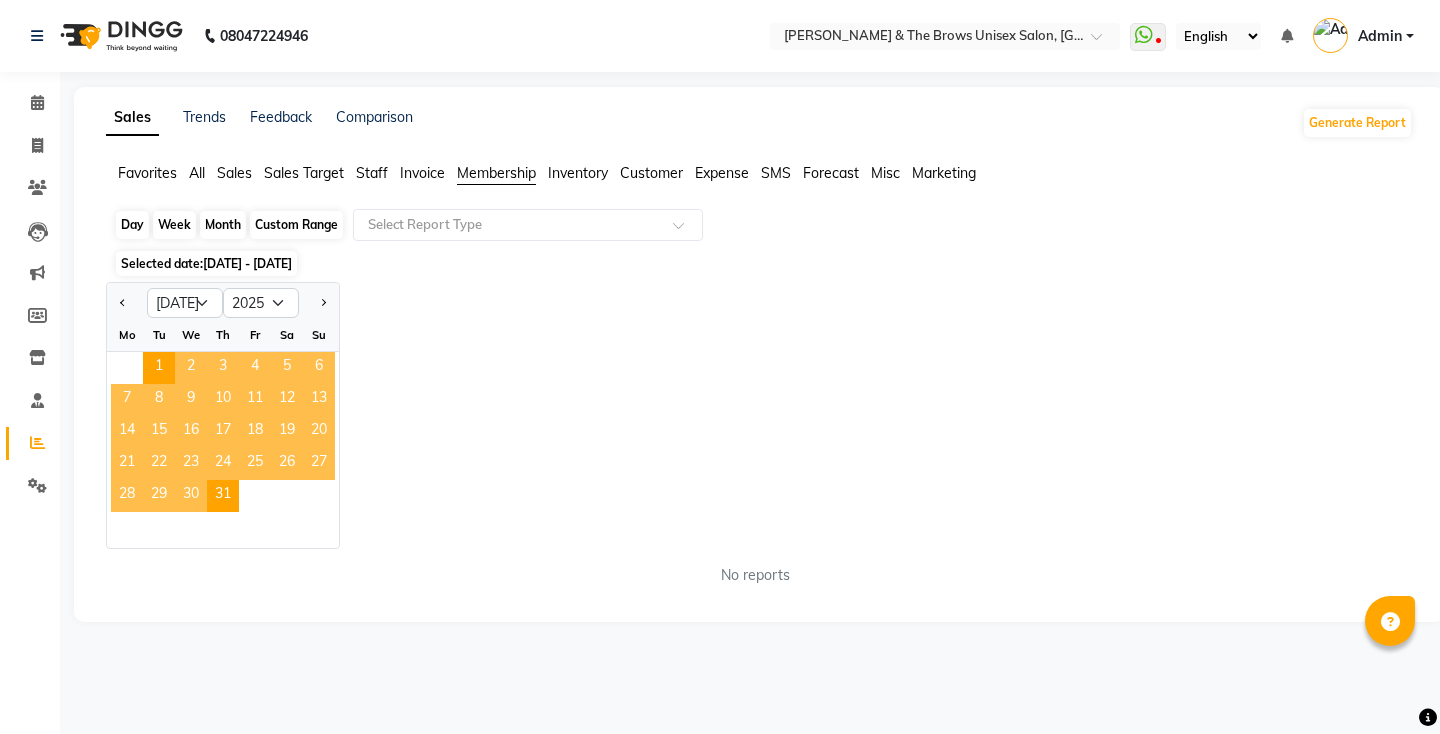 click on "Month" 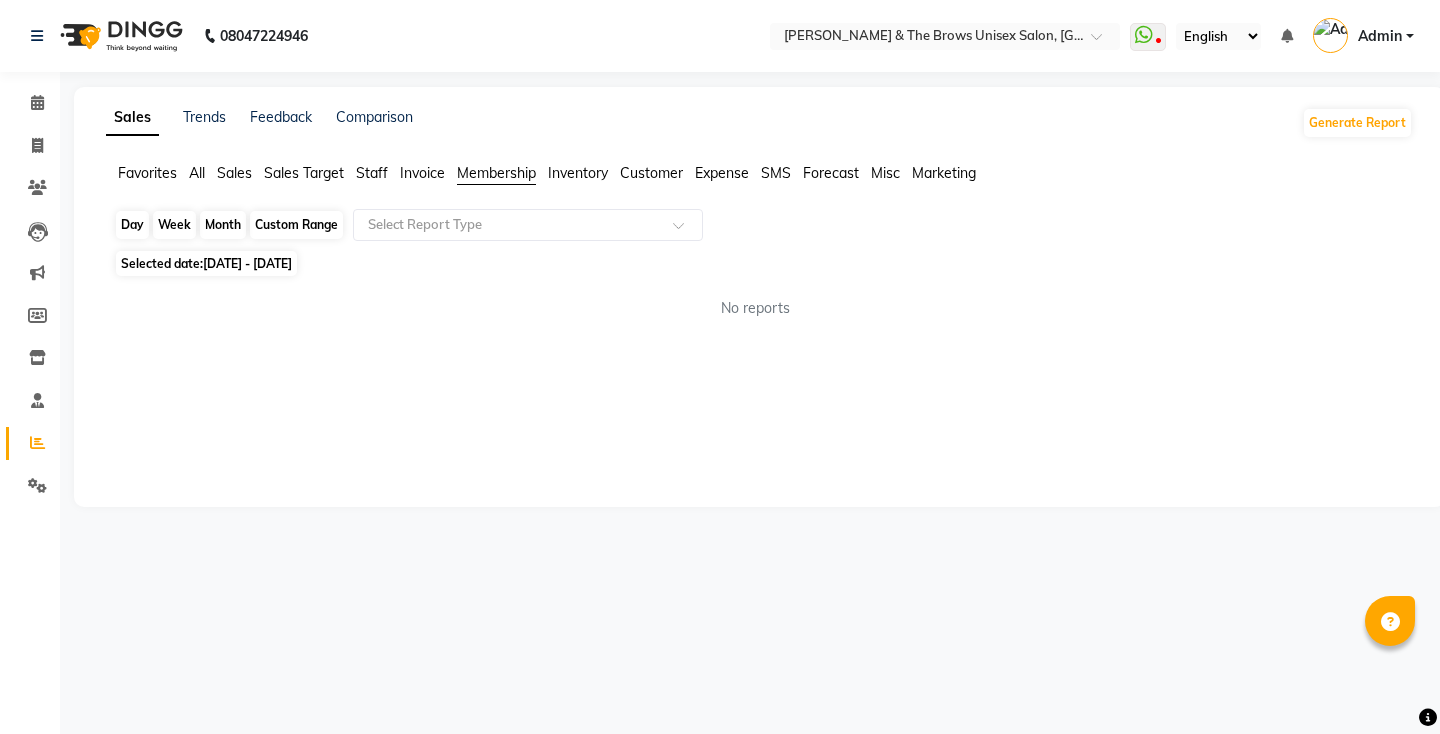 click on "Month" 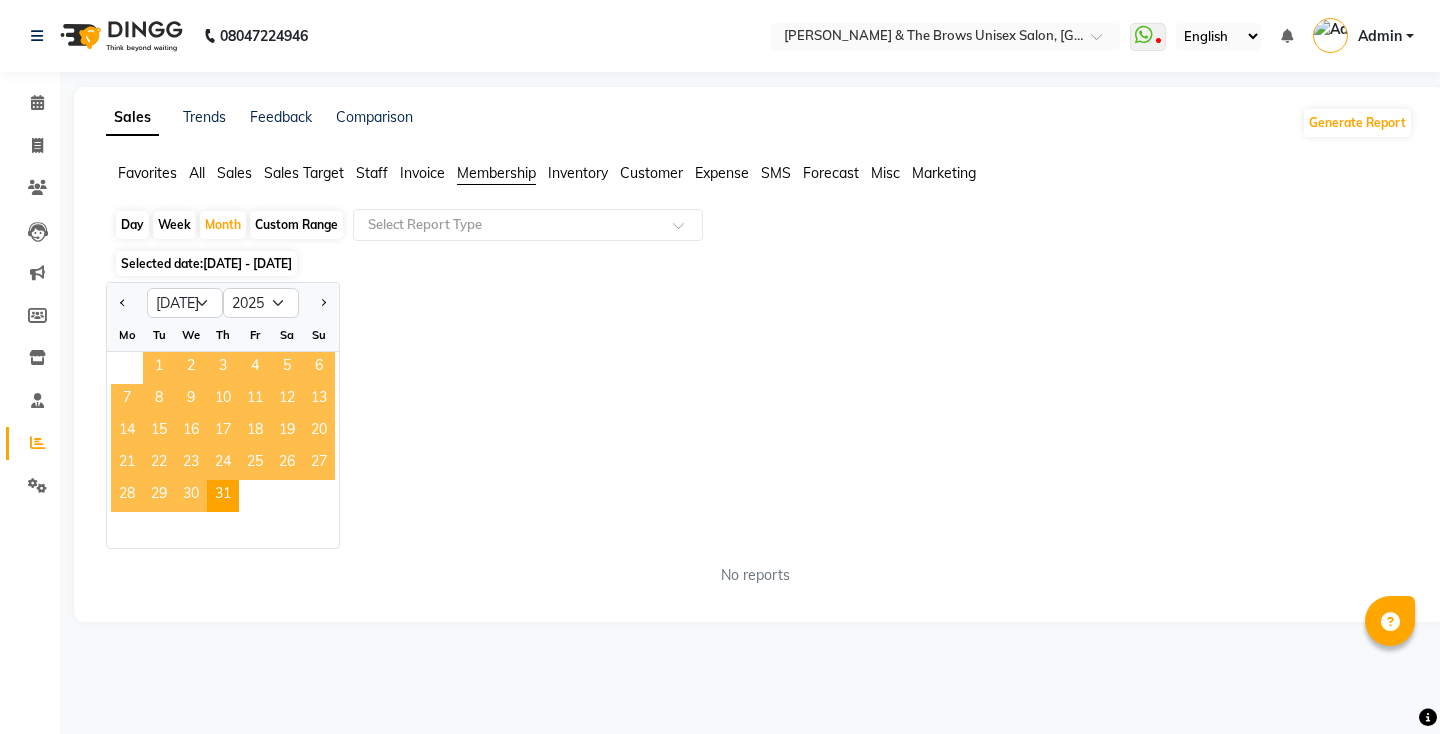click on "1" 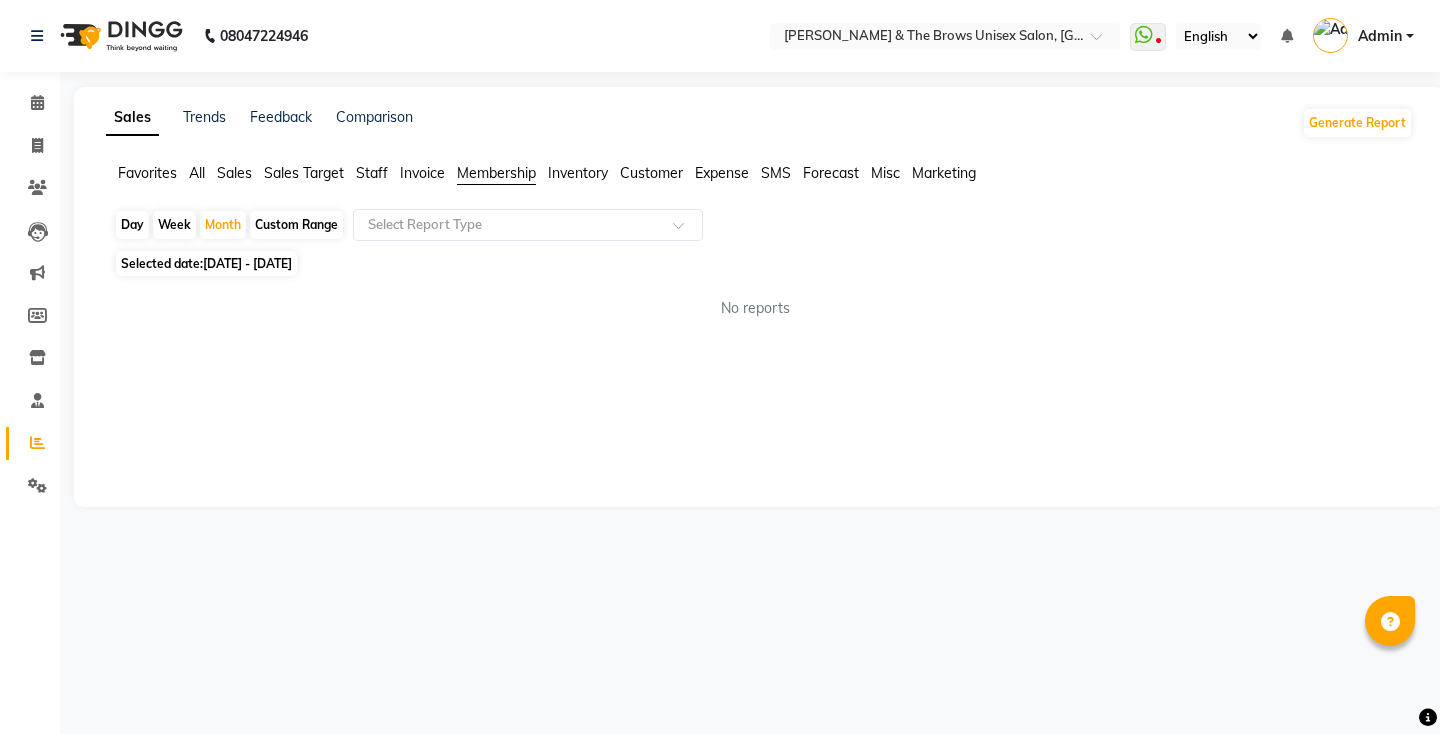 click on "[DATE] - [DATE]" 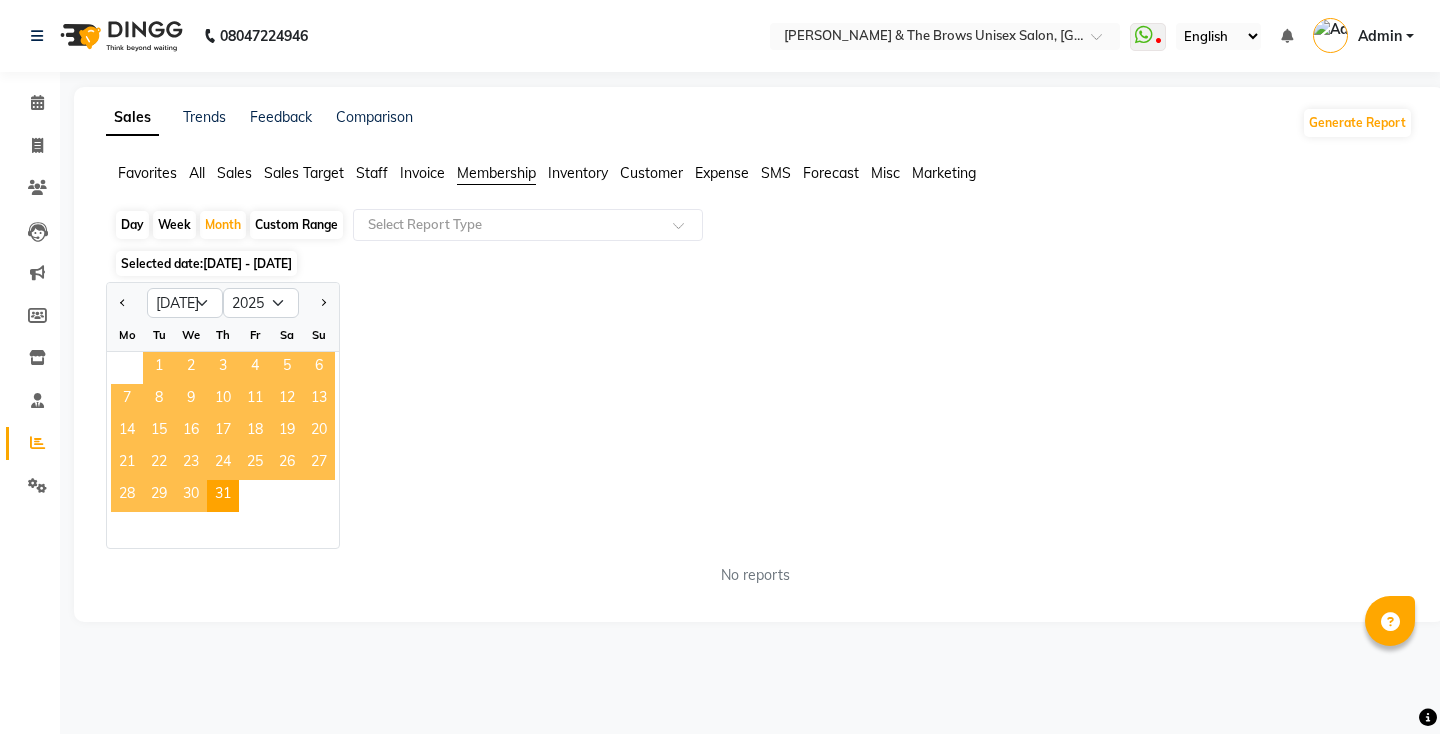 click on "1" 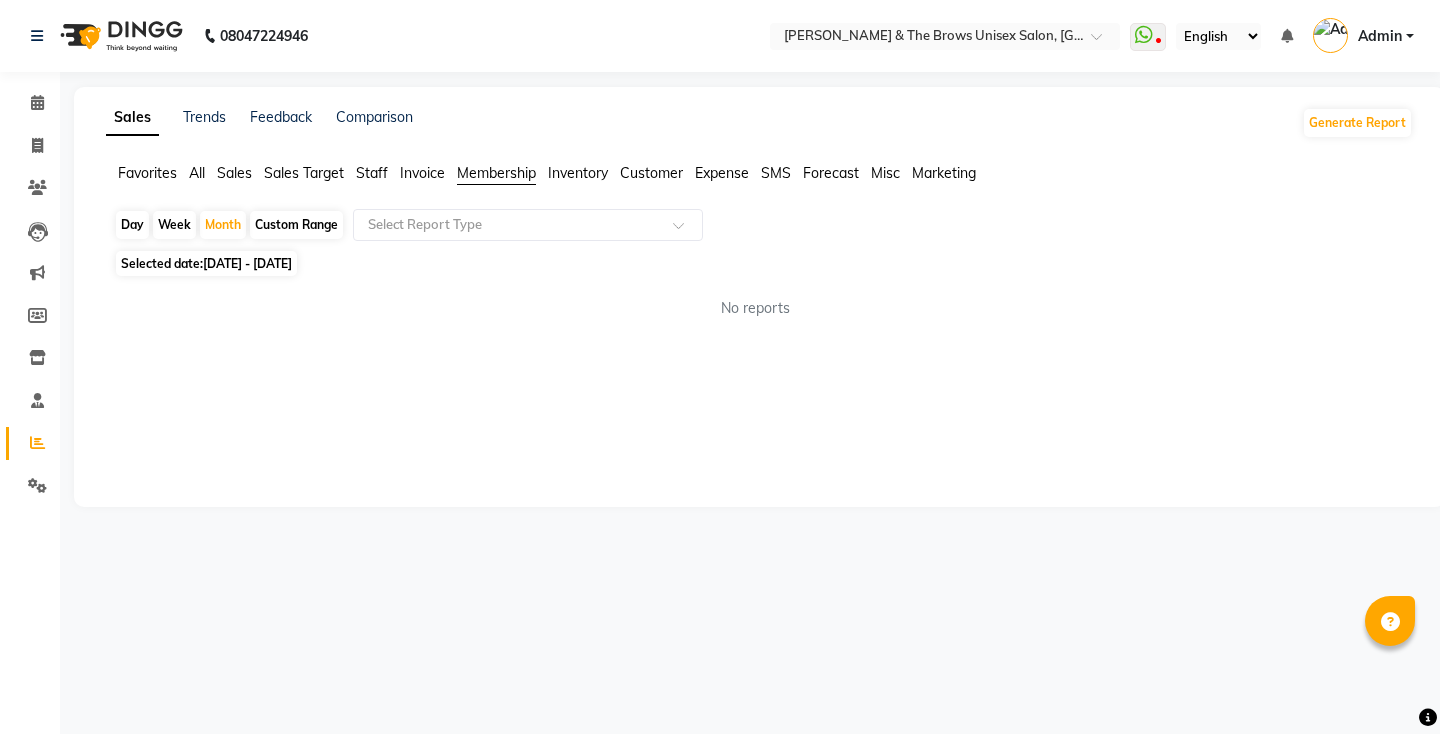click on "Week" 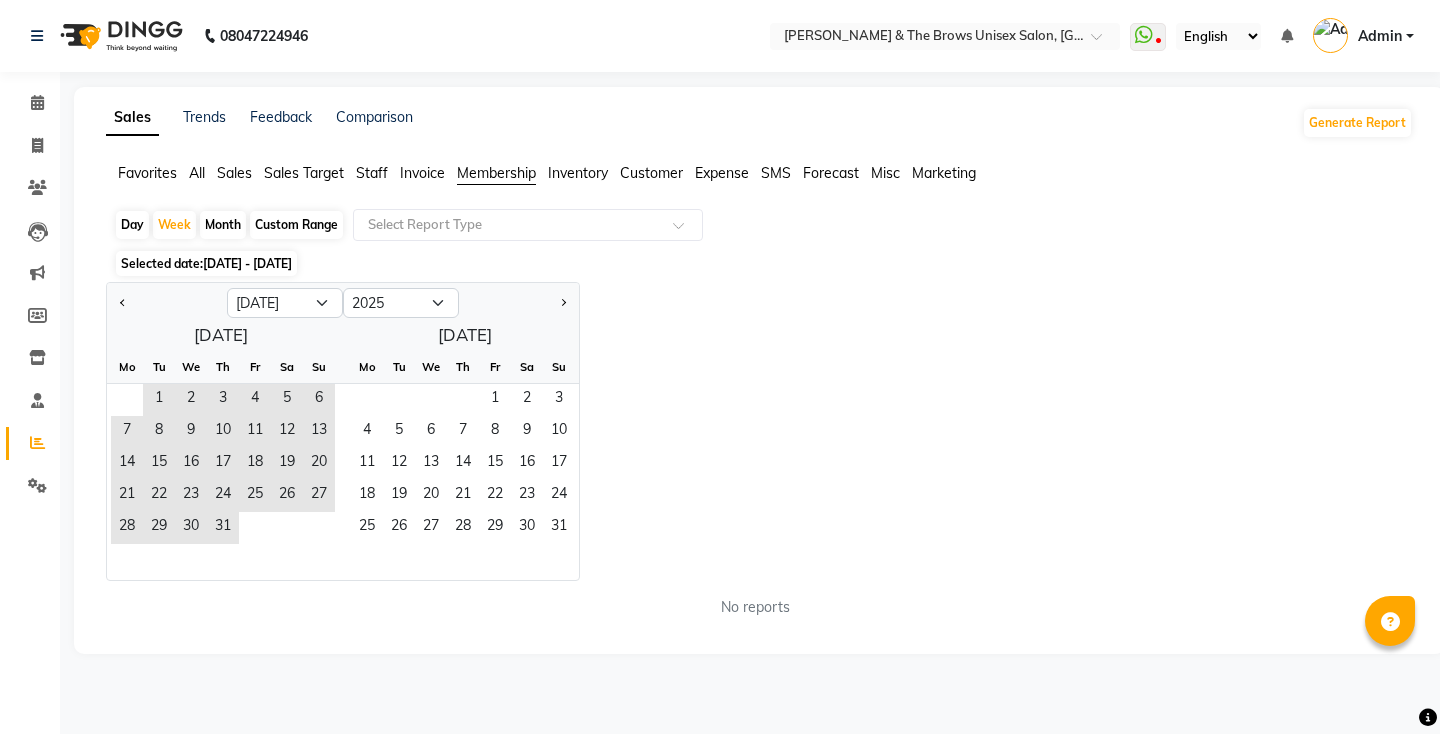 click on "Month" 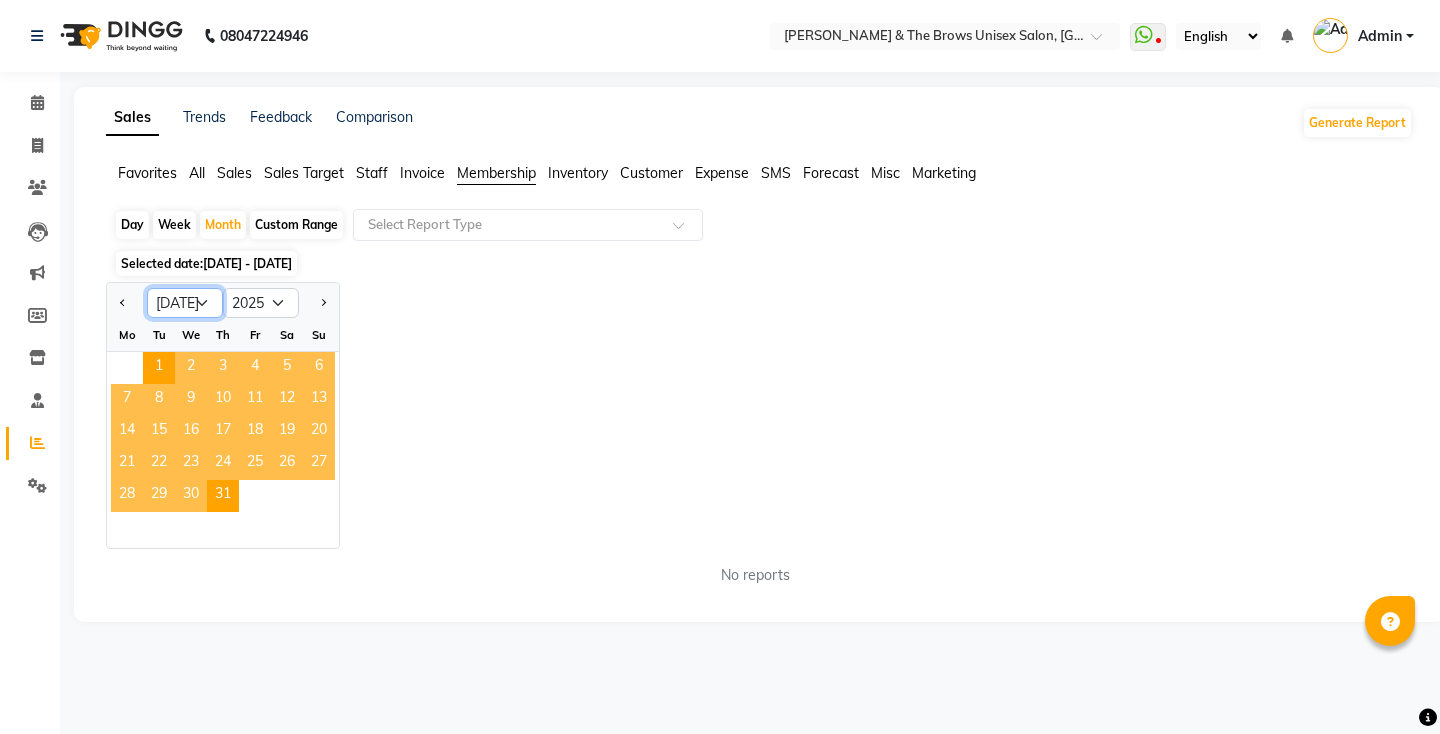 click on "Jan Feb Mar Apr May Jun Jul Aug Sep Oct Nov Dec" 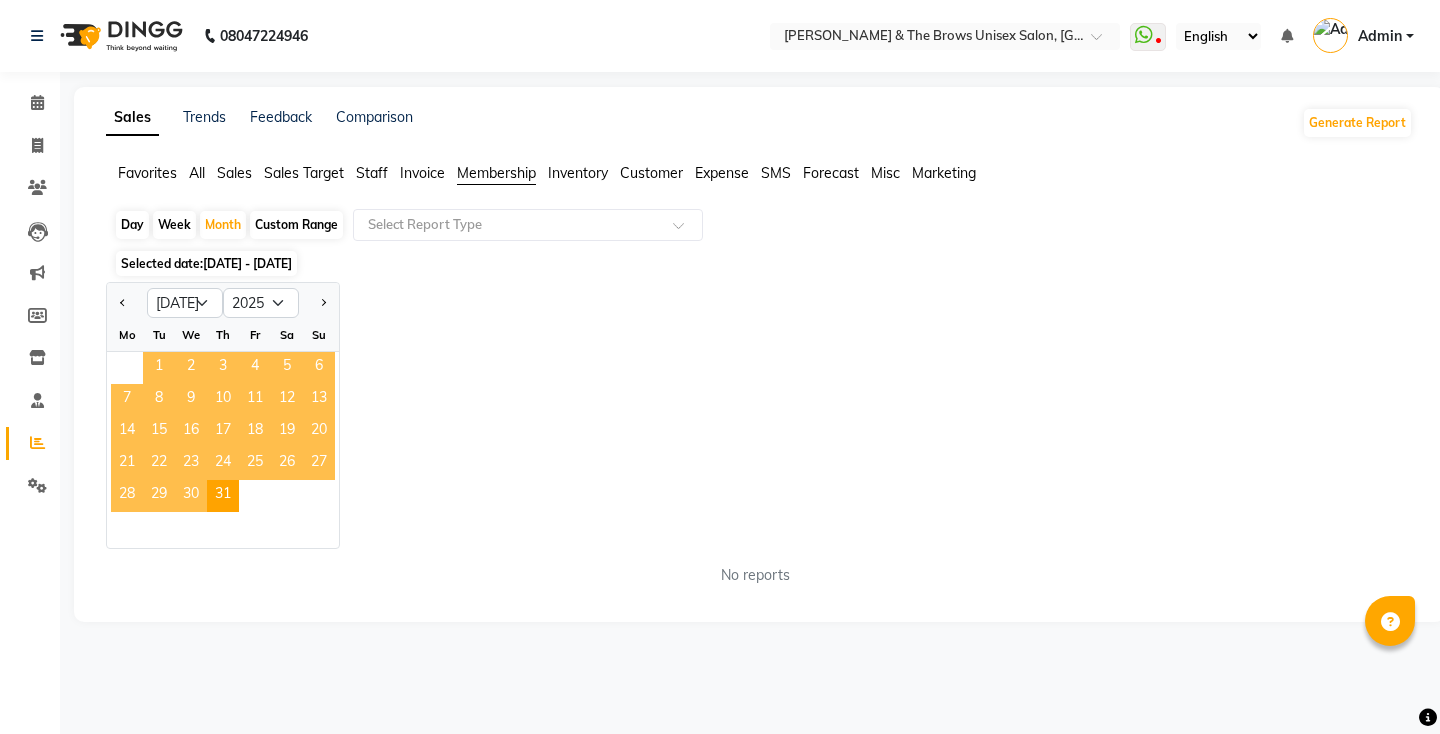 click on "1" 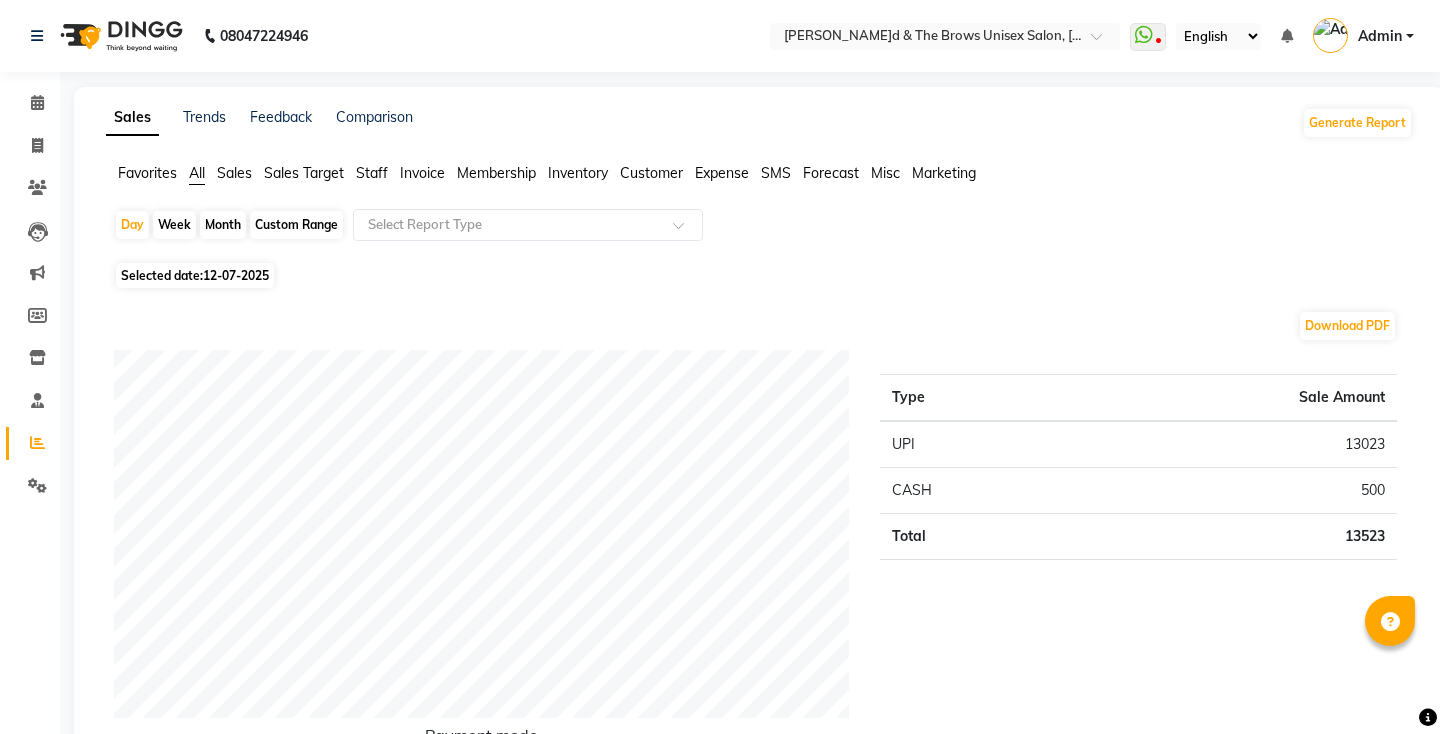 scroll, scrollTop: 0, scrollLeft: 0, axis: both 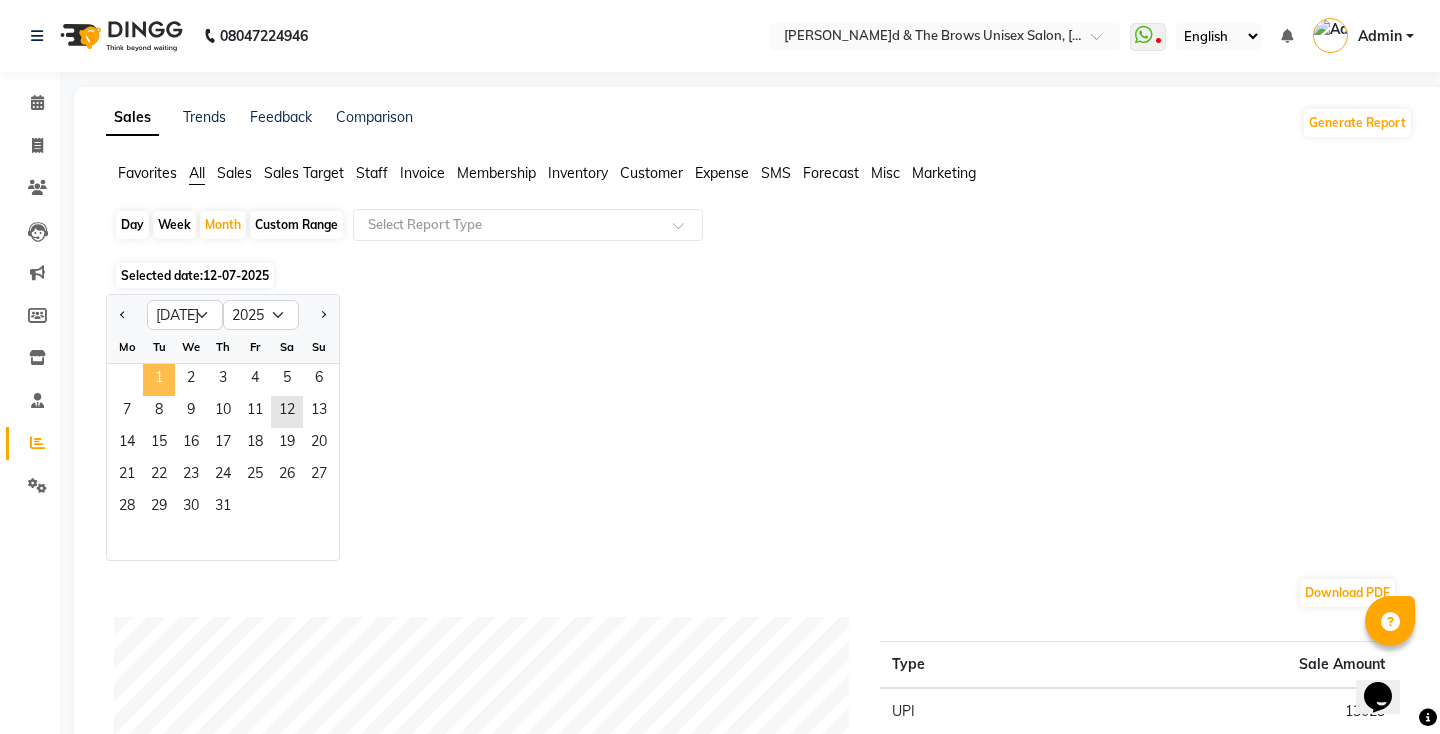 click on "1" 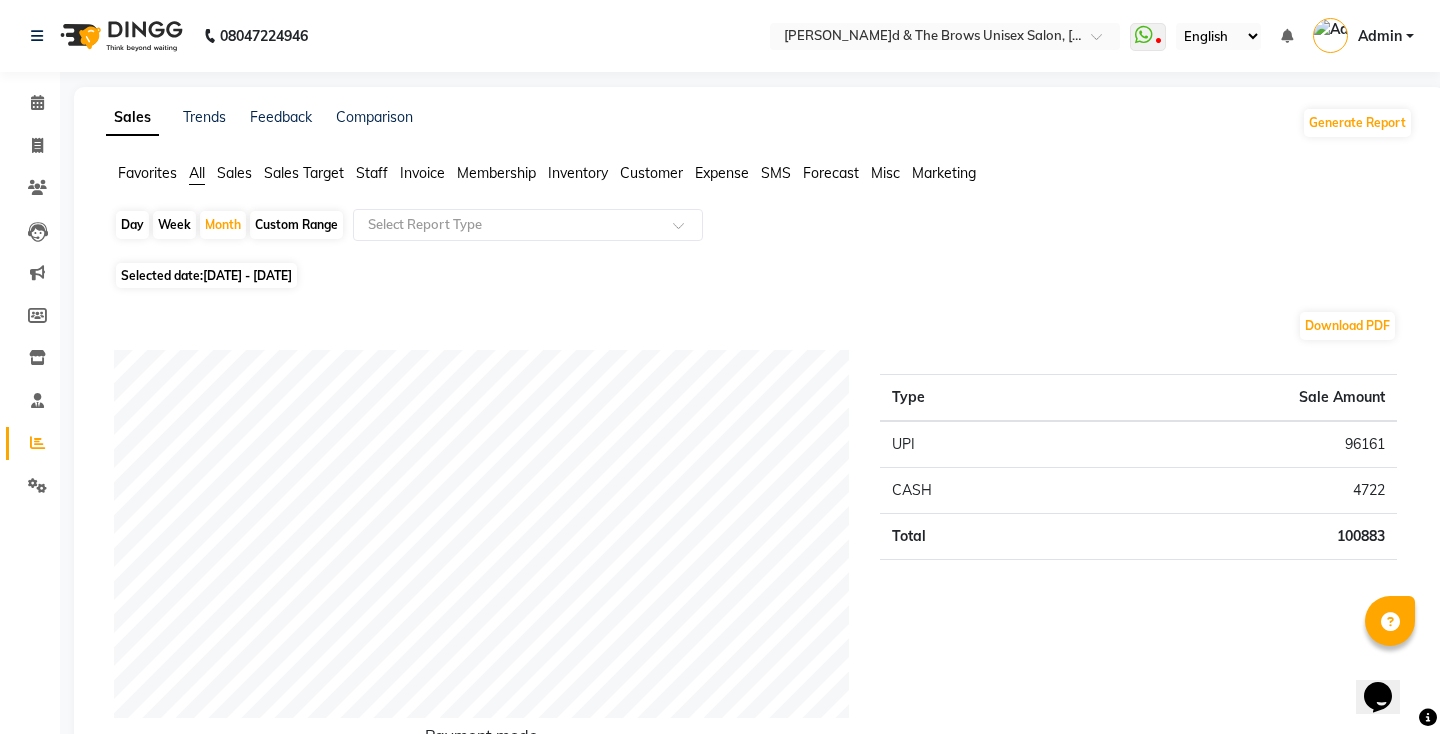 click on "Membership" 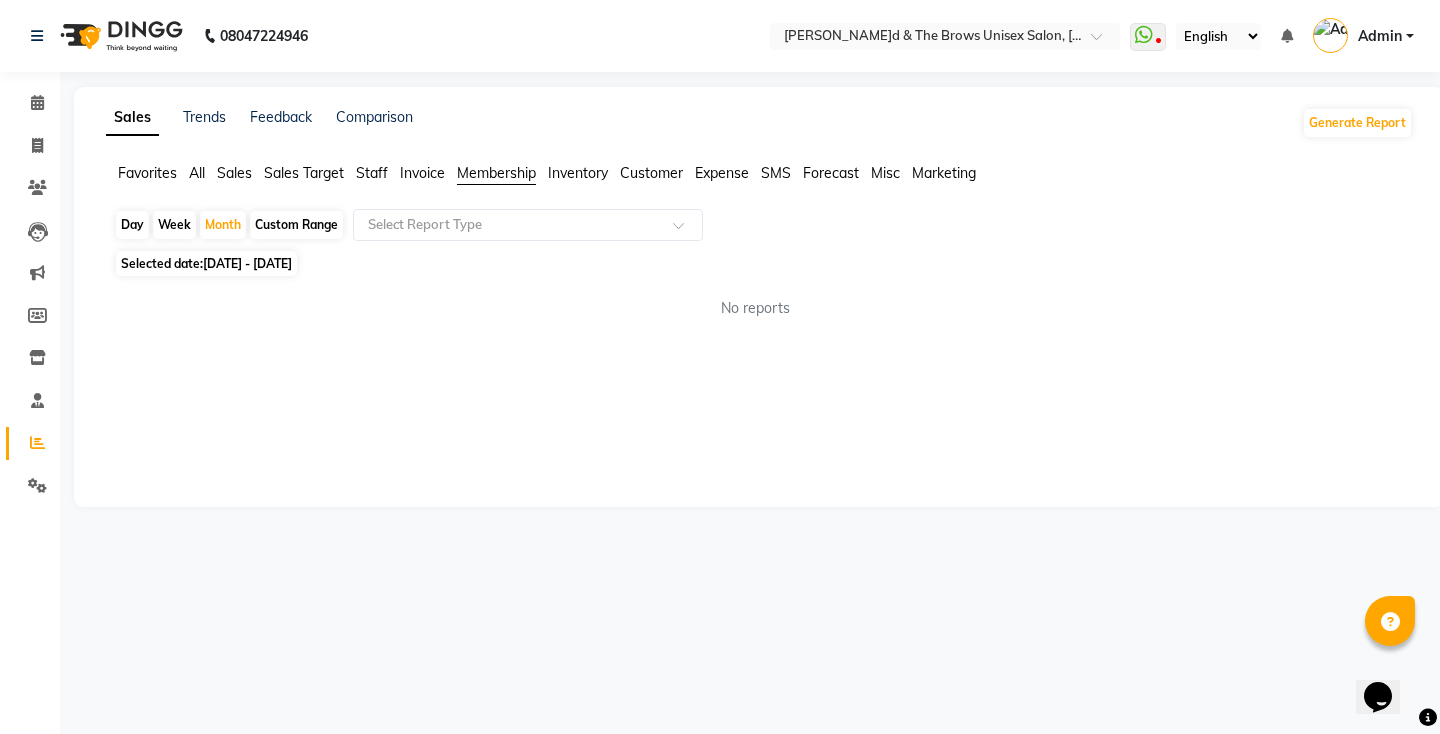 click on "[DATE] - [DATE]" 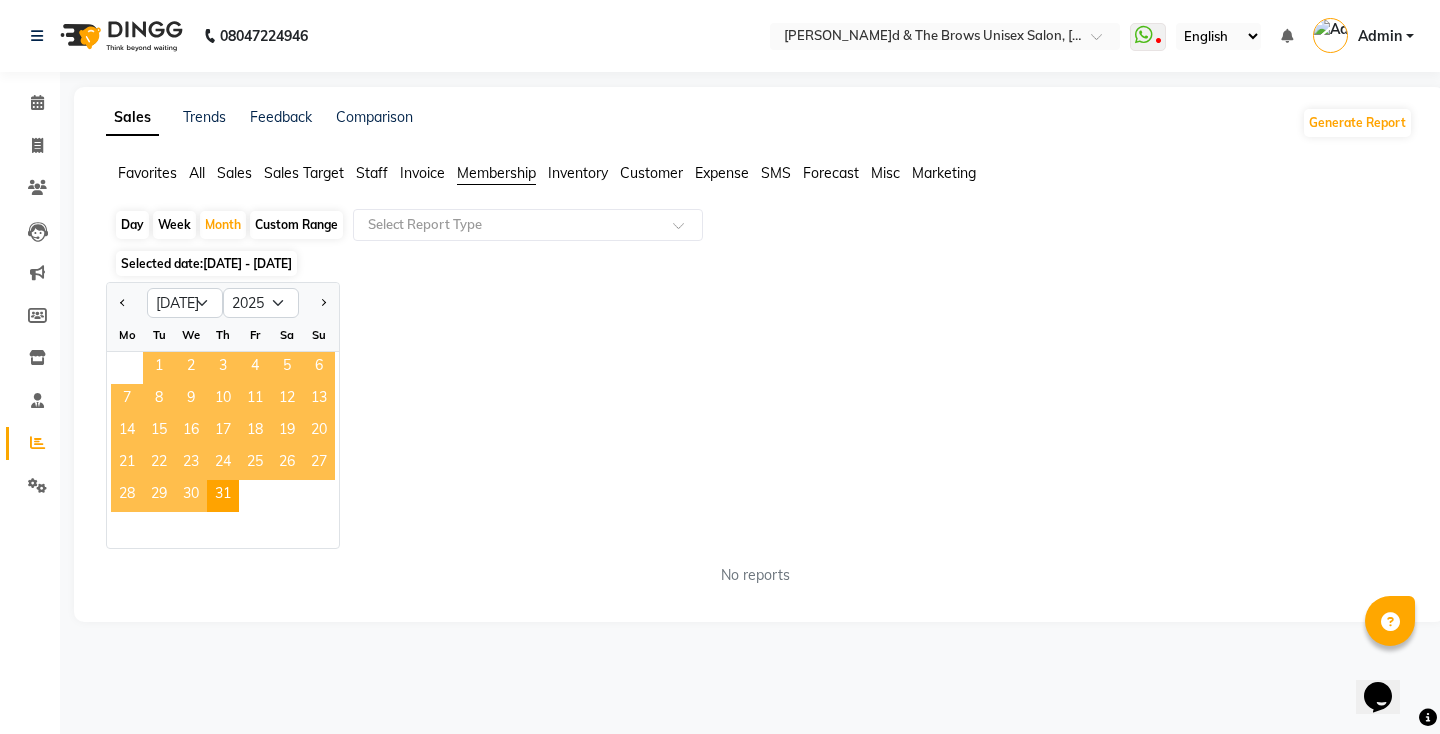 click on "1" 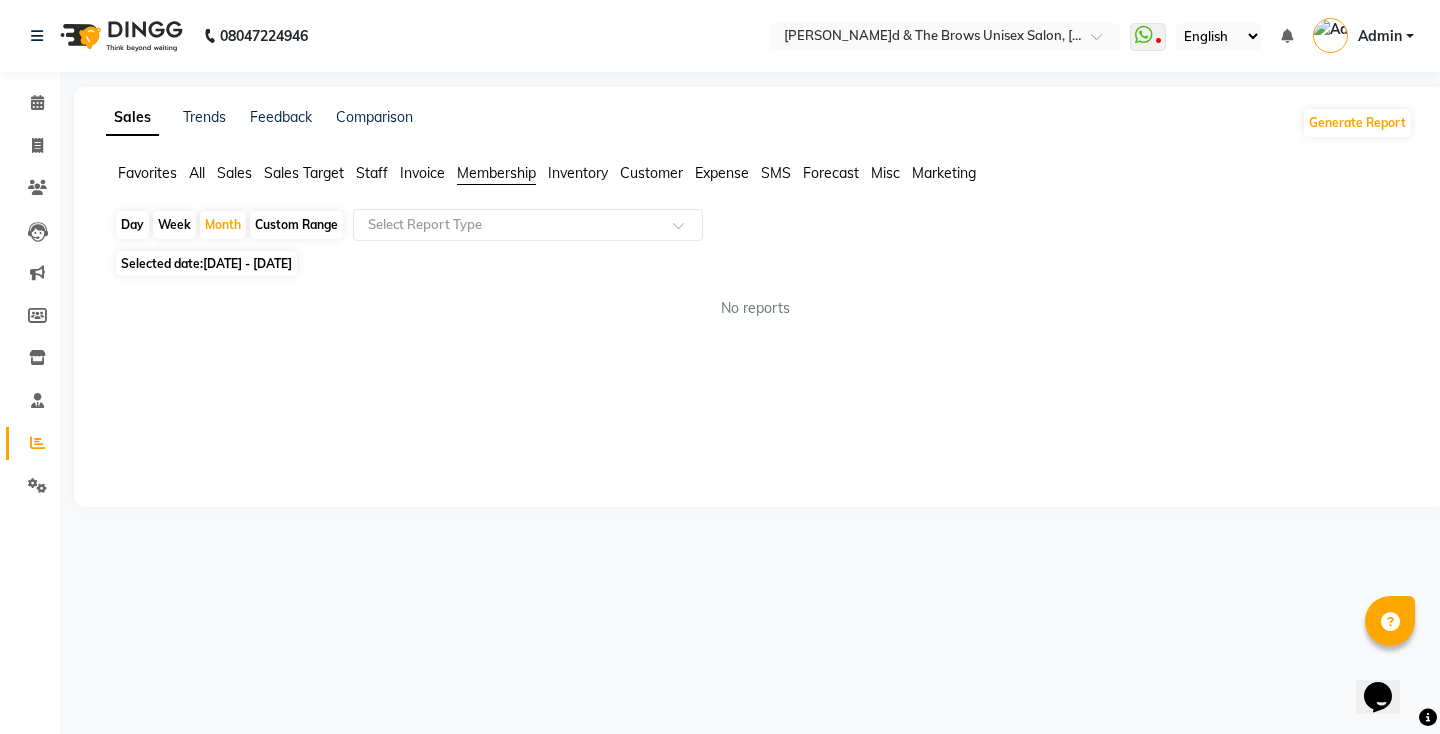click on "[DATE] - [DATE]" 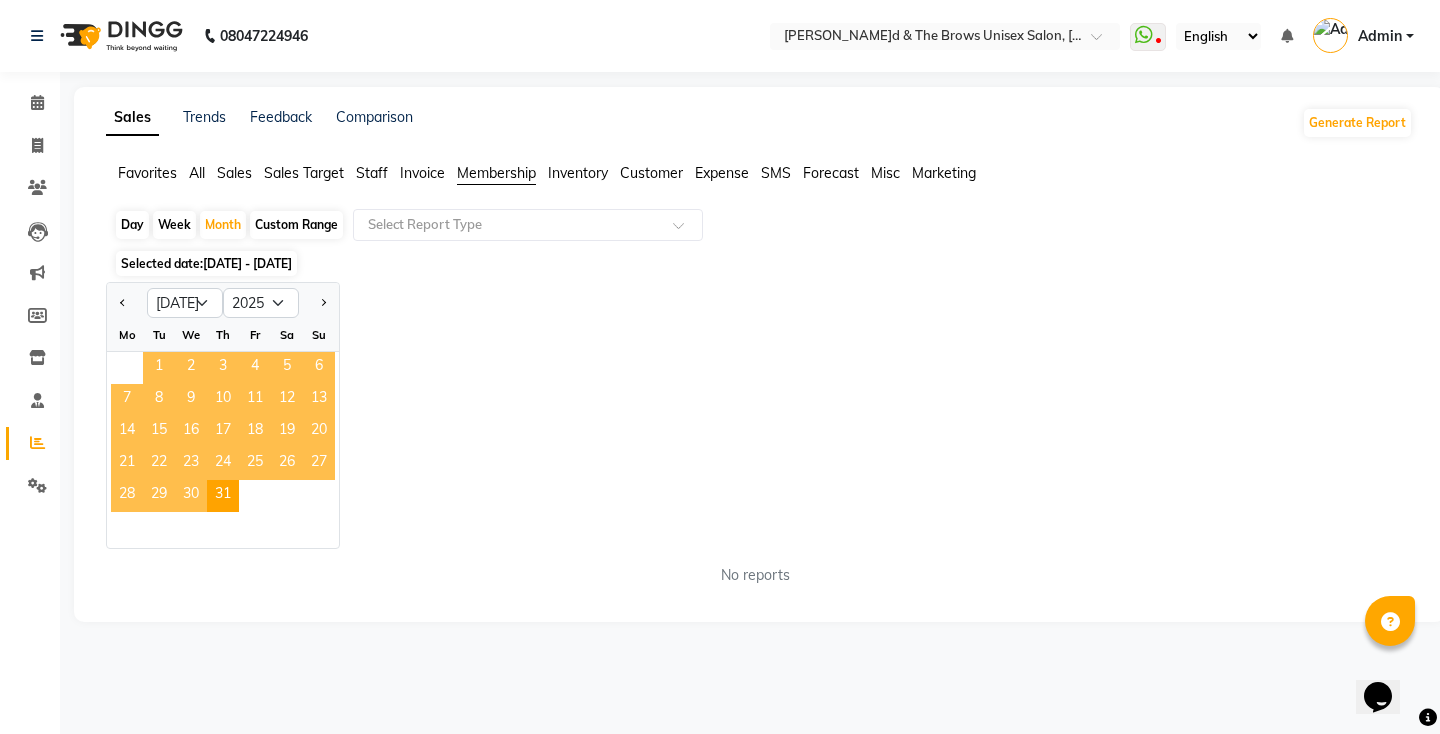 click on "1" 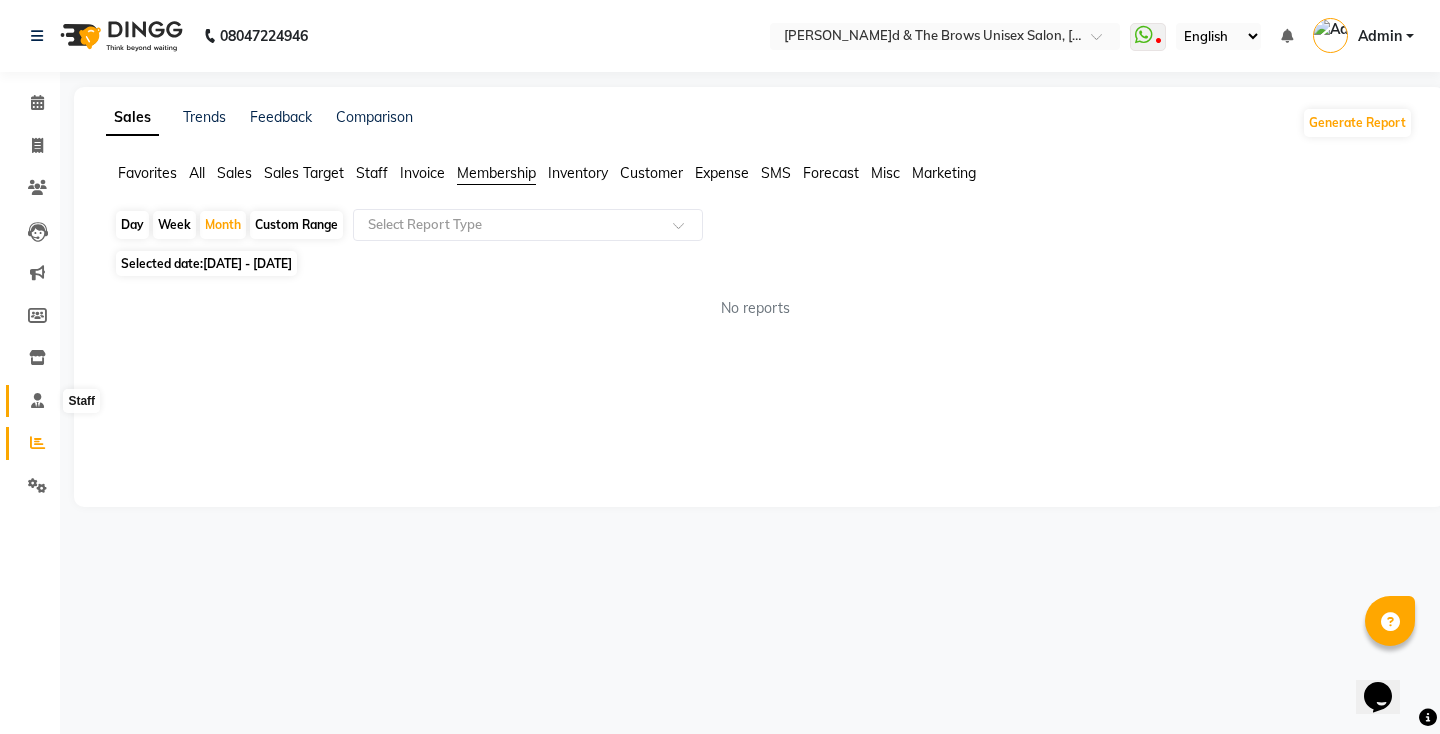 click 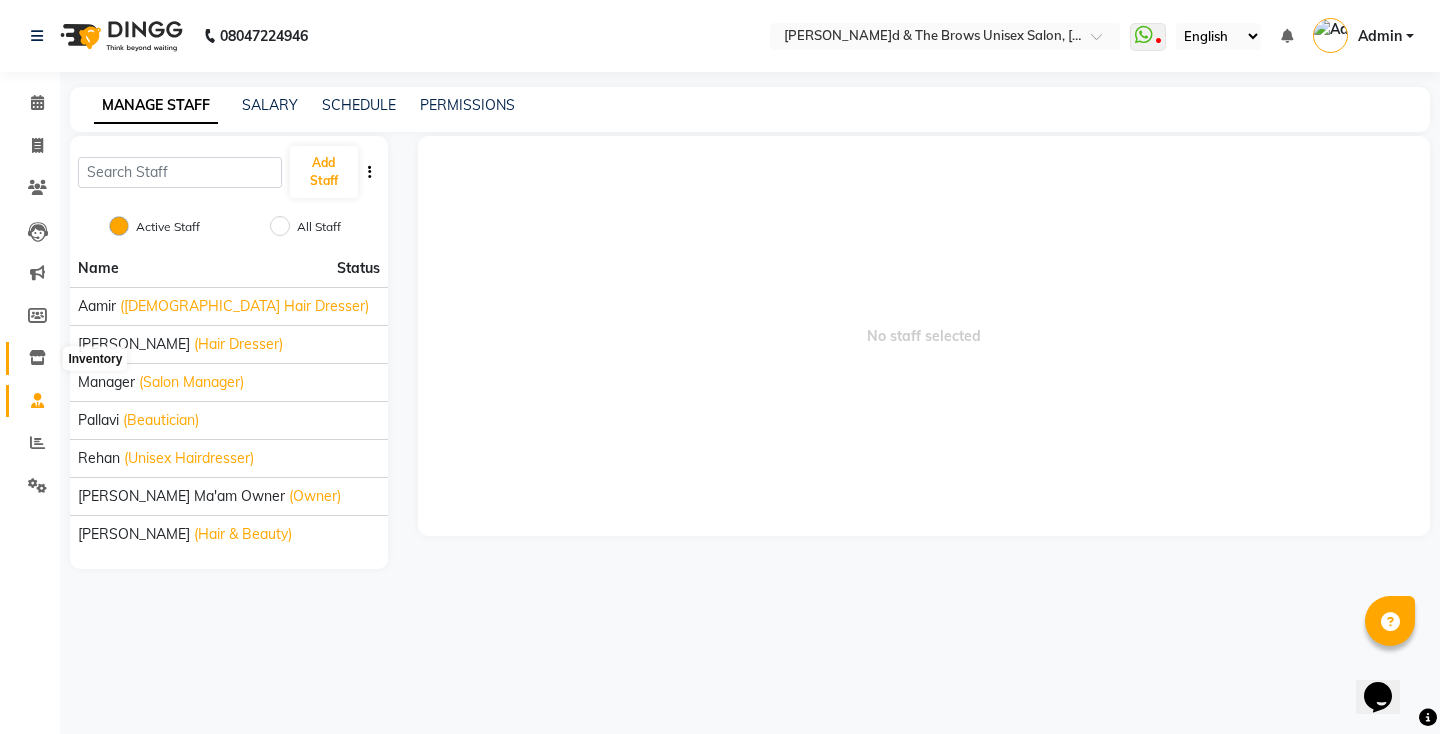 click 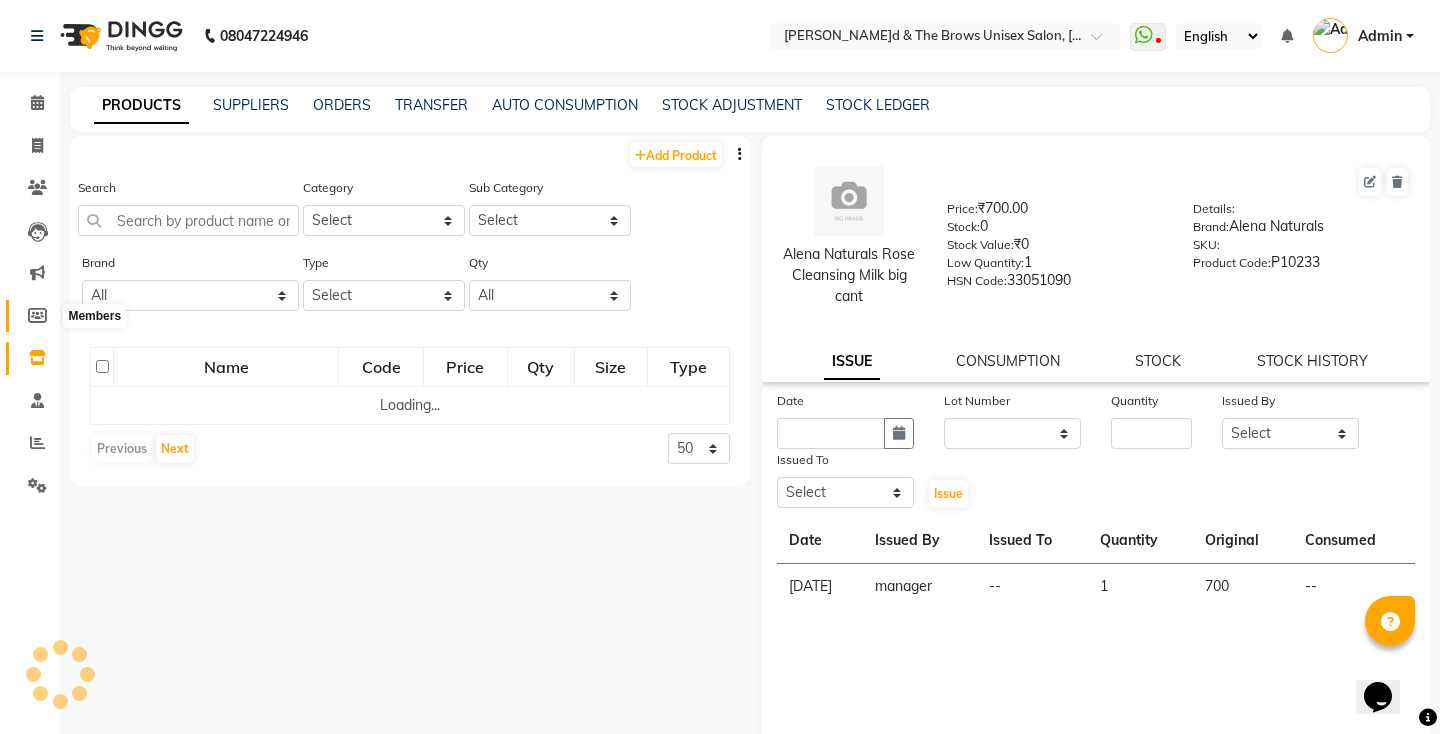 click 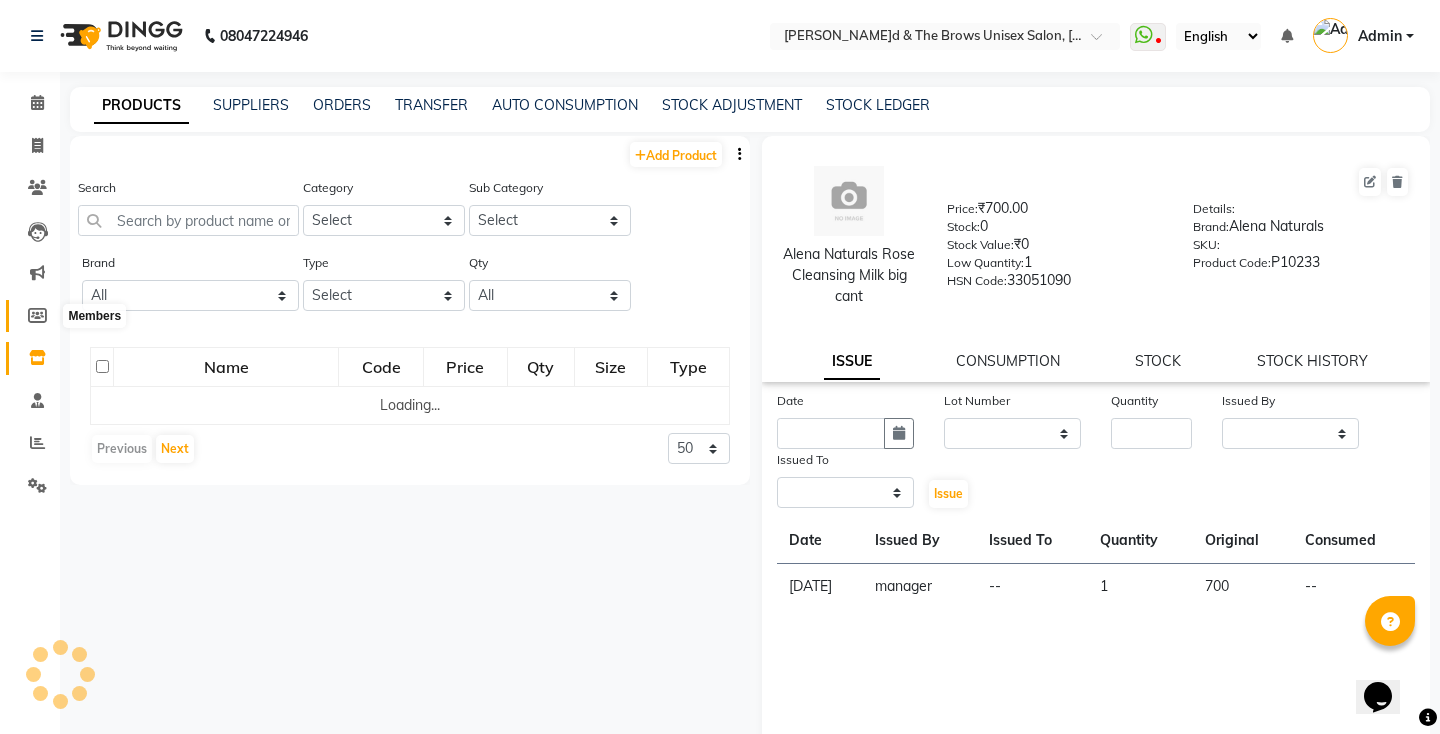 select 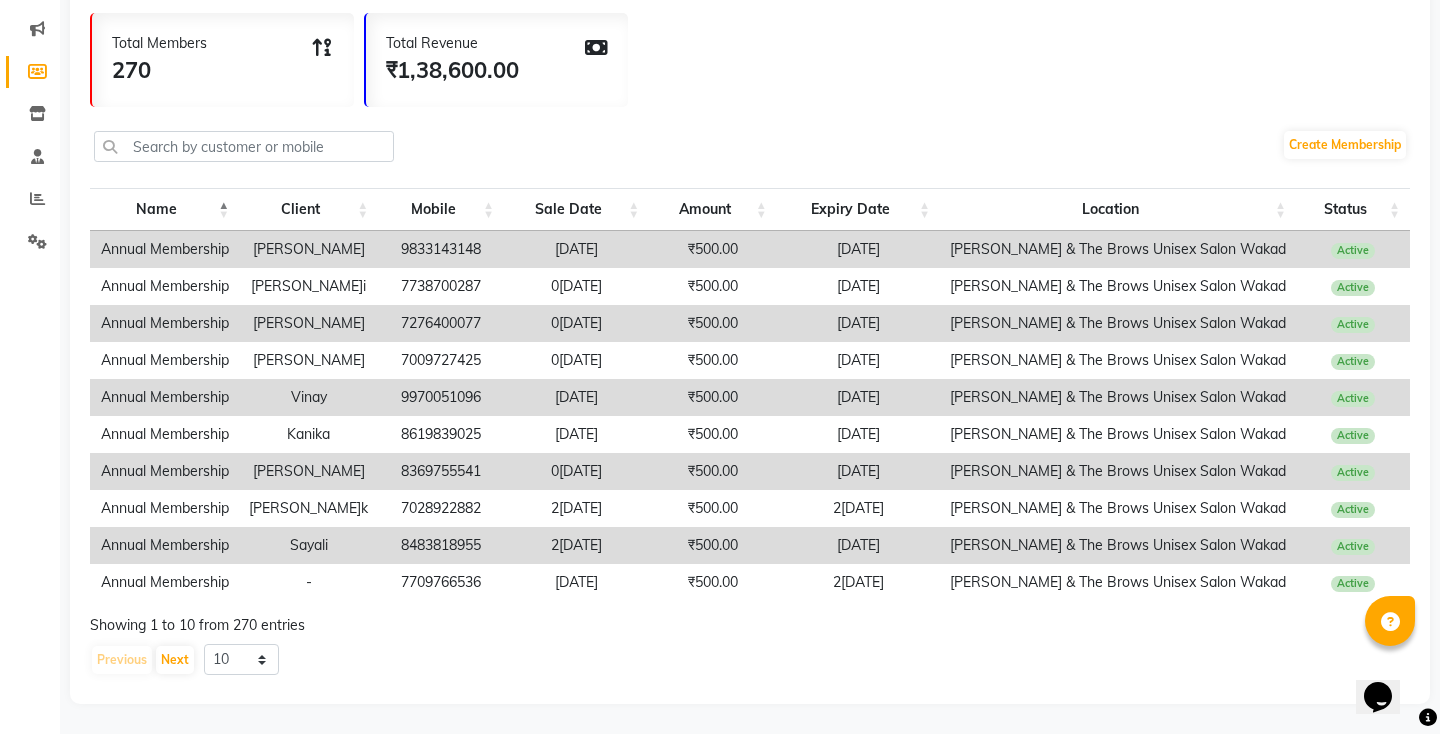 scroll, scrollTop: 0, scrollLeft: 0, axis: both 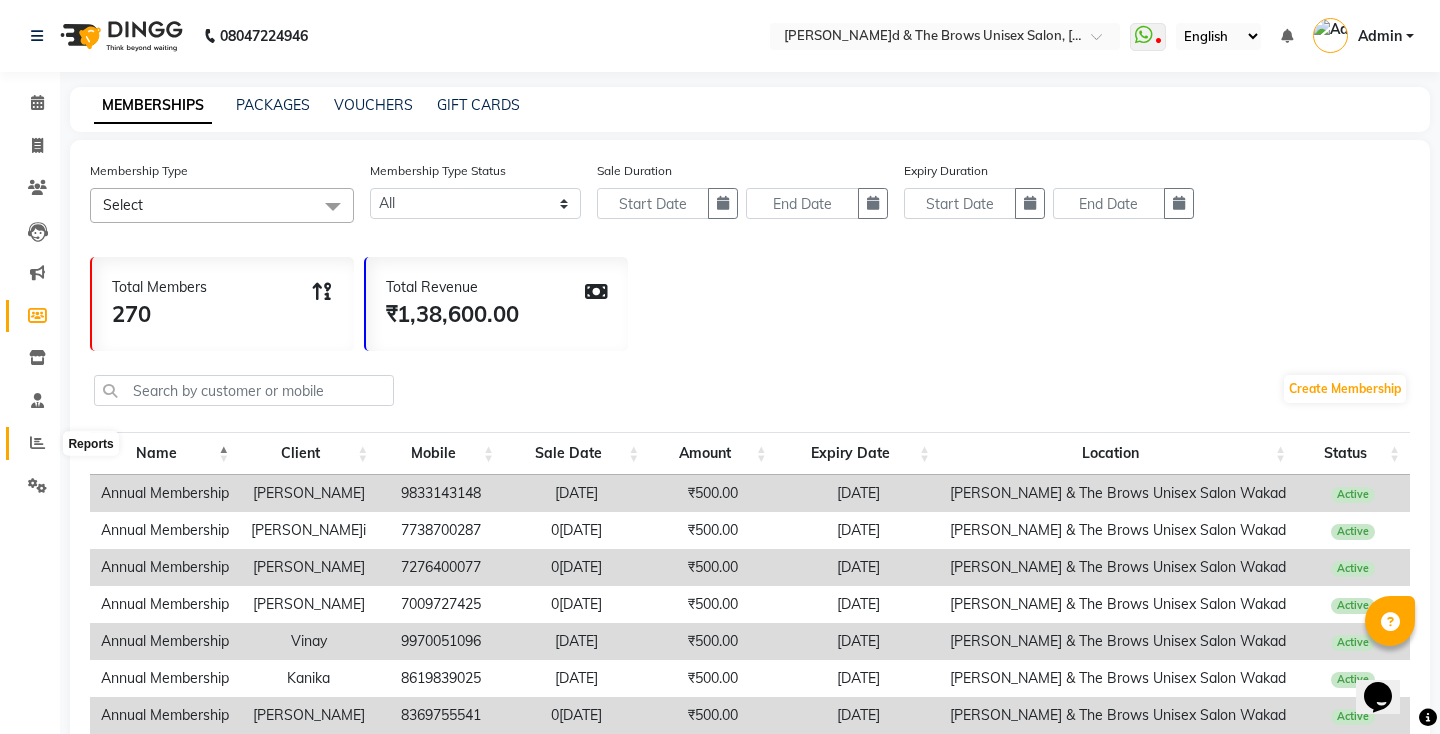 click 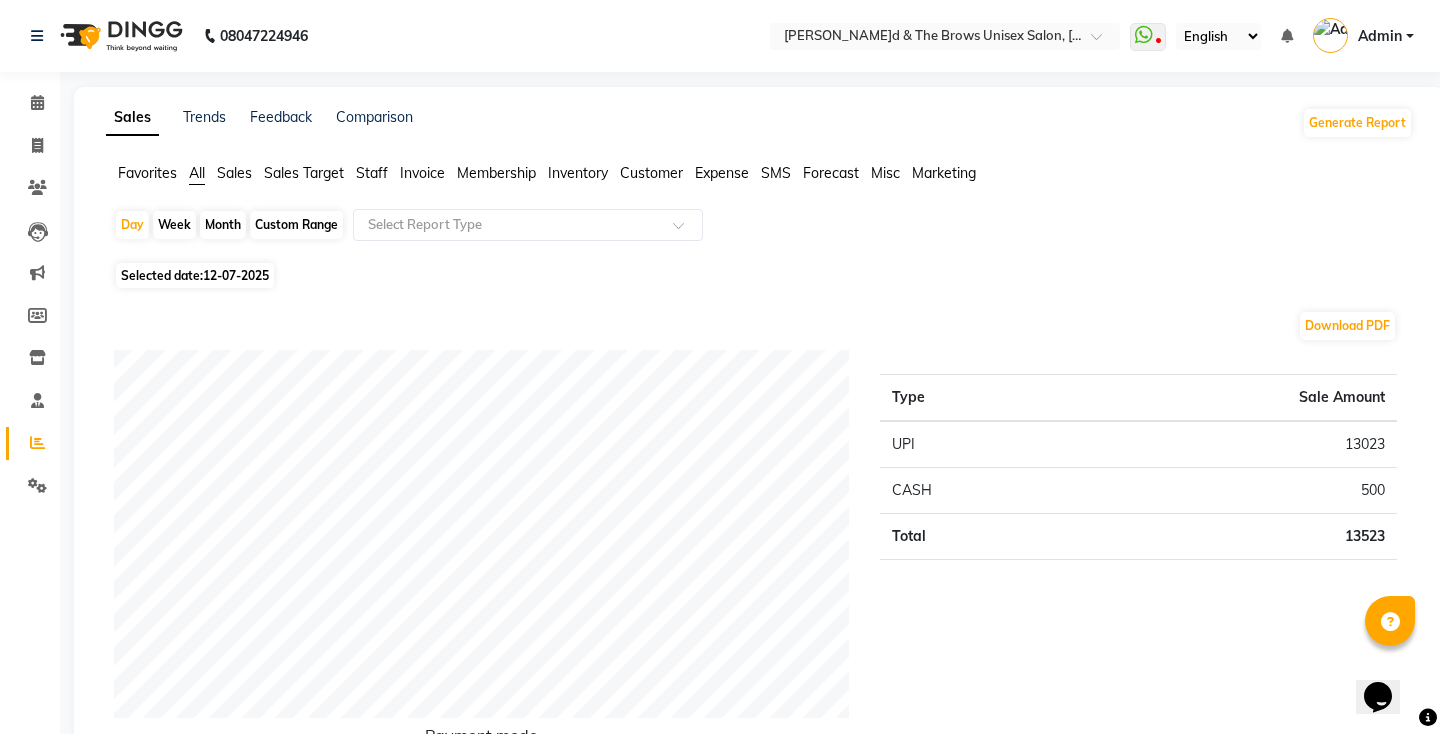 click on "Favorites All Sales Sales Target Staff Invoice Membership Inventory Customer Expense SMS Forecast Misc Marketing" 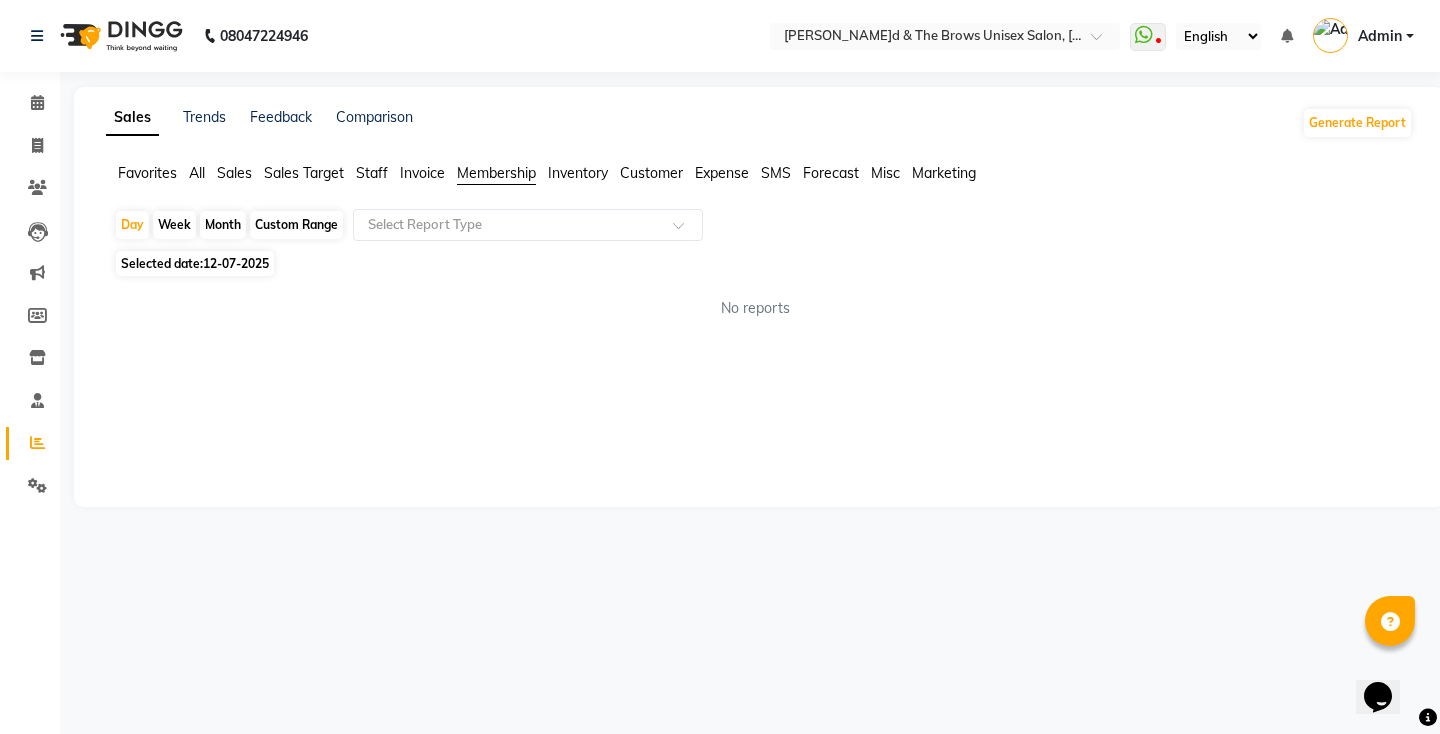 click on "12-07-2025" 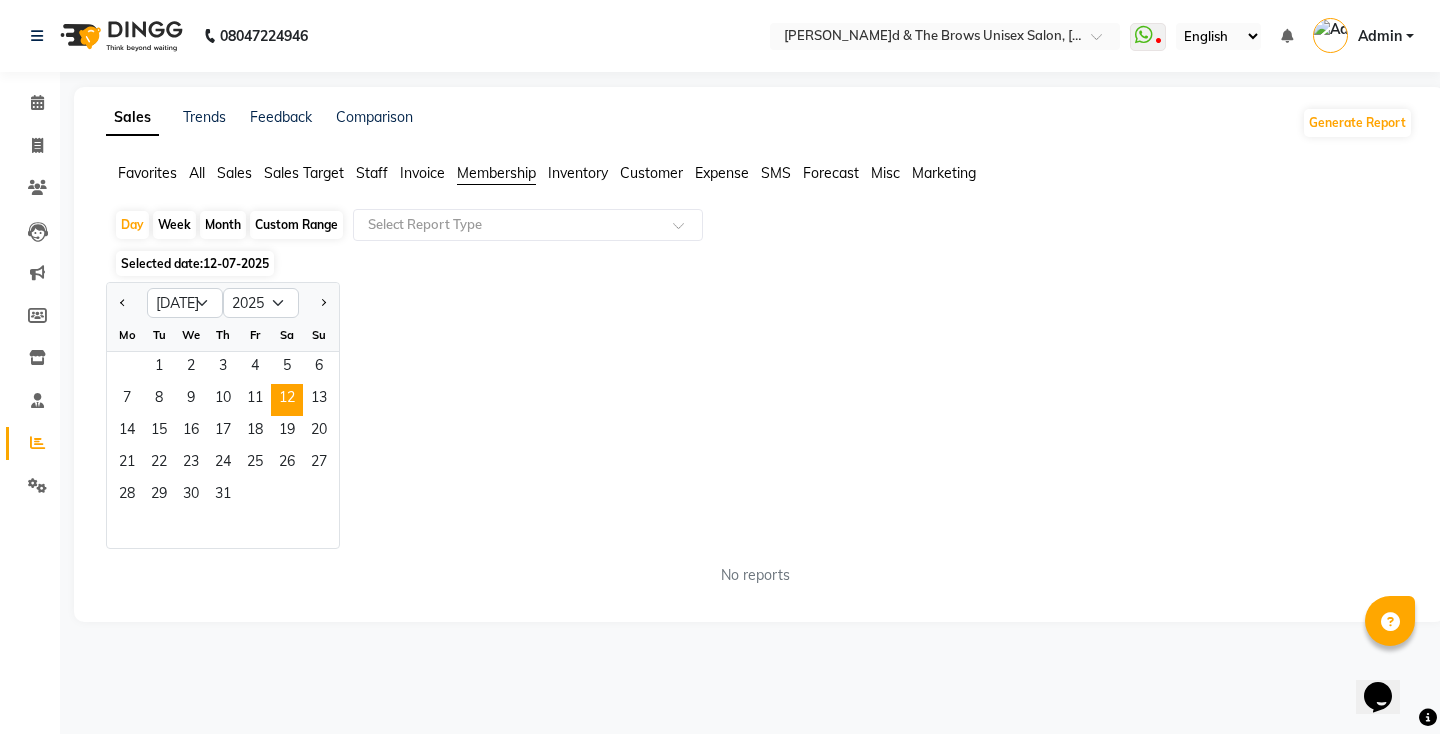 click on "Month" 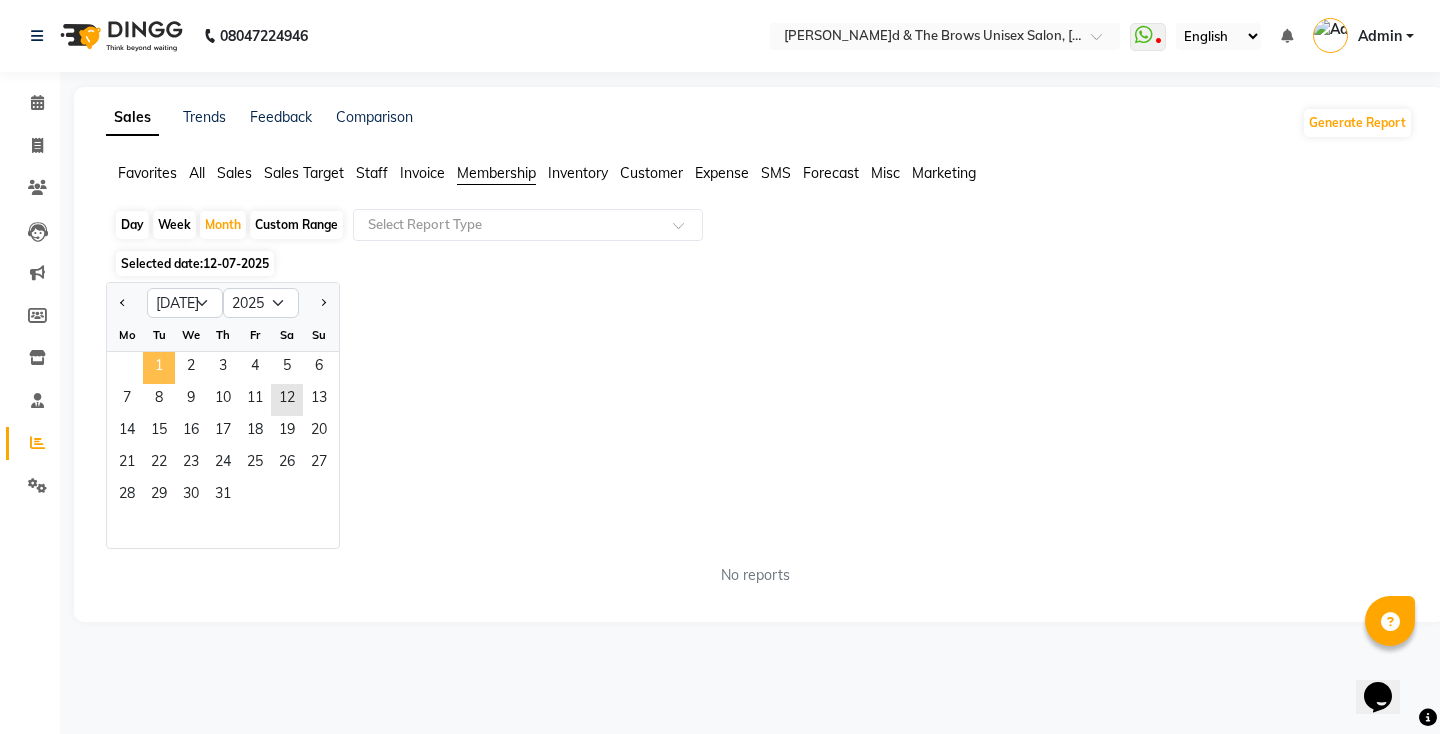 click on "1" 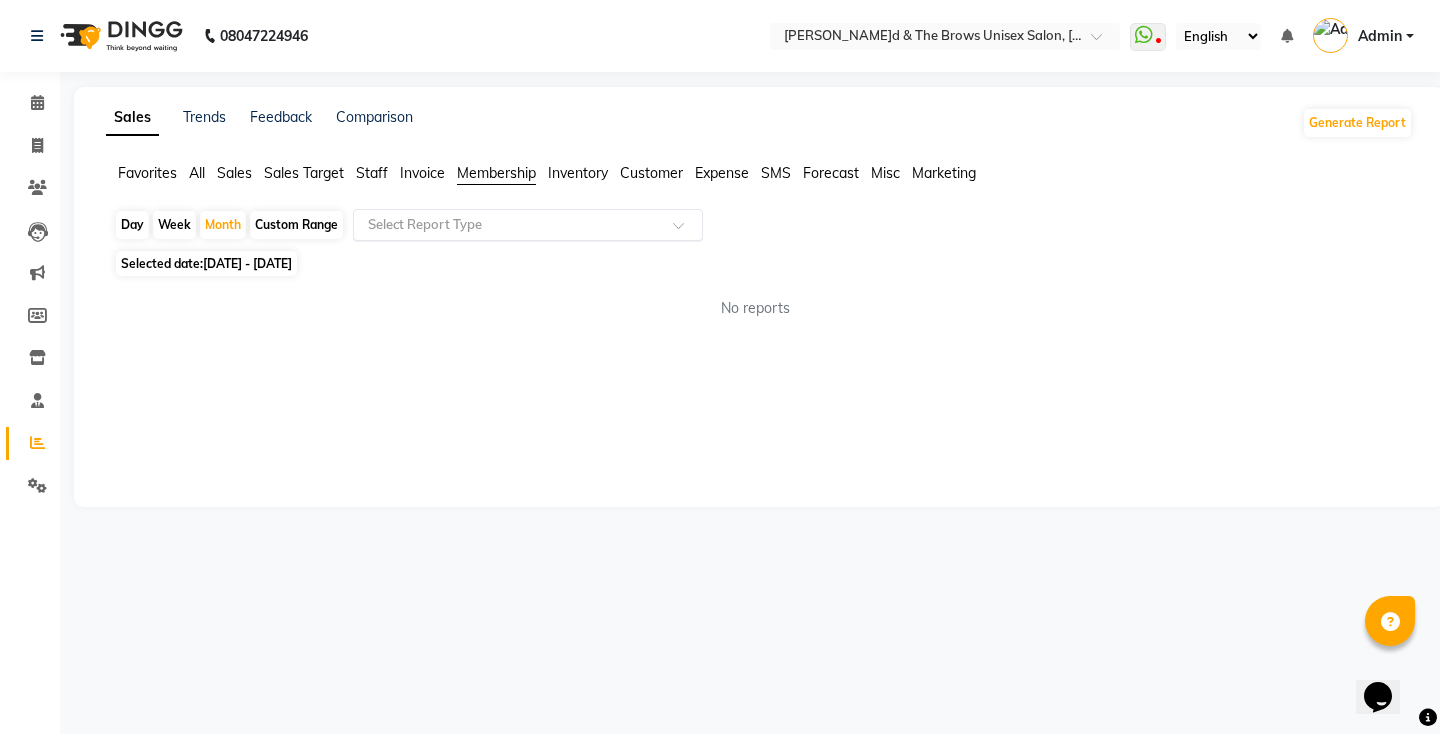 click on "Select Report Type" 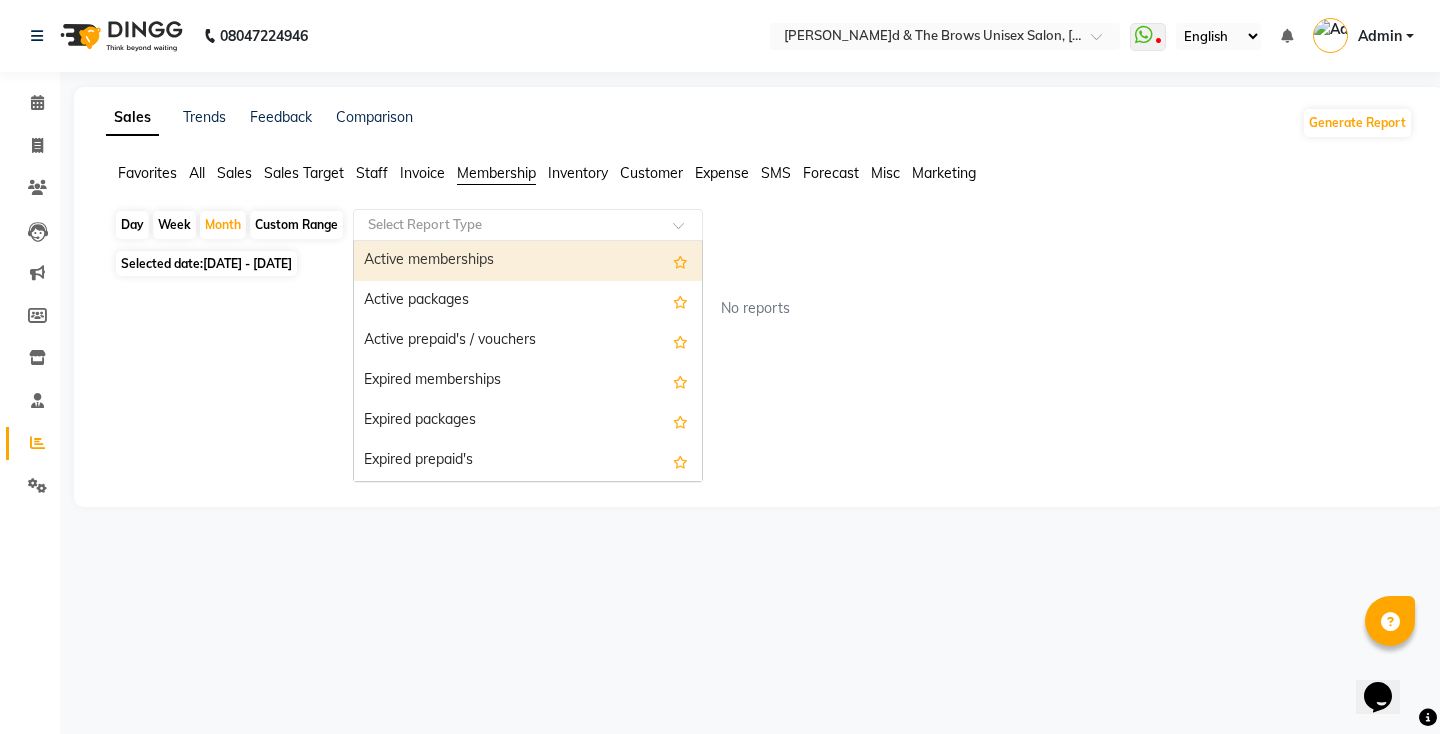 click on "Active memberships" at bounding box center [528, 261] 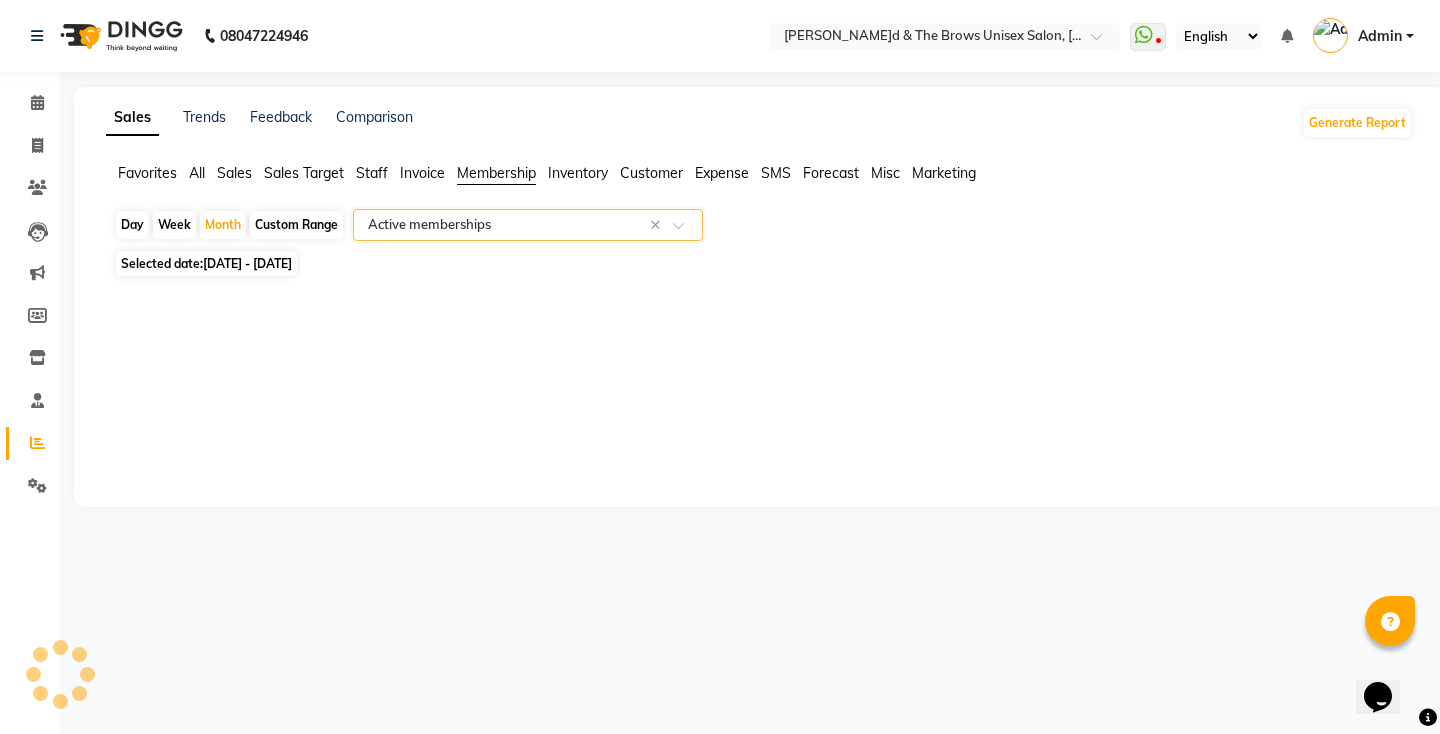 select on "full_report" 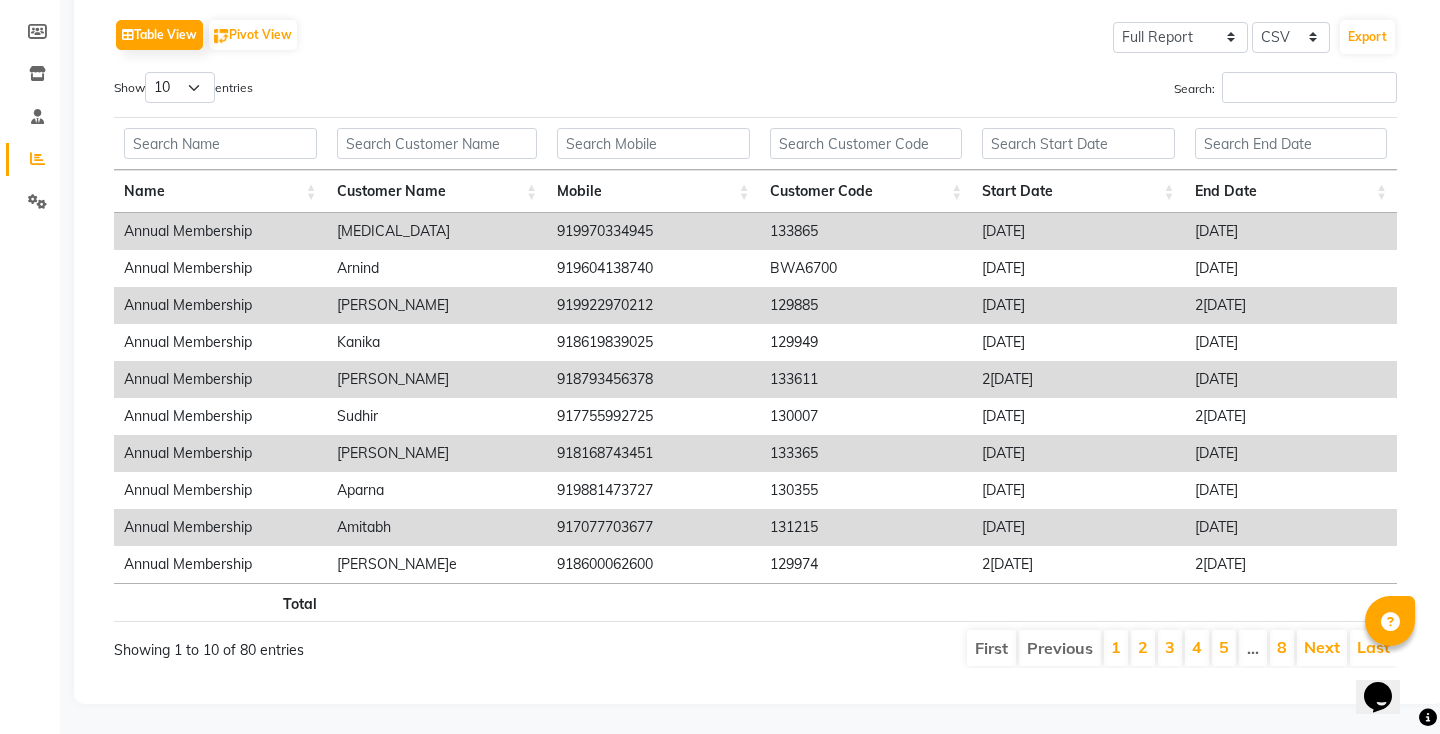 scroll, scrollTop: 0, scrollLeft: 0, axis: both 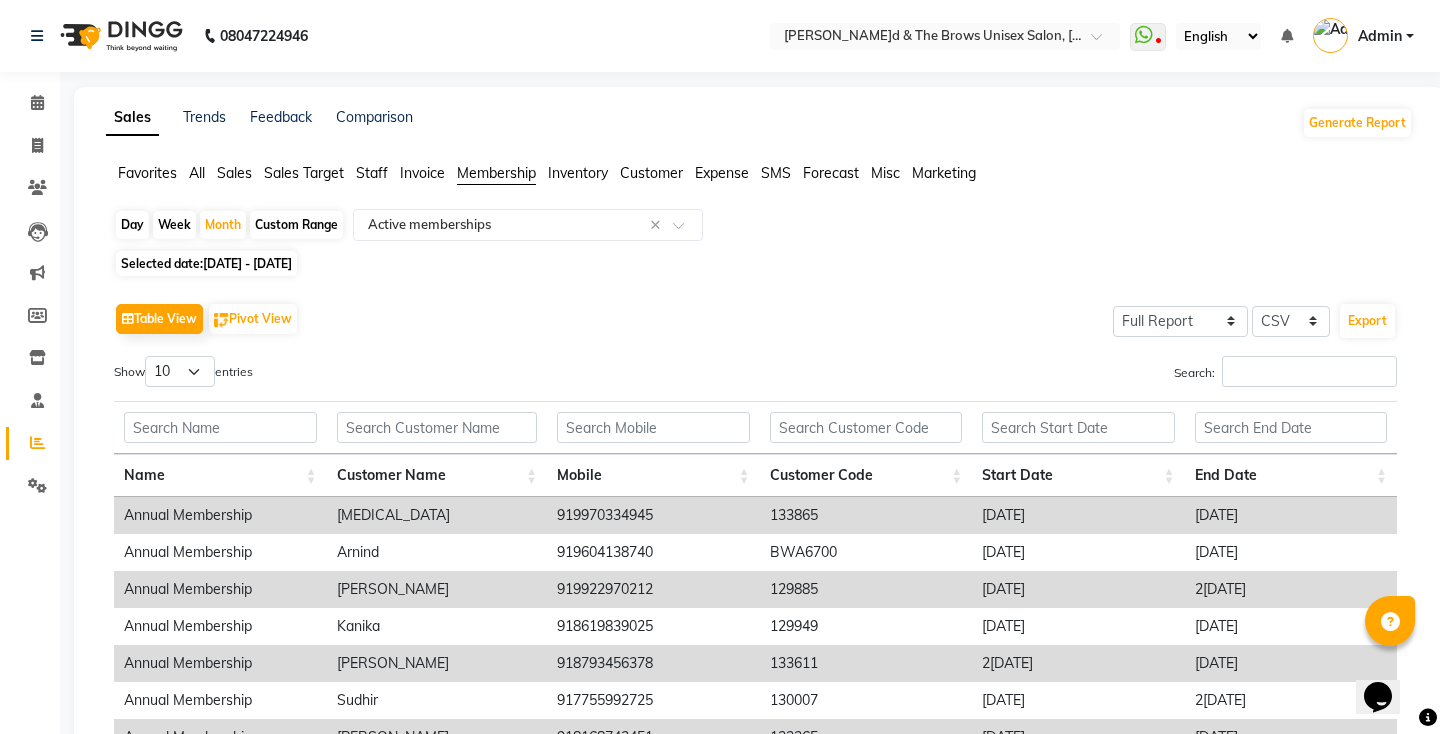 click on "Sales" 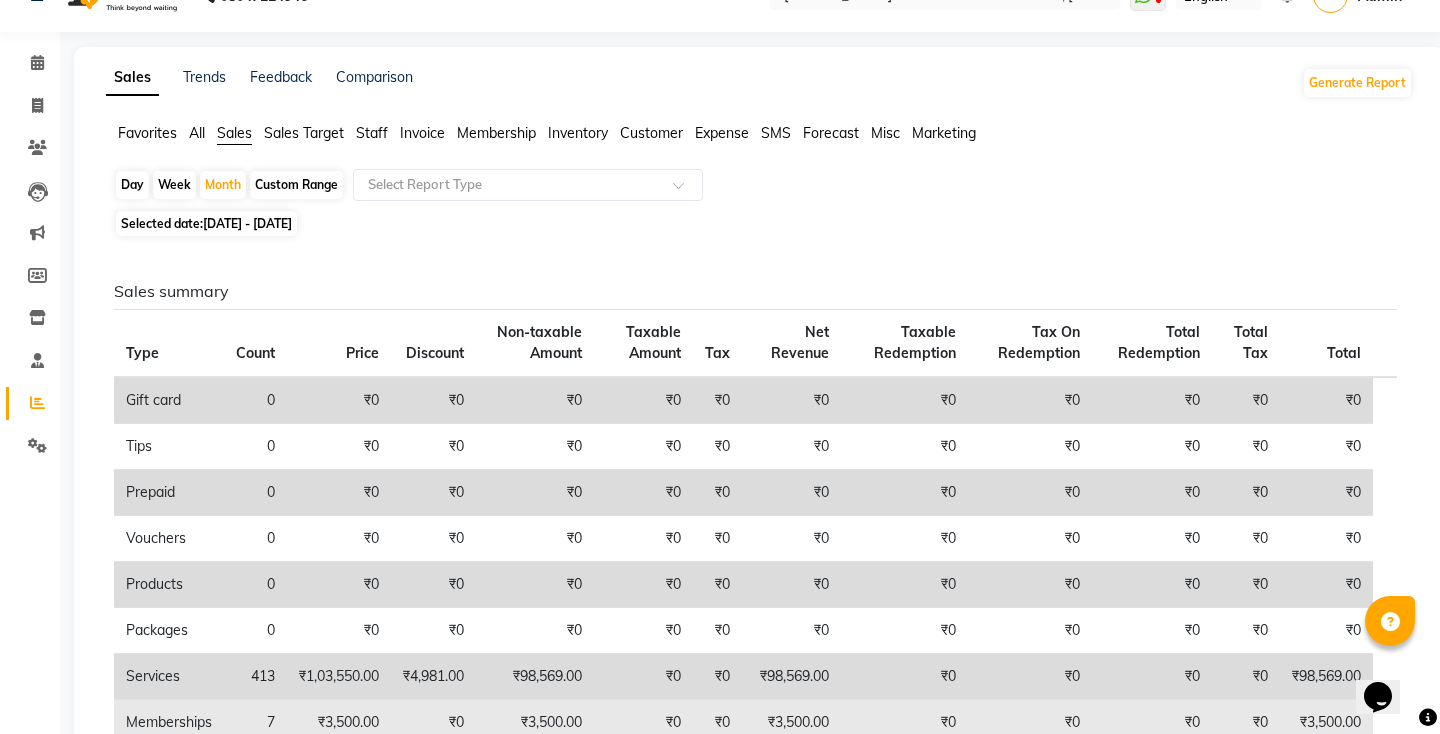 scroll, scrollTop: 0, scrollLeft: 0, axis: both 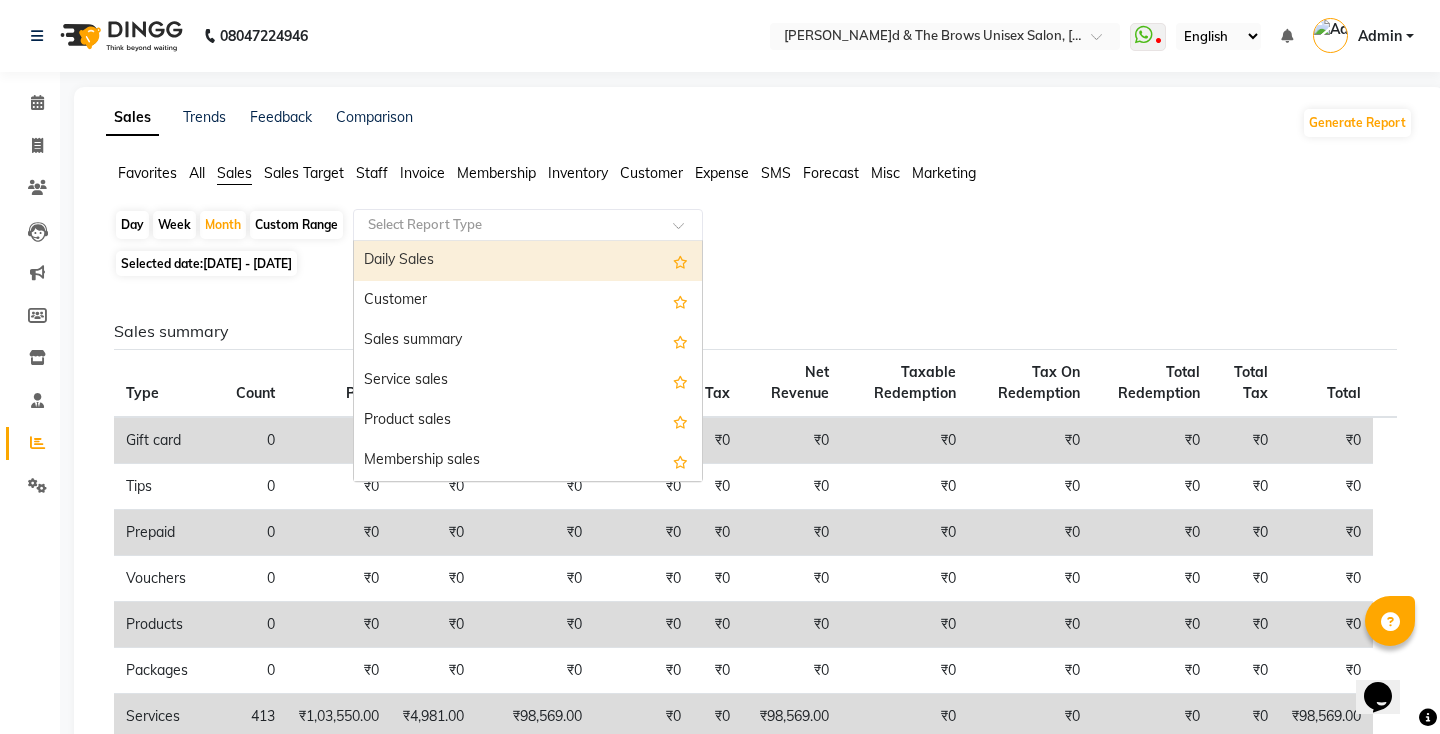 click 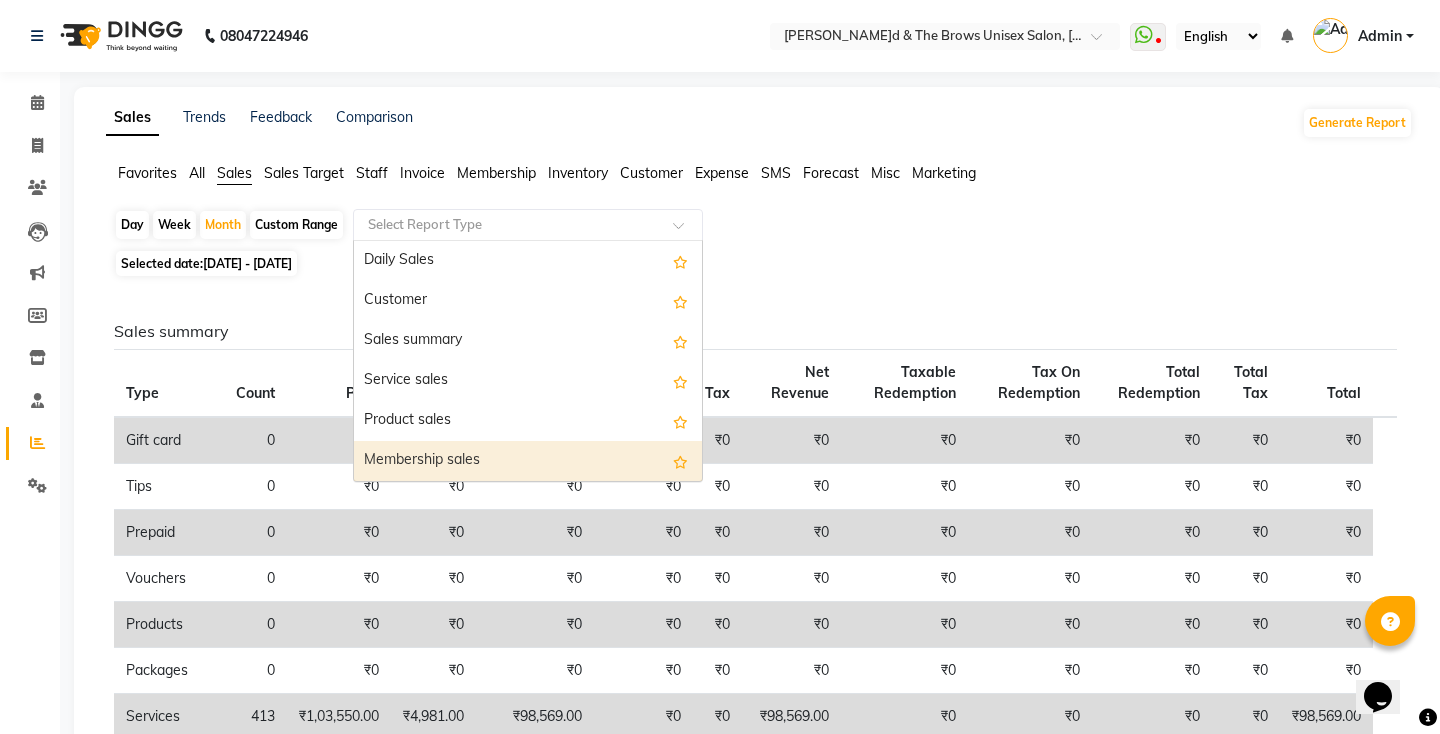 click on "Membership sales" at bounding box center [528, 461] 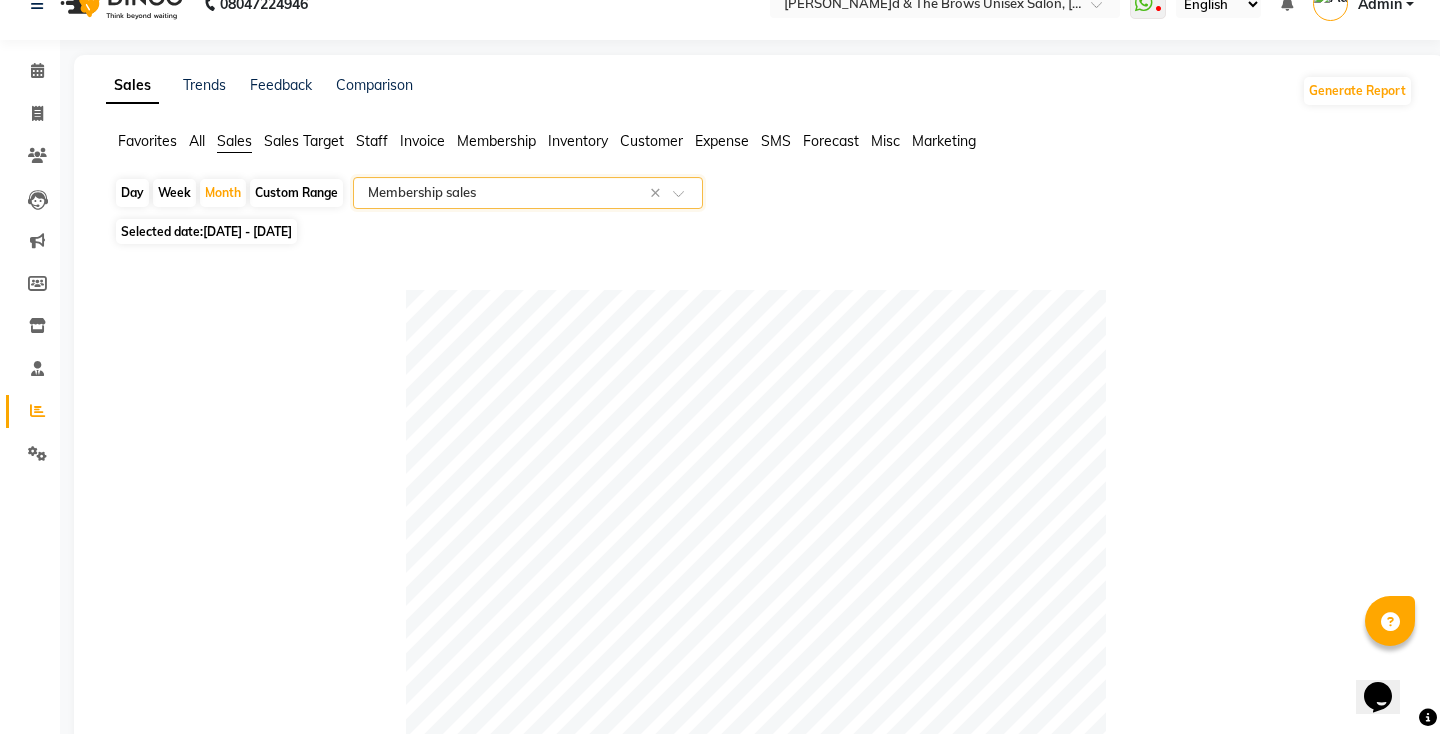 scroll, scrollTop: 0, scrollLeft: 0, axis: both 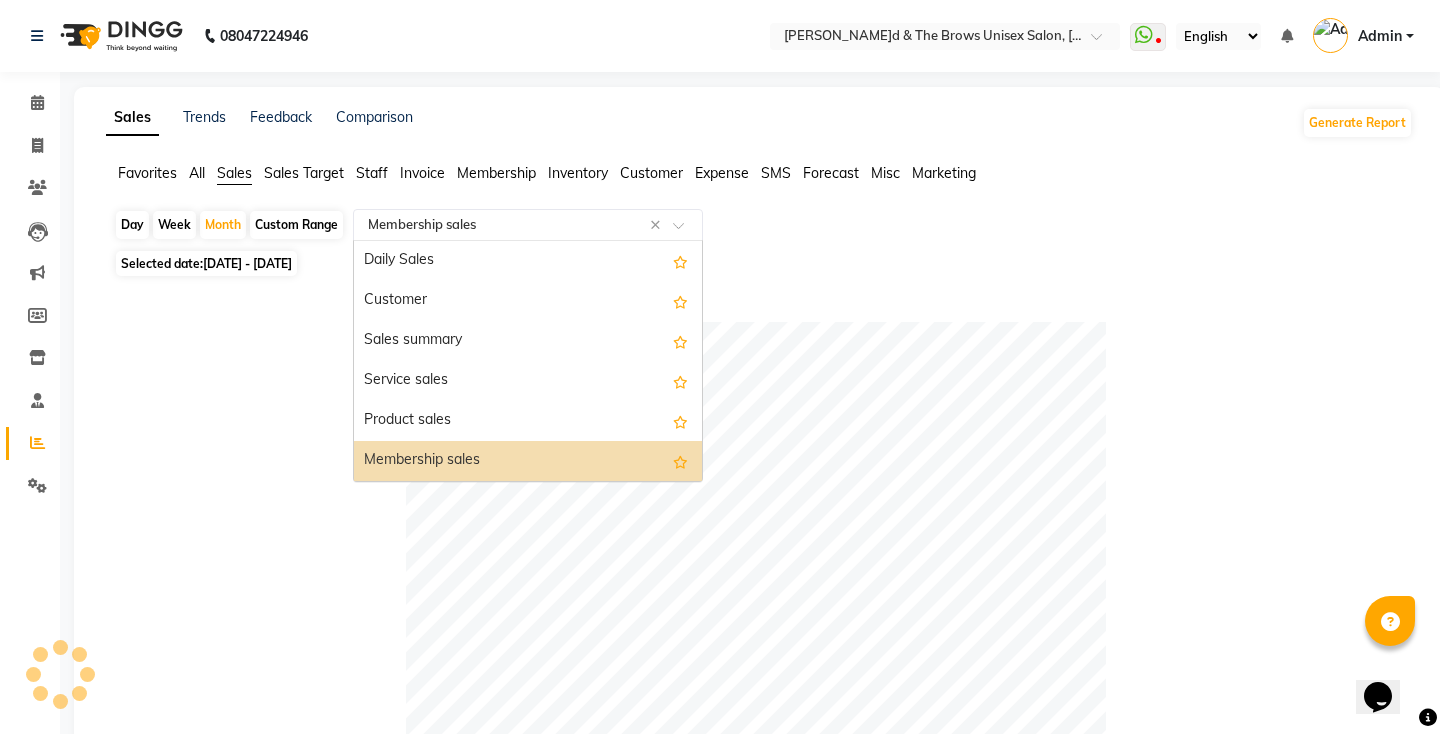 click 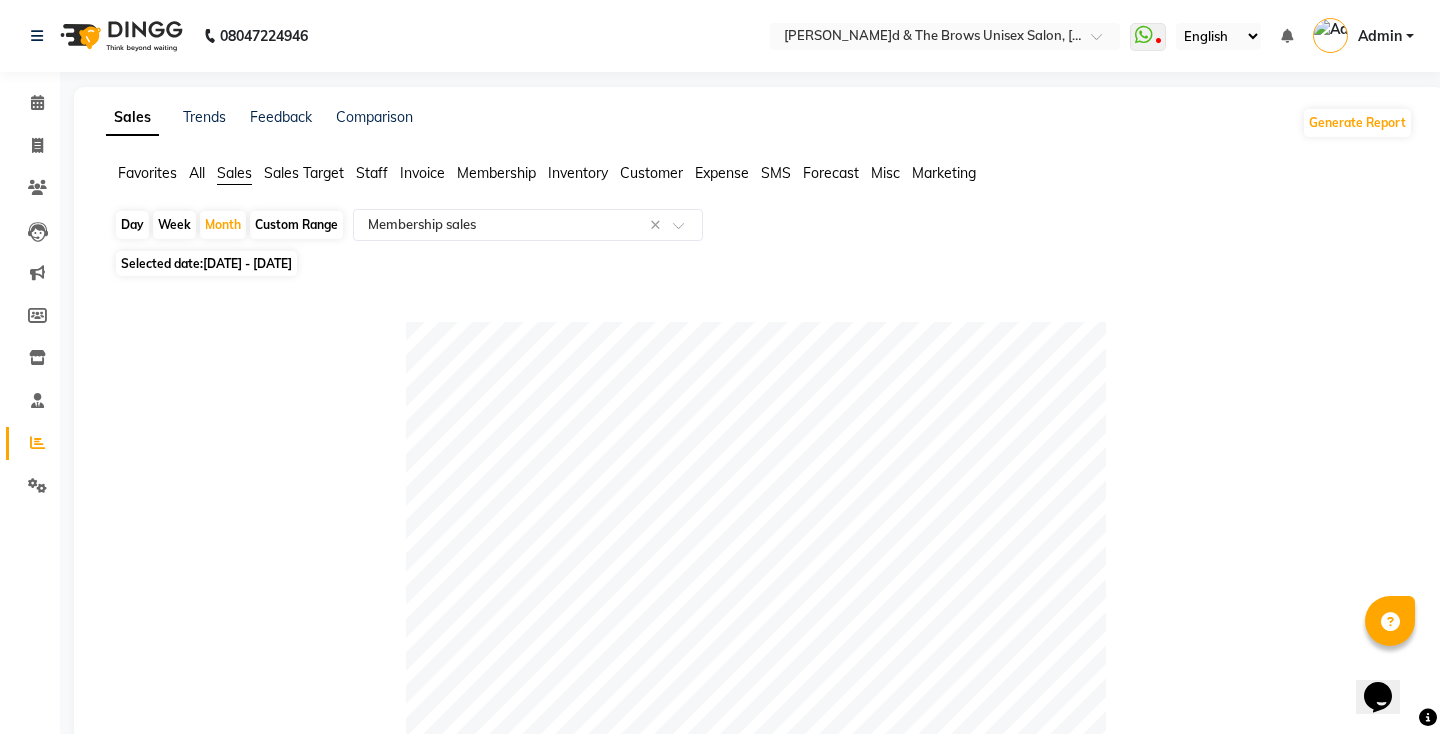 click on "All" 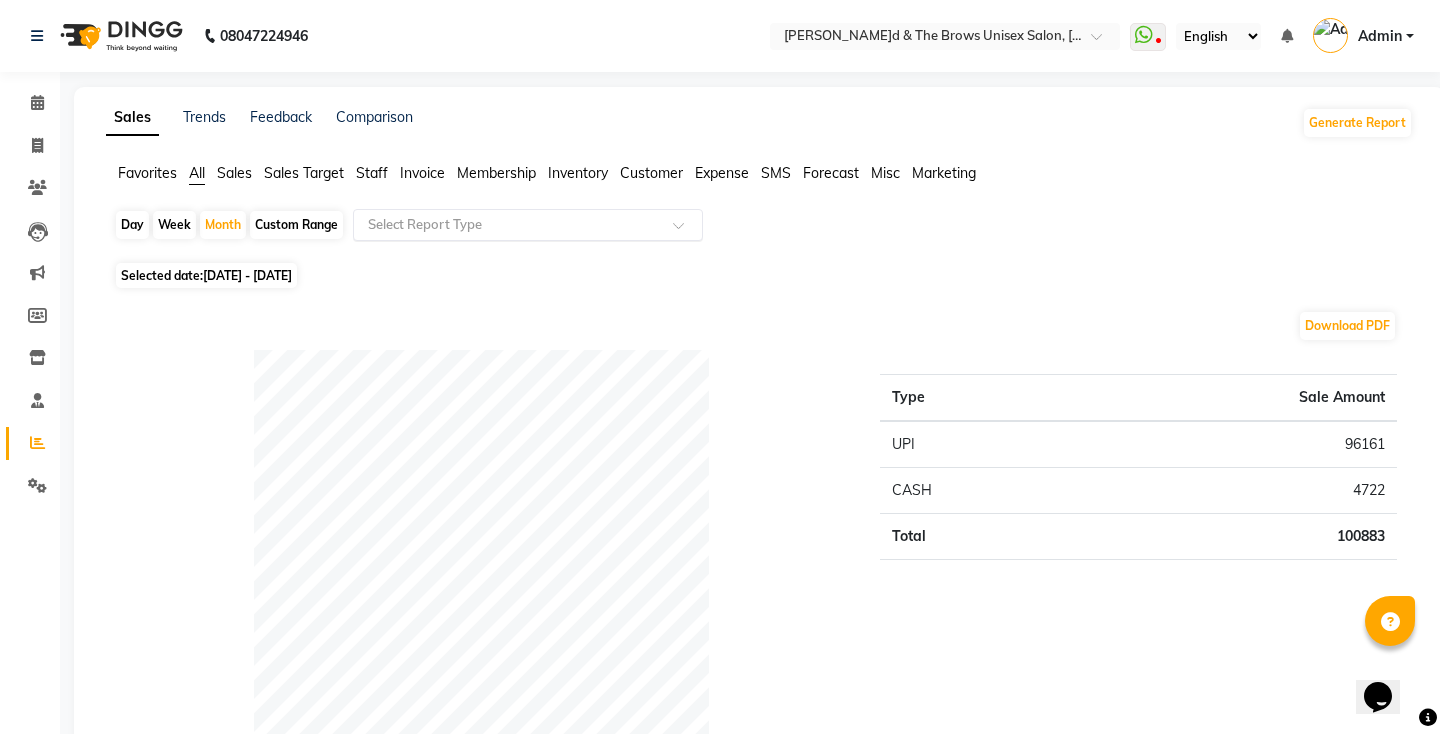click 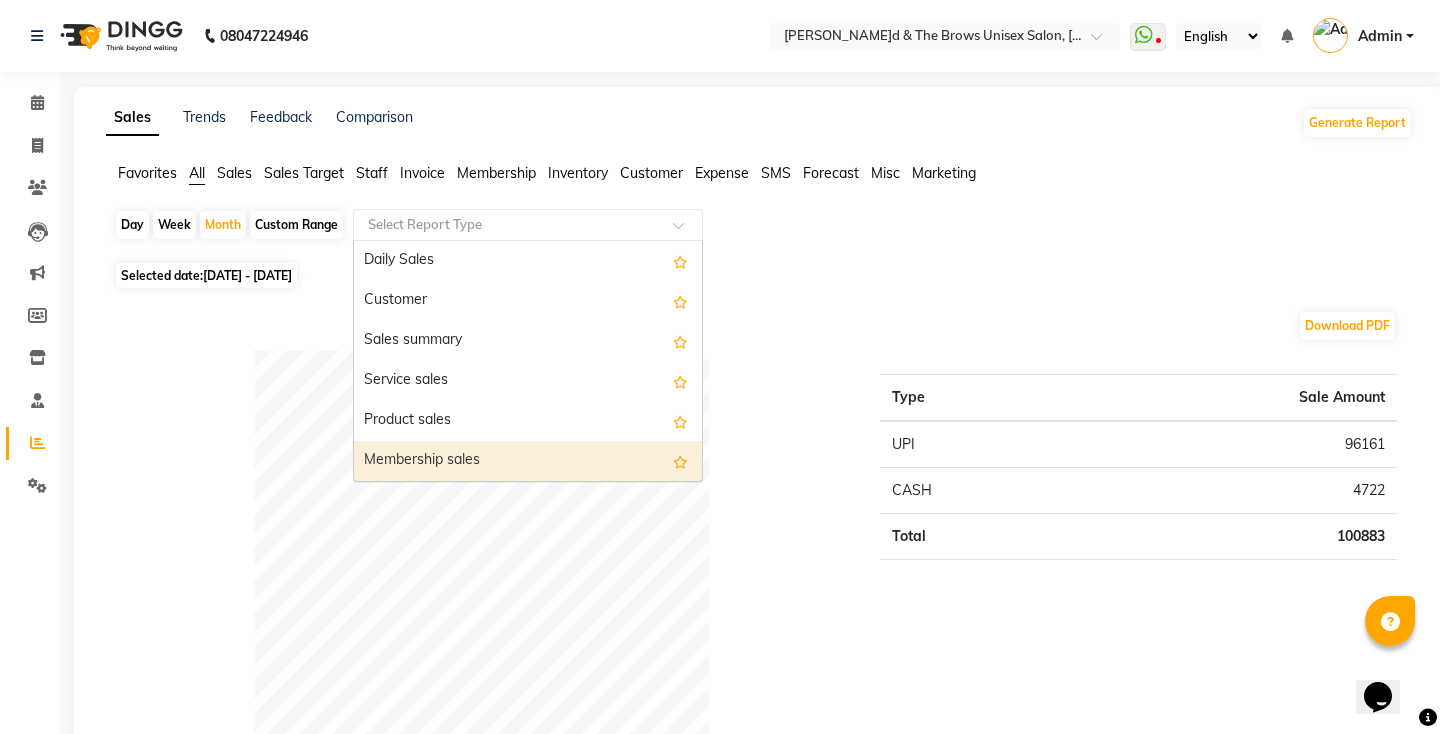 click on "Membership sales" at bounding box center (528, 461) 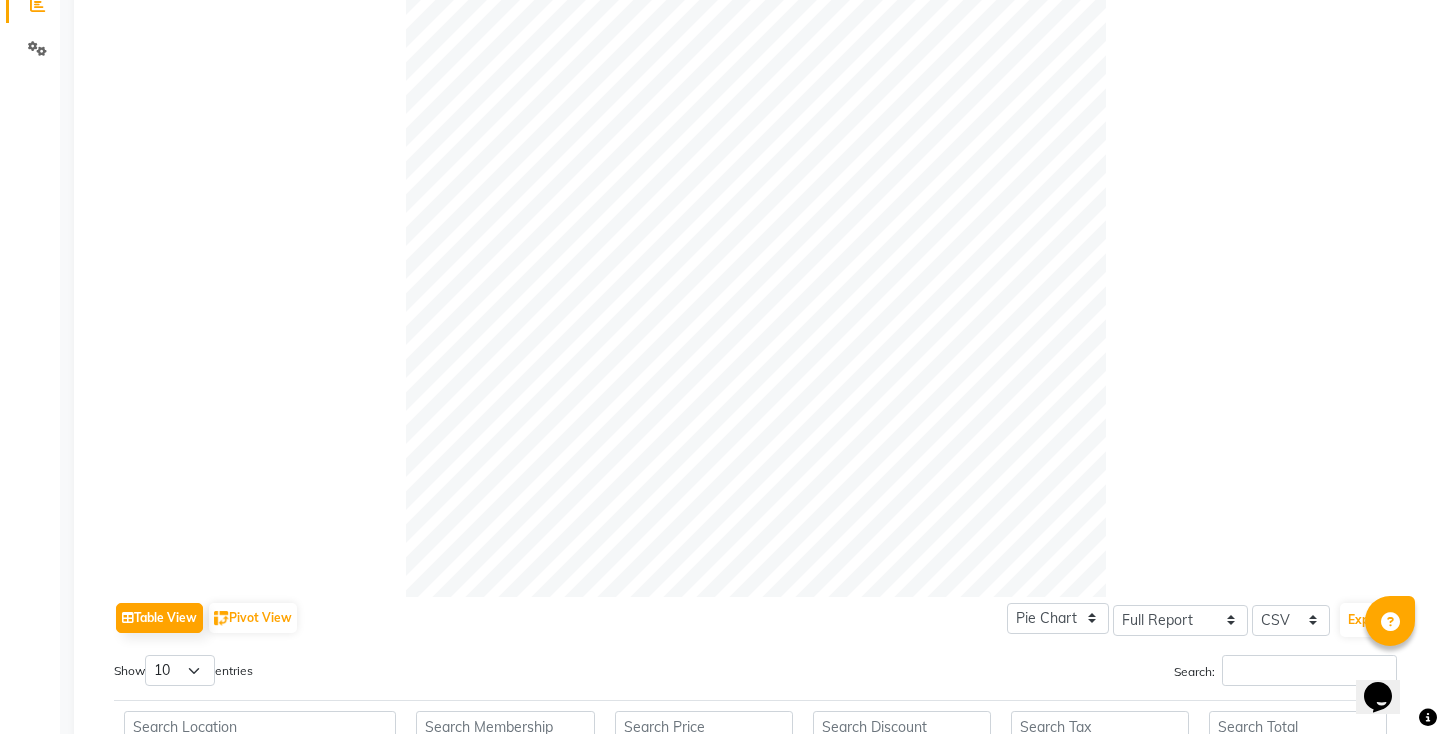 scroll, scrollTop: 687, scrollLeft: 0, axis: vertical 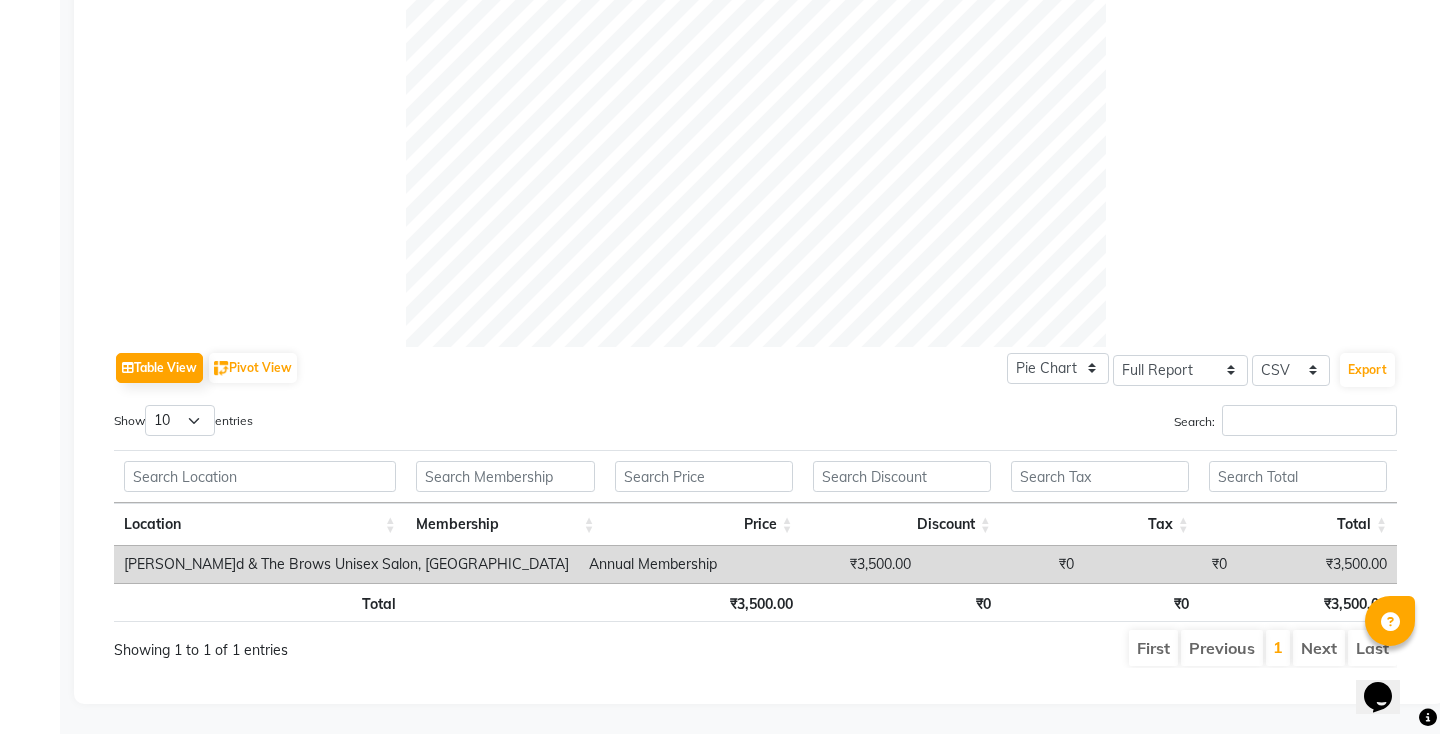 click on "Annual Membership" at bounding box center (670, 564) 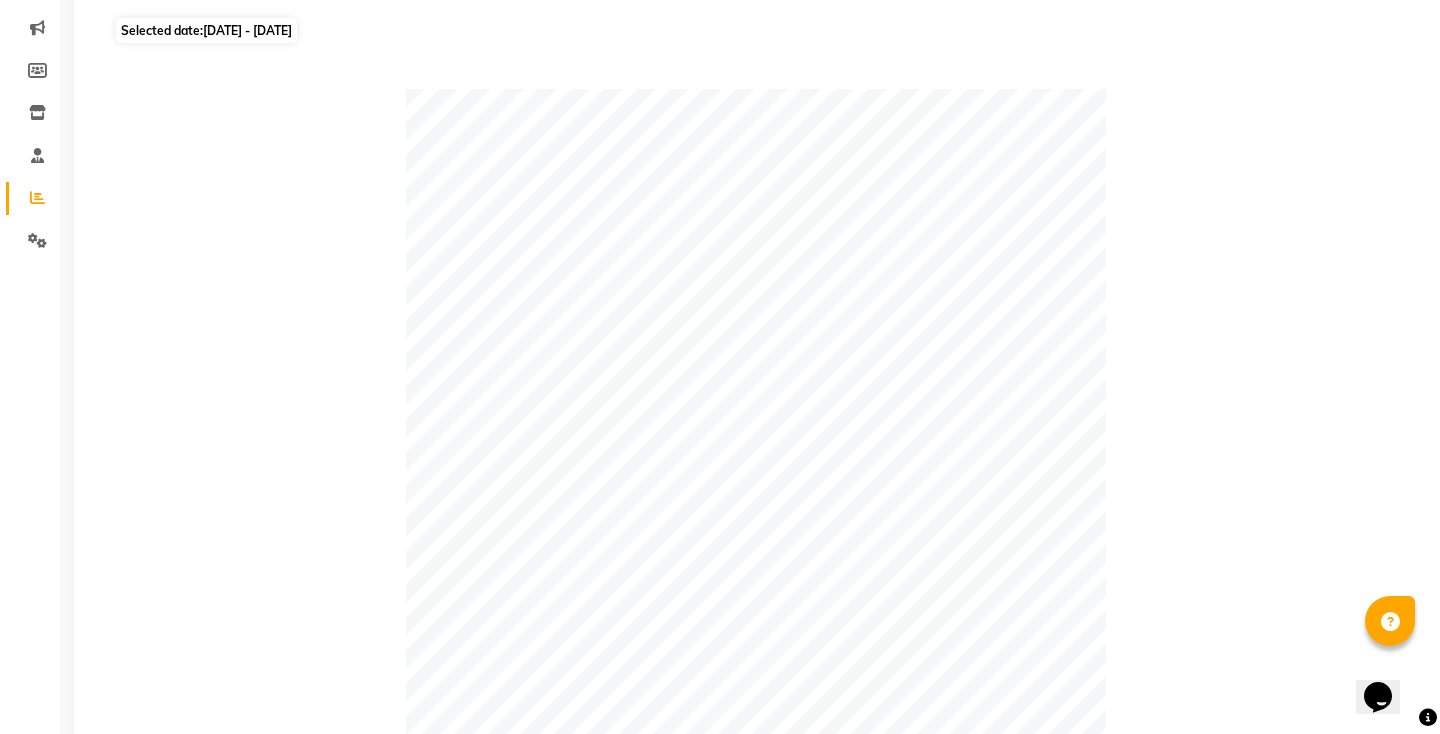 scroll, scrollTop: 0, scrollLeft: 0, axis: both 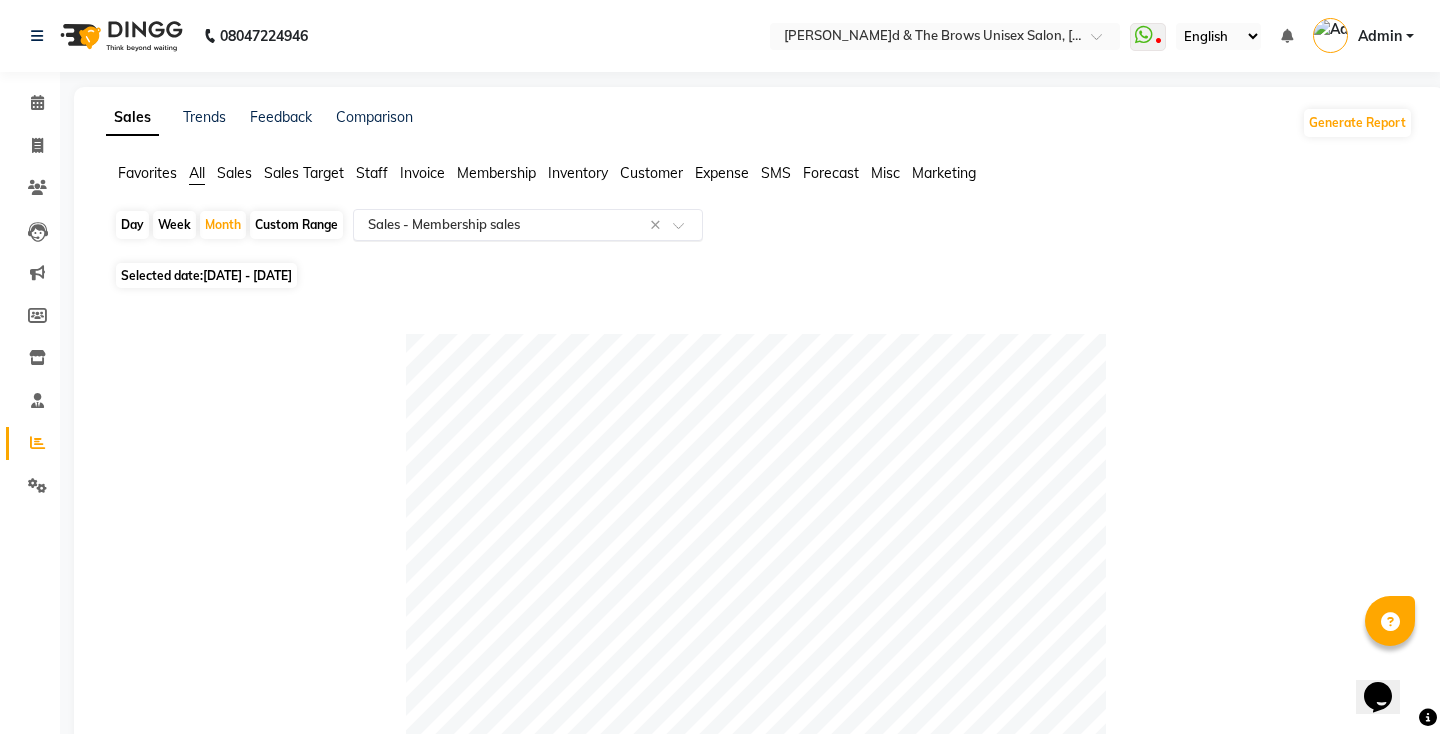 click 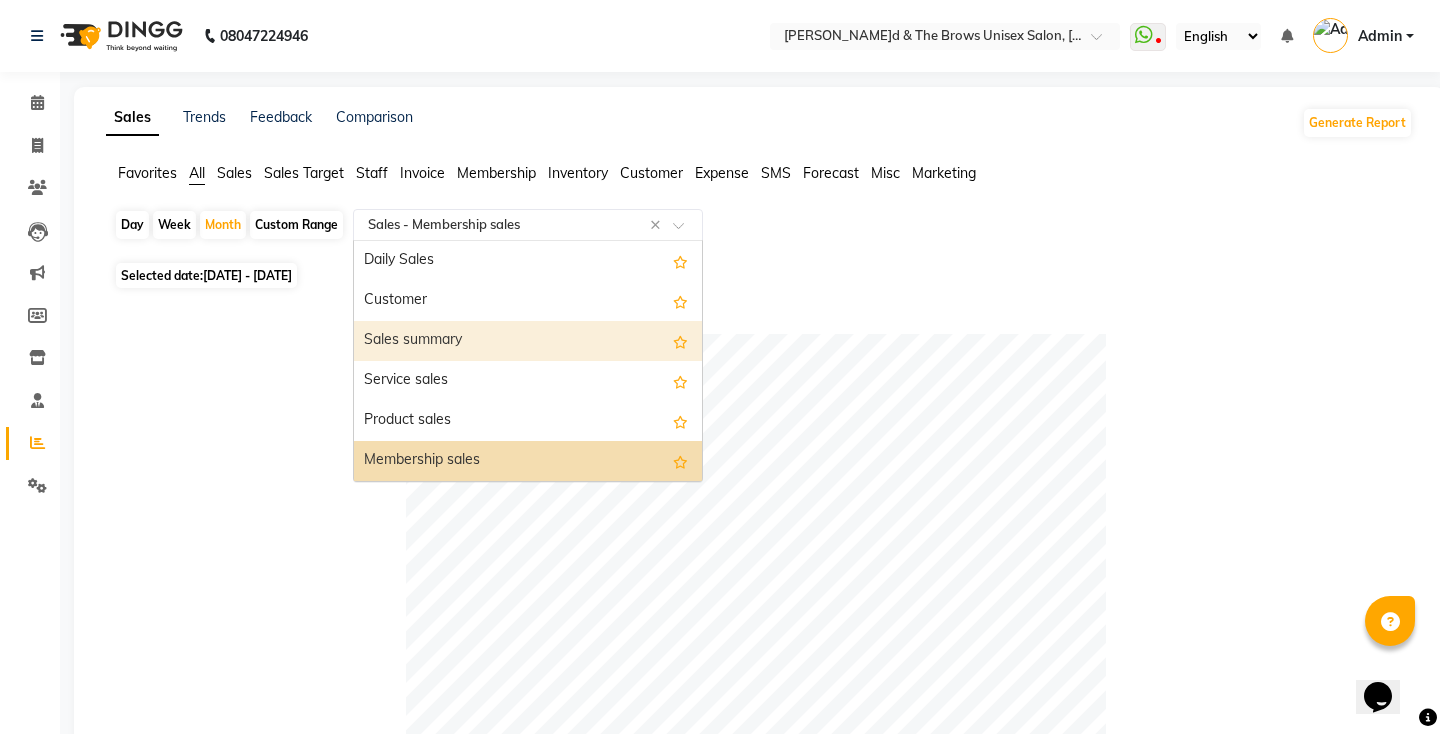 click on "Sales summary" at bounding box center (528, 341) 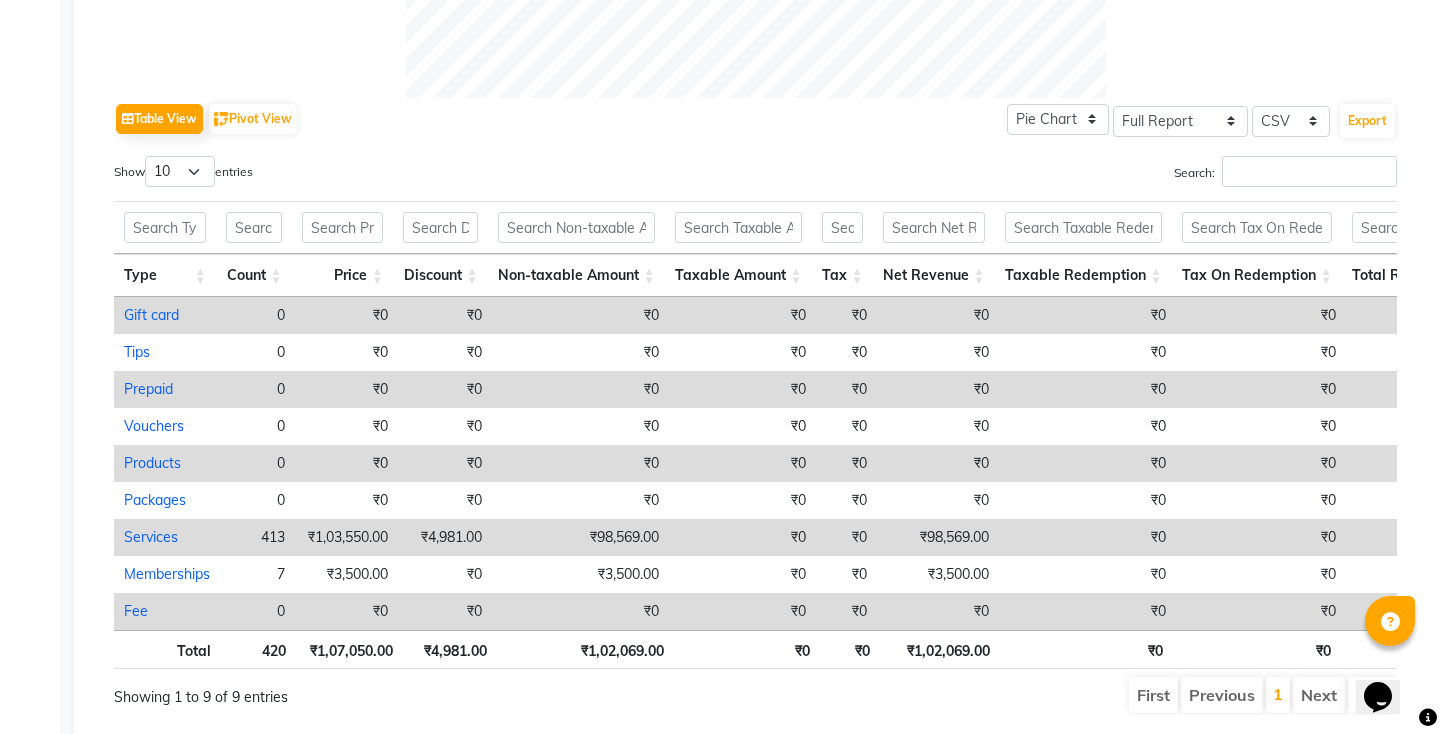 scroll, scrollTop: 983, scrollLeft: 0, axis: vertical 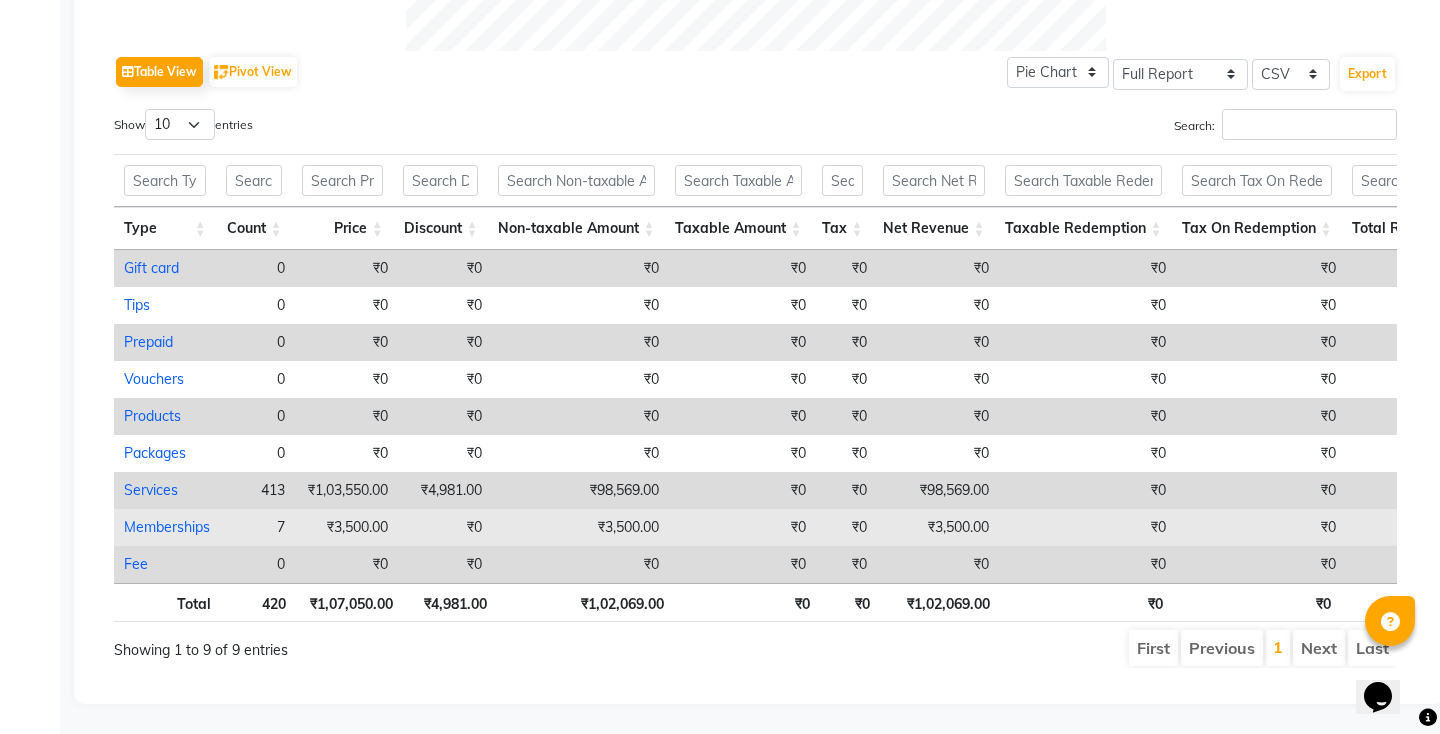 click on "Memberships" at bounding box center [167, 527] 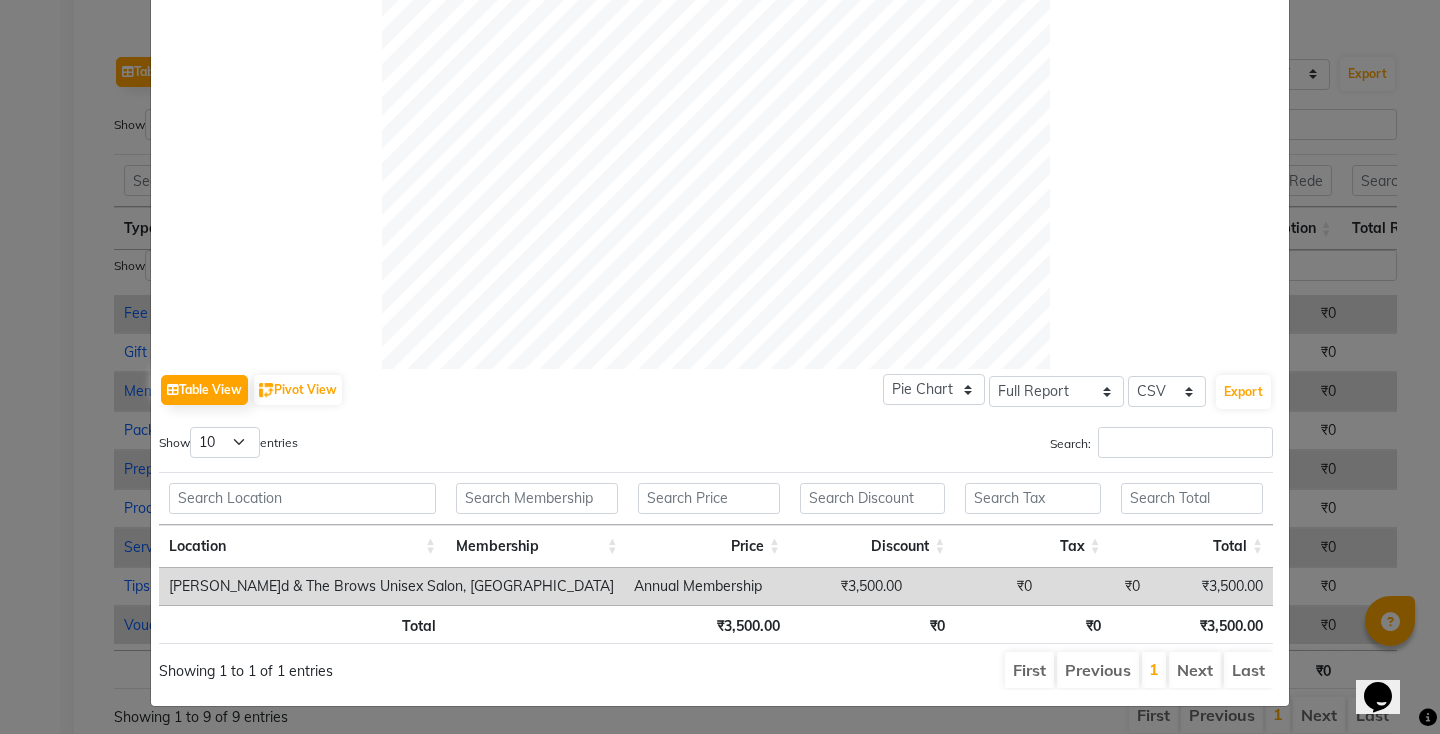 scroll, scrollTop: 0, scrollLeft: 0, axis: both 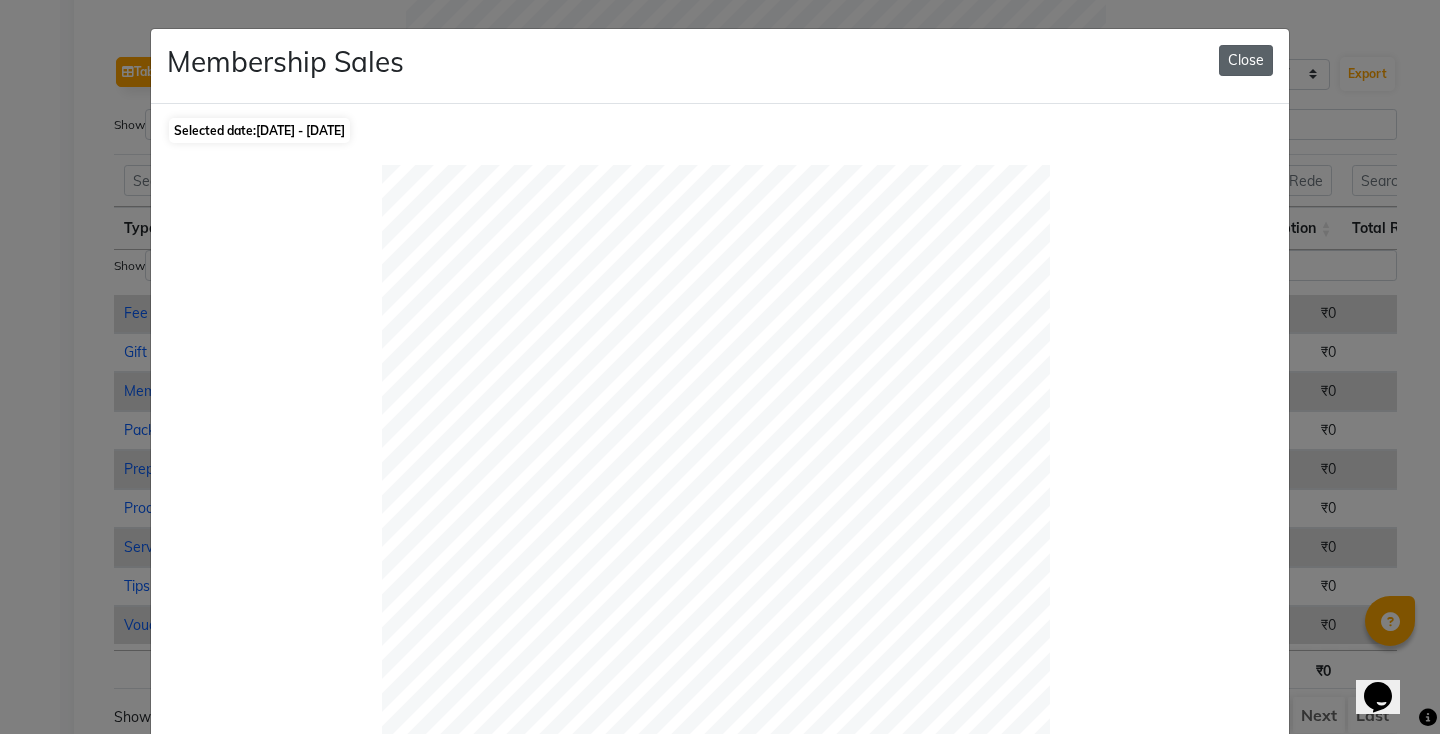 click on "Close" 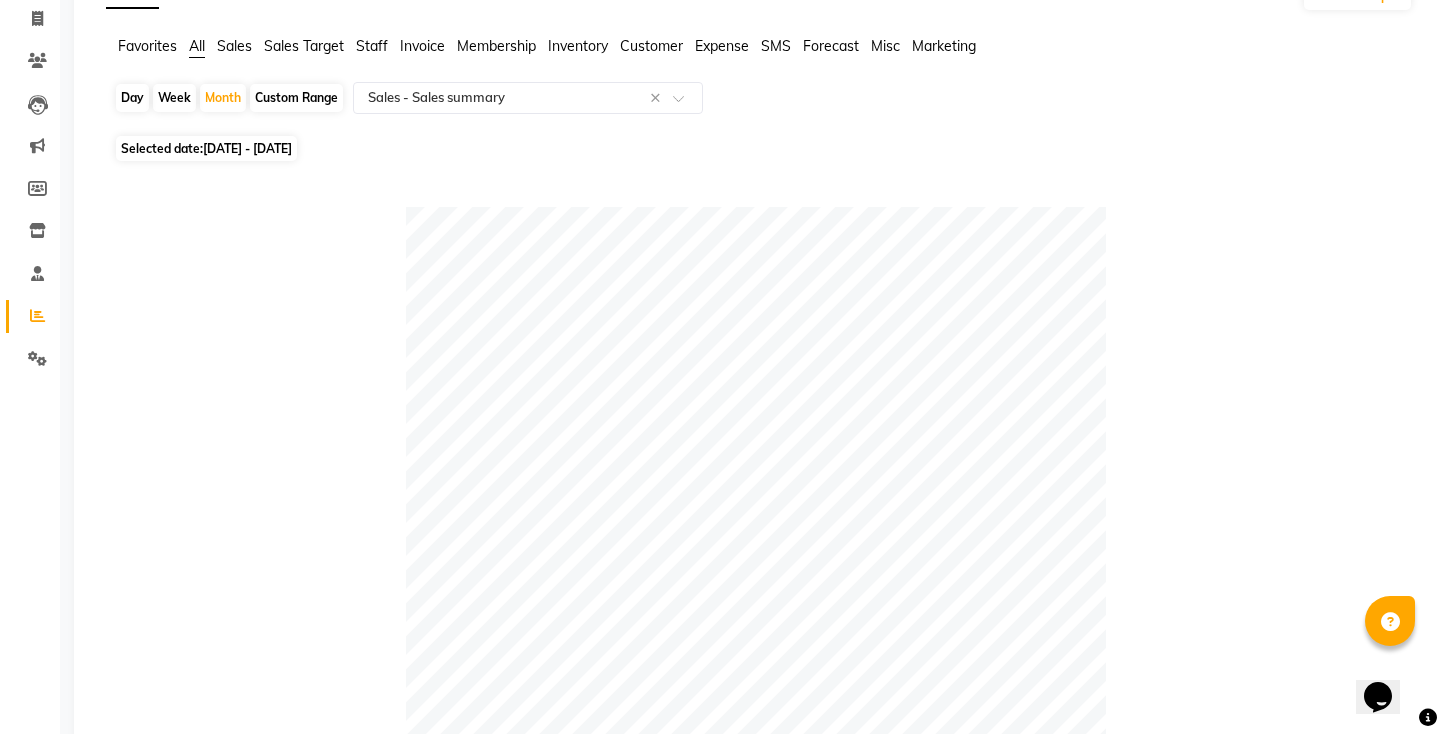 scroll, scrollTop: 0, scrollLeft: 0, axis: both 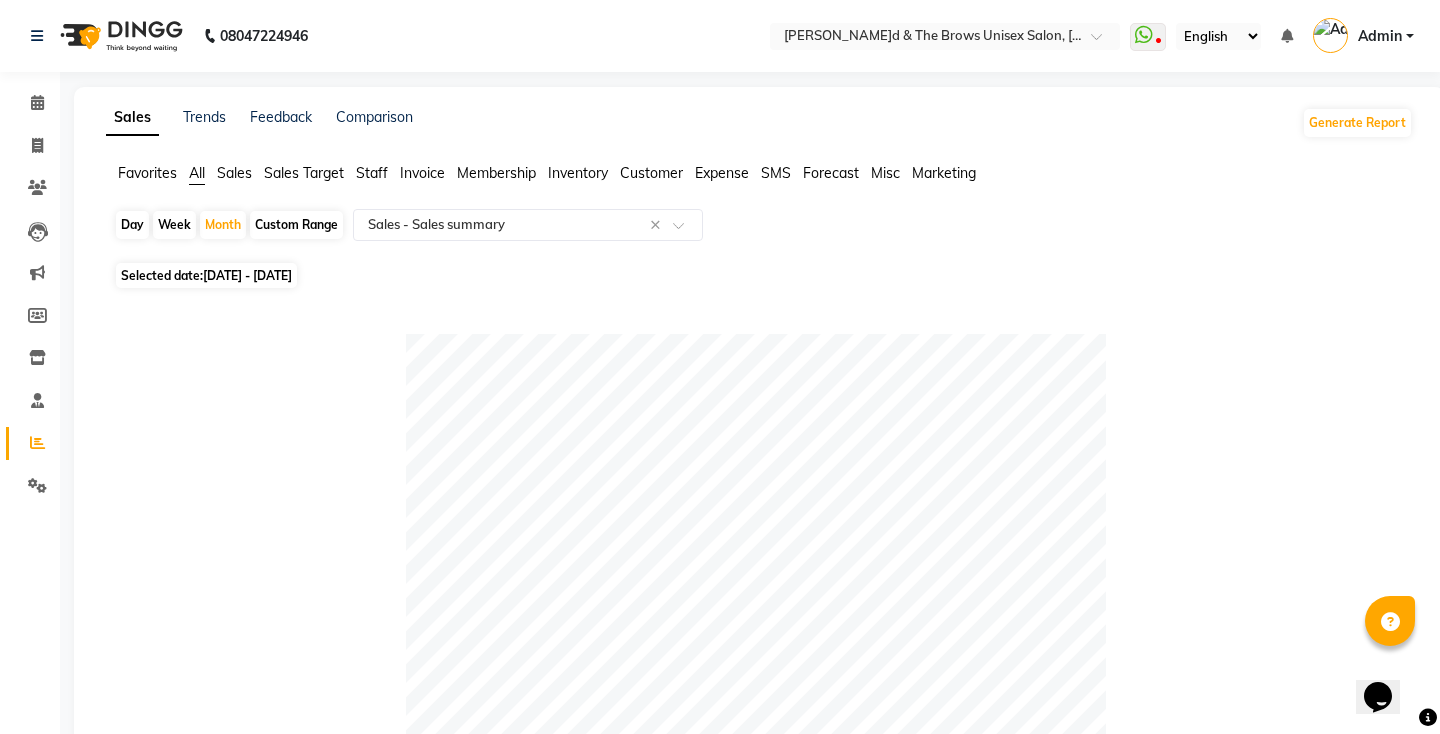 click on "Sales" 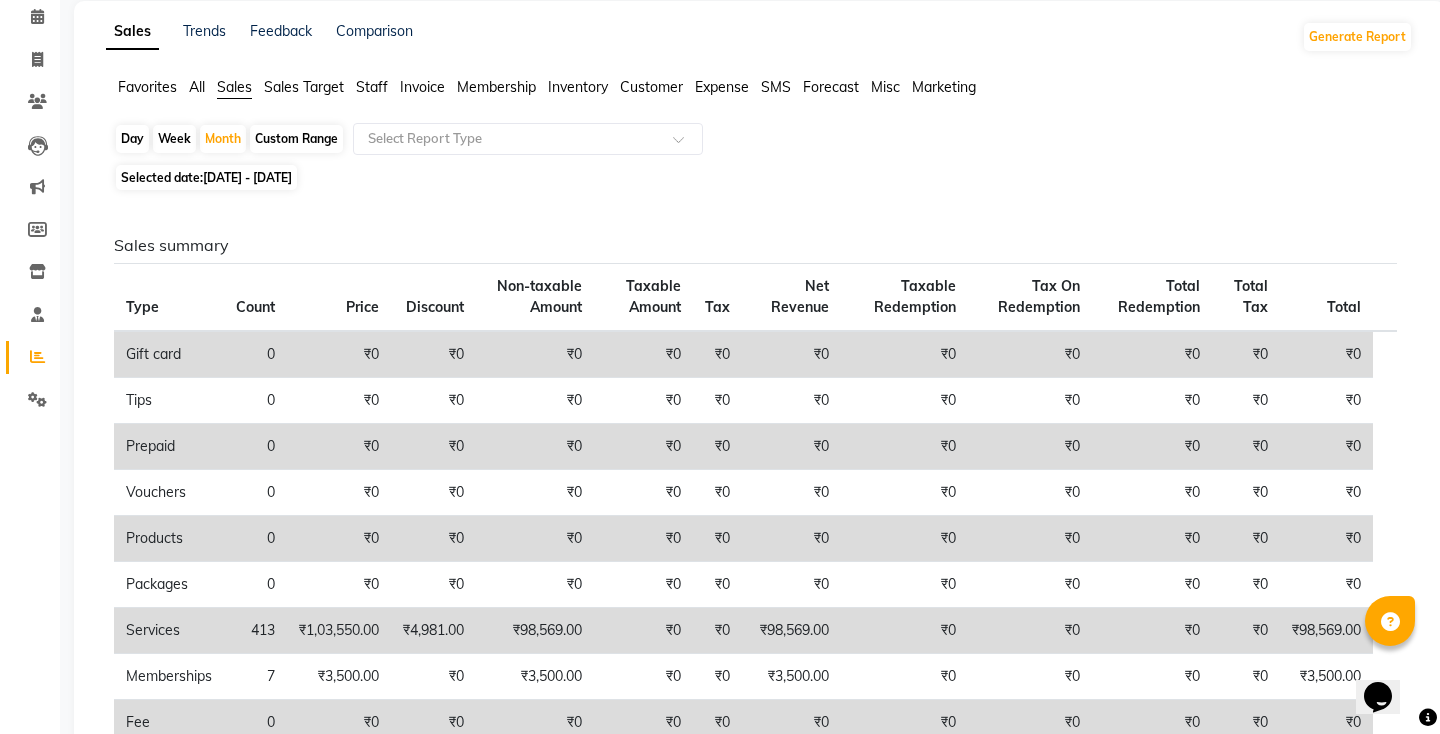scroll, scrollTop: 0, scrollLeft: 0, axis: both 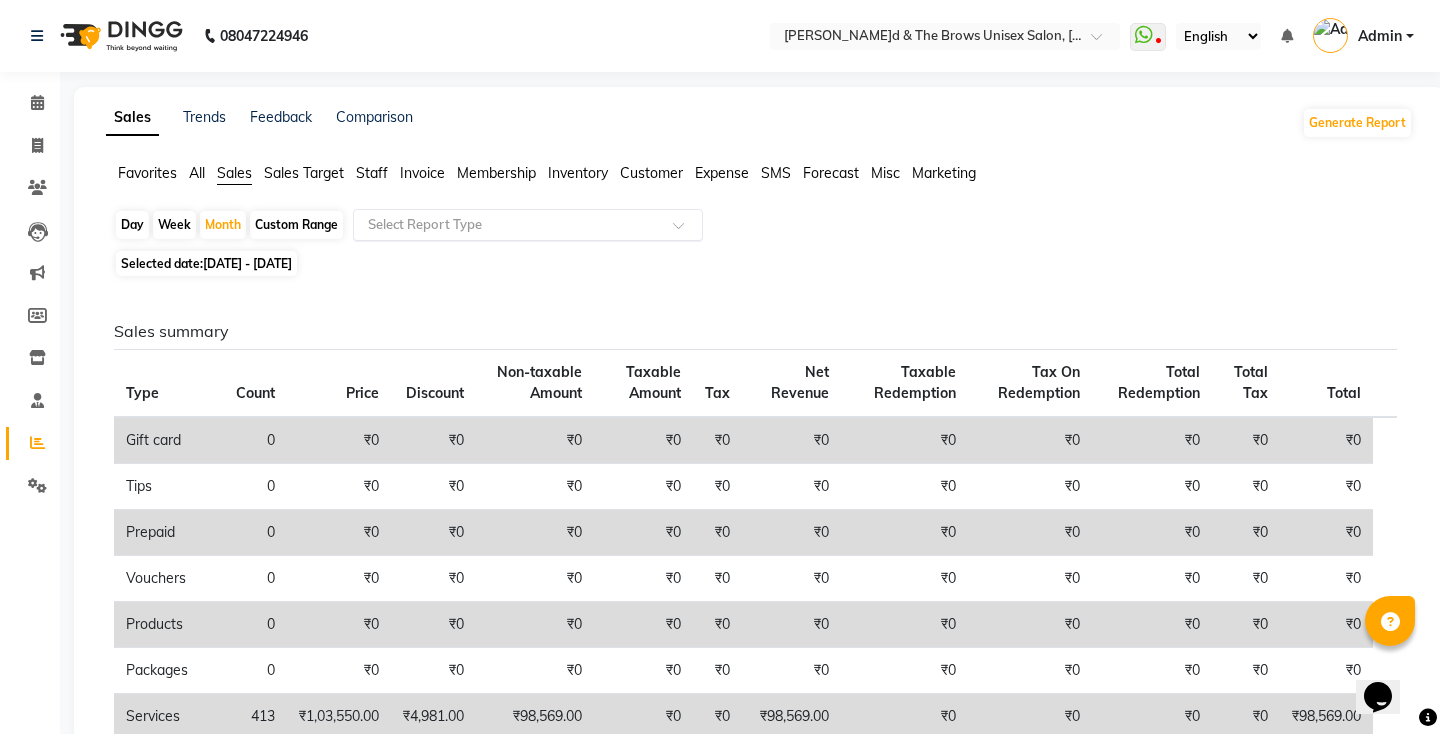 click 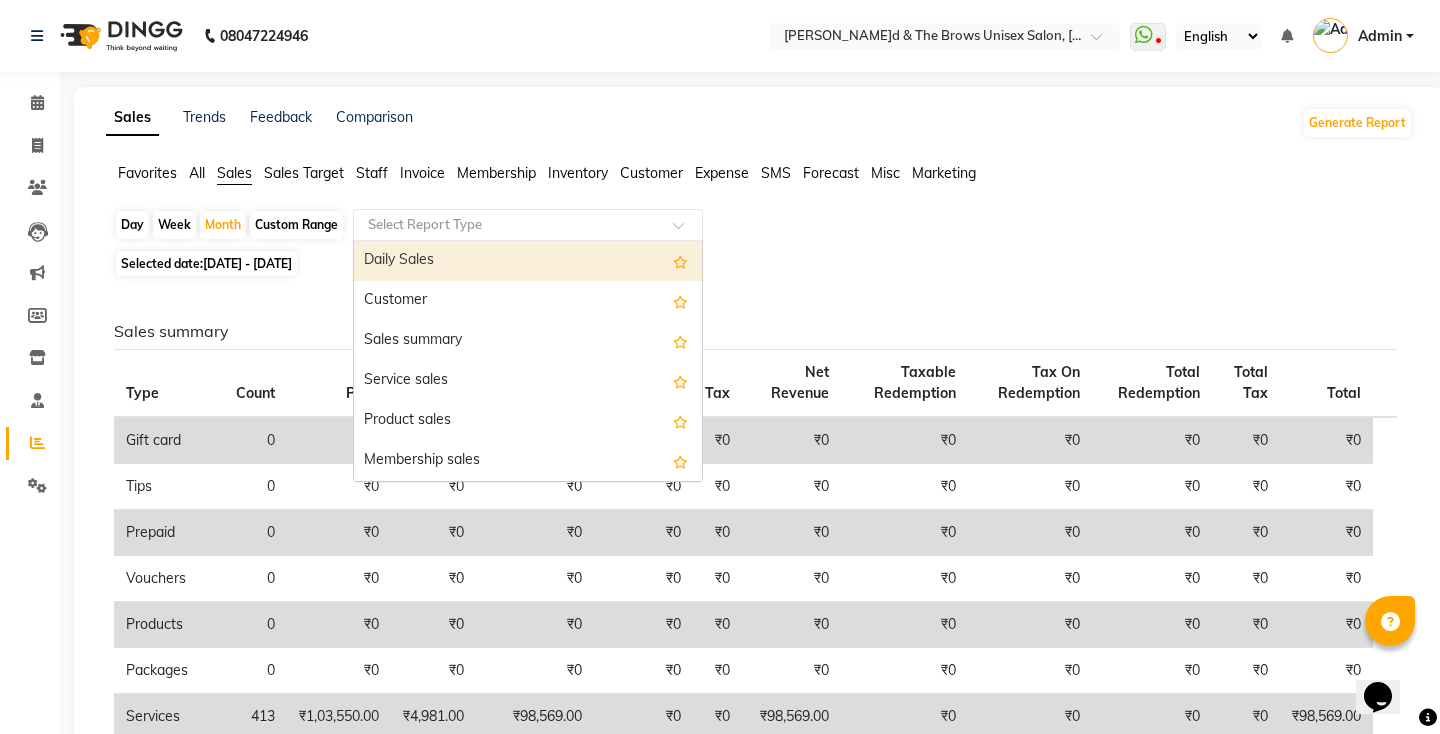 click on "Daily Sales" at bounding box center (528, 261) 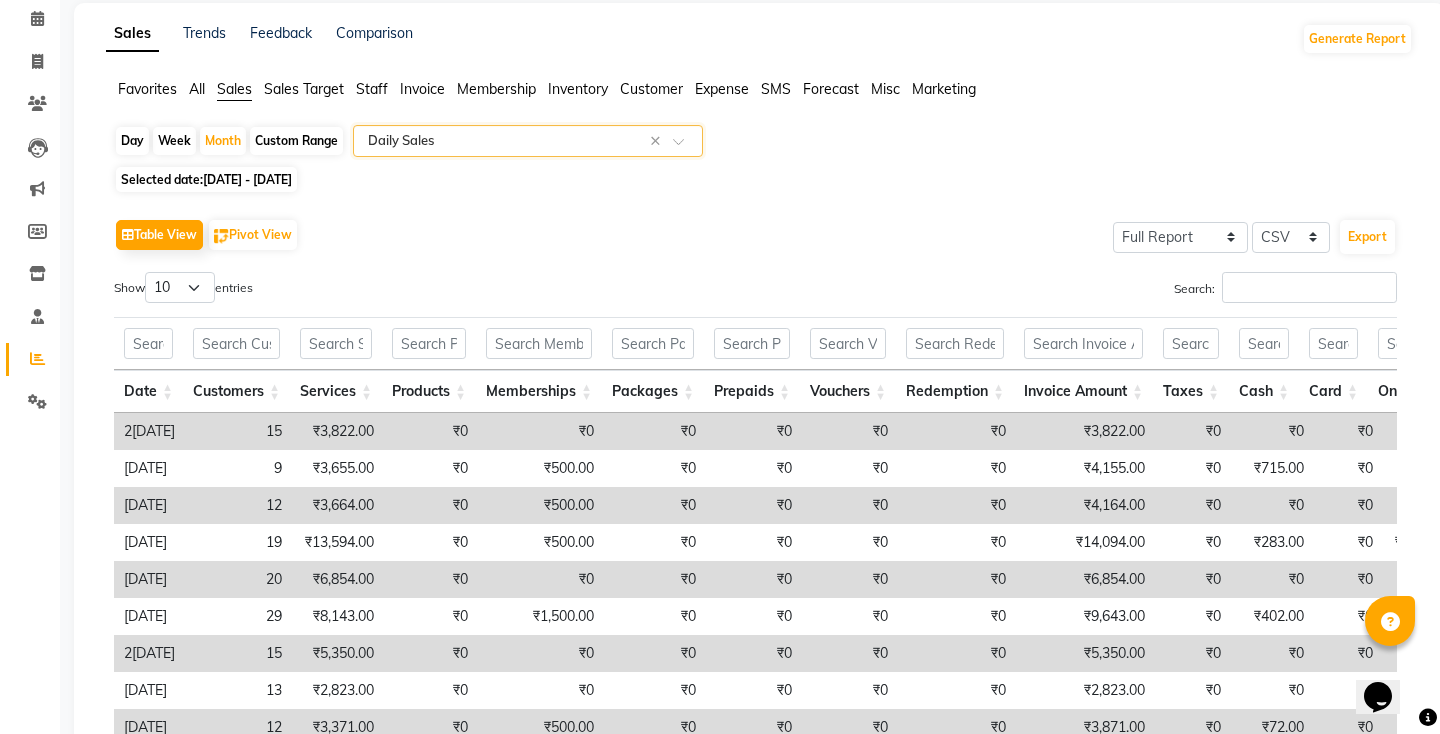 scroll, scrollTop: 82, scrollLeft: 0, axis: vertical 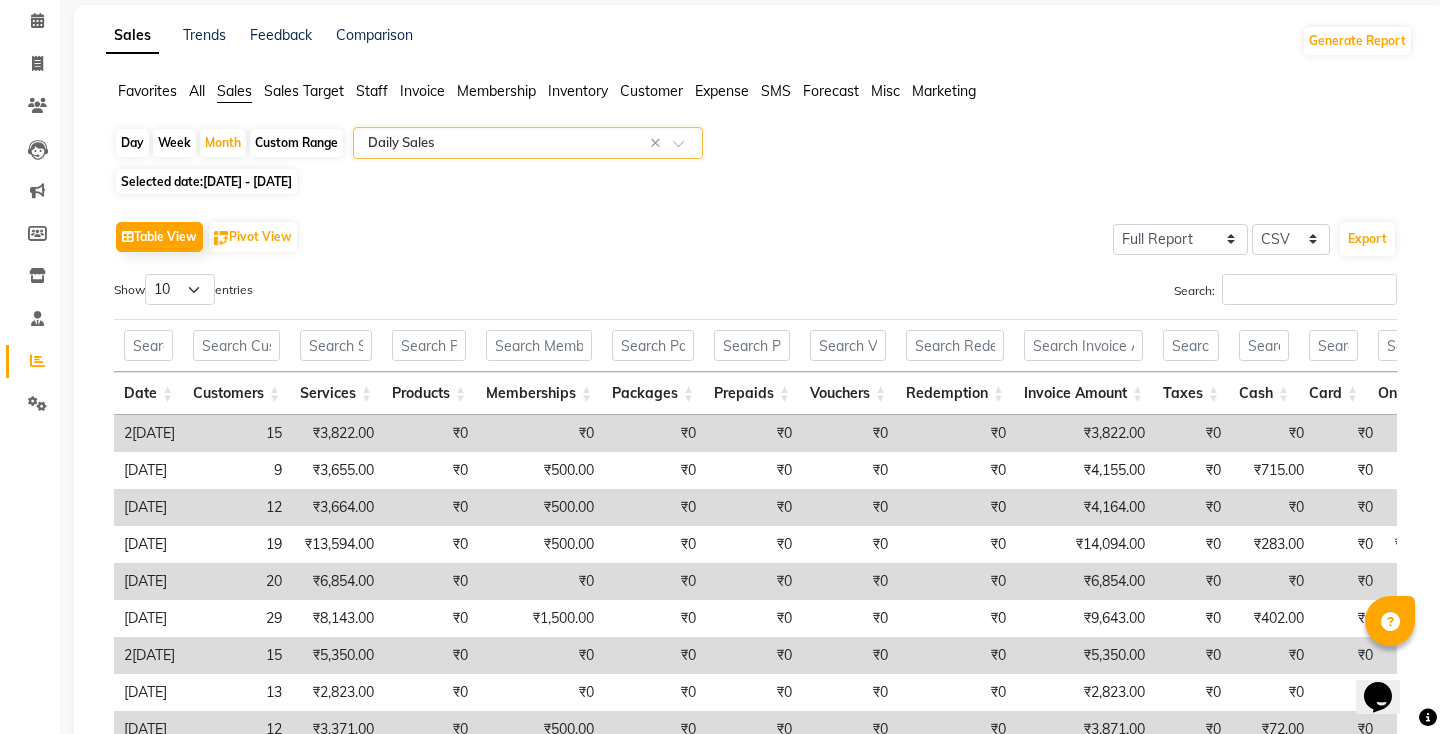 click on "Staff" 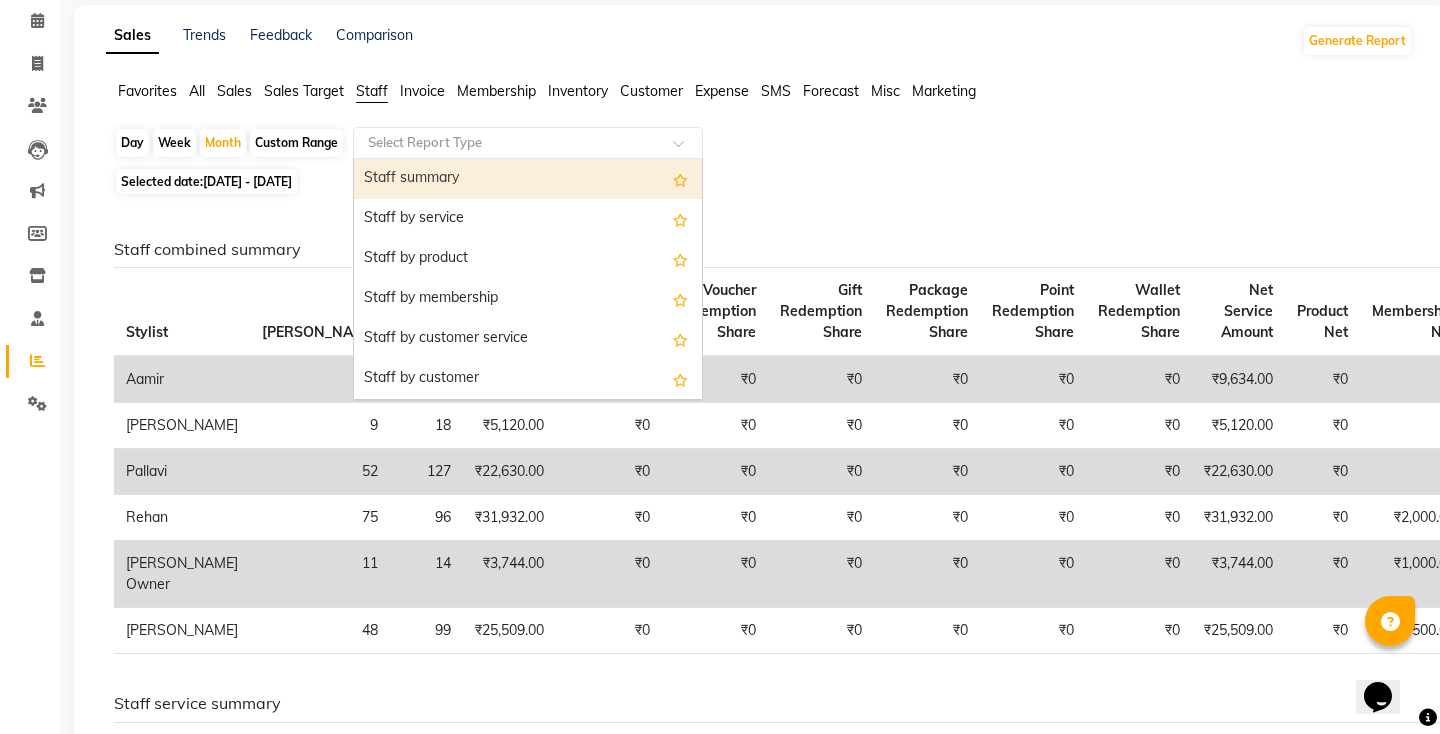 click on "Select Report Type" 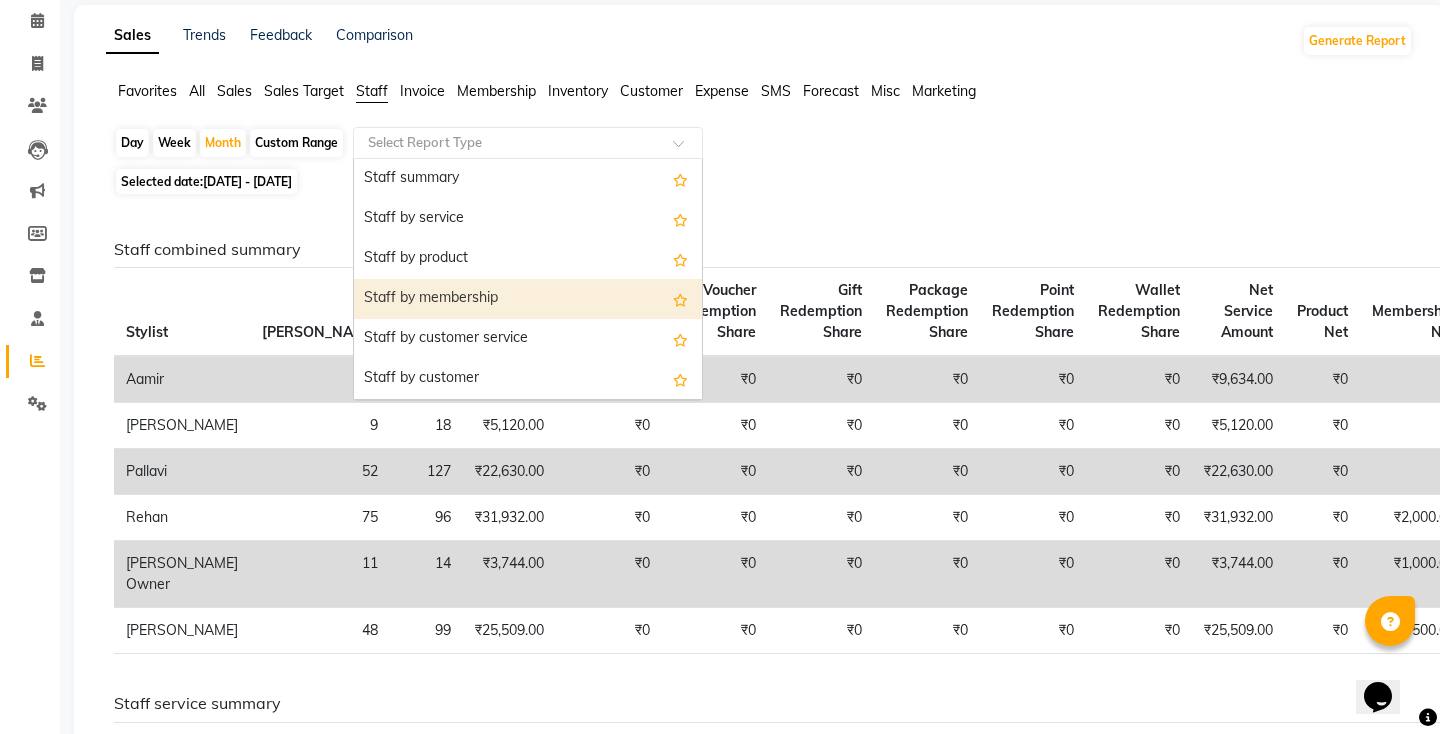 click on "Staff by membership" at bounding box center (528, 299) 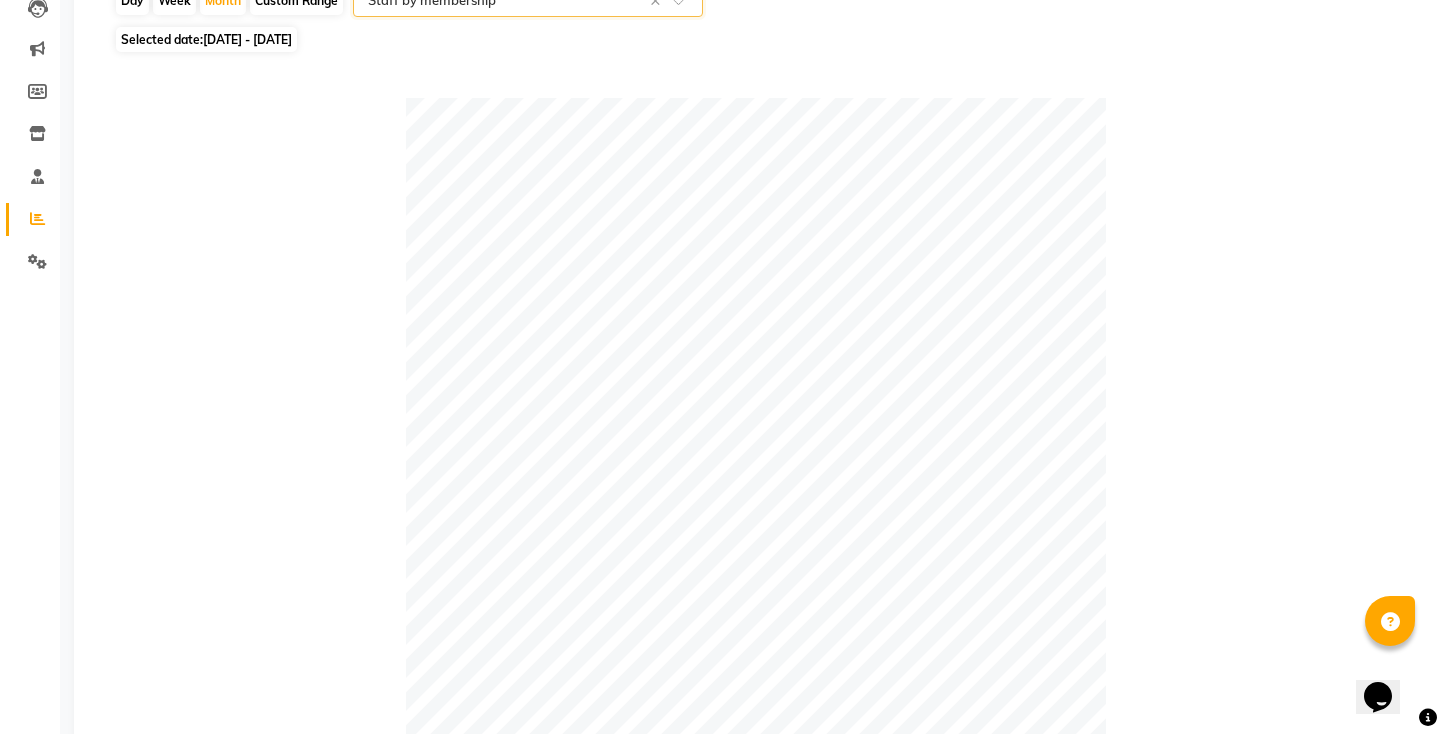 scroll, scrollTop: 0, scrollLeft: 0, axis: both 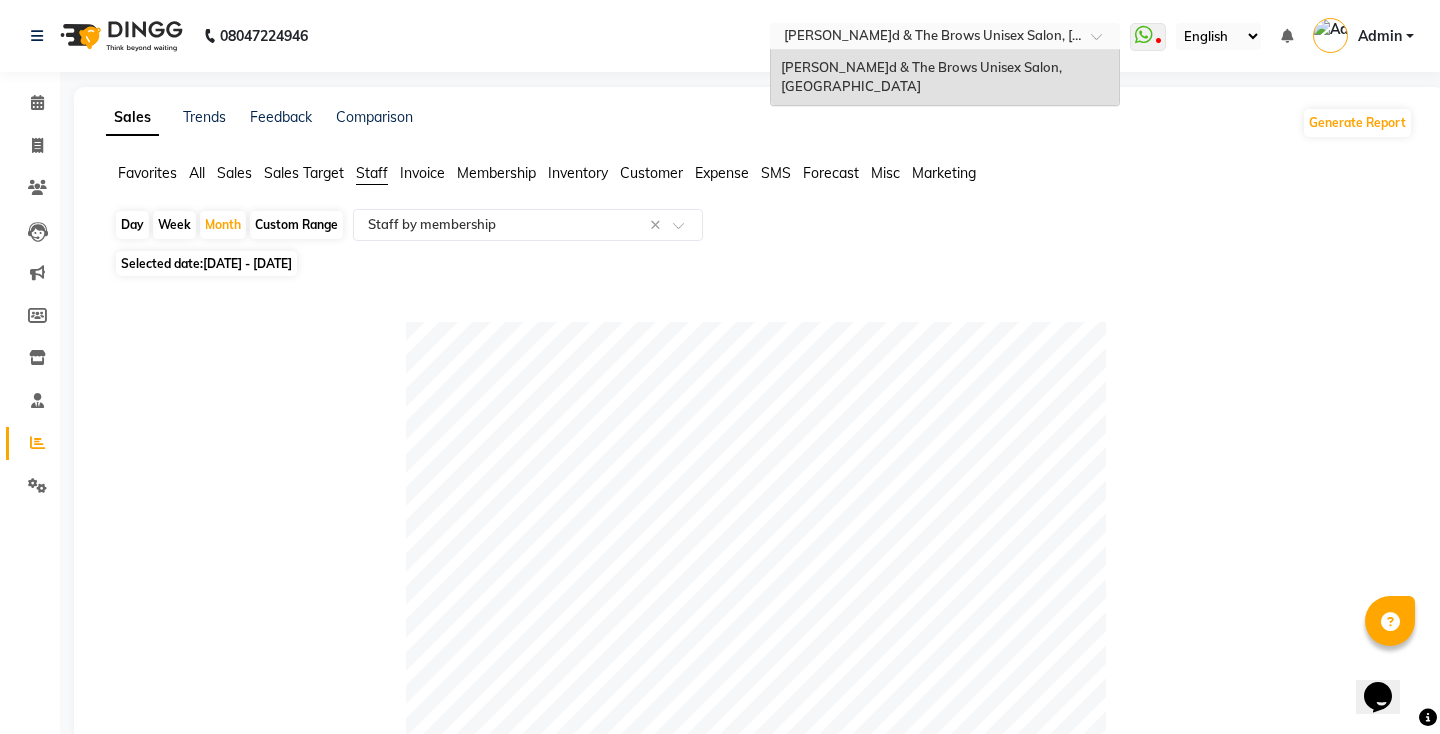 click at bounding box center [925, 38] 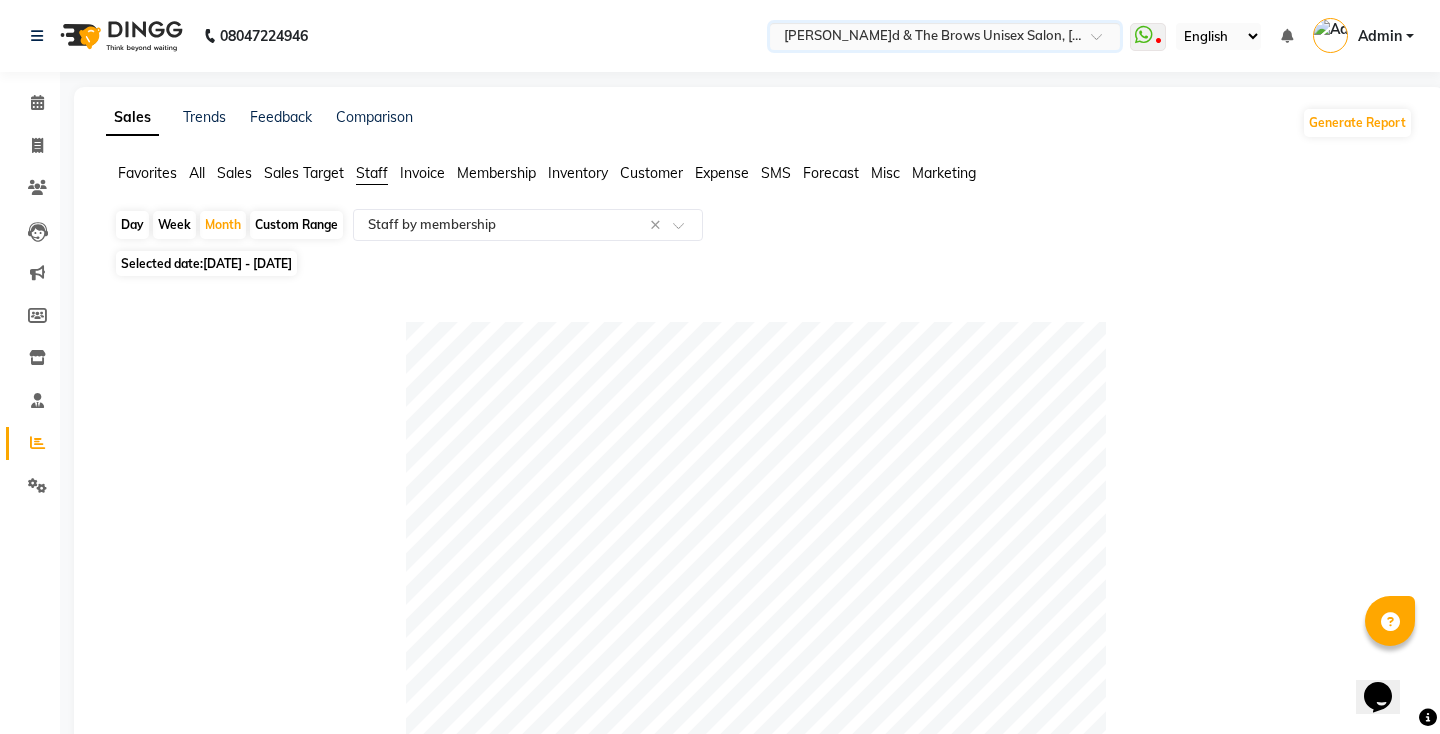 click on "Sales" 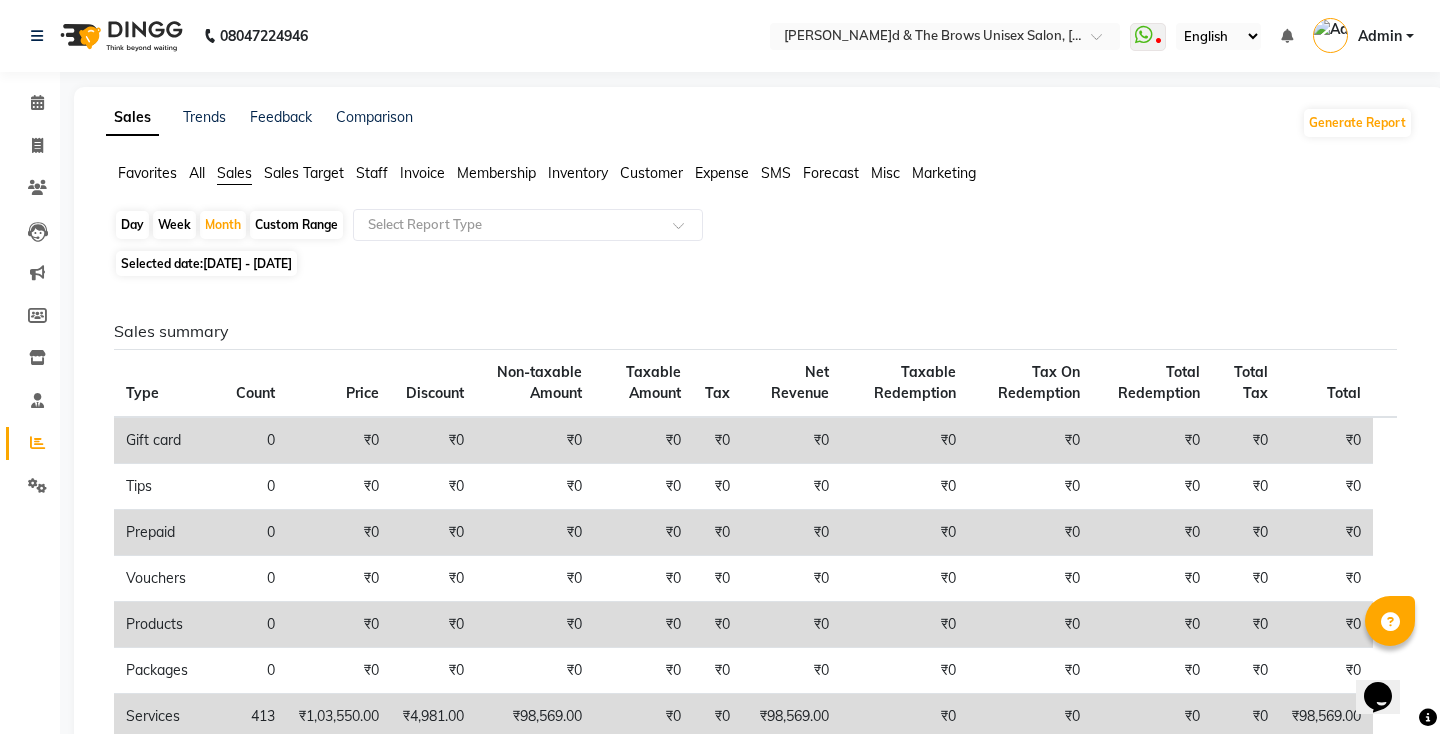 click on "All" 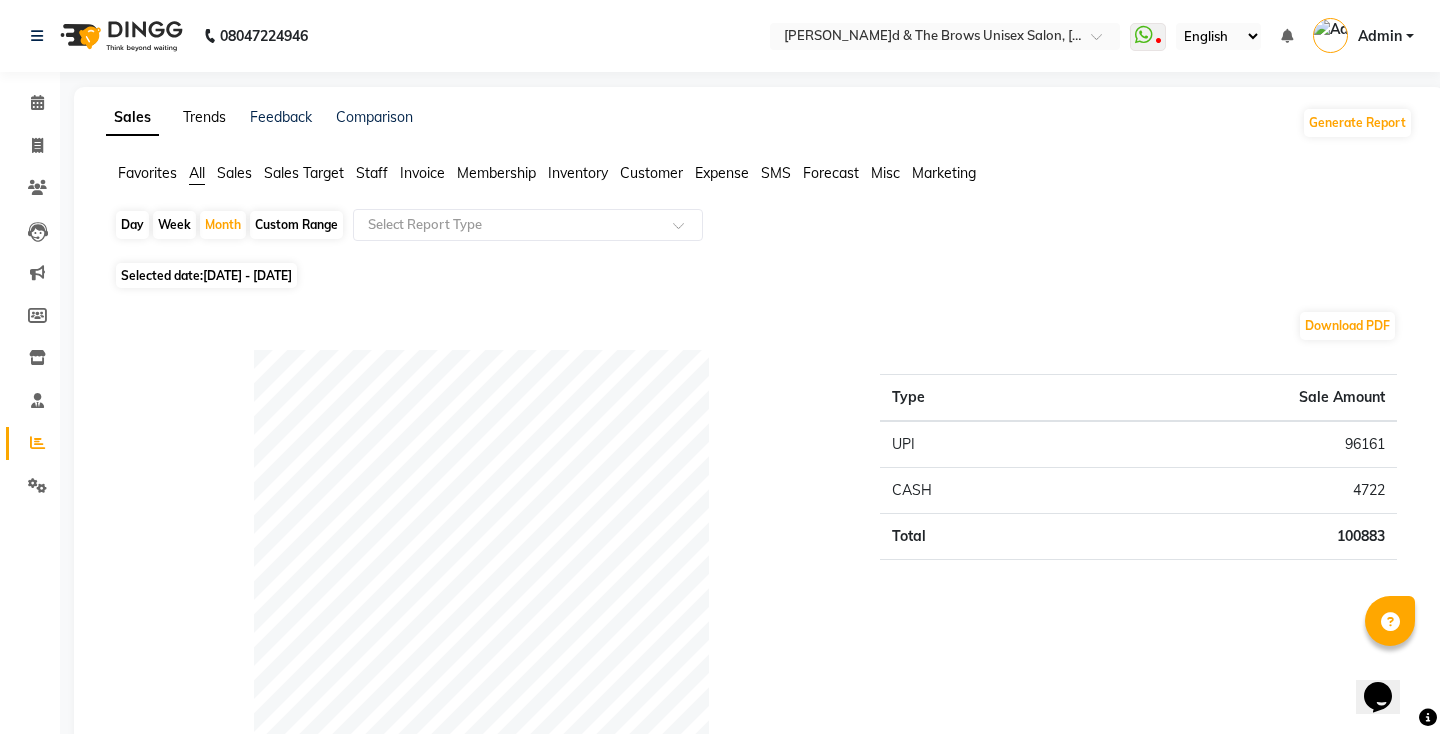 click on "Trends" 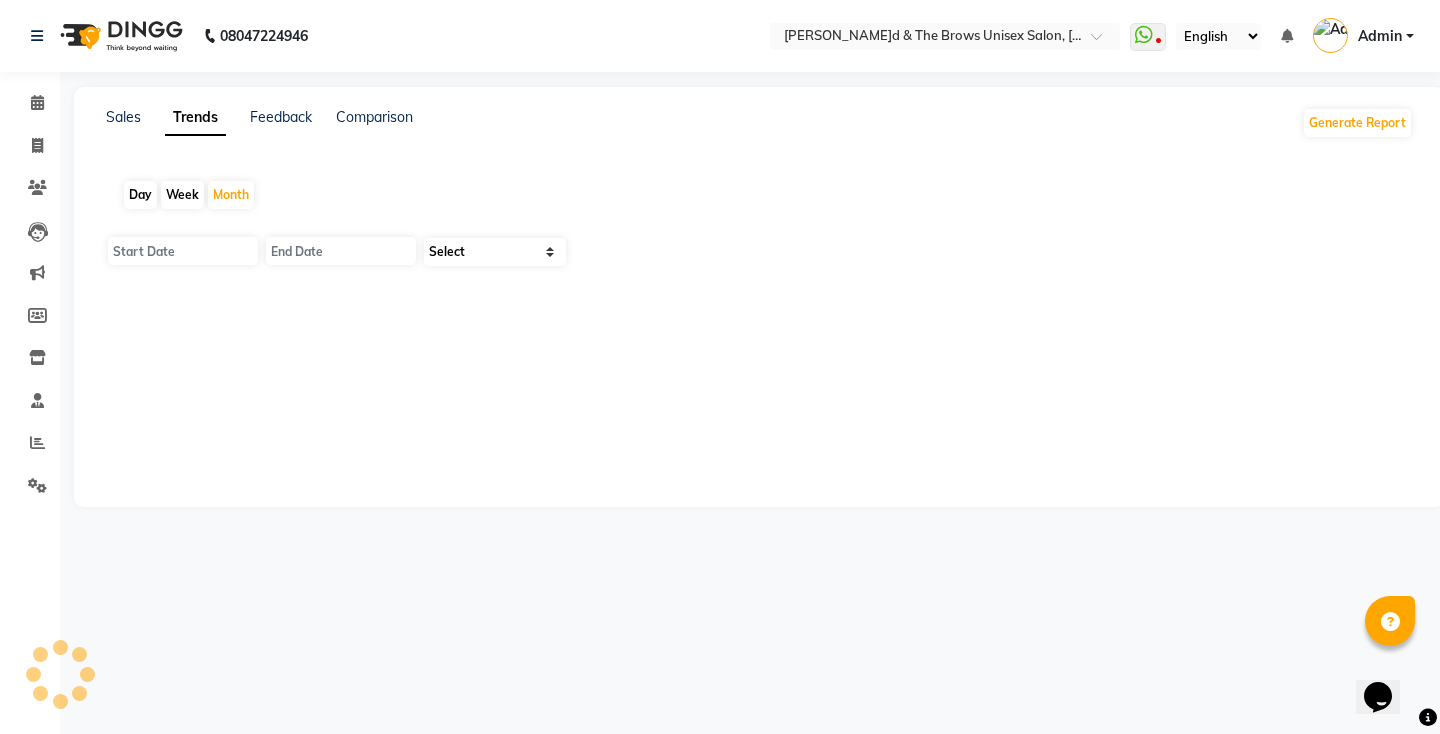 type on "01-07-2025" 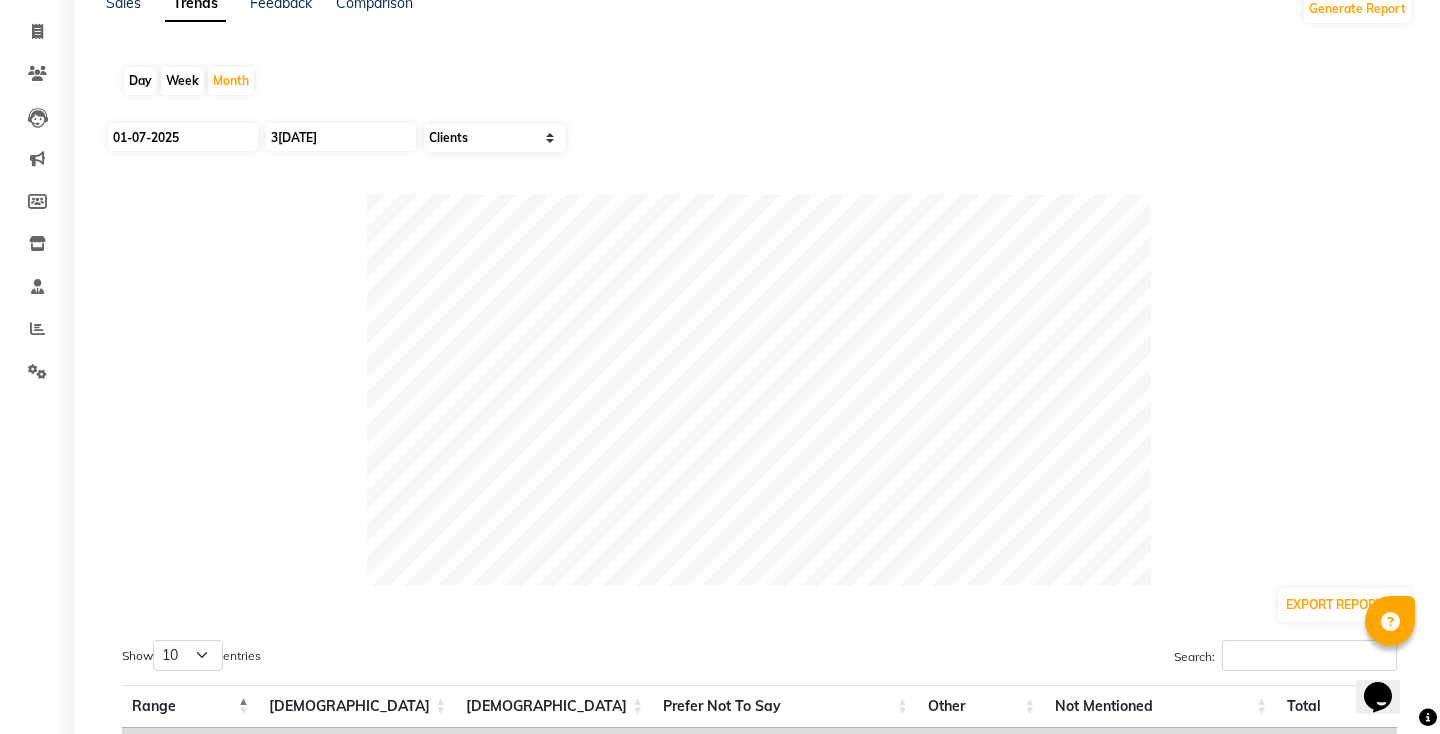 scroll, scrollTop: 0, scrollLeft: 0, axis: both 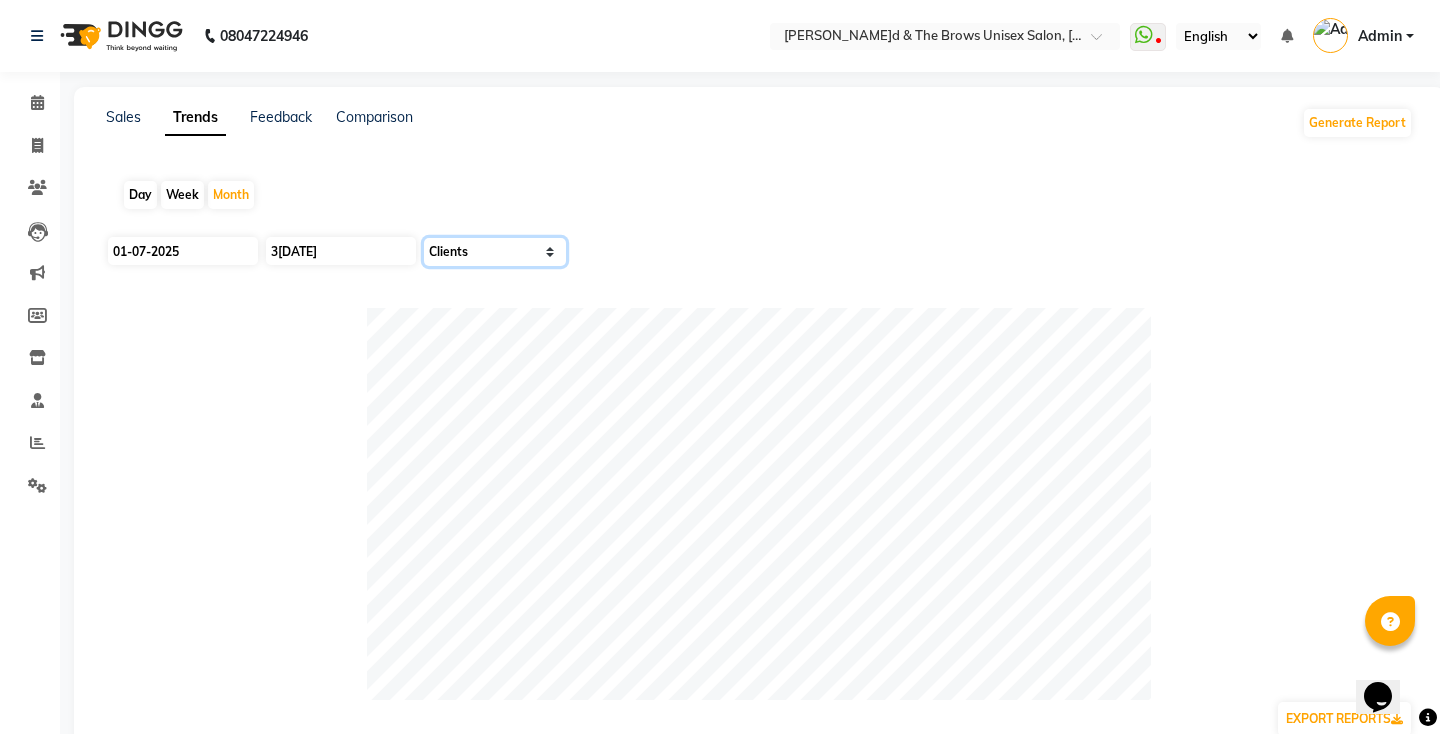 click on "Select Sales Clients" 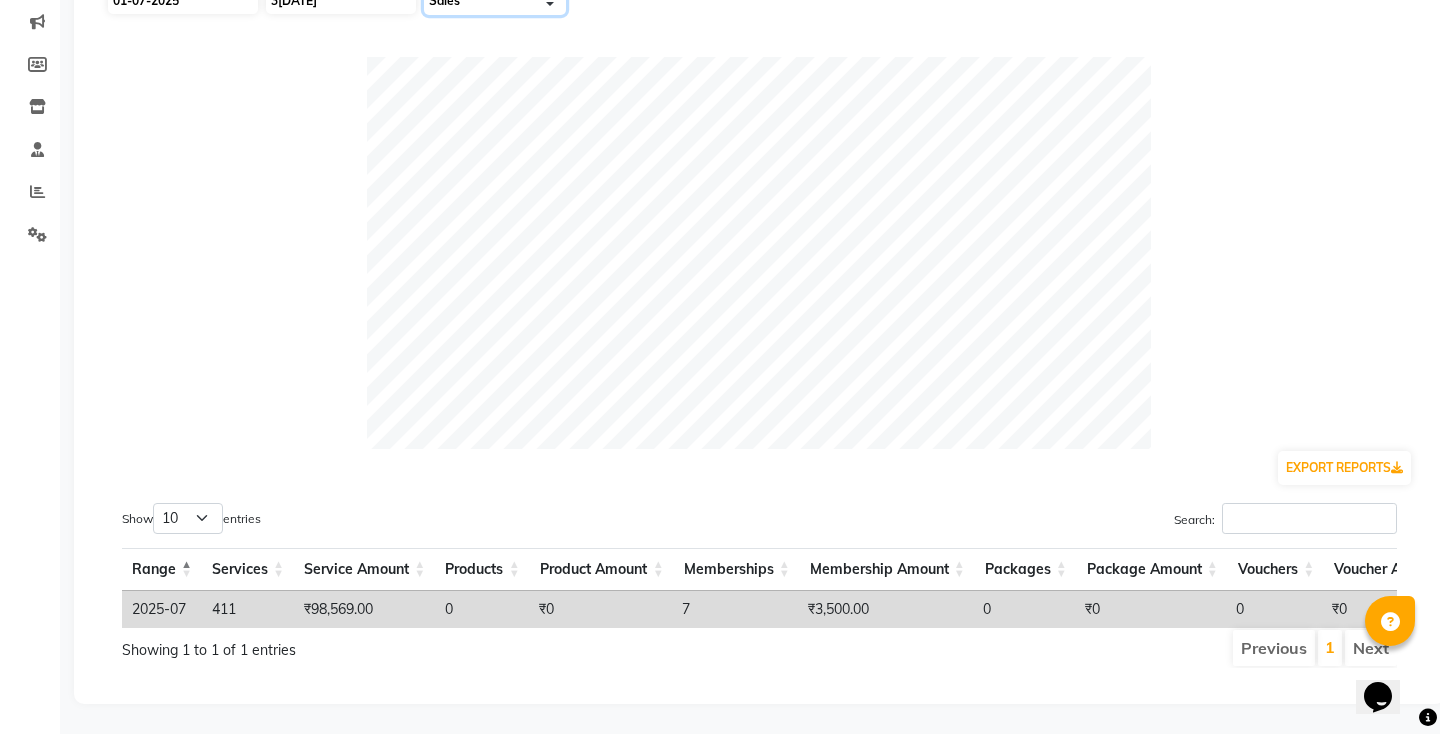 scroll, scrollTop: 0, scrollLeft: 0, axis: both 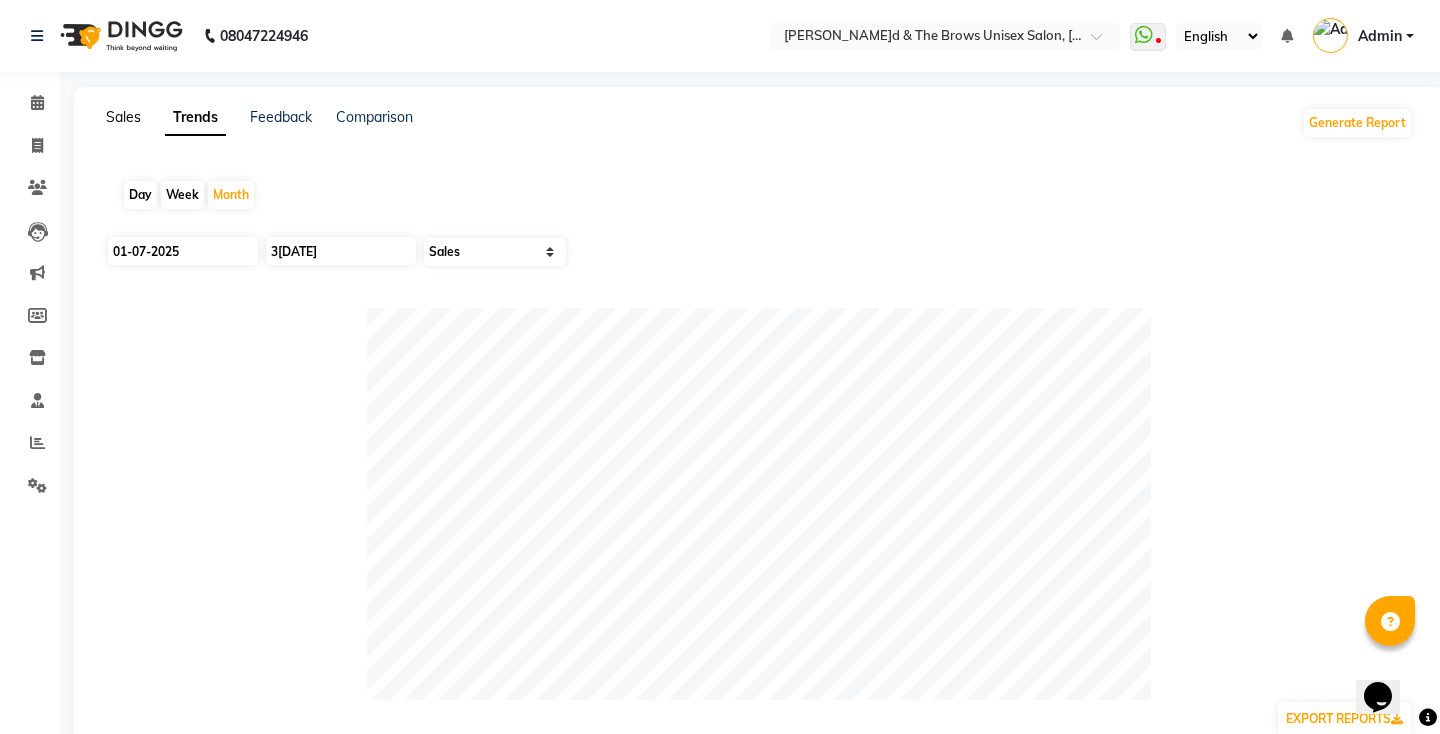 click on "Sales" 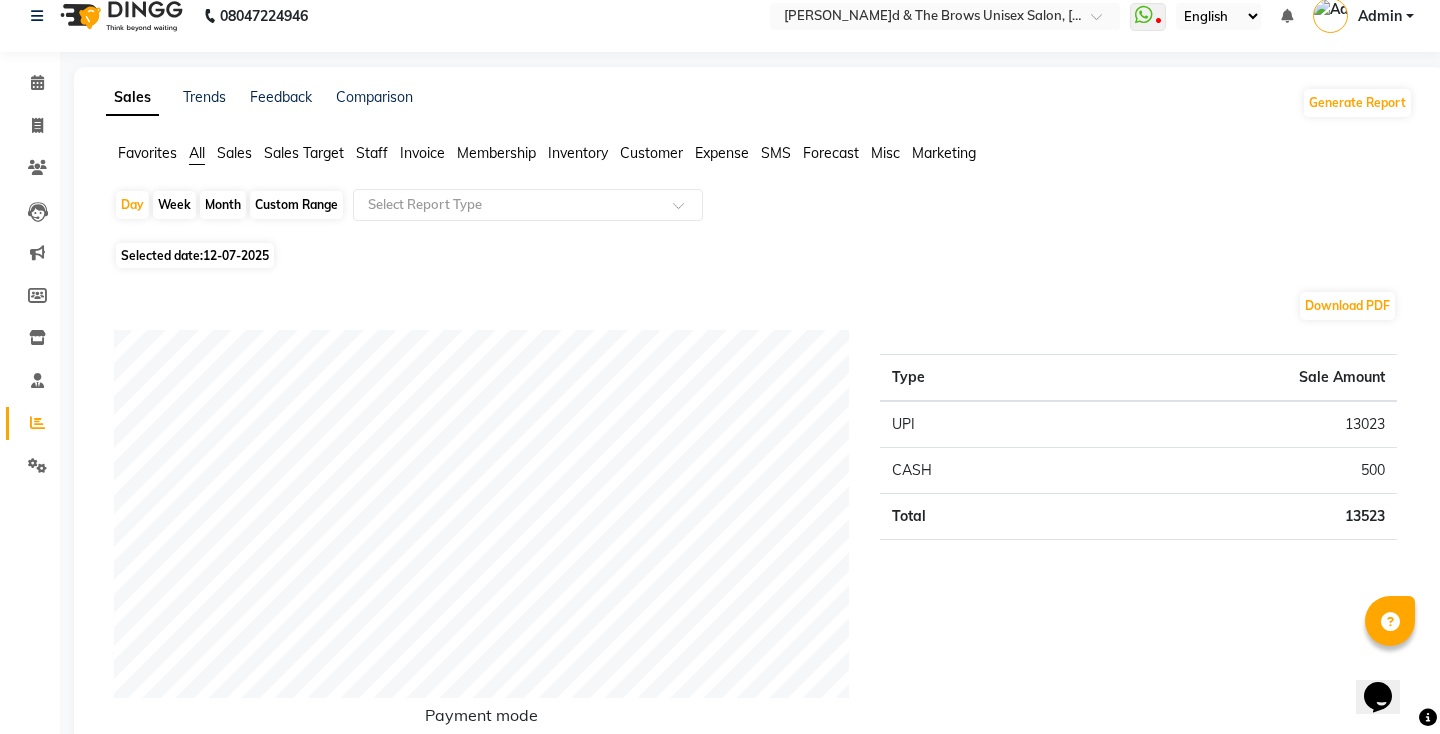 scroll, scrollTop: 18, scrollLeft: 0, axis: vertical 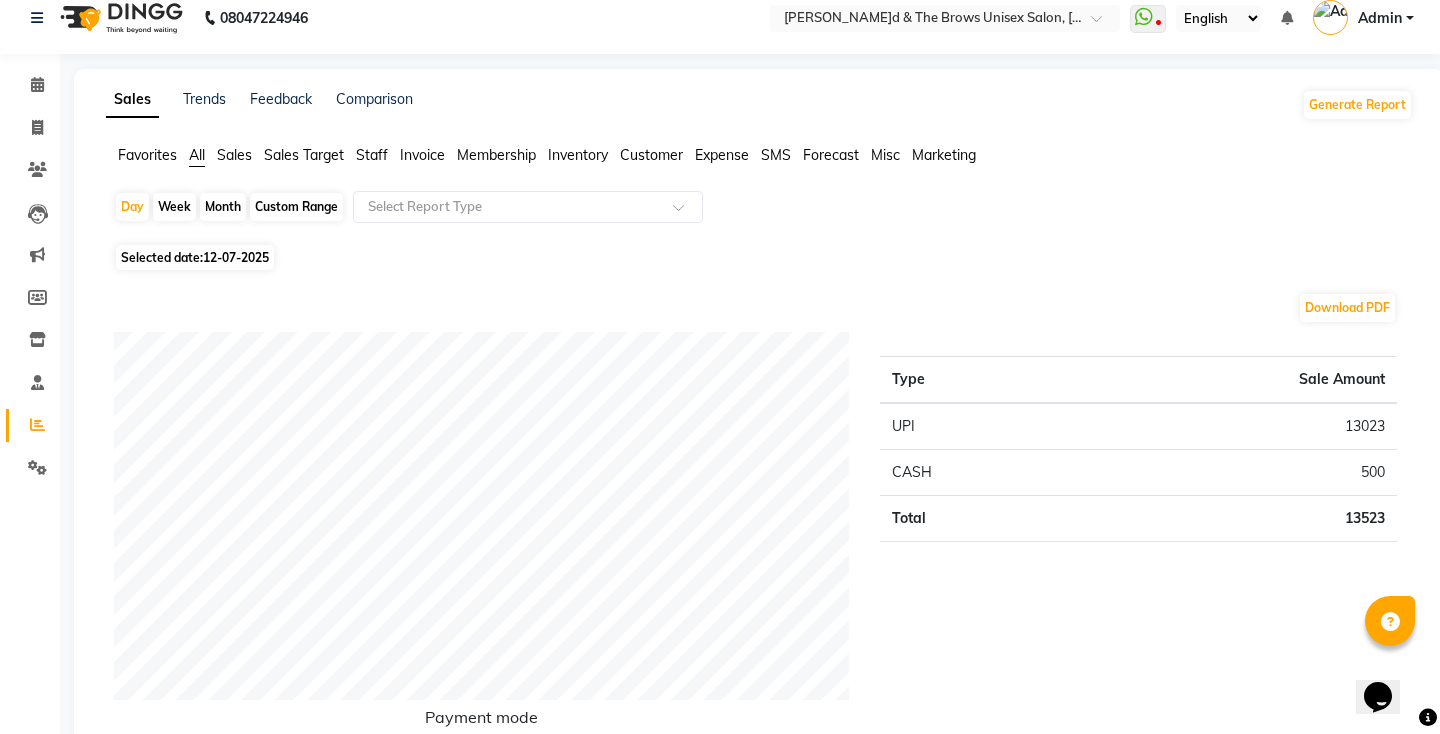 click on "Favorites" 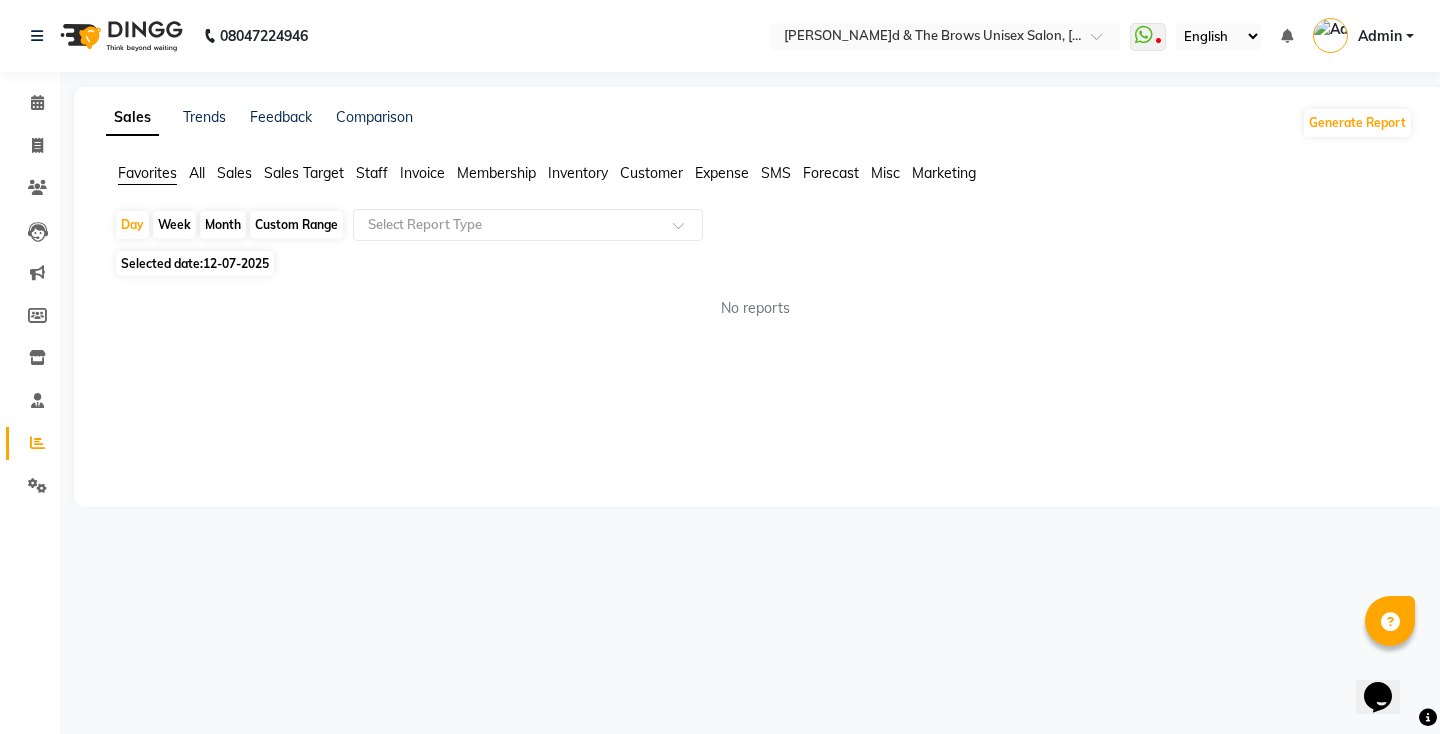 click on "All" 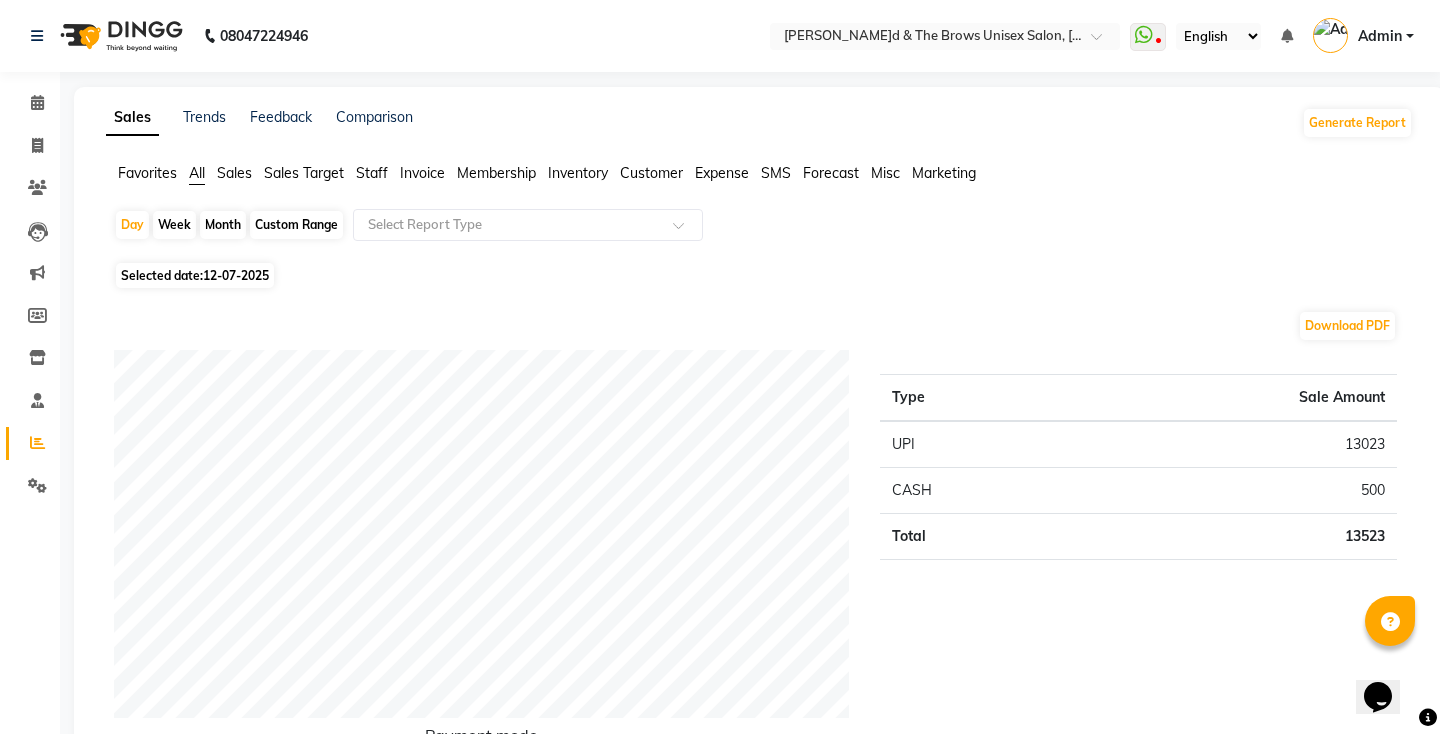 click on "Invoice" 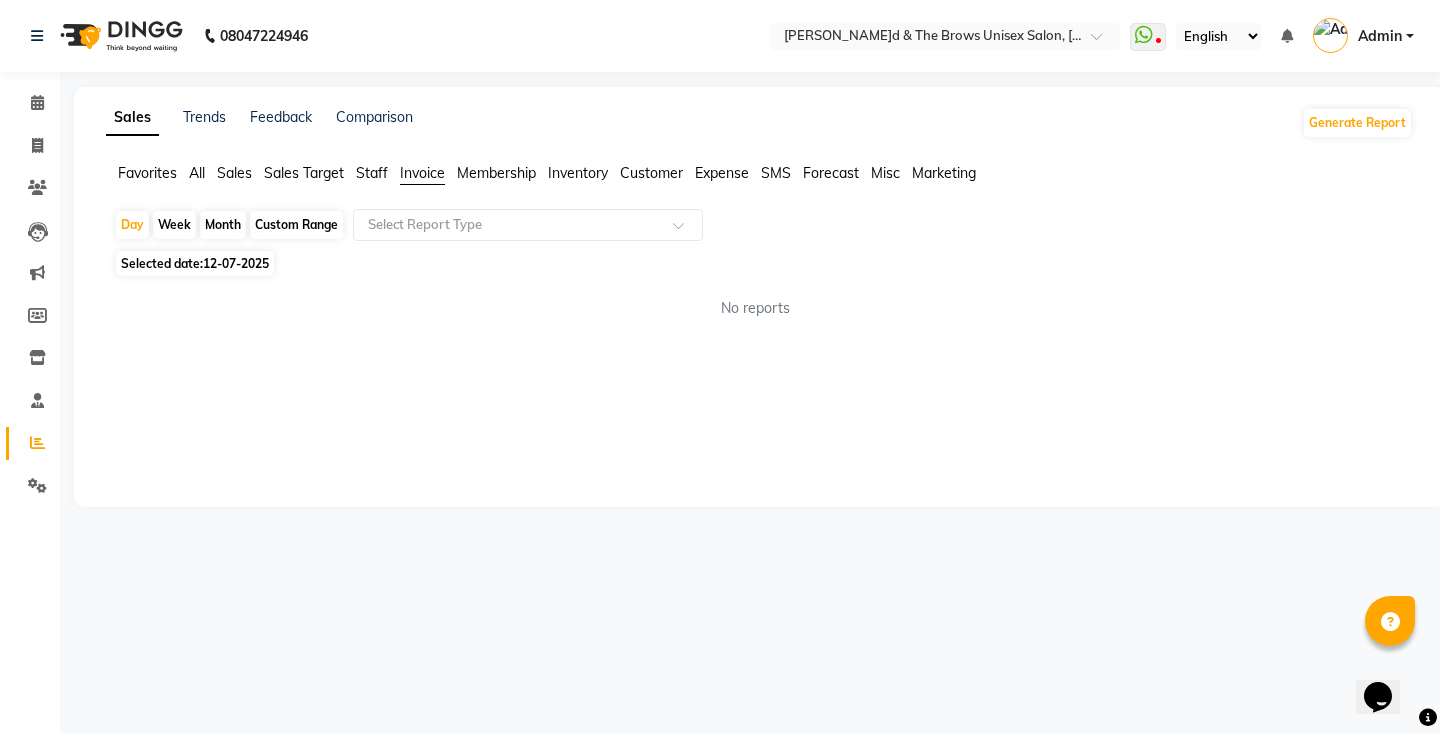click on "Selected date:  [DATE]" 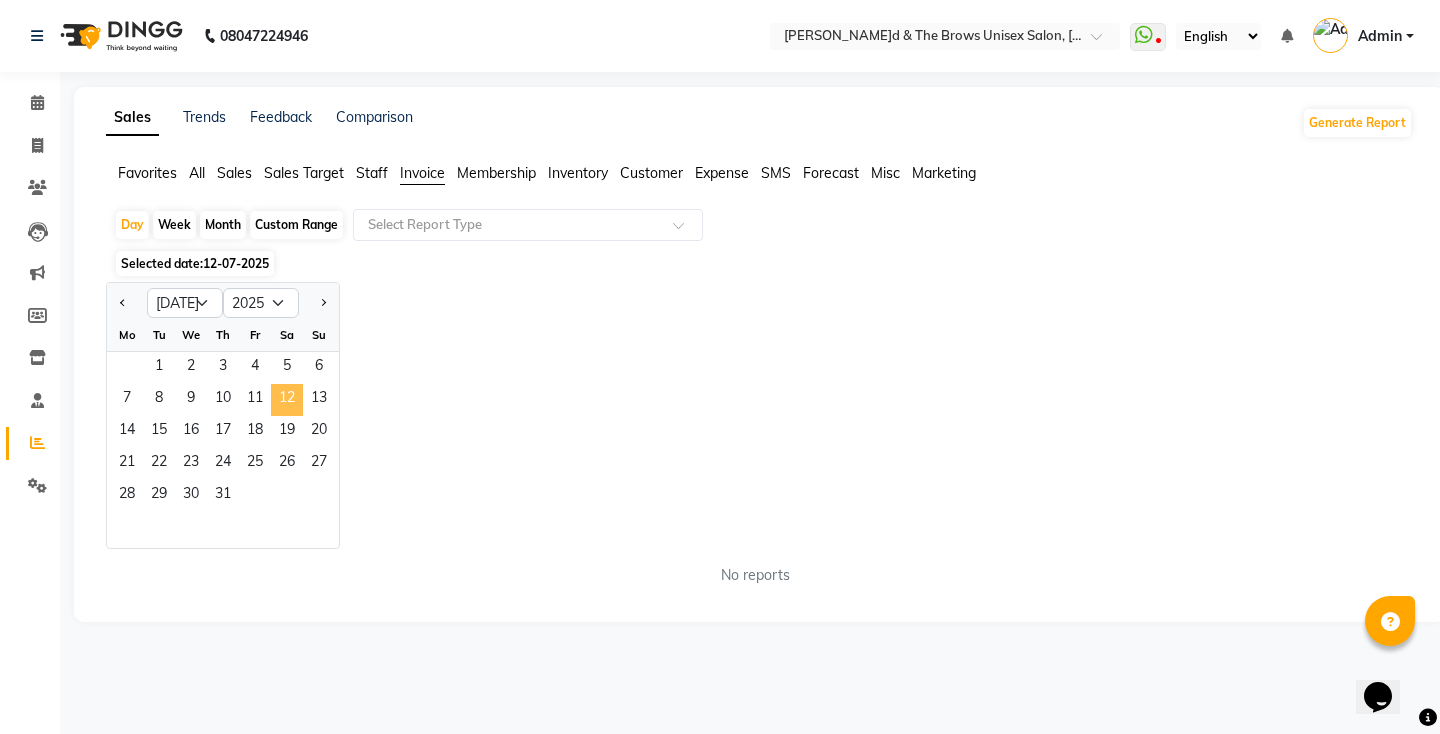 click on "12" 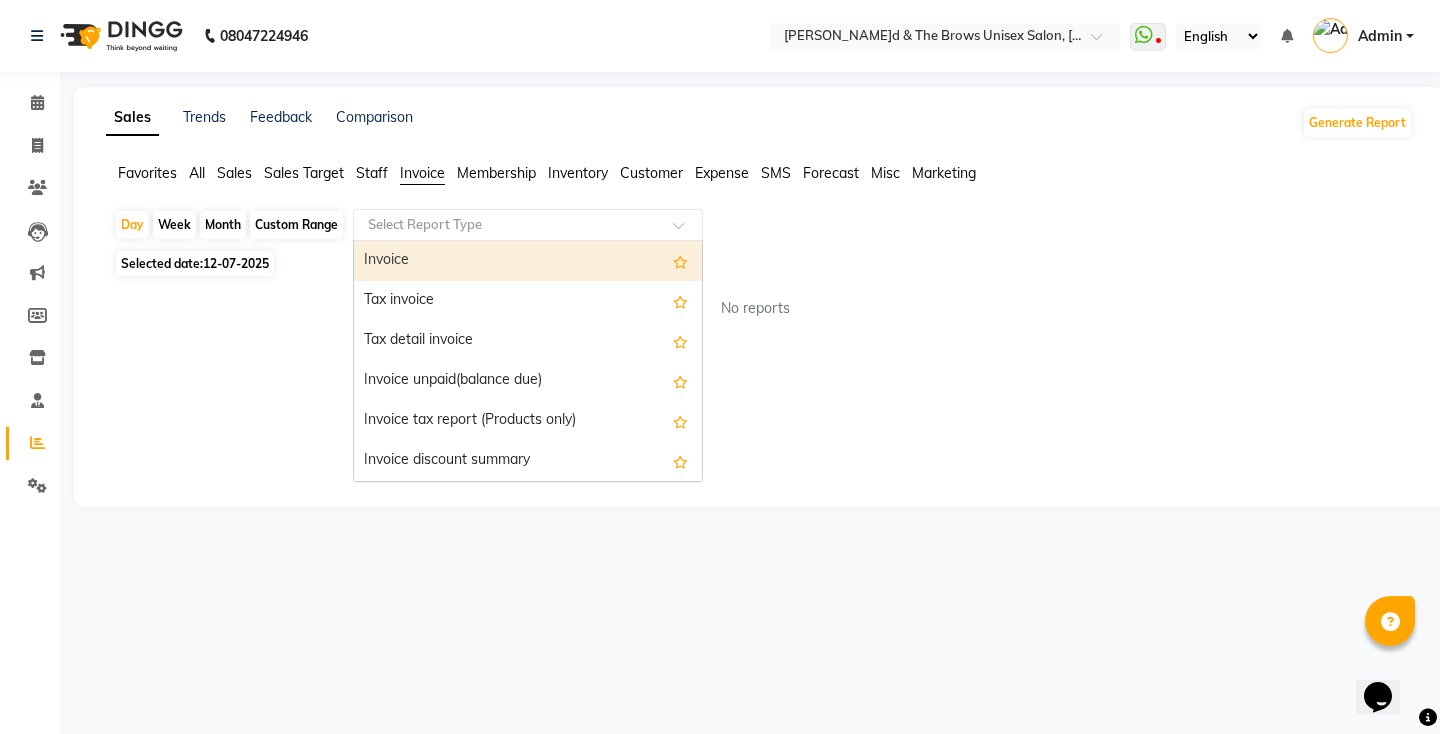 click 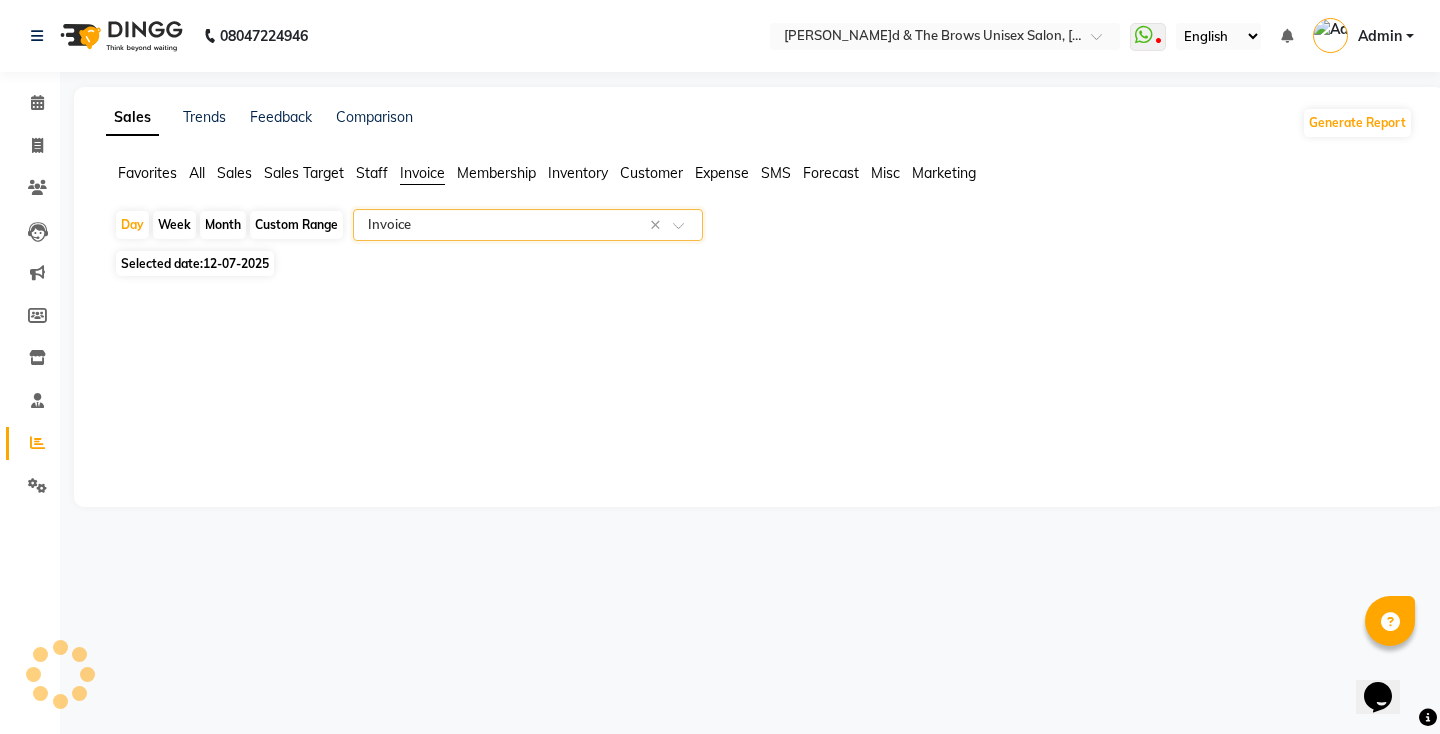 select on "full_report" 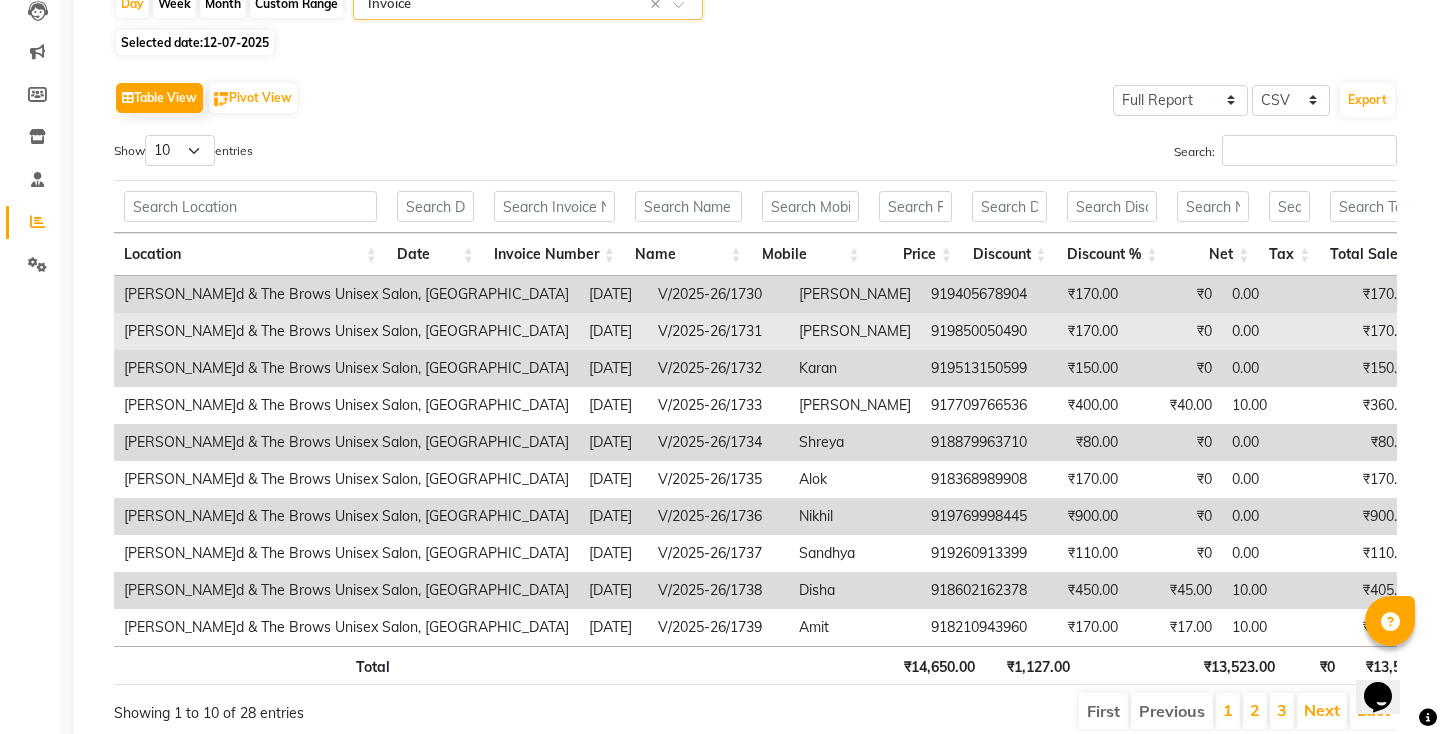 scroll, scrollTop: 231, scrollLeft: 0, axis: vertical 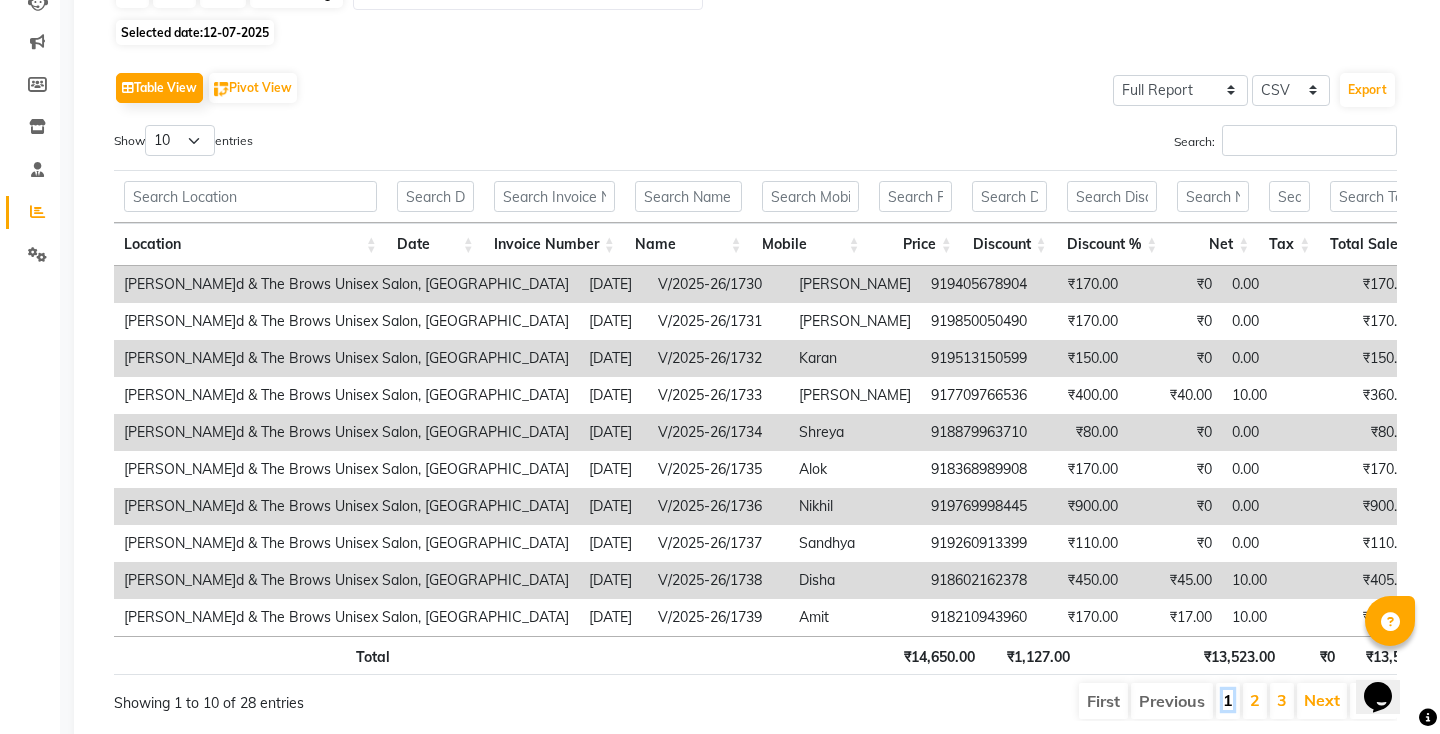 click on "1" at bounding box center (1228, 700) 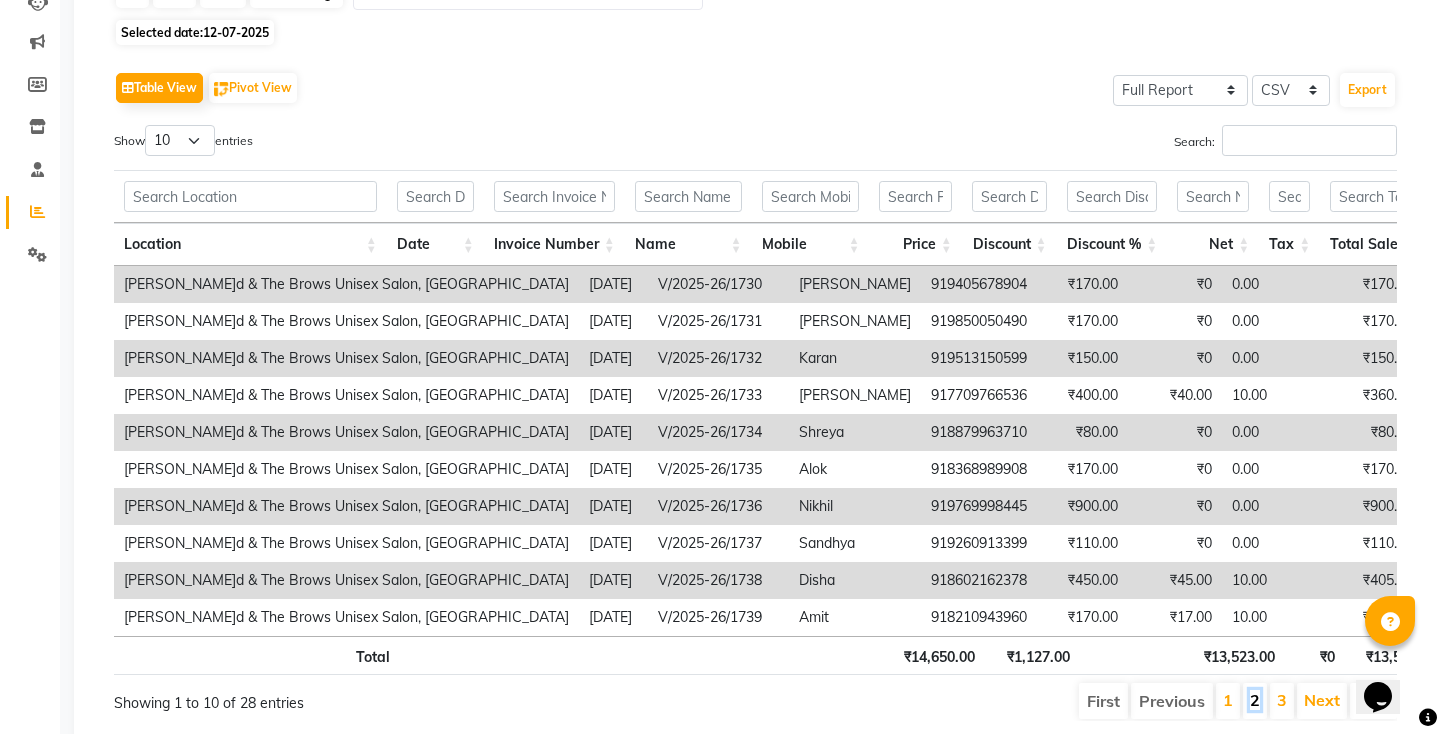 click on "2" at bounding box center (1255, 700) 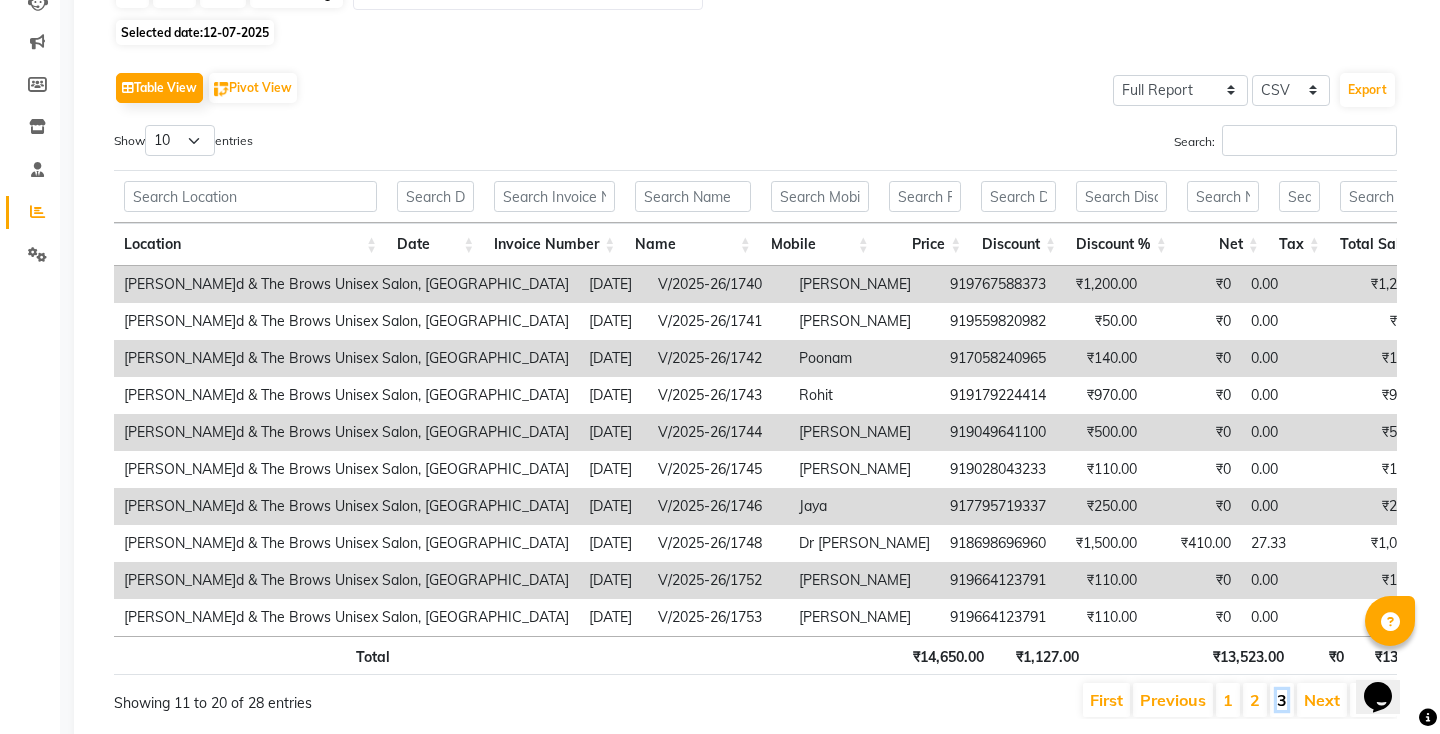 click on "3" at bounding box center [1282, 700] 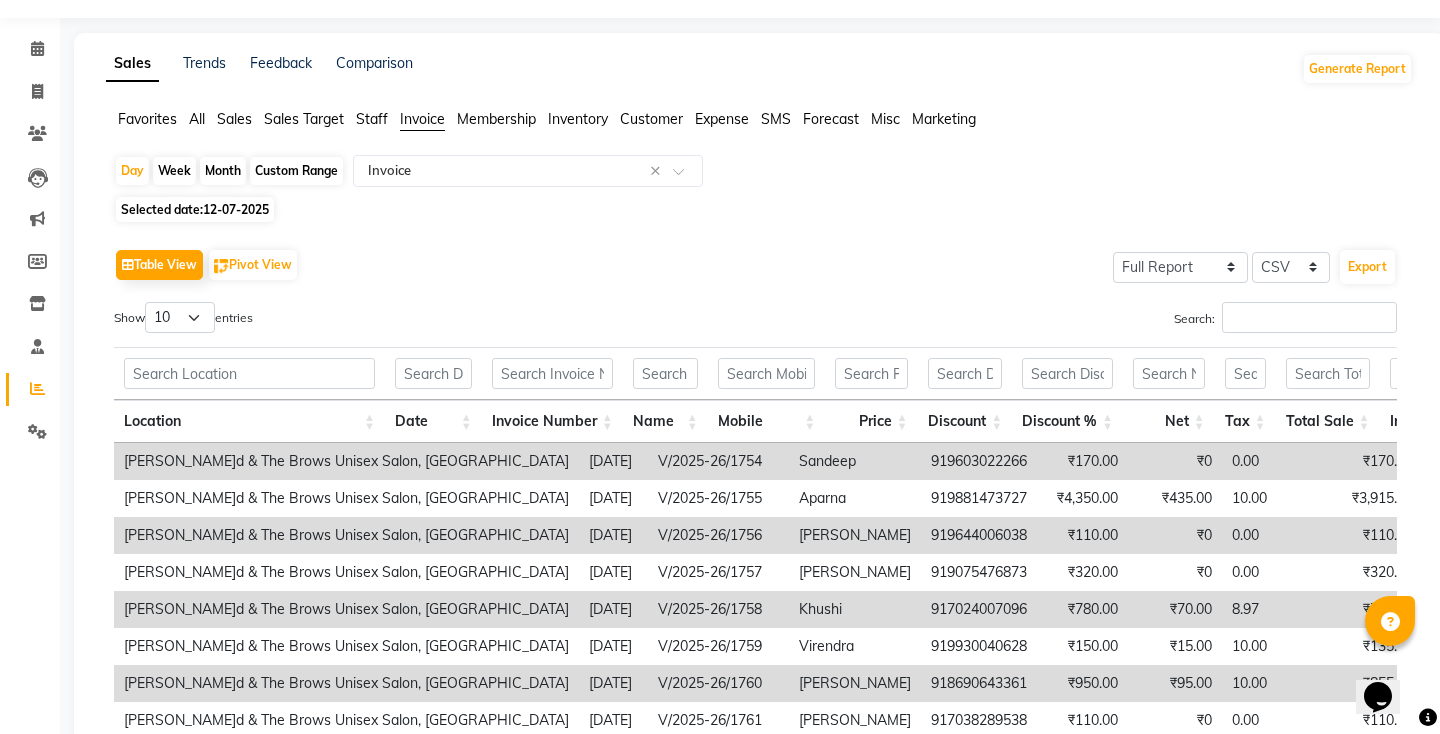 scroll, scrollTop: 0, scrollLeft: 0, axis: both 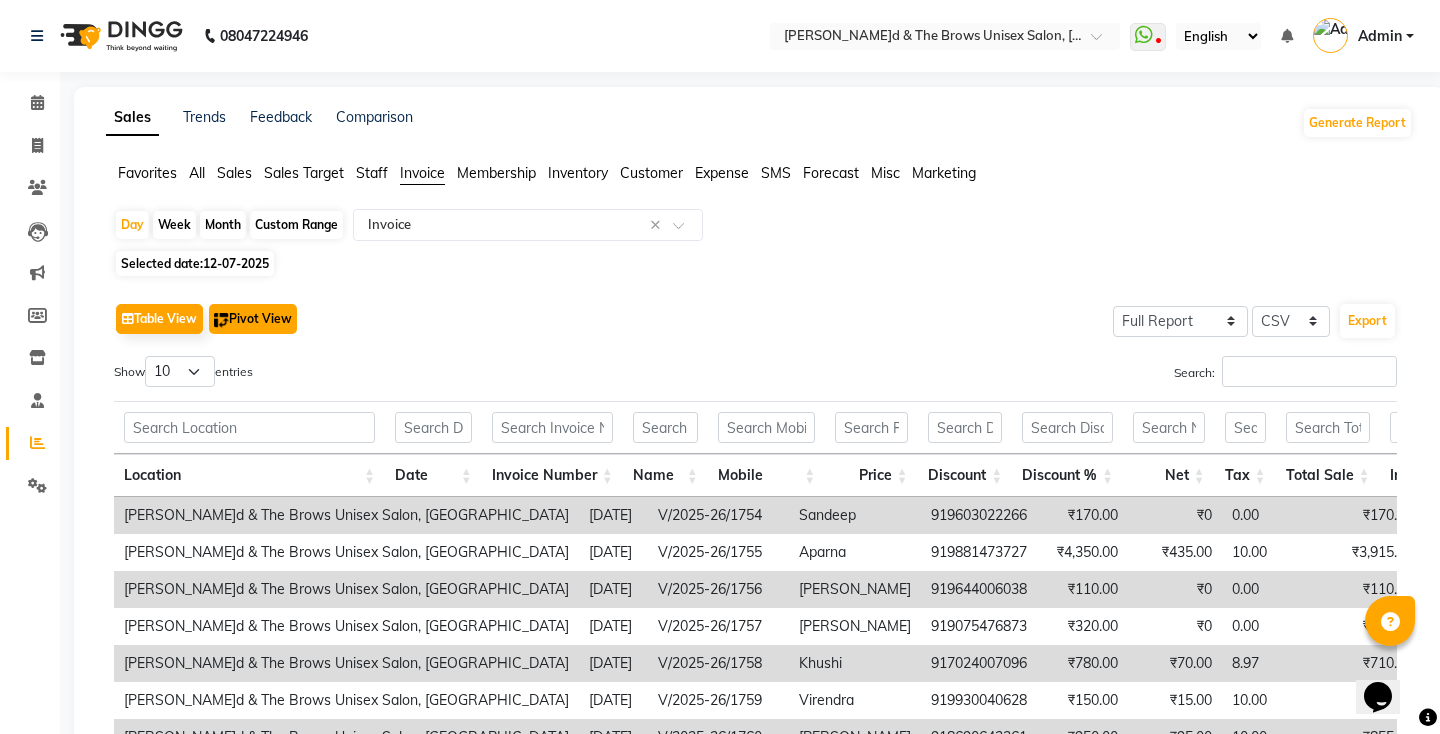 click on "Pivot View" 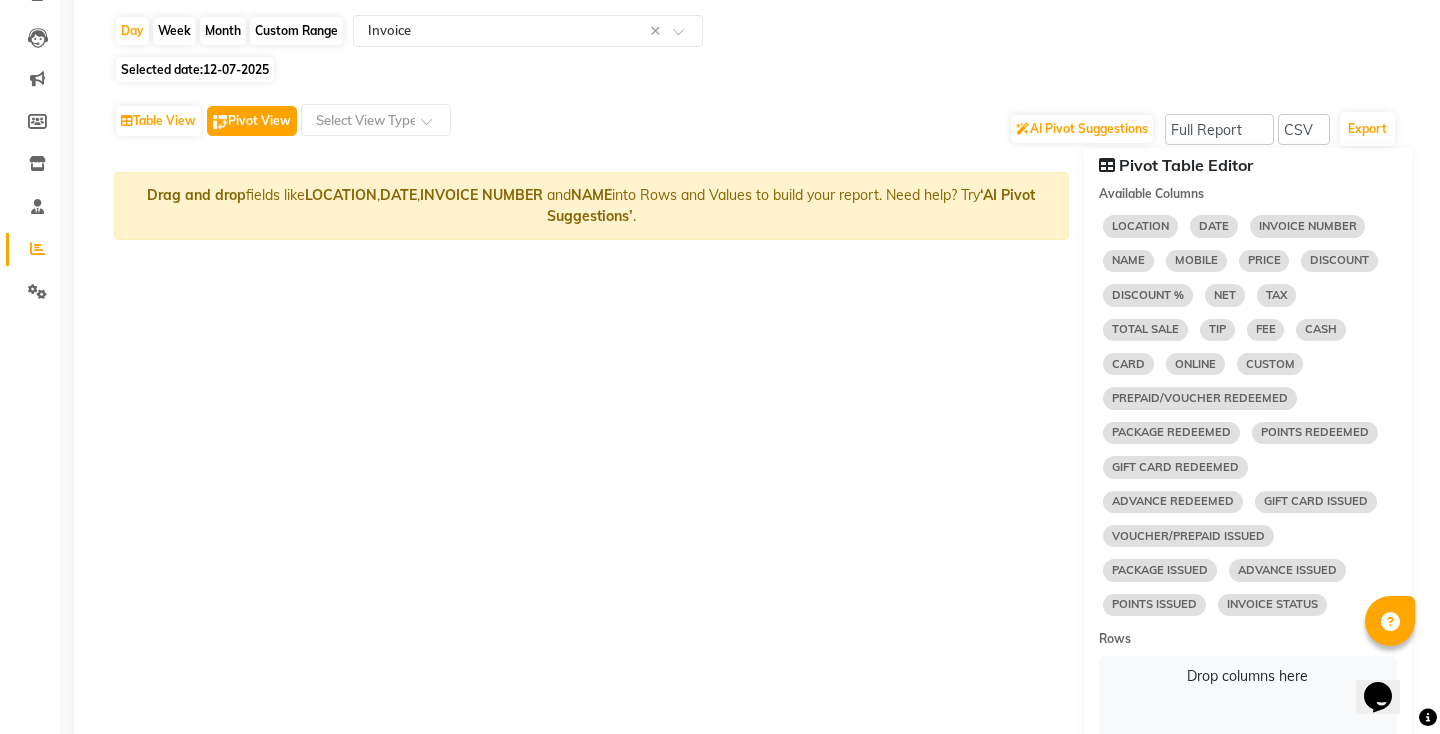 scroll, scrollTop: 197, scrollLeft: 0, axis: vertical 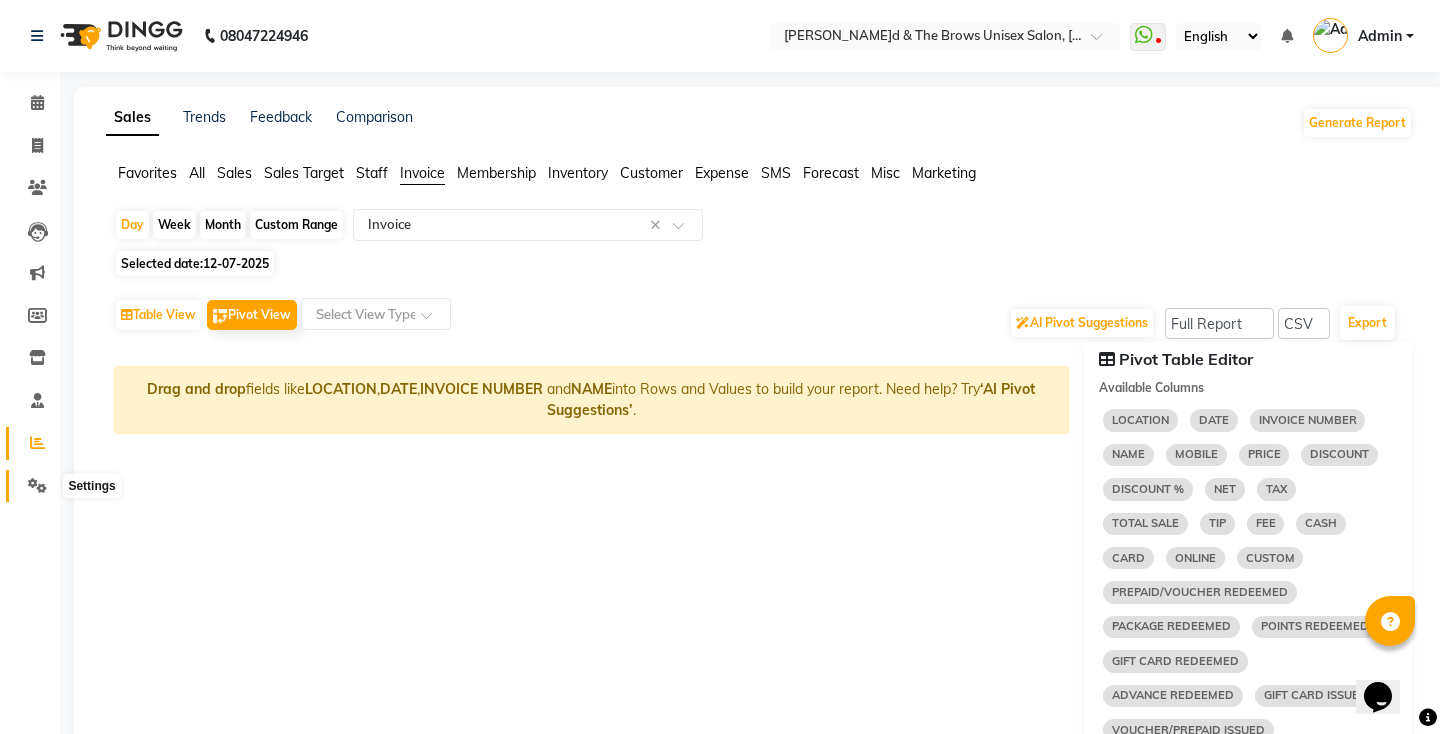 click 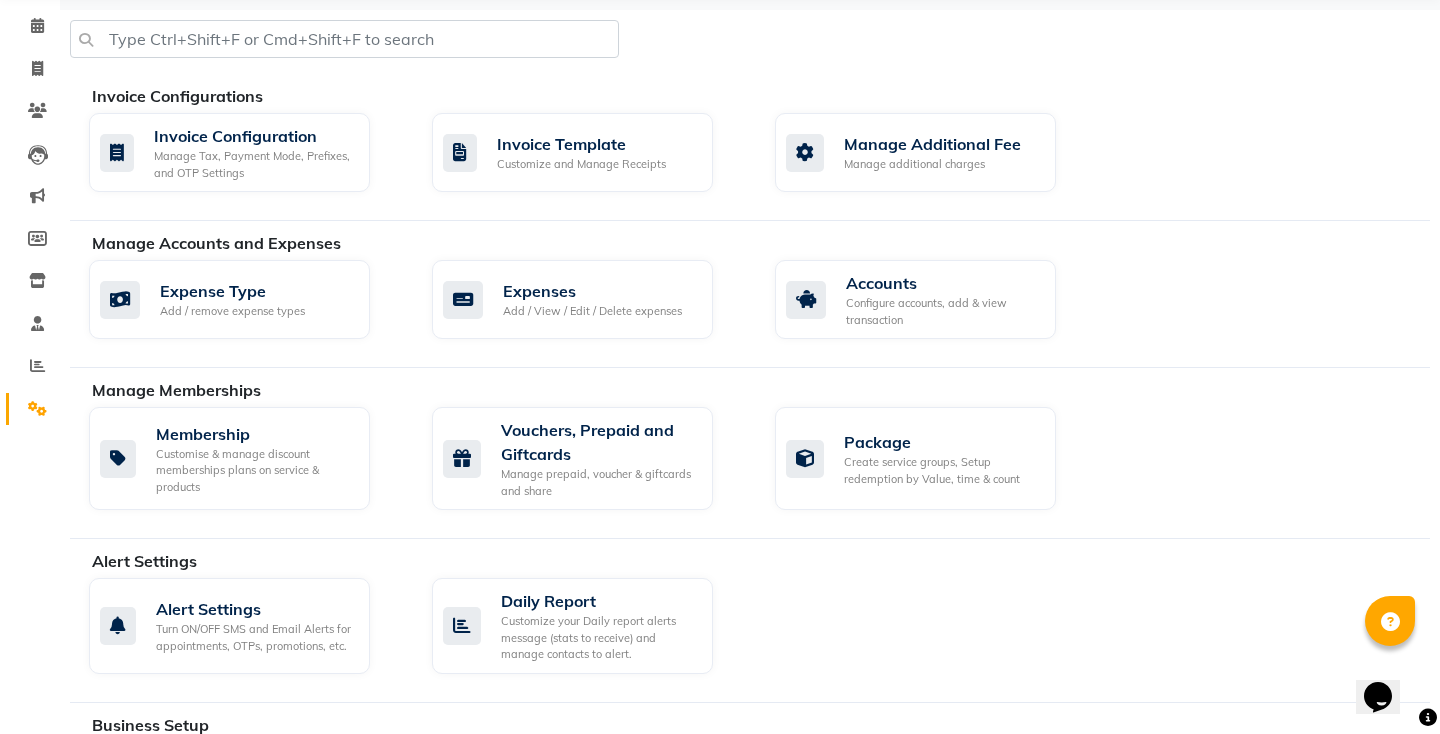 scroll, scrollTop: 0, scrollLeft: 0, axis: both 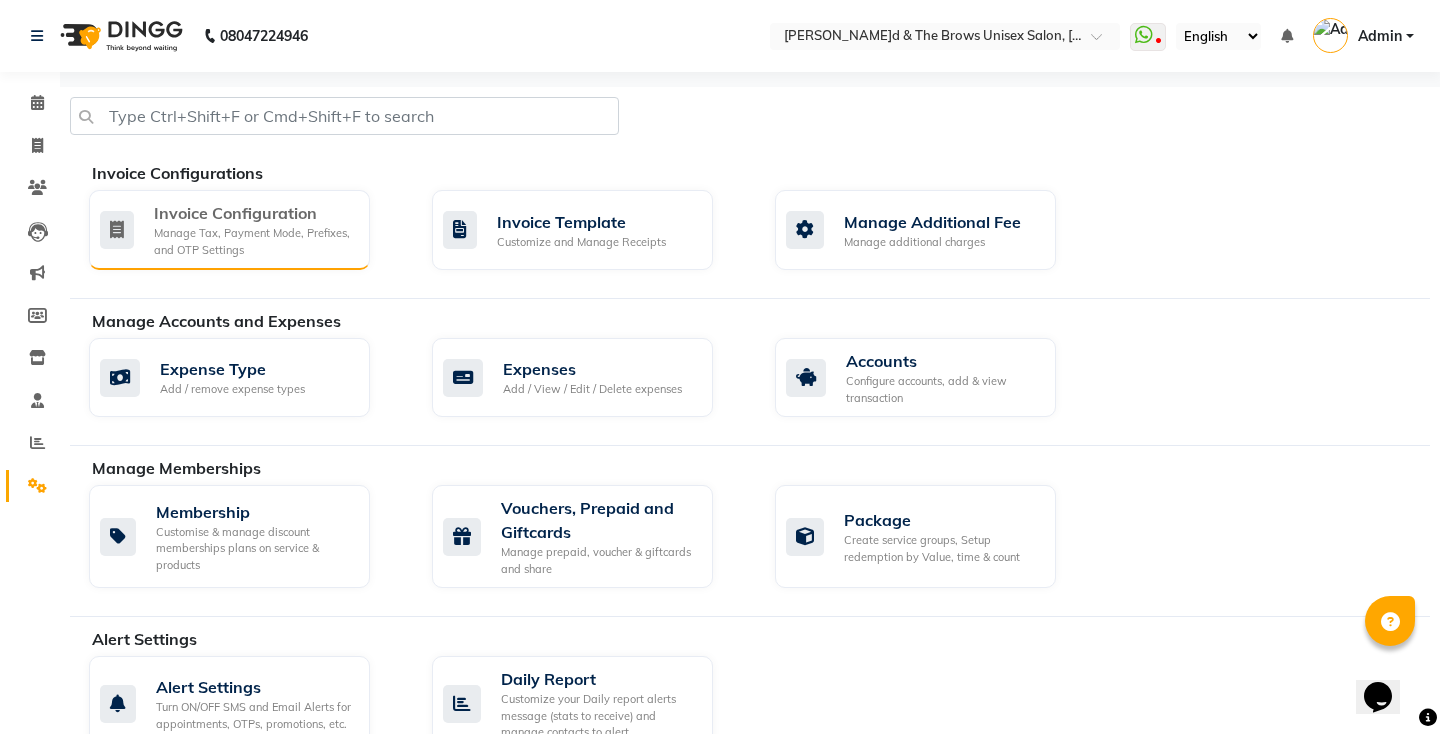 click on "Manage Tax, Payment Mode, Prefixes, and OTP Settings" 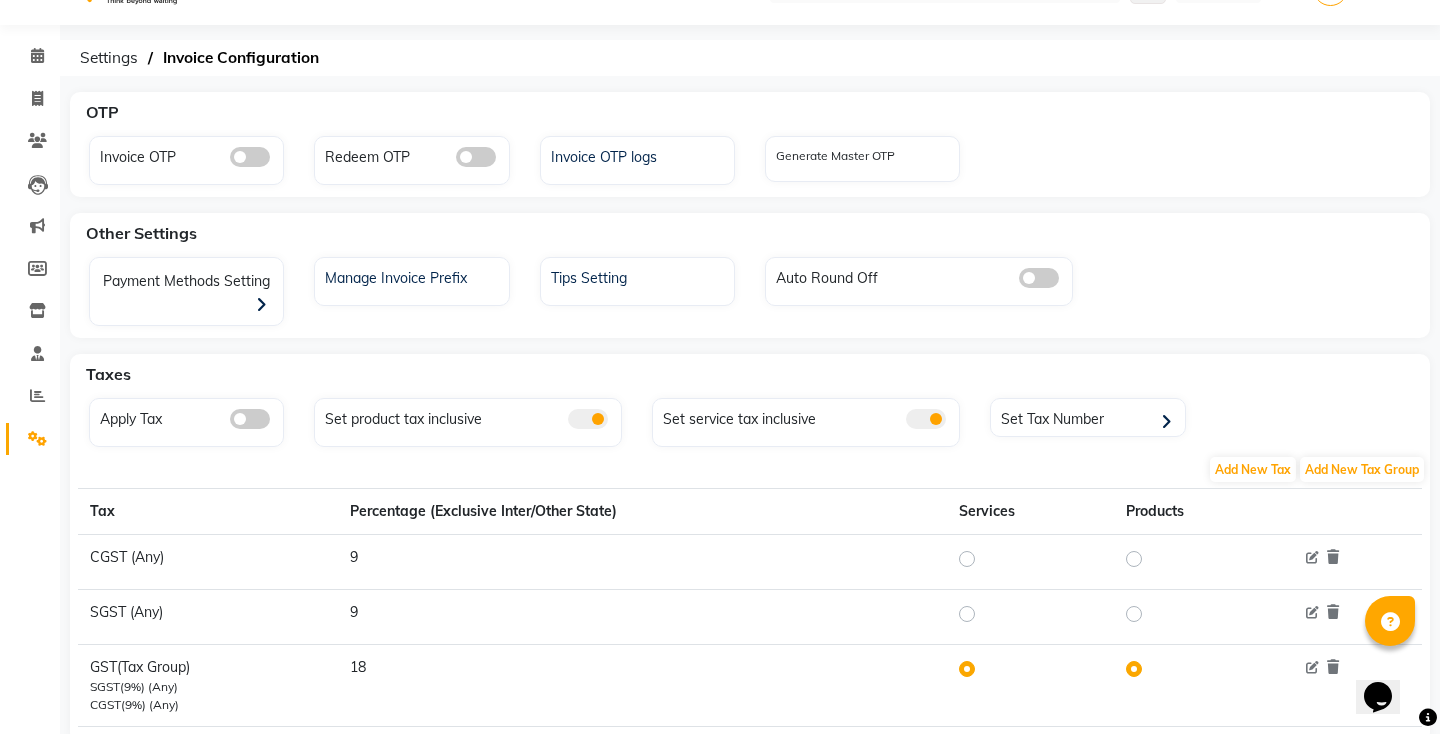 scroll, scrollTop: 0, scrollLeft: 0, axis: both 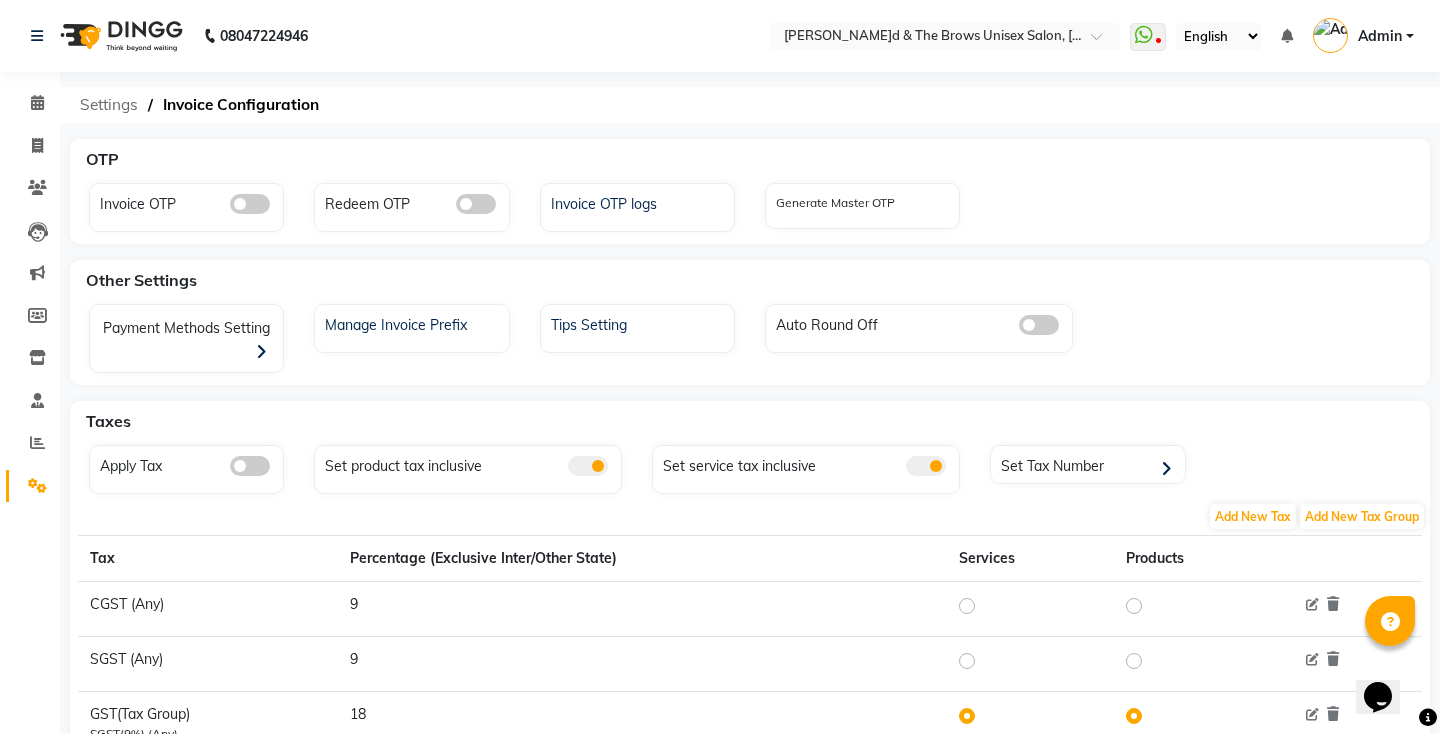 click on "Settings" 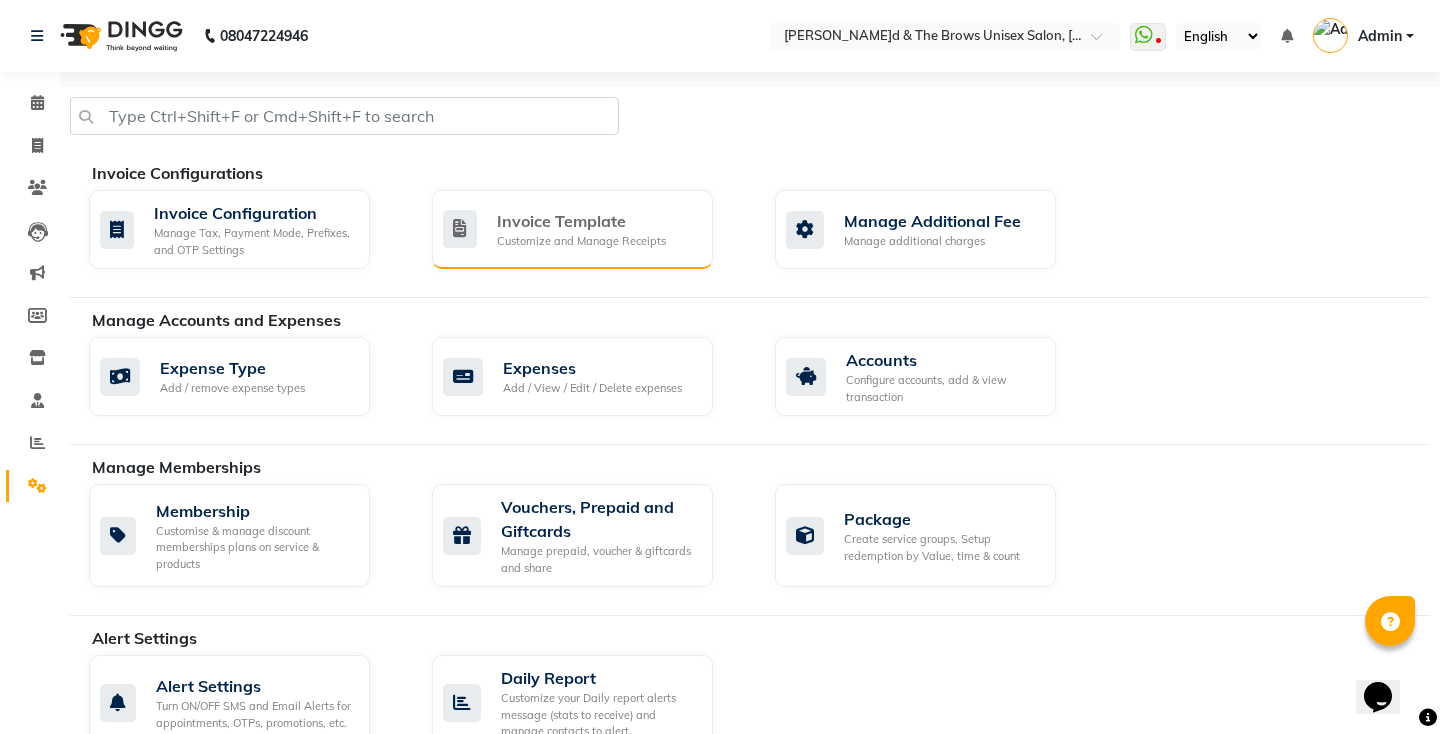 click on "Invoice Template" 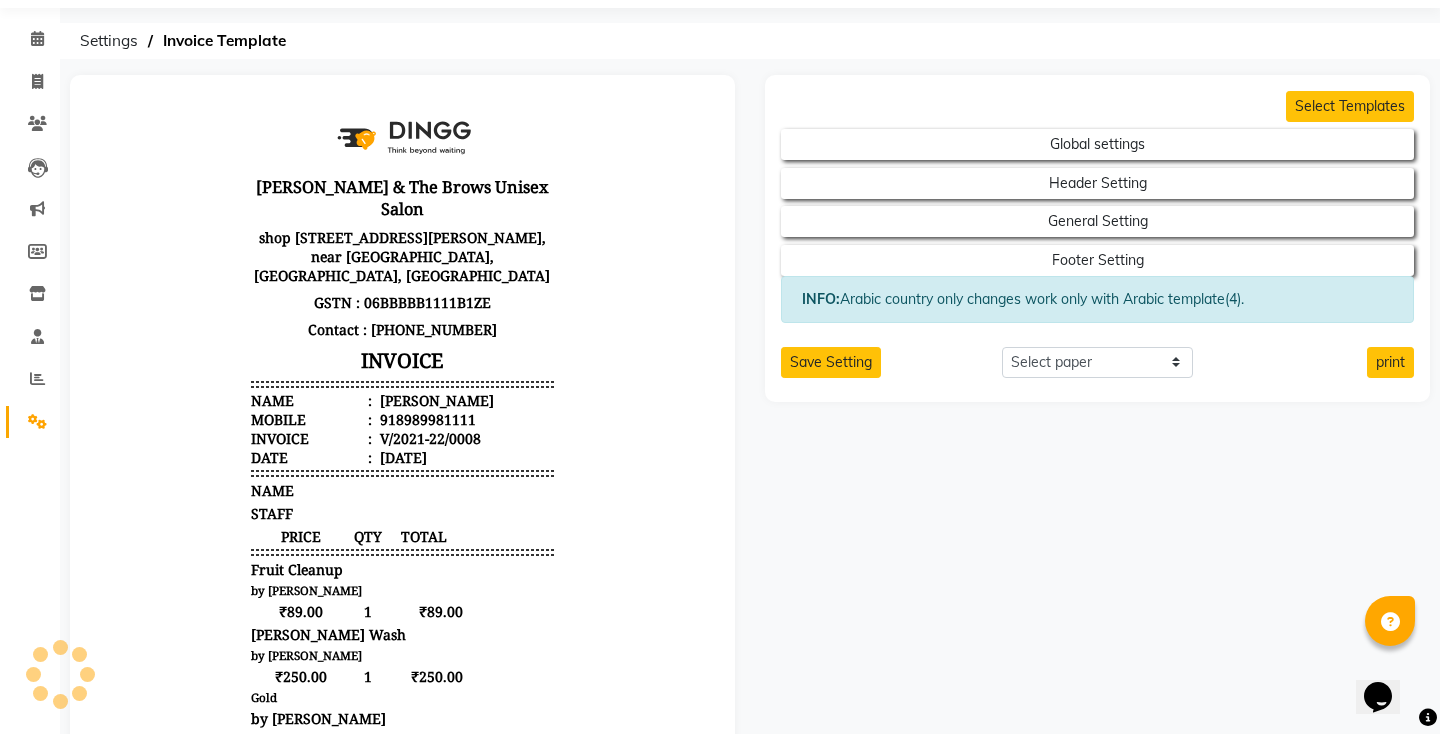 scroll, scrollTop: 0, scrollLeft: 0, axis: both 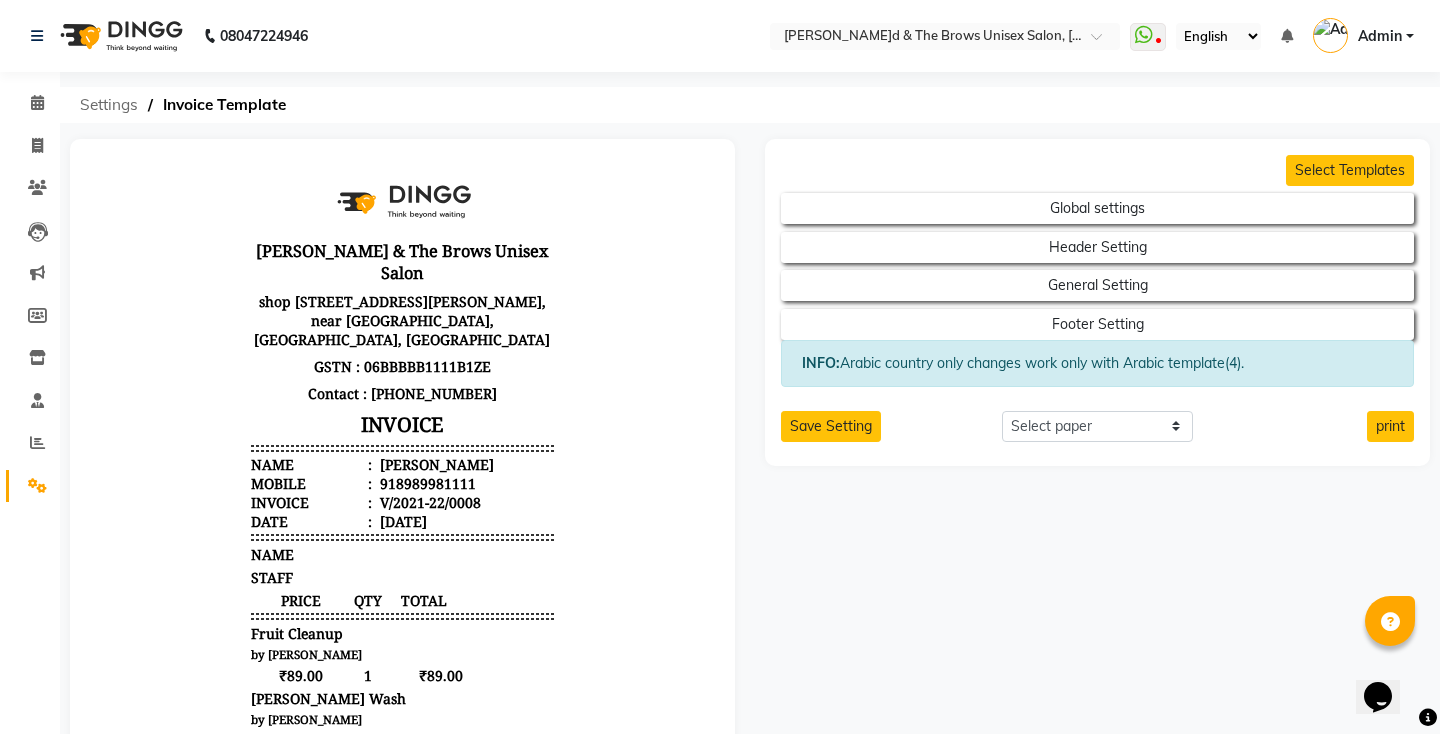 click on "Settings" 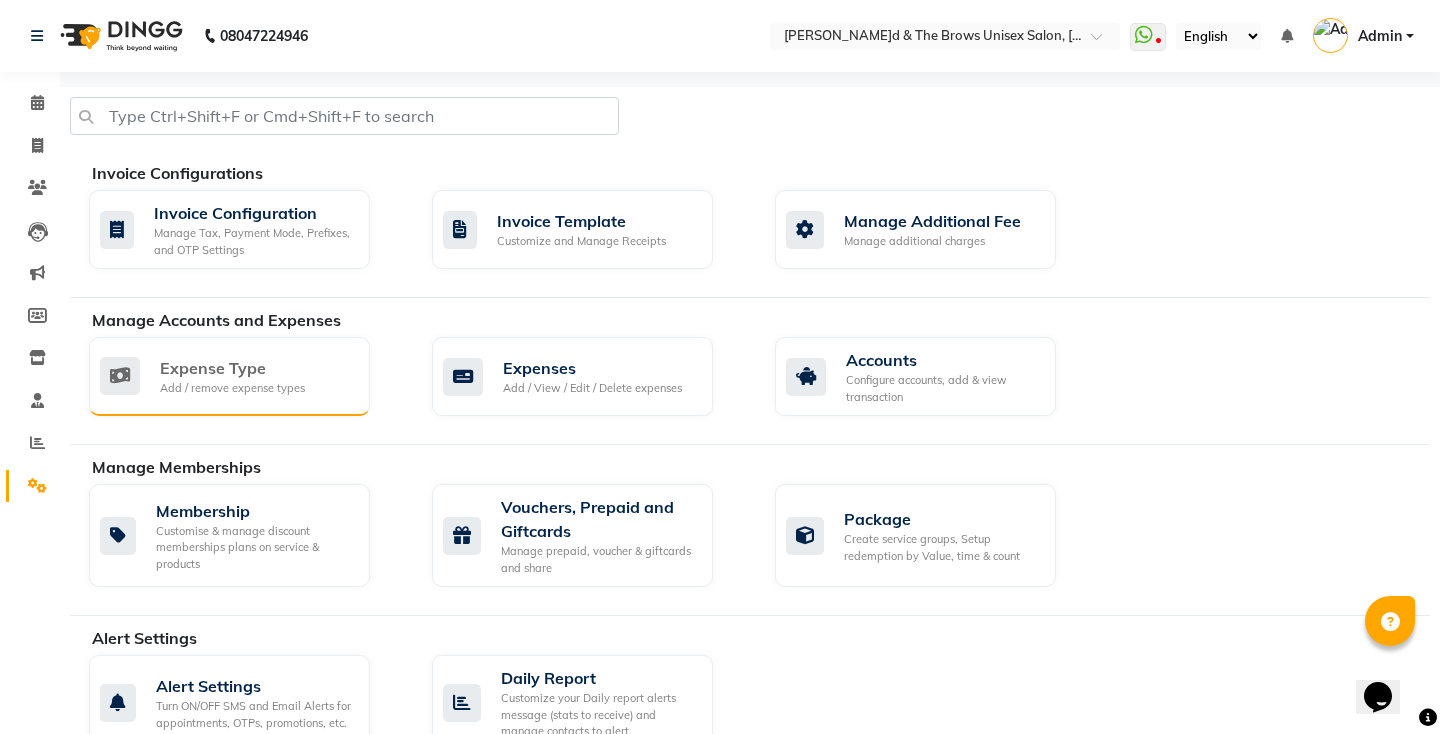 click on "Expense Type" 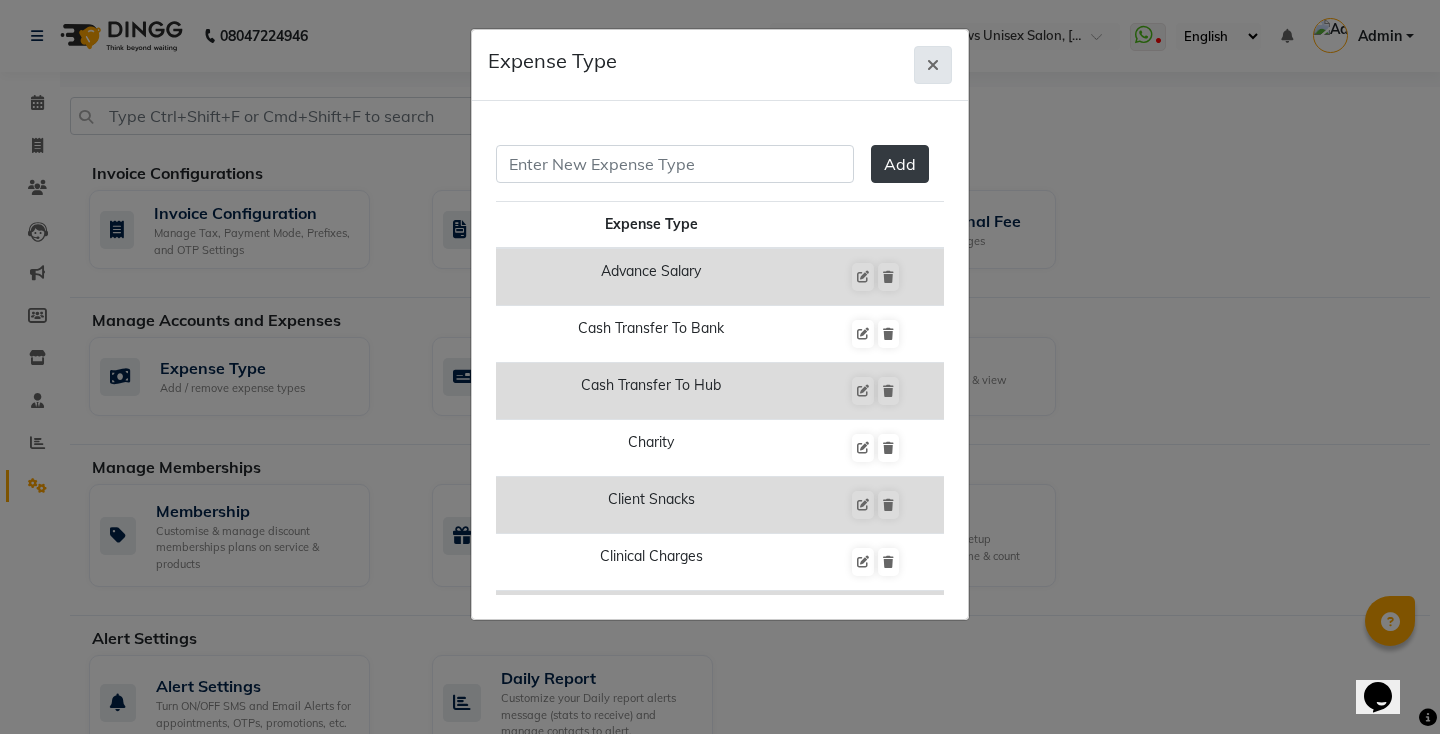 click 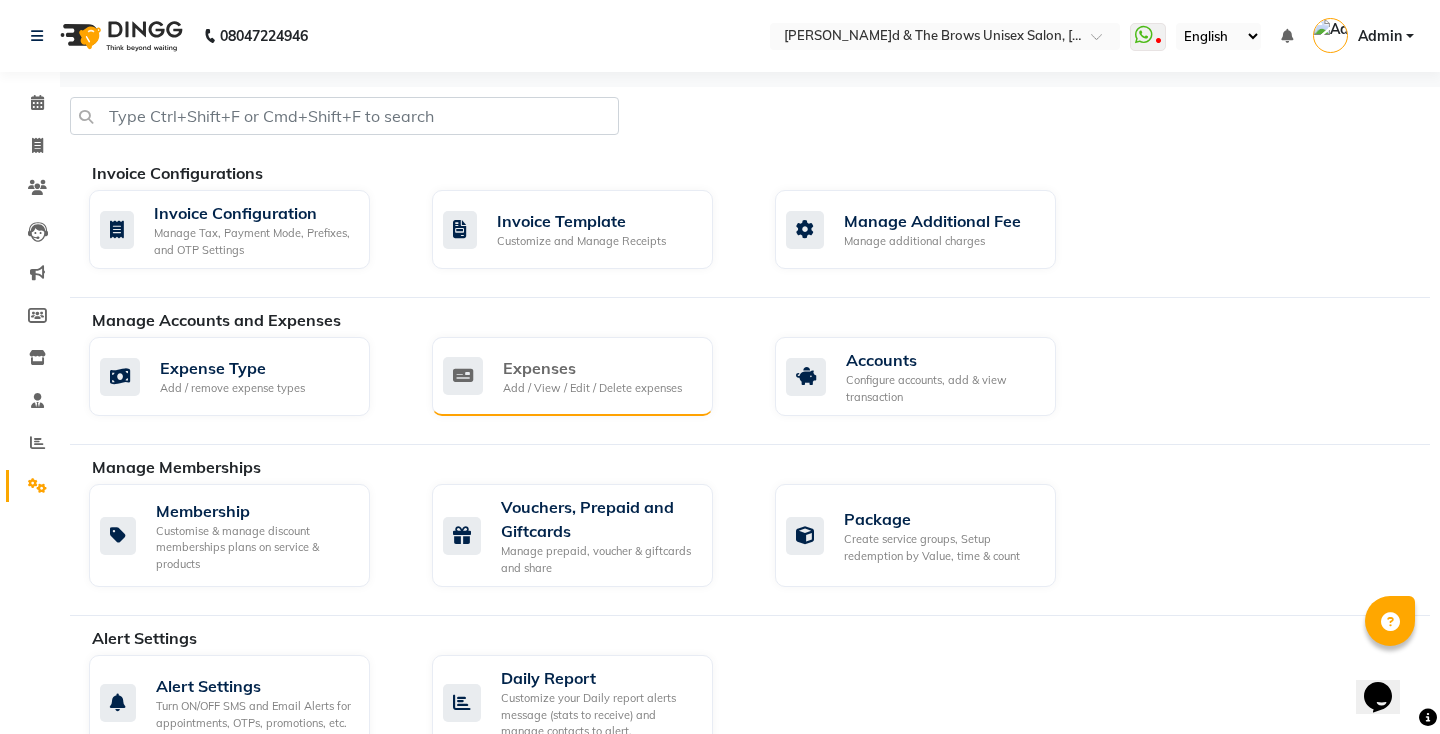 click on "Add / View / Edit / Delete expenses" 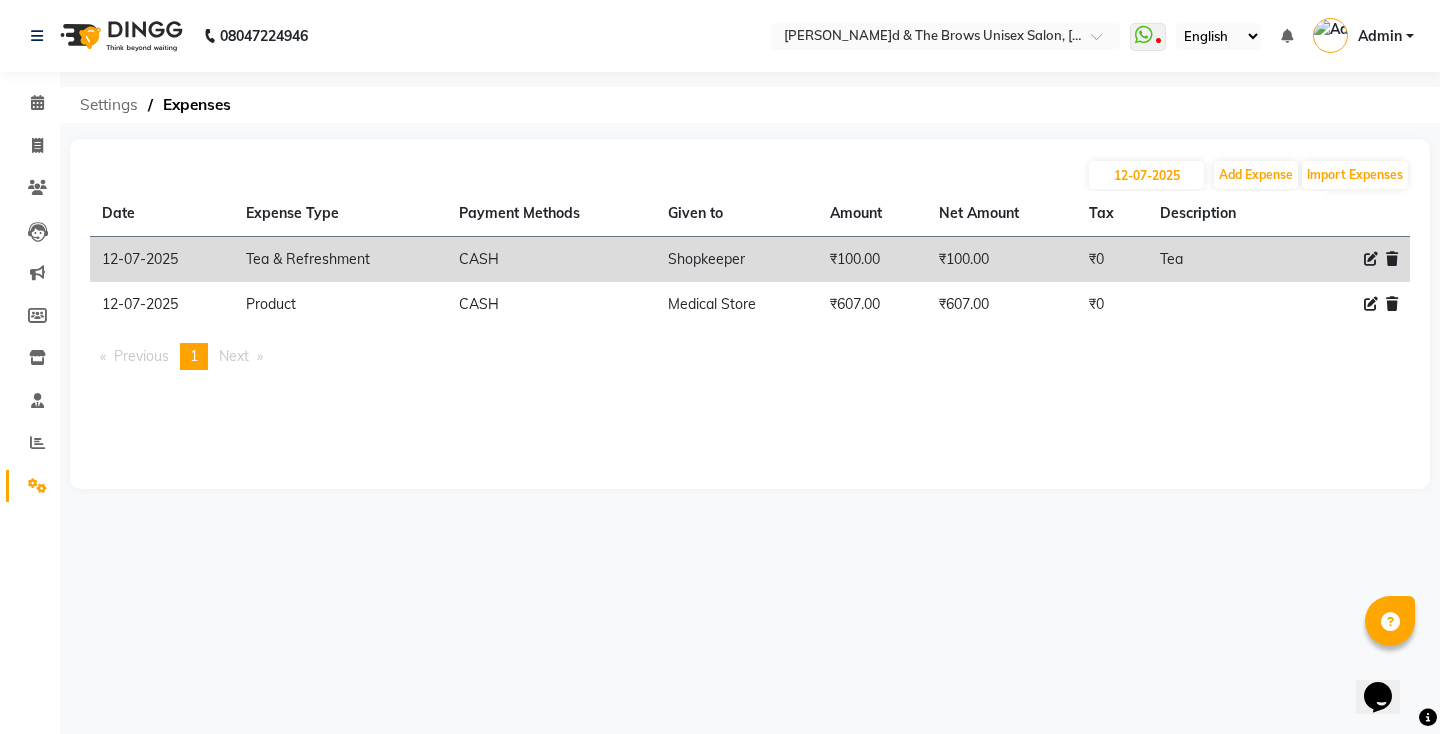 click on "Settings" 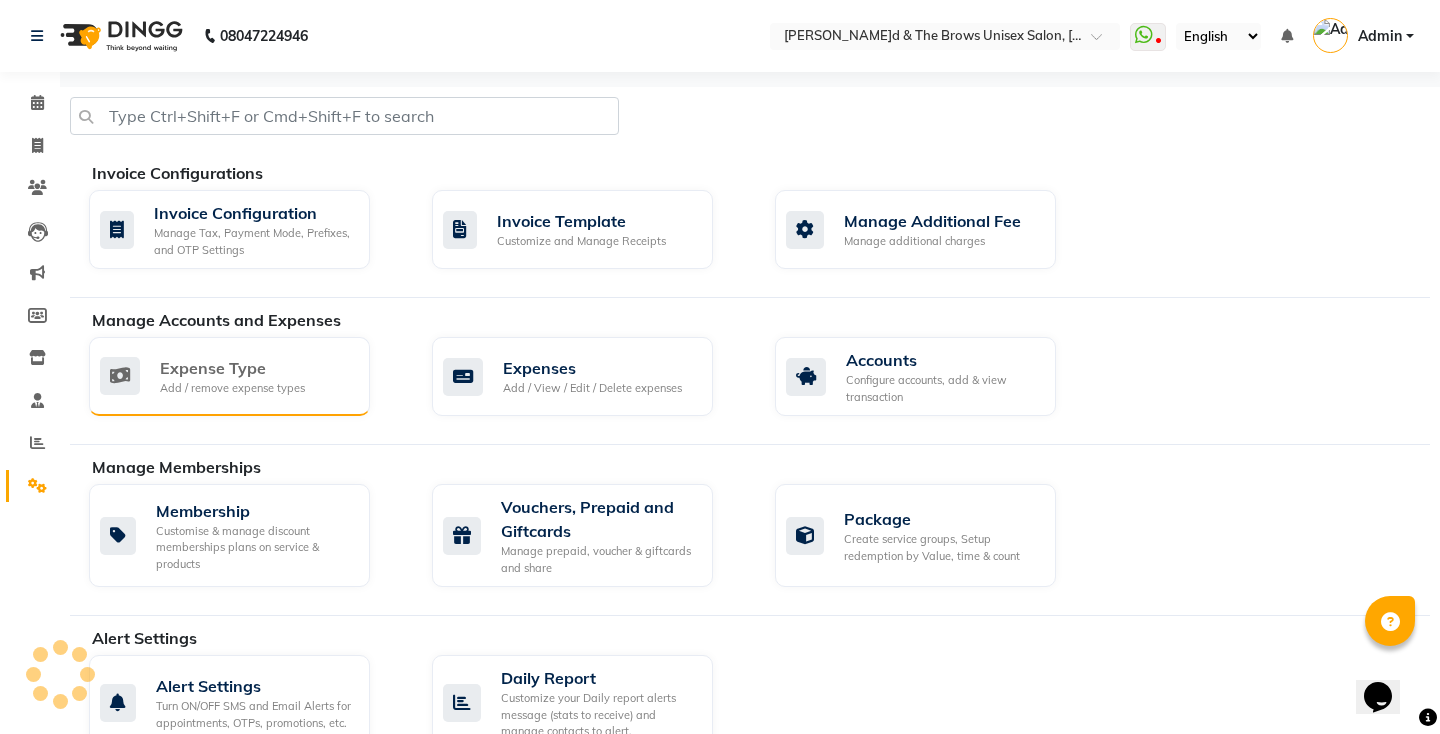 click on "Expense Type" 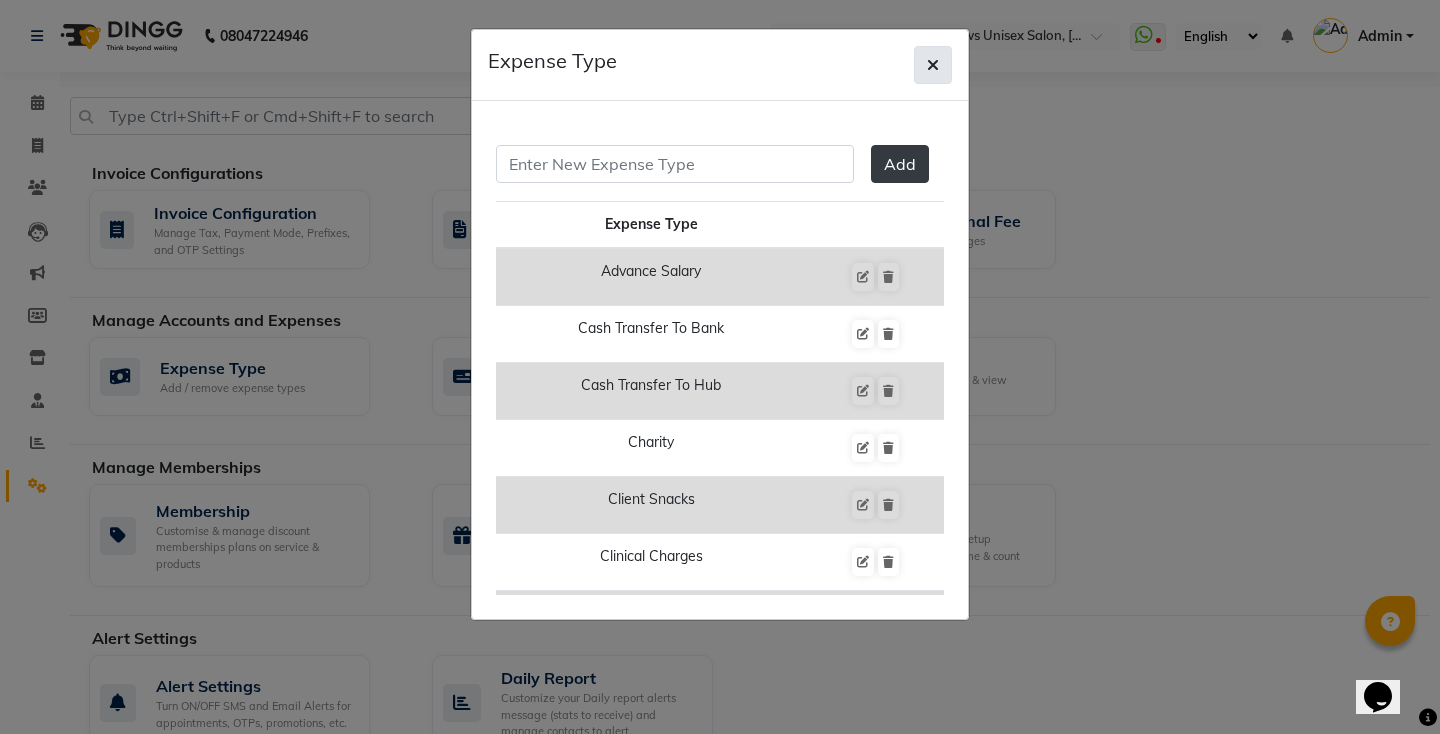 click 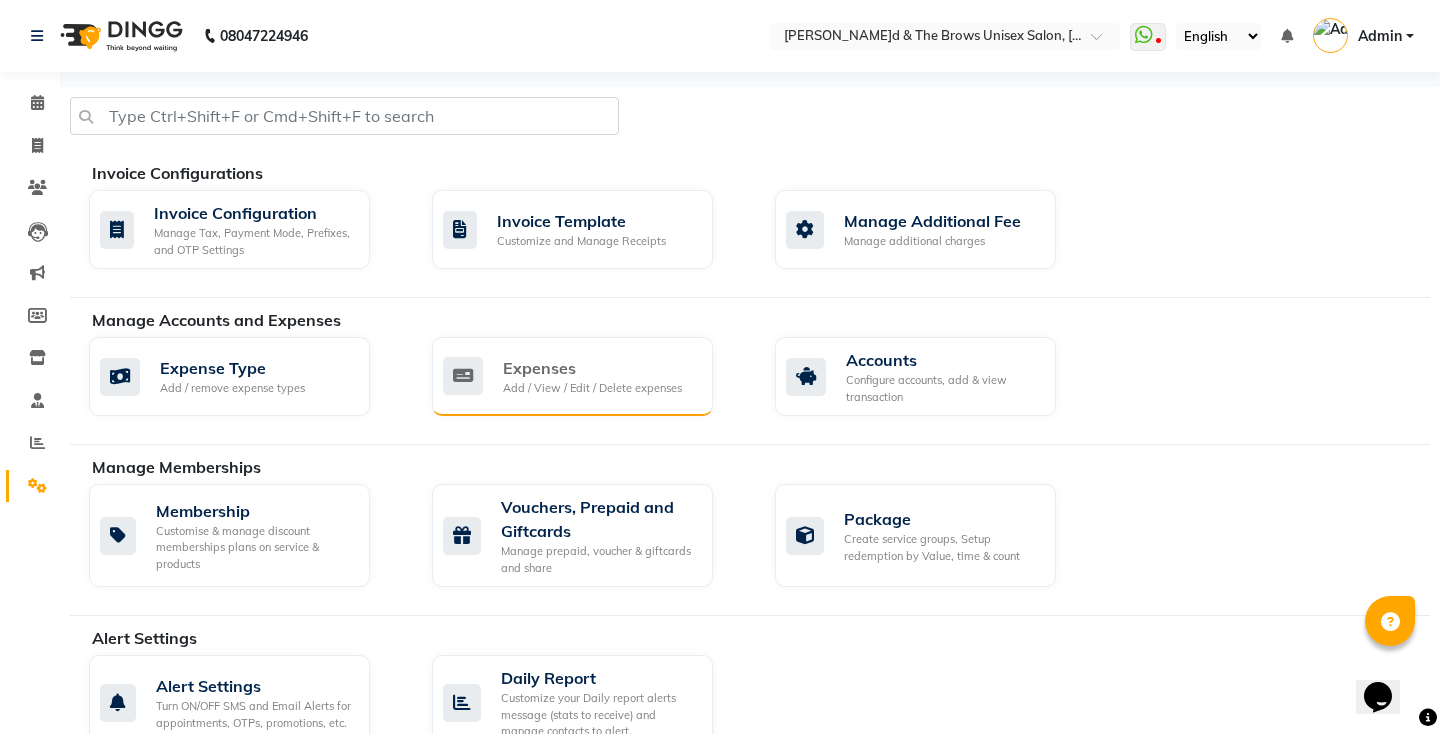 click on "Expenses Add / View / Edit / Delete expenses" 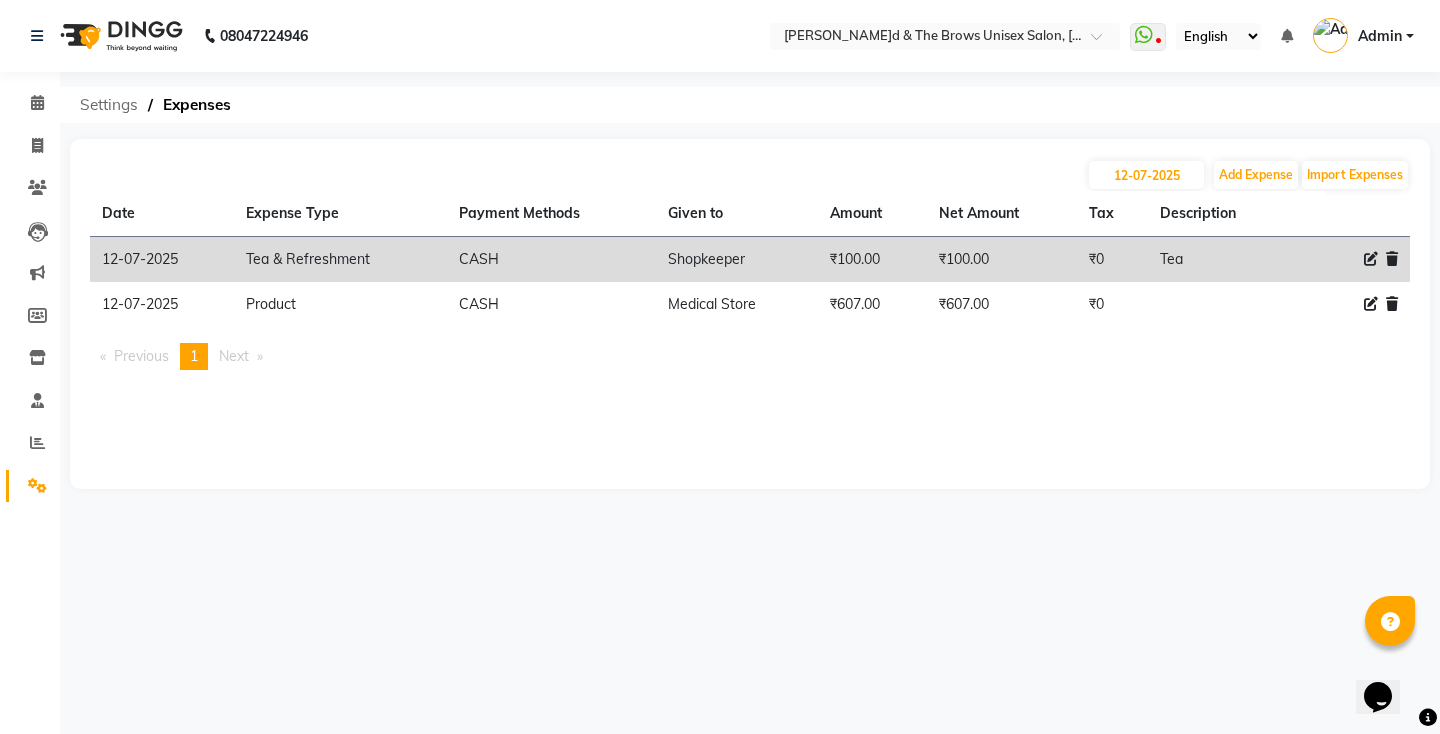 click on "Settings" 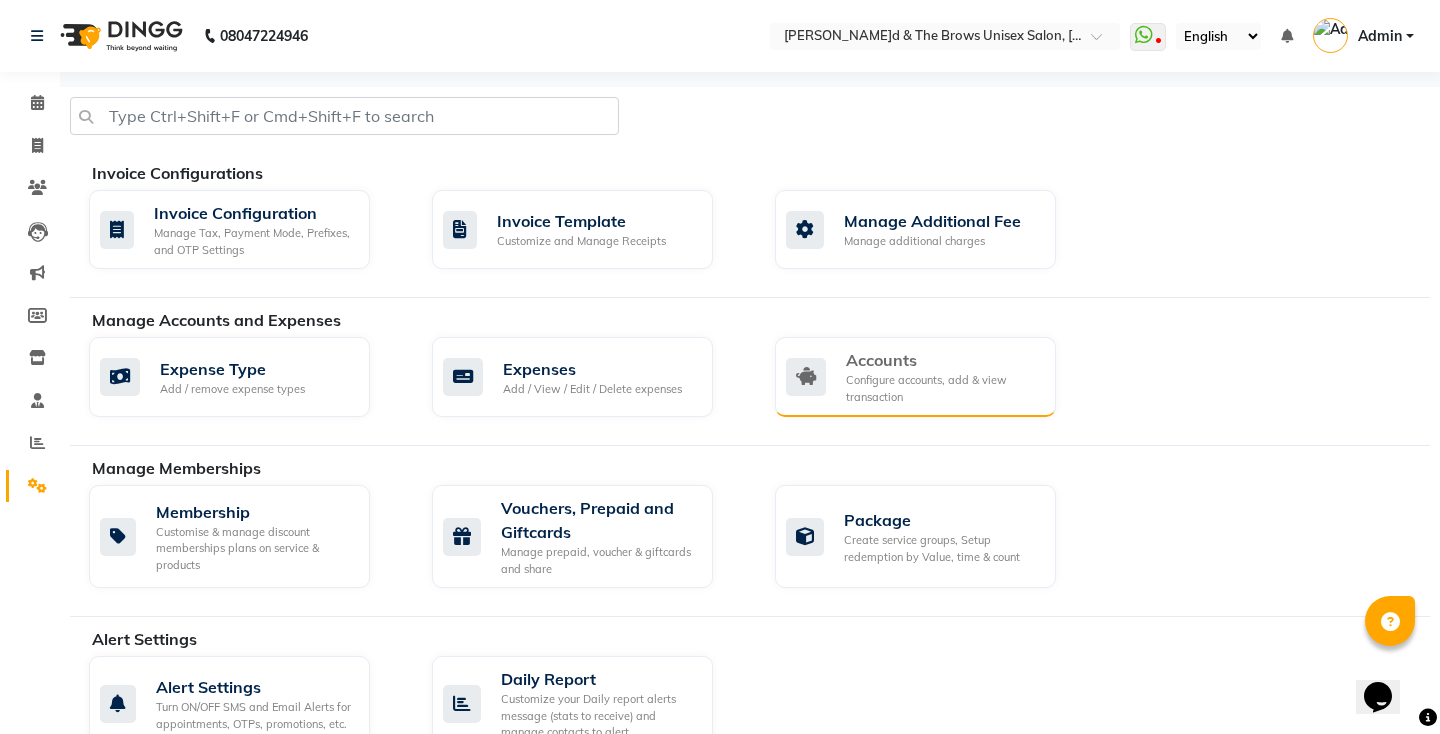 click on "Configure accounts, add & view transaction" 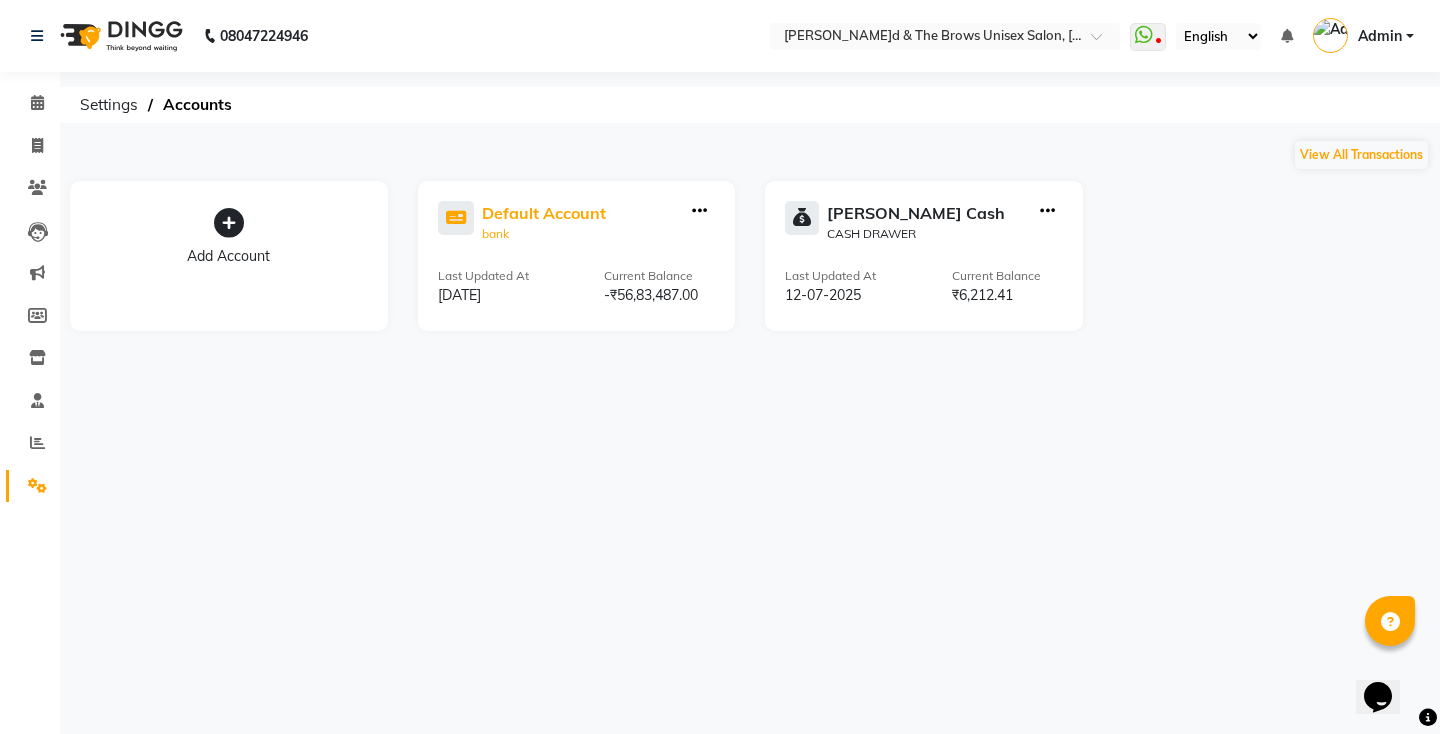 click on "Default Account" 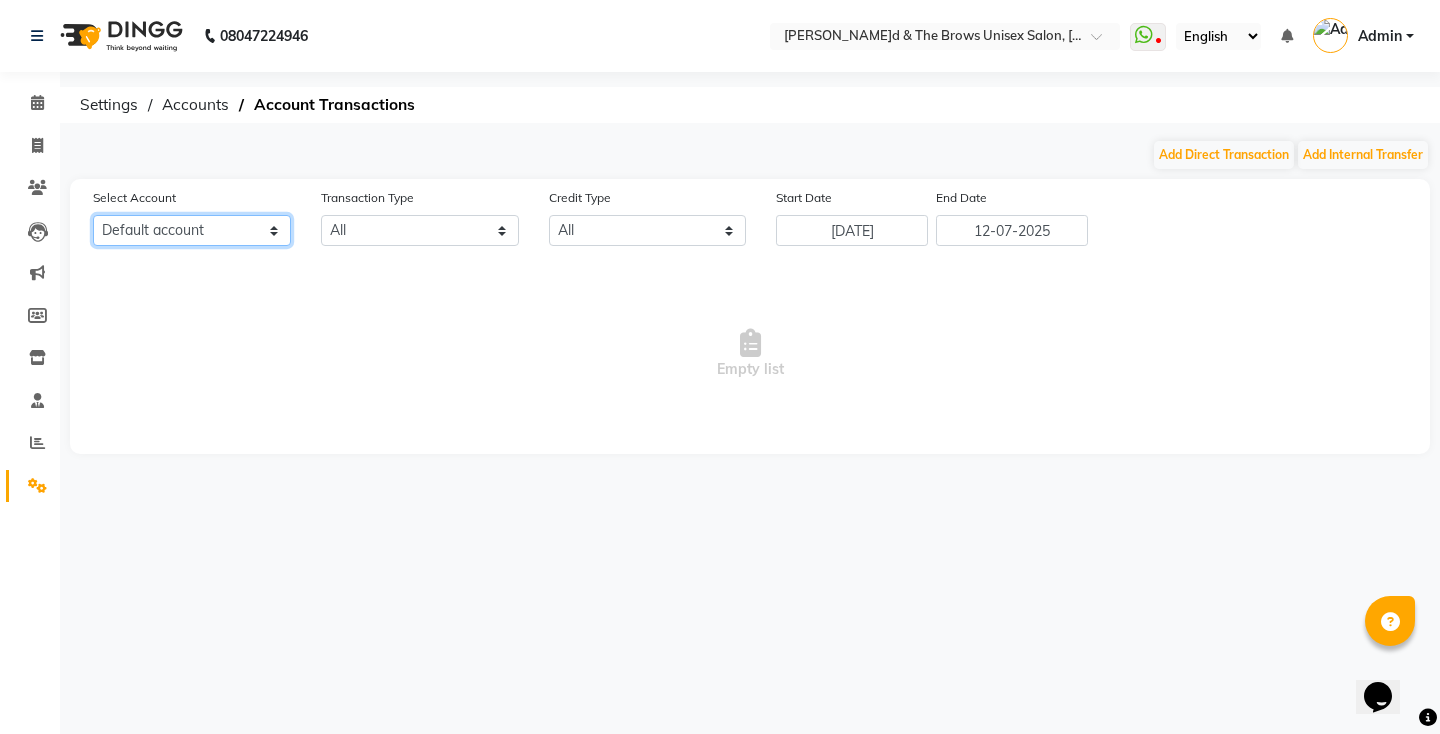 click on "All Default account [PERSON_NAME] cash" 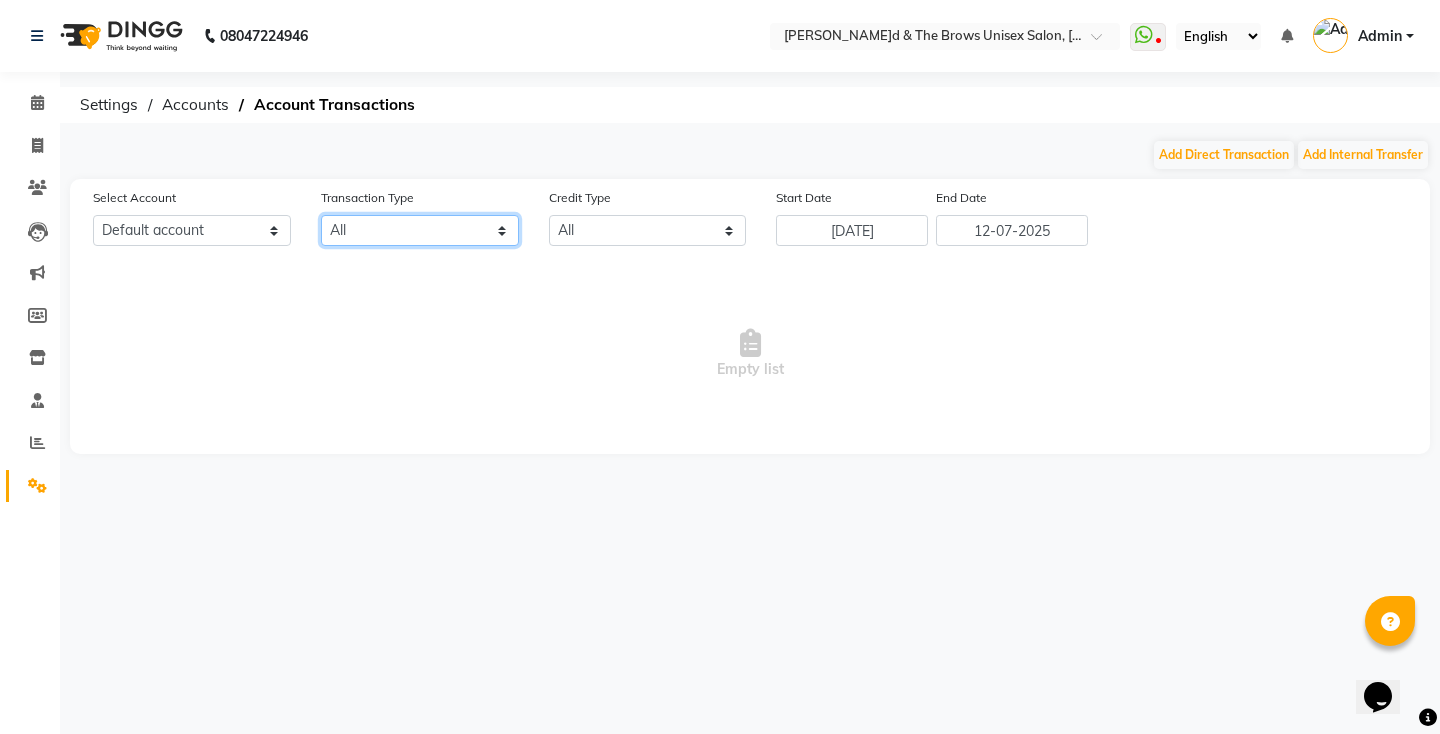 click on "All Direct Internal Transfer Expense Invoice Daily Register" 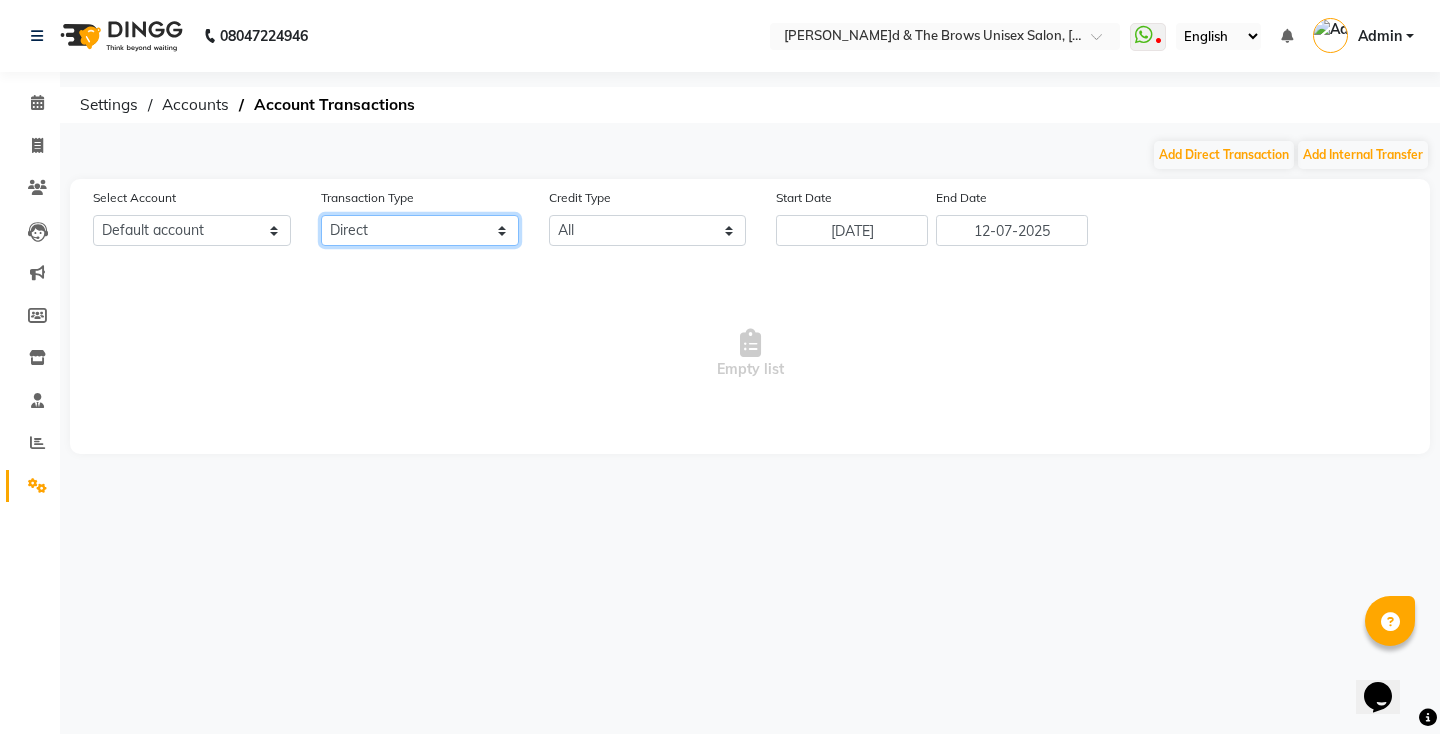click on "All Direct Internal Transfer Expense Invoice Daily Register" 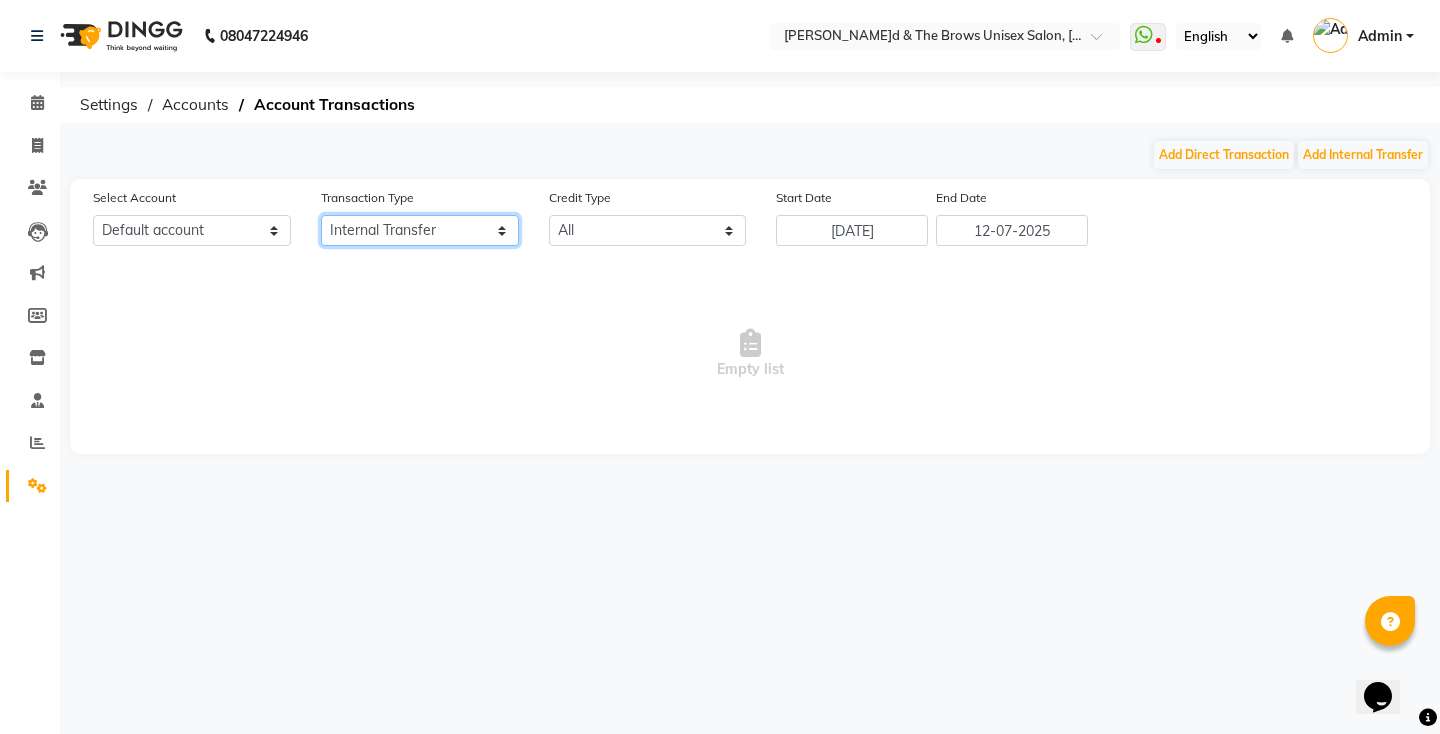 click on "All Direct Internal Transfer Expense Invoice Daily Register" 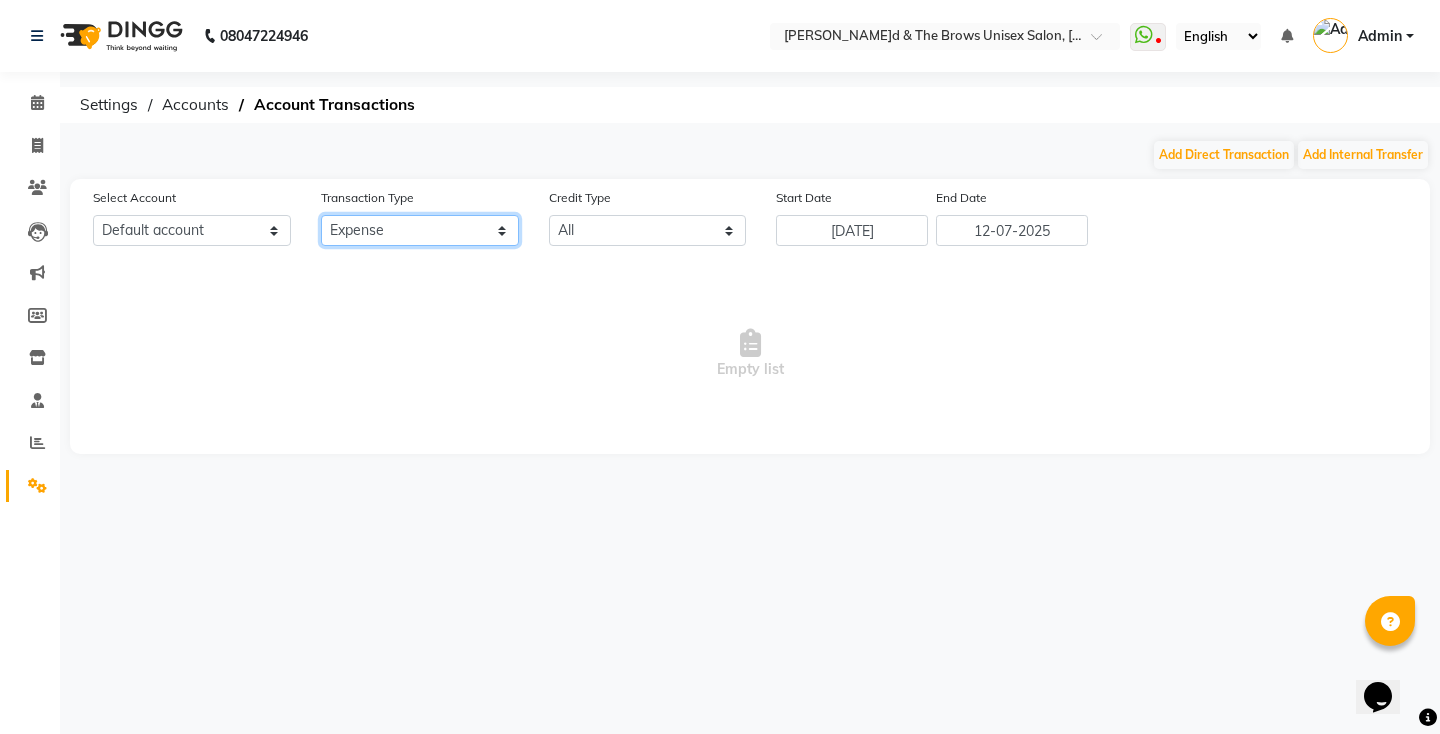 click on "All Direct Internal Transfer Expense Invoice Daily Register" 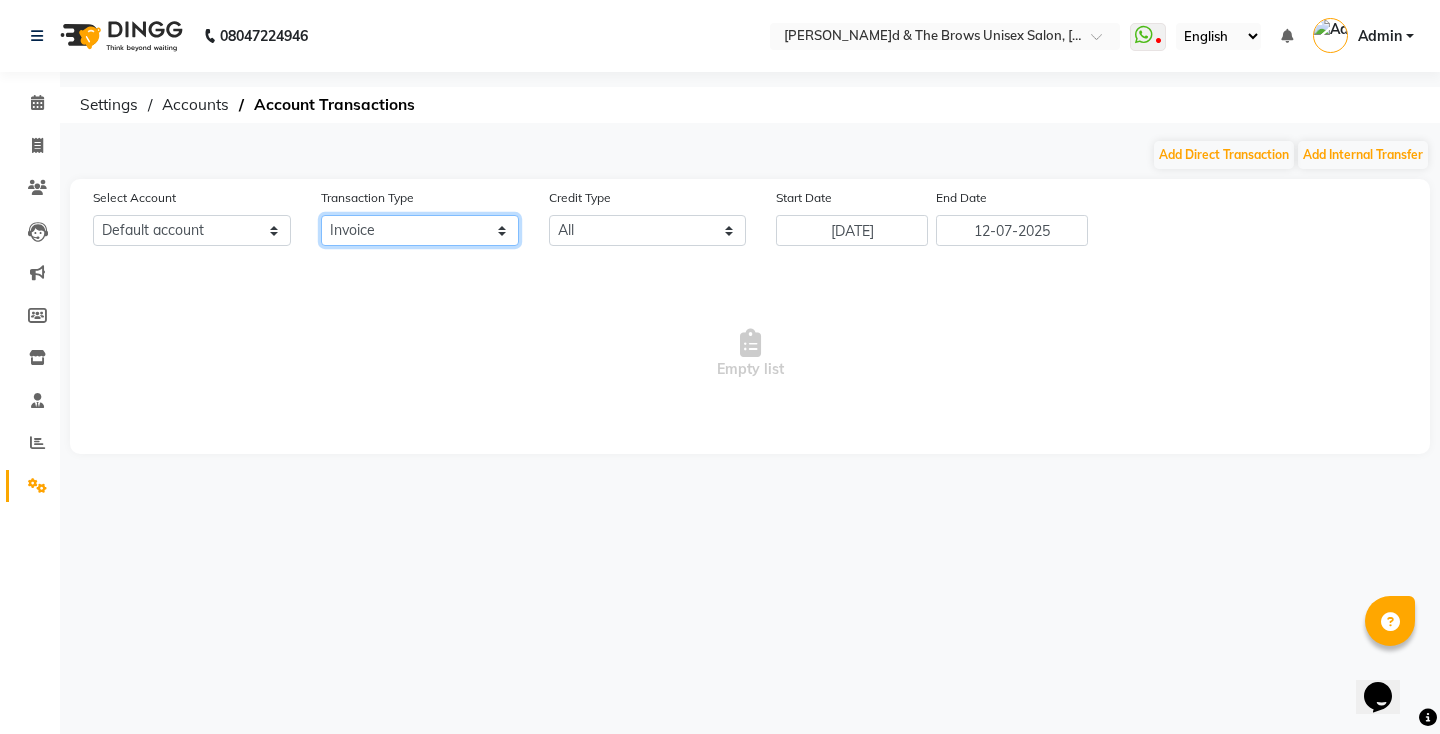 click on "All Direct Internal Transfer Expense Invoice Daily Register" 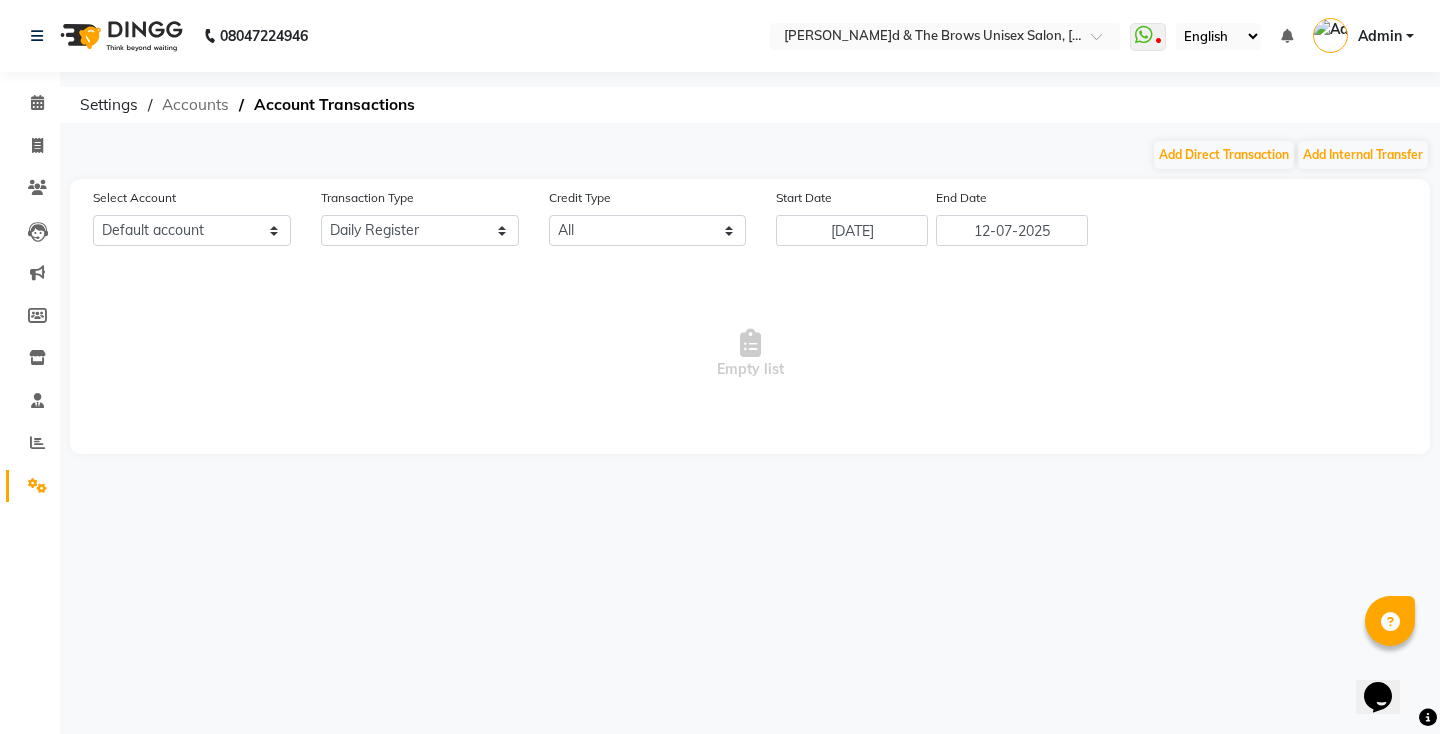 click on "Accounts" 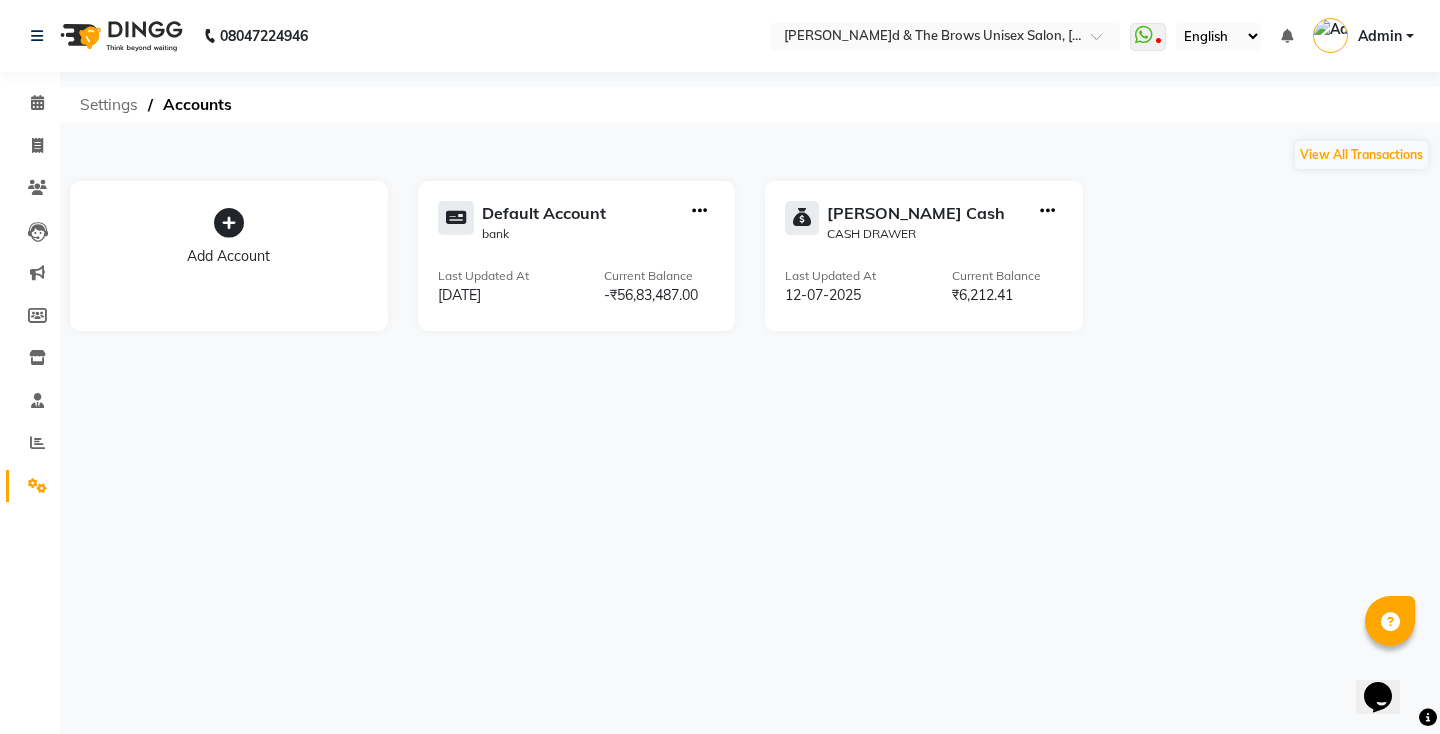 click on "Settings" 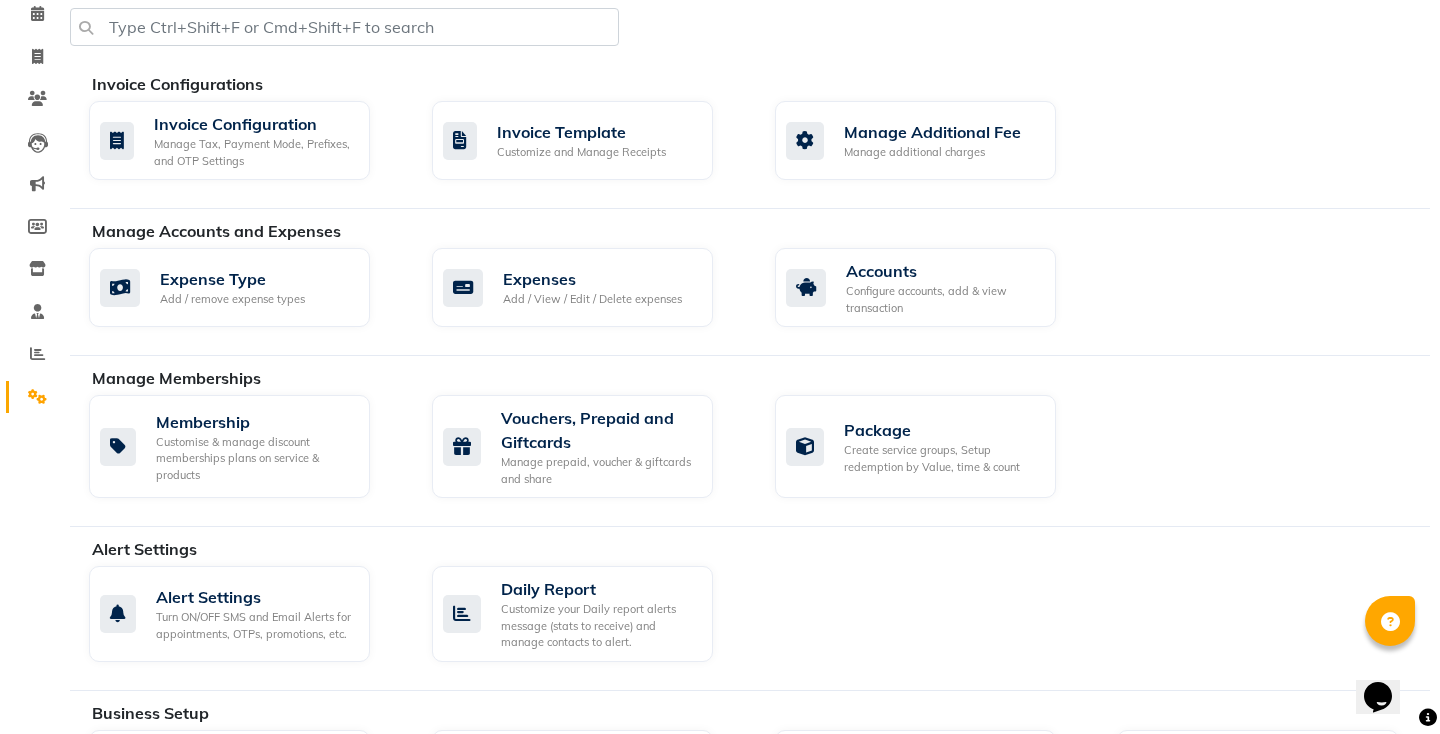 scroll, scrollTop: 90, scrollLeft: 0, axis: vertical 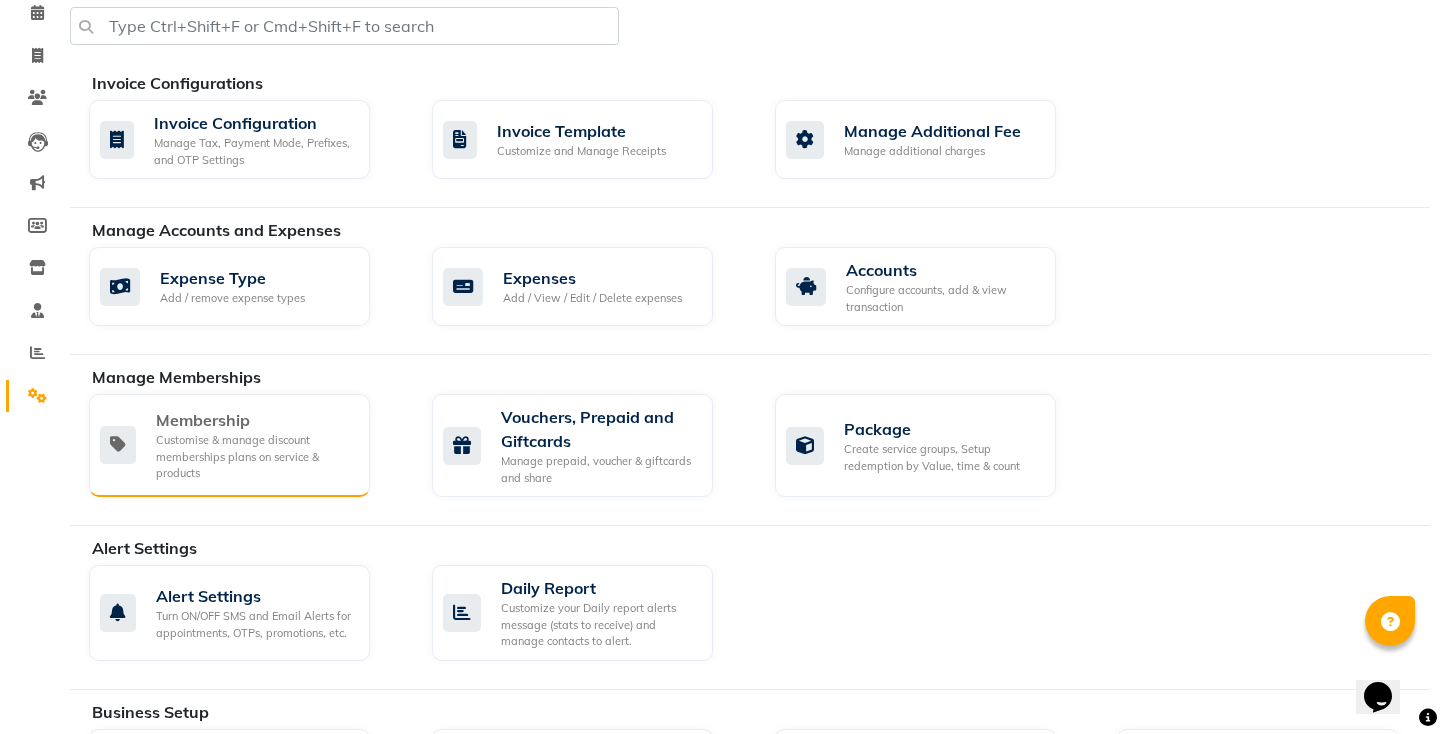 click on "Customise & manage discount memberships plans on service & products" 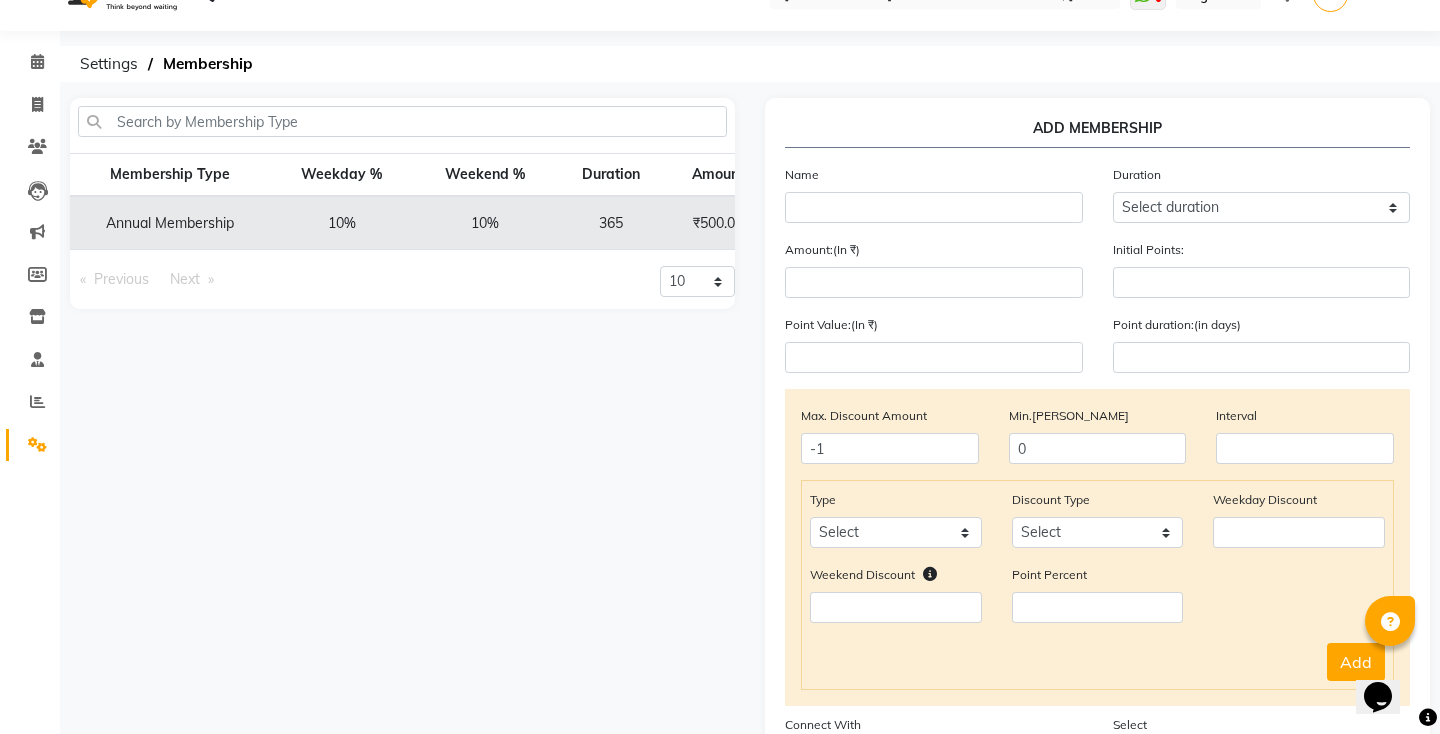 scroll, scrollTop: 10, scrollLeft: 0, axis: vertical 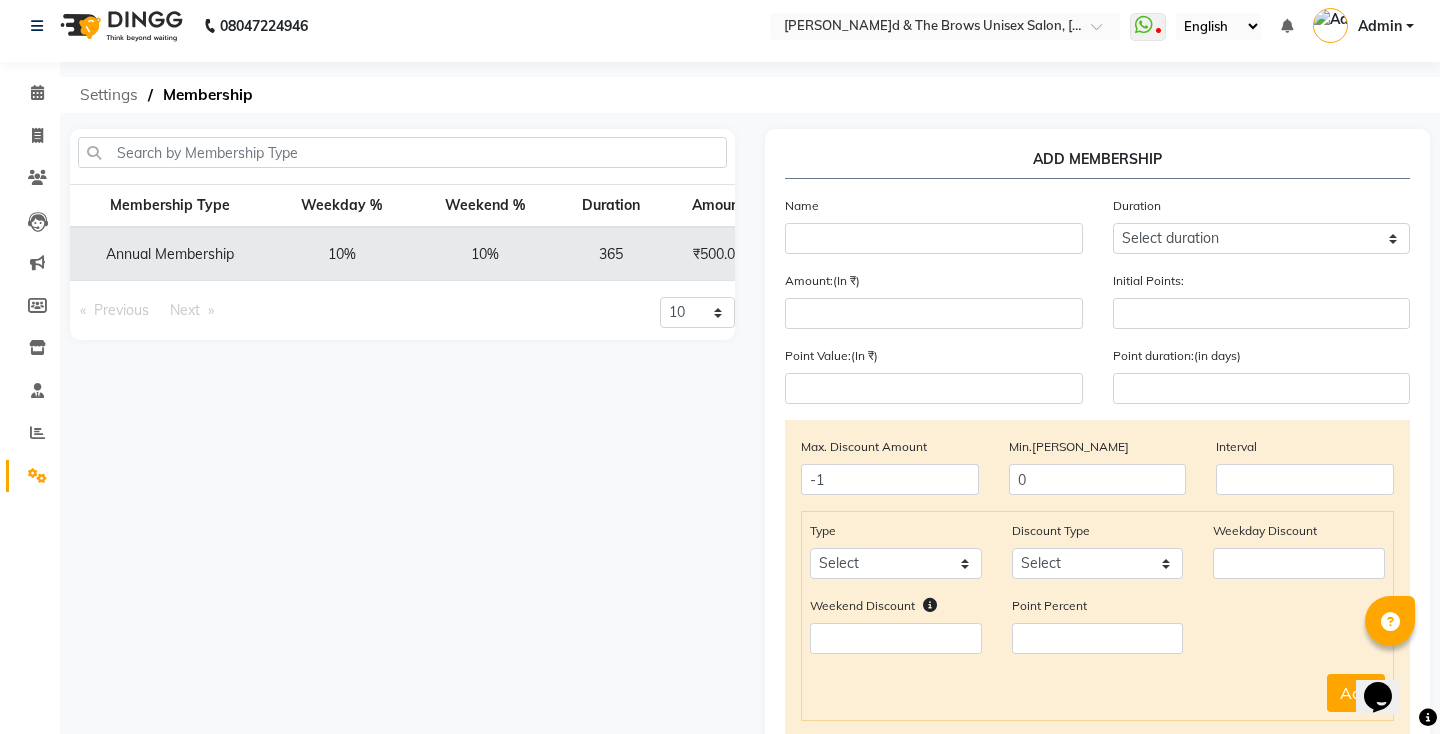 click on "Settings" 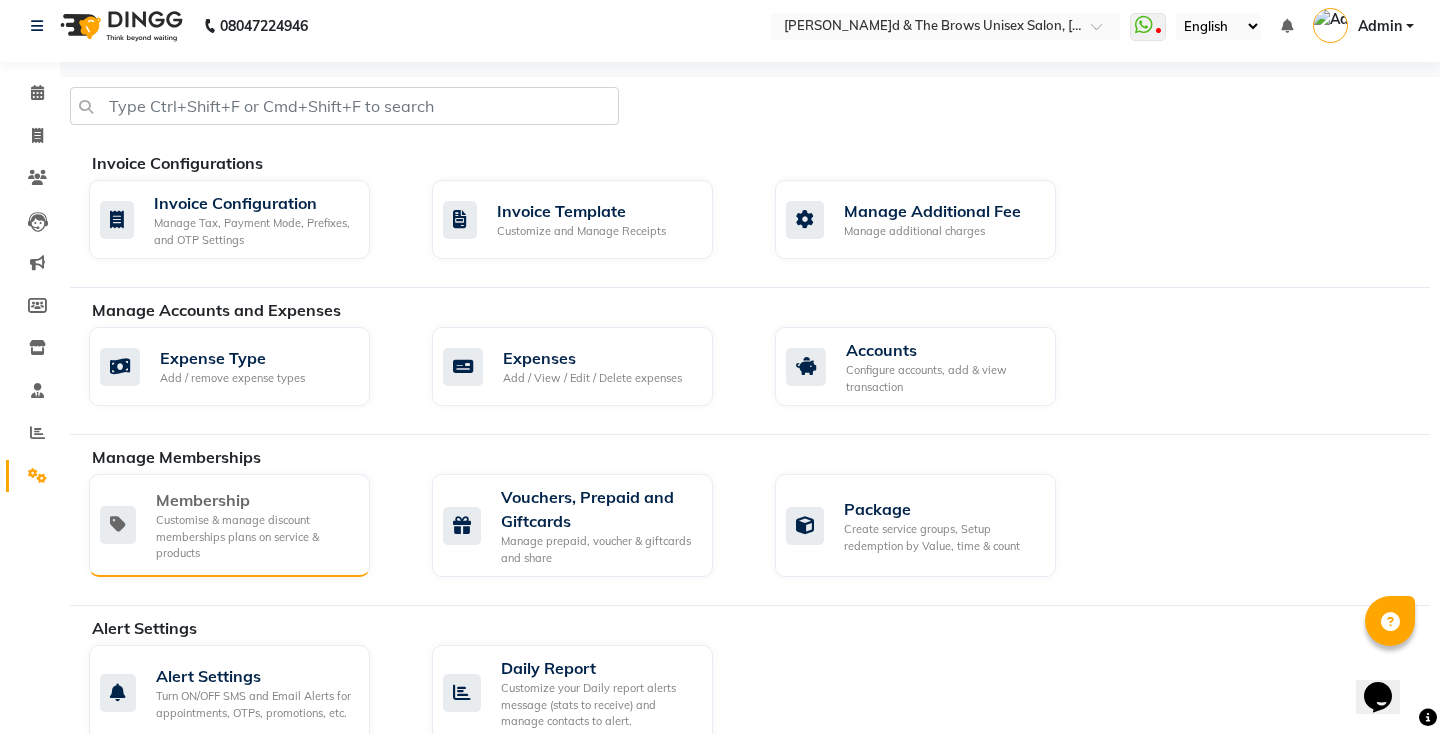 click on "Membership Customise & manage discount memberships plans on service & products" 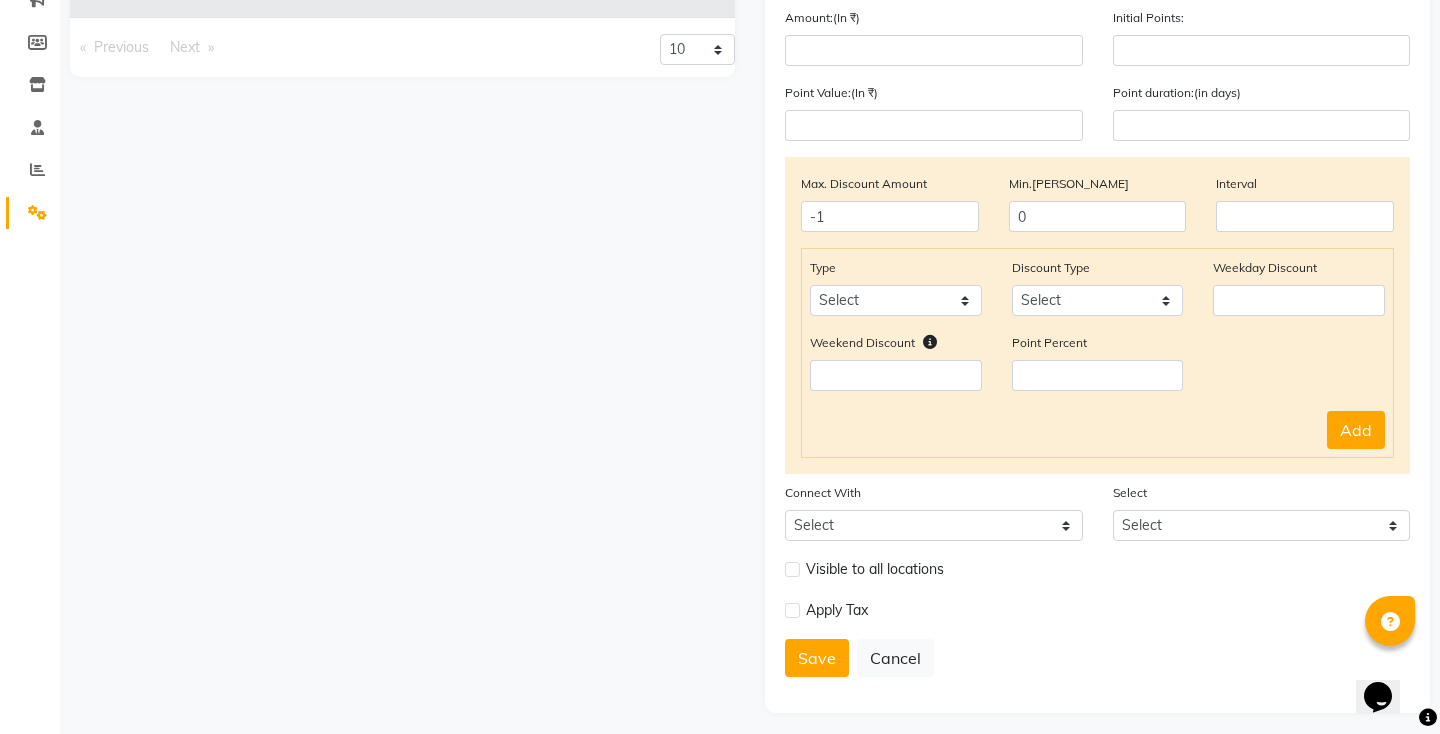 scroll, scrollTop: 0, scrollLeft: 0, axis: both 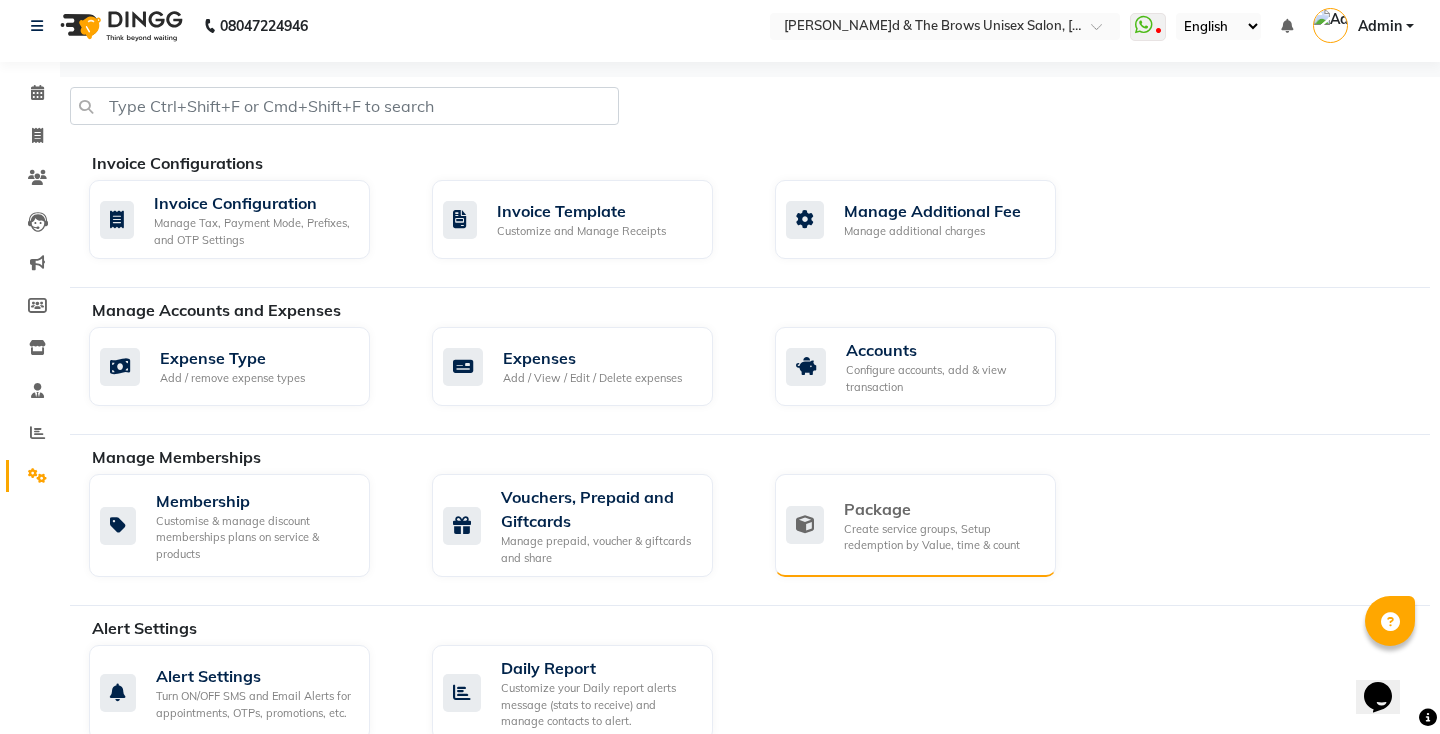 click on "Create service groups, Setup redemption by Value, time & count" 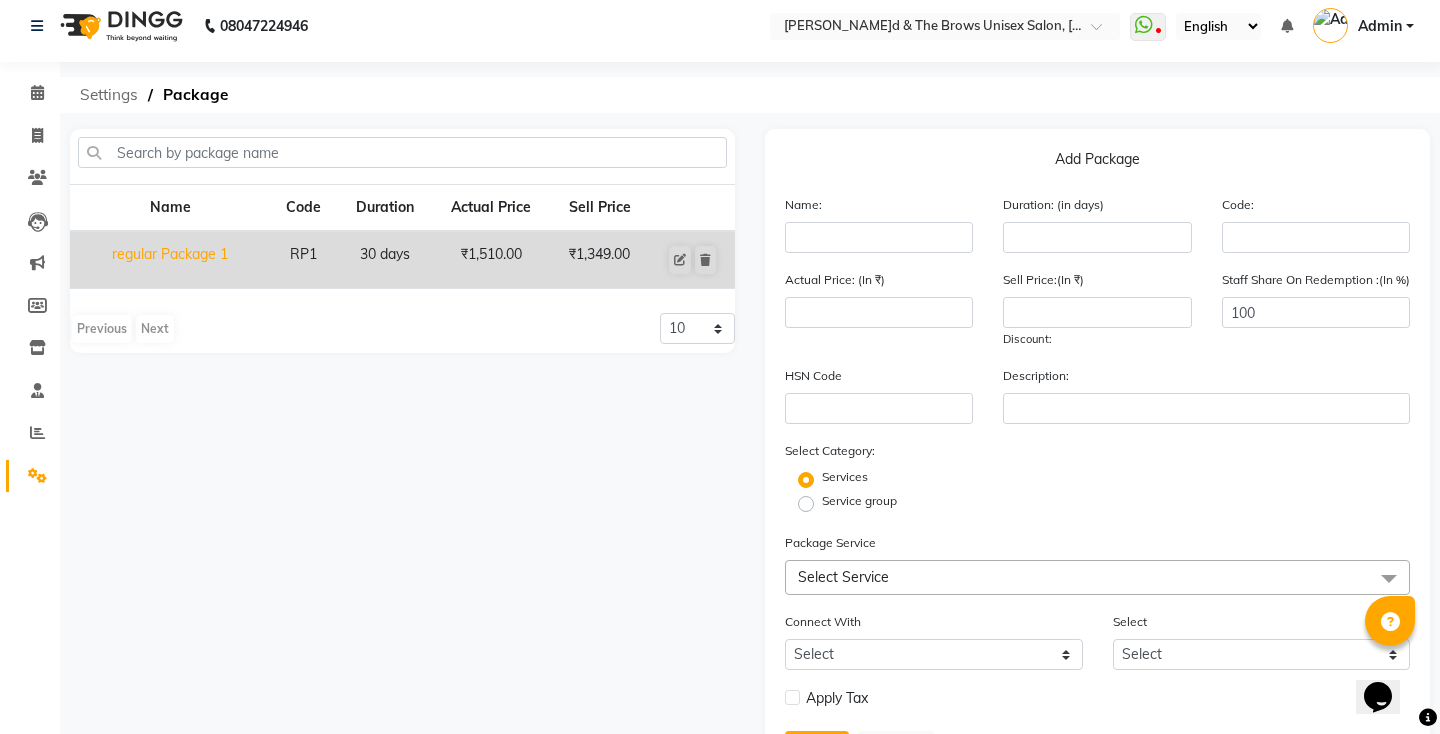 click on "Settings" 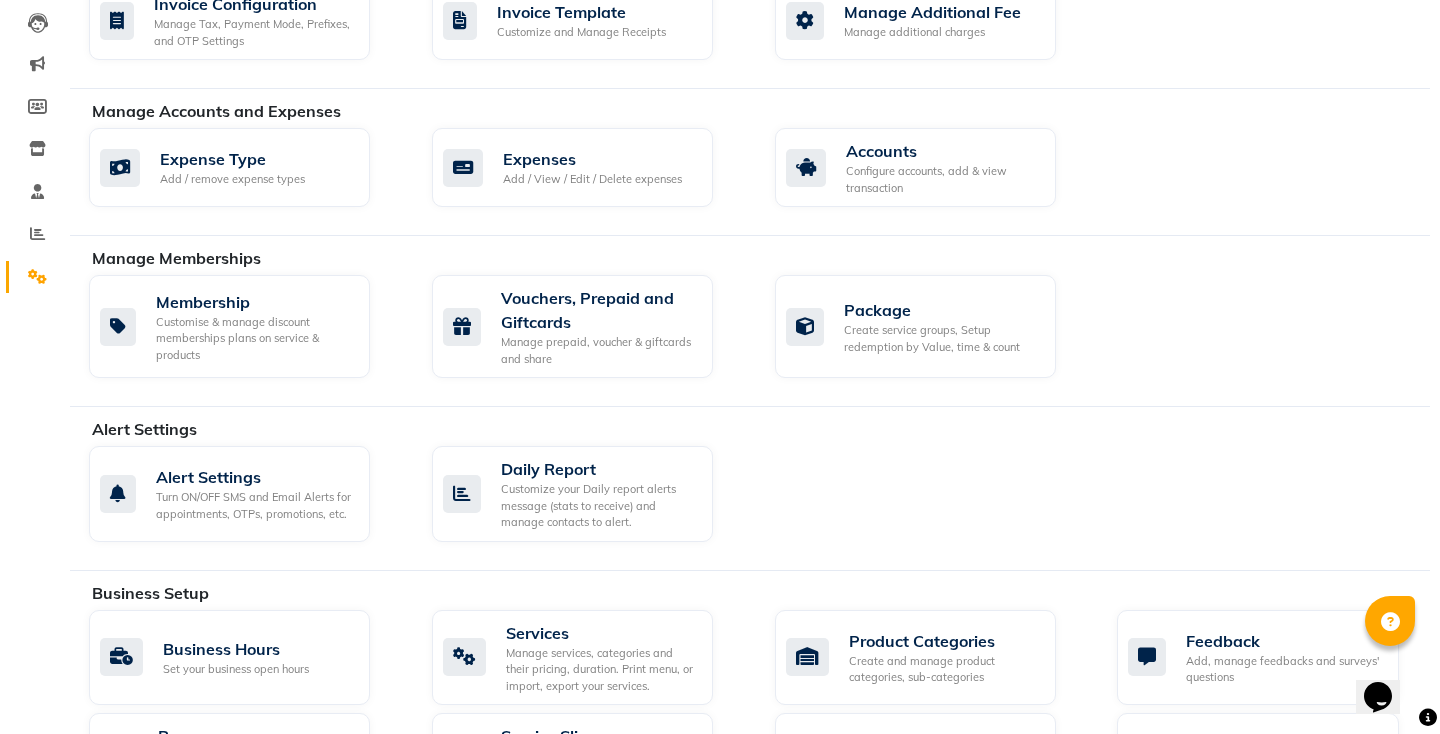 scroll, scrollTop: 225, scrollLeft: 0, axis: vertical 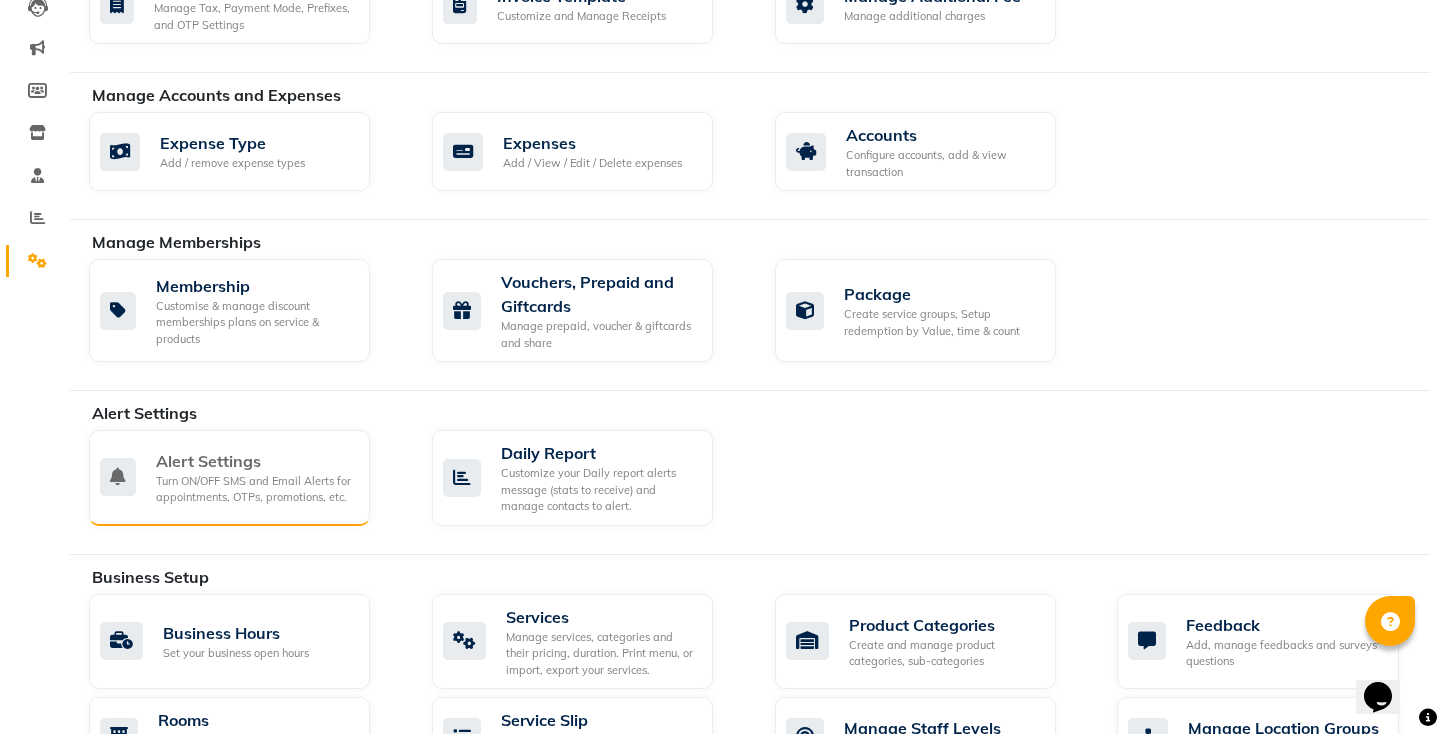 click on "Turn ON/OFF SMS and Email Alerts for appointments, OTPs, promotions, etc." 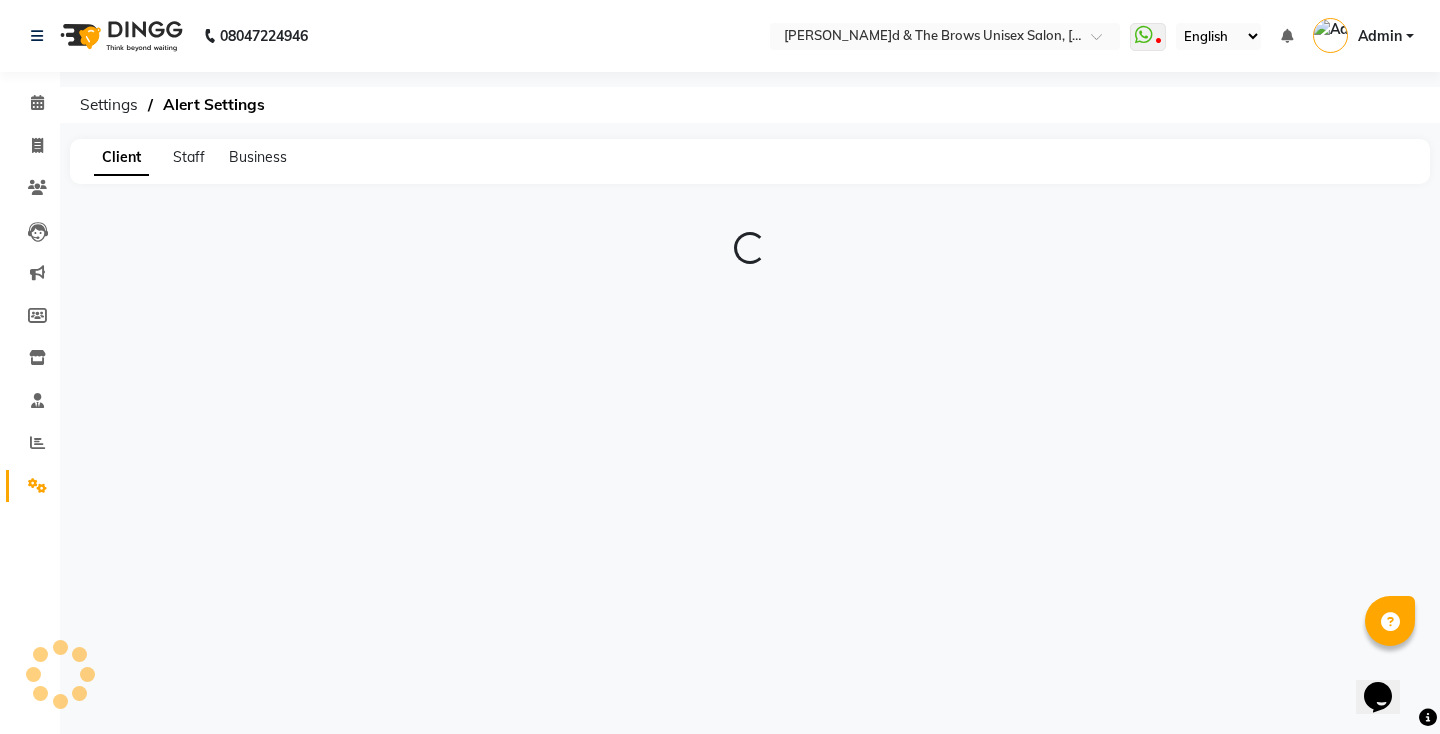 scroll, scrollTop: 0, scrollLeft: 0, axis: both 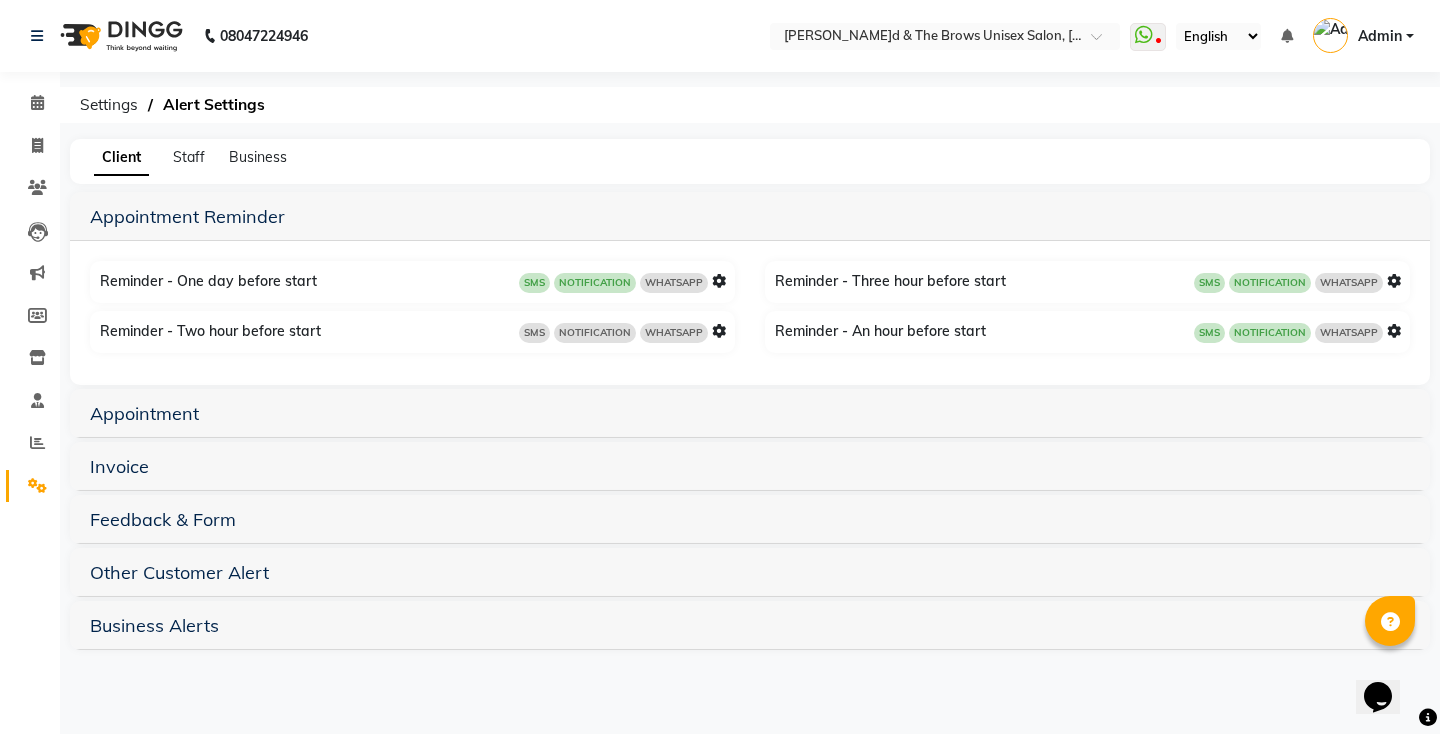 click on "Invoice" at bounding box center (750, 466) 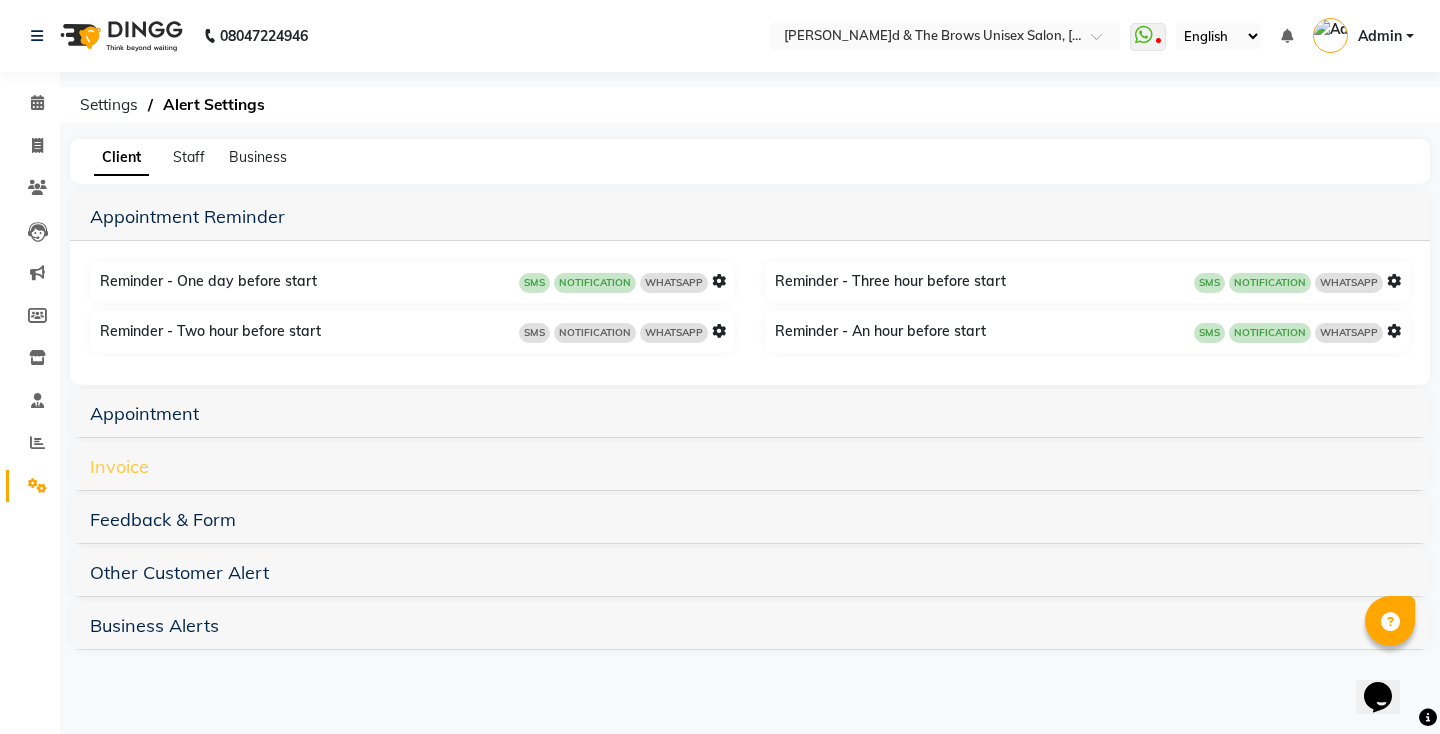 click on "Invoice" at bounding box center [119, 466] 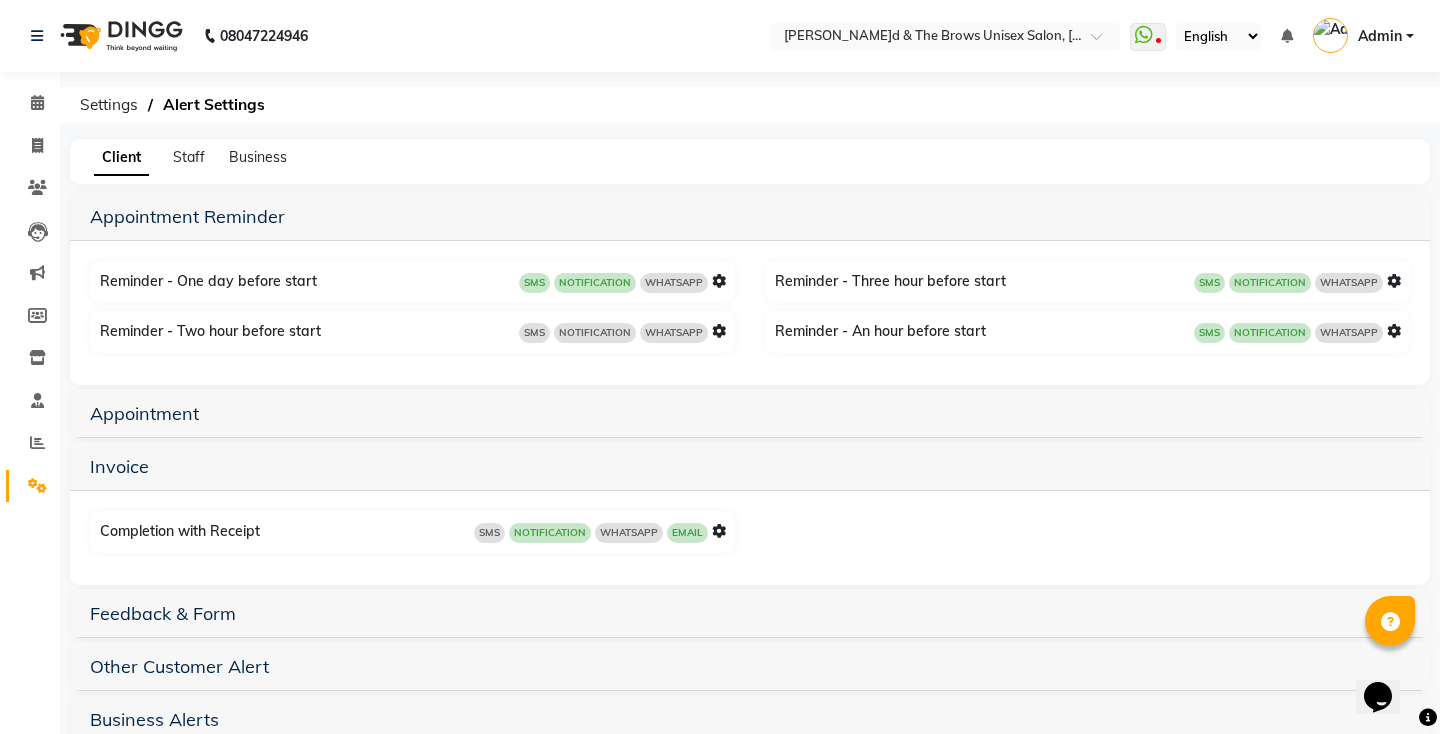 click at bounding box center [719, 531] 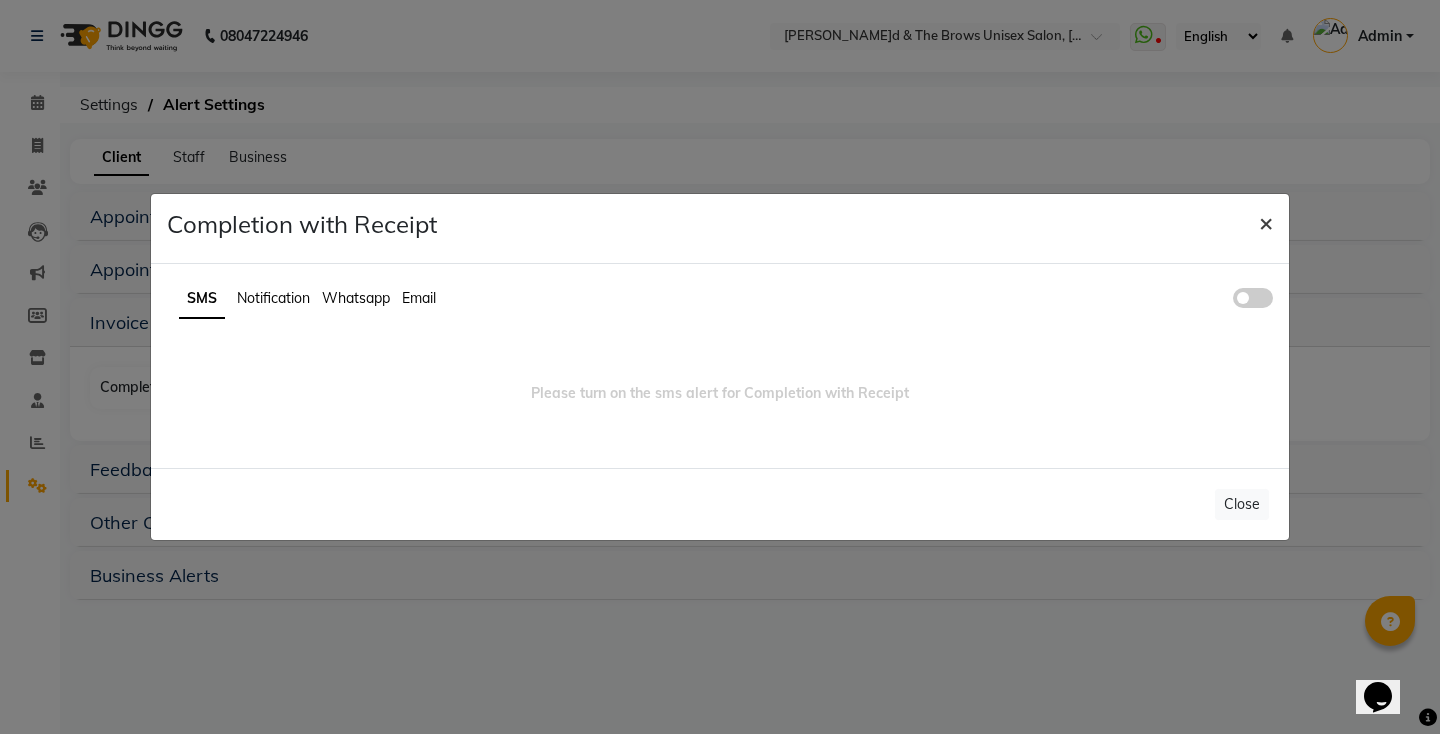 click on "×" 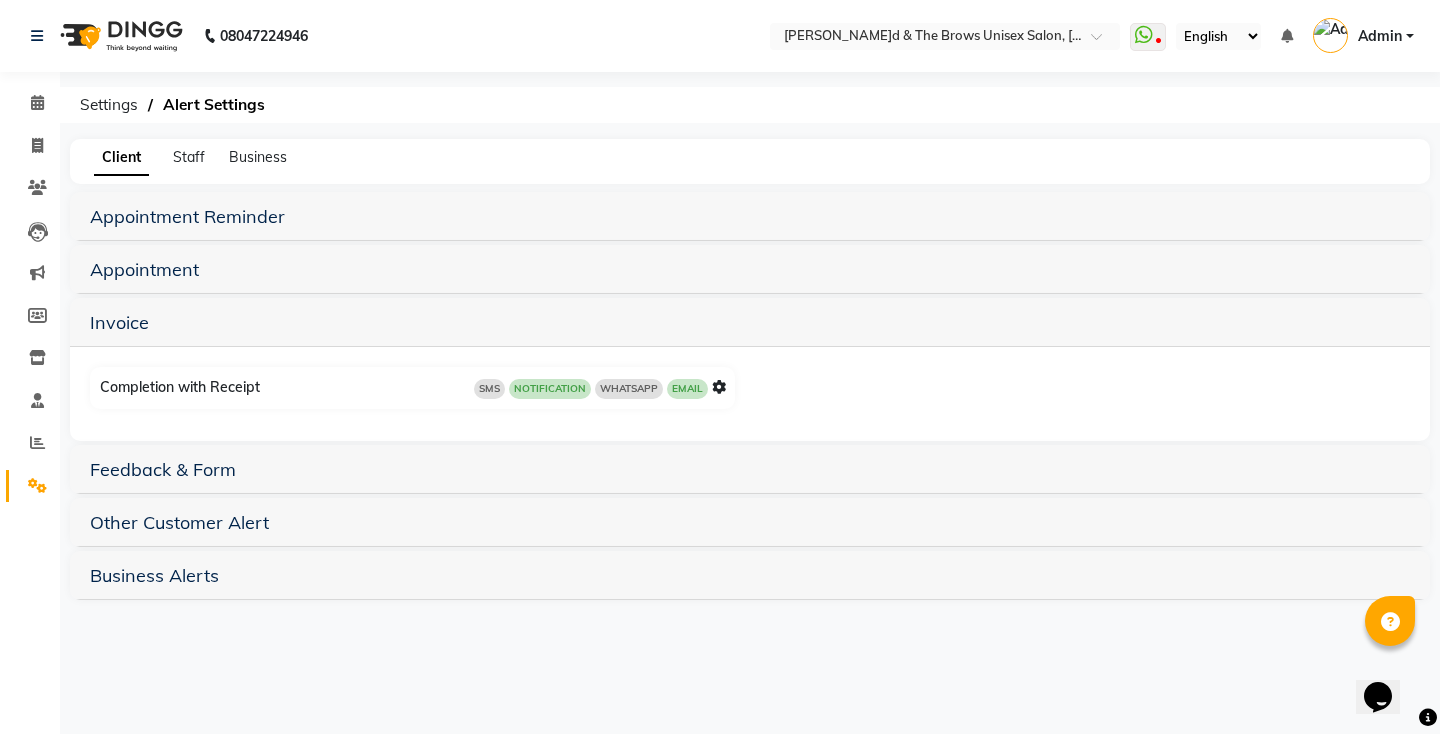 click on "NOTIFICATION" at bounding box center (550, 389) 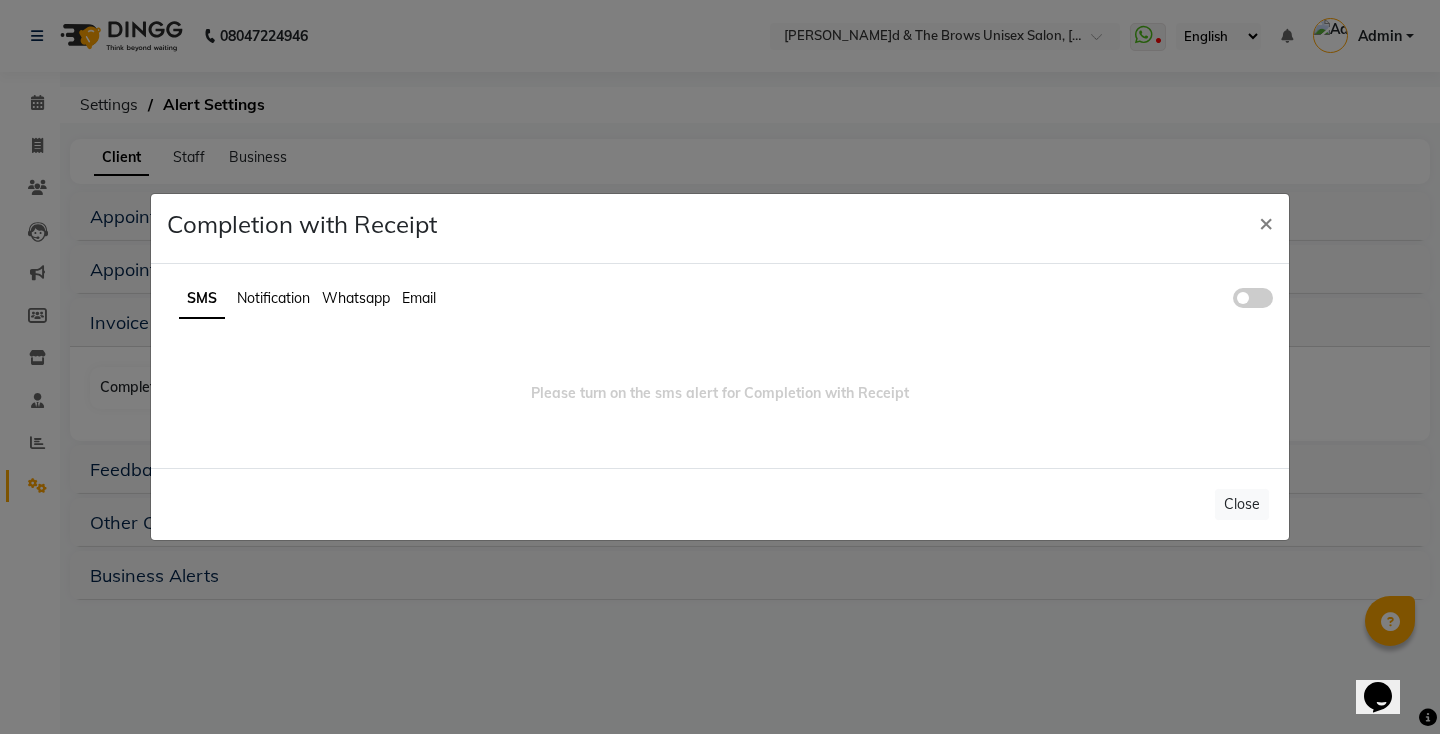click on "Notification" 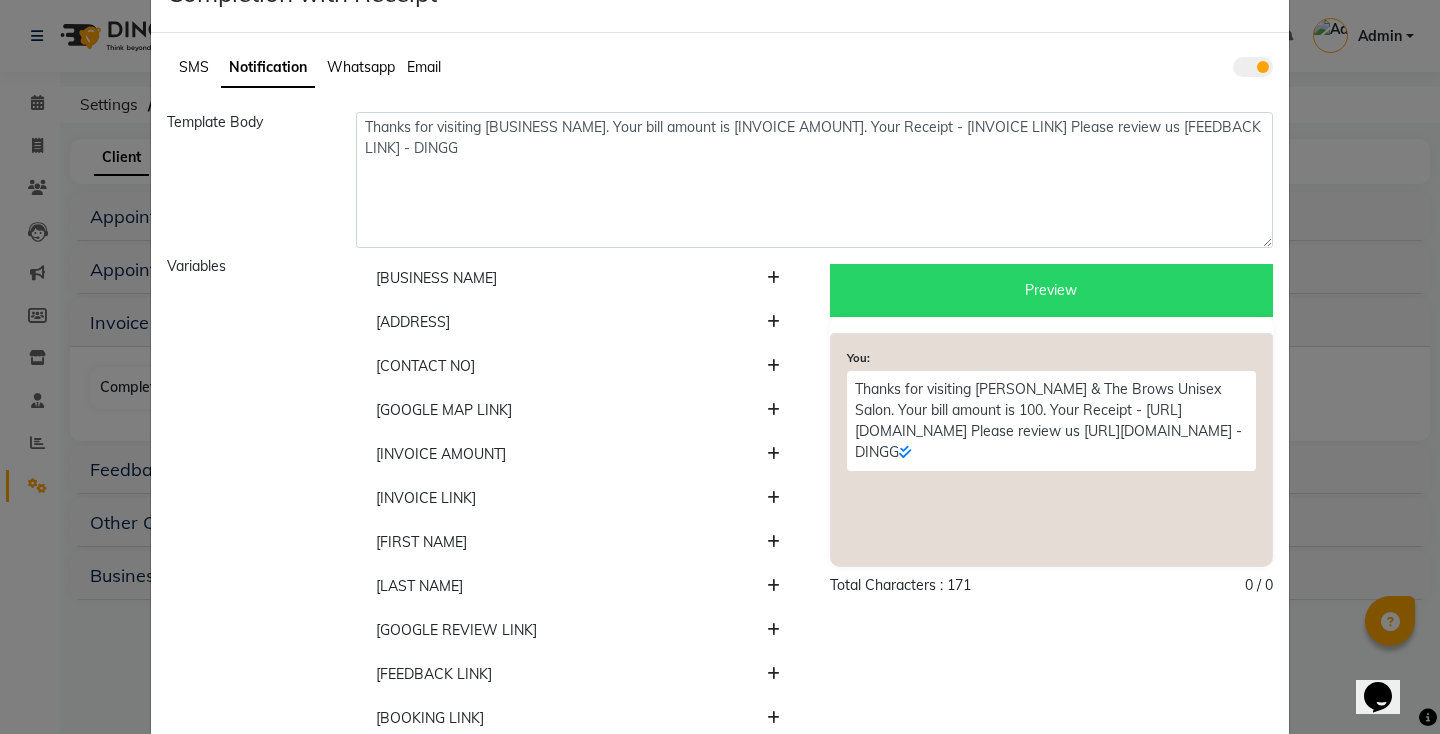 scroll, scrollTop: 0, scrollLeft: 0, axis: both 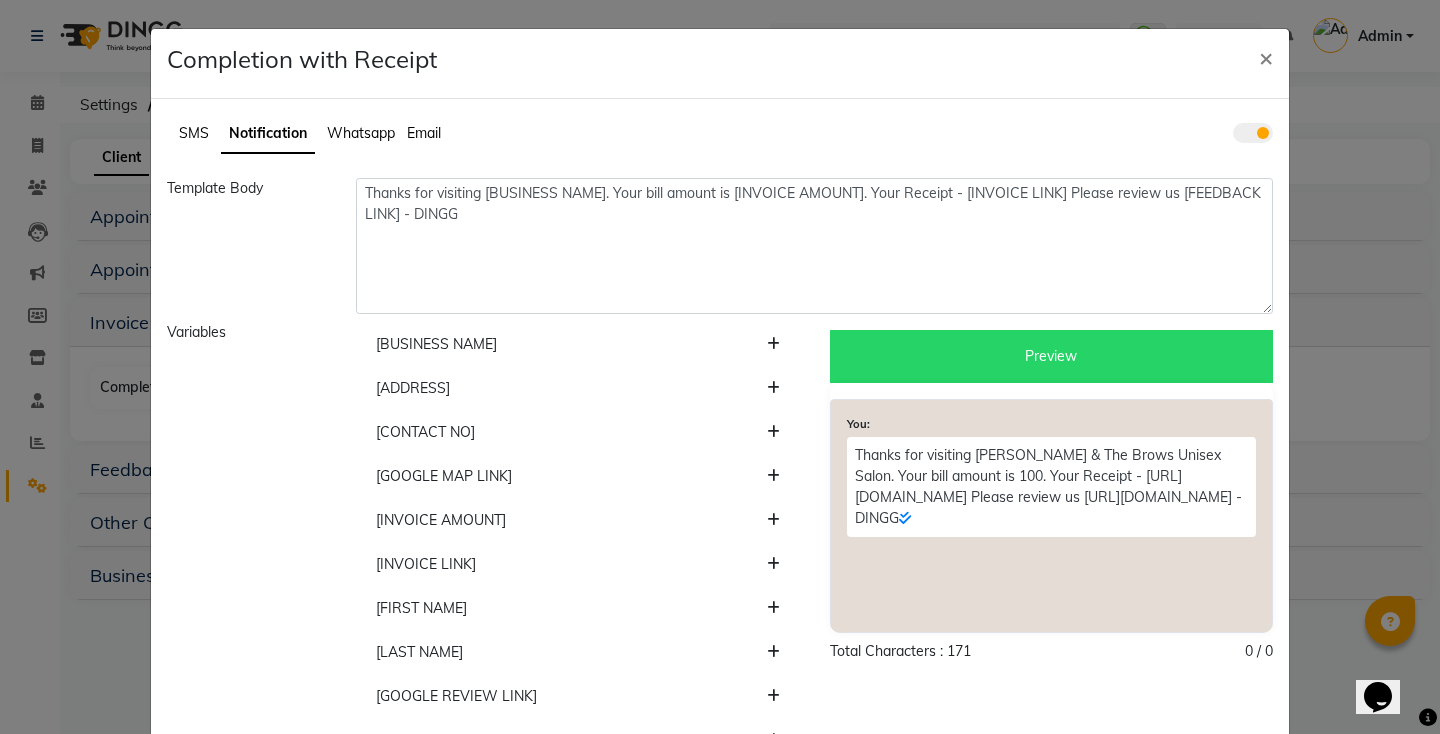 click on "Whatsapp" 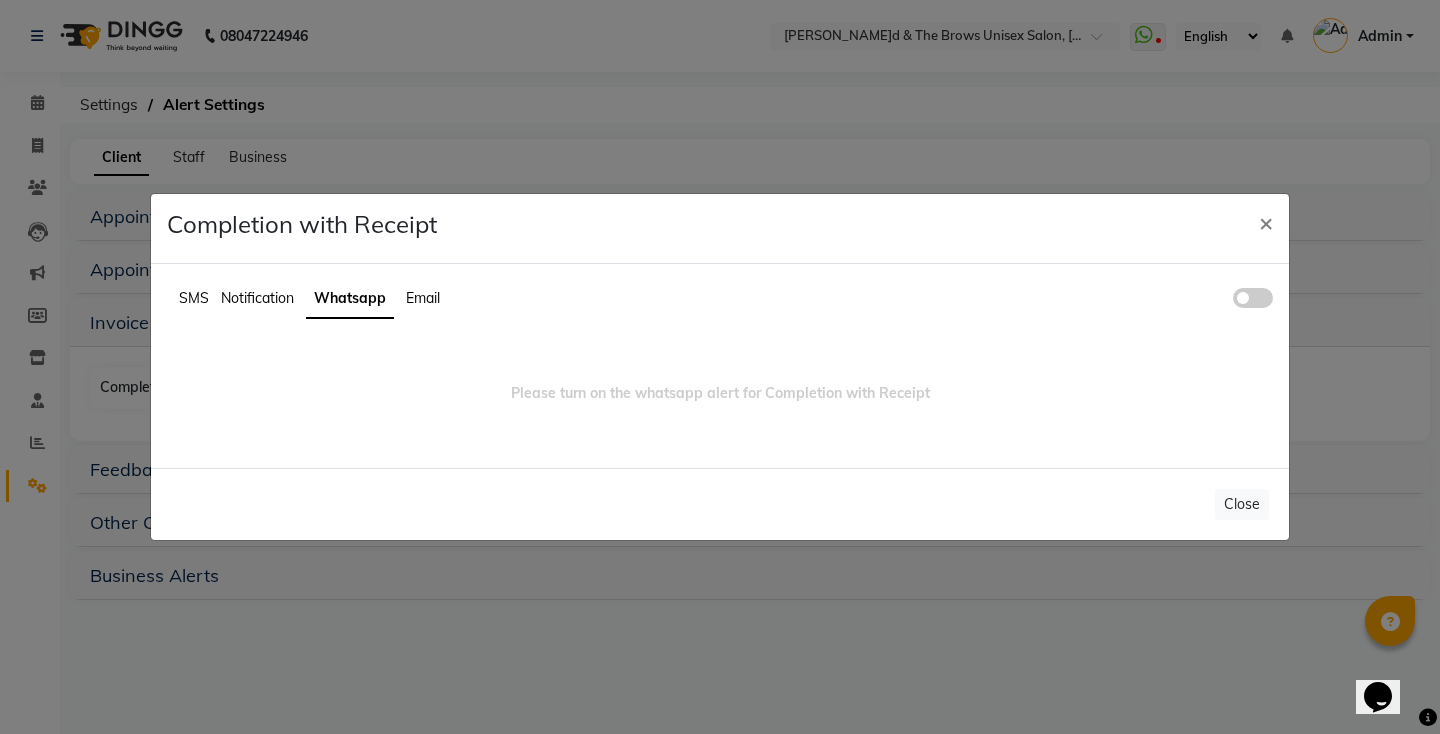 click on "Email" 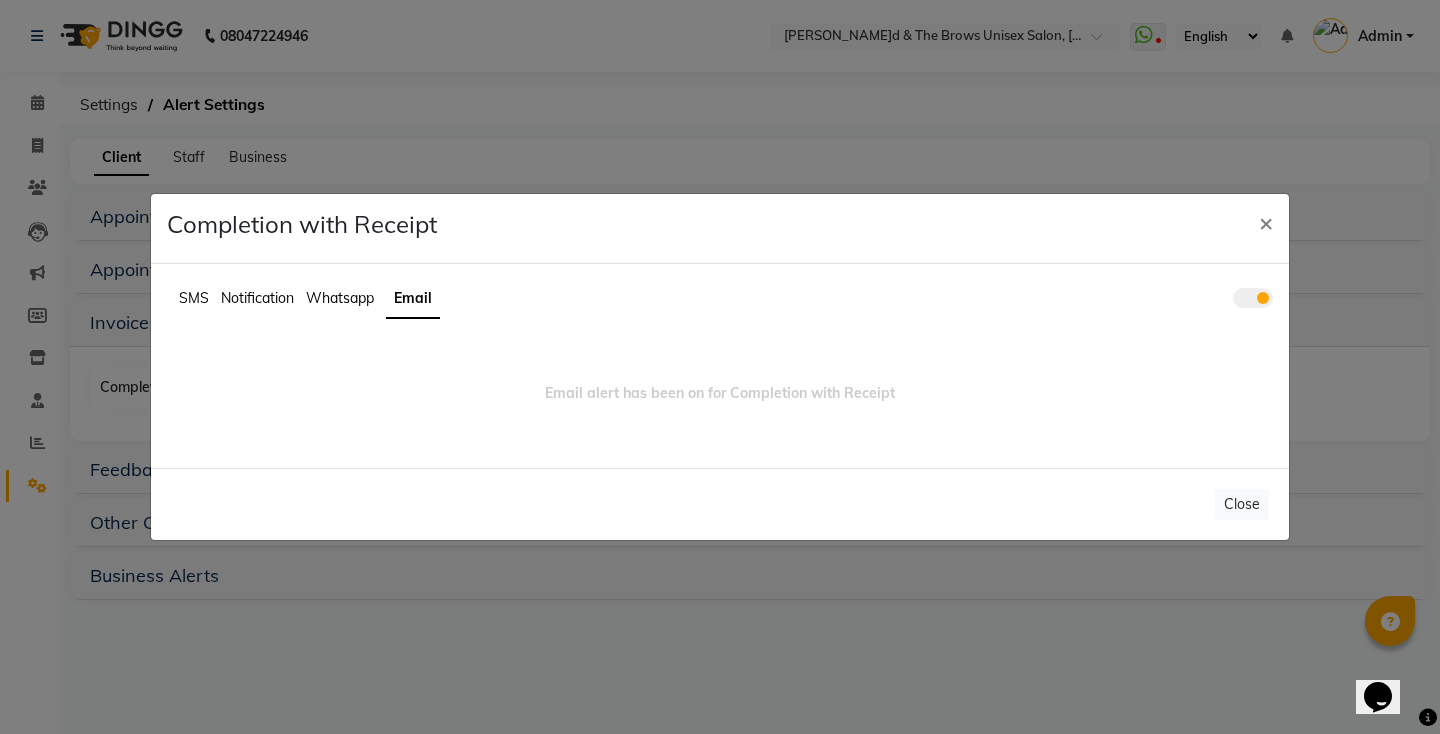 click on "SMS" 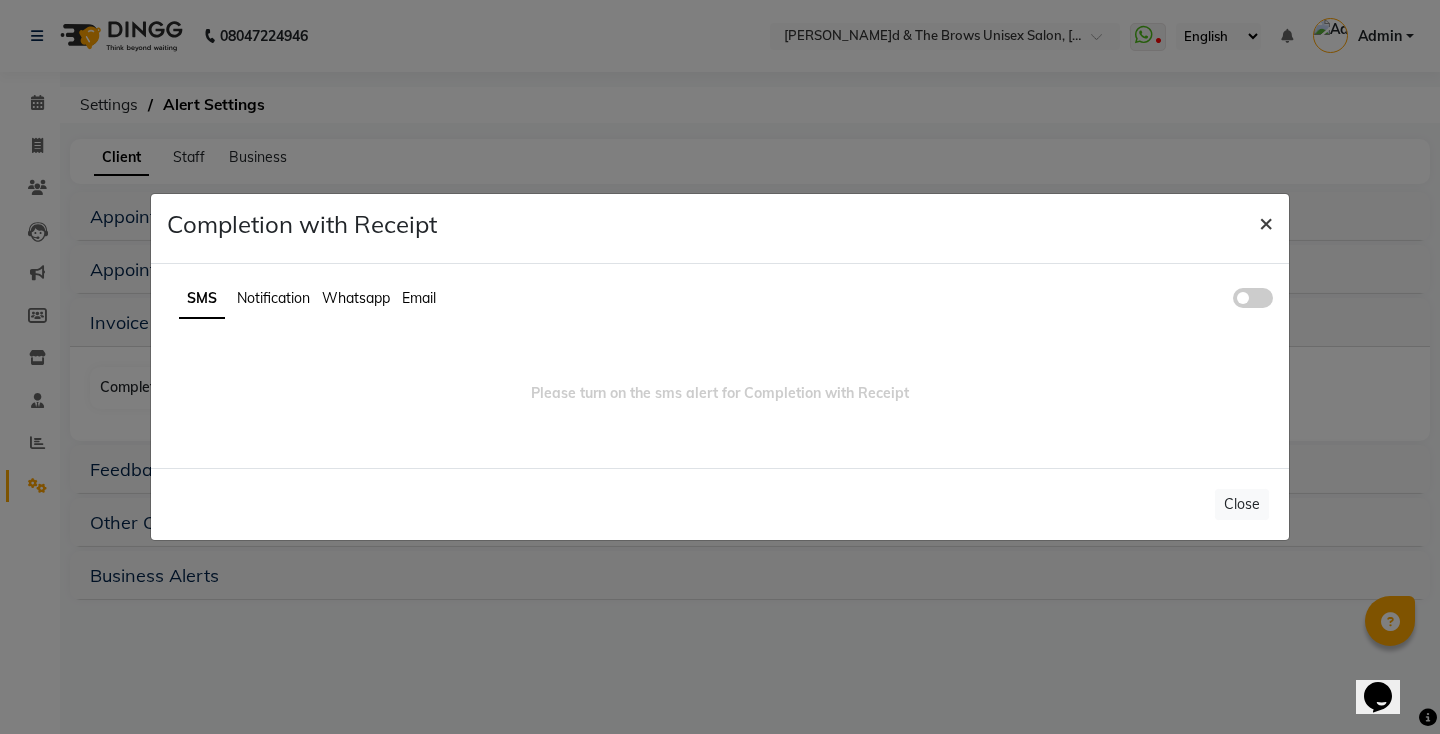 click on "×" 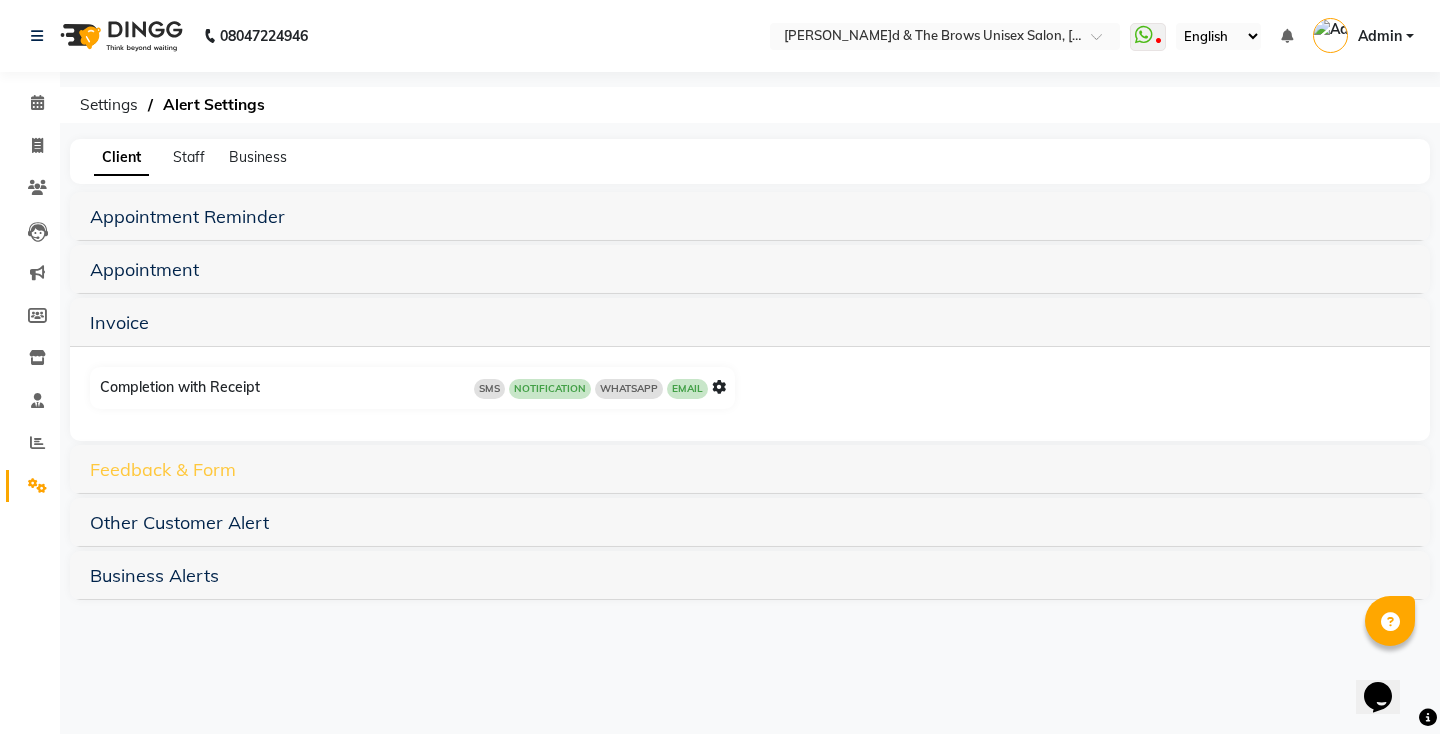 click on "Feedback & Form" at bounding box center [163, 469] 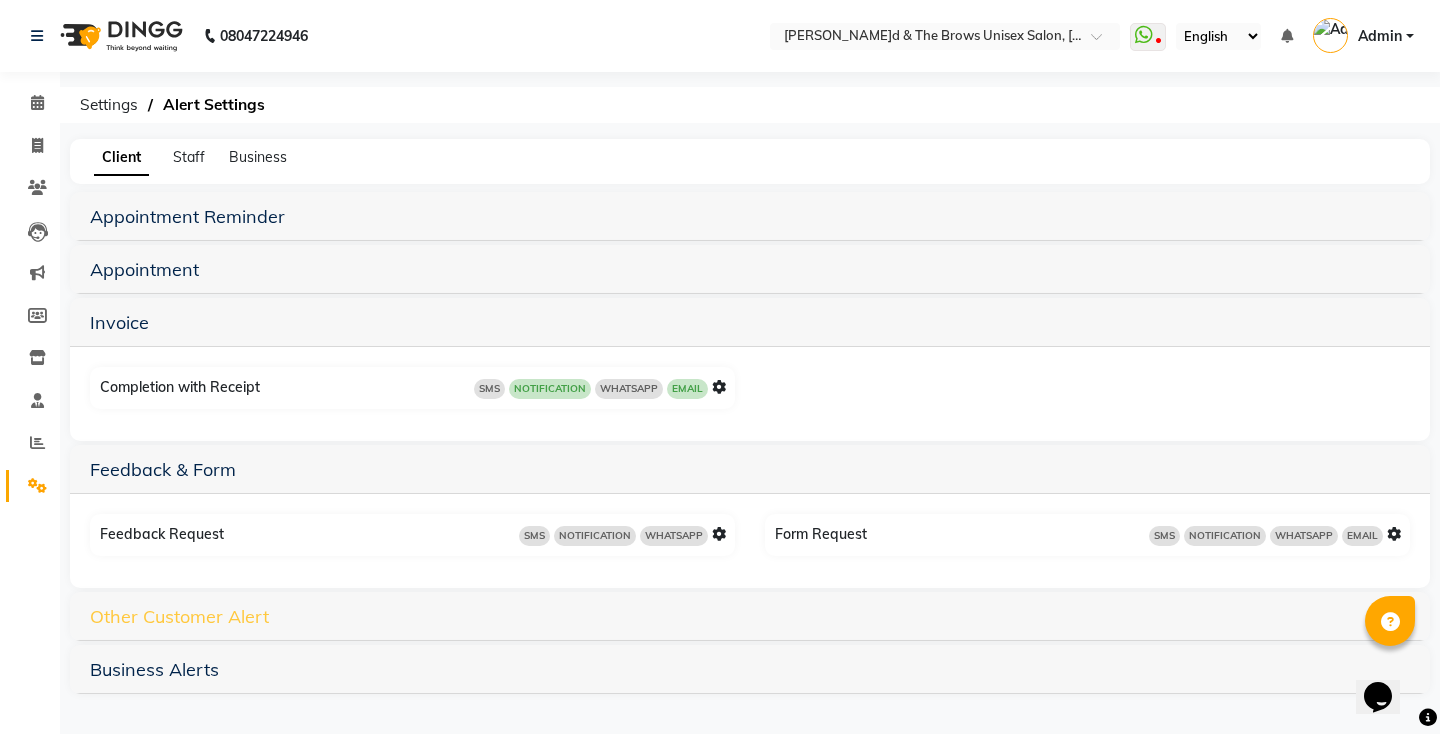 click on "Other Customer Alert" at bounding box center [179, 616] 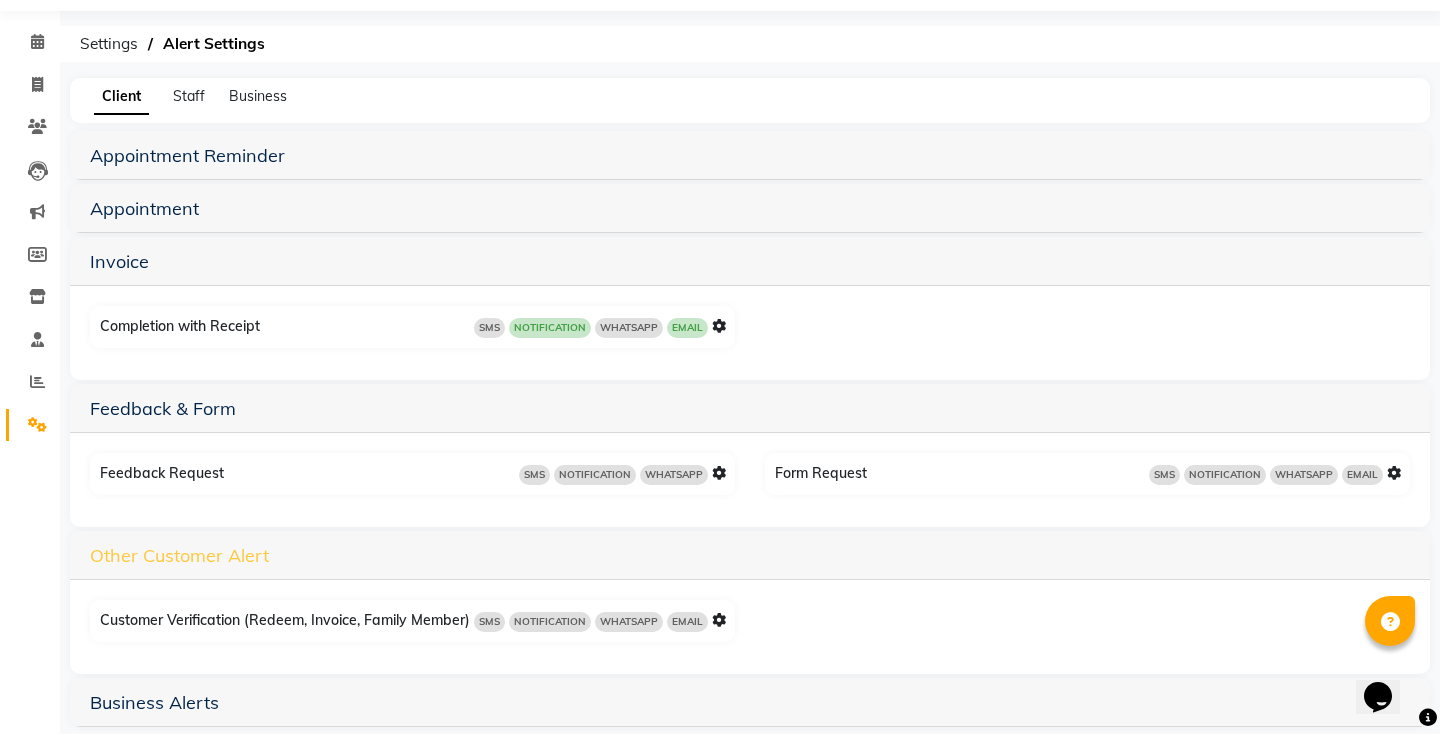 scroll, scrollTop: 88, scrollLeft: 0, axis: vertical 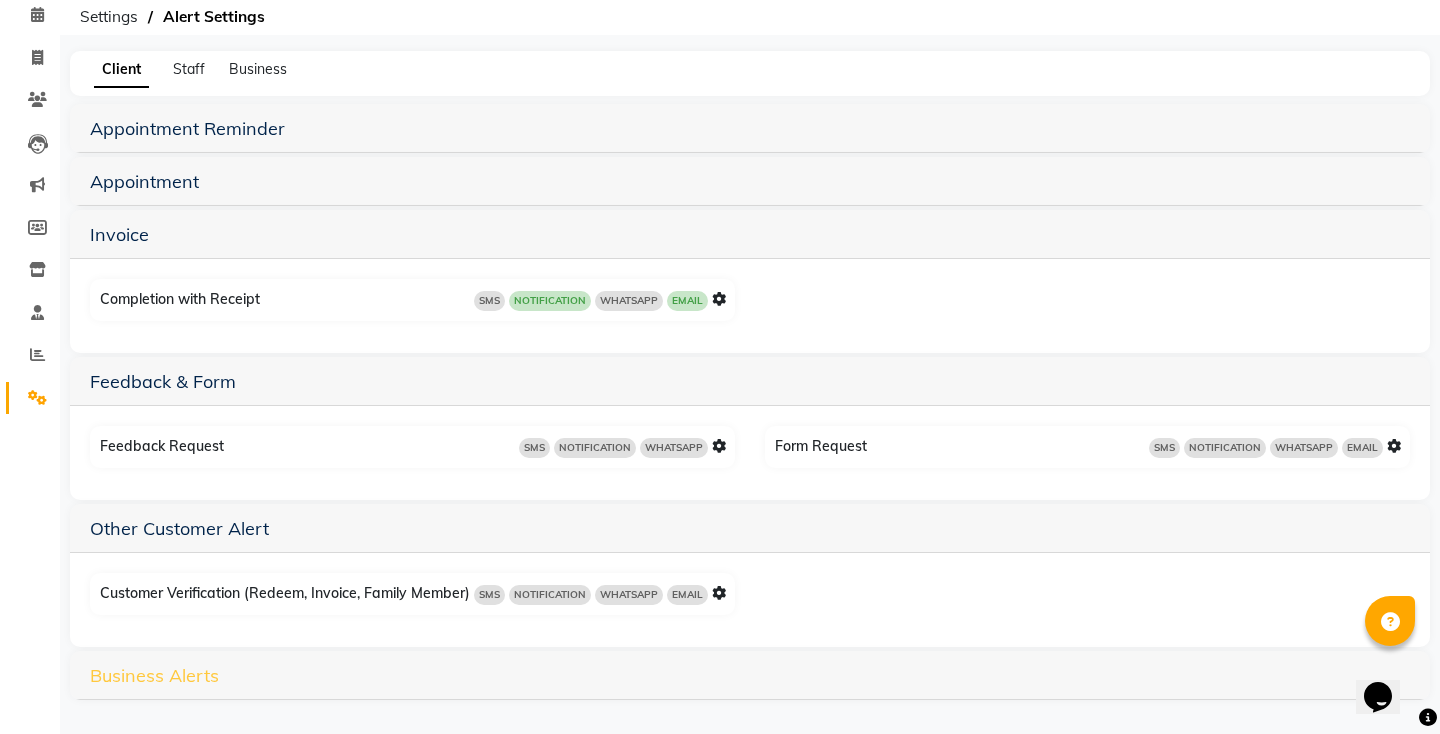 click on "Business Alerts" at bounding box center (154, 675) 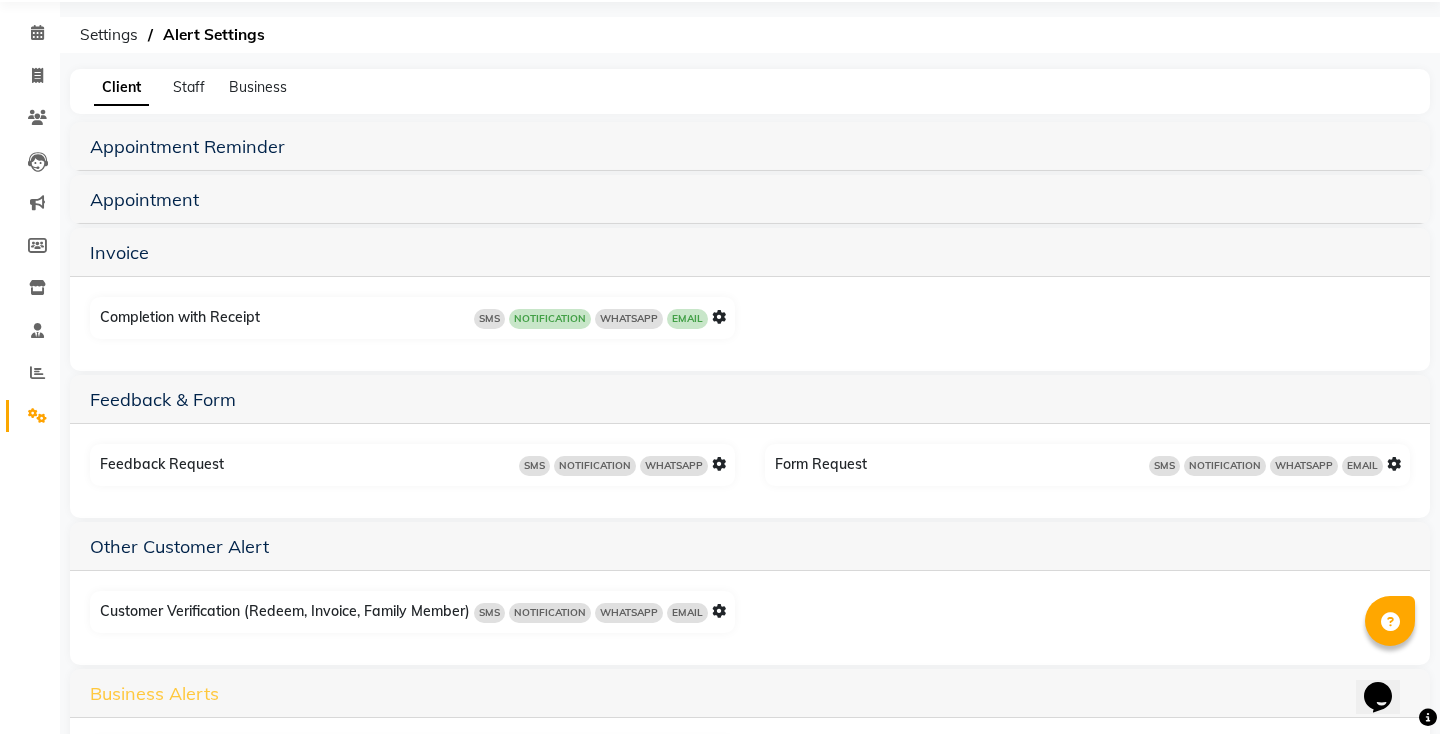 scroll, scrollTop: 0, scrollLeft: 0, axis: both 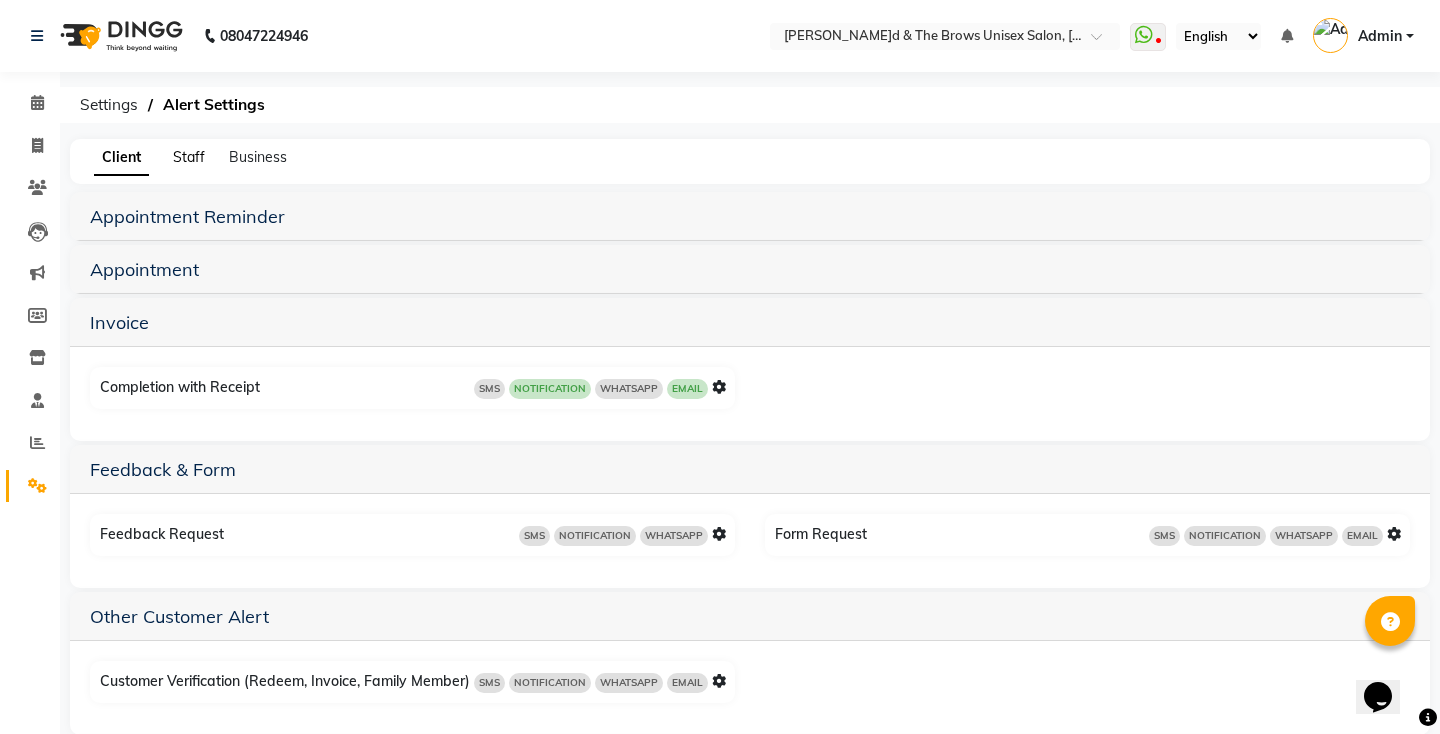 click on "Staff" 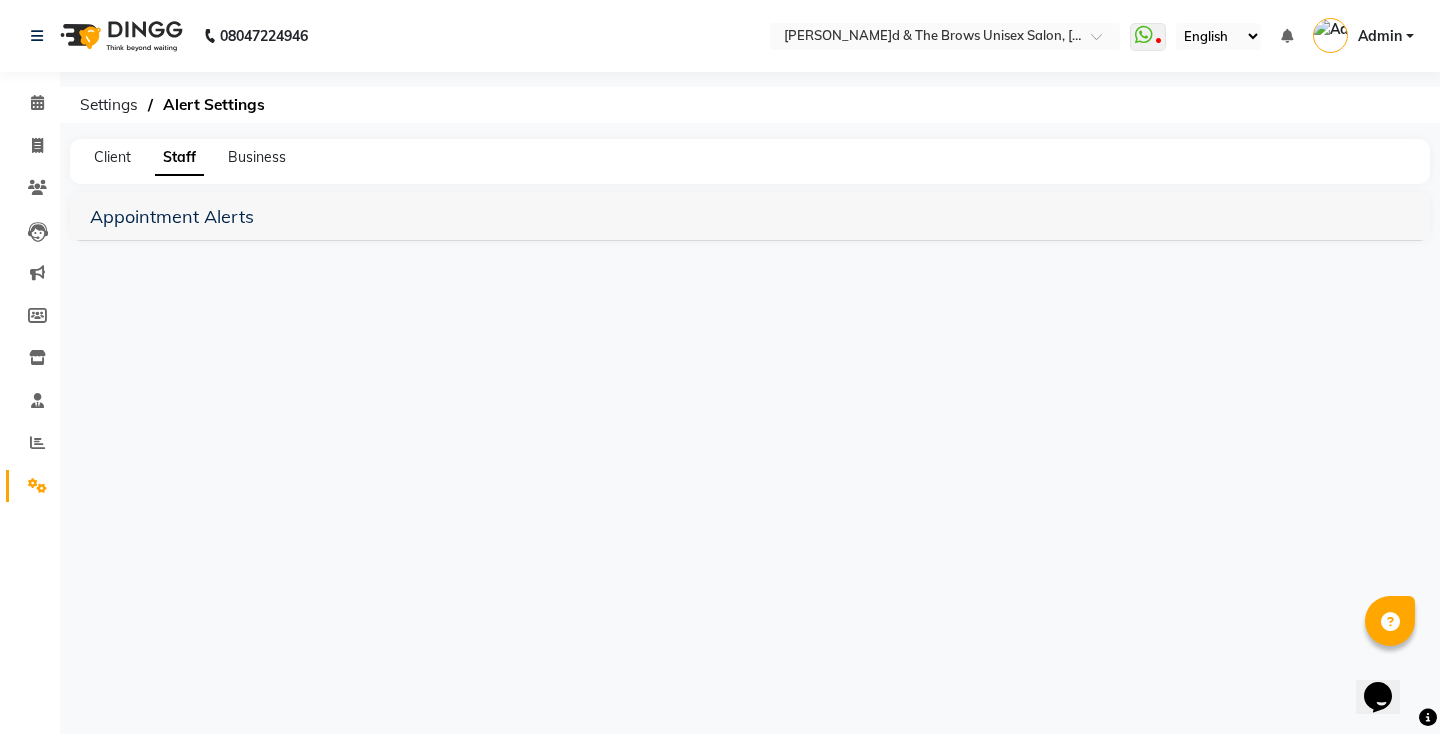 click on "Business" 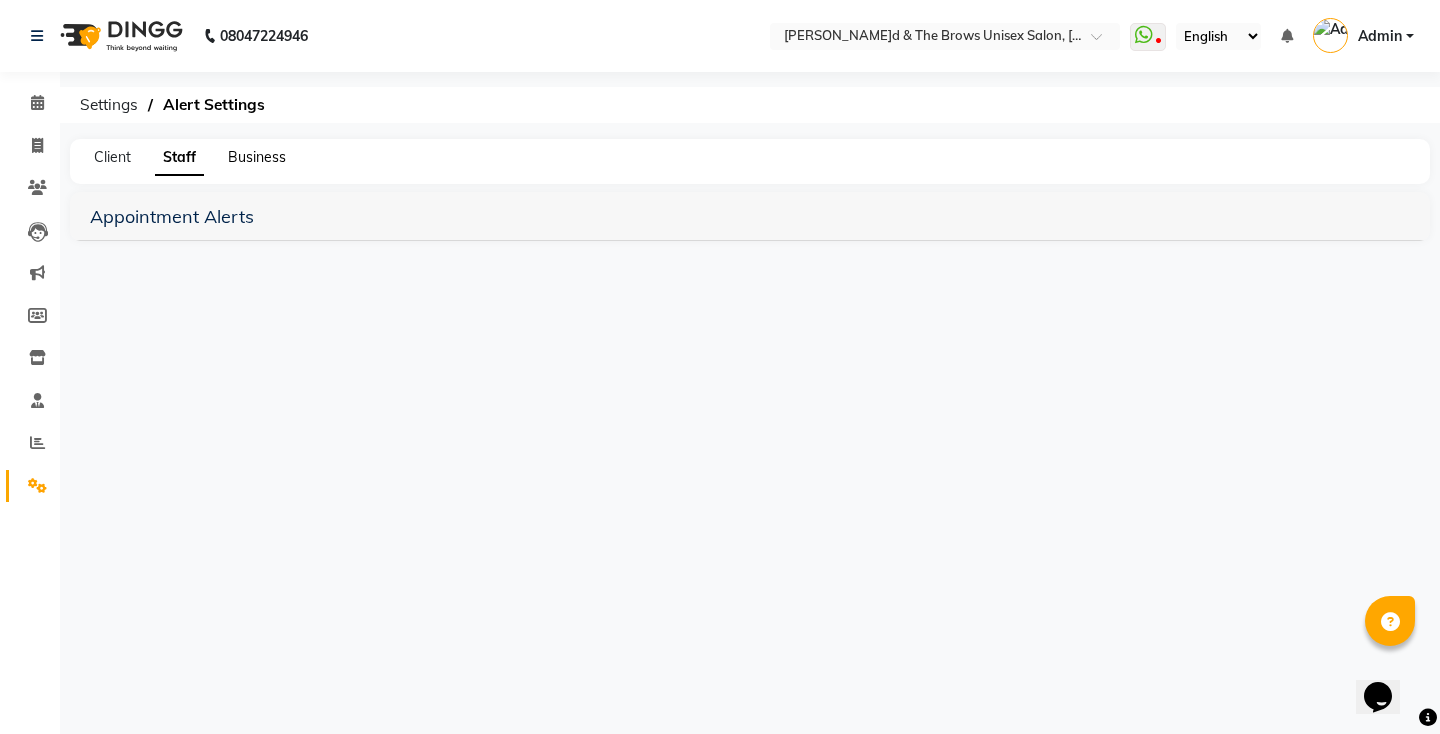 click on "Business" 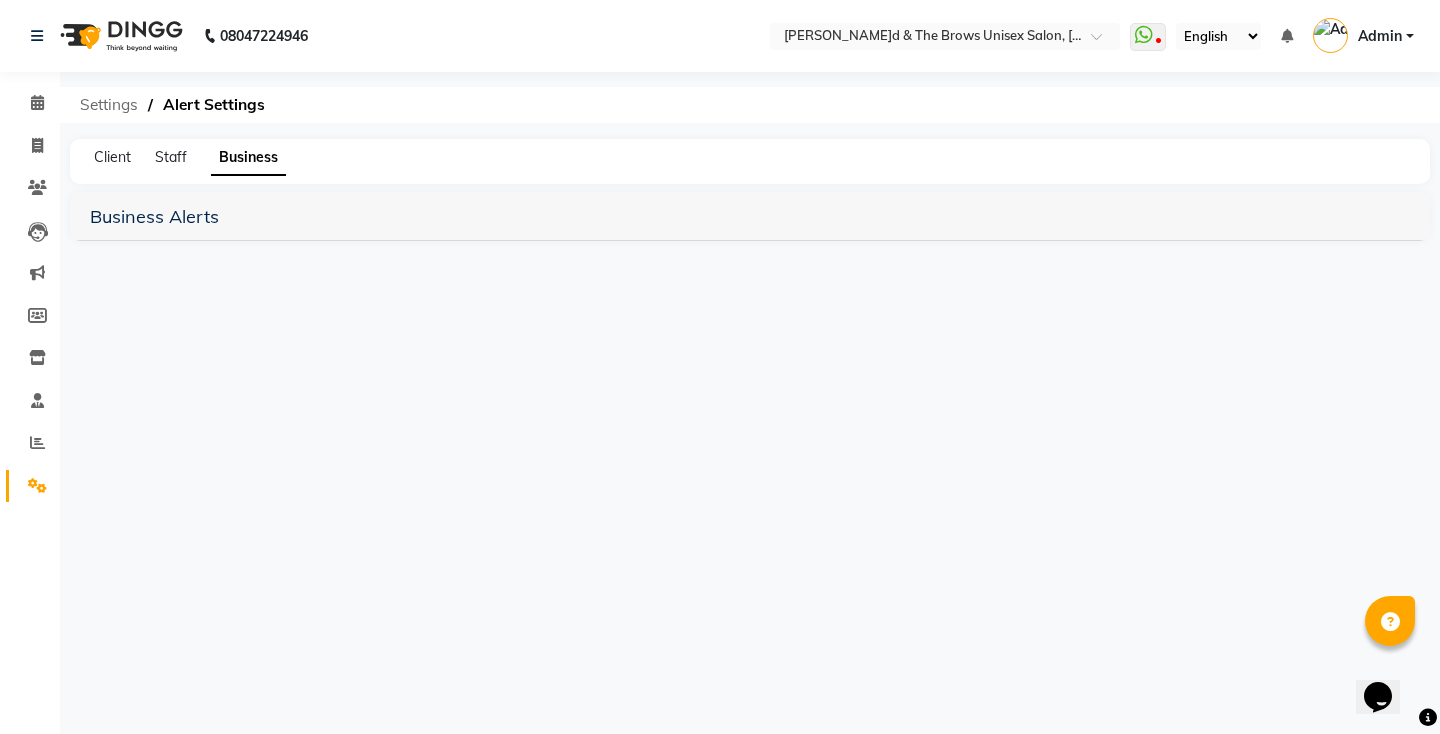 click on "Settings" 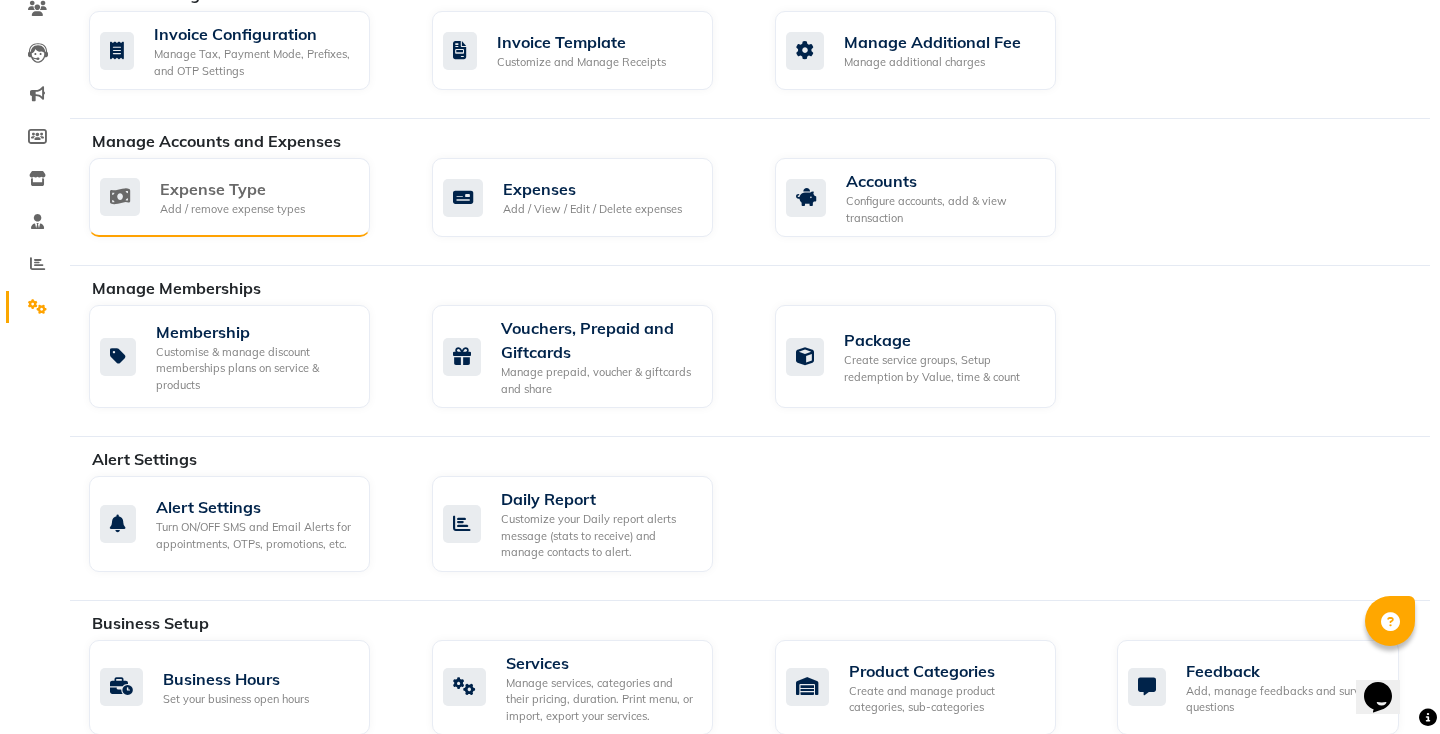 scroll, scrollTop: 188, scrollLeft: 0, axis: vertical 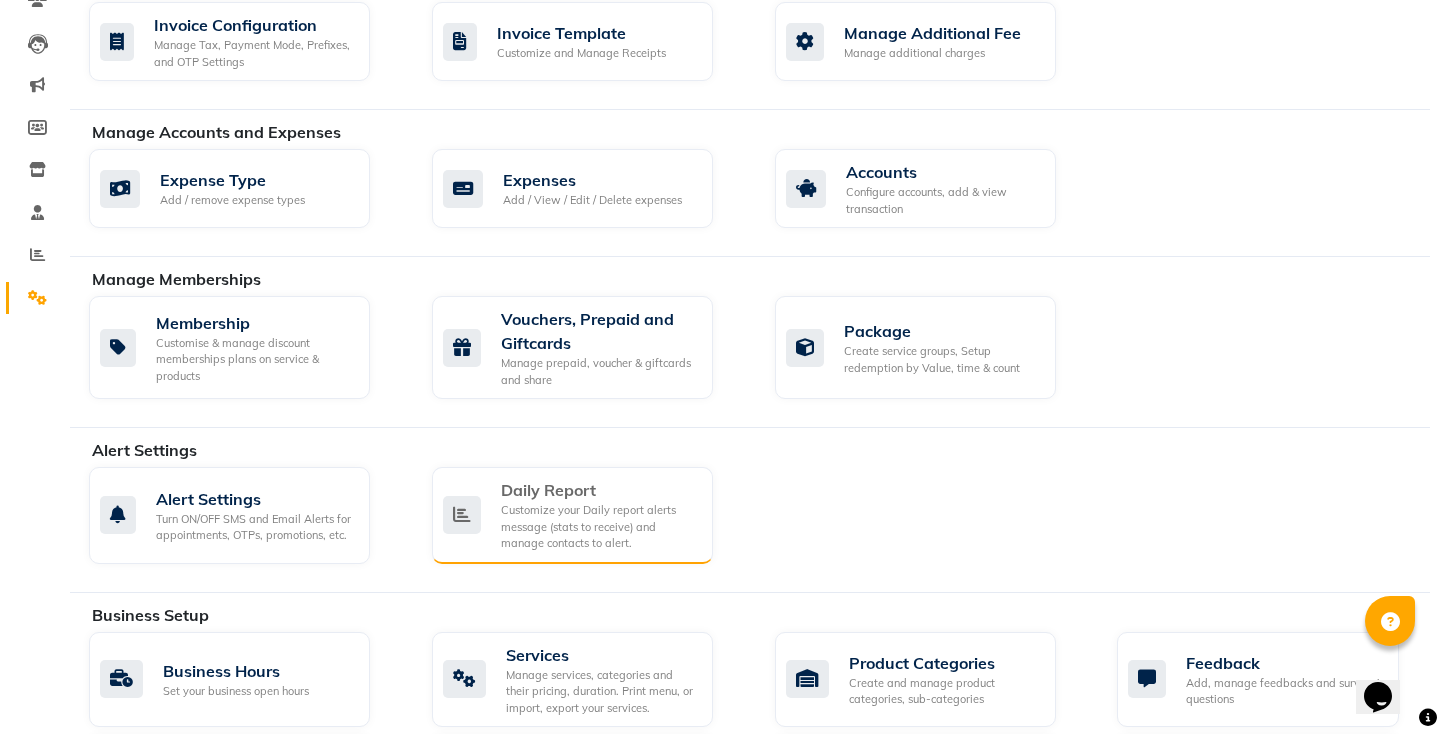 click on "Customize your Daily report alerts message (stats to receive) and manage contacts to alert." 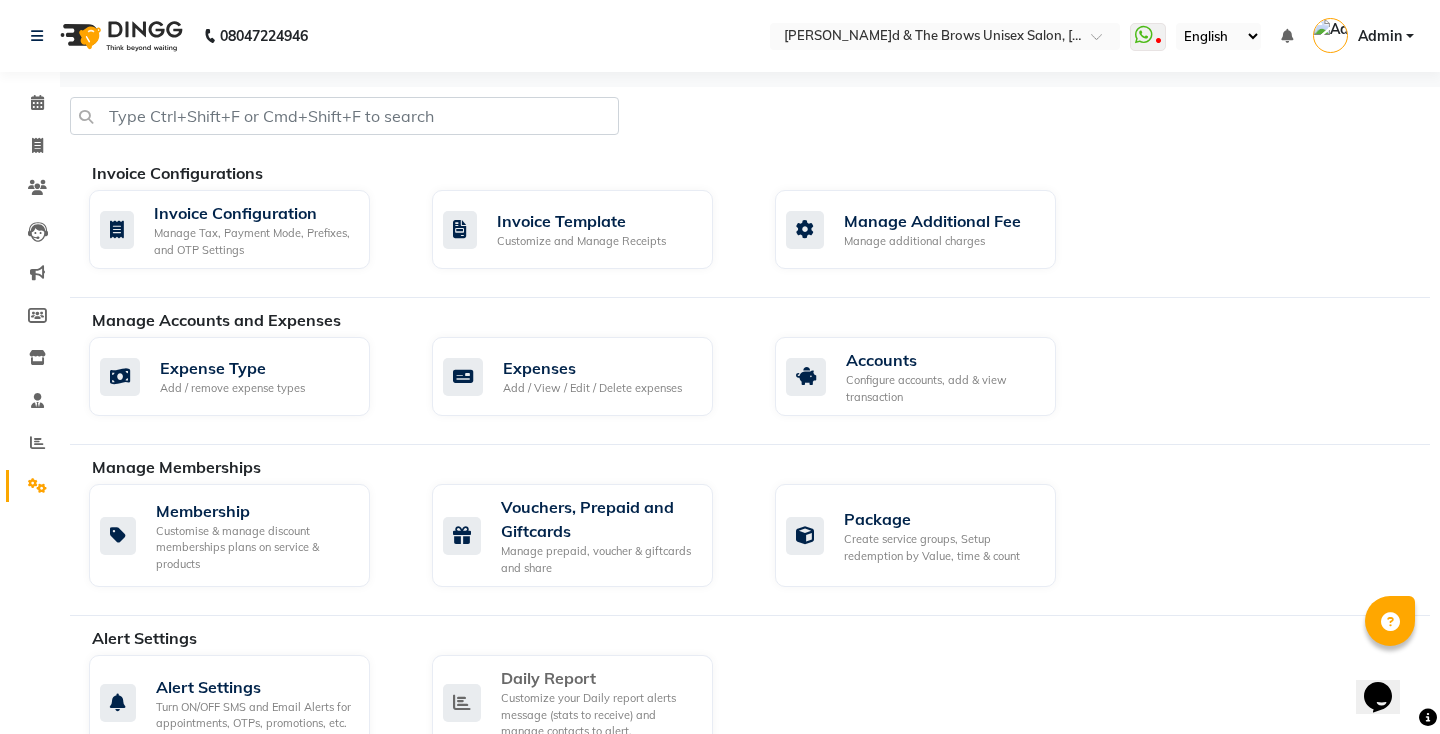 select on "1320" 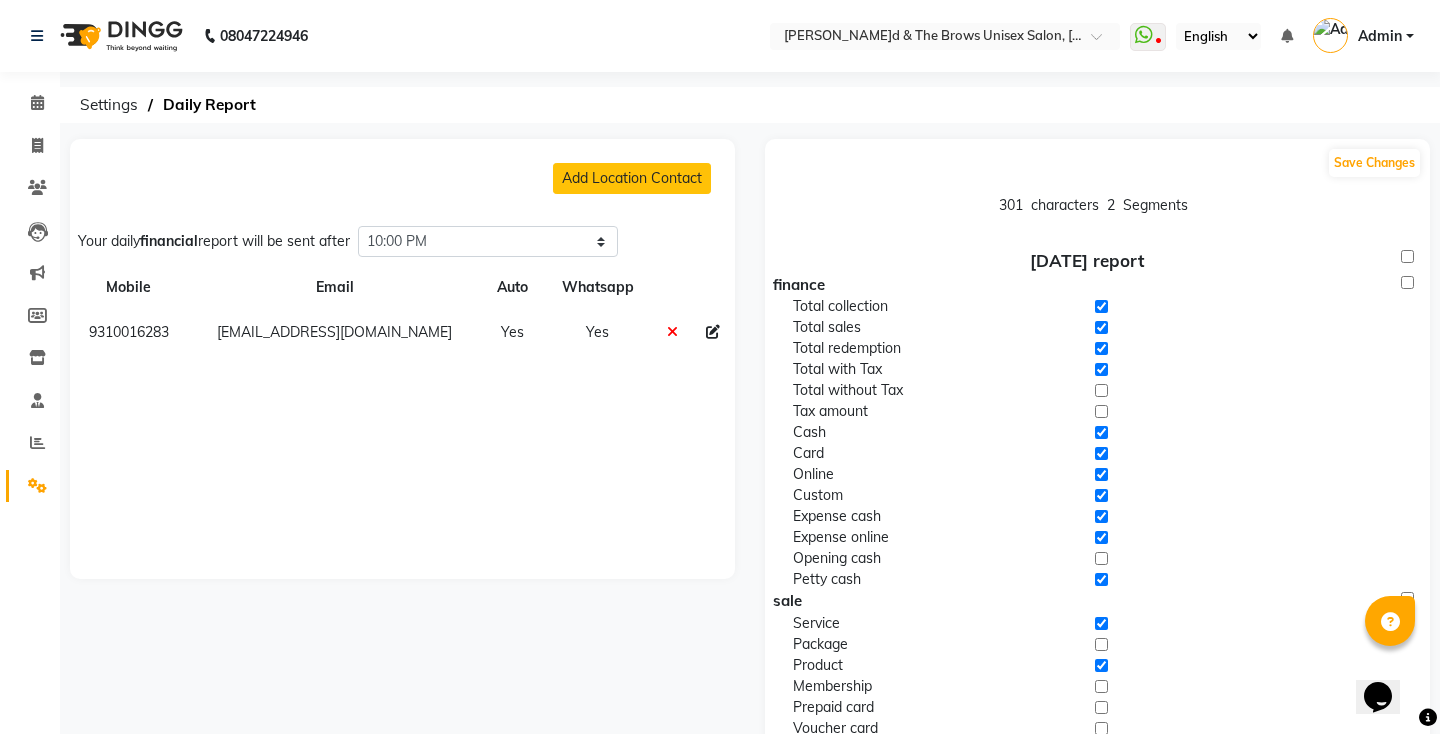 click 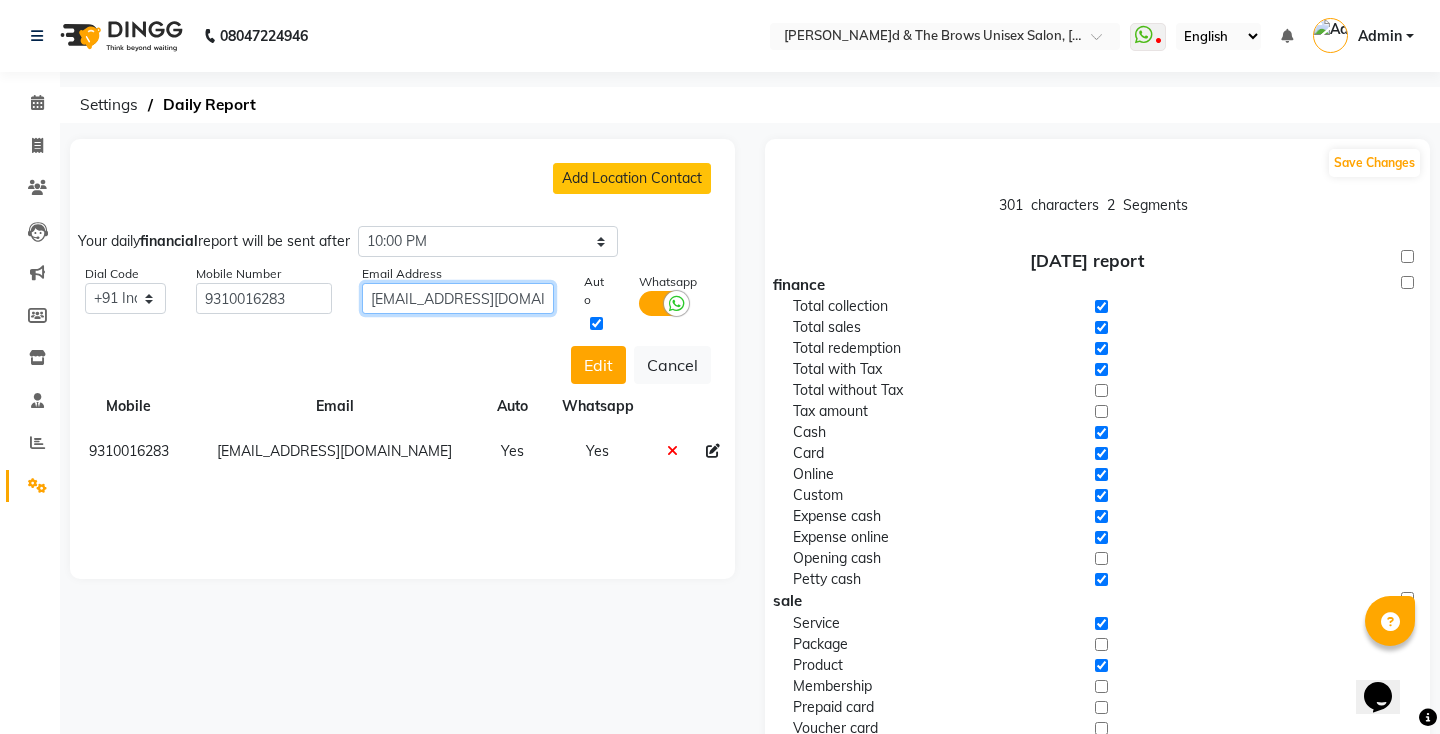 click on "[EMAIL_ADDRESS][DOMAIN_NAME]" 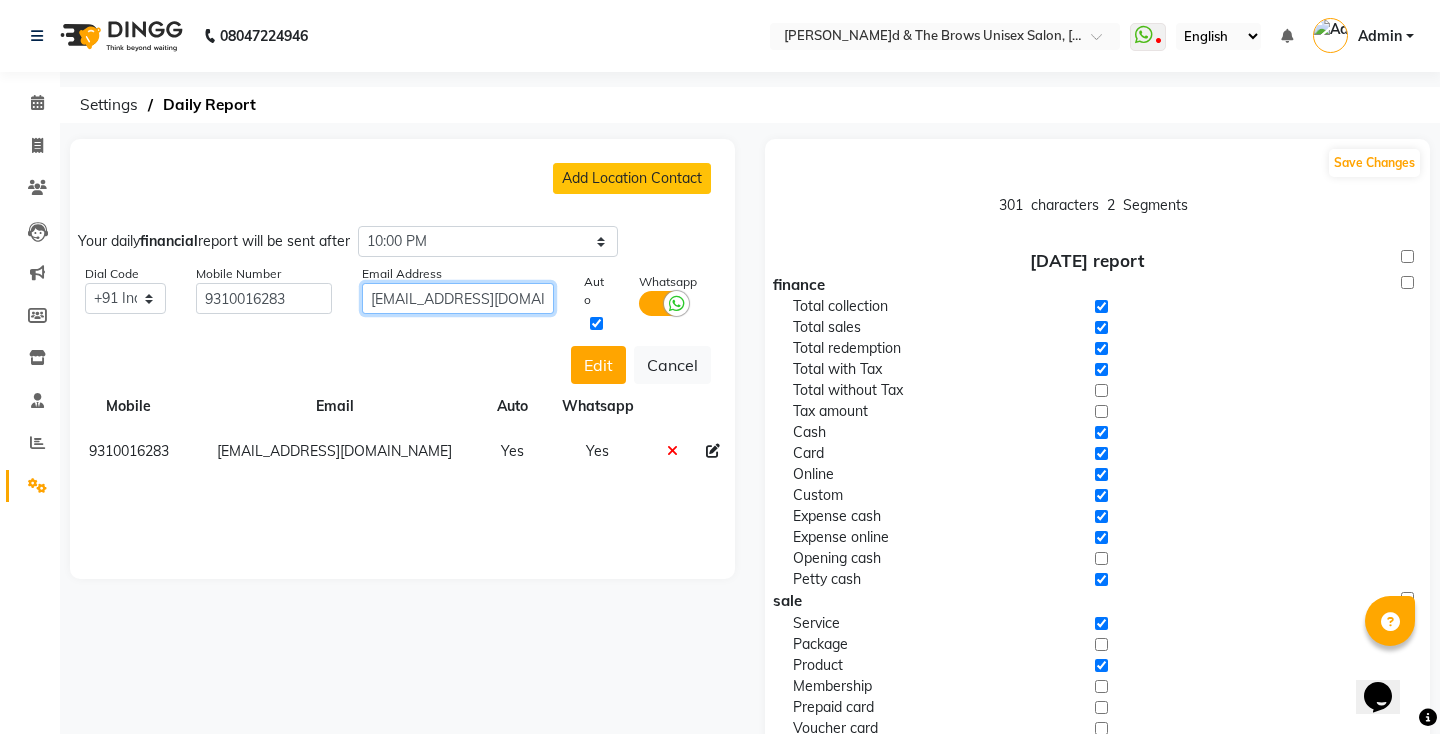 drag, startPoint x: 483, startPoint y: 296, endPoint x: 337, endPoint y: 293, distance: 146.03082 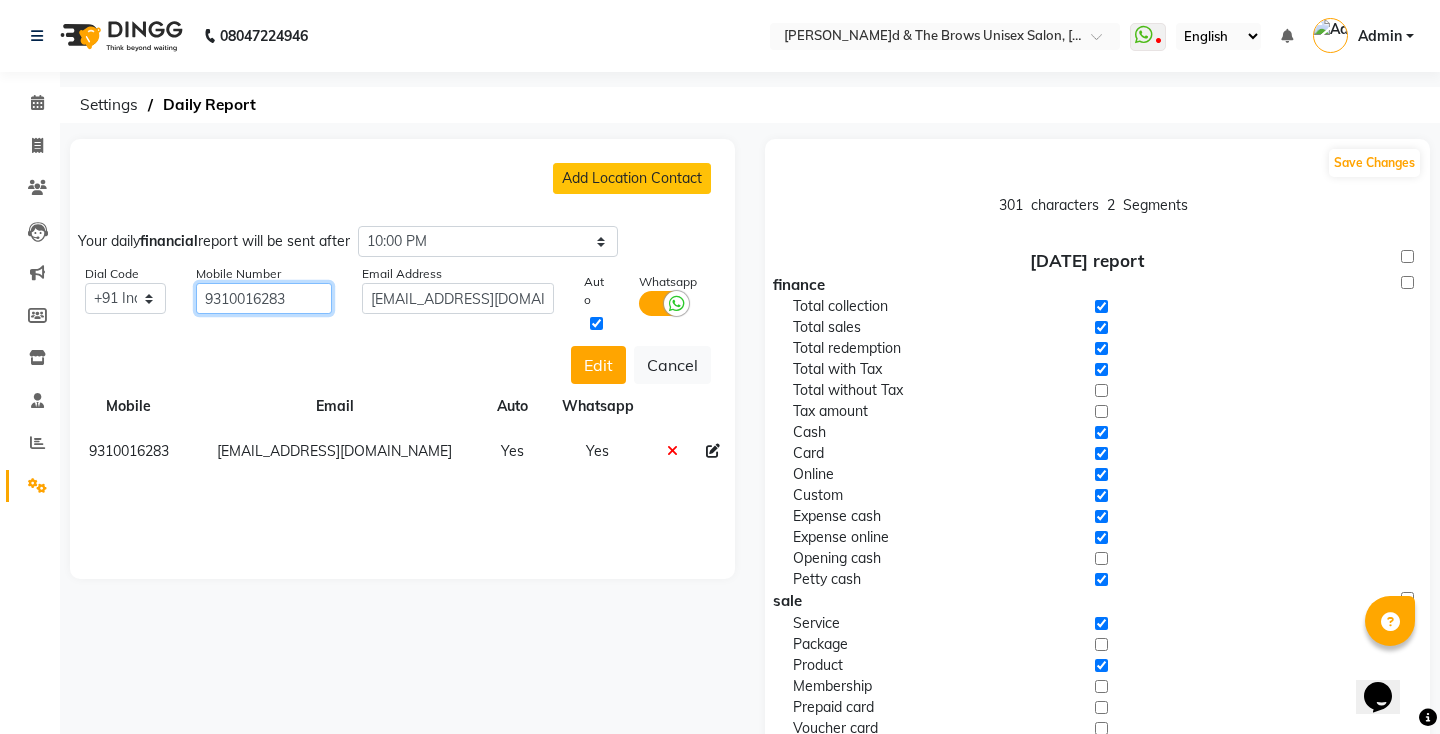 click 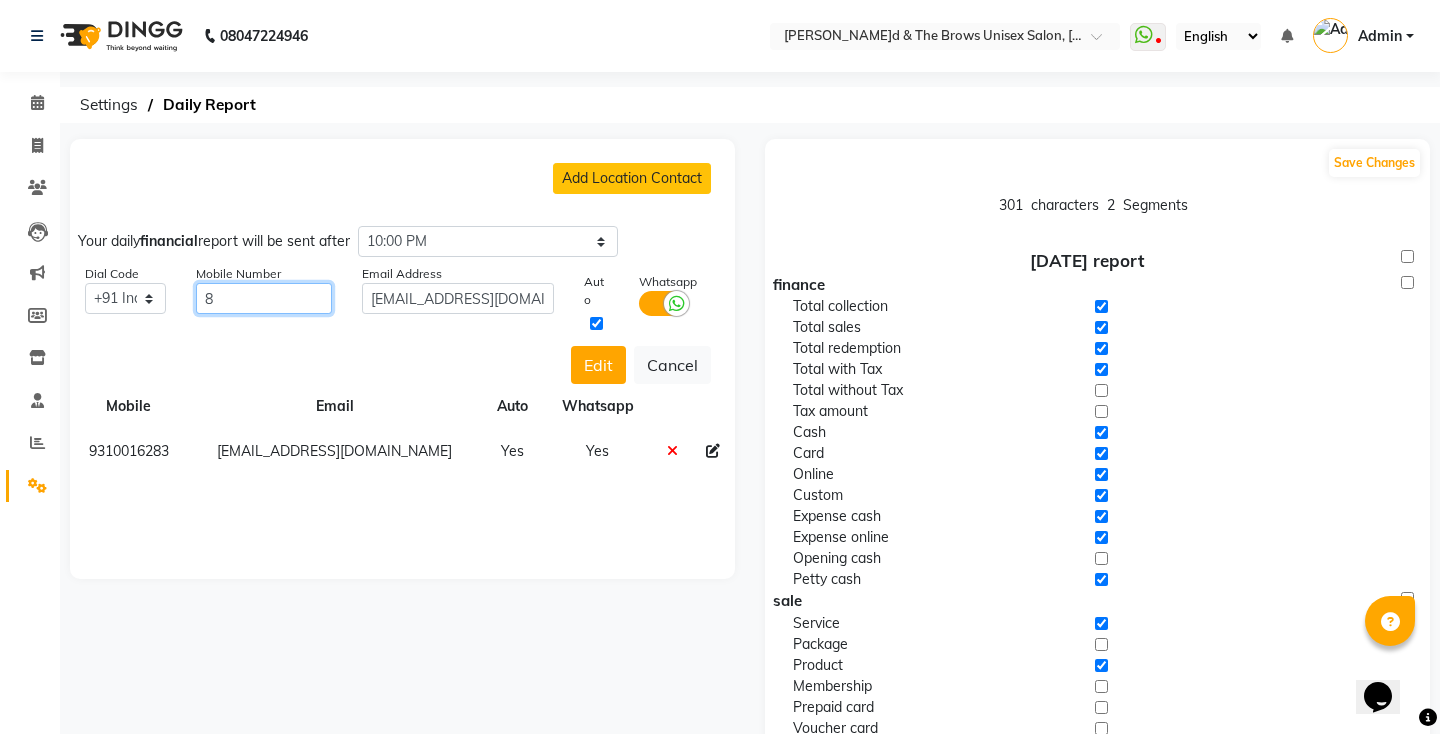 type on "8349927704" 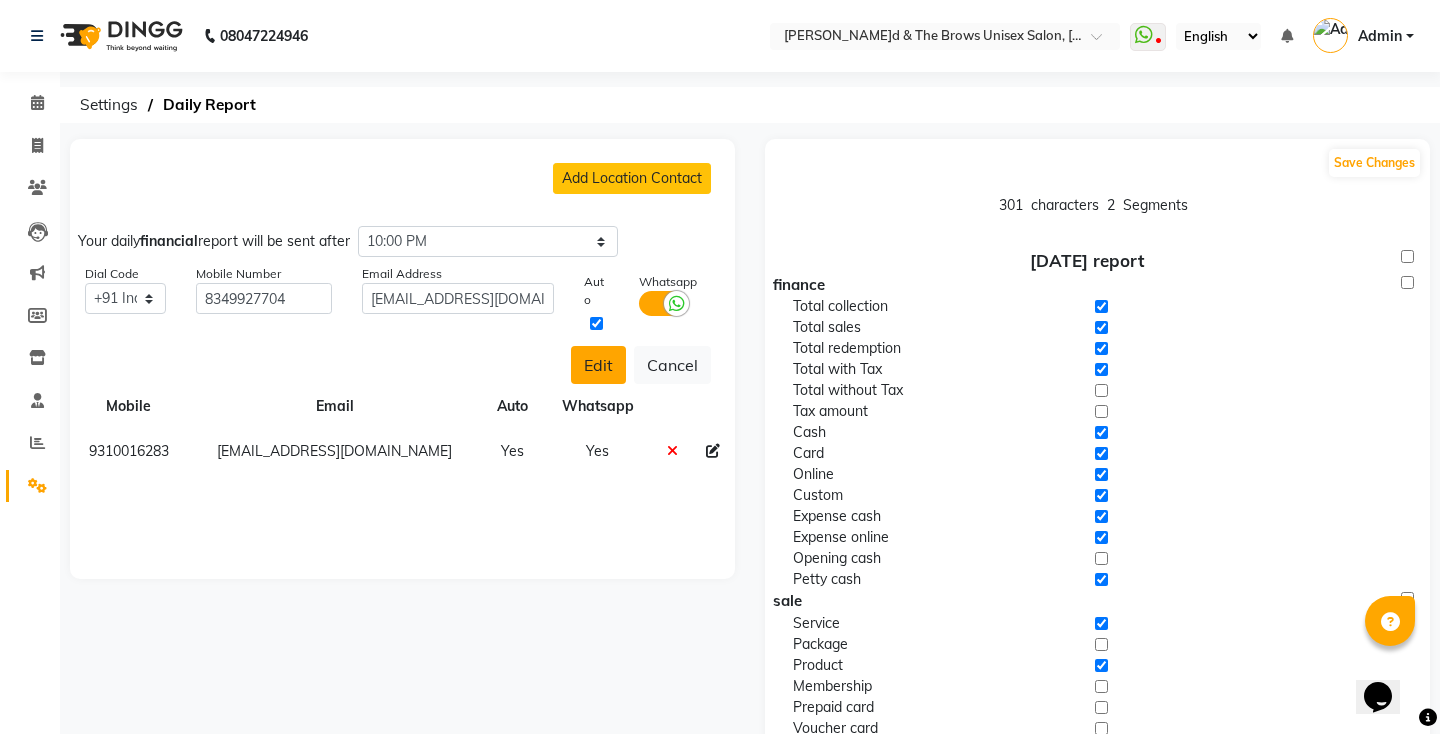 click on "Edit" 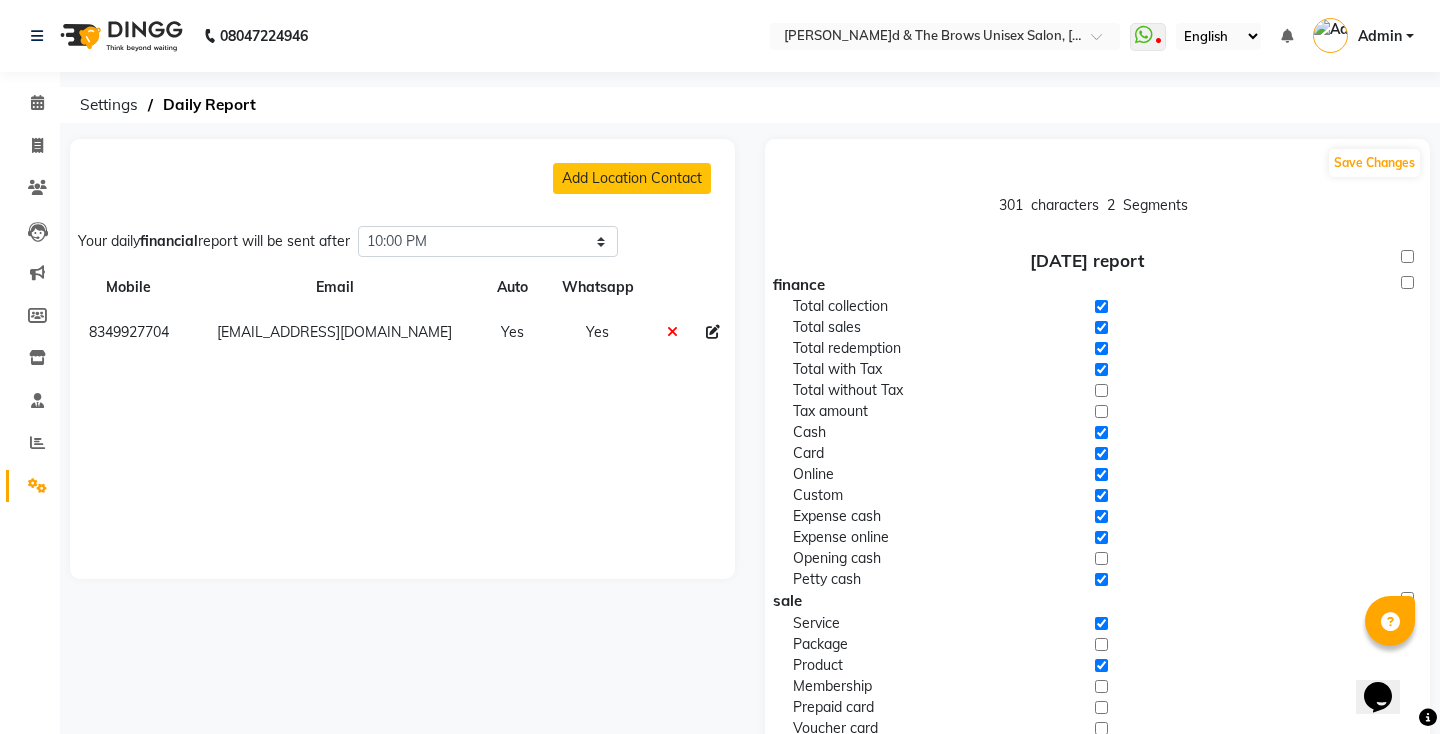 click 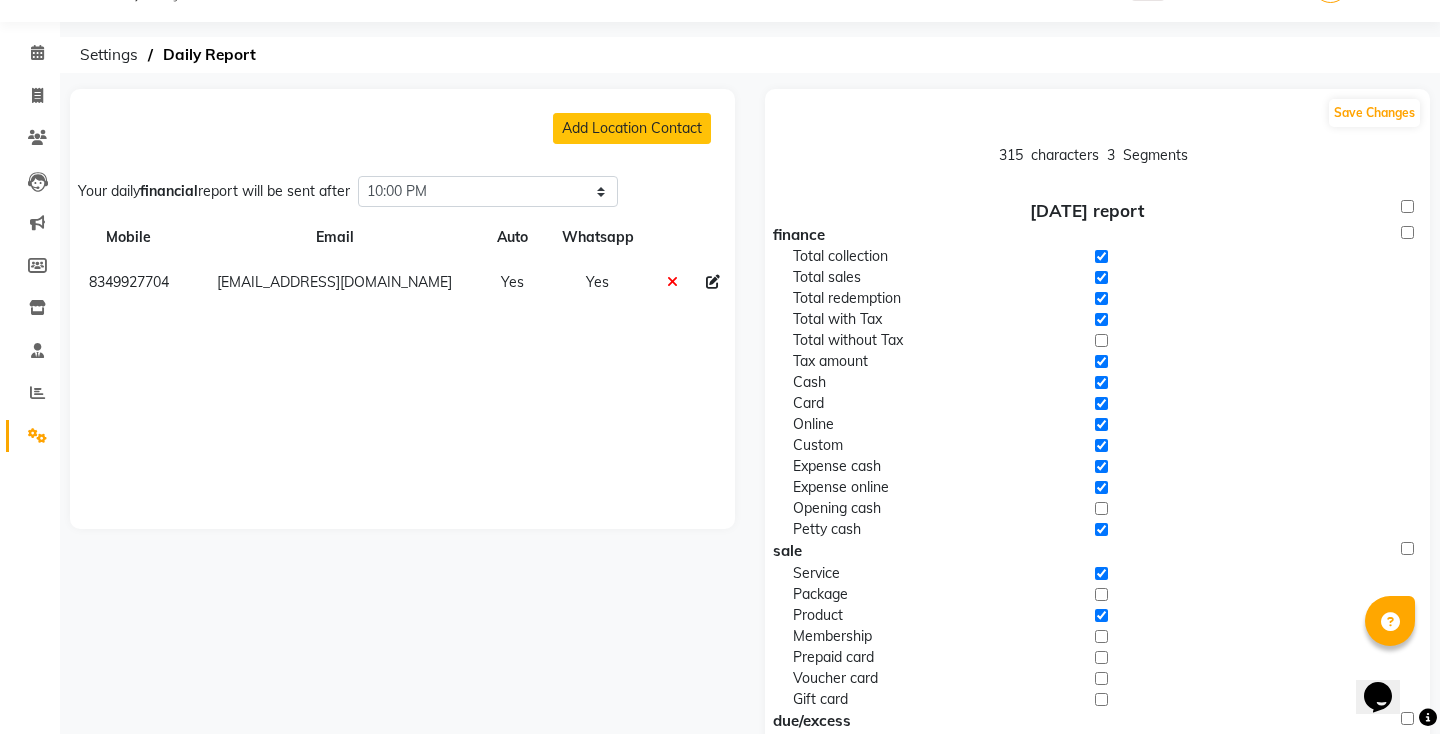 scroll, scrollTop: 56, scrollLeft: 0, axis: vertical 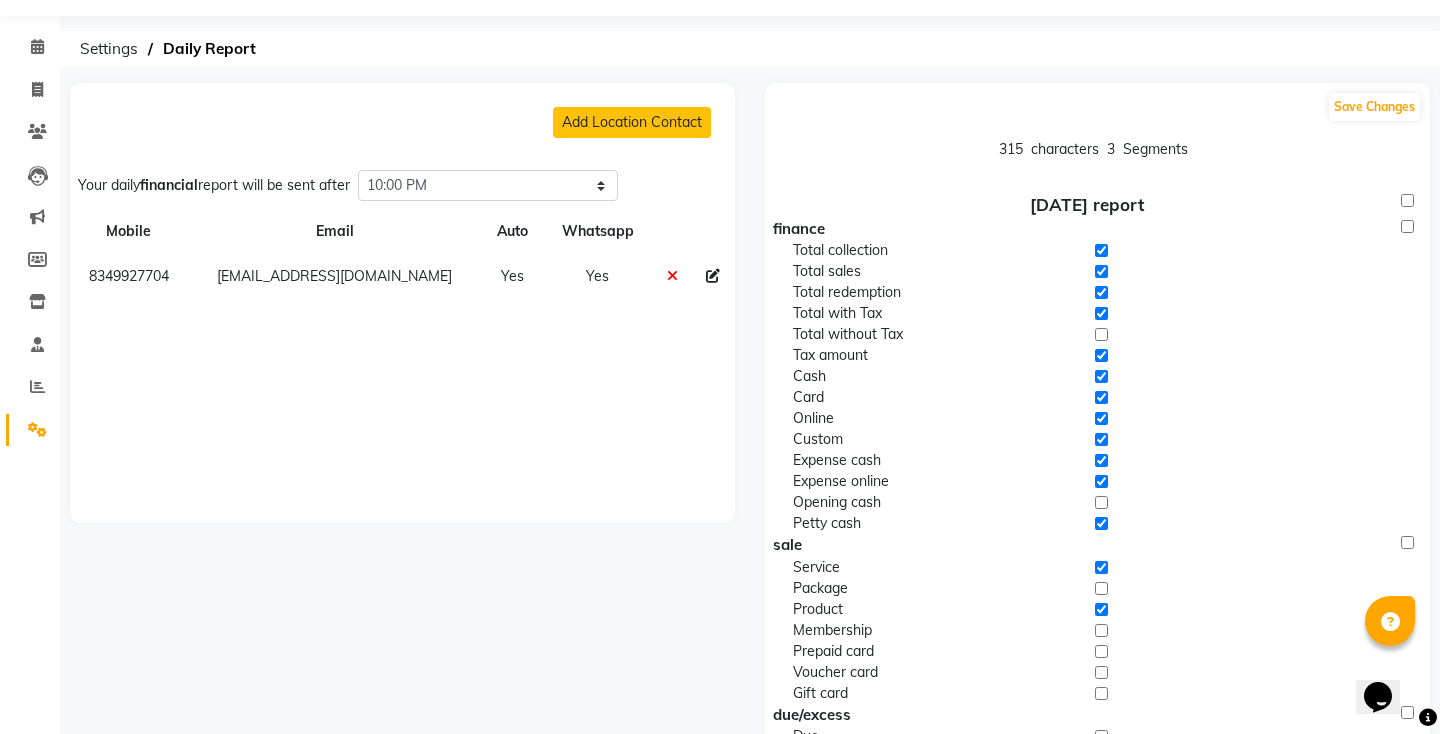 click 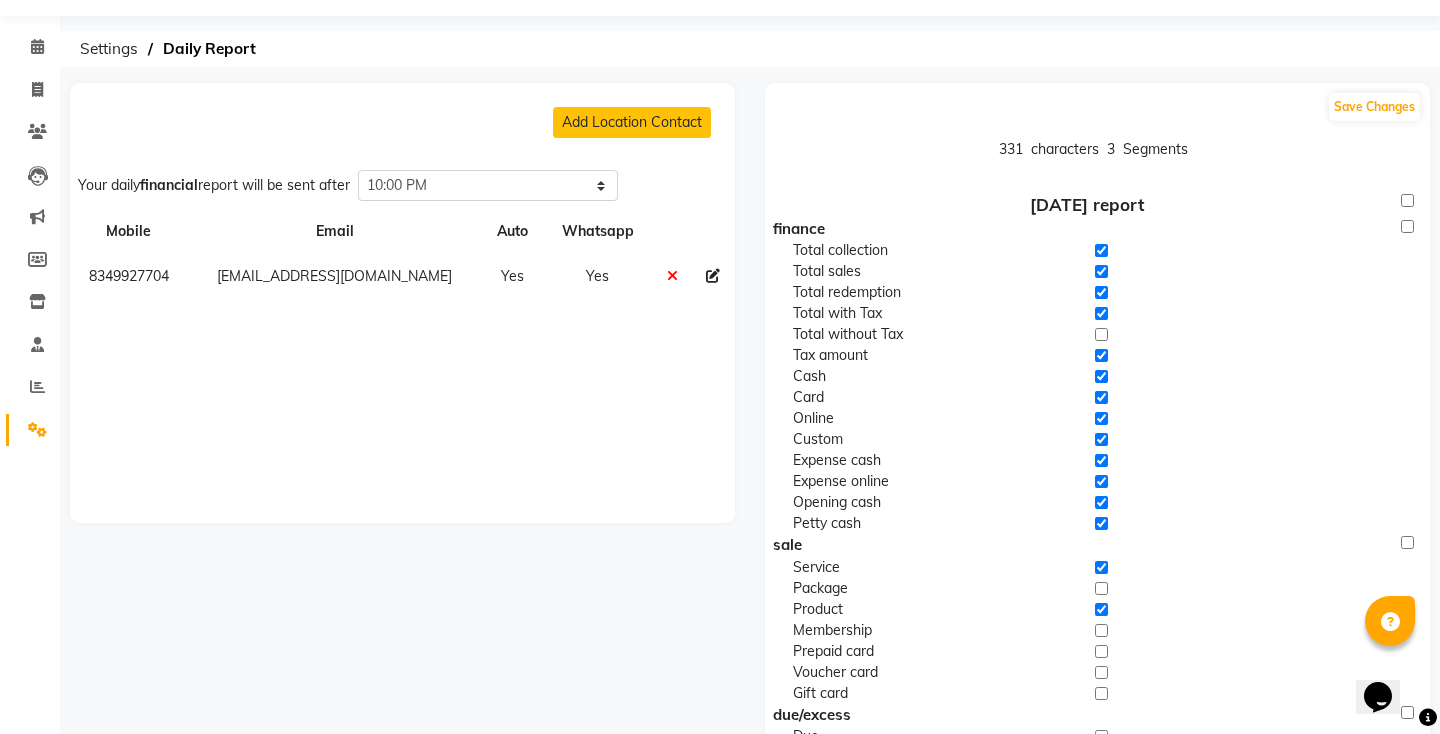 click 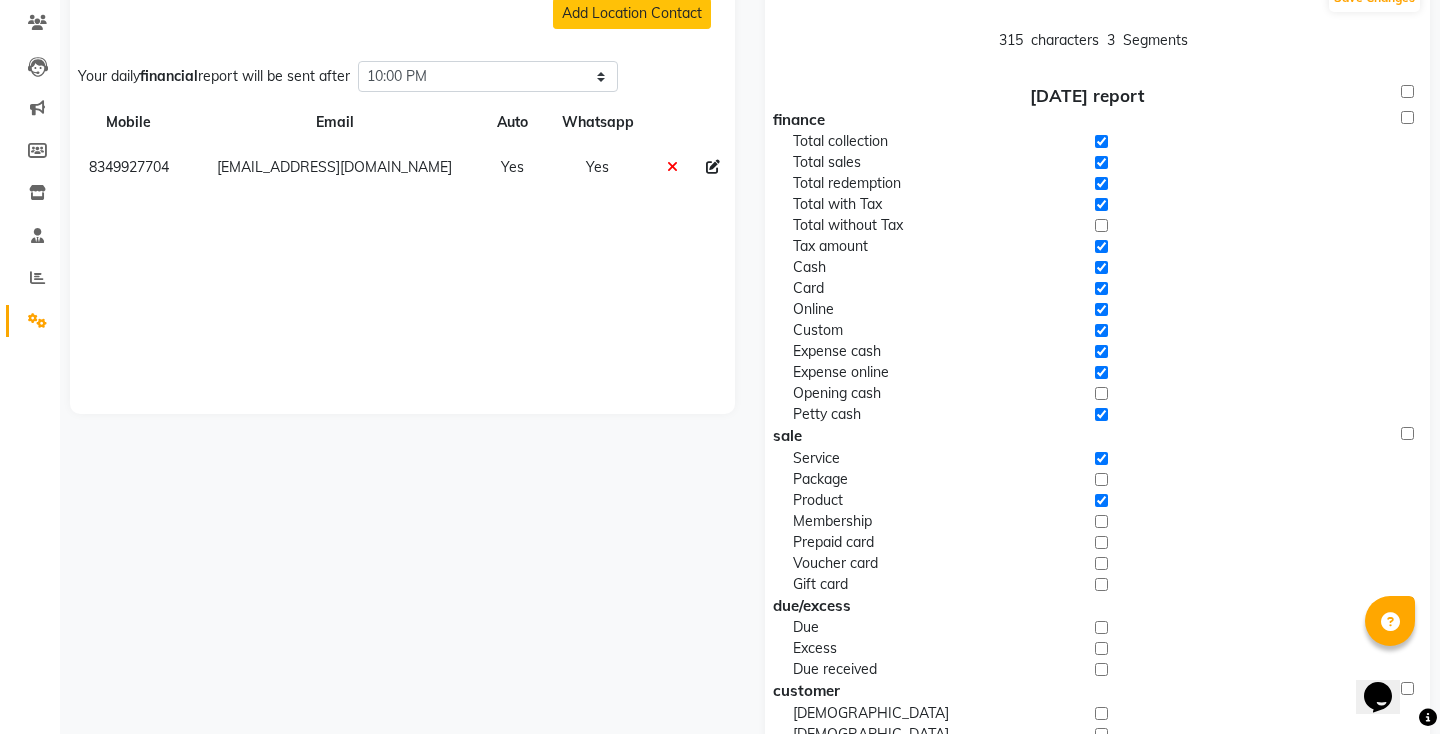 scroll, scrollTop: 198, scrollLeft: 0, axis: vertical 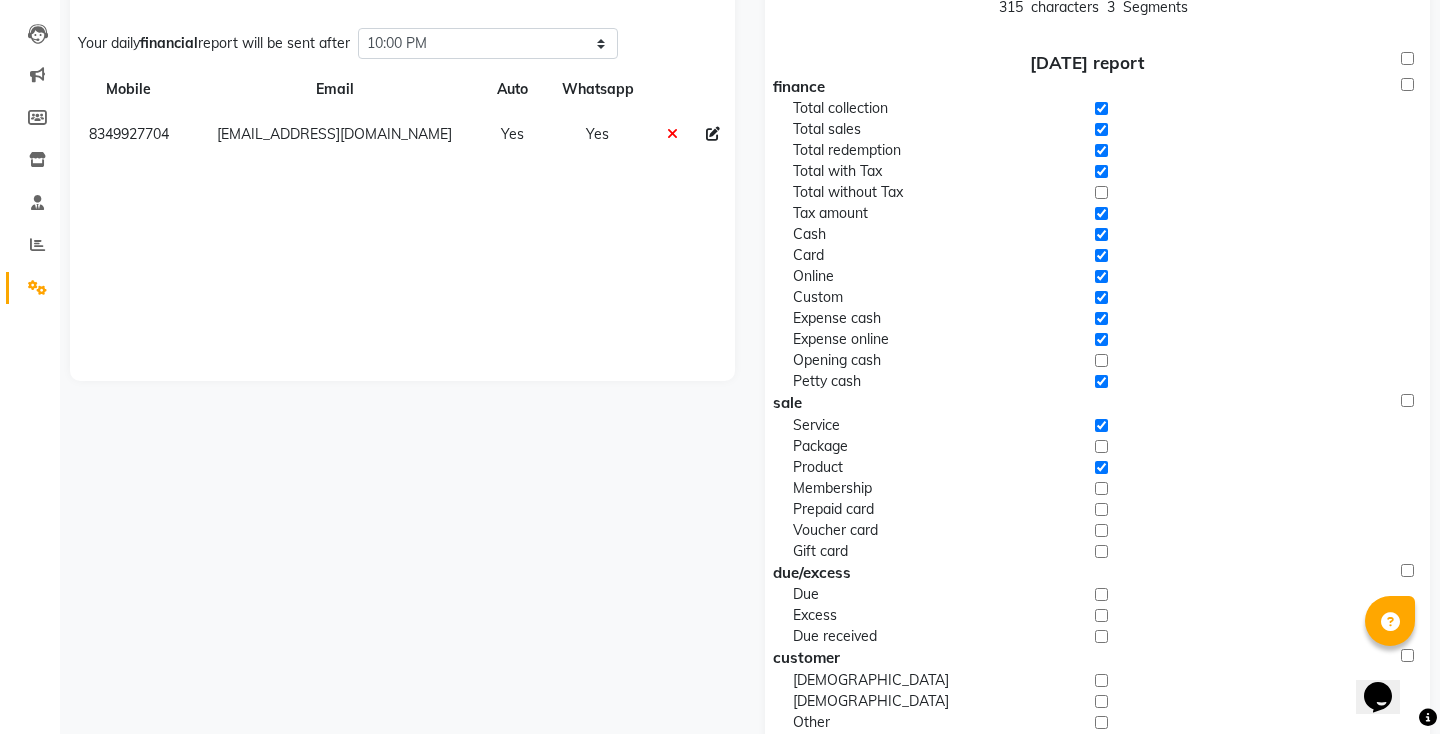 click 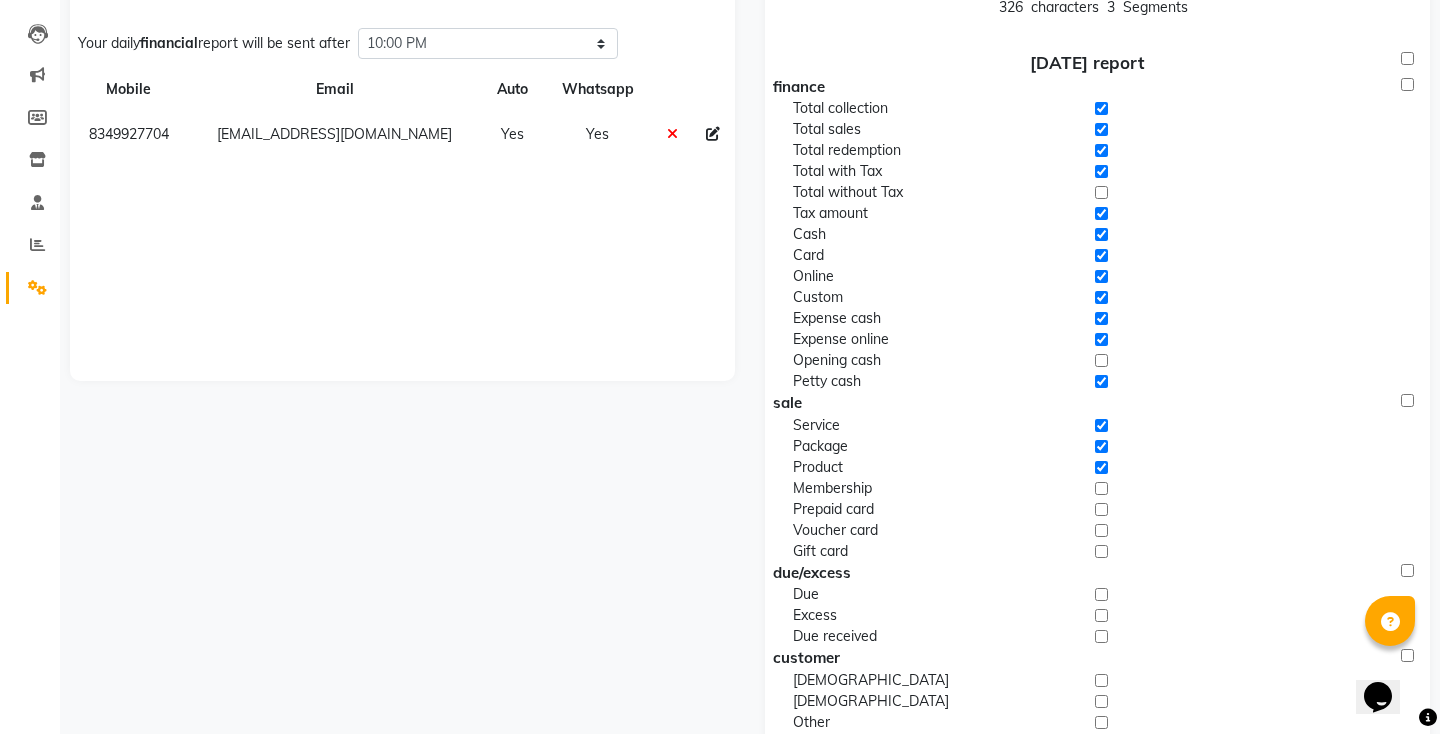click 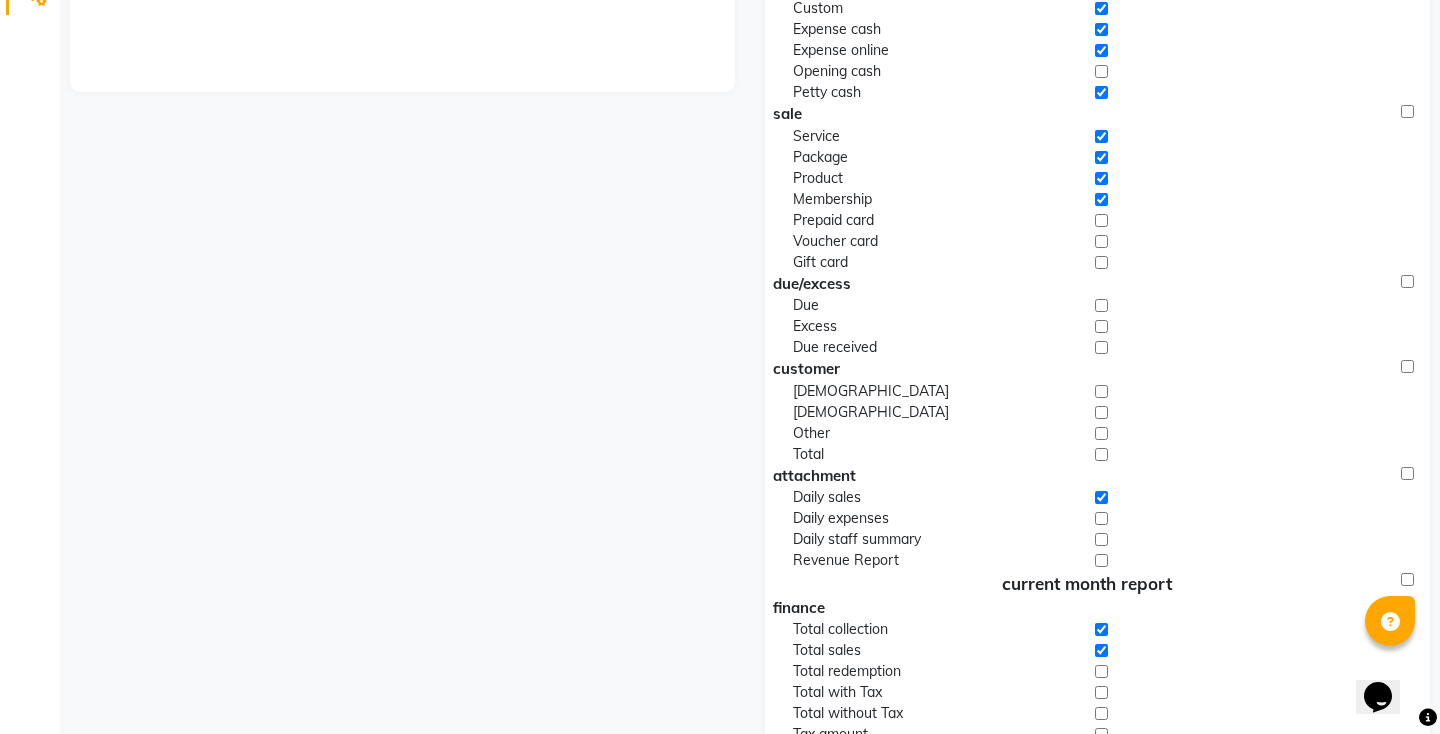 scroll, scrollTop: 488, scrollLeft: 0, axis: vertical 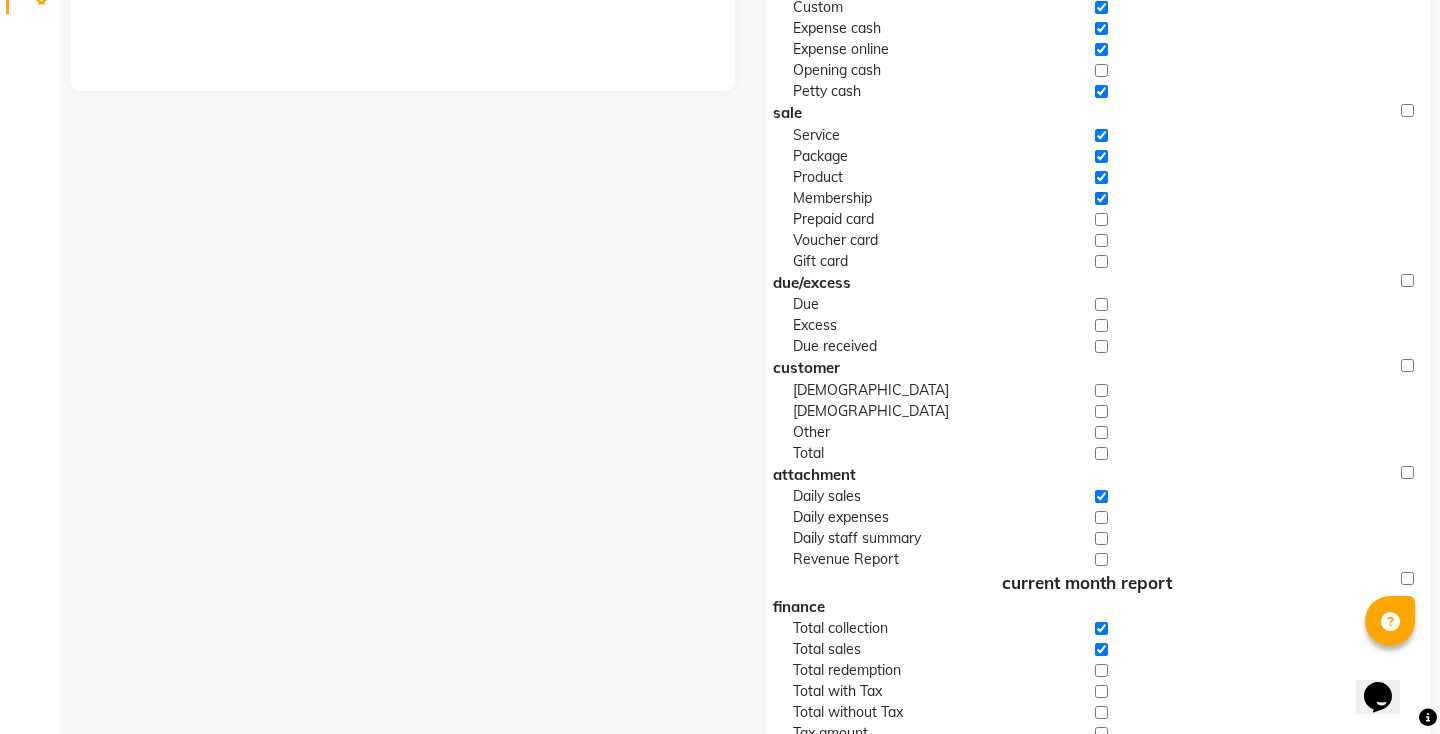 click 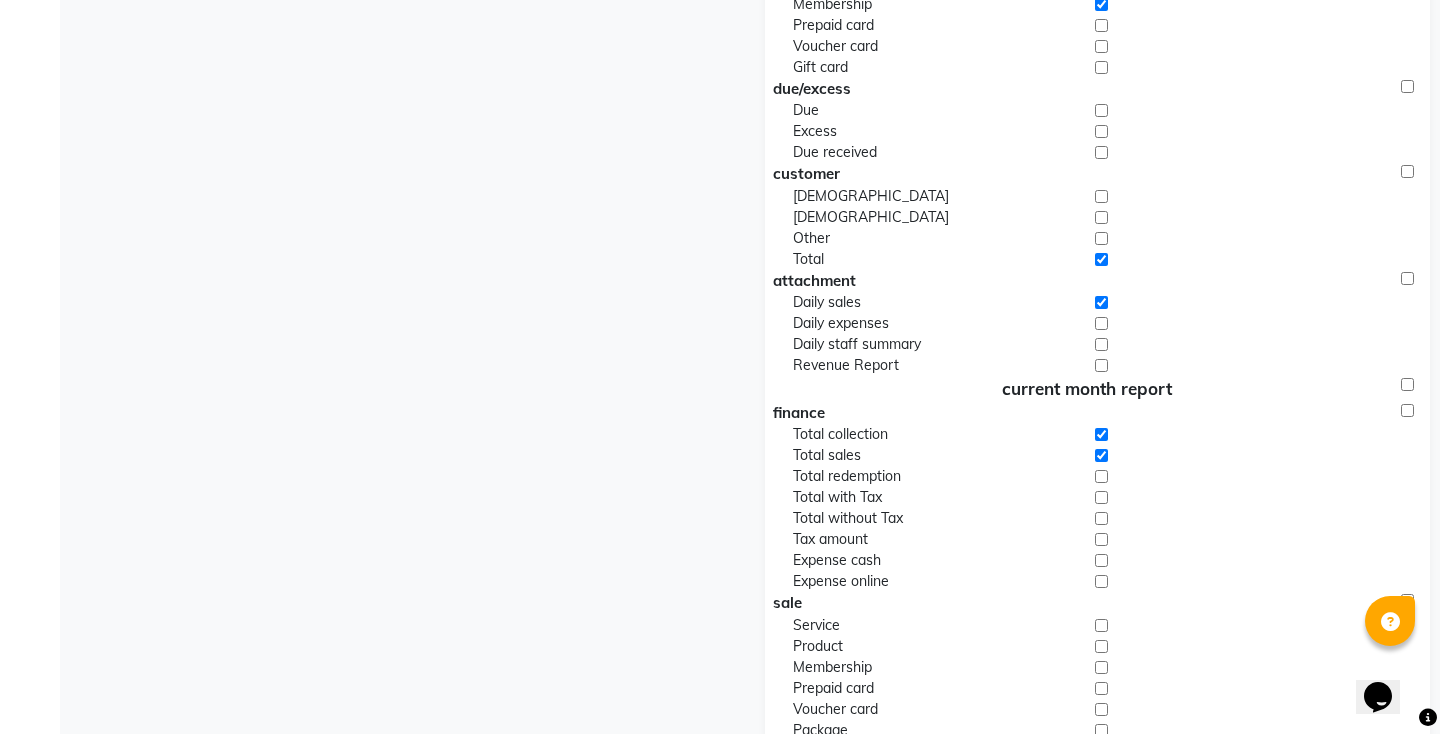 scroll, scrollTop: 688, scrollLeft: 0, axis: vertical 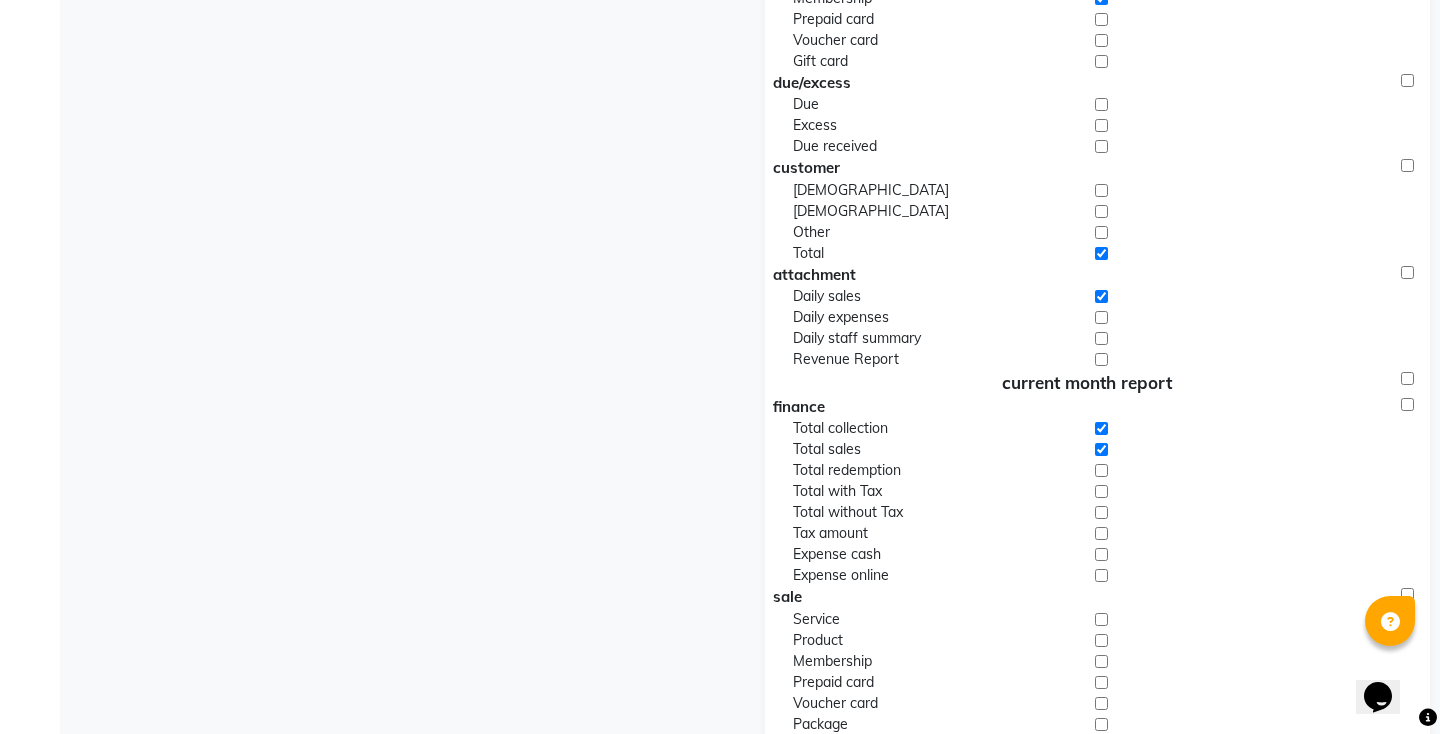 click 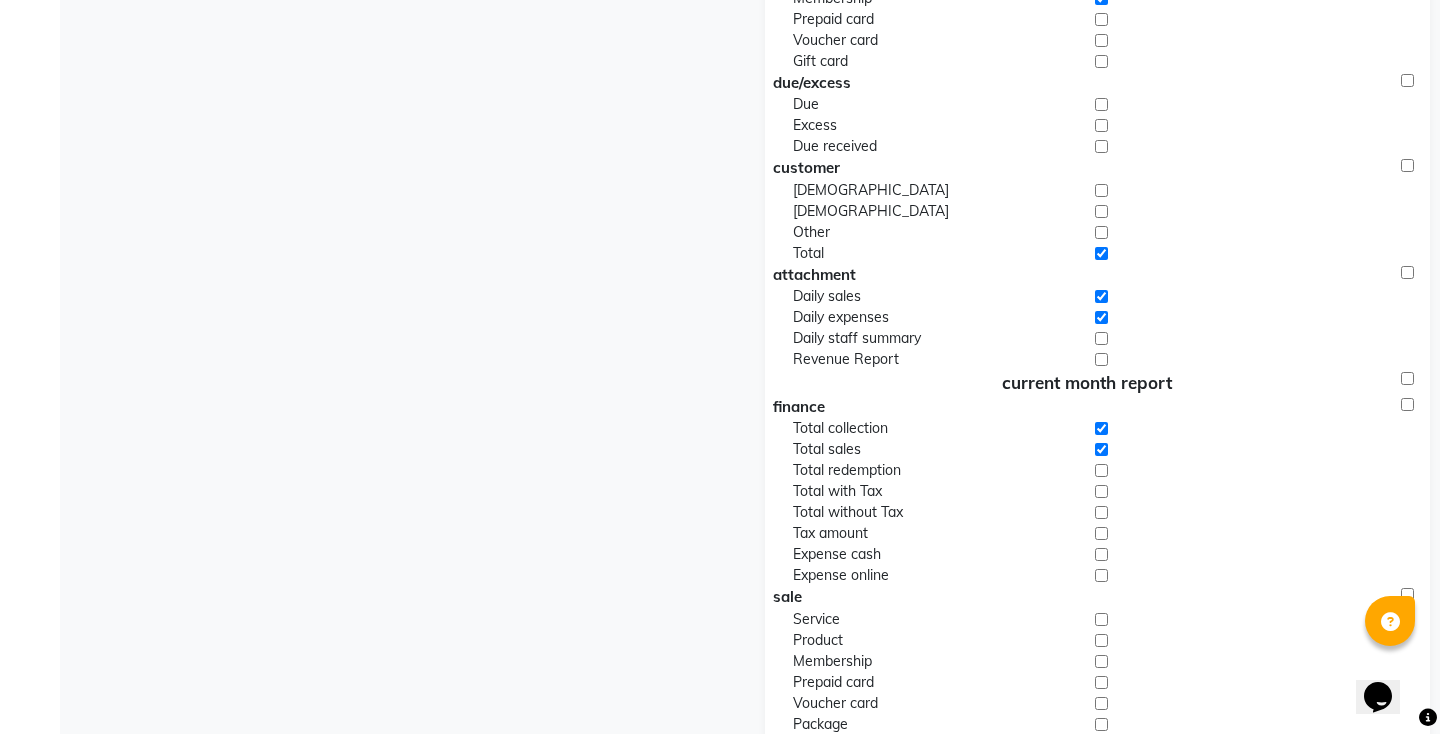 click 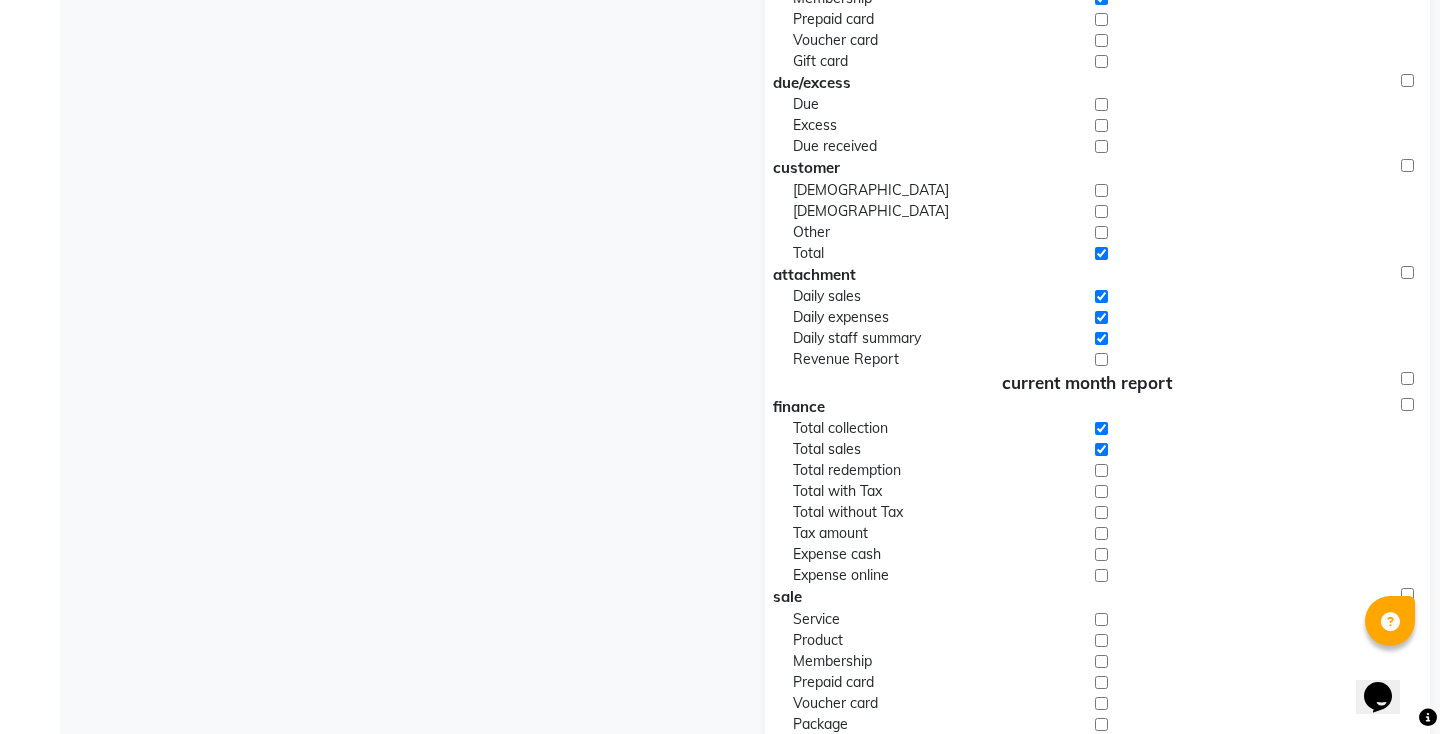 click 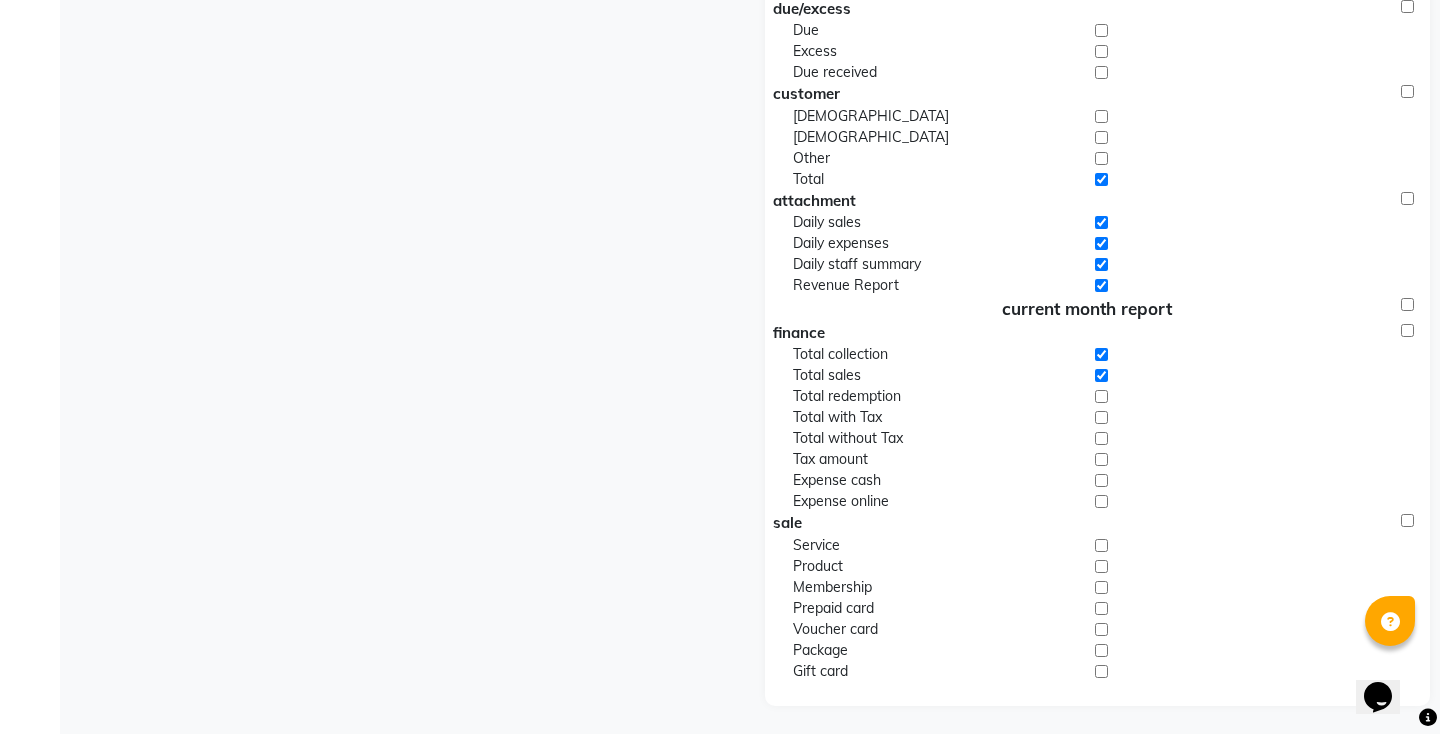 scroll, scrollTop: 763, scrollLeft: 0, axis: vertical 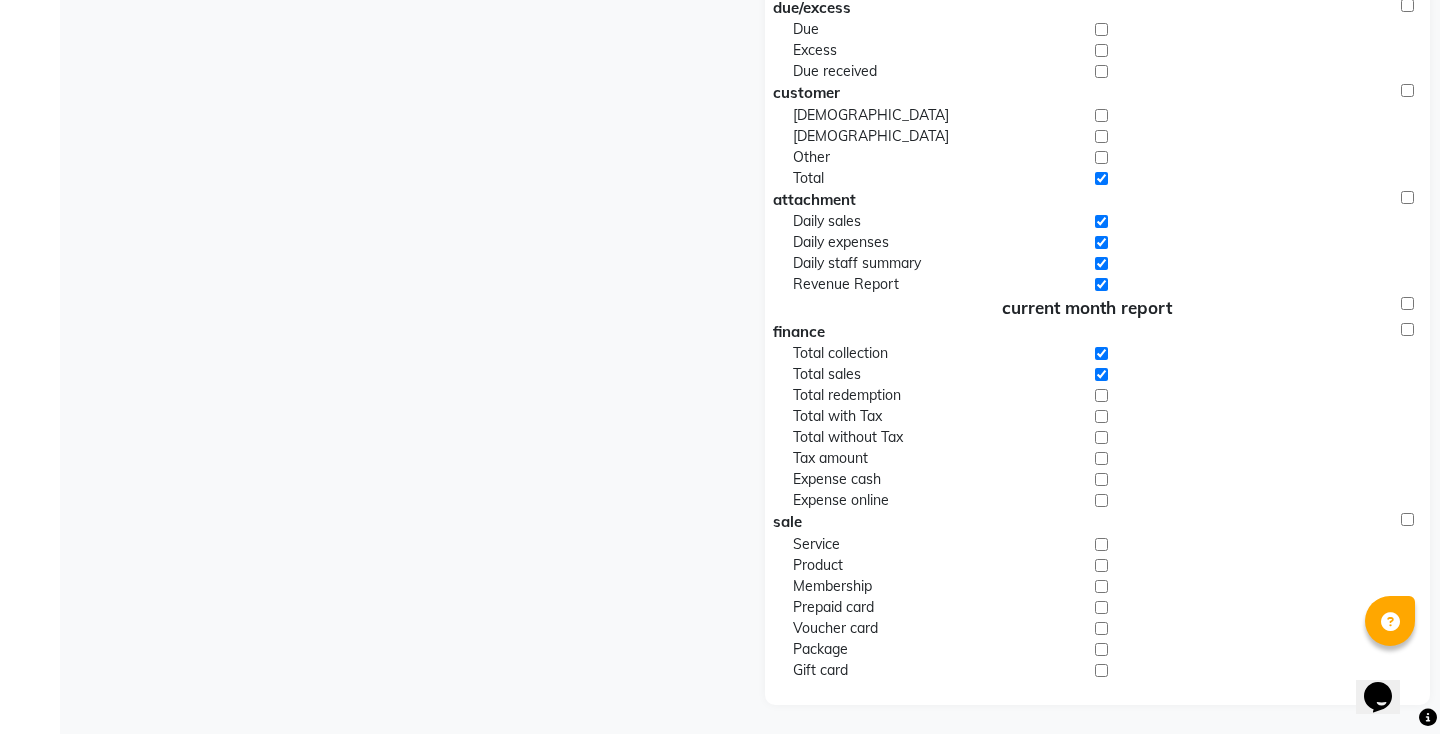 click 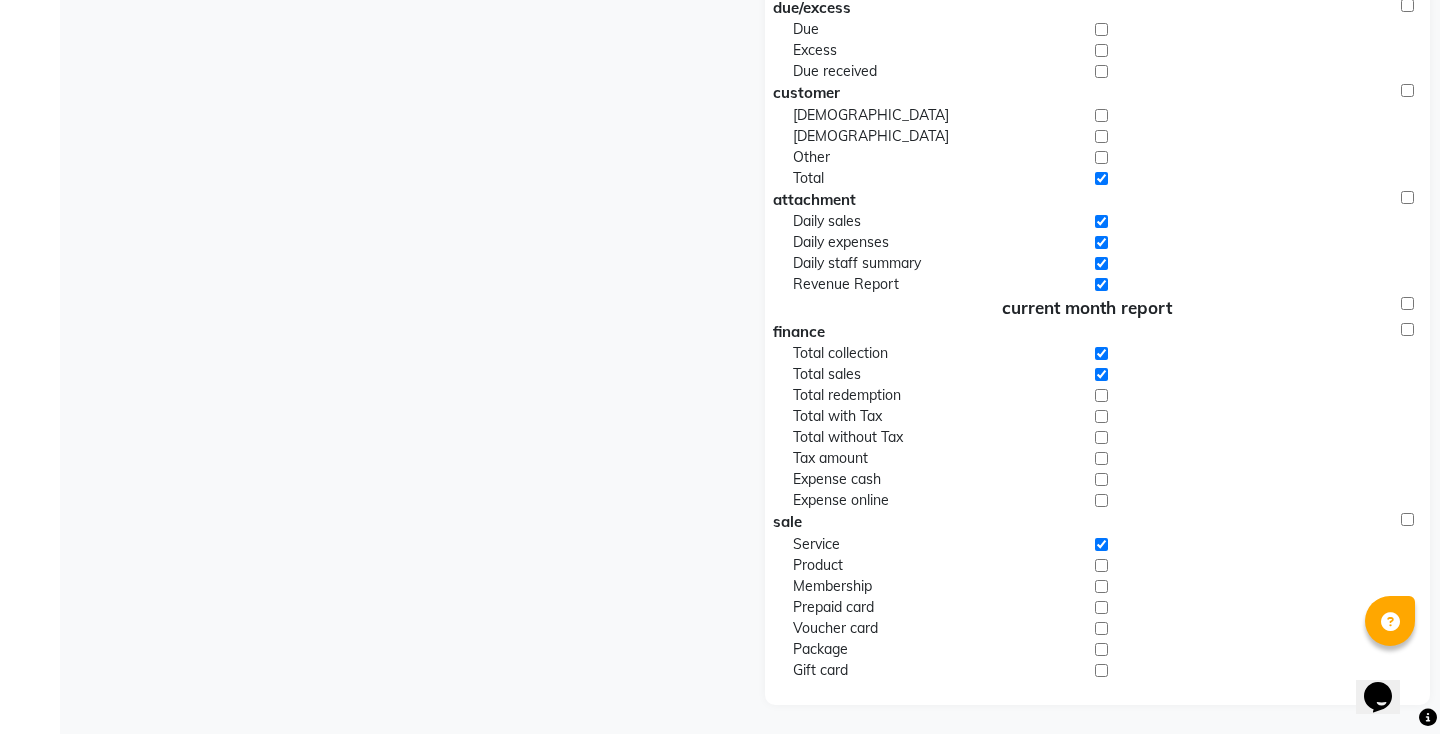 click 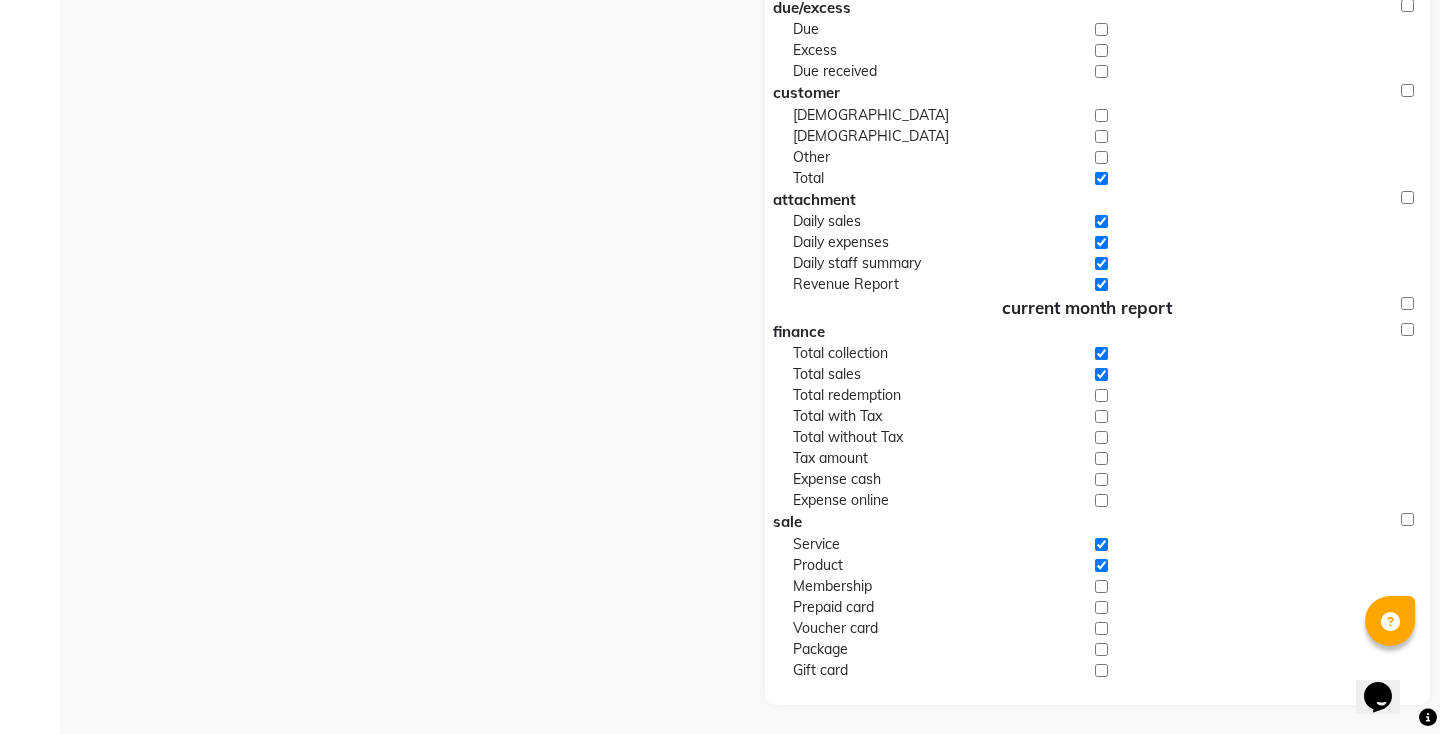 click 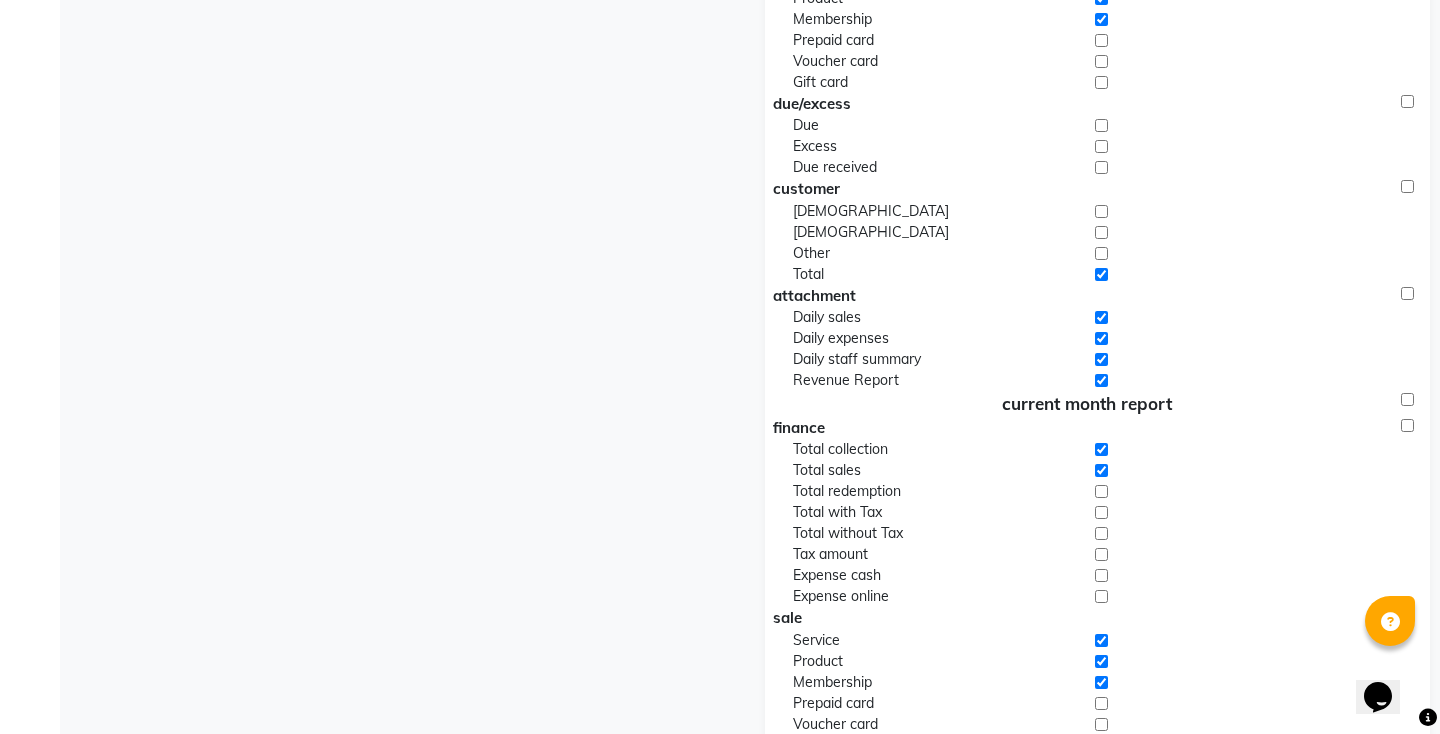 scroll, scrollTop: 763, scrollLeft: 0, axis: vertical 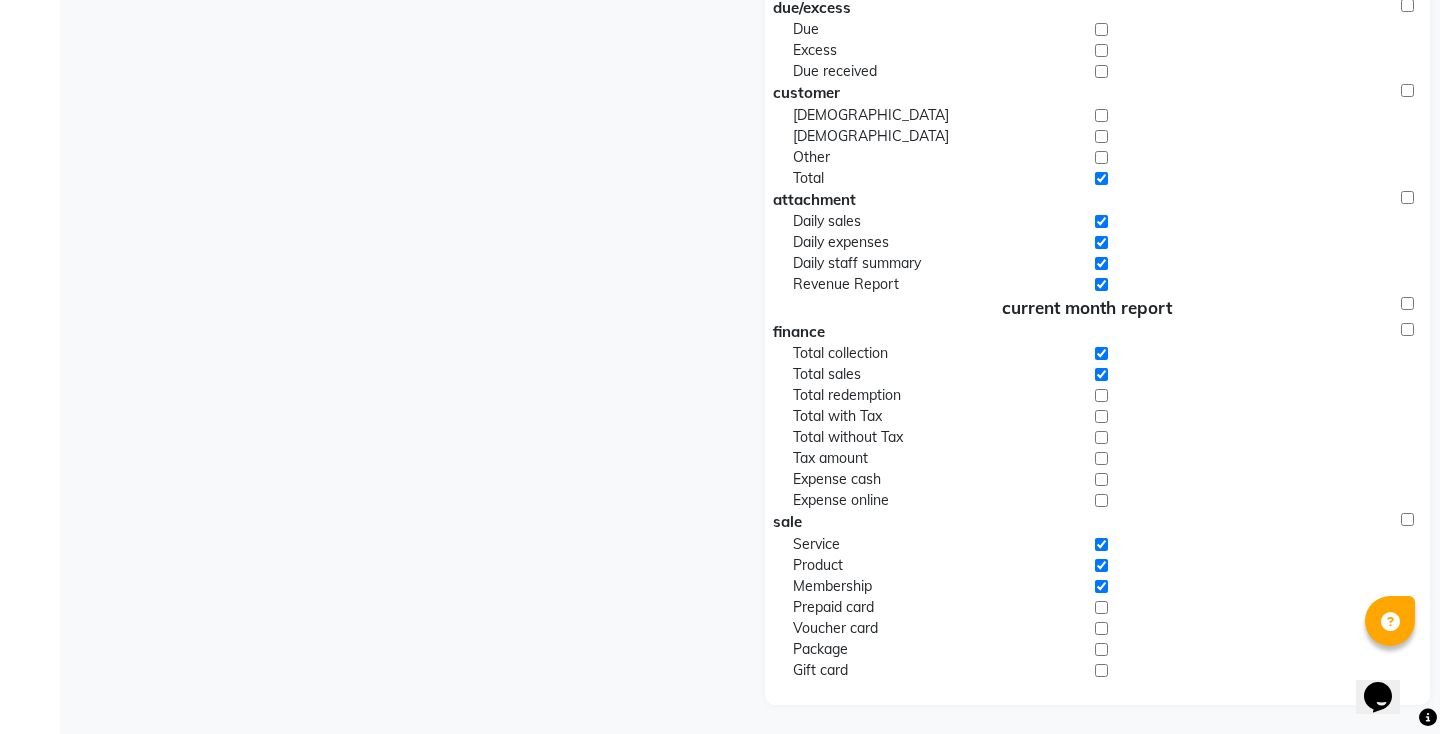 click 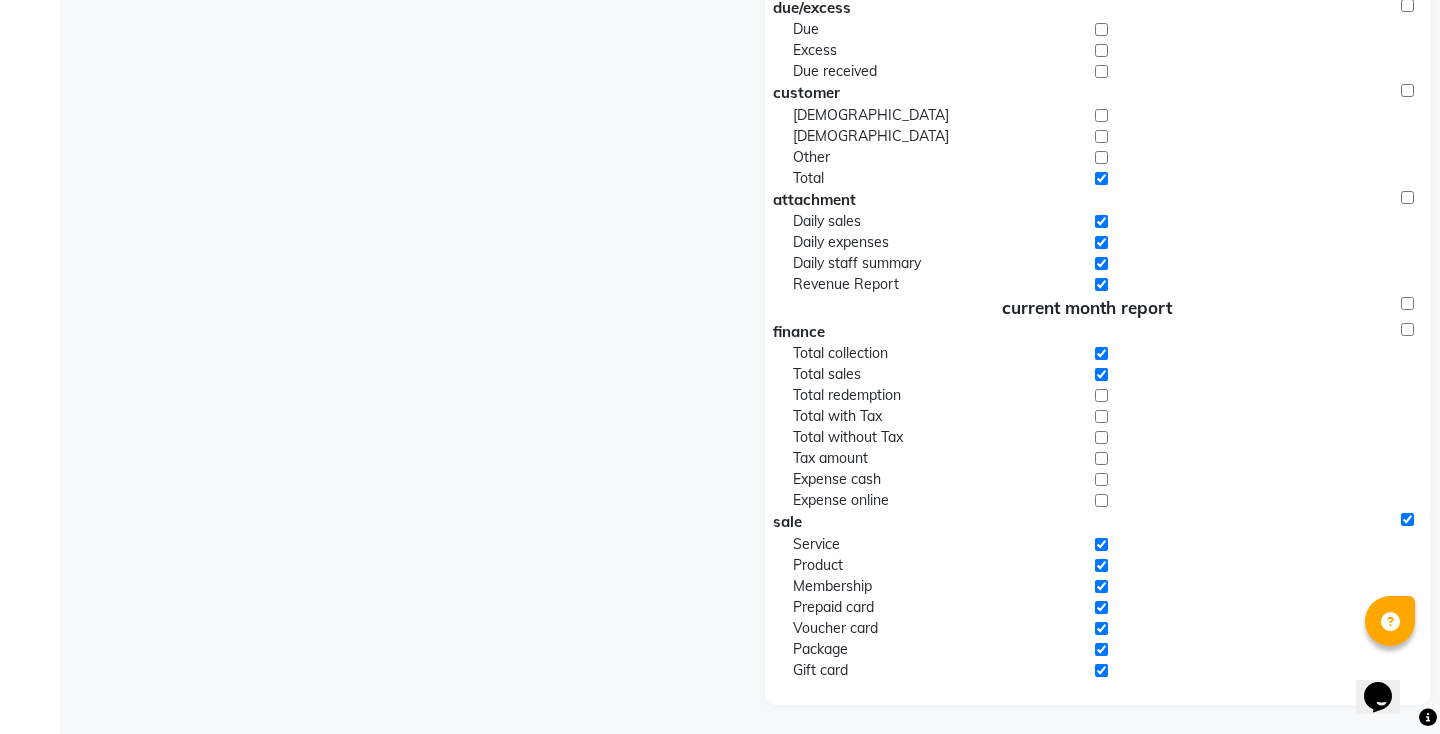 checkbox on "true" 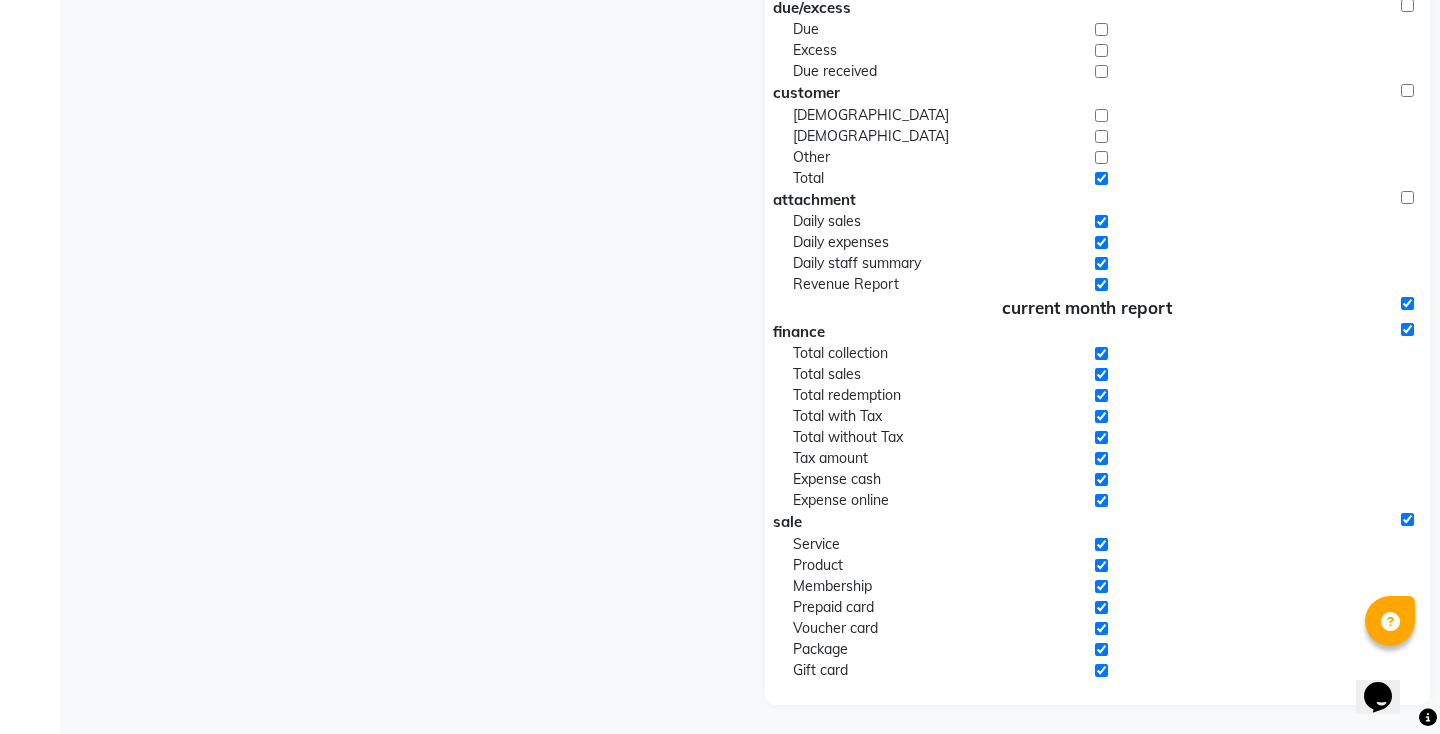 checkbox on "true" 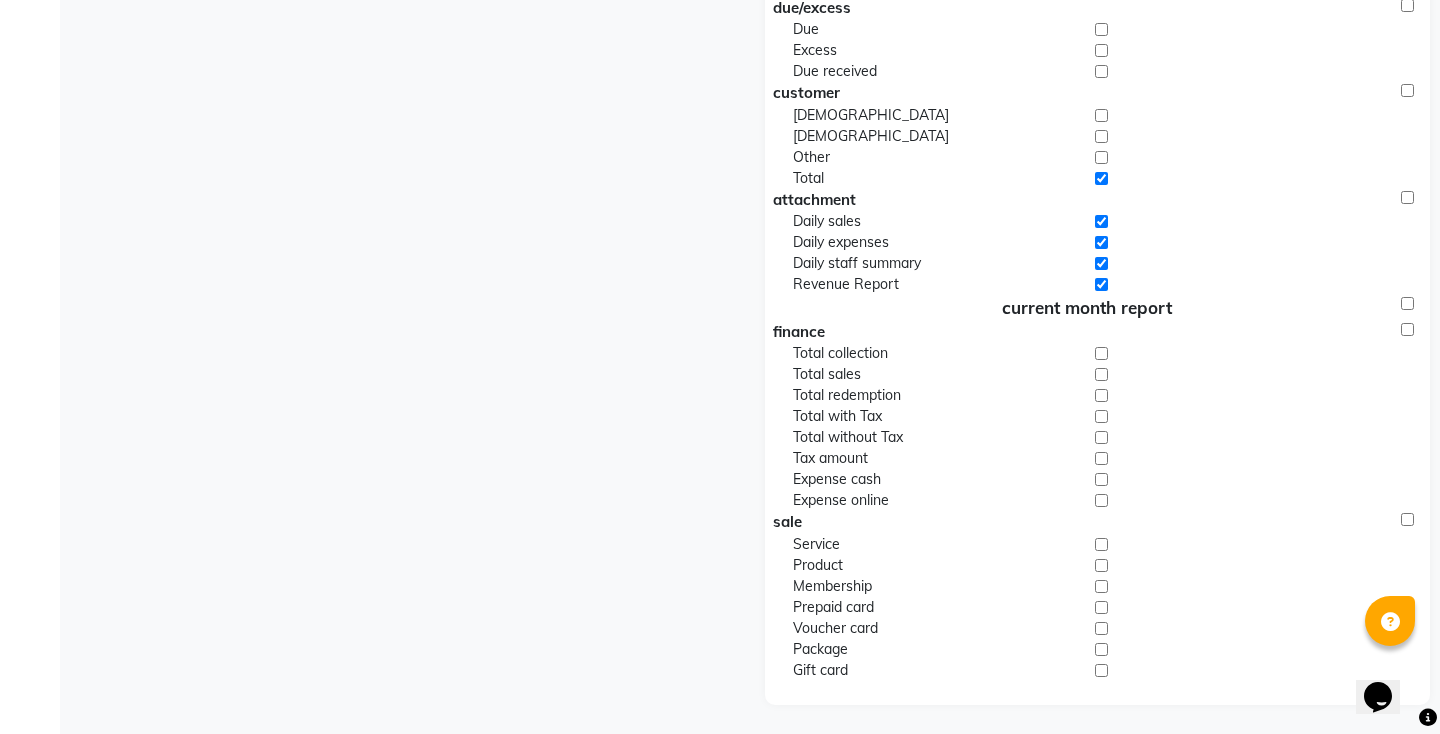 checkbox on "false" 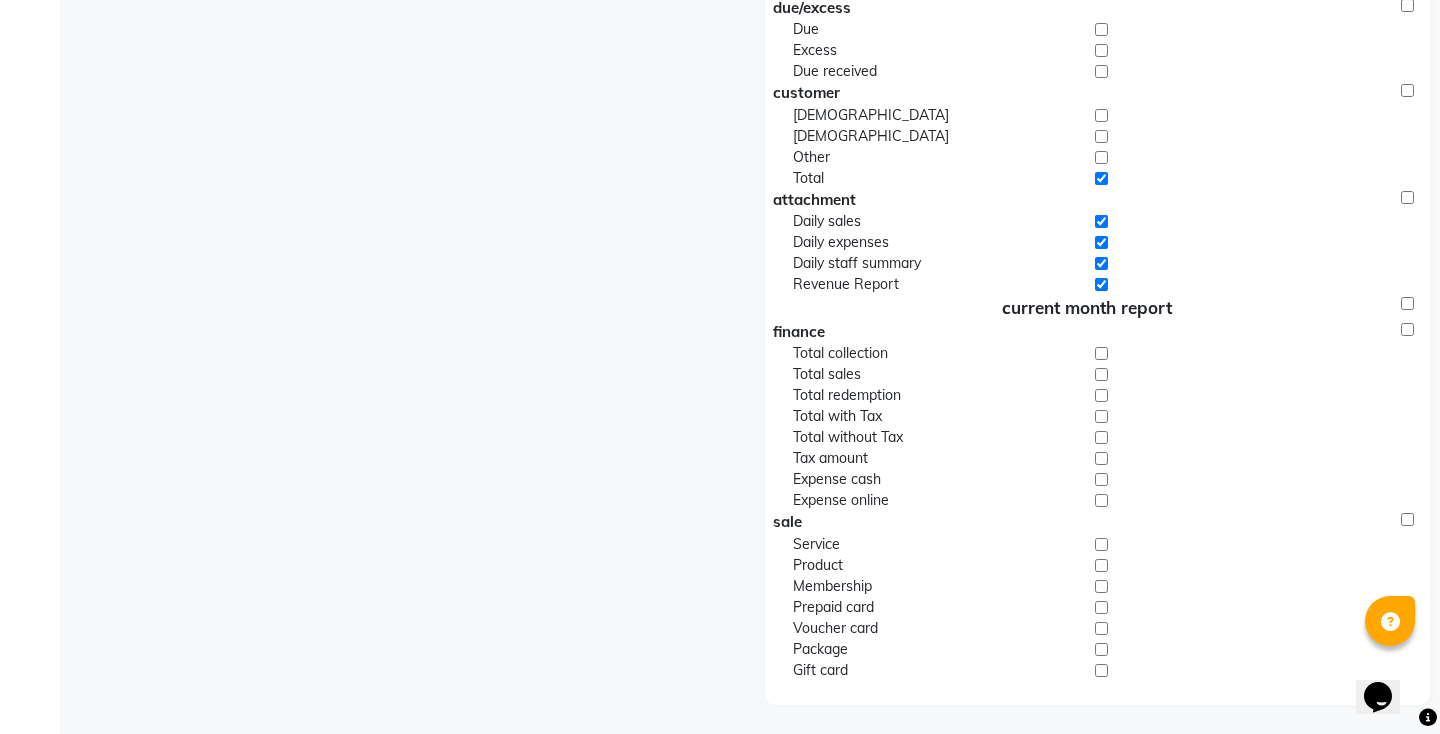 click 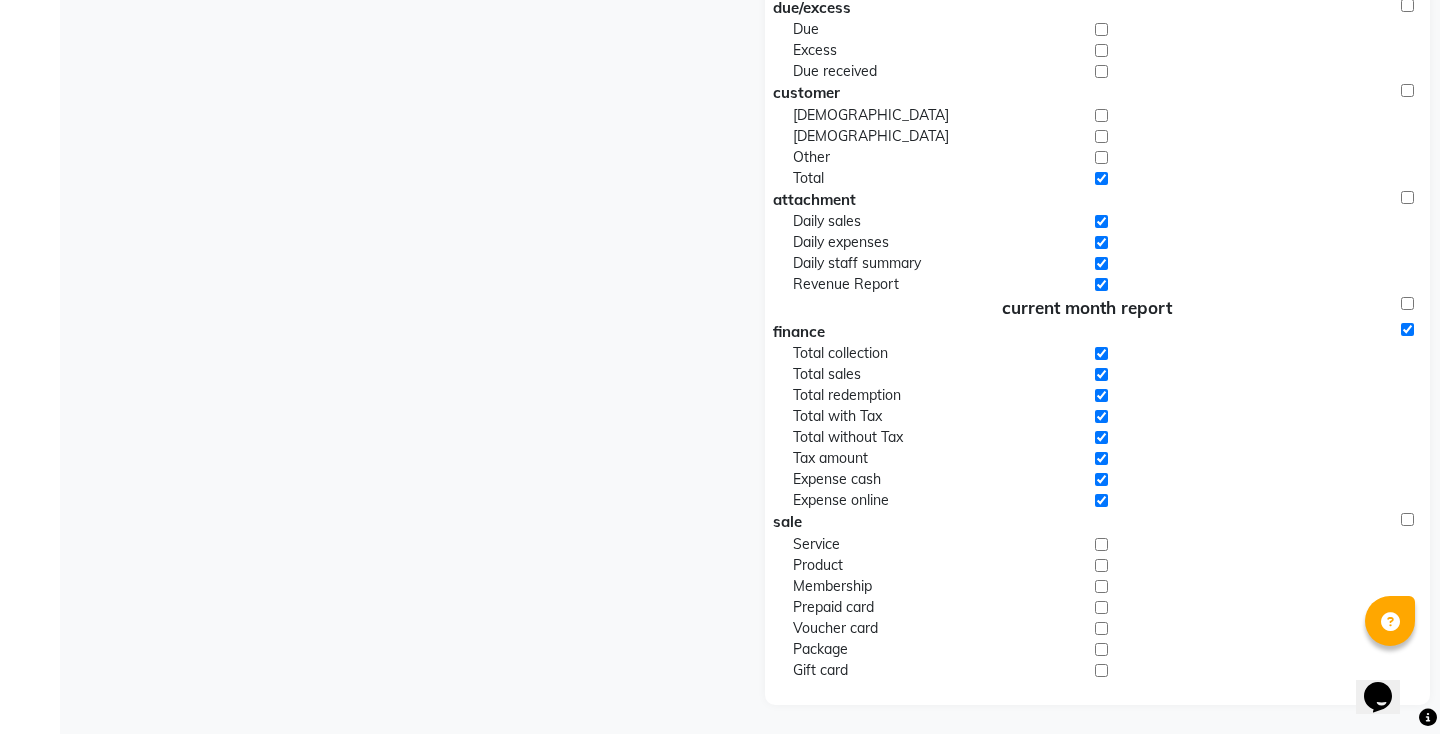 checkbox on "true" 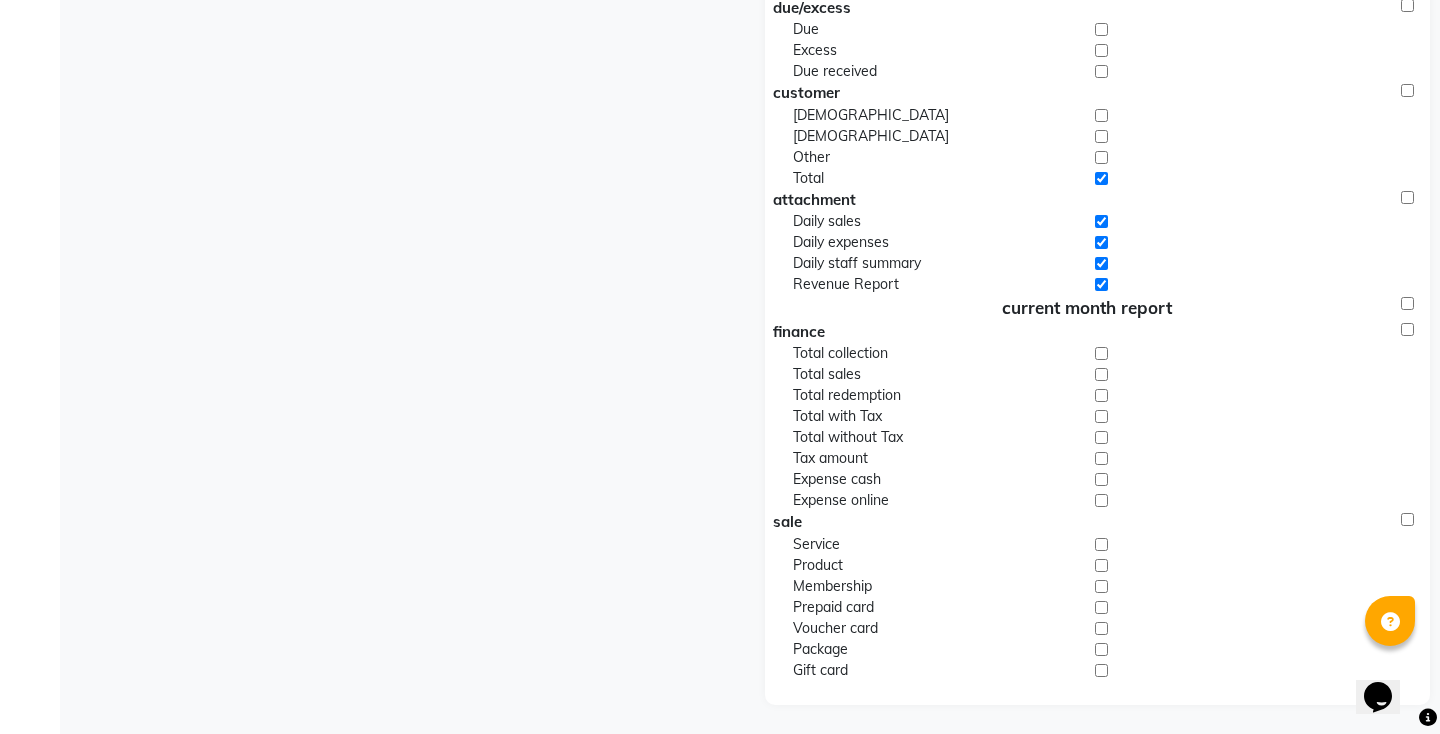 checkbox on "false" 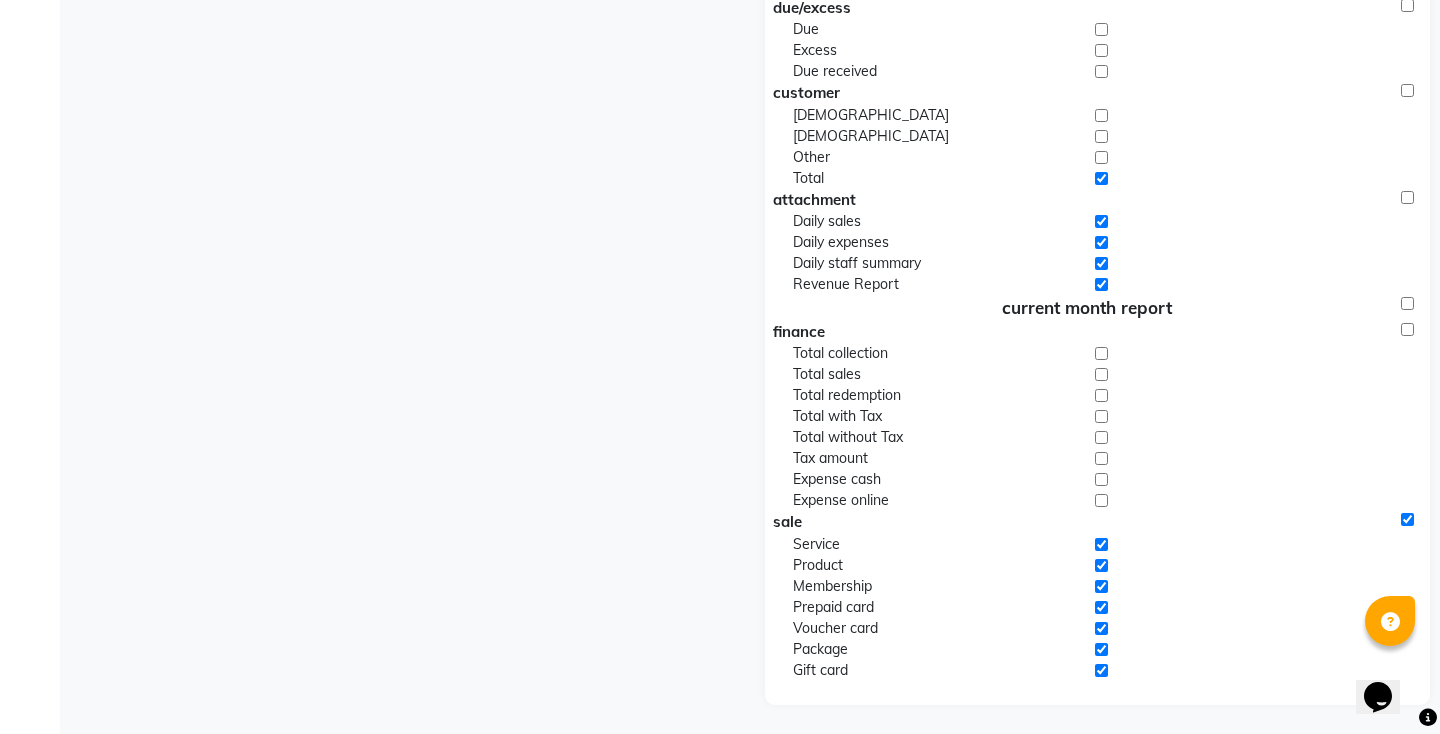 checkbox on "true" 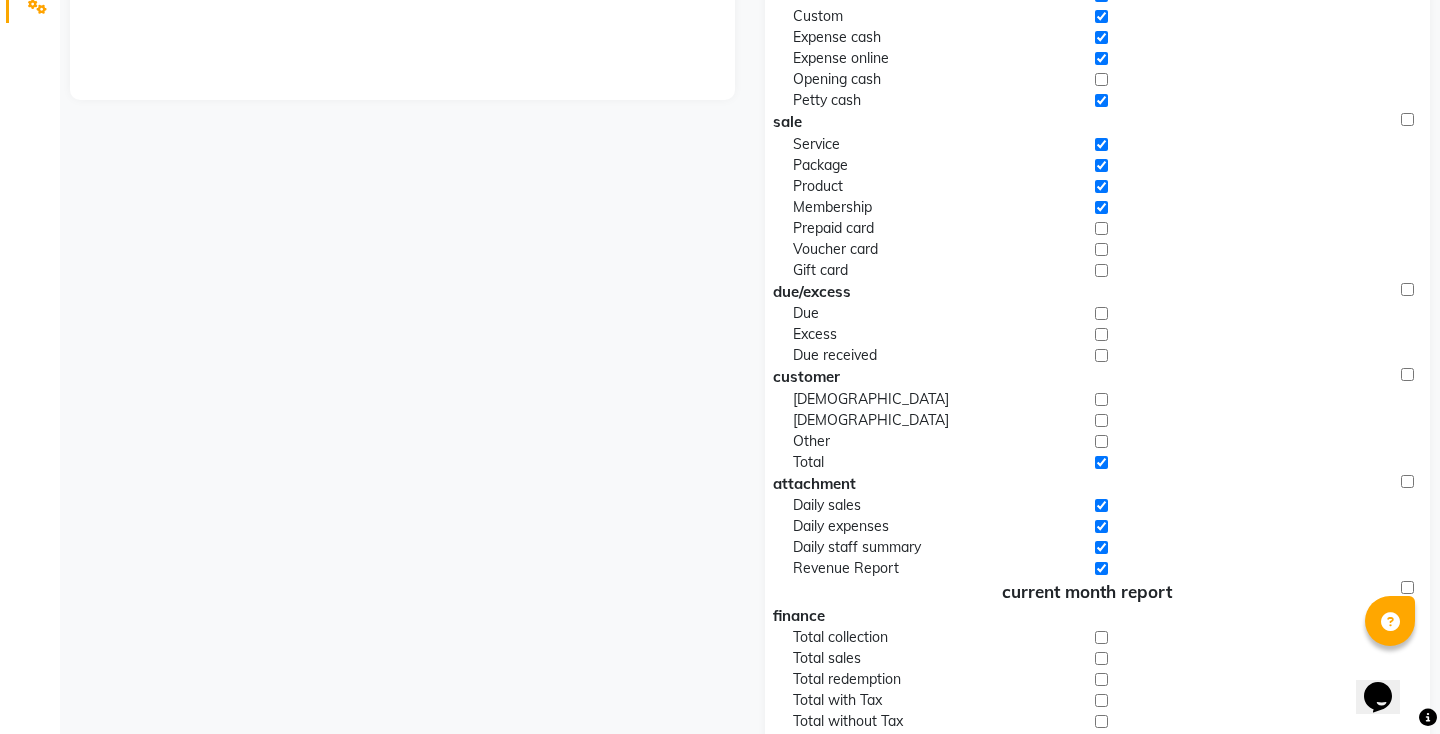 scroll, scrollTop: 474, scrollLeft: 0, axis: vertical 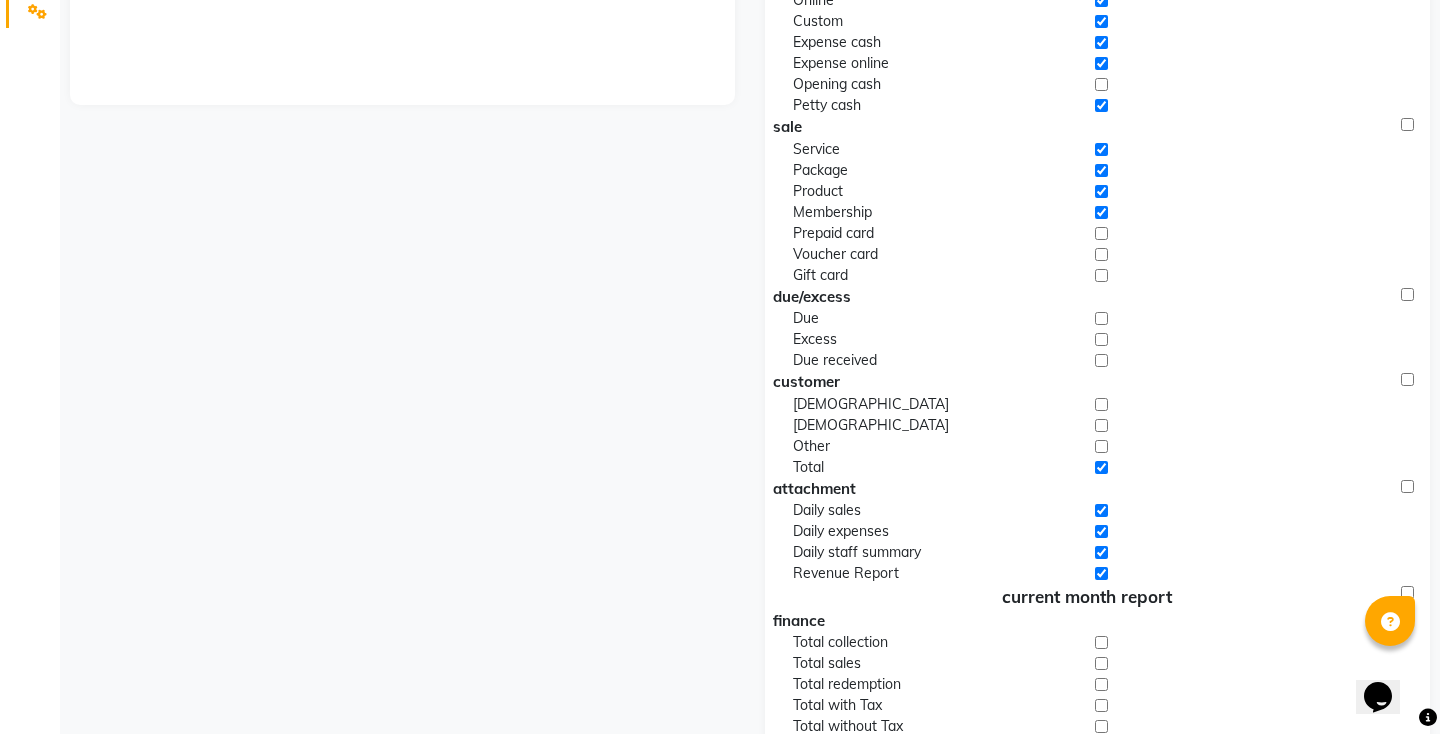 click 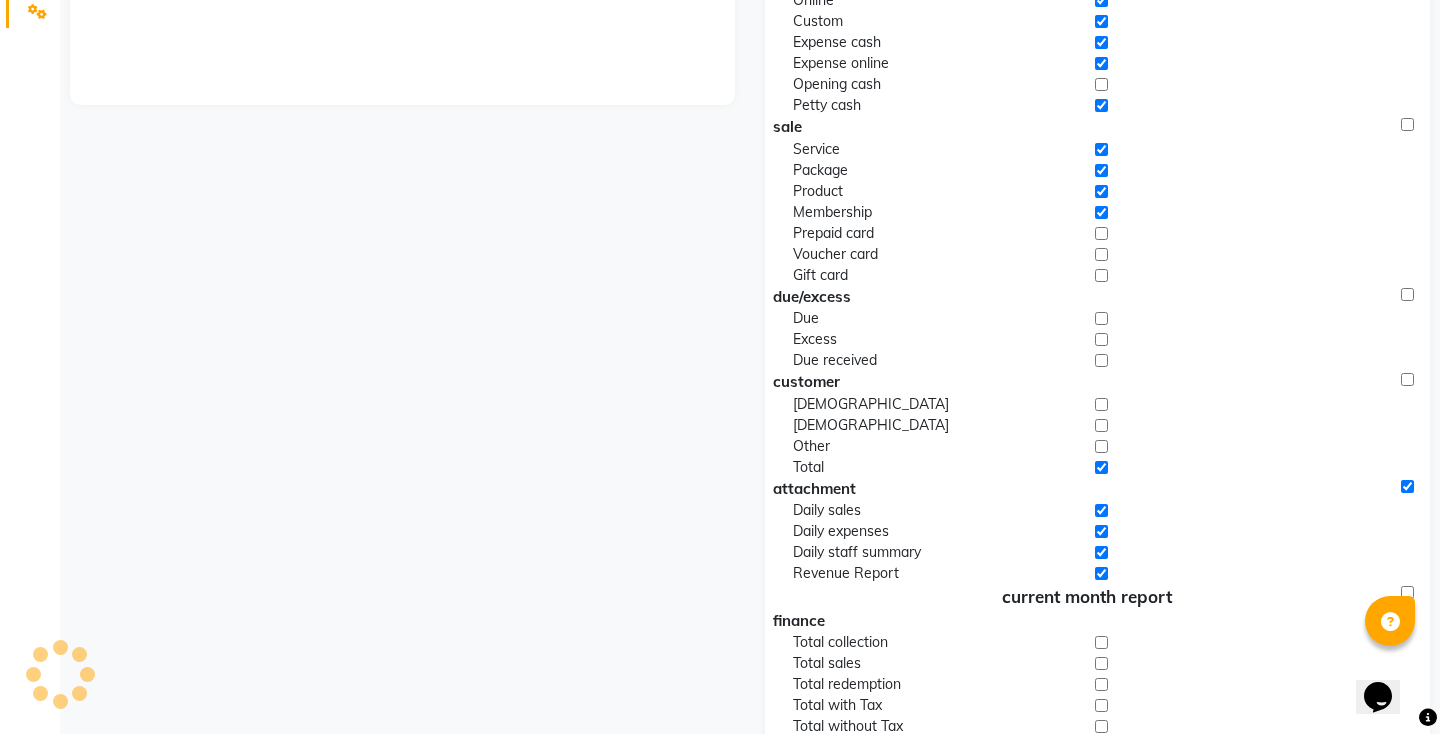 click 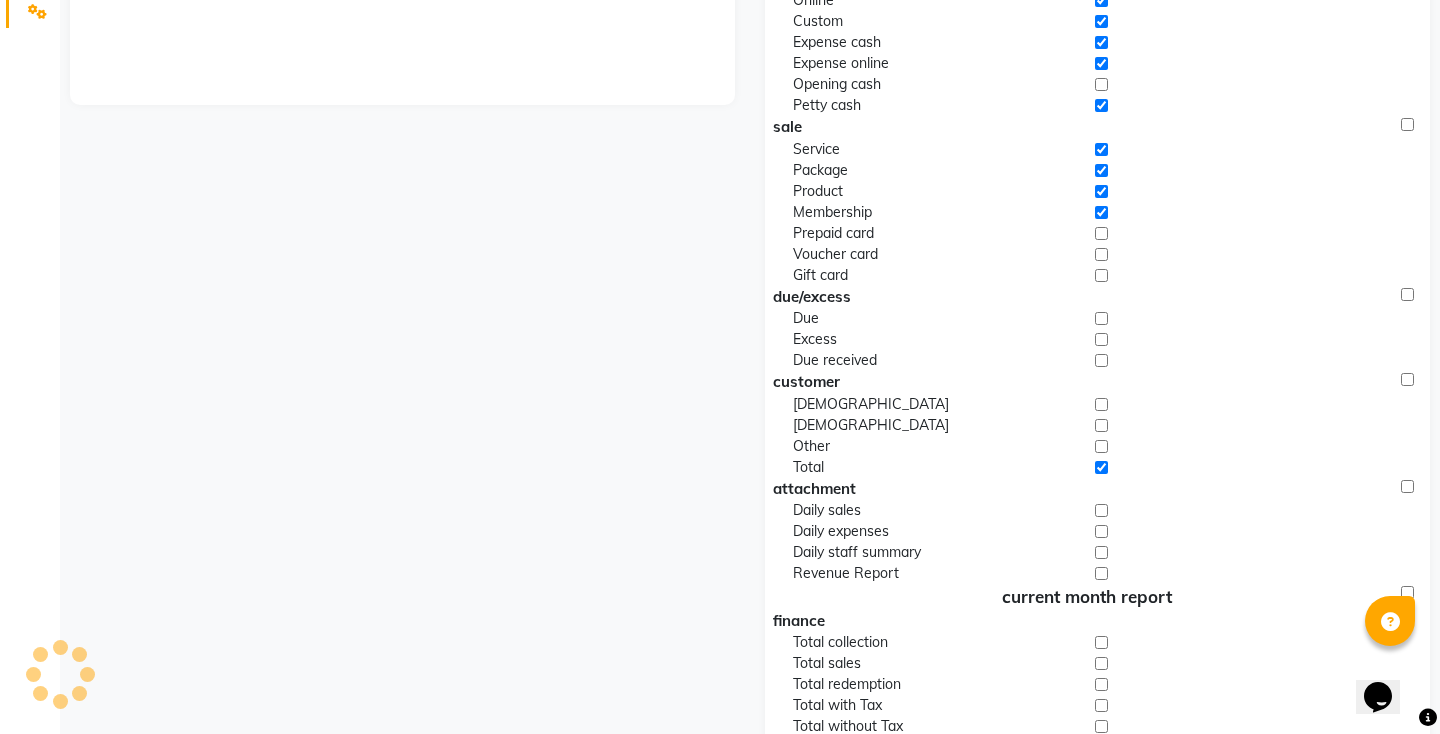 checkbox on "false" 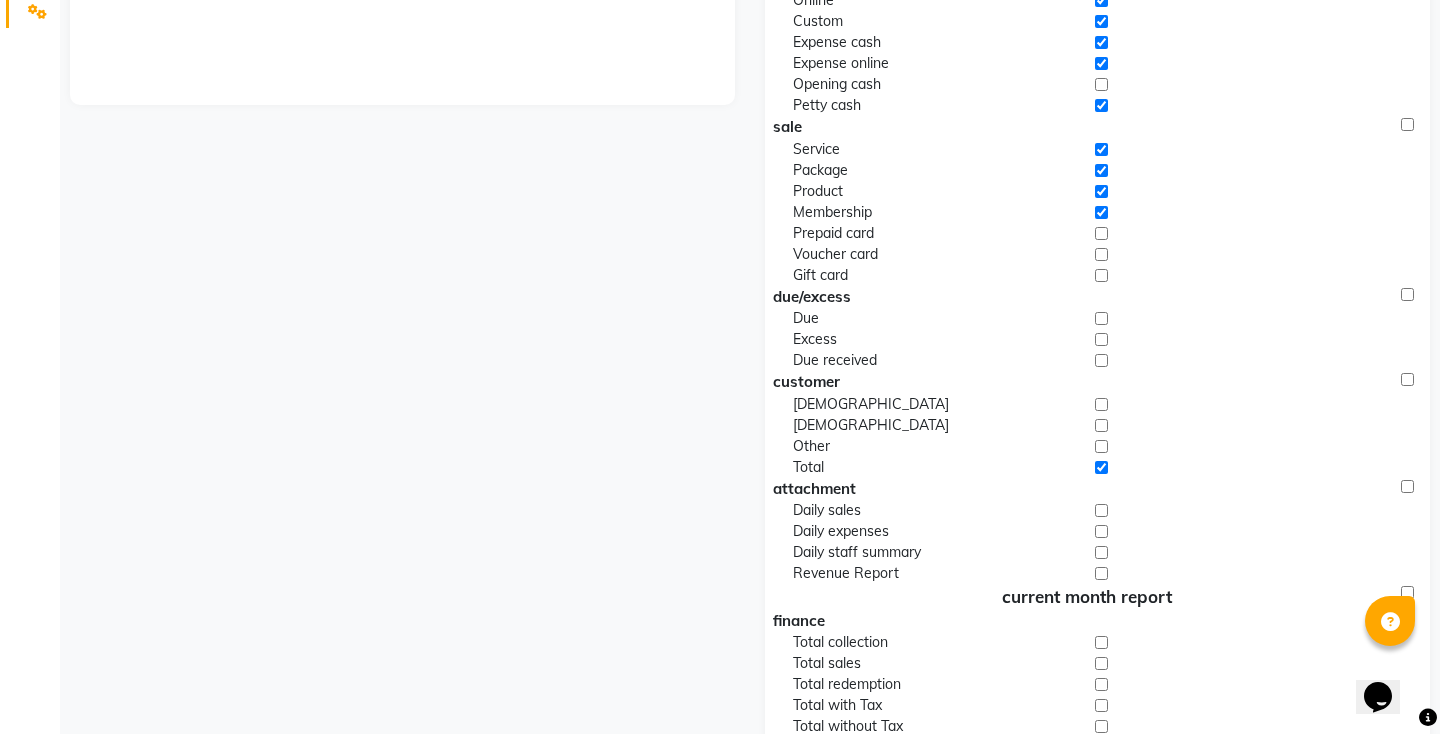 click 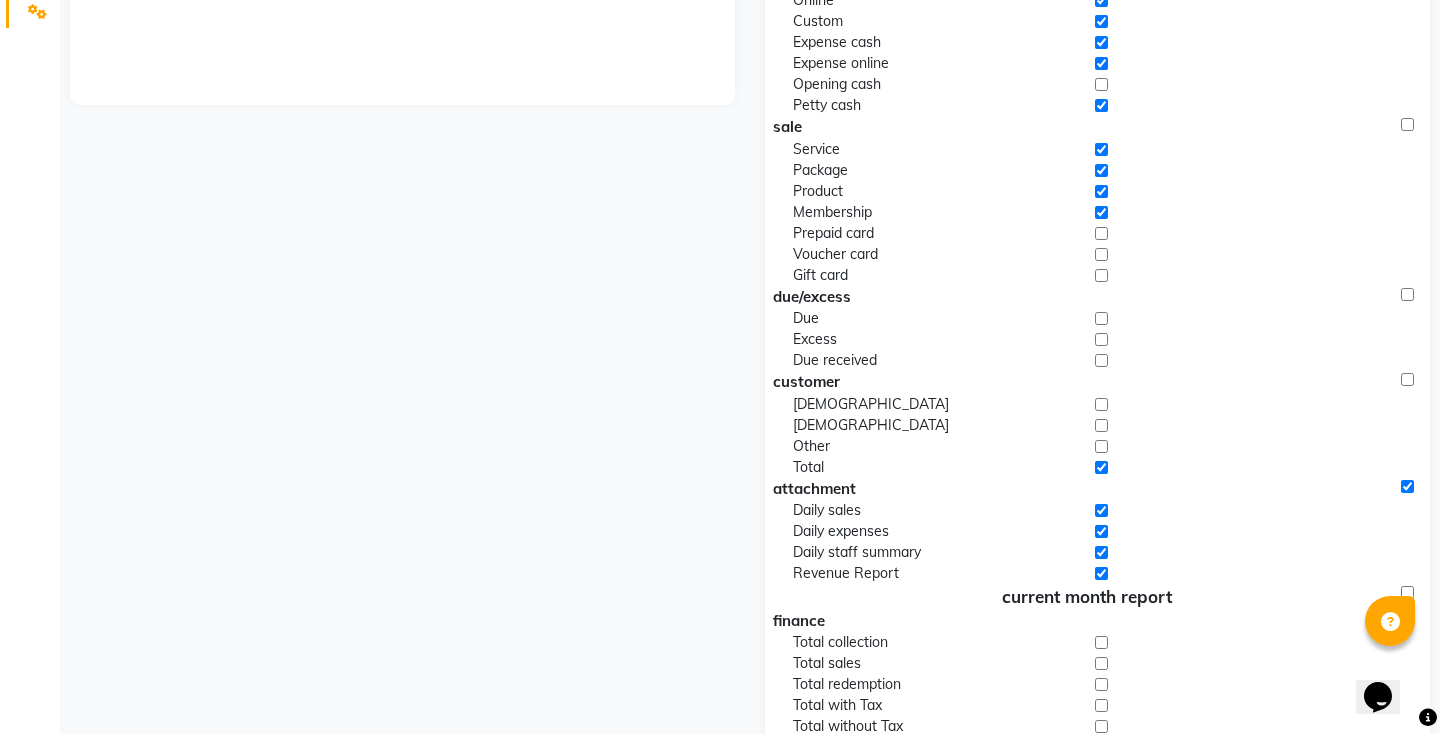 checkbox on "true" 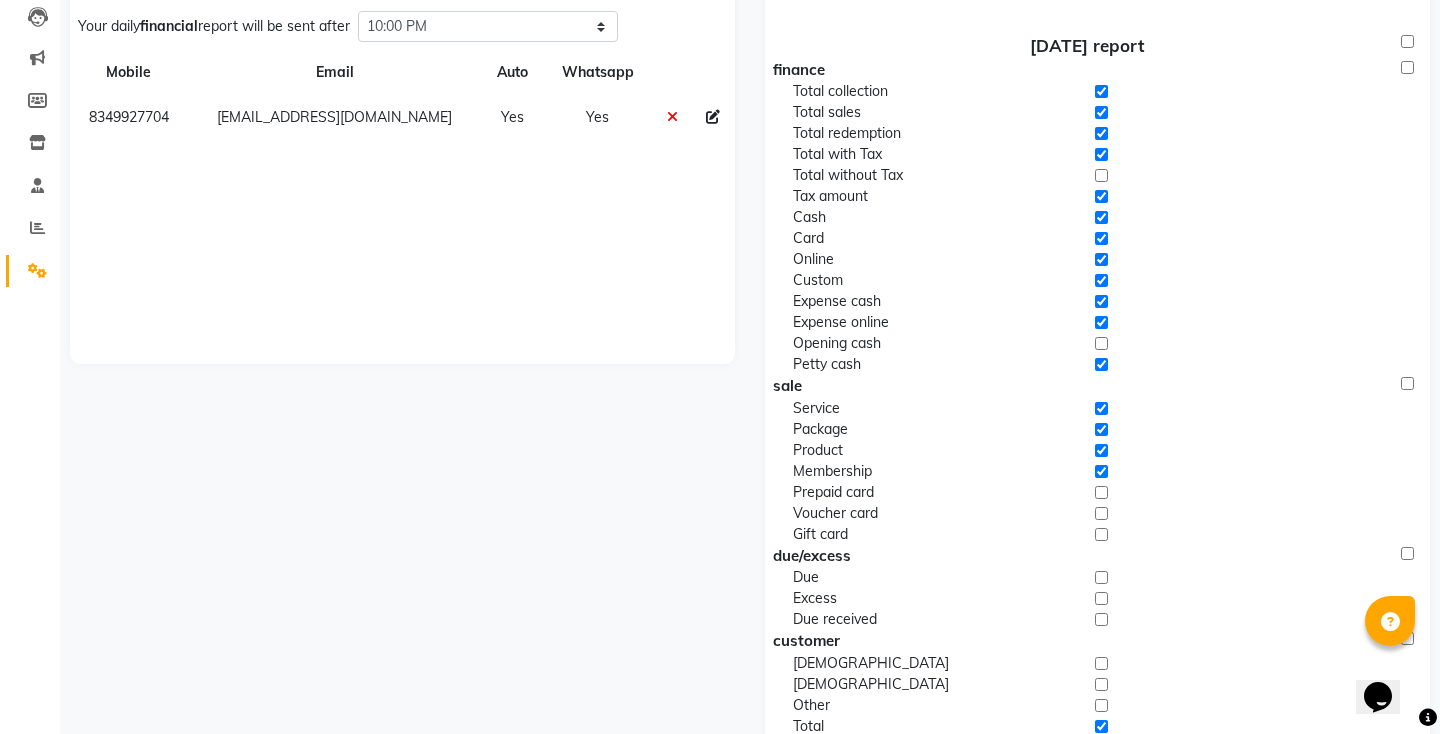 scroll, scrollTop: 202, scrollLeft: 0, axis: vertical 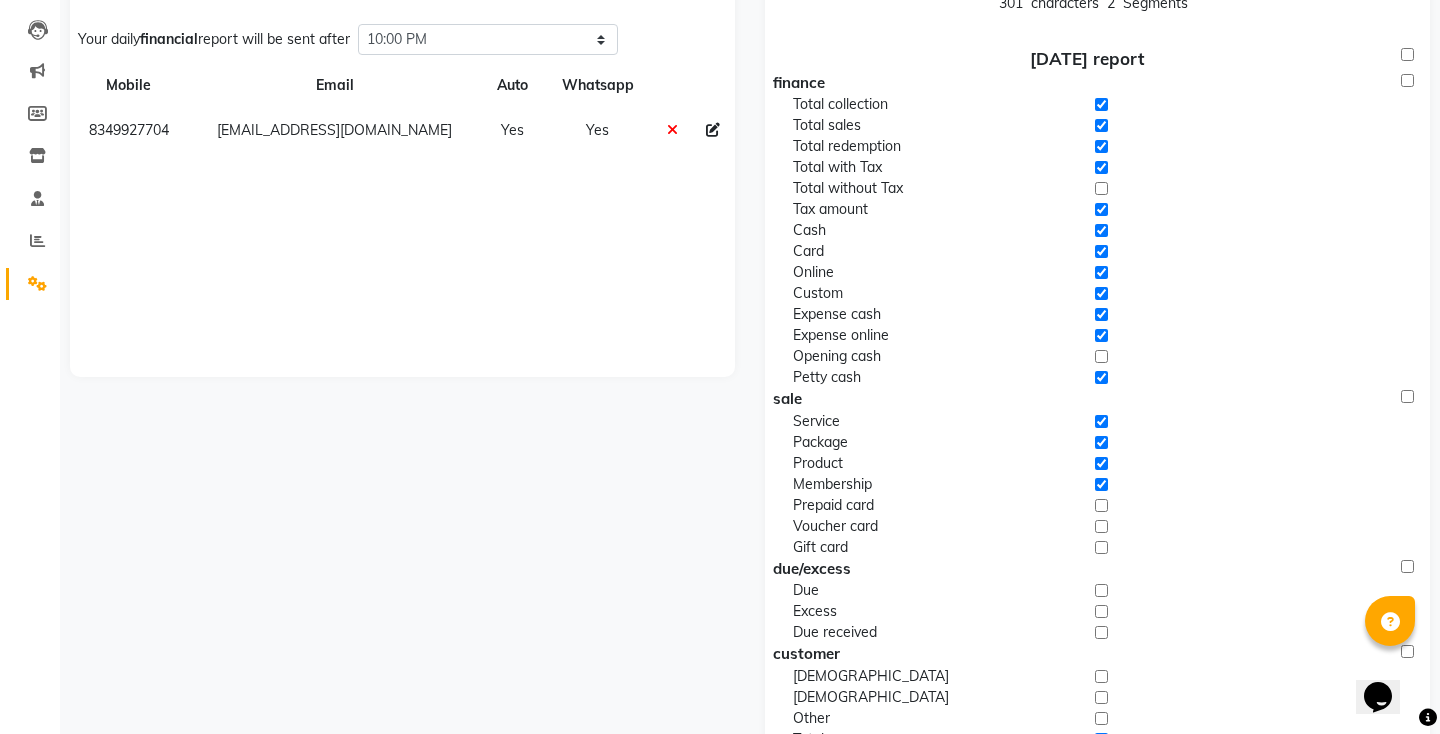 click 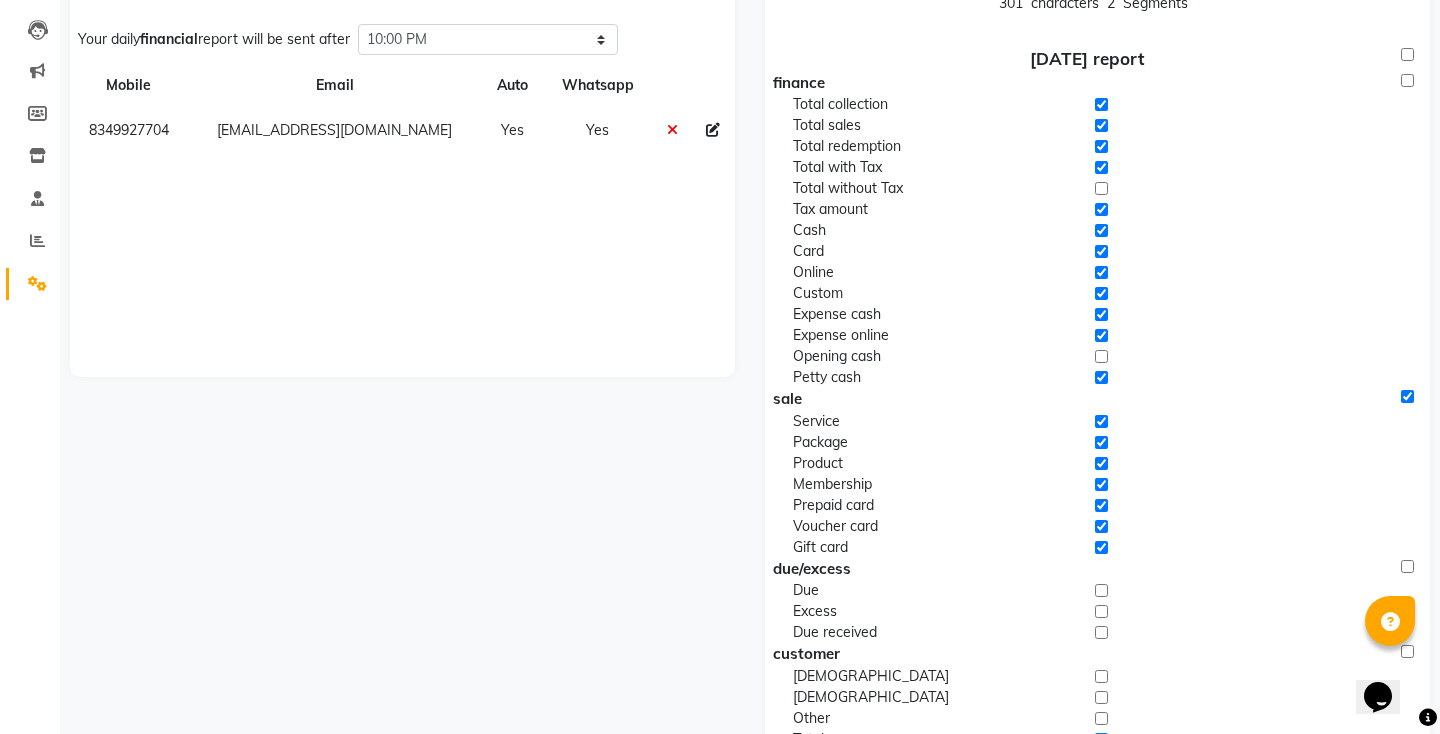 checkbox on "true" 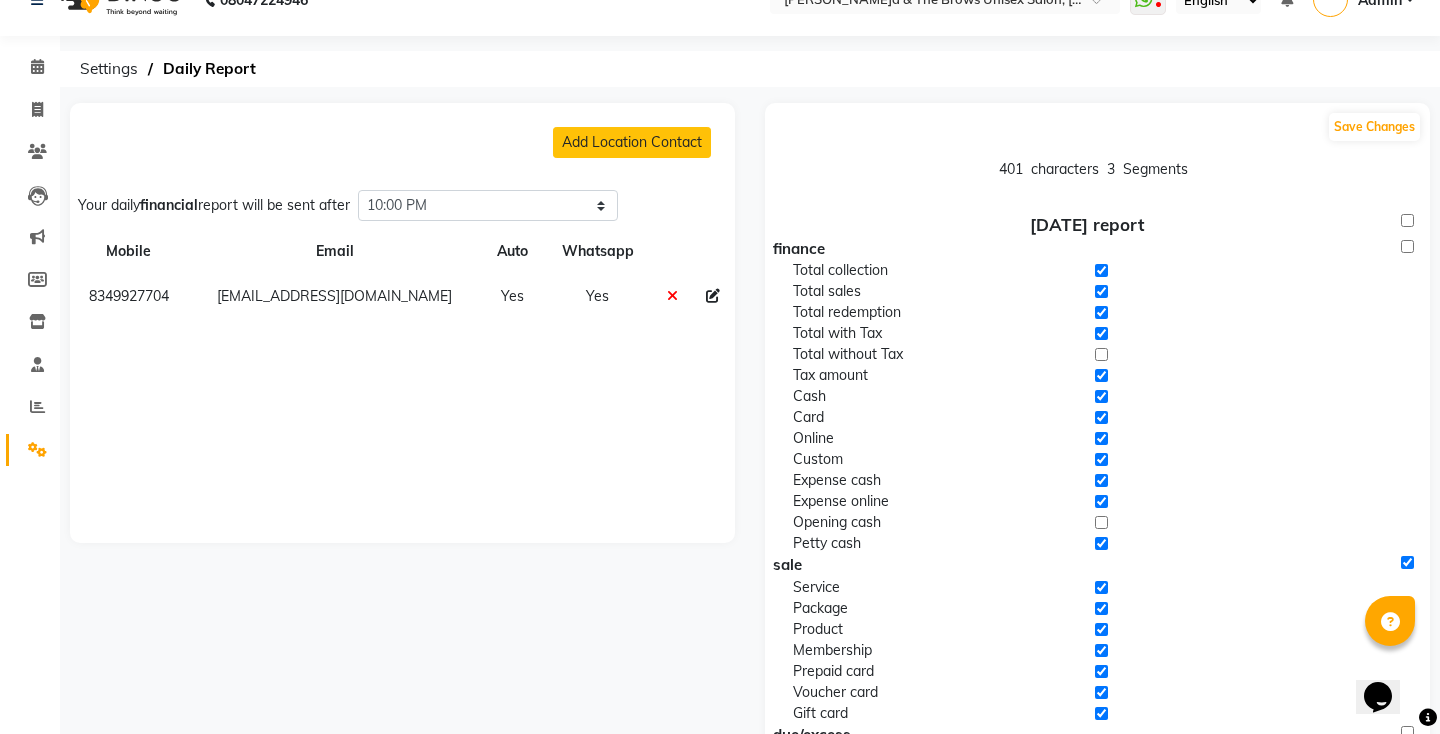 scroll, scrollTop: 27, scrollLeft: 0, axis: vertical 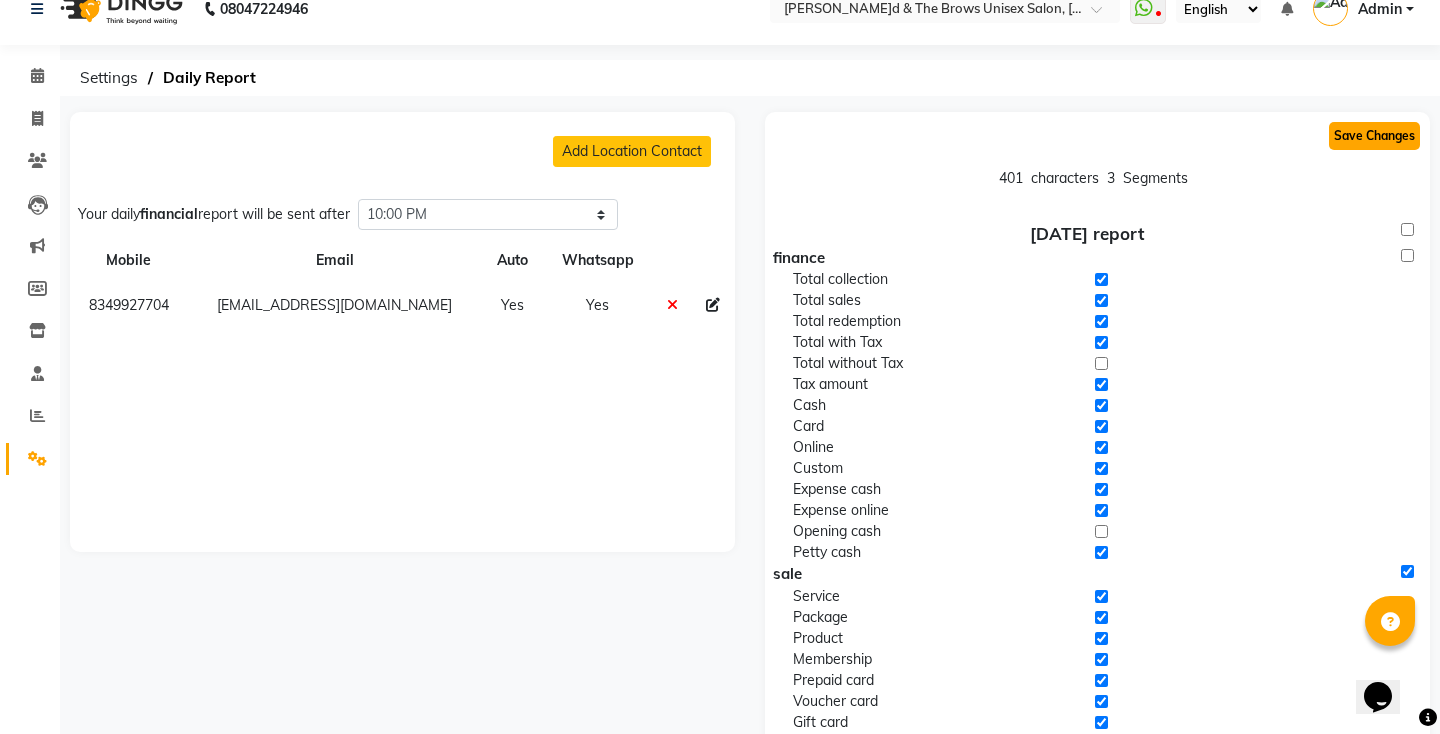 click on "Save Changes" 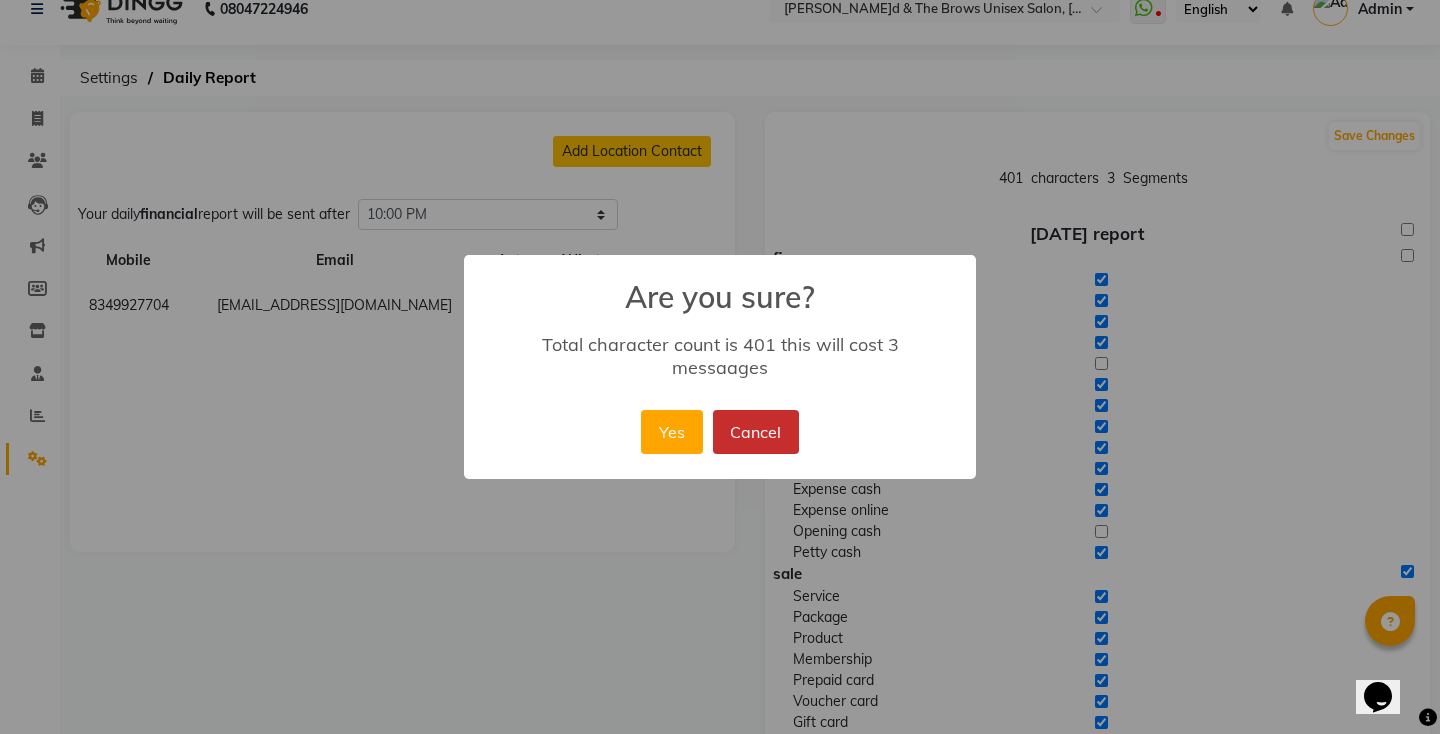 click on "Cancel" at bounding box center (756, 432) 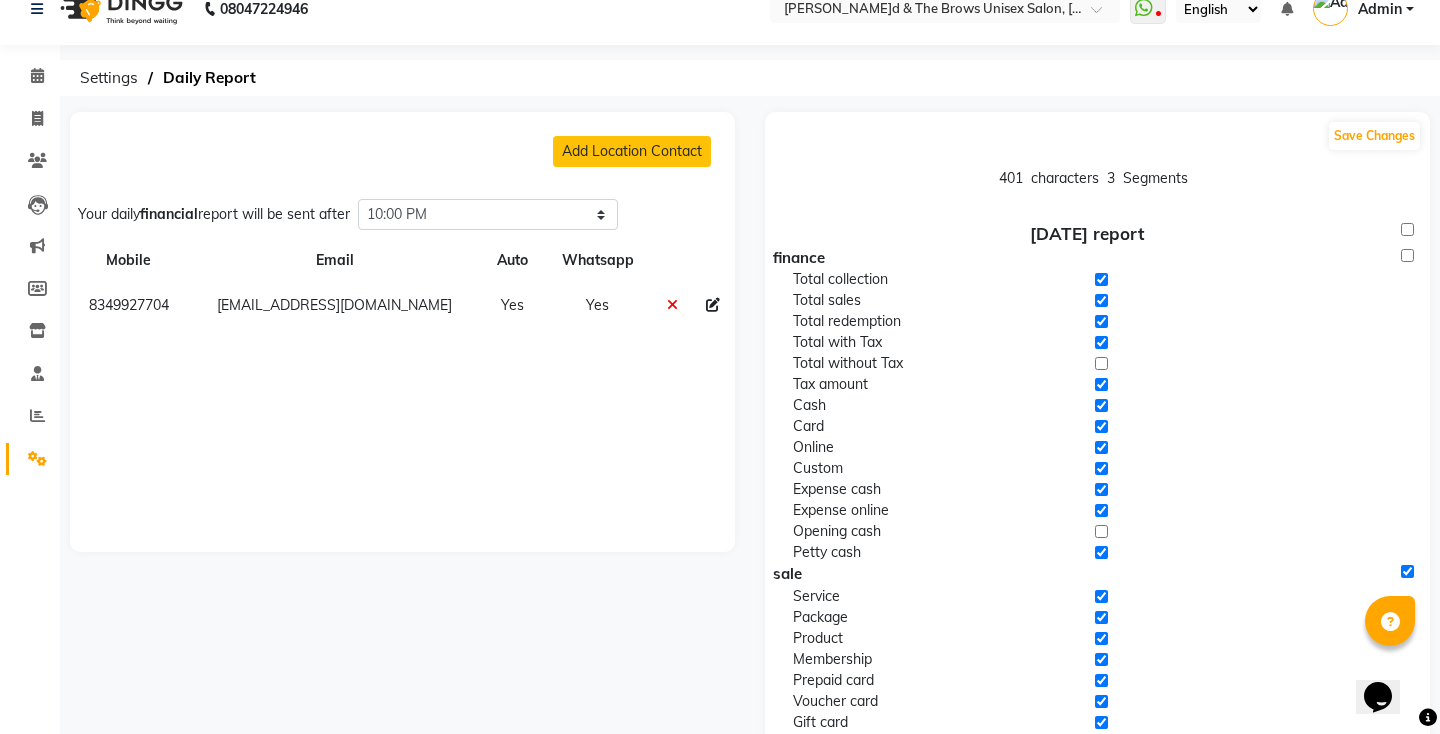 click 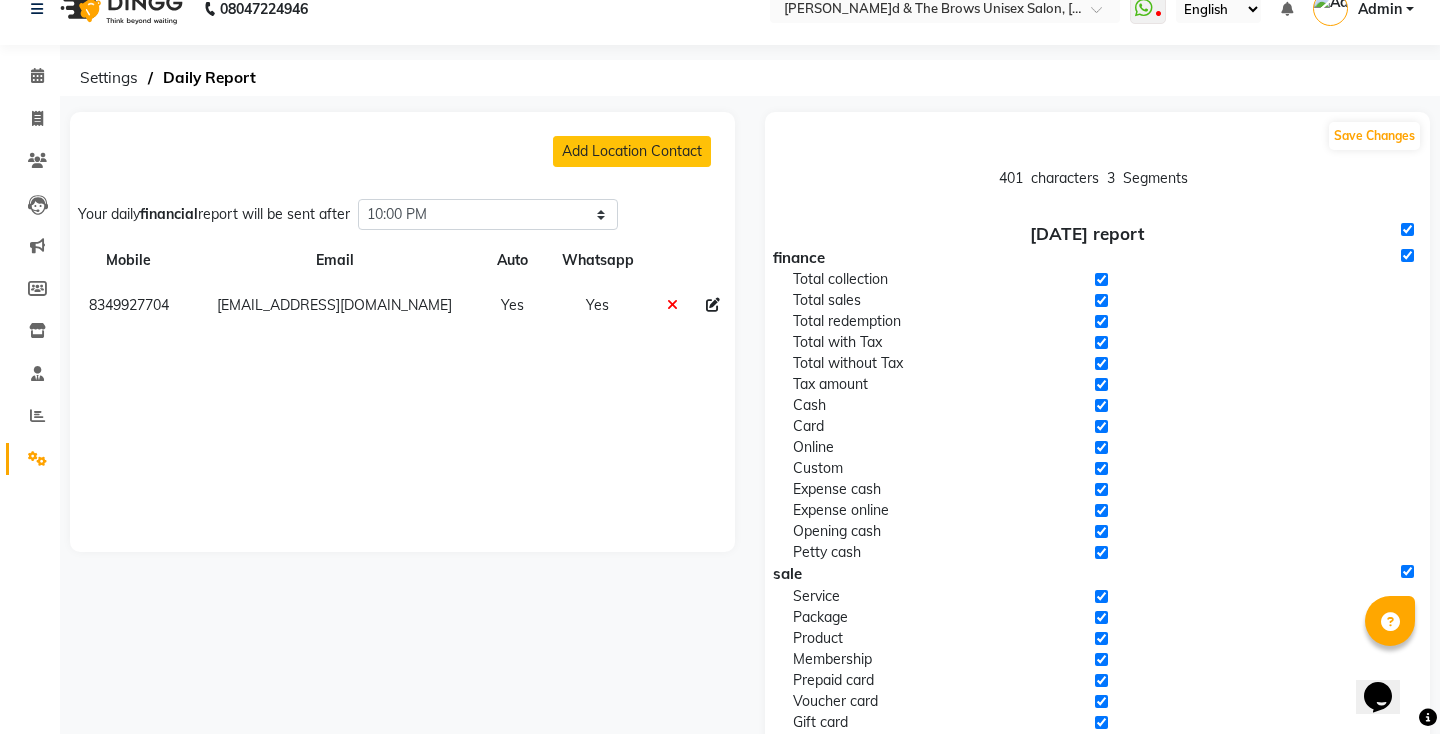 checkbox on "true" 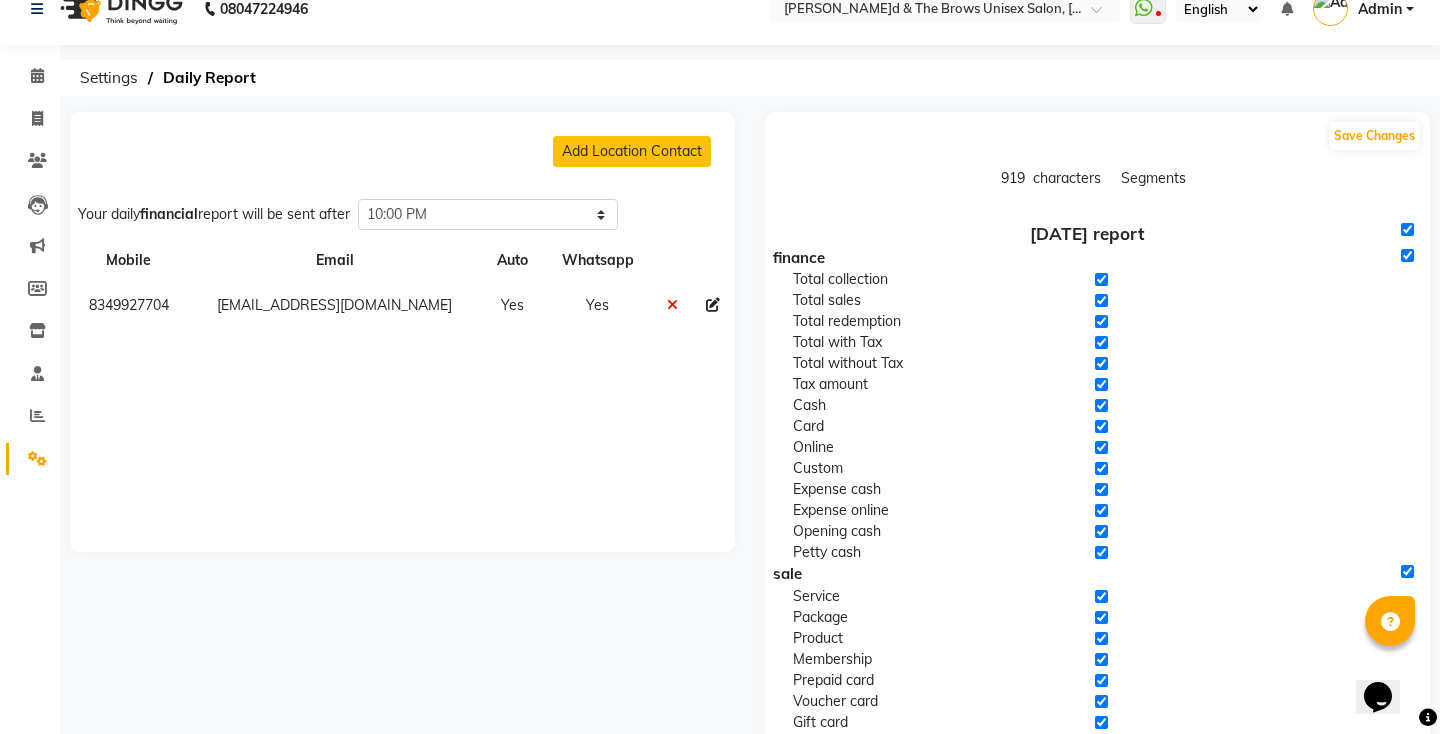 click 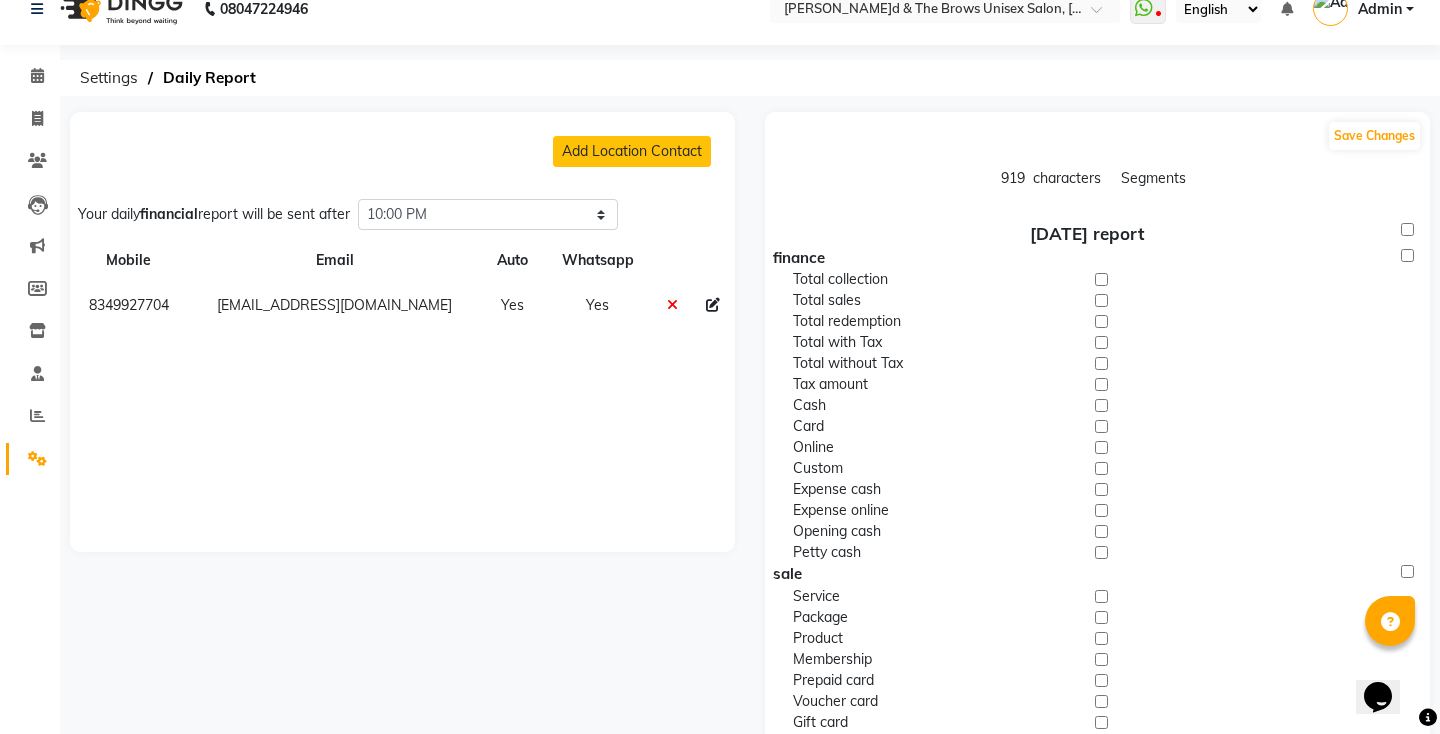 checkbox on "false" 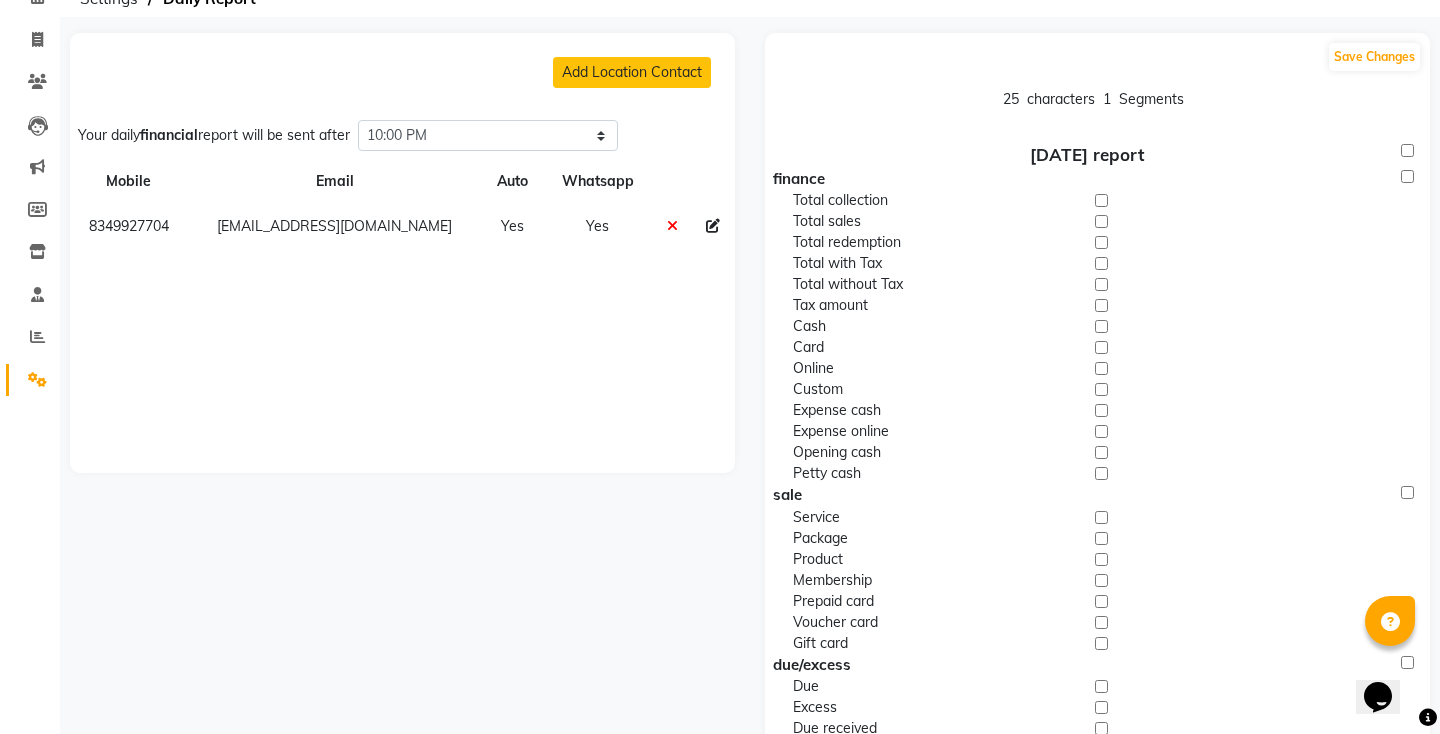 scroll, scrollTop: 114, scrollLeft: 0, axis: vertical 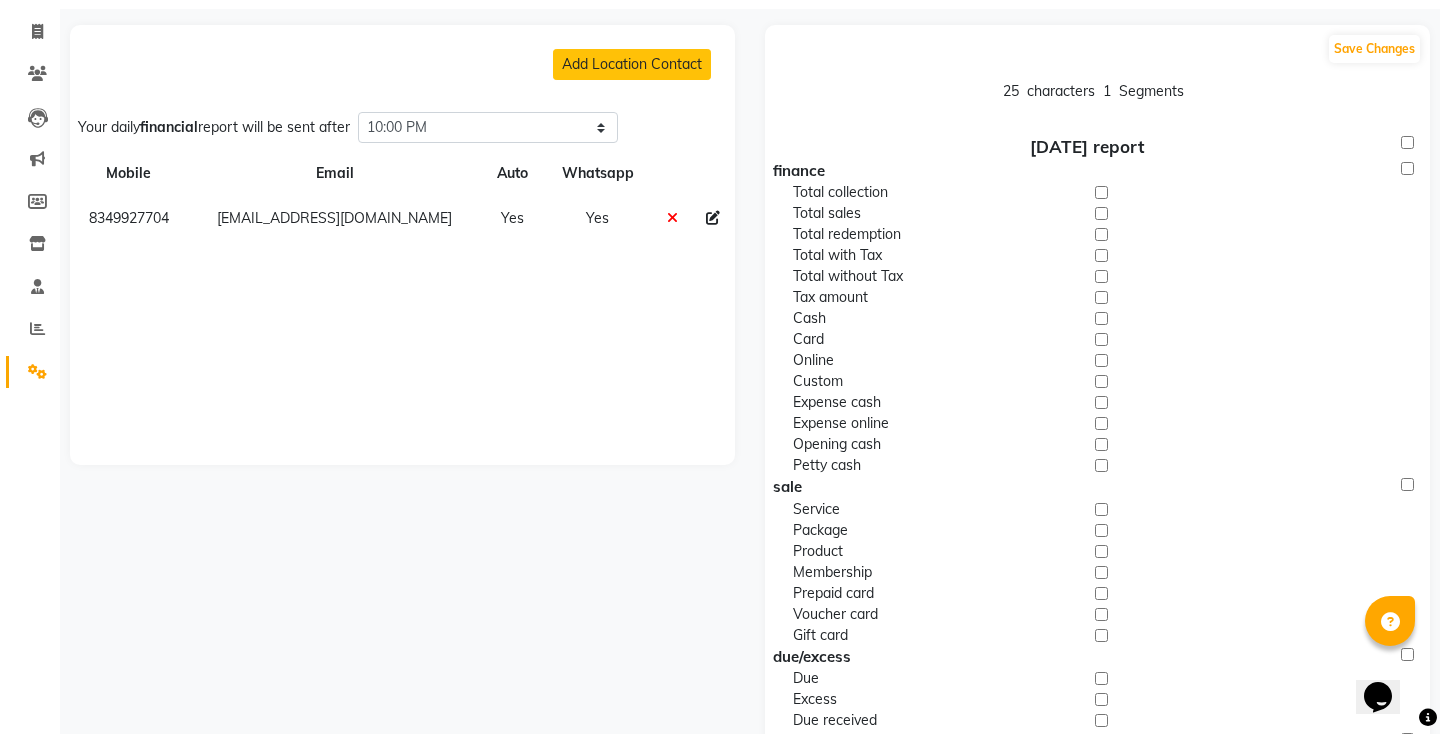click 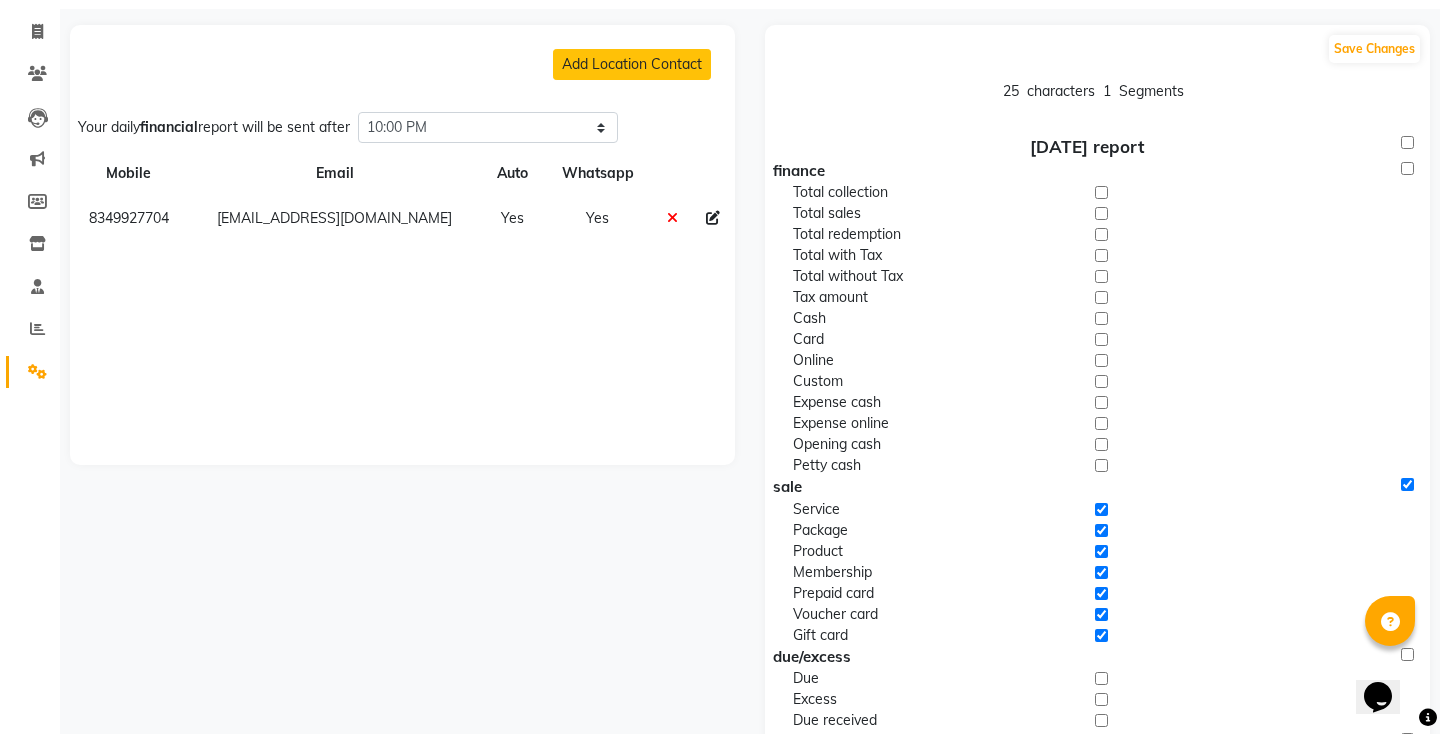 checkbox on "true" 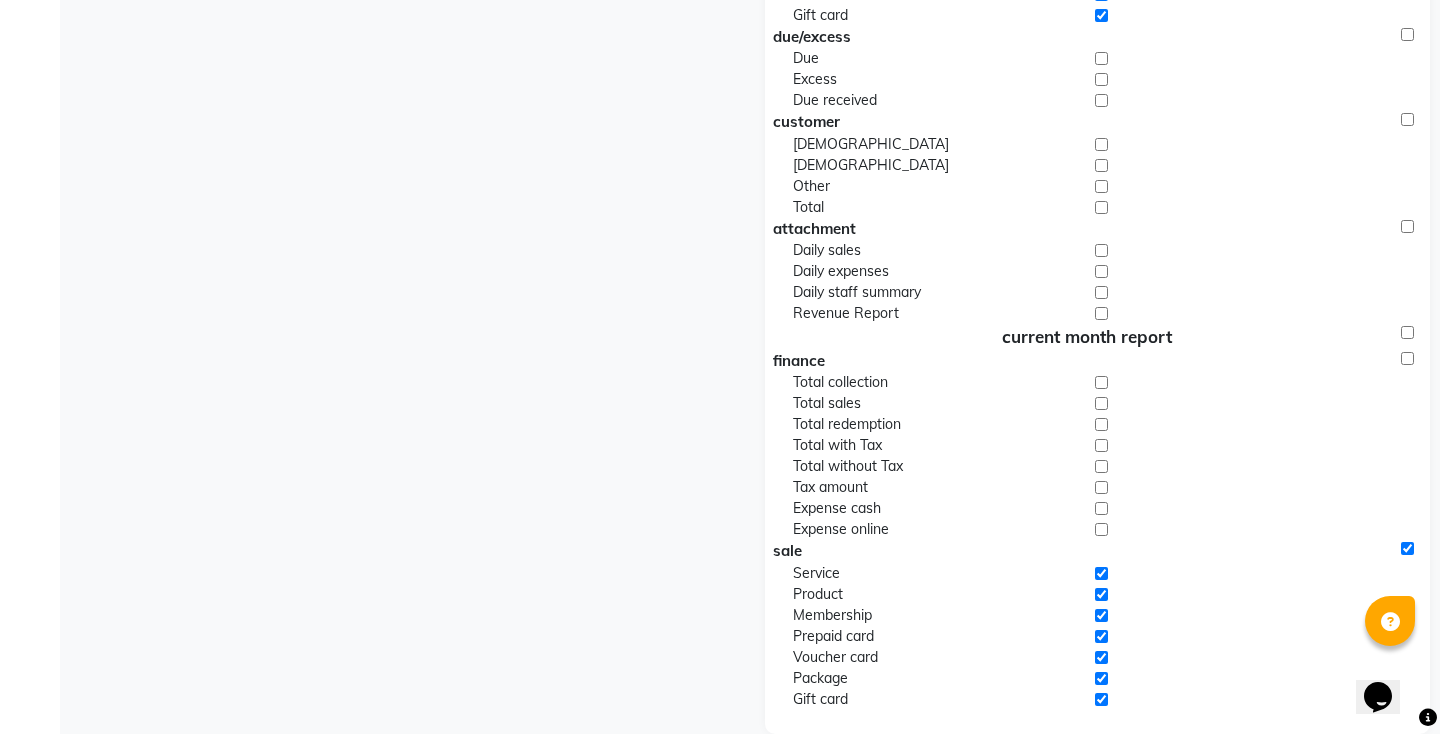 scroll, scrollTop: 763, scrollLeft: 0, axis: vertical 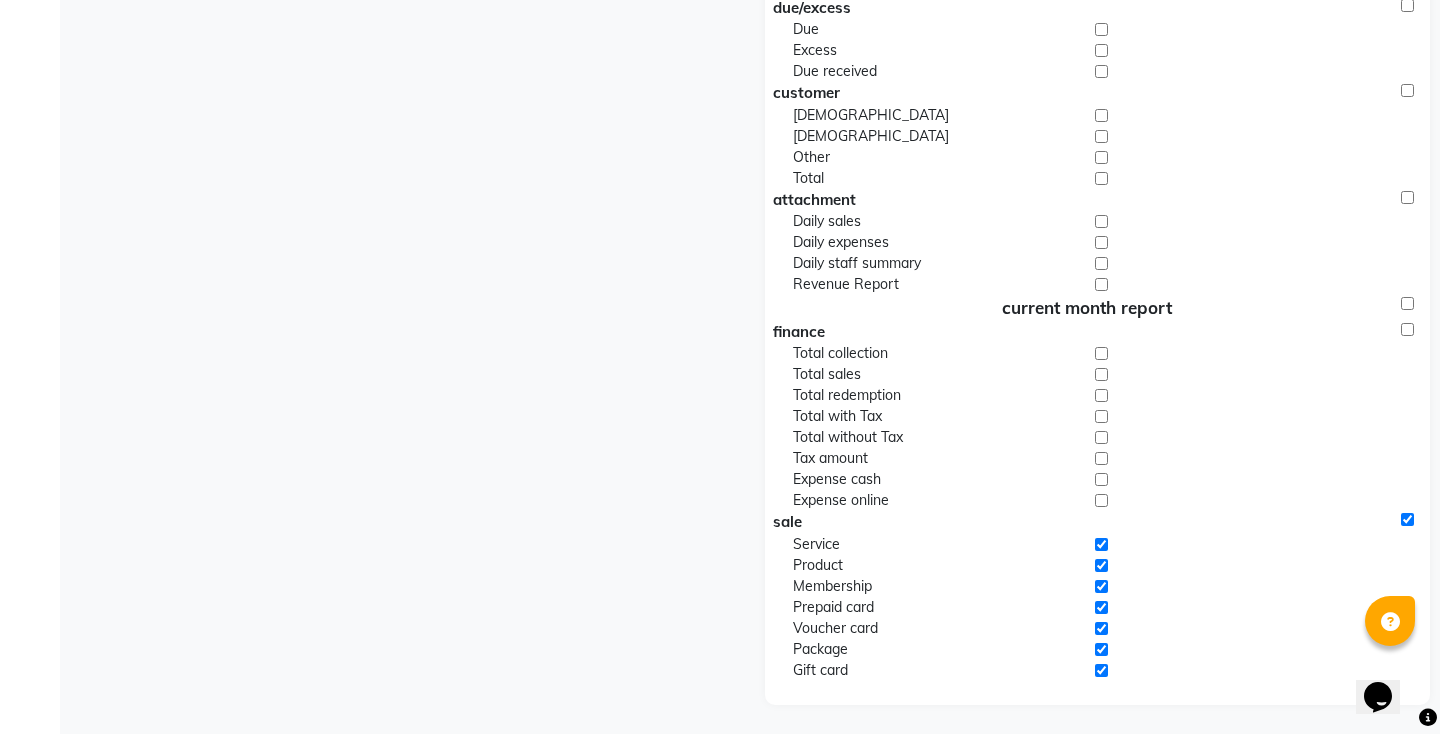 click 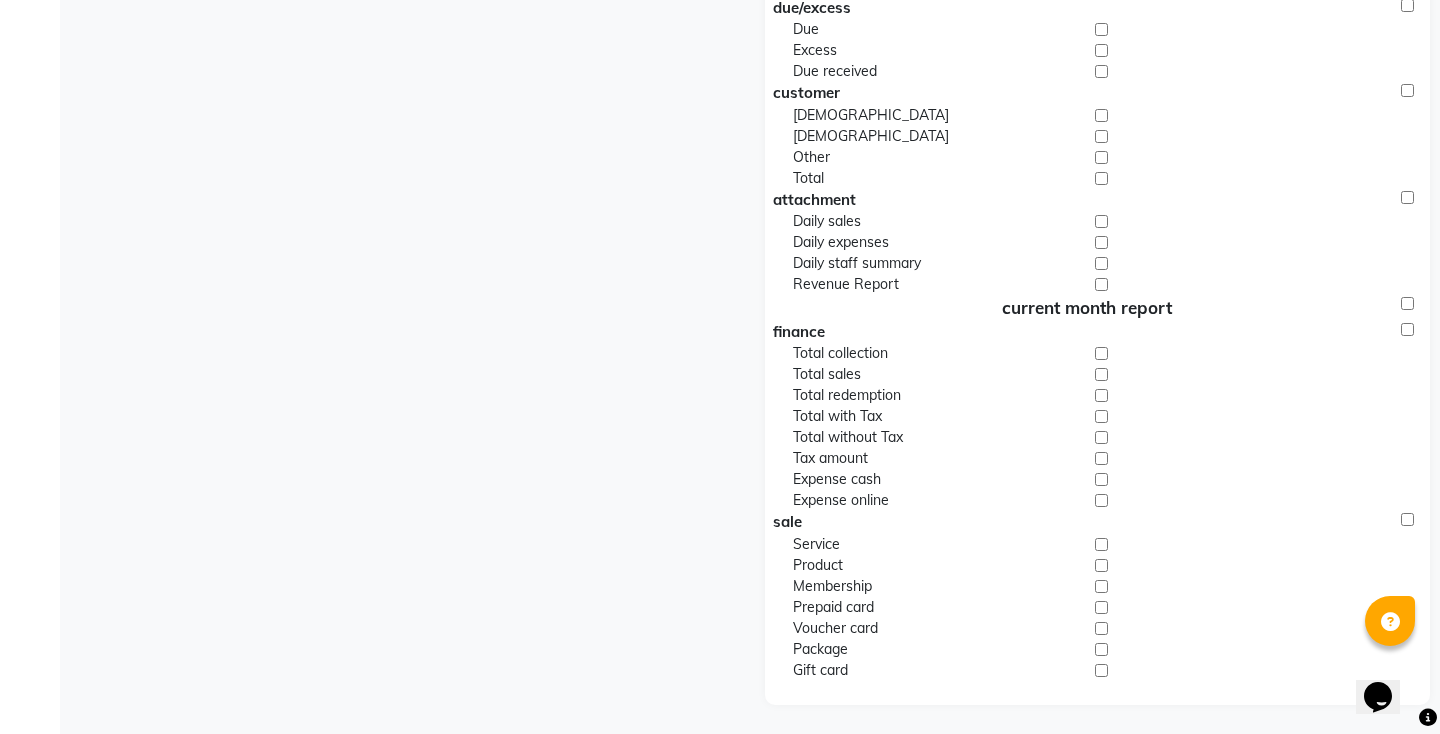 checkbox on "false" 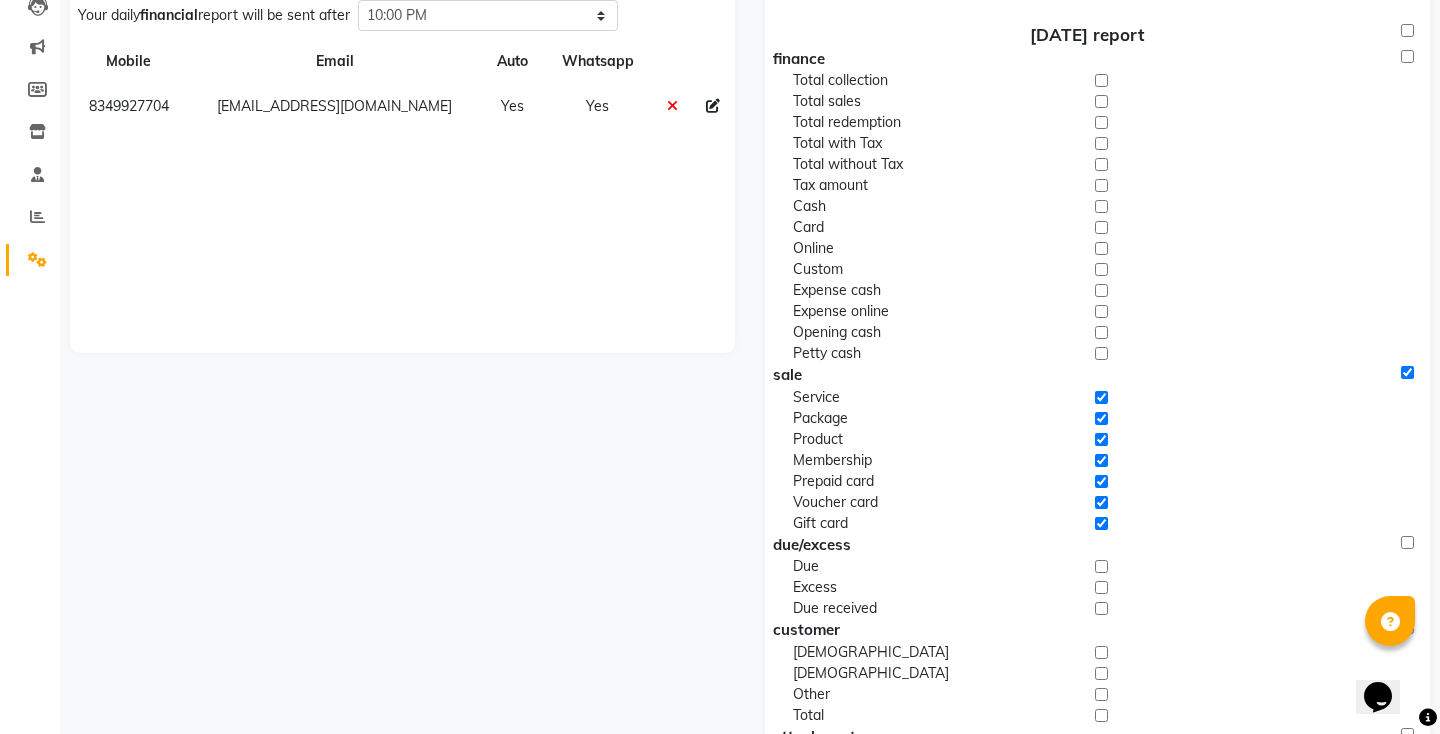 scroll, scrollTop: 0, scrollLeft: 0, axis: both 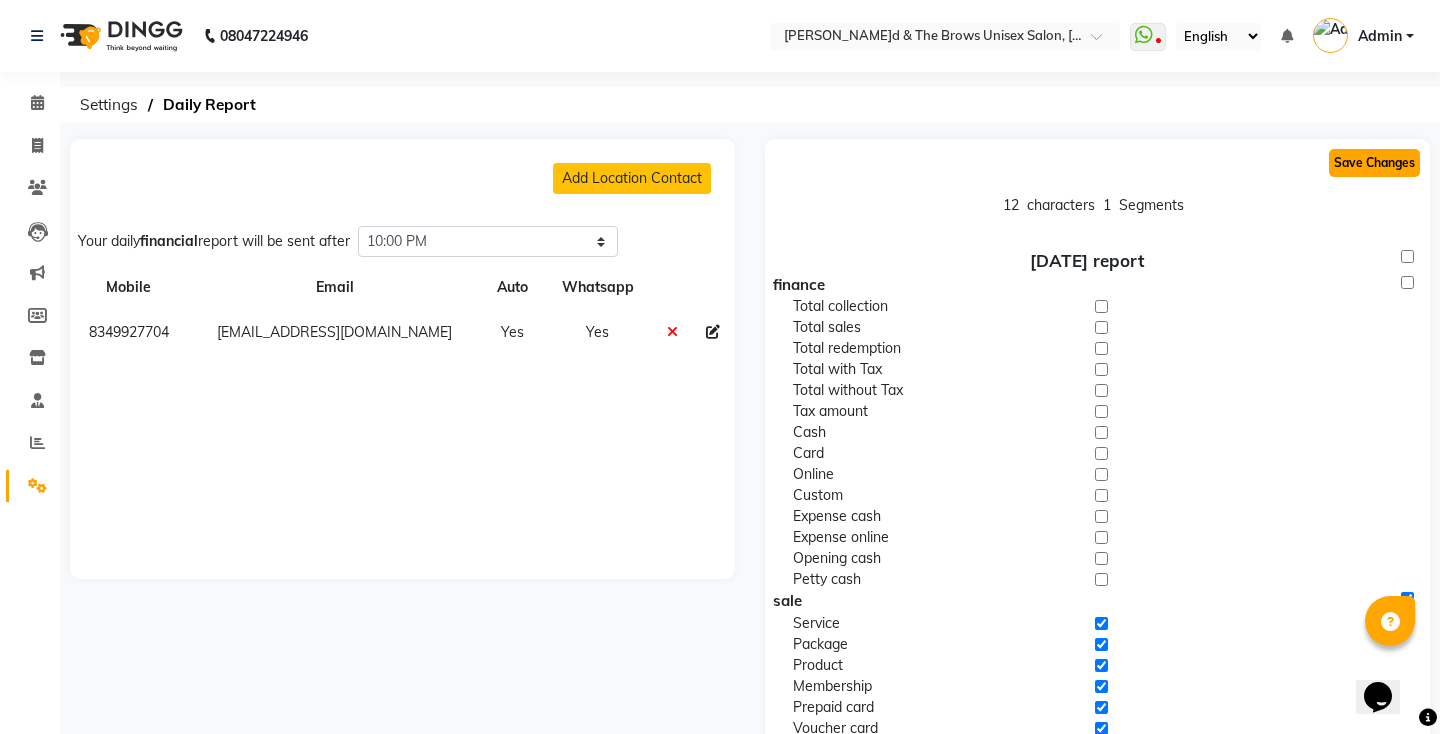 click on "Save Changes" 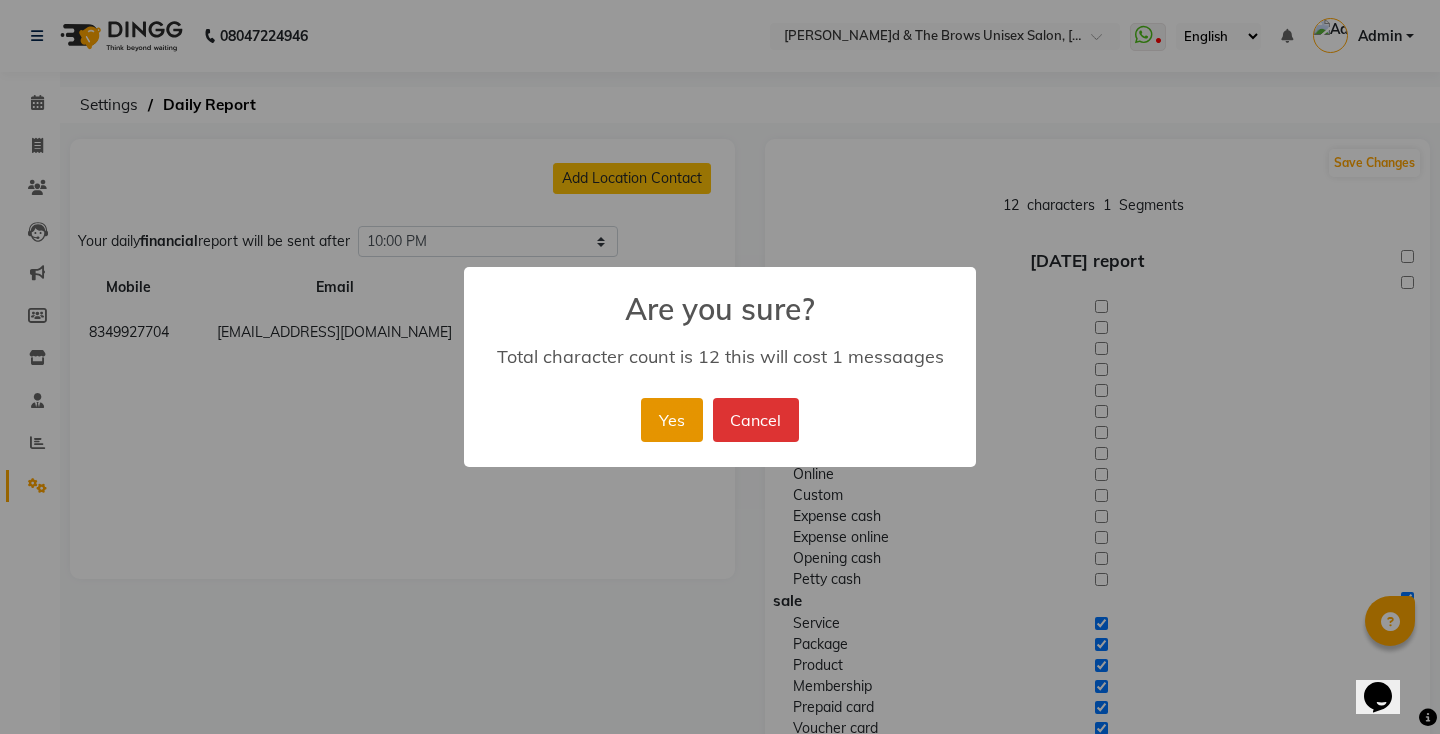click on "Yes" at bounding box center [671, 420] 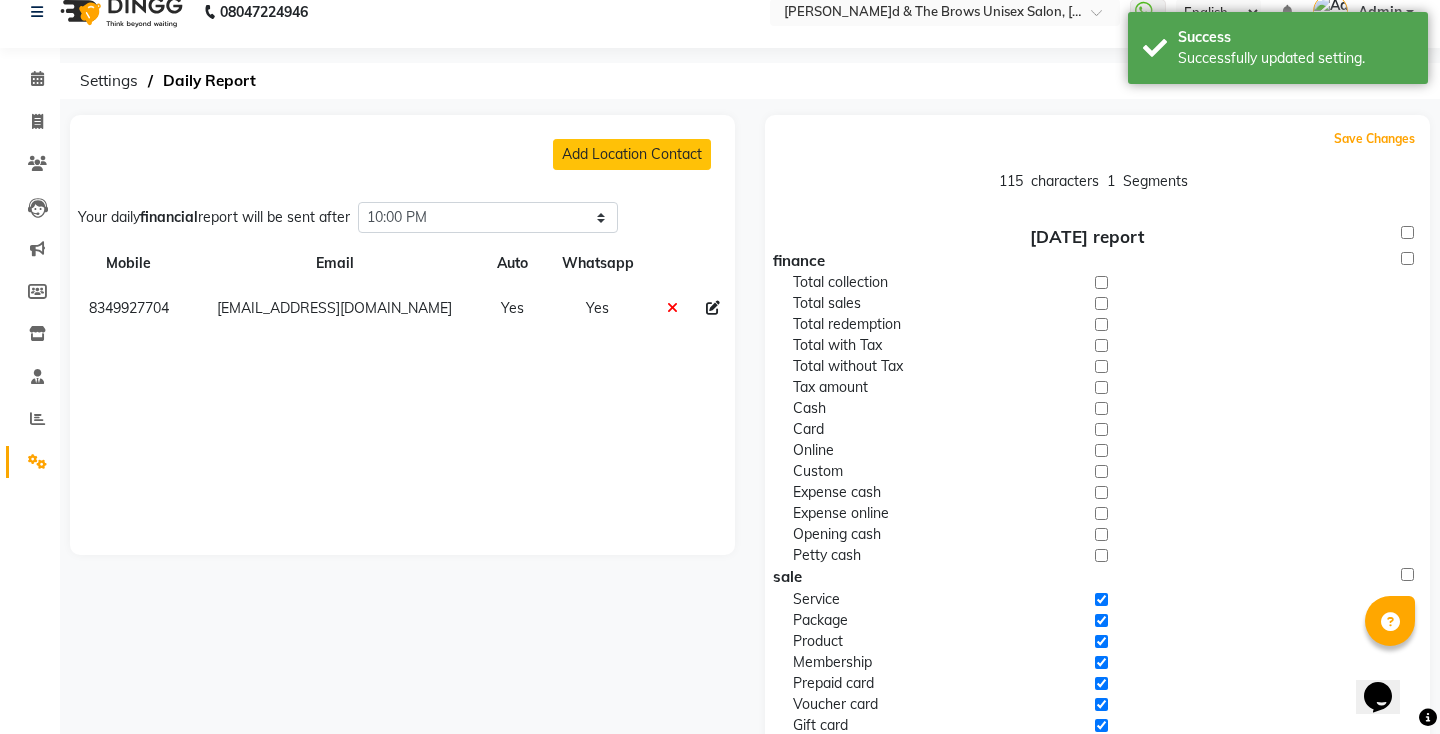 scroll, scrollTop: 0, scrollLeft: 0, axis: both 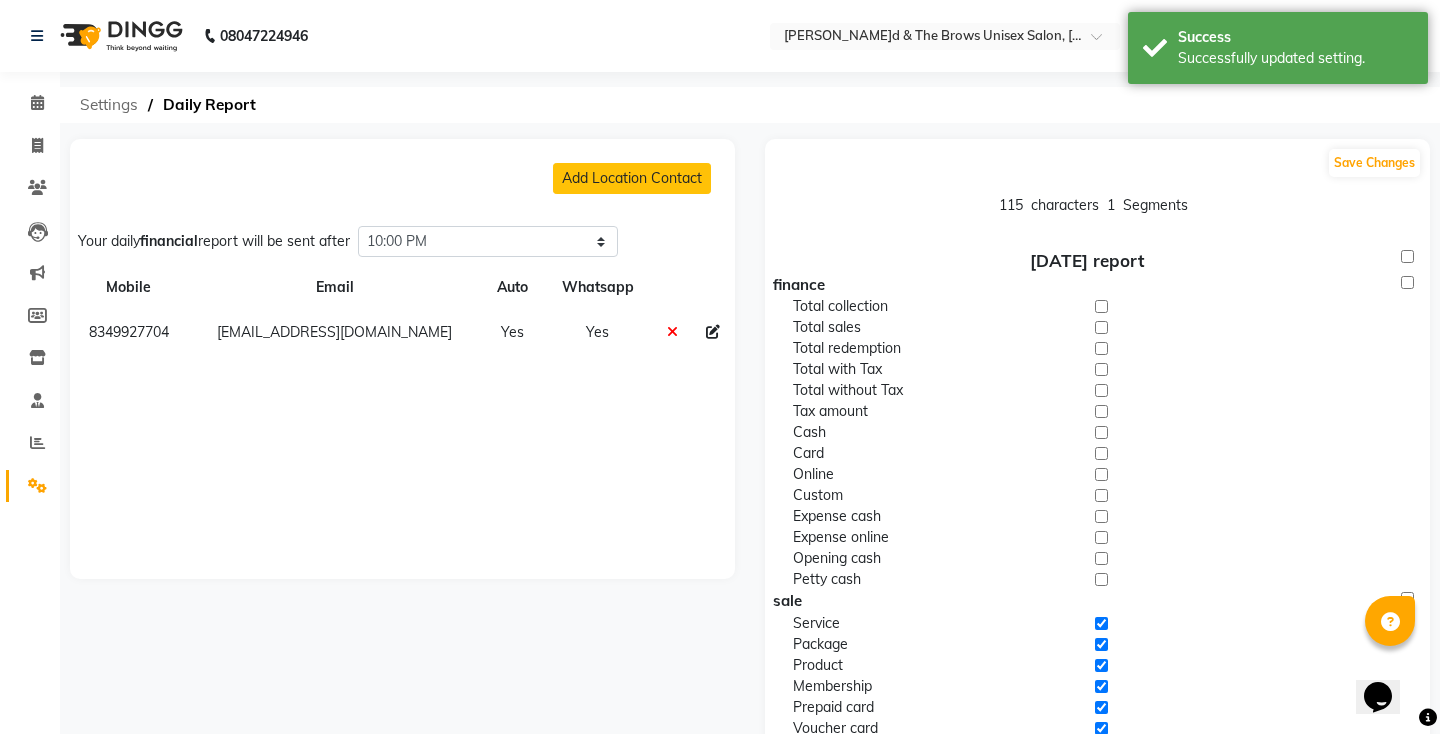 click on "Settings" 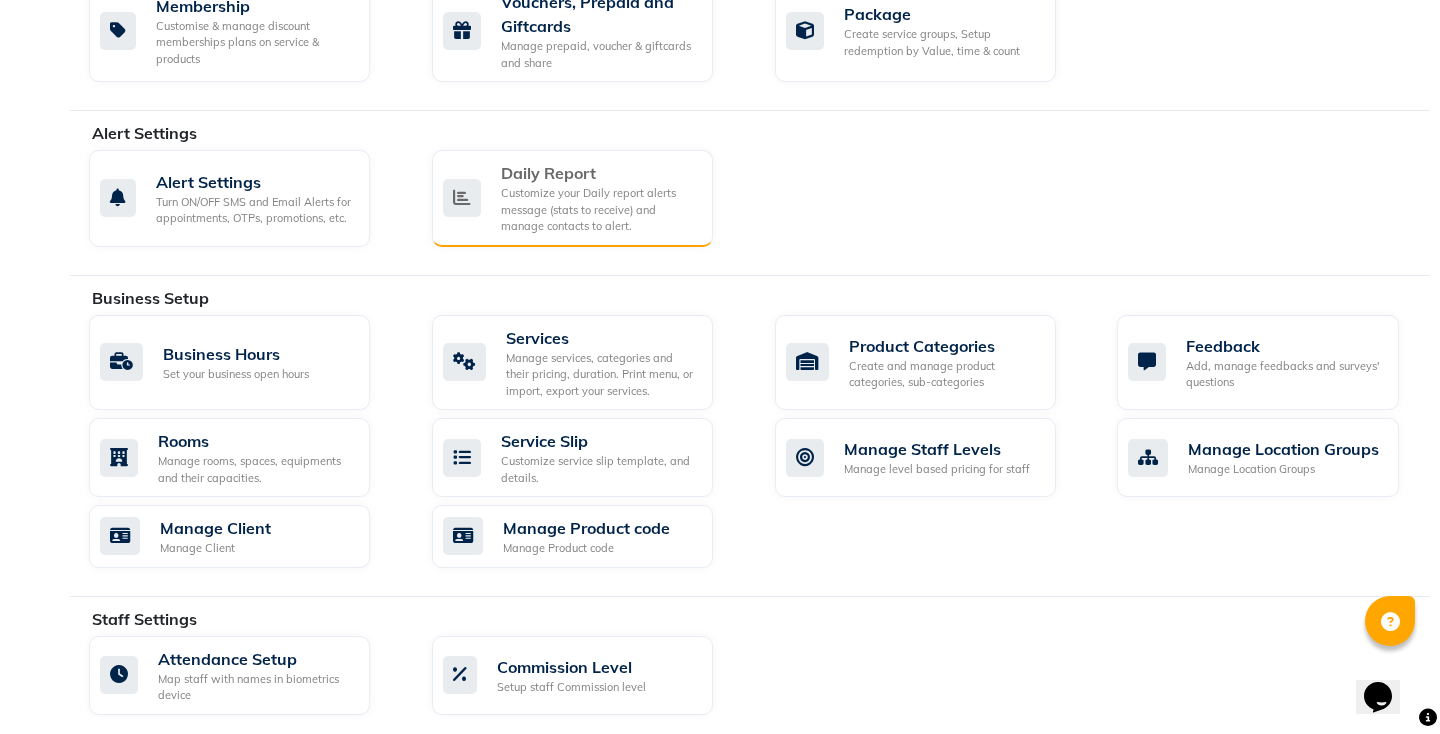 scroll, scrollTop: 531, scrollLeft: 0, axis: vertical 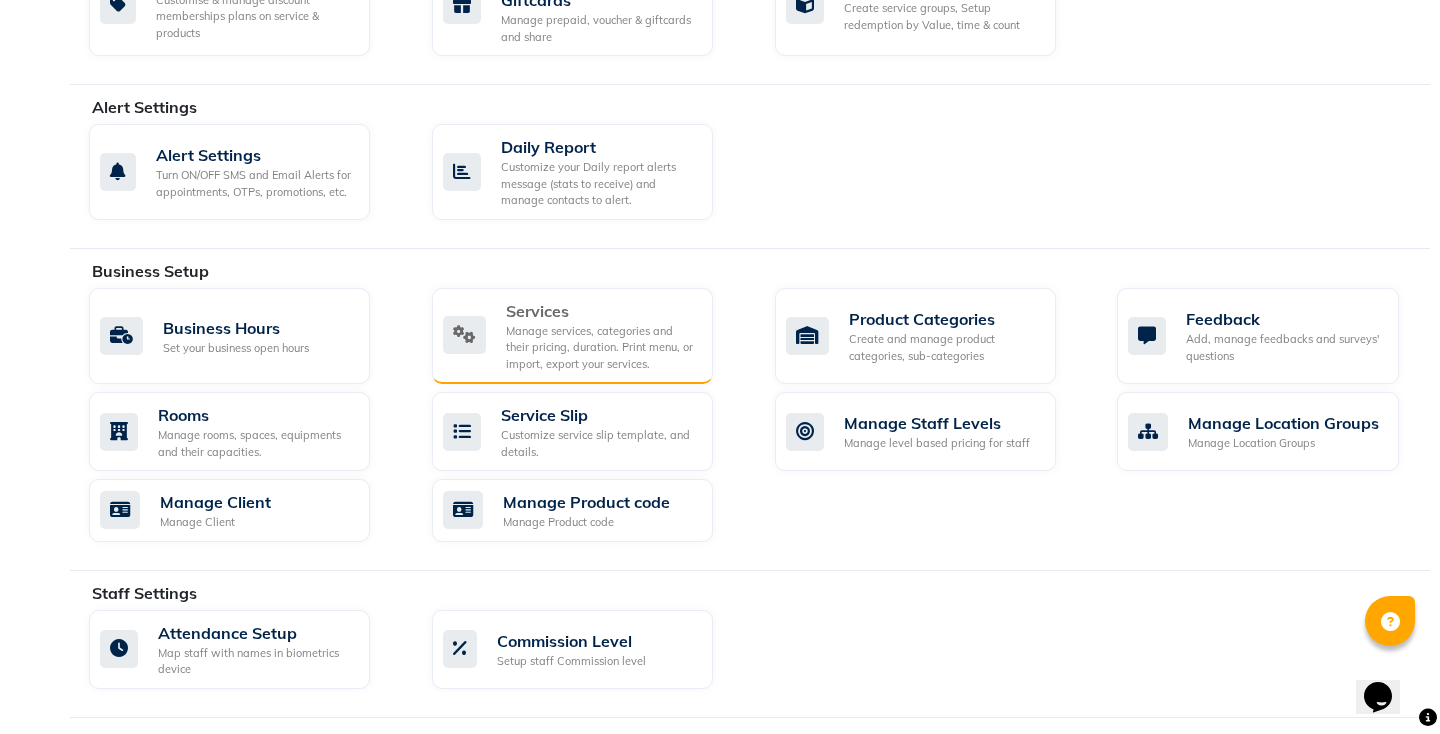 click on "Manage services, categories and their pricing, duration. Print menu, or import, export your services." 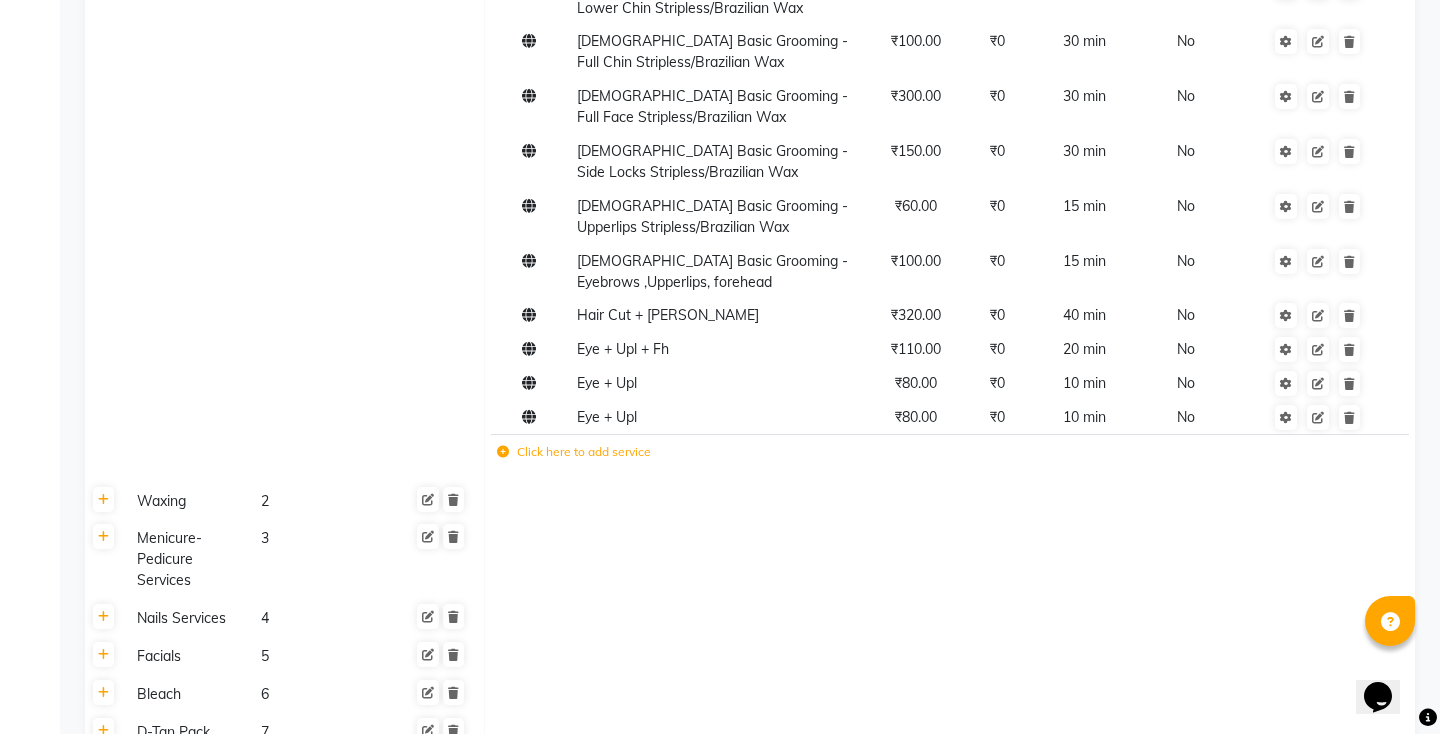 scroll, scrollTop: 1304, scrollLeft: 0, axis: vertical 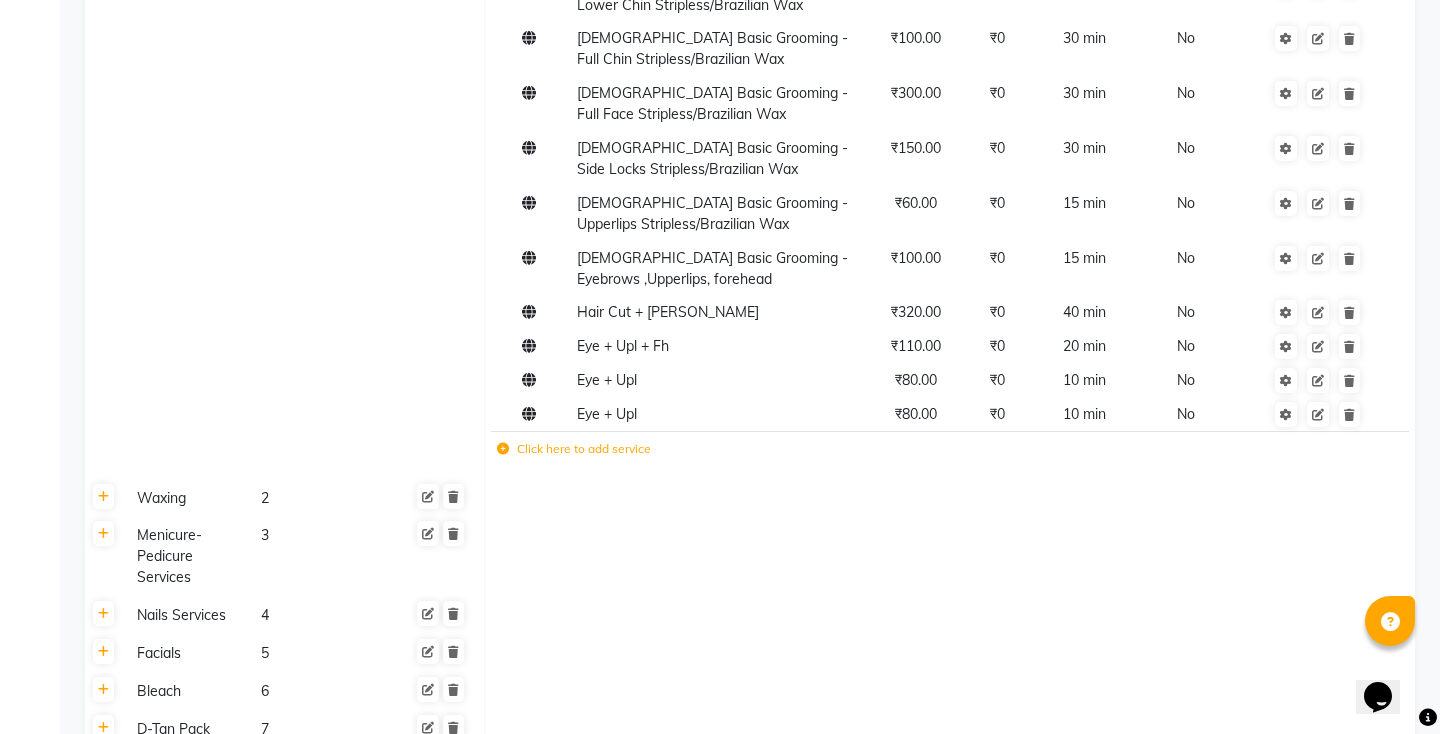 click on "Click here to add service" 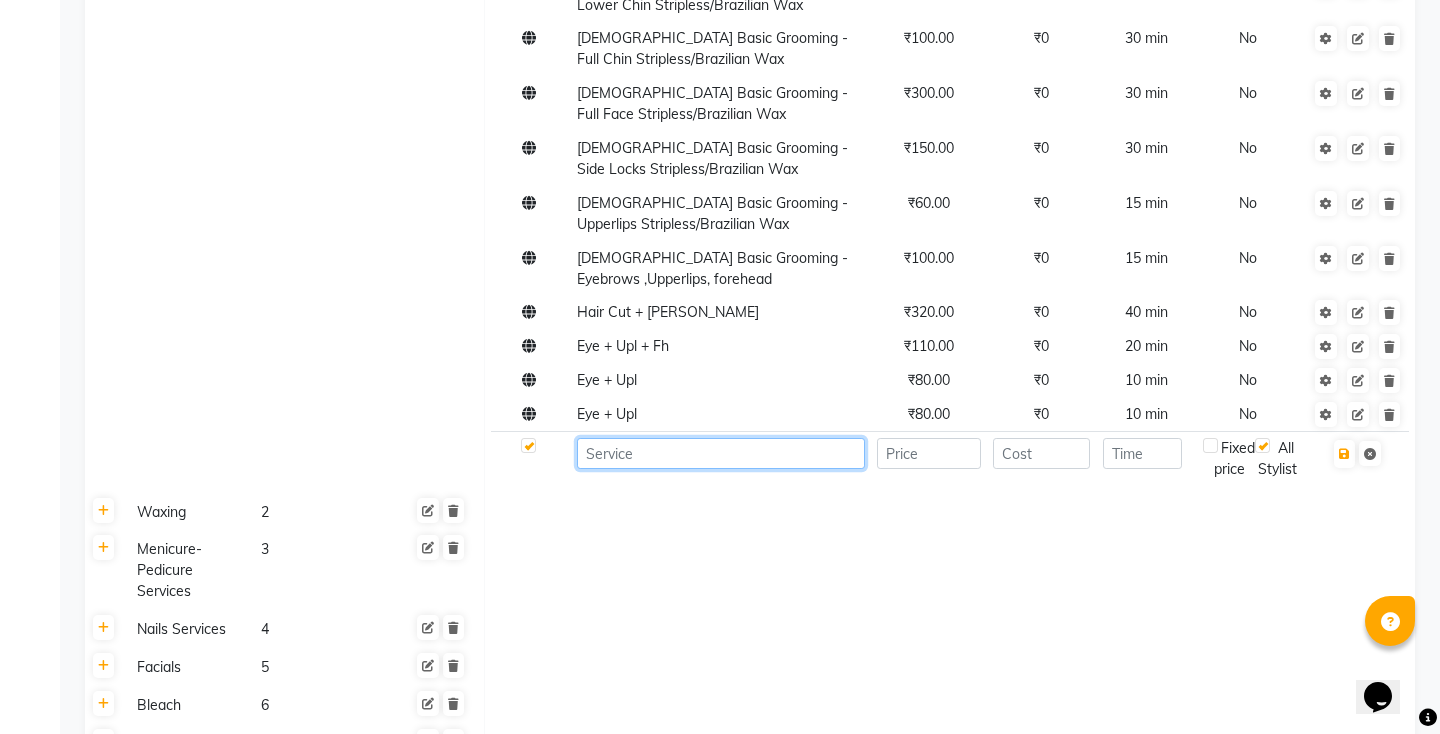 click 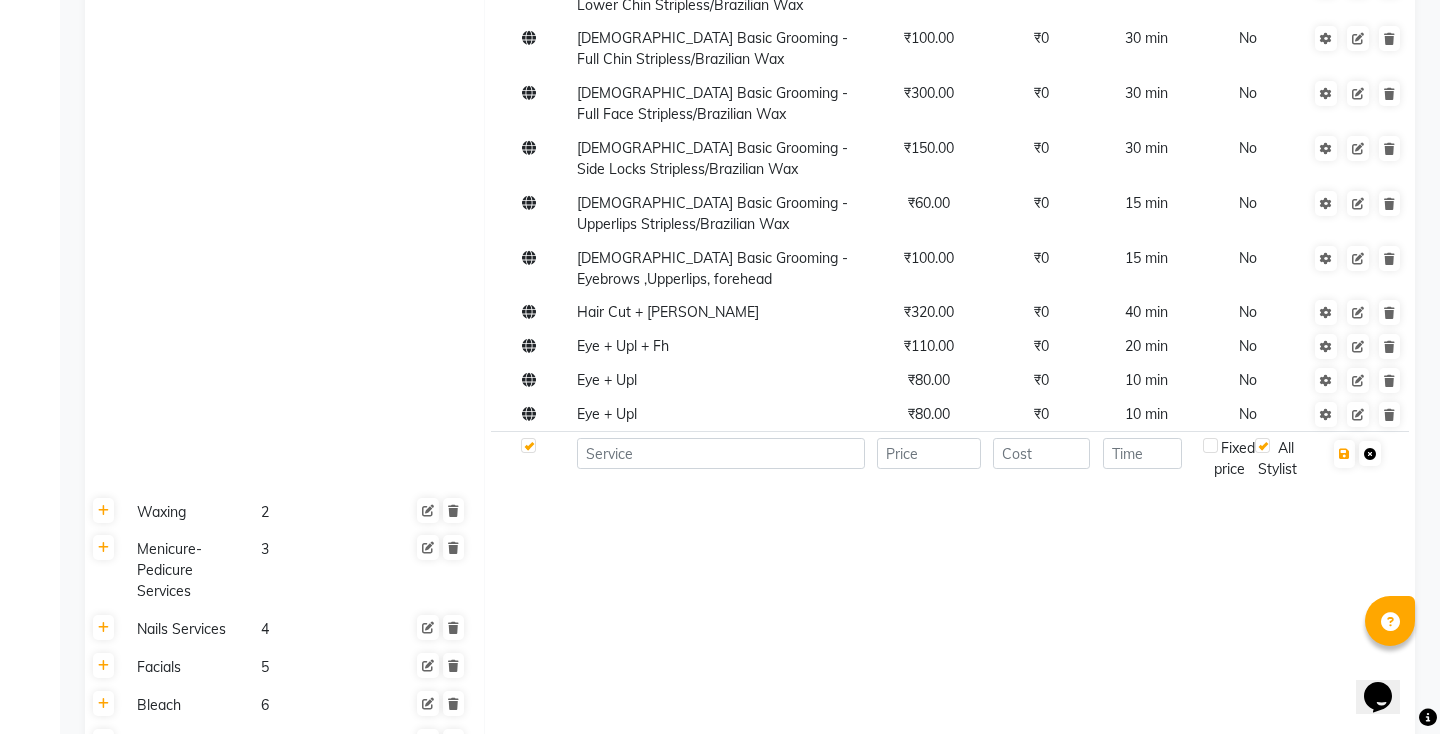 click at bounding box center [1370, 454] 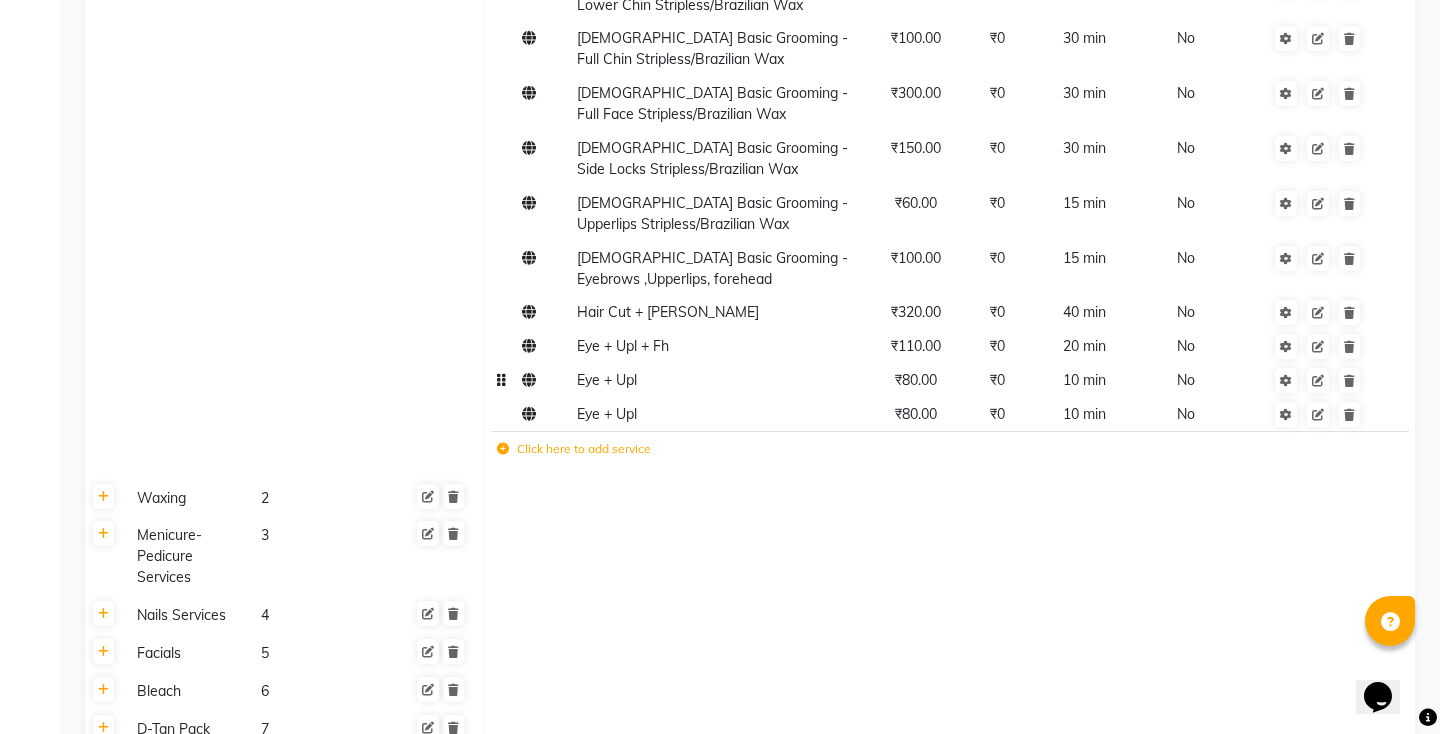 click on "Eye + Upl" 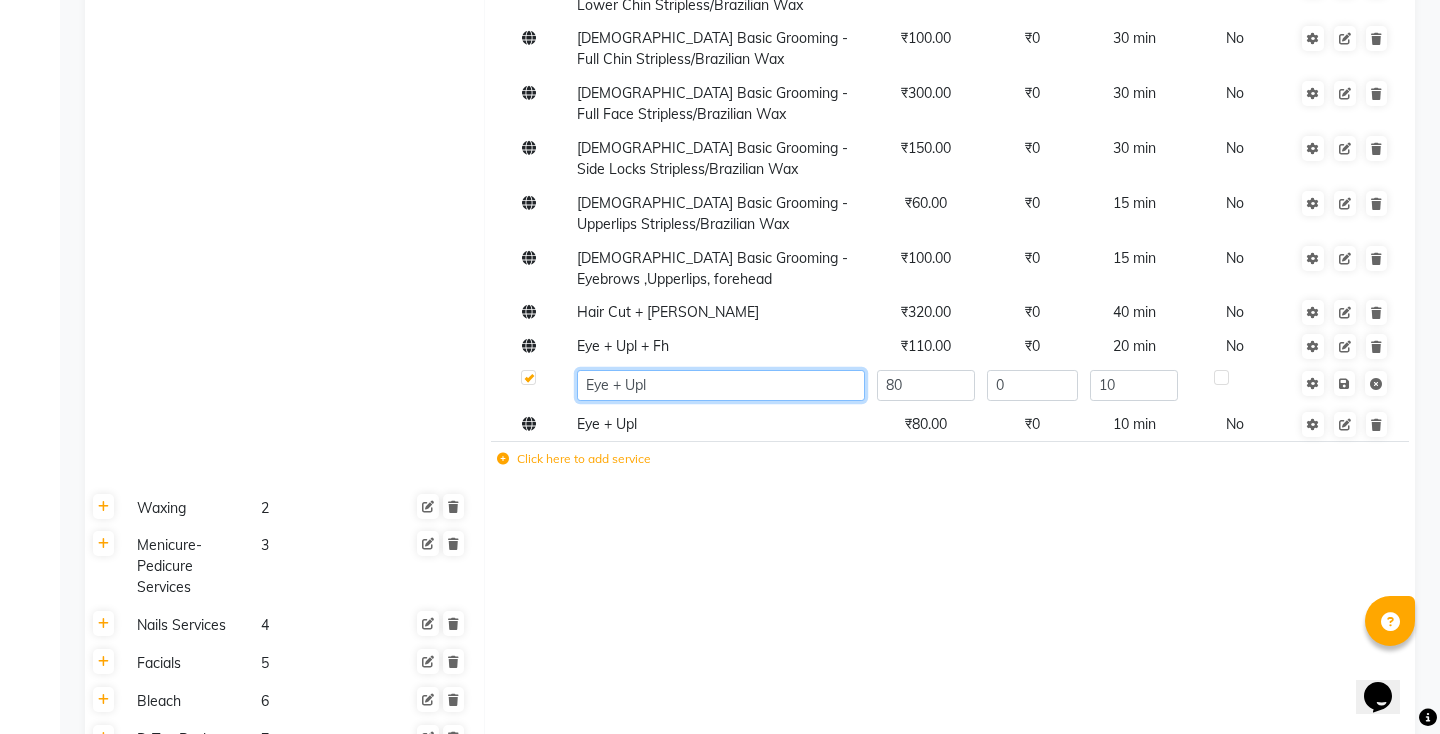 click on "Eye + Upl" 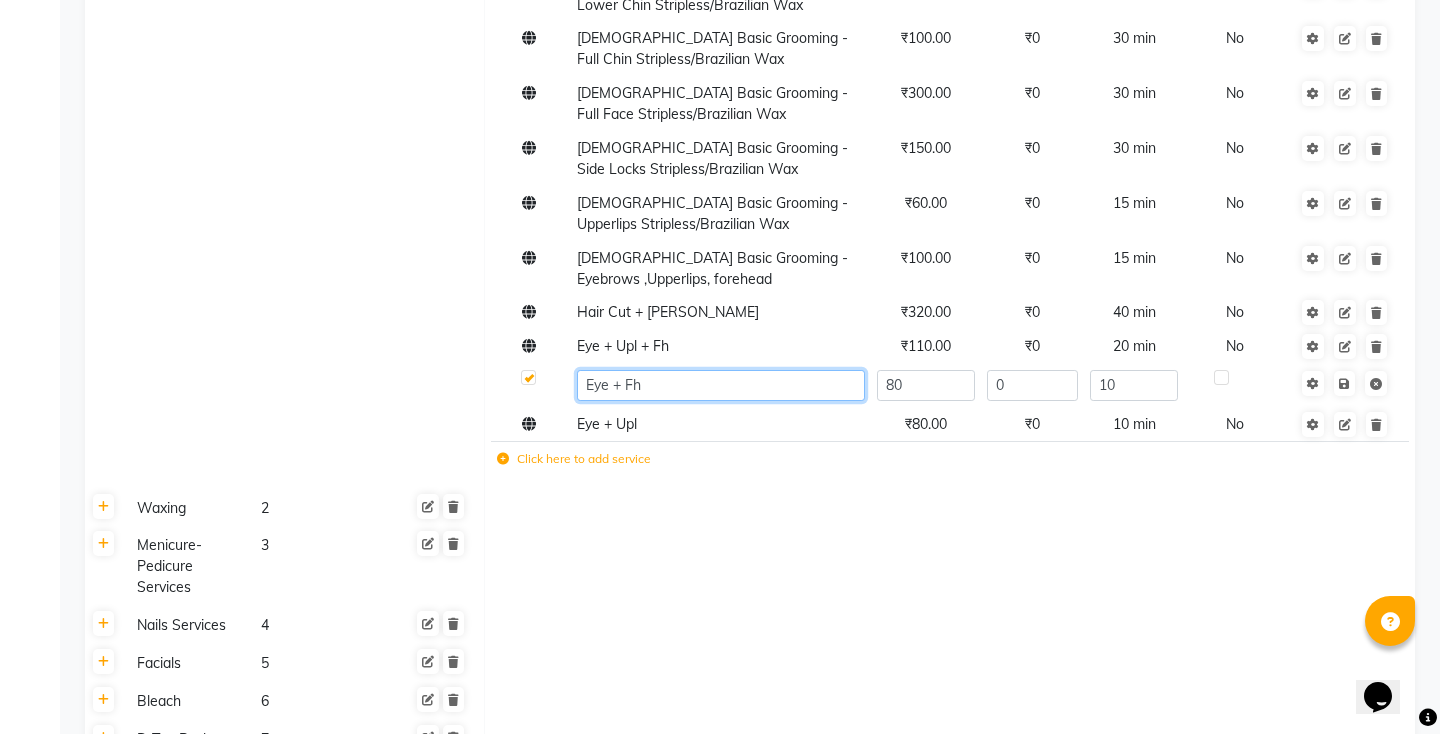 type on "Eye + Fh" 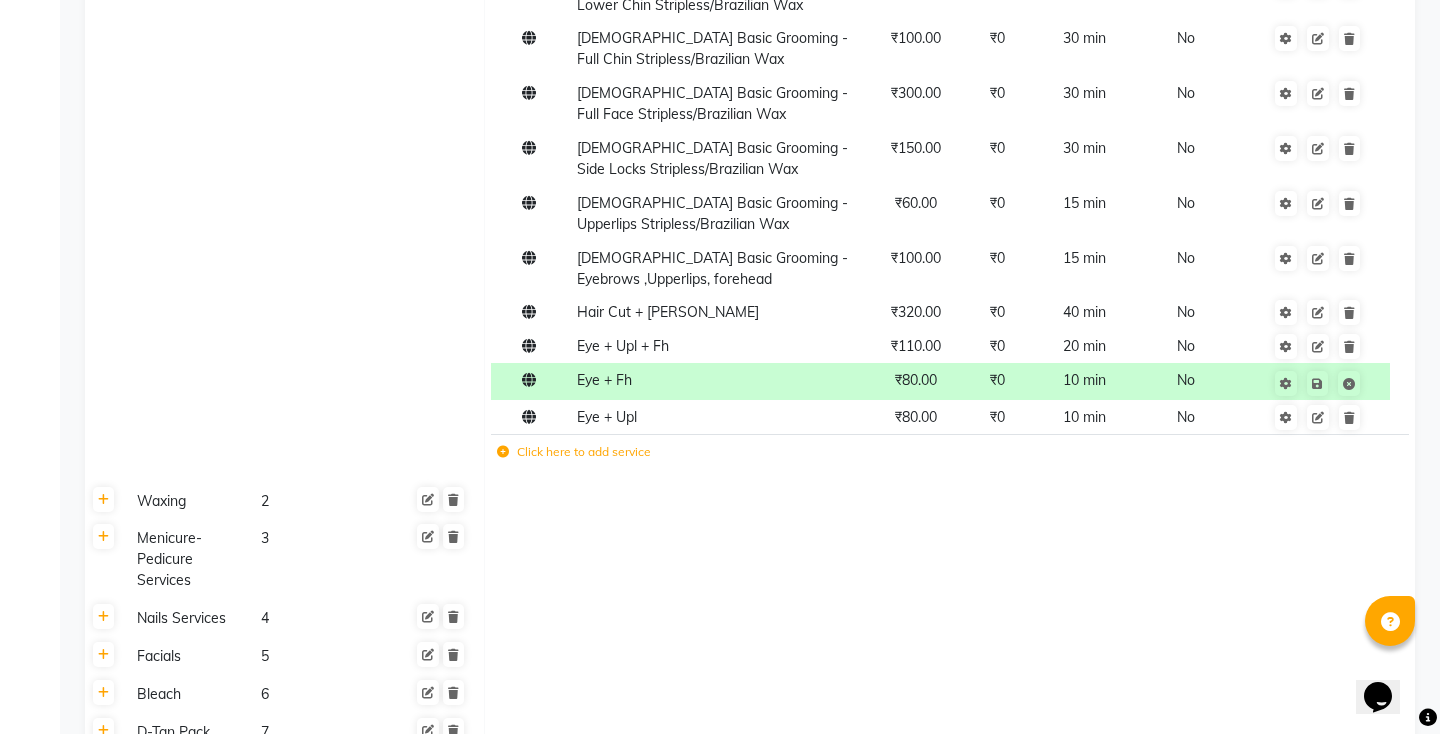 click 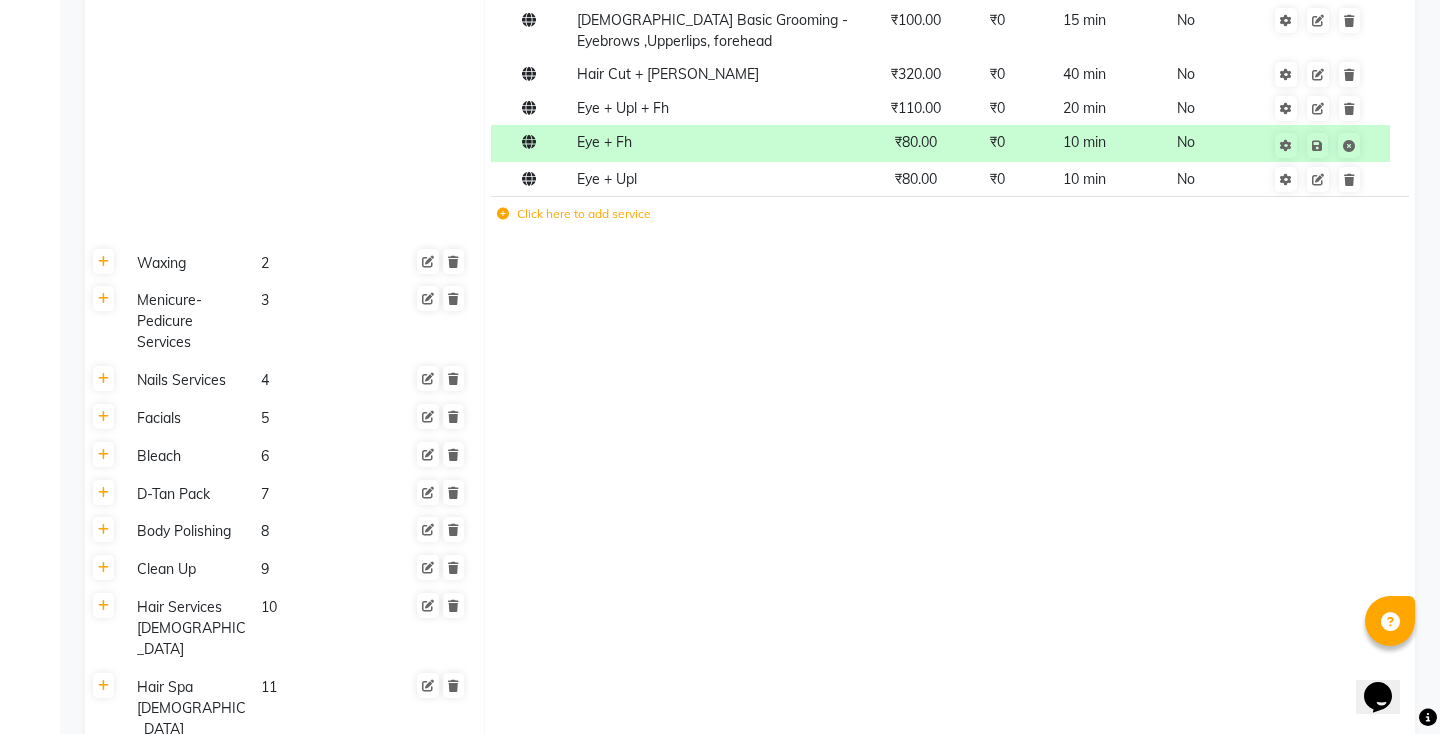 scroll, scrollTop: 1533, scrollLeft: 0, axis: vertical 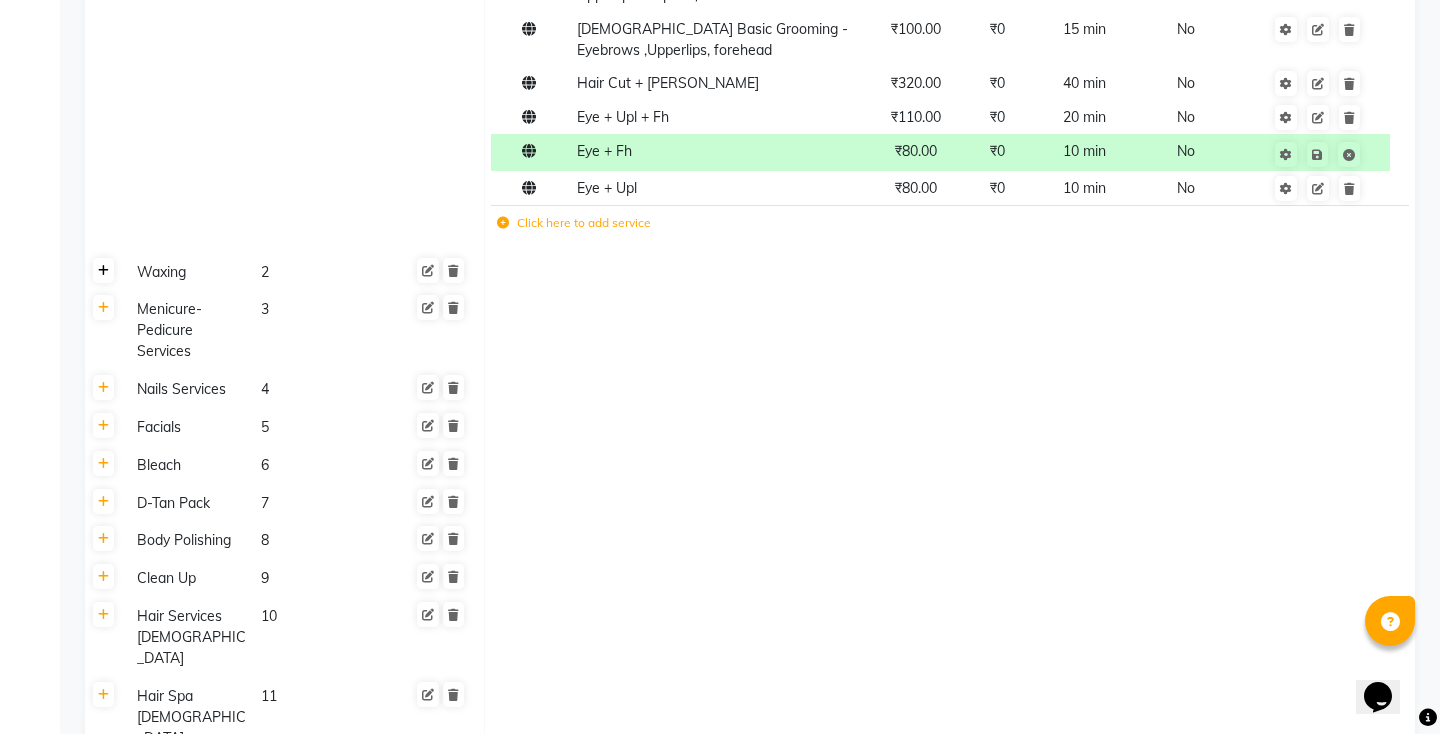 click 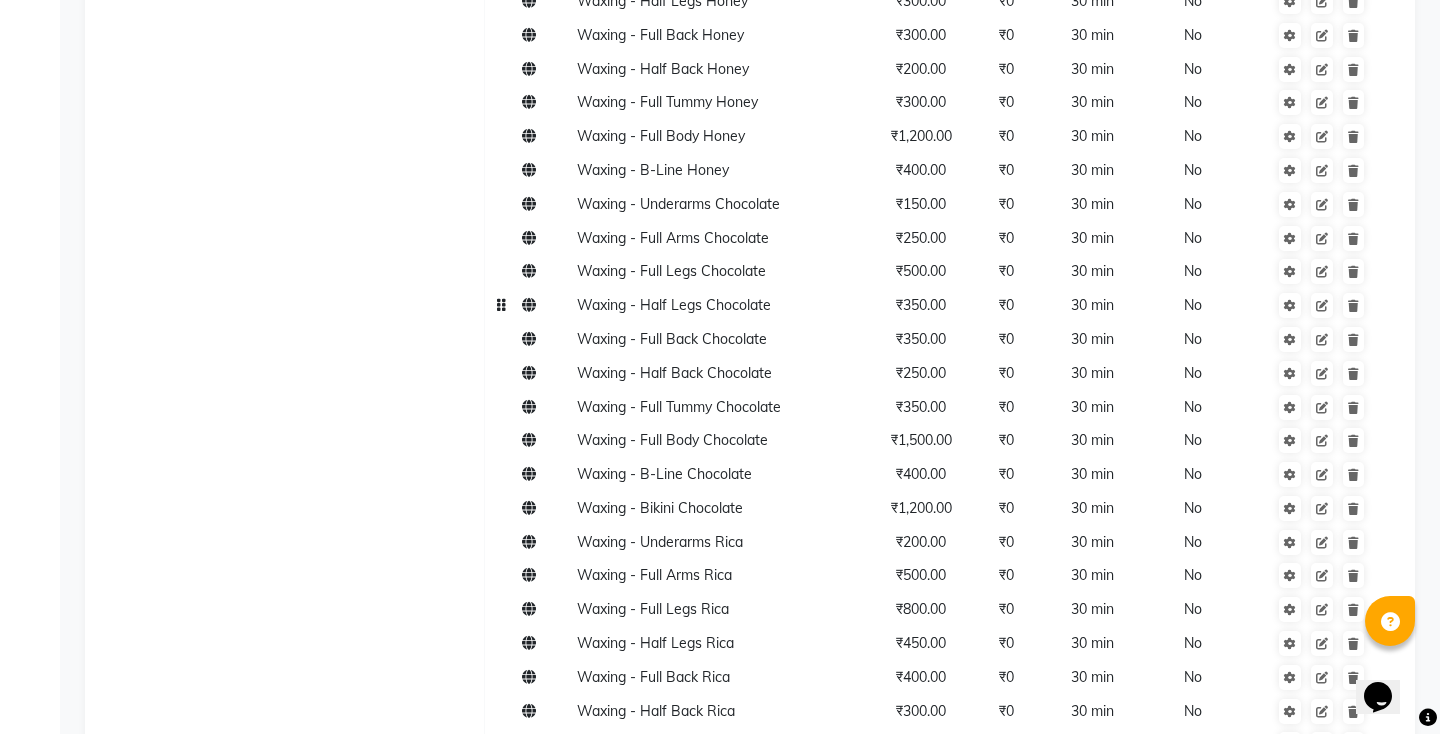 scroll, scrollTop: 1951, scrollLeft: 0, axis: vertical 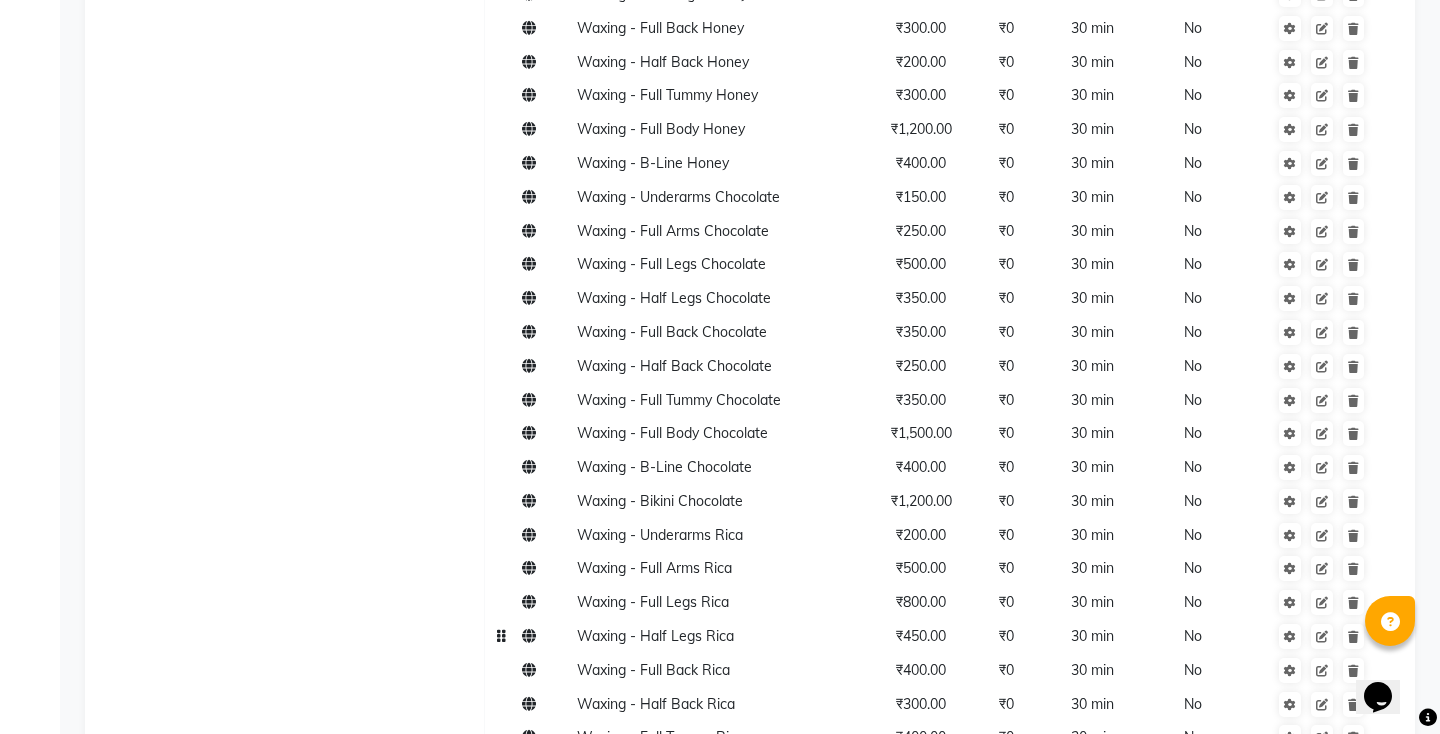 click on "₹450.00" 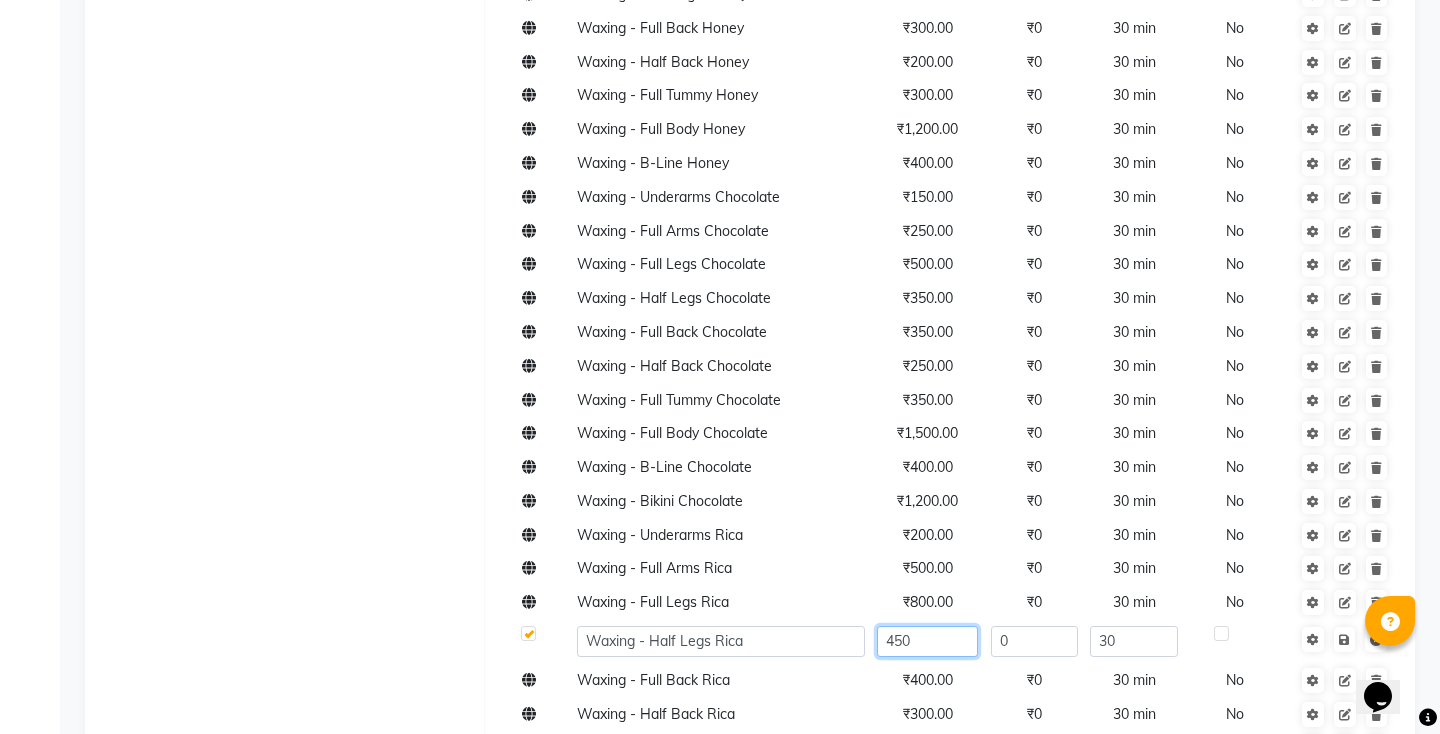 click on "450" 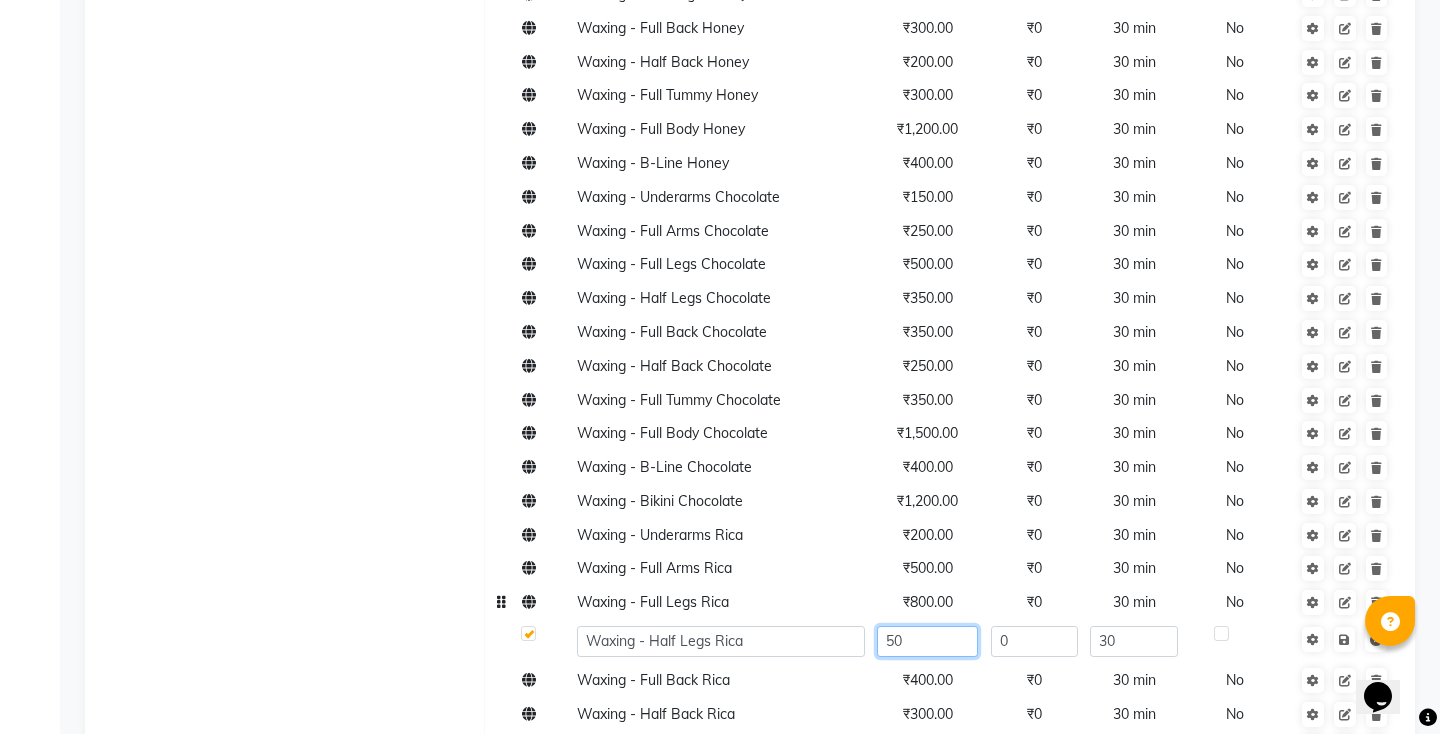 type on "500" 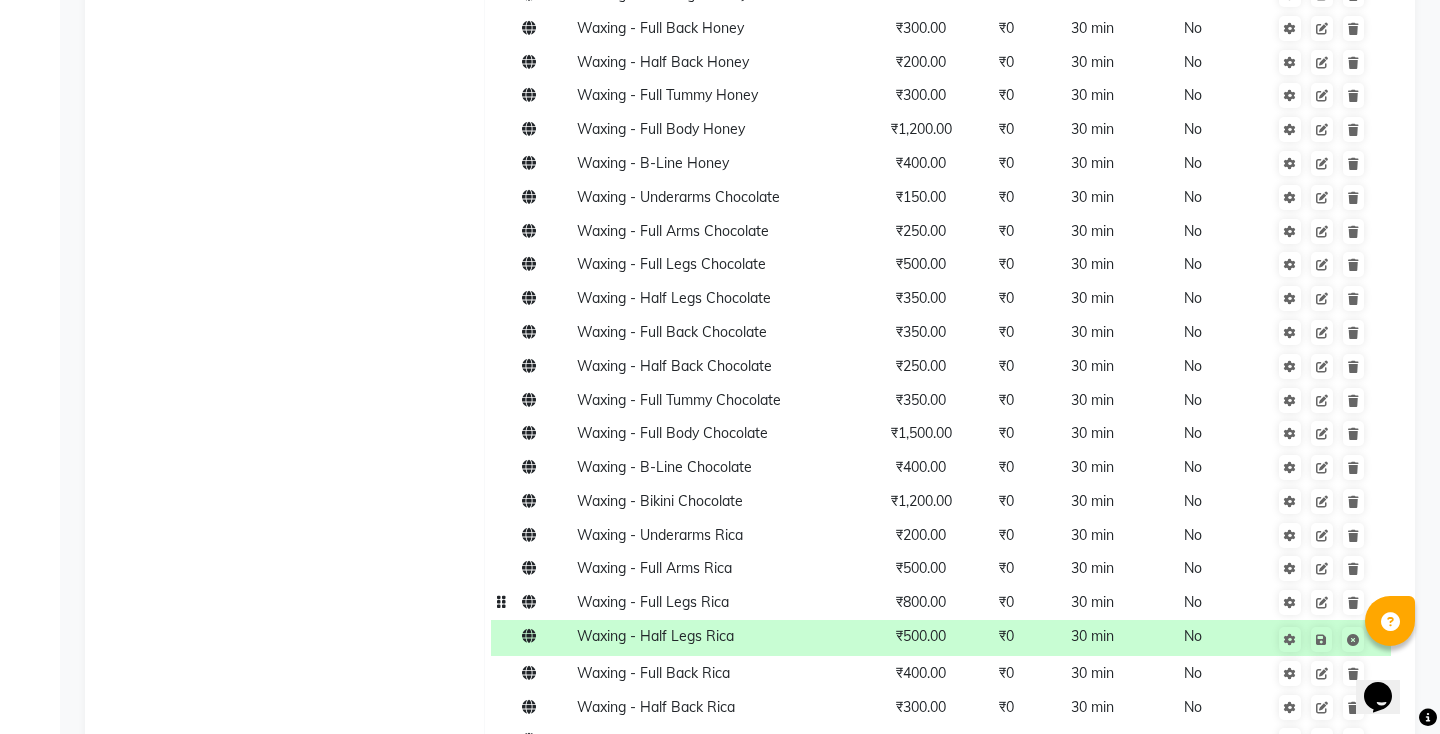 click on "Waxing - Full Legs Rica" 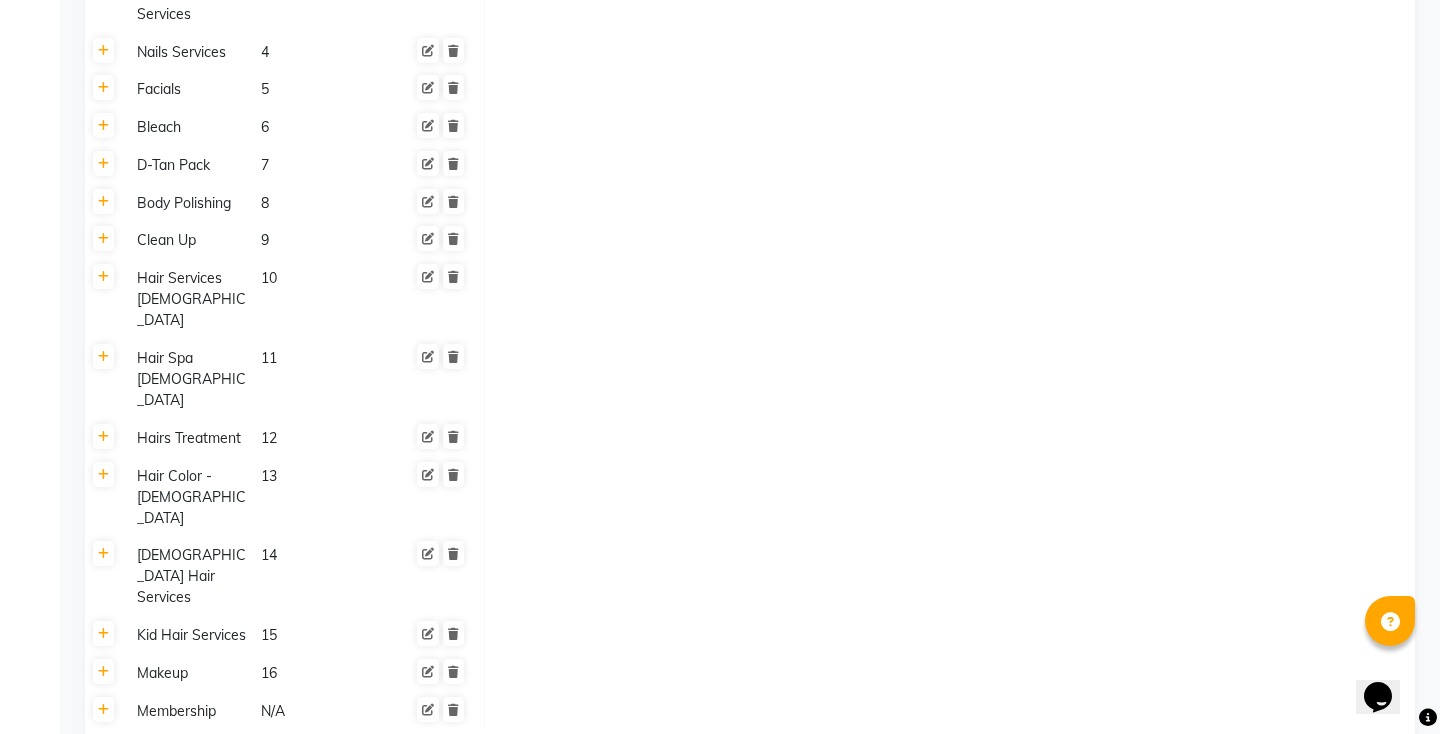 scroll, scrollTop: 3052, scrollLeft: 0, axis: vertical 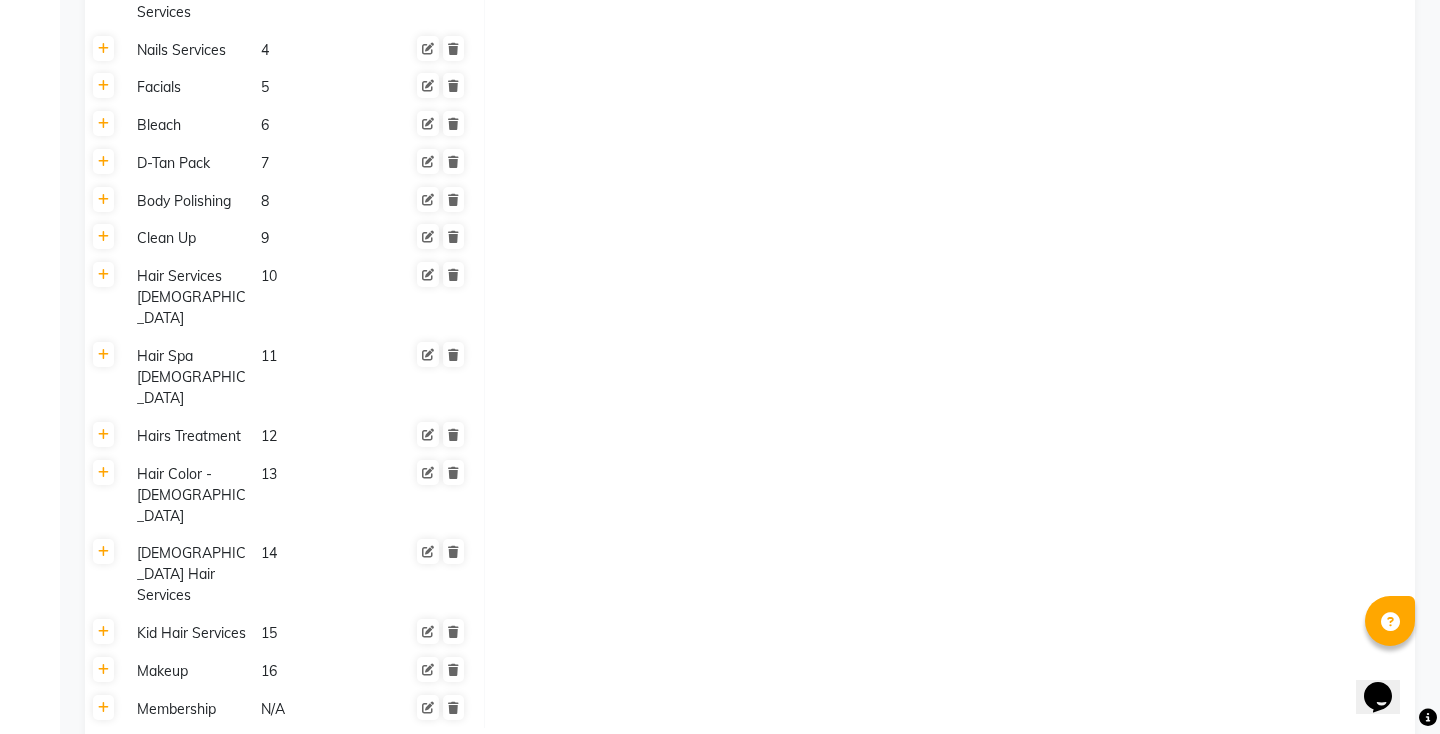 click on "Save Changes" 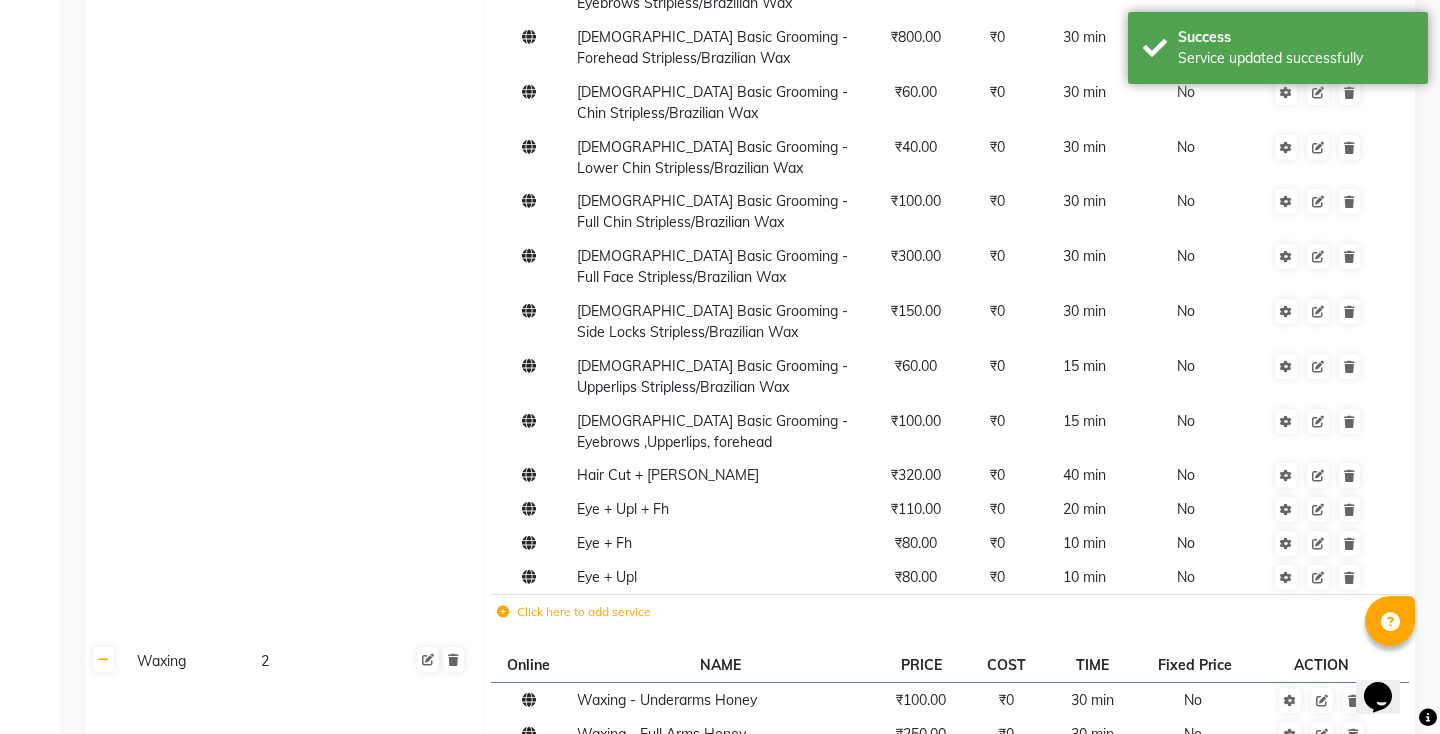 scroll, scrollTop: 0, scrollLeft: 0, axis: both 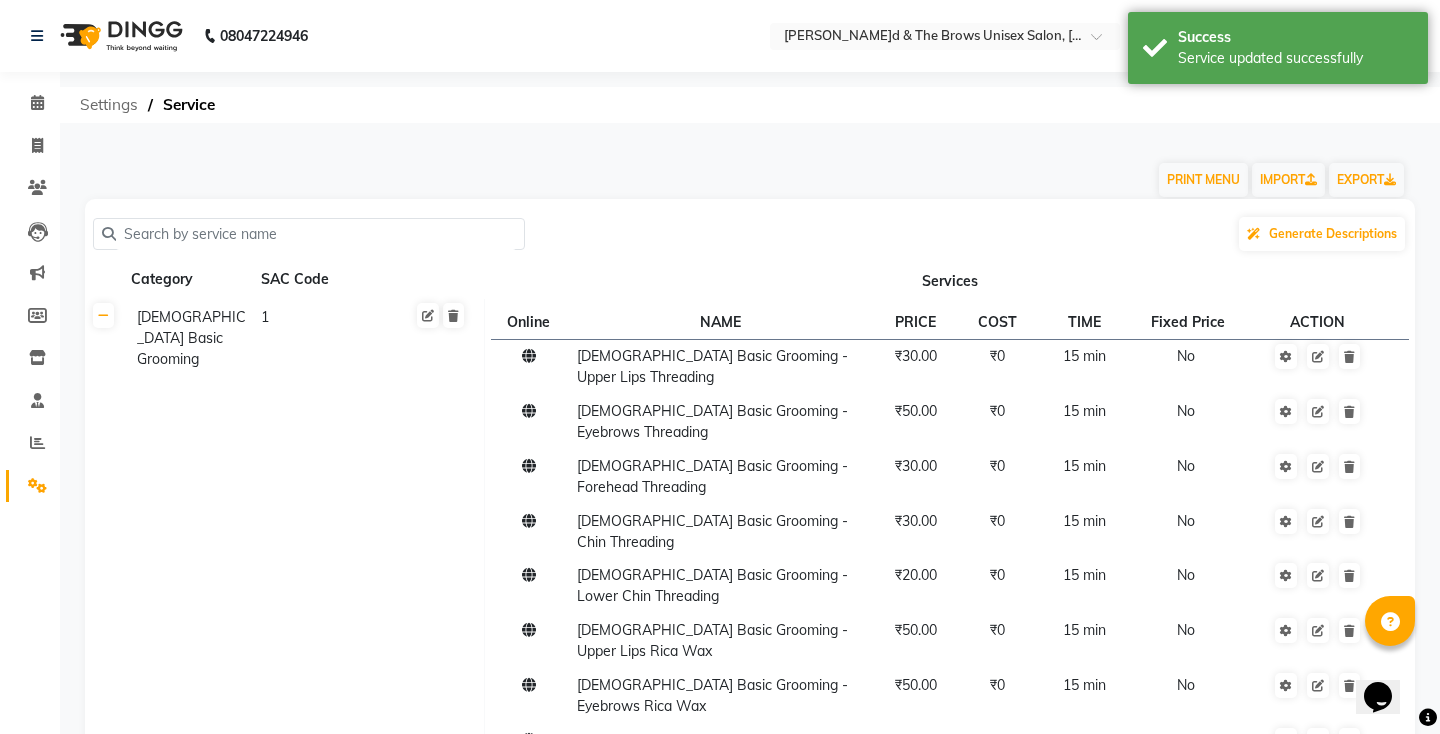 click on "Settings" 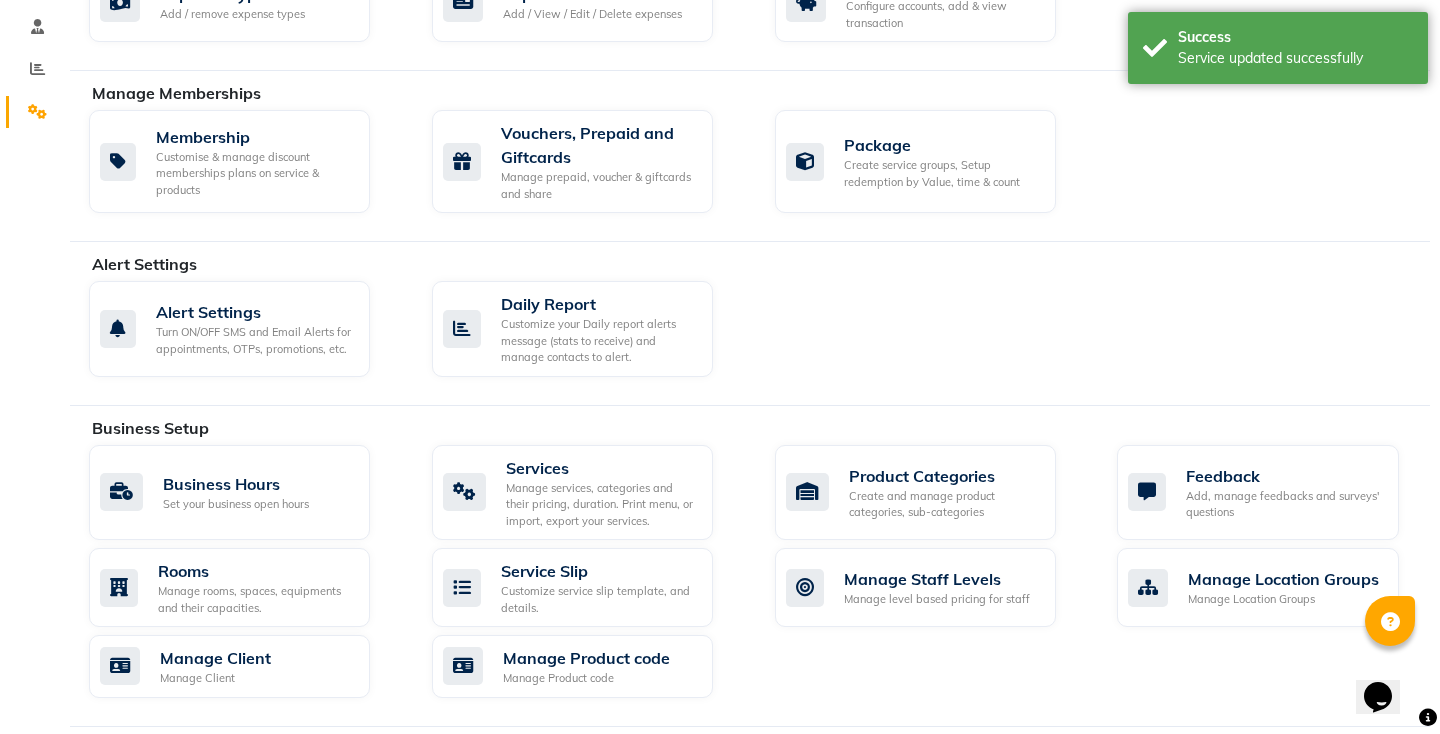 scroll, scrollTop: 593, scrollLeft: 0, axis: vertical 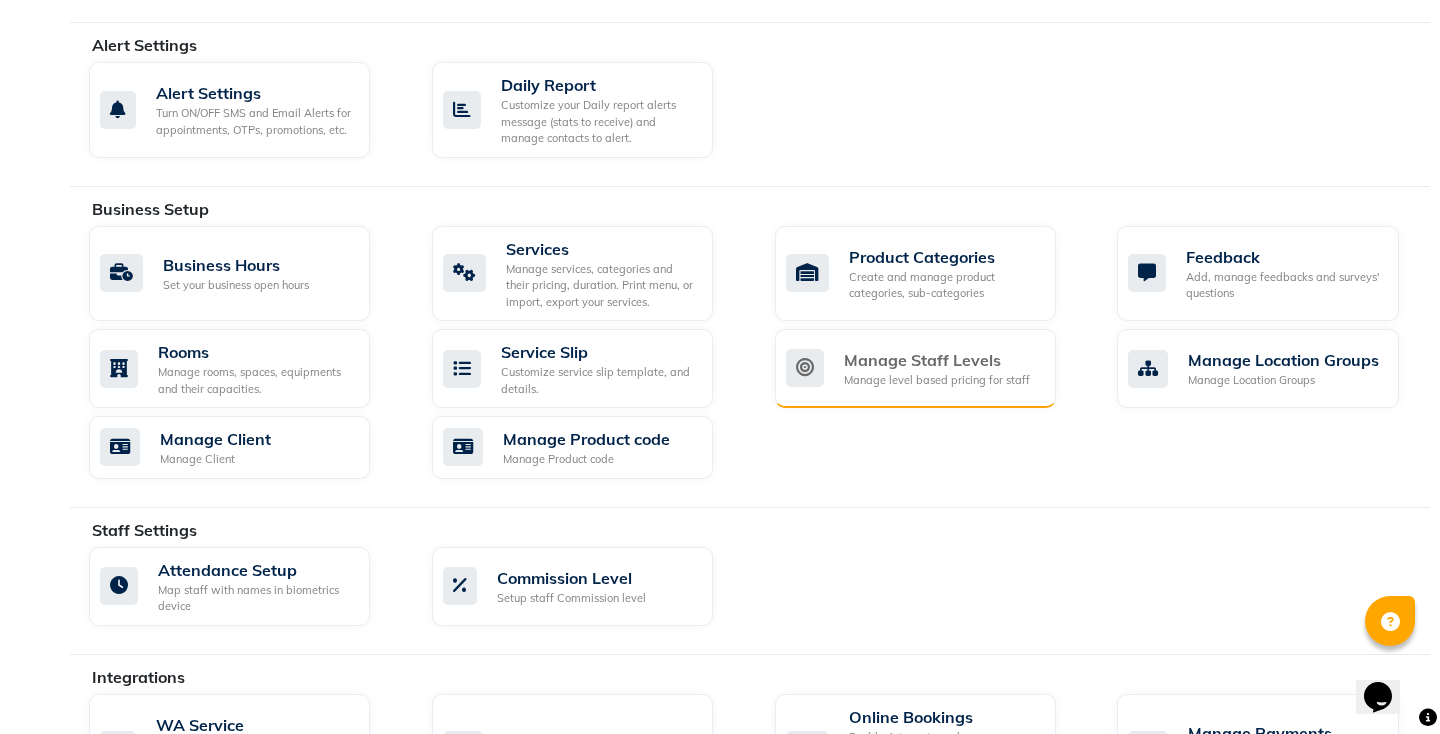 click on "Manage Staff Levels" 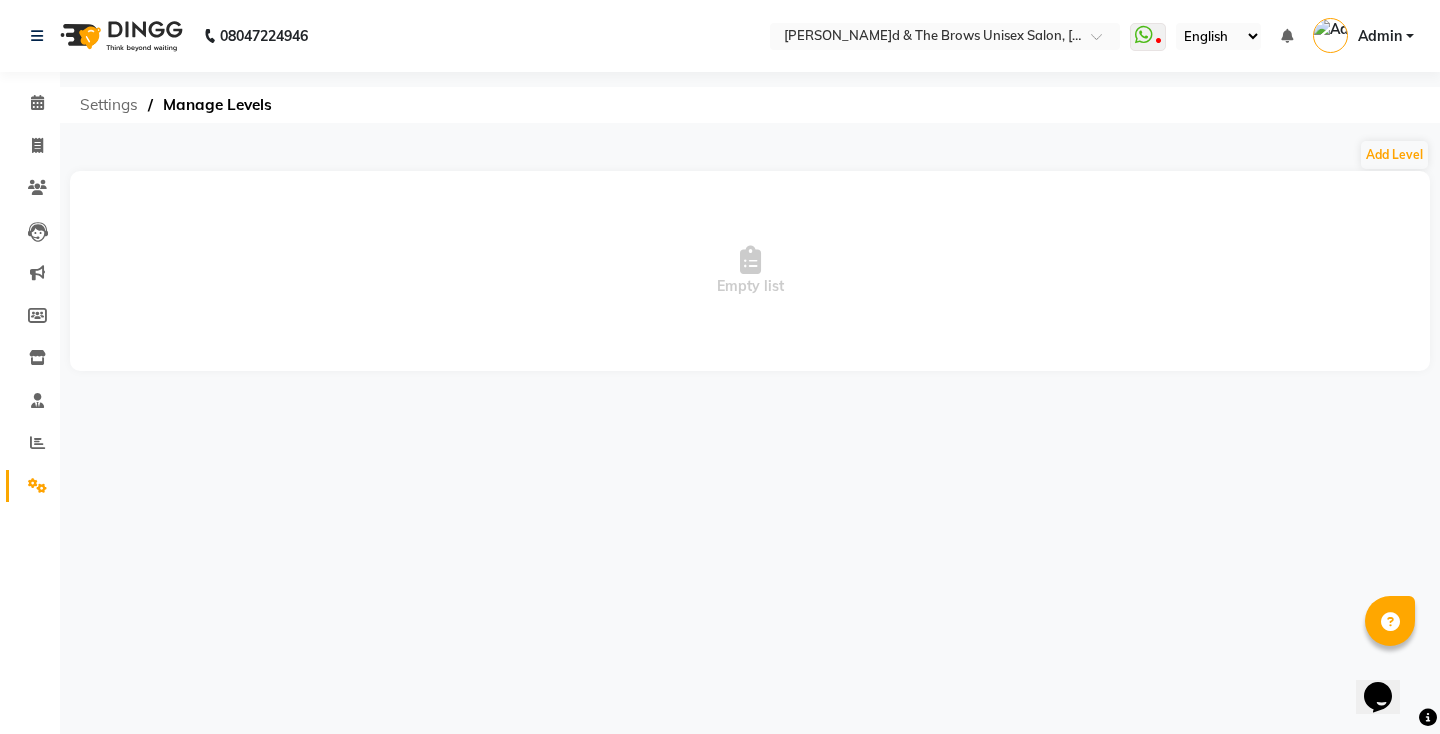 click on "Settings" 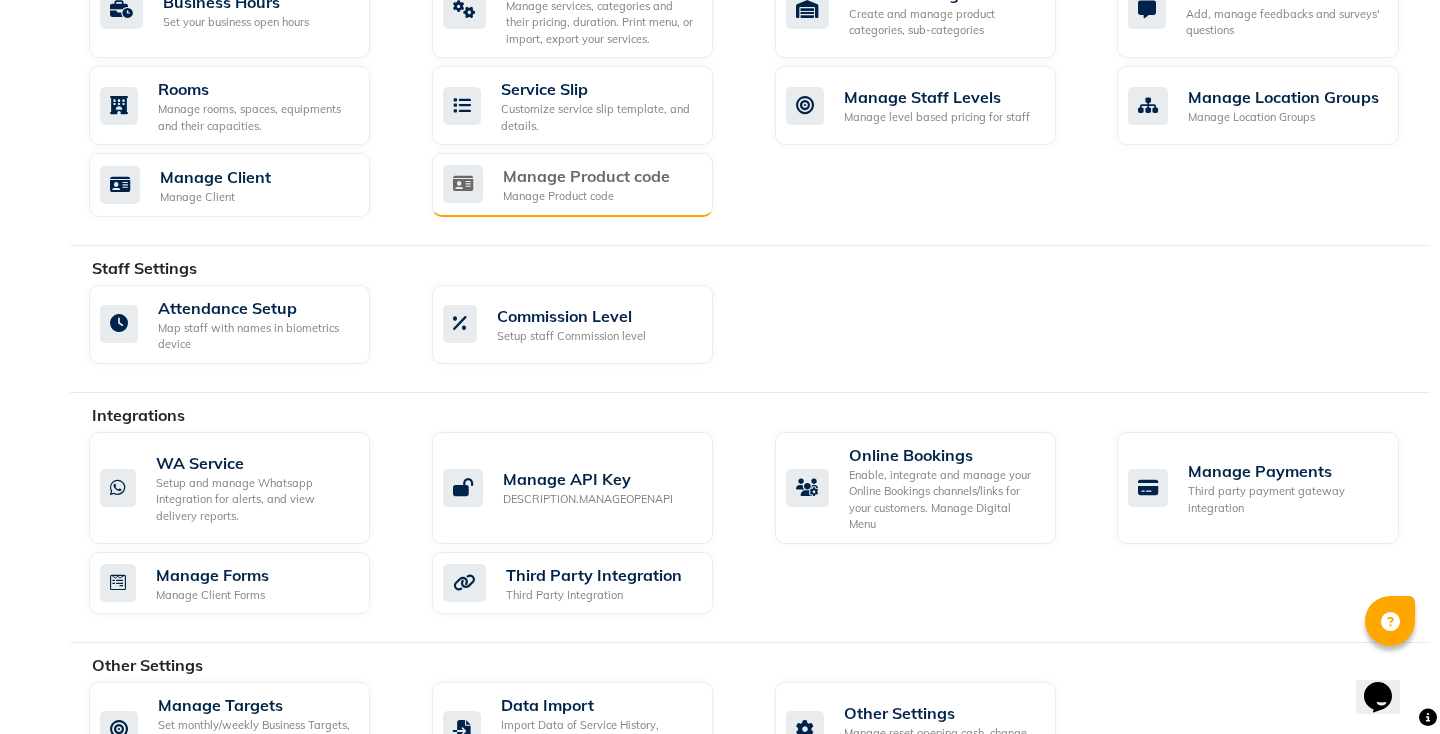 scroll, scrollTop: 861, scrollLeft: 0, axis: vertical 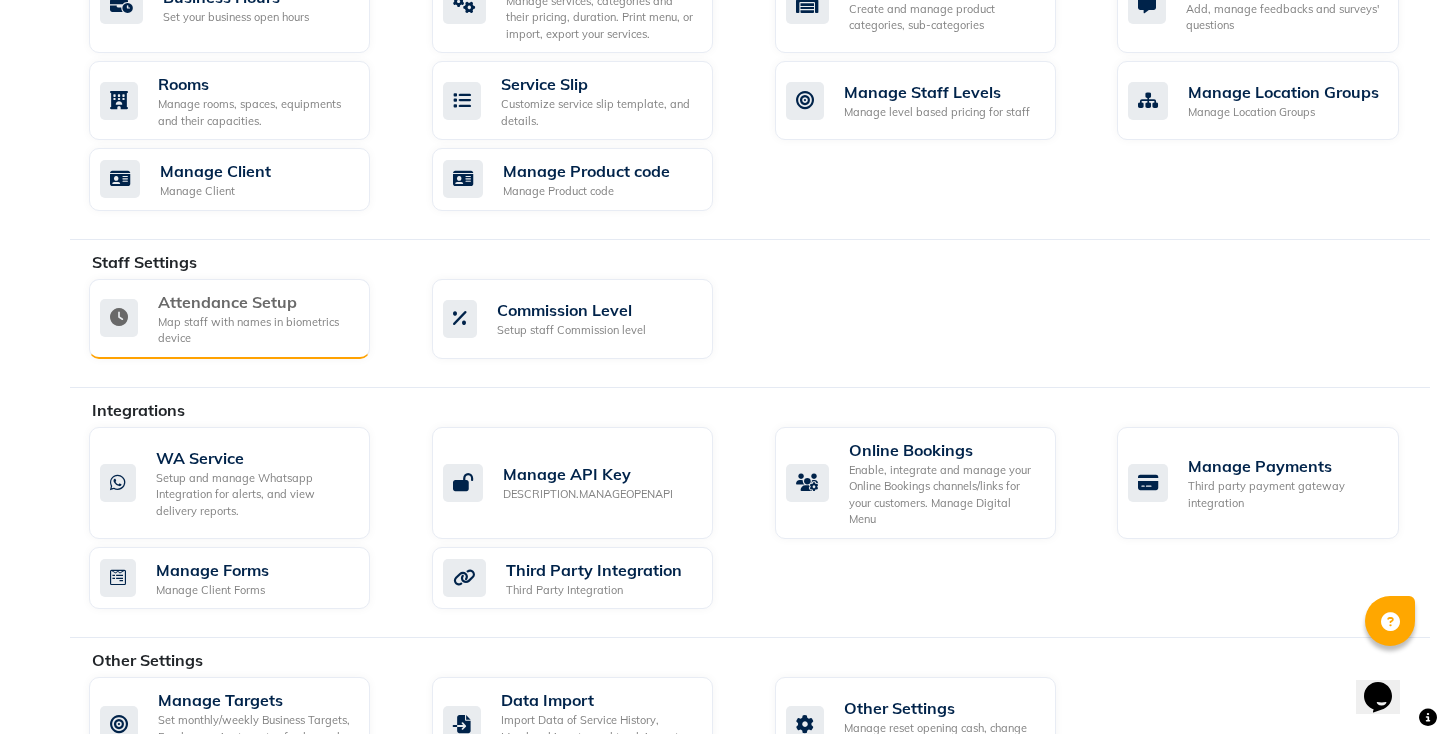 click on "Attendance Setup" 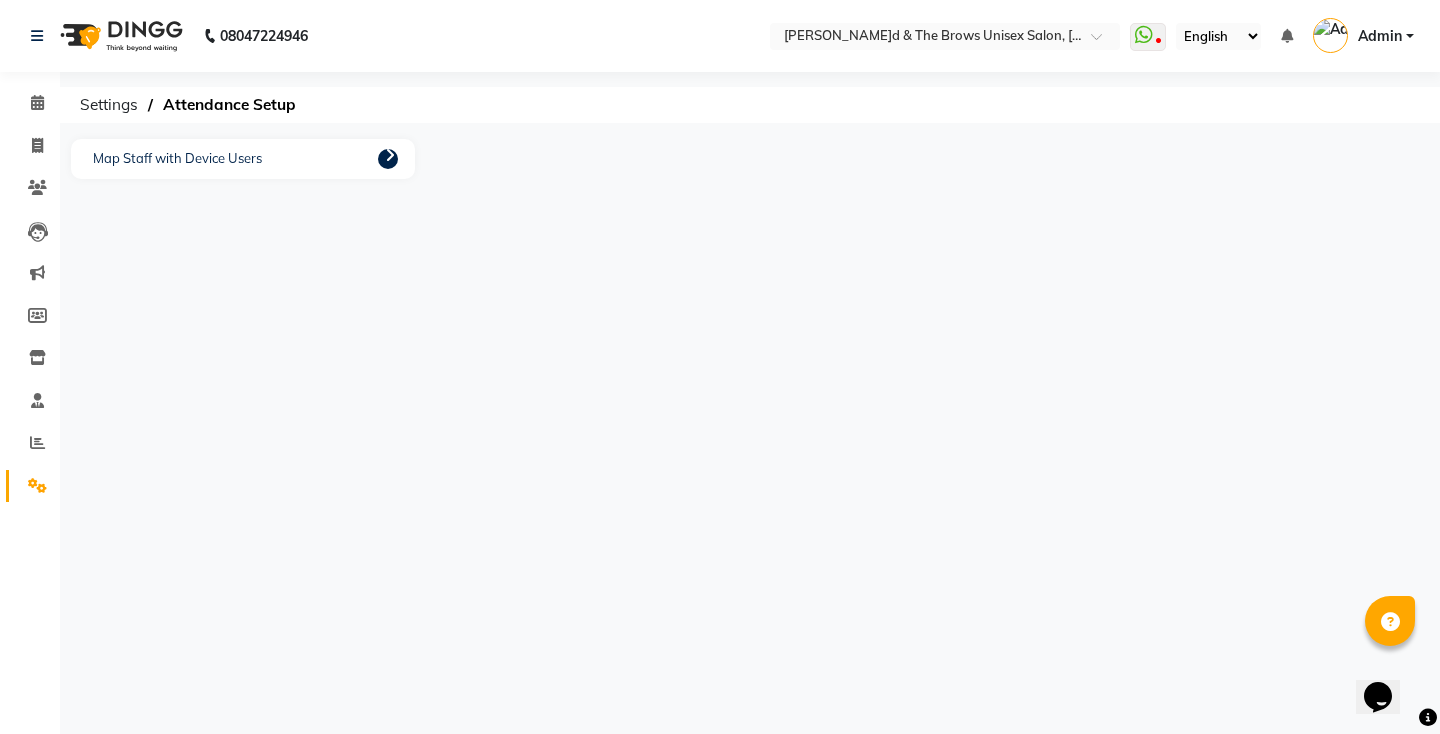 click on "Map Staff with Device Users" 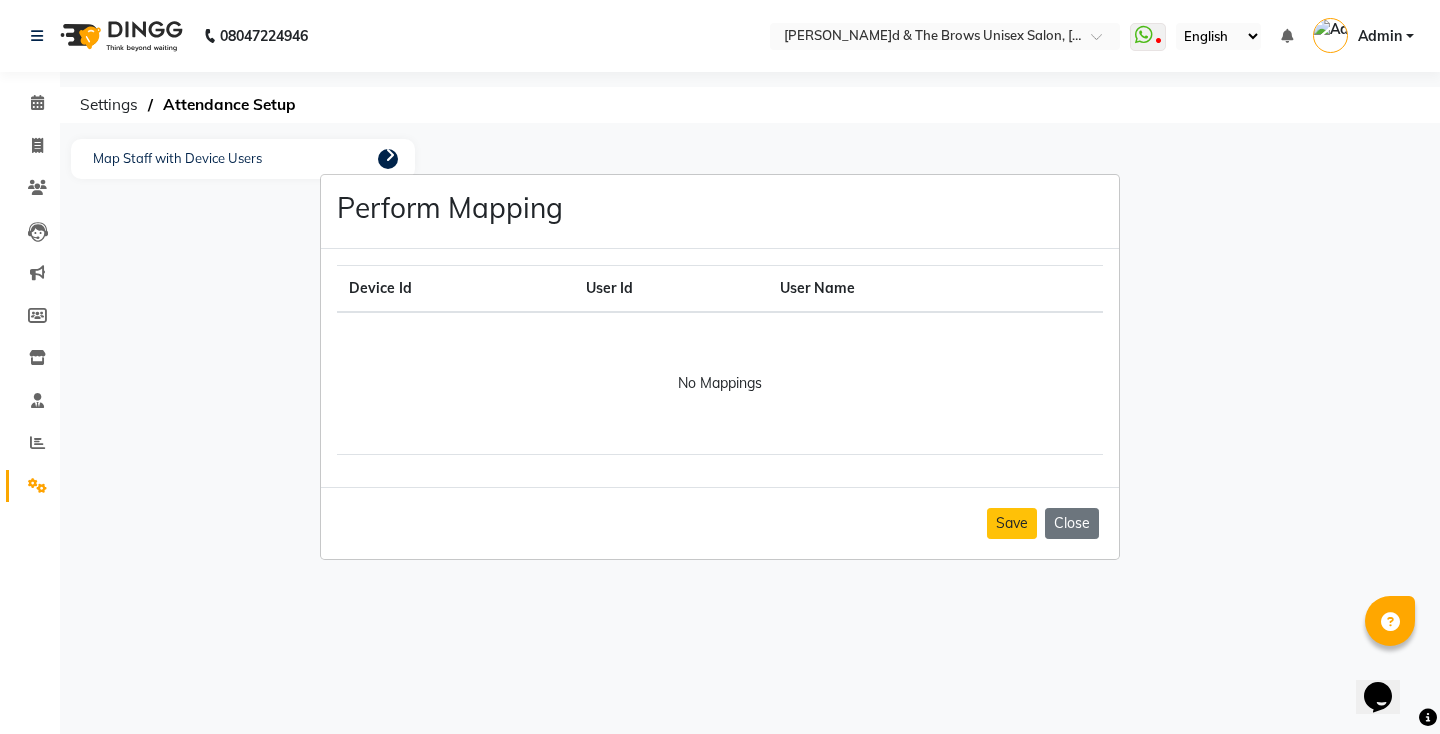 type 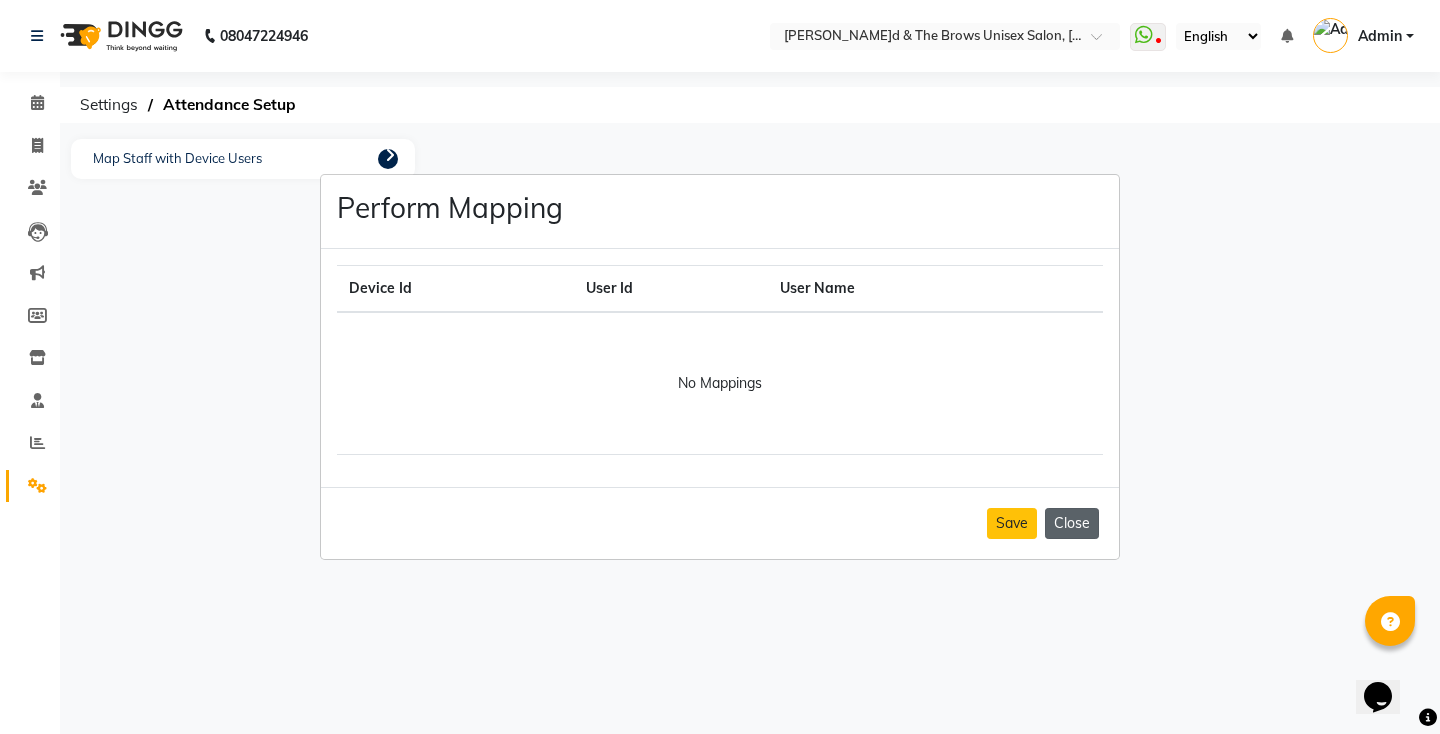 click on "Close" at bounding box center (1072, 523) 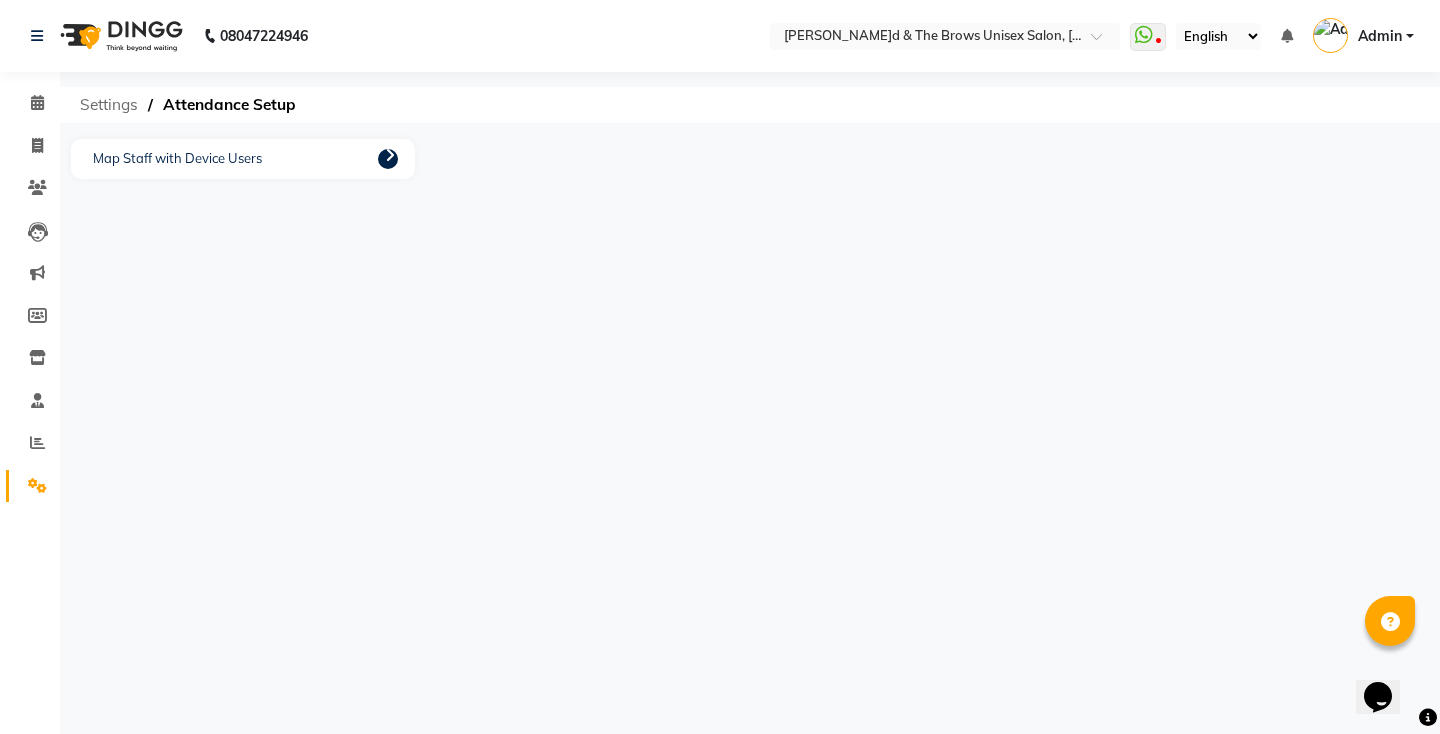 click on "Settings" 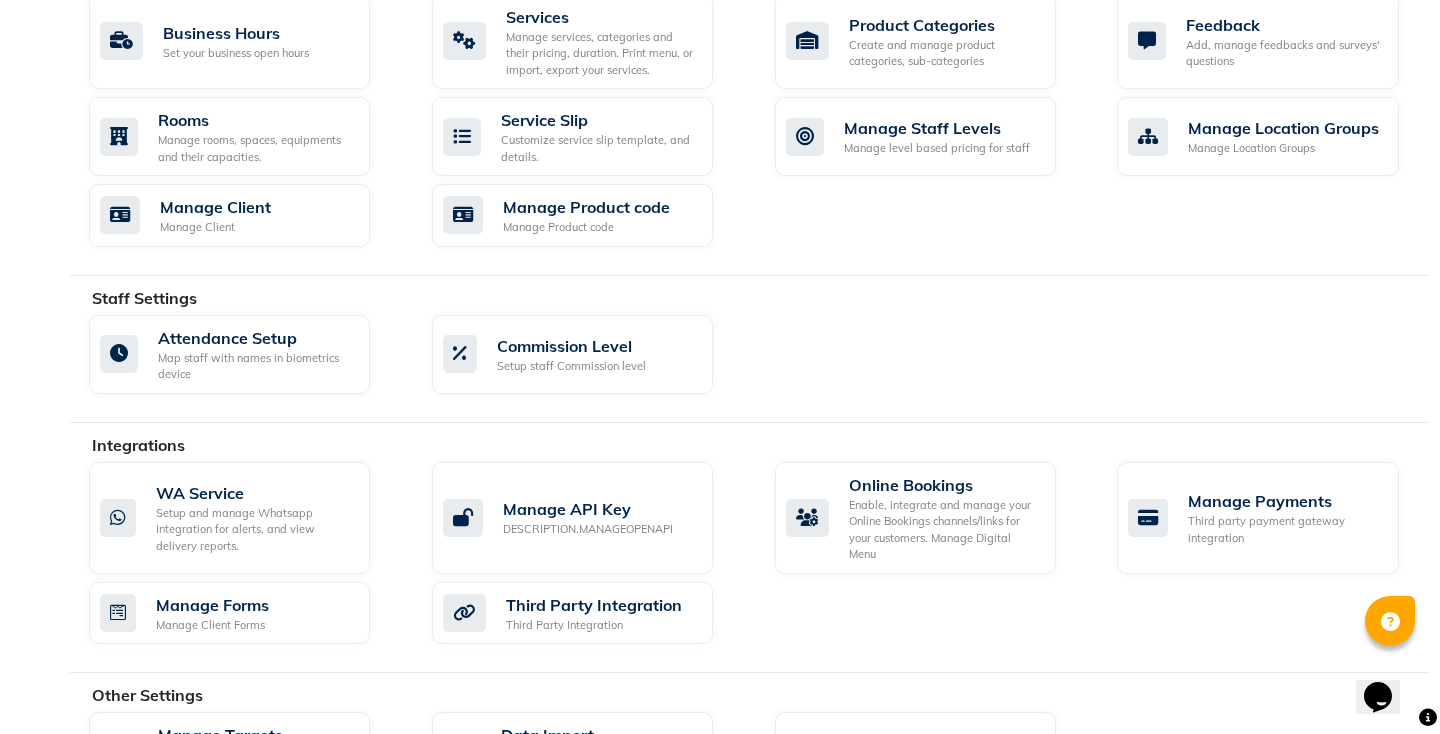 scroll, scrollTop: 828, scrollLeft: 0, axis: vertical 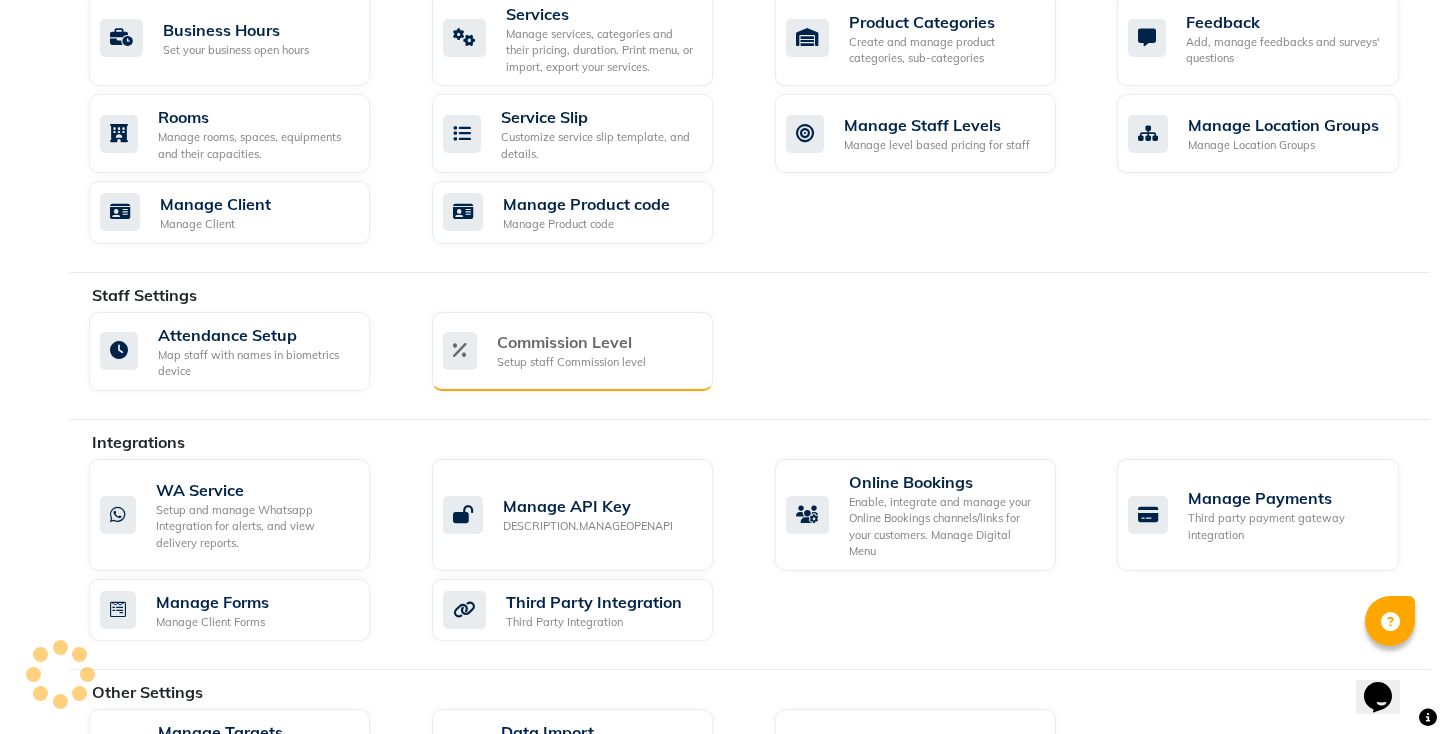 click on "Commission Level" 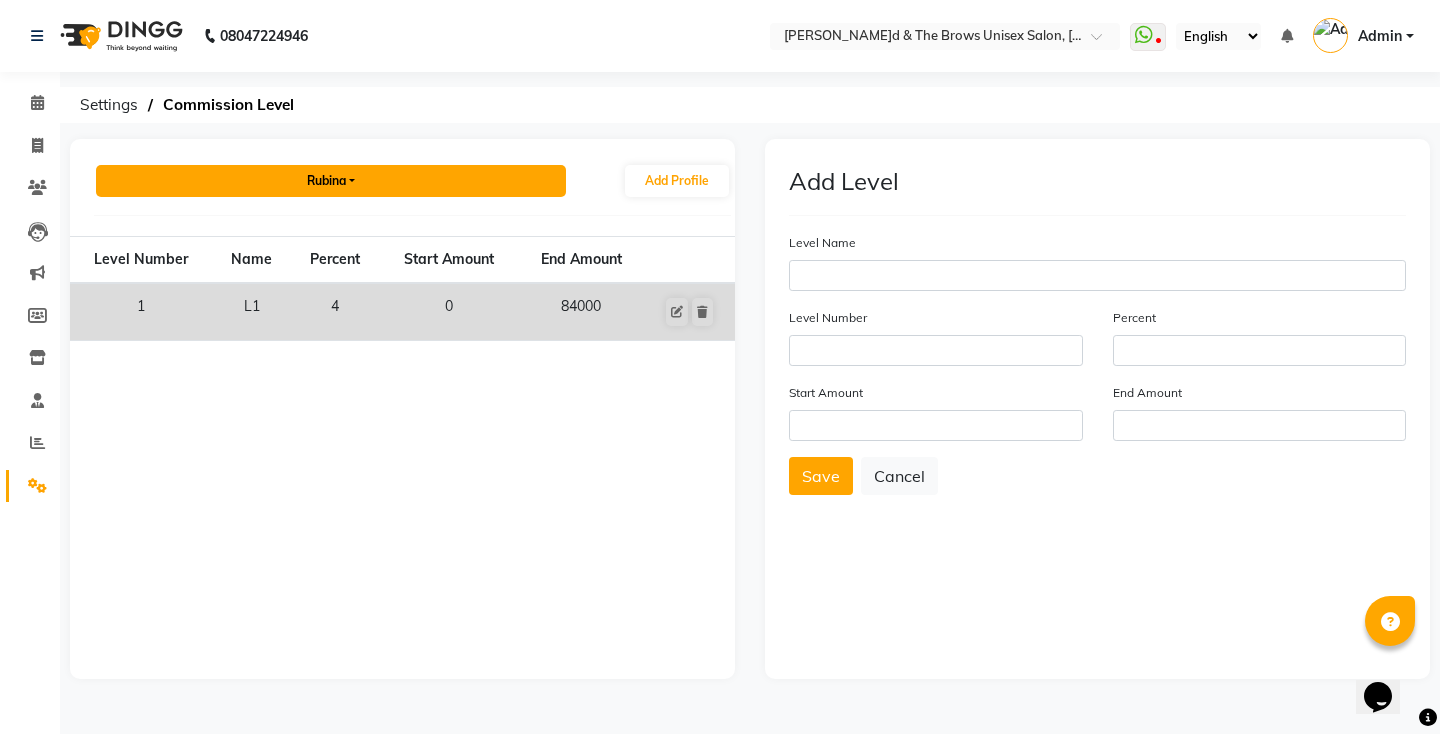 click on "Rubina" at bounding box center (331, 181) 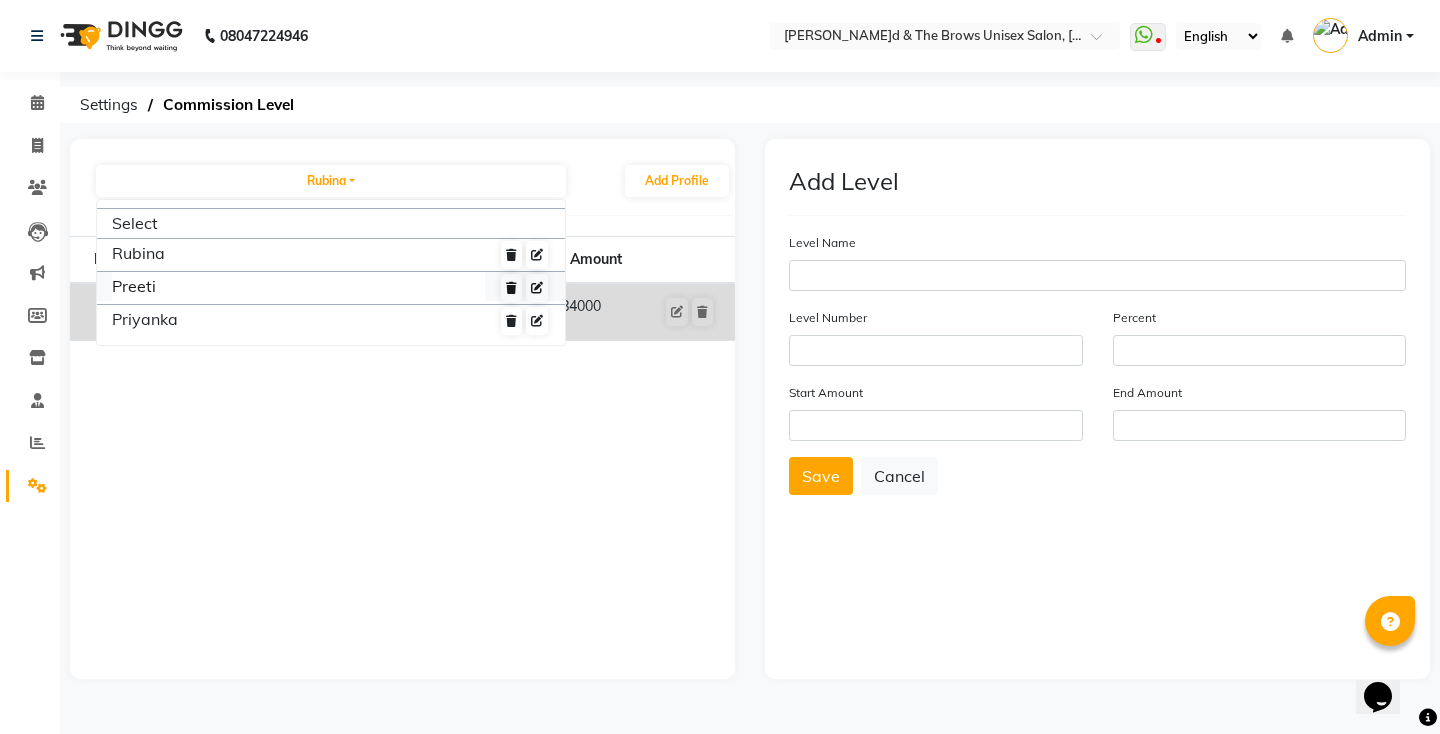 click on "Preeti" at bounding box center (298, 253) 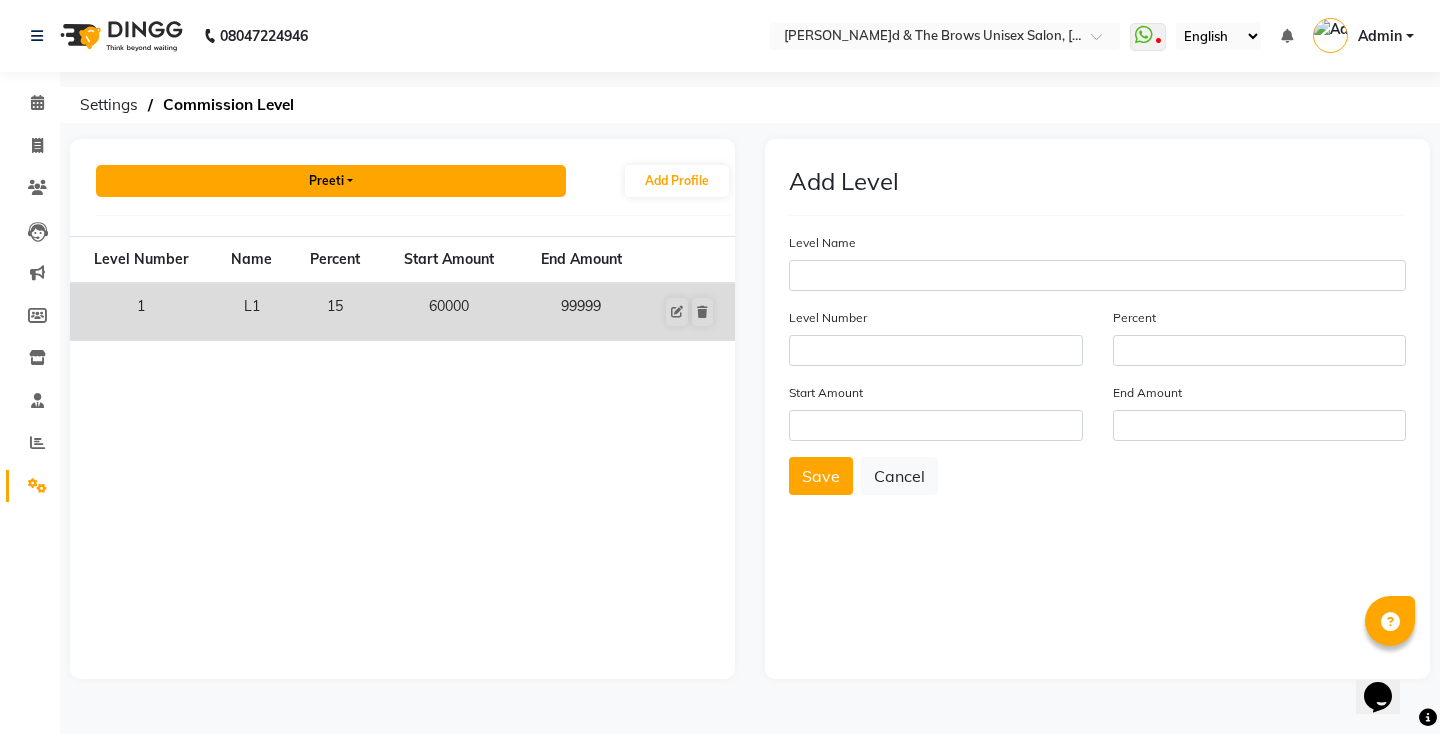 click on "Preeti" at bounding box center [331, 181] 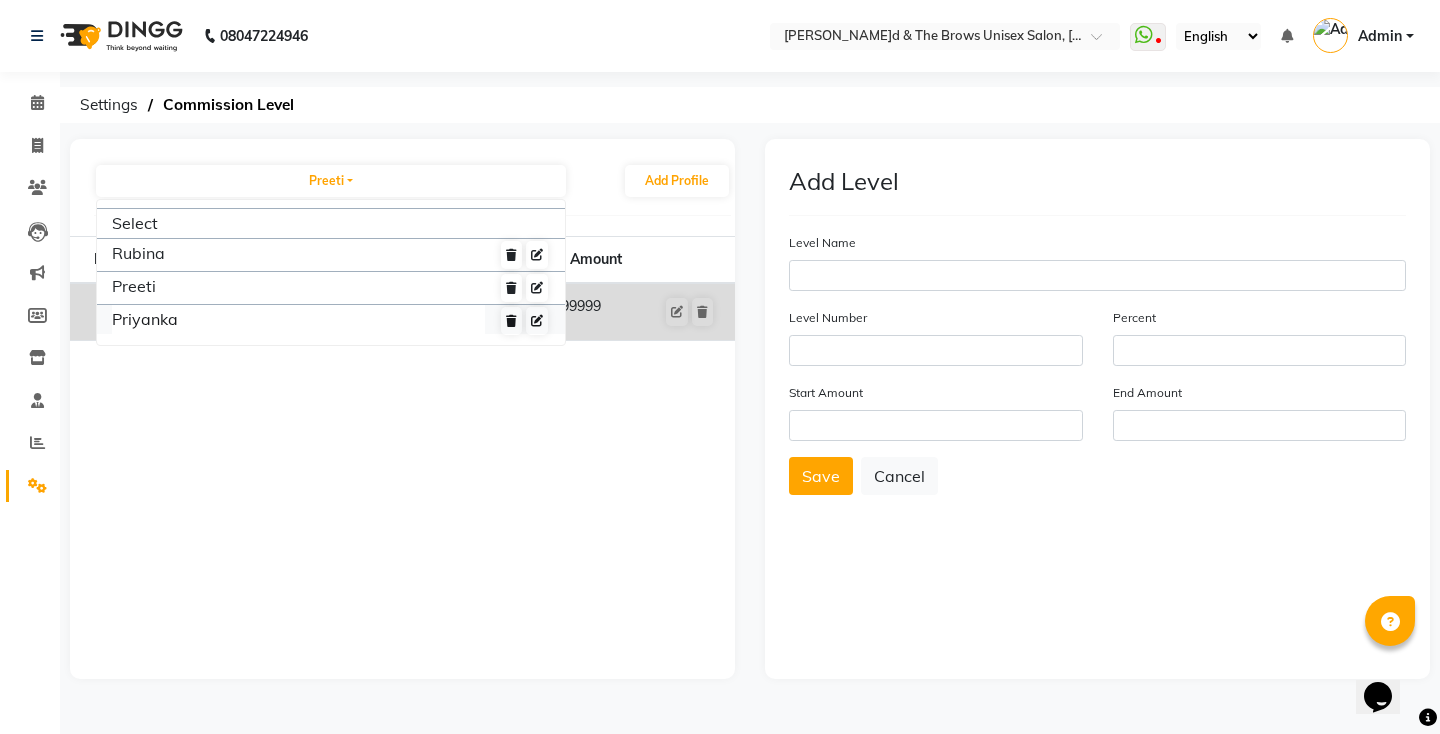 click on "Priyanka" at bounding box center (298, 253) 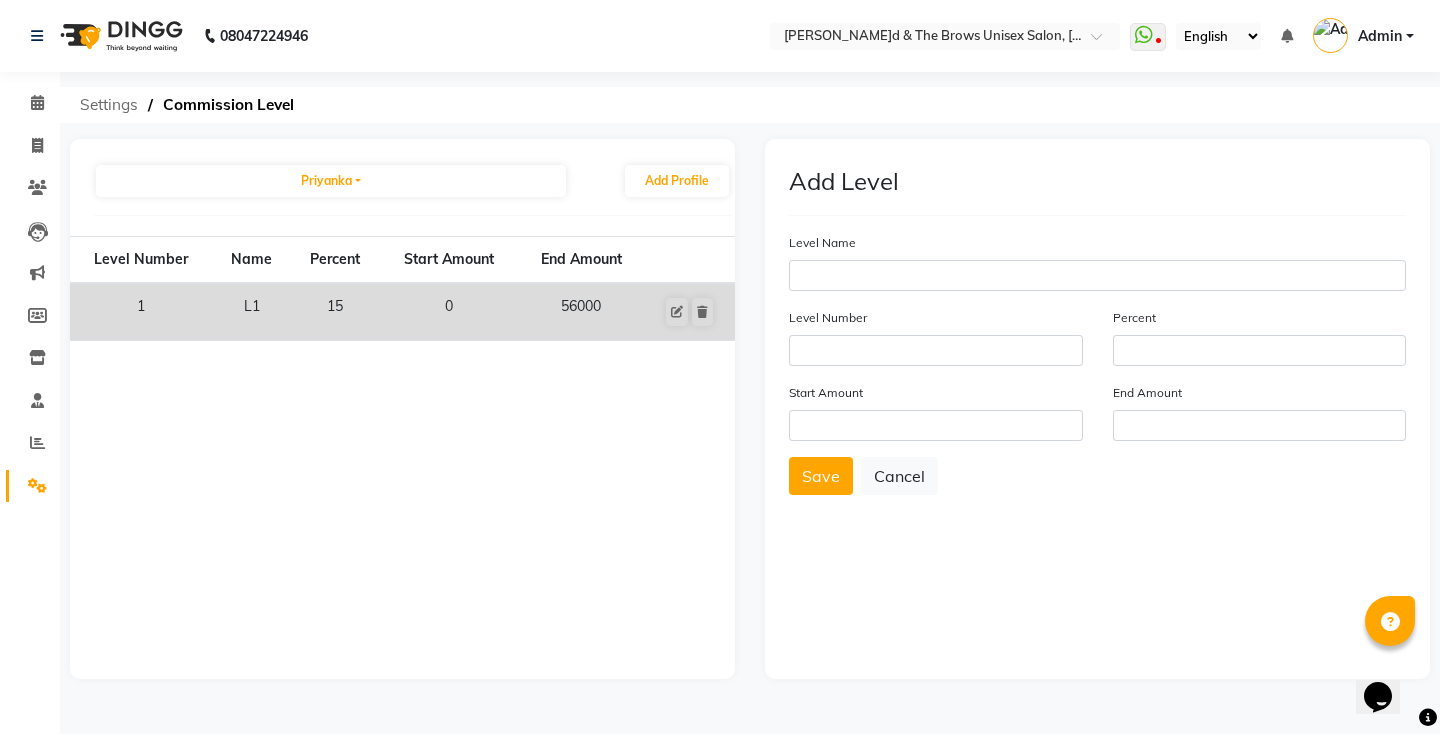 click on "Settings" 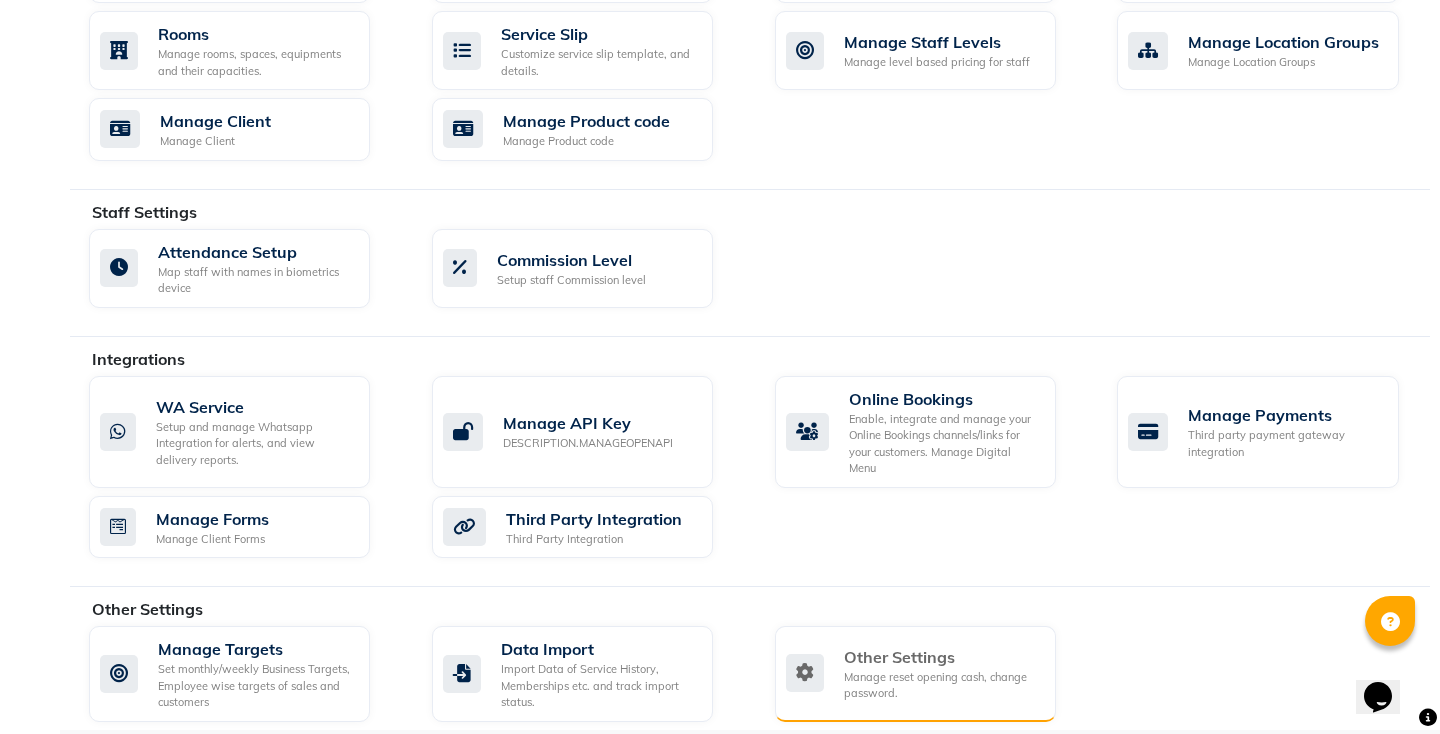 scroll, scrollTop: 910, scrollLeft: 0, axis: vertical 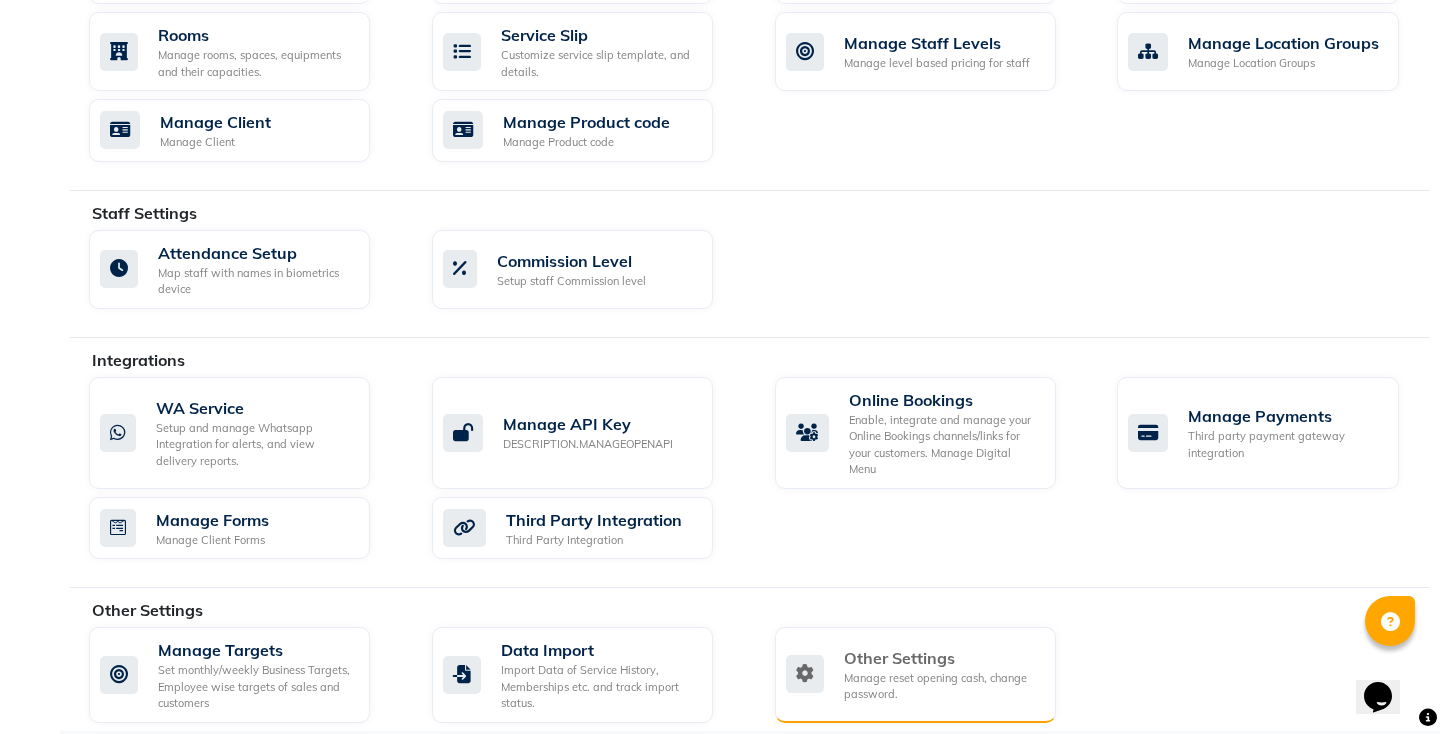 click on "Manage reset opening cash, change password." 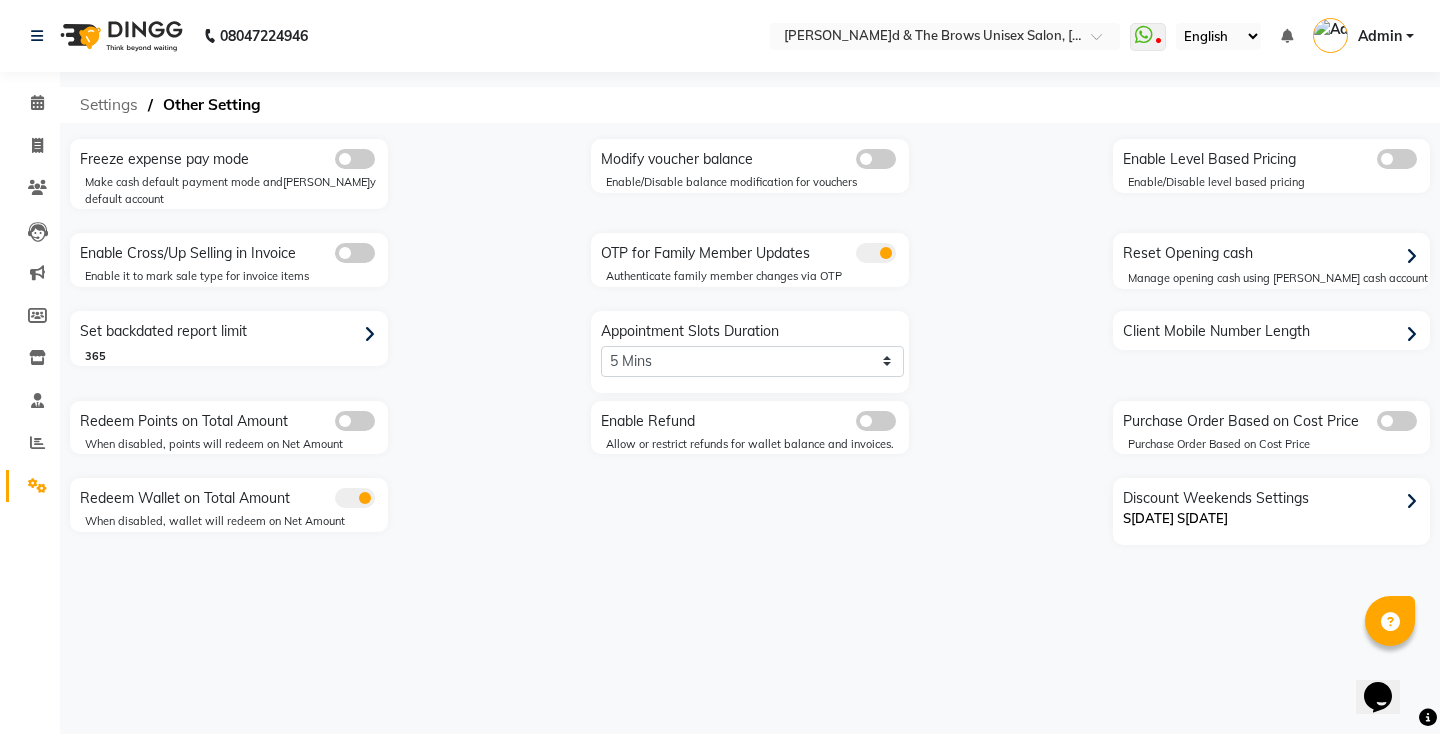 click on "Settings" 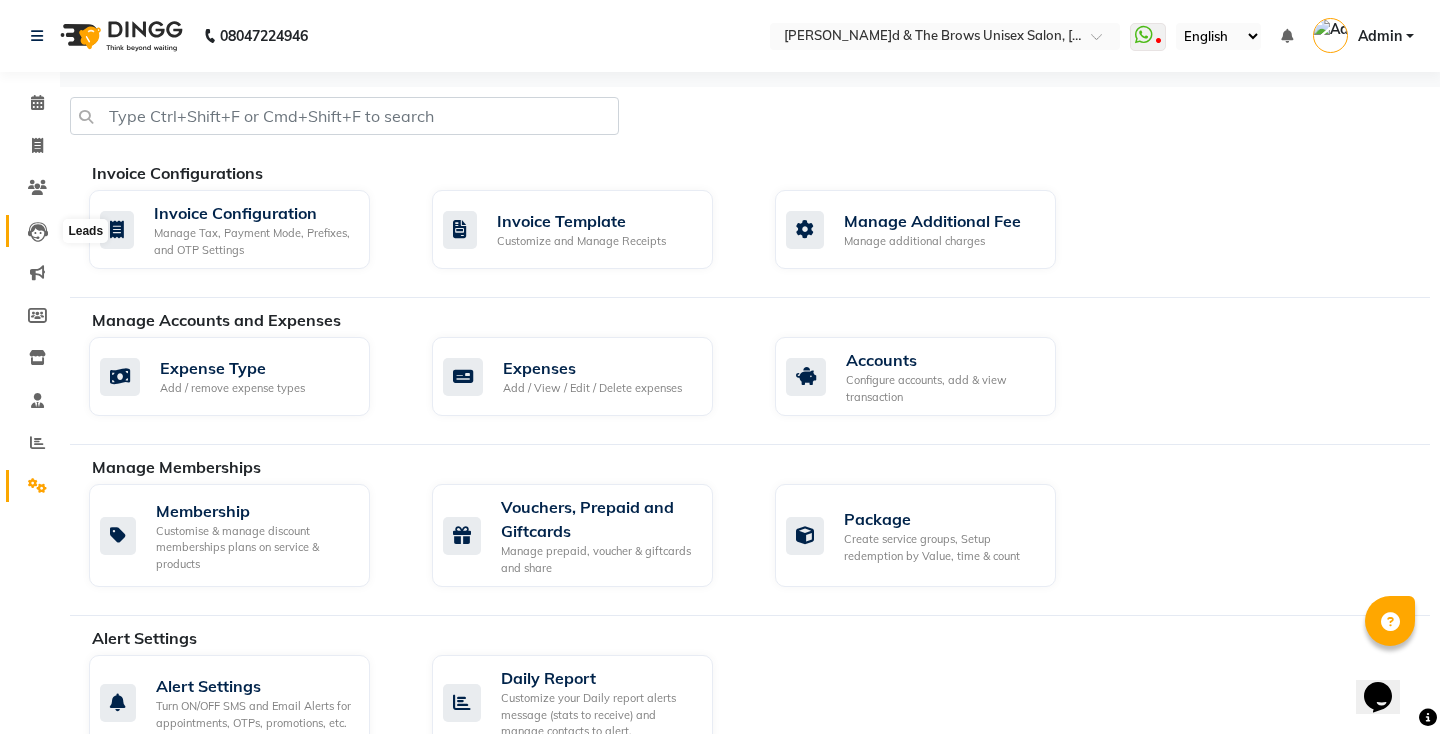 click 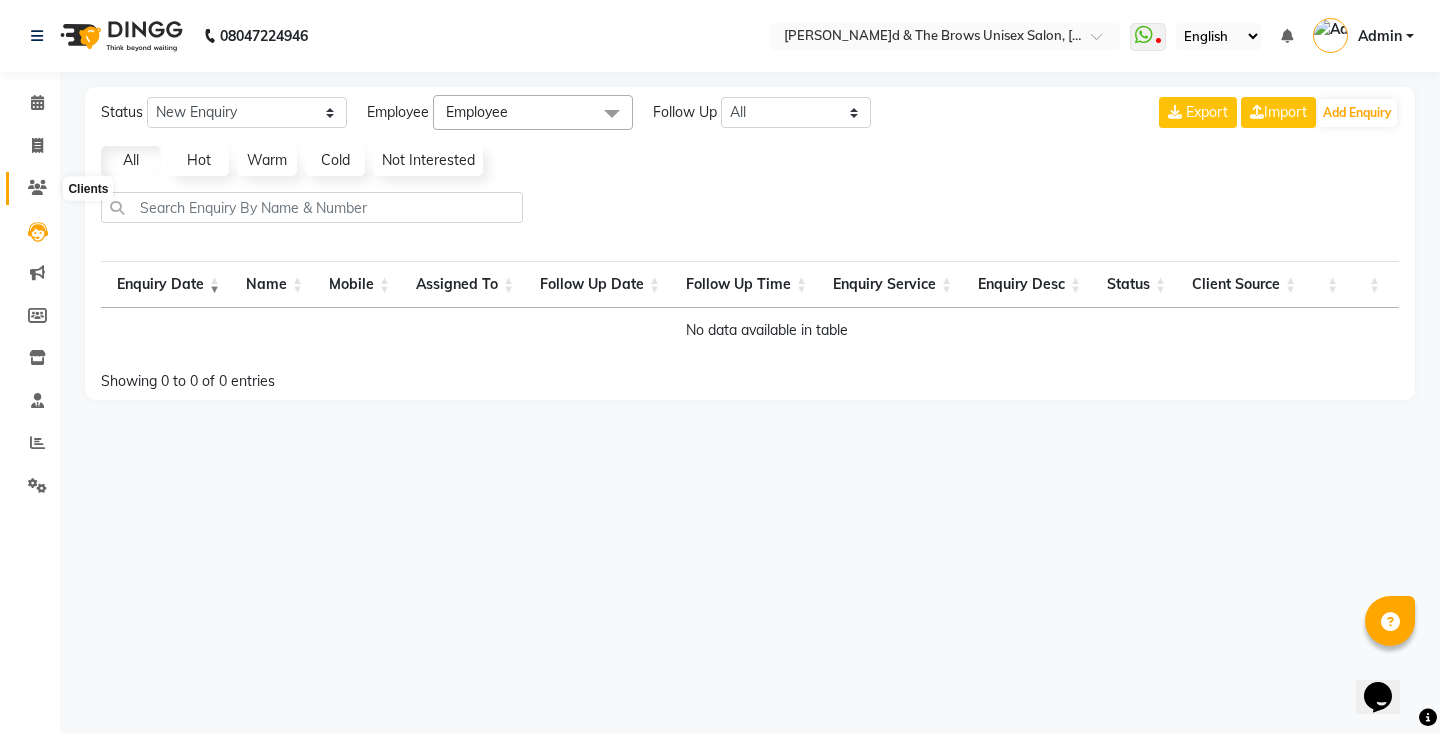 click 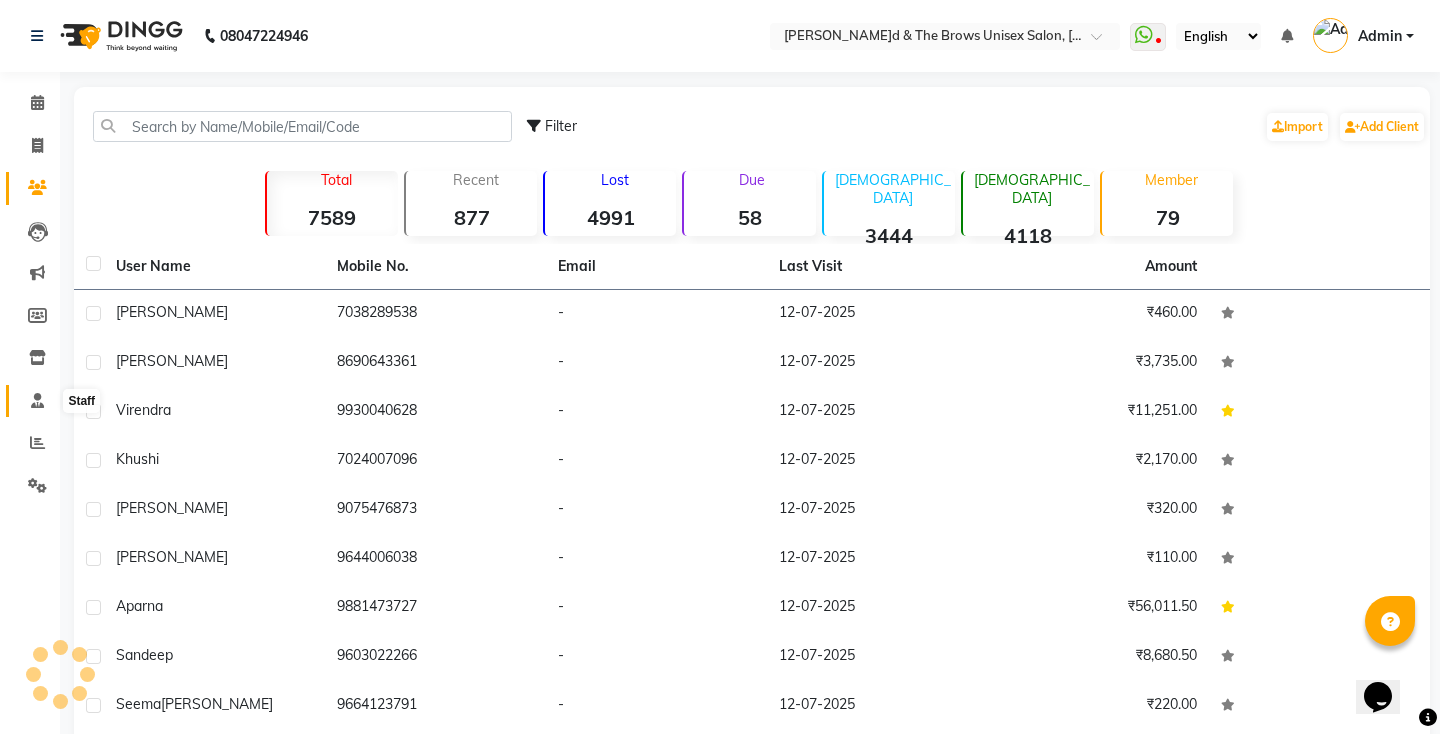 click 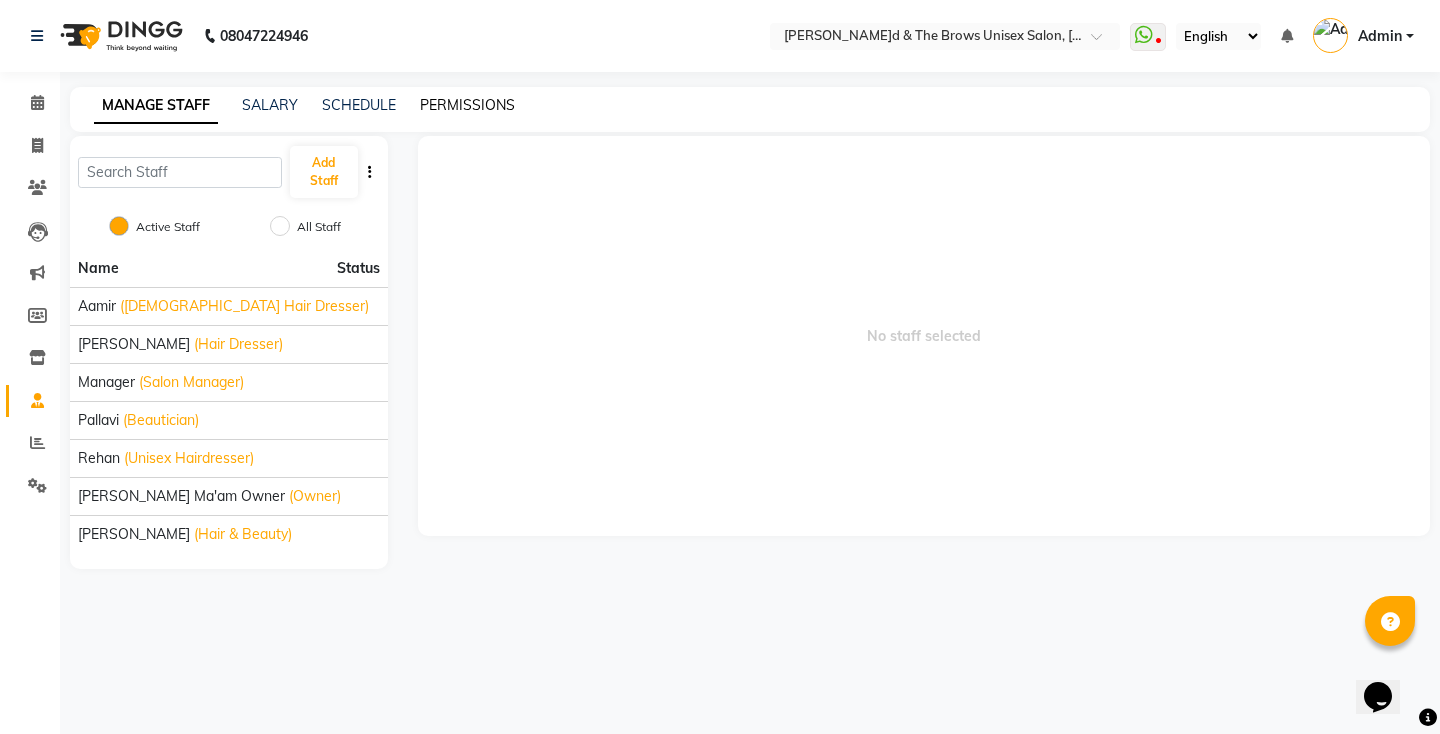 click on "PERMISSIONS" 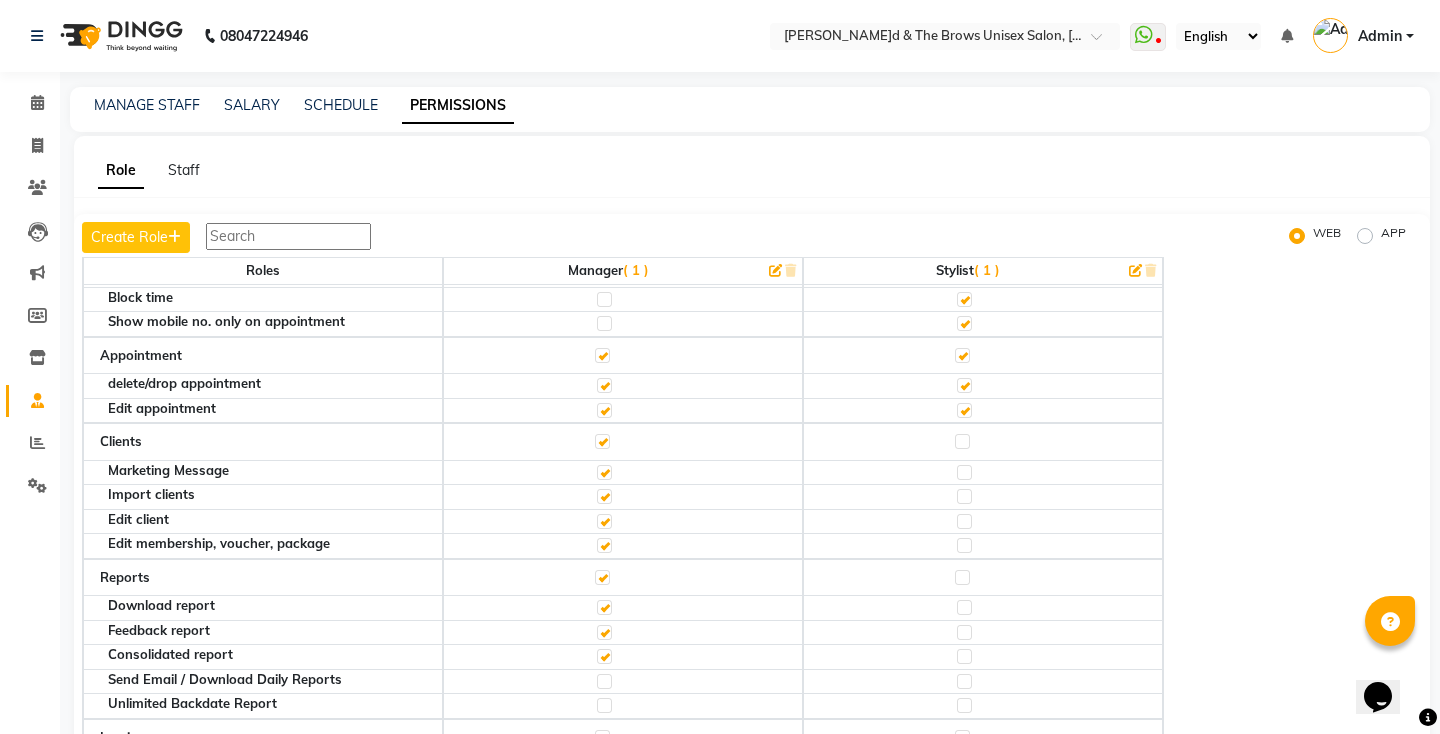 scroll, scrollTop: 123, scrollLeft: 0, axis: vertical 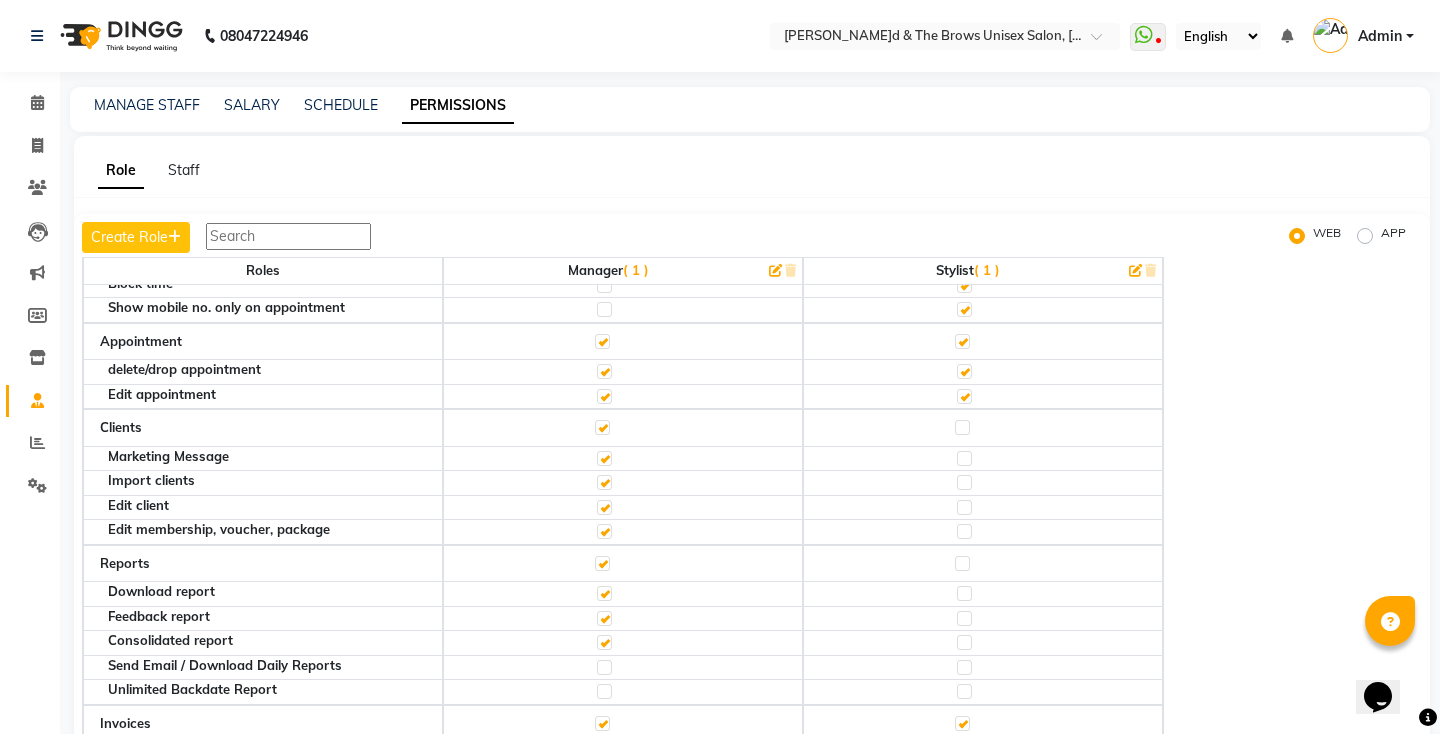 click 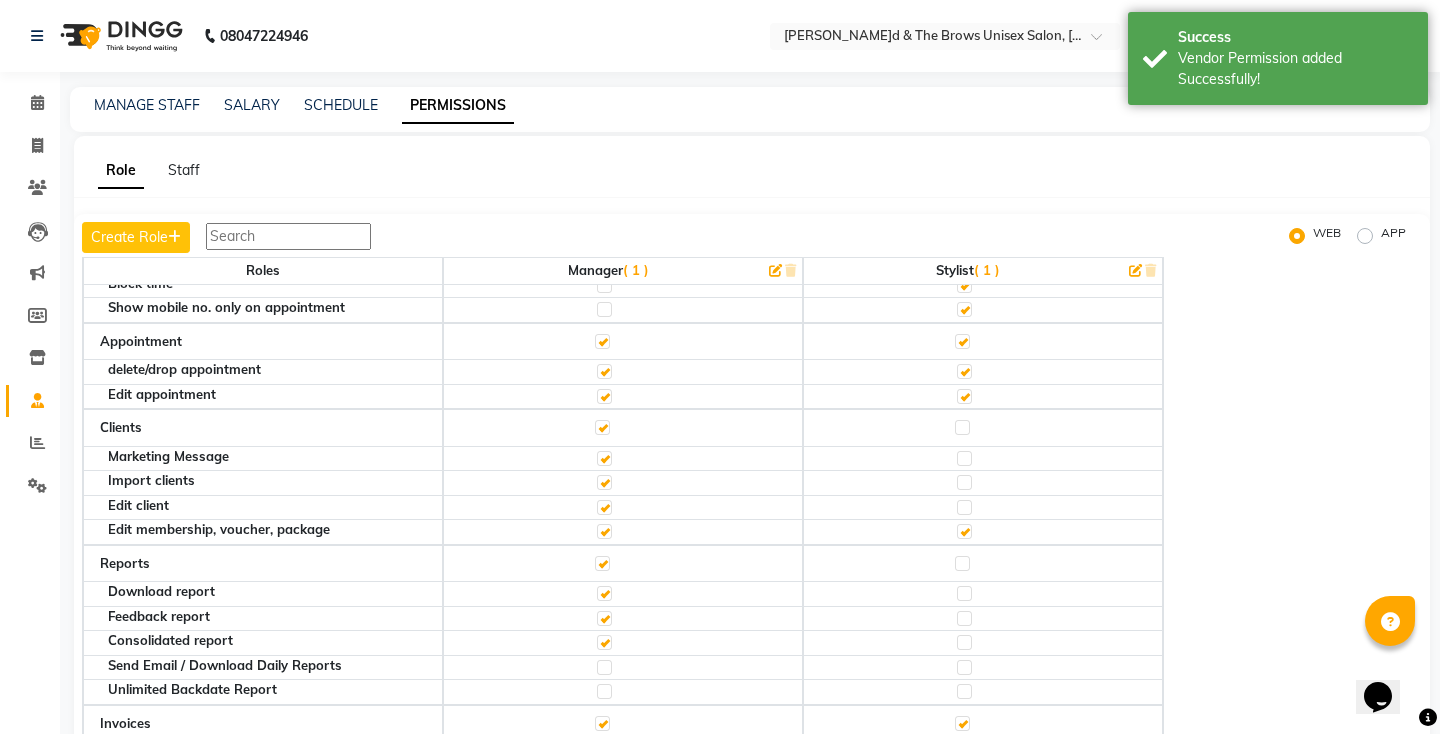 click 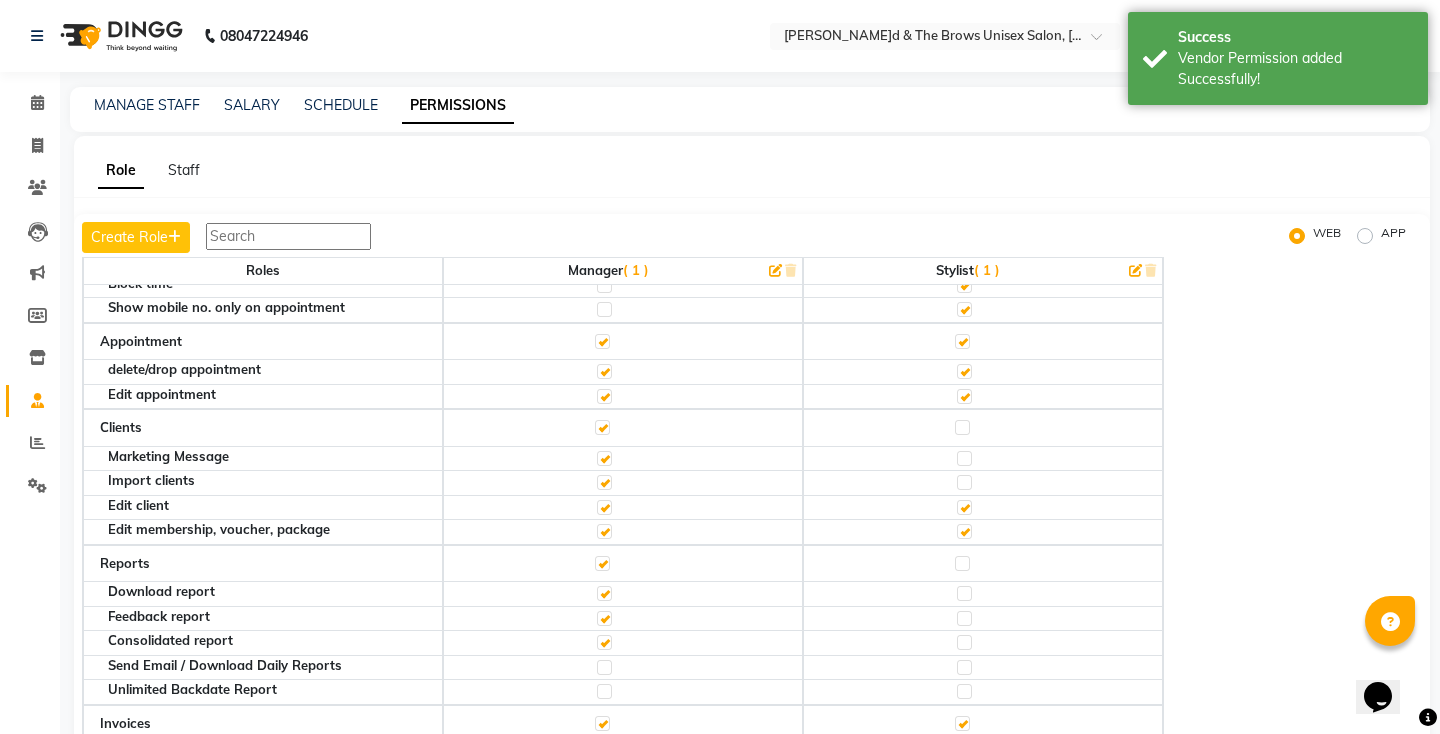 click 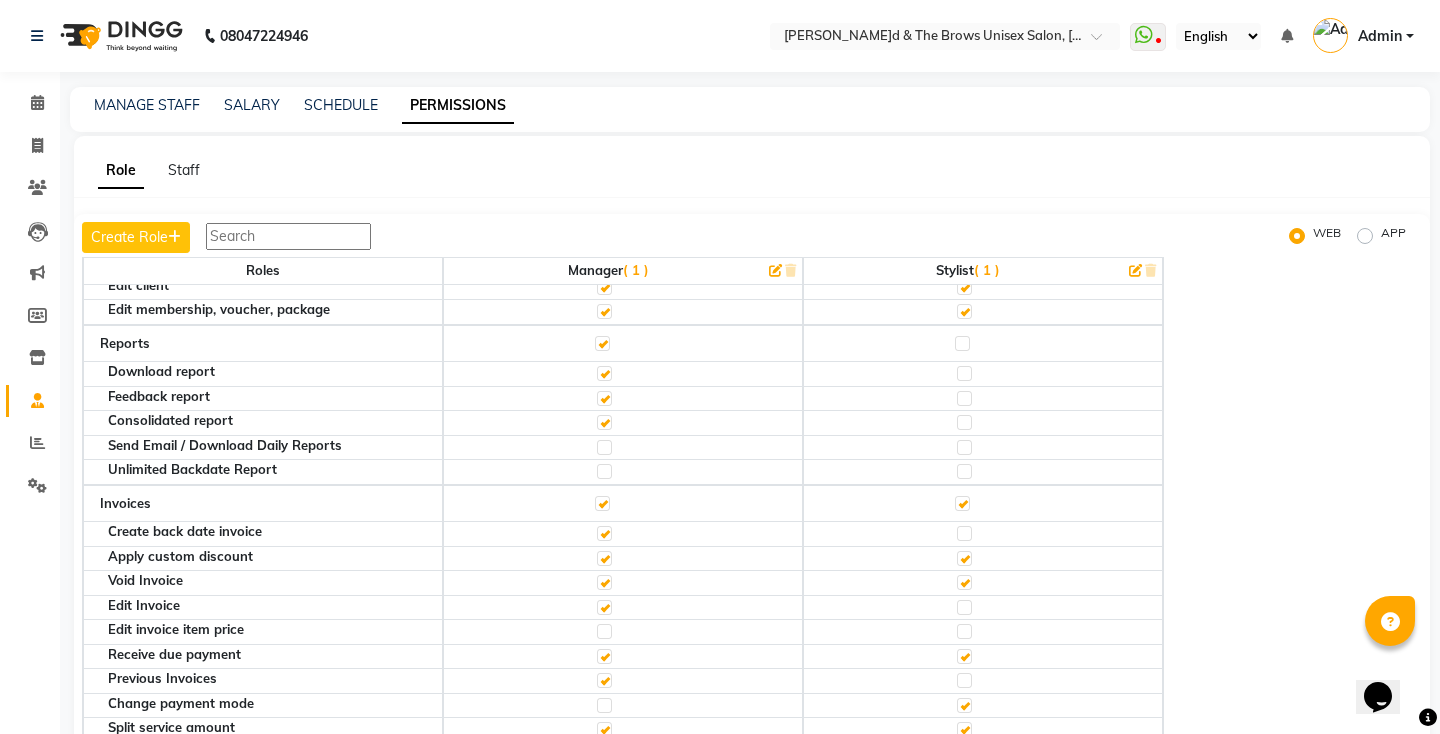 scroll, scrollTop: 346, scrollLeft: 0, axis: vertical 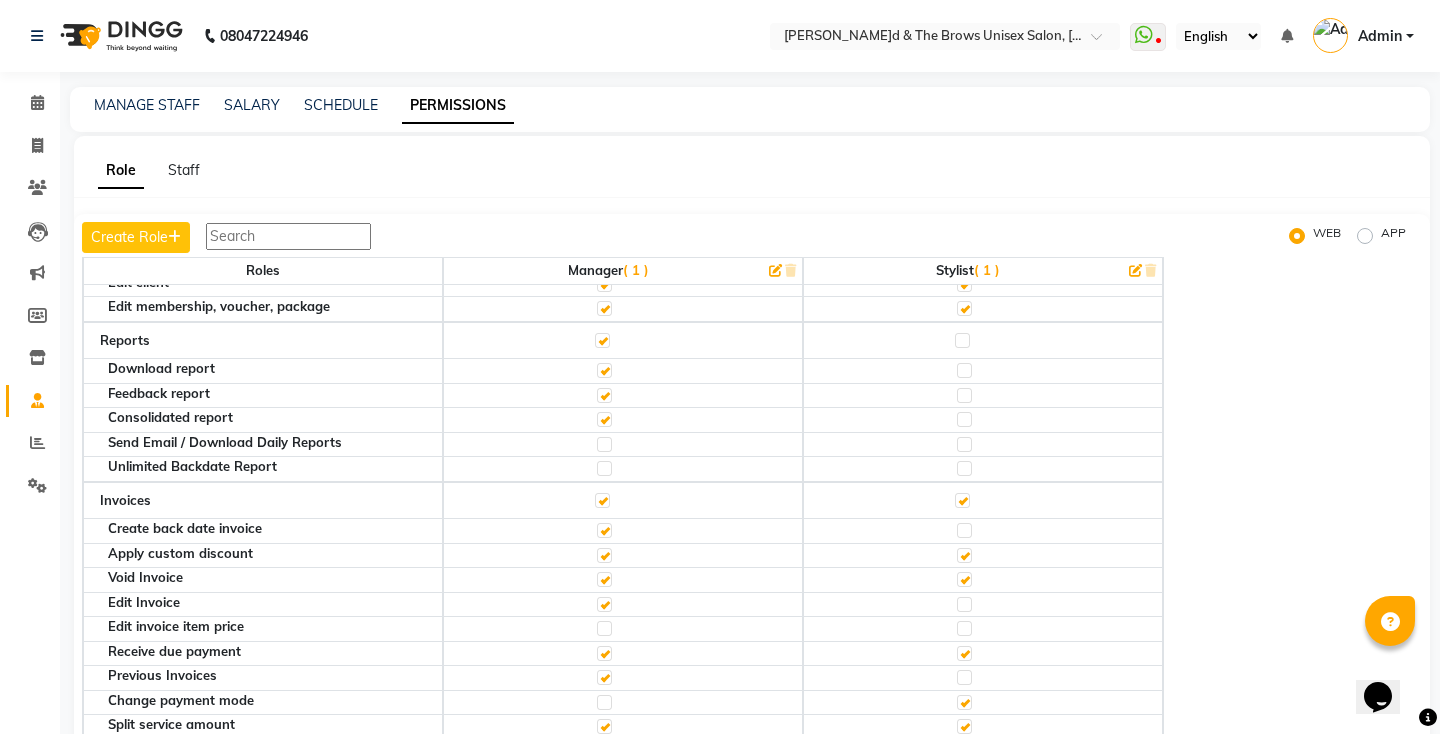 click 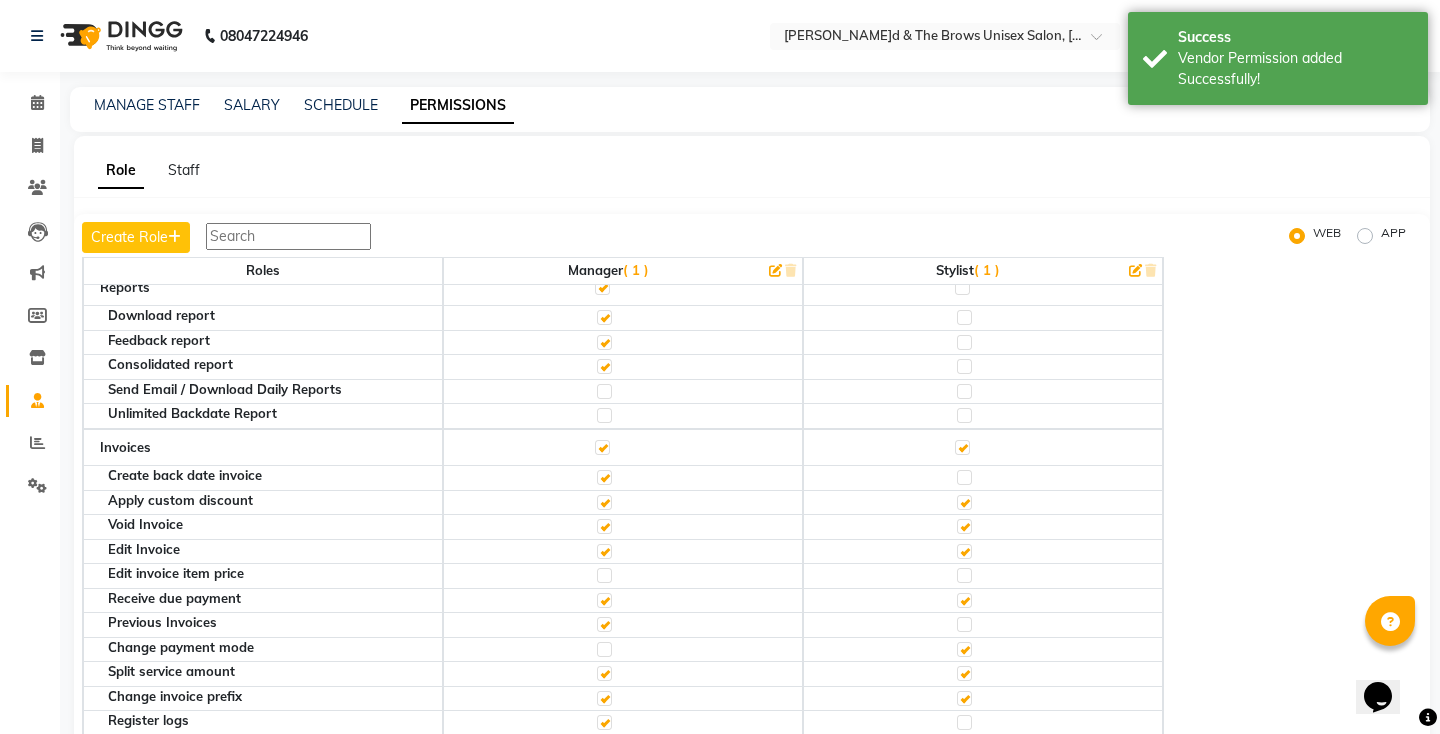 scroll, scrollTop: 409, scrollLeft: 0, axis: vertical 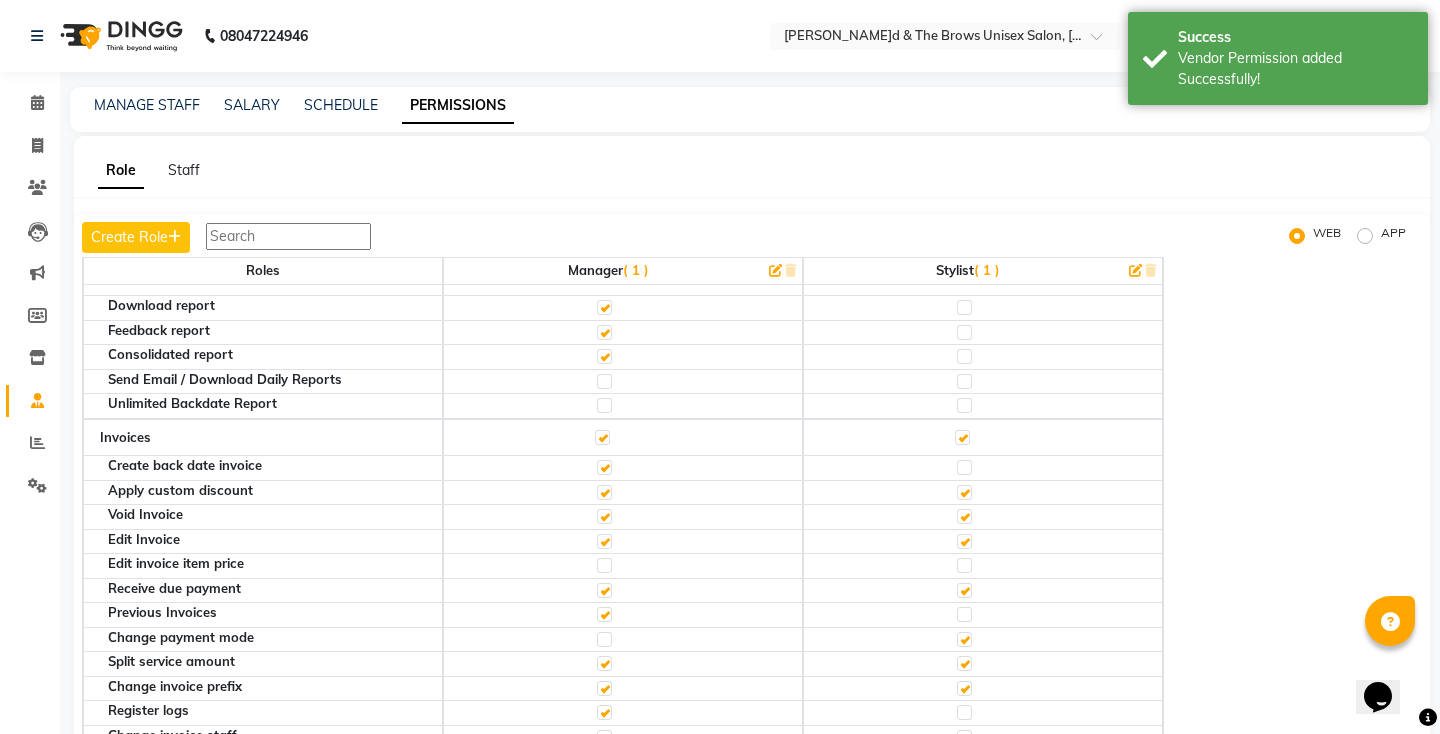 click 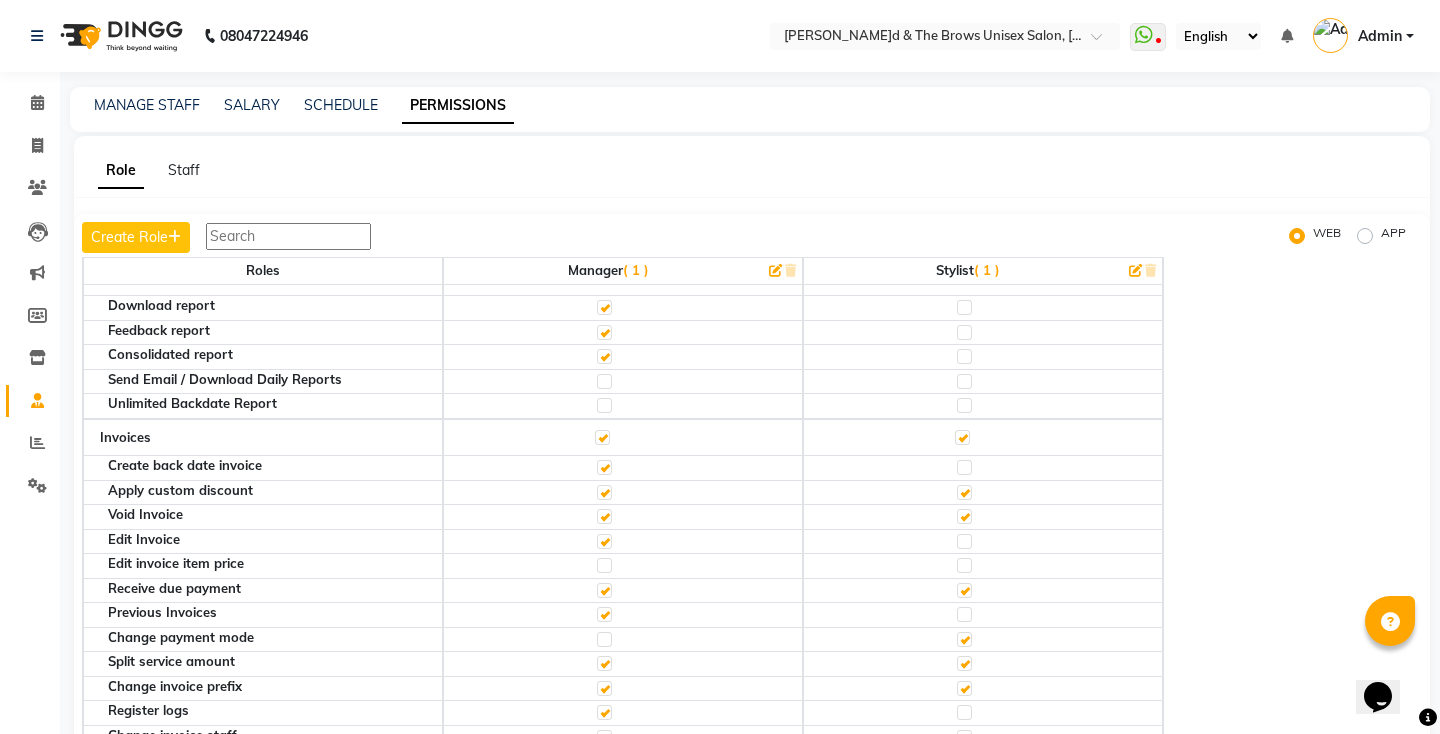 click 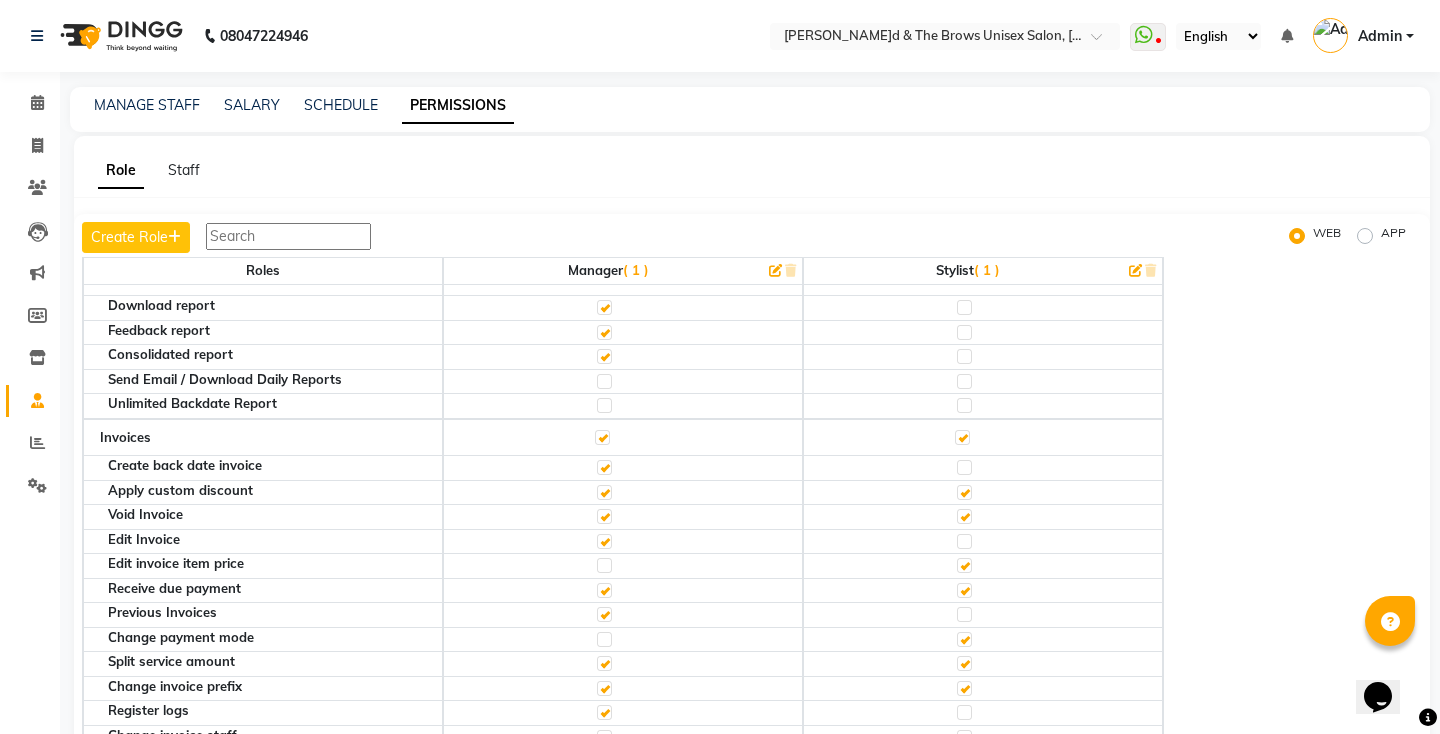 click 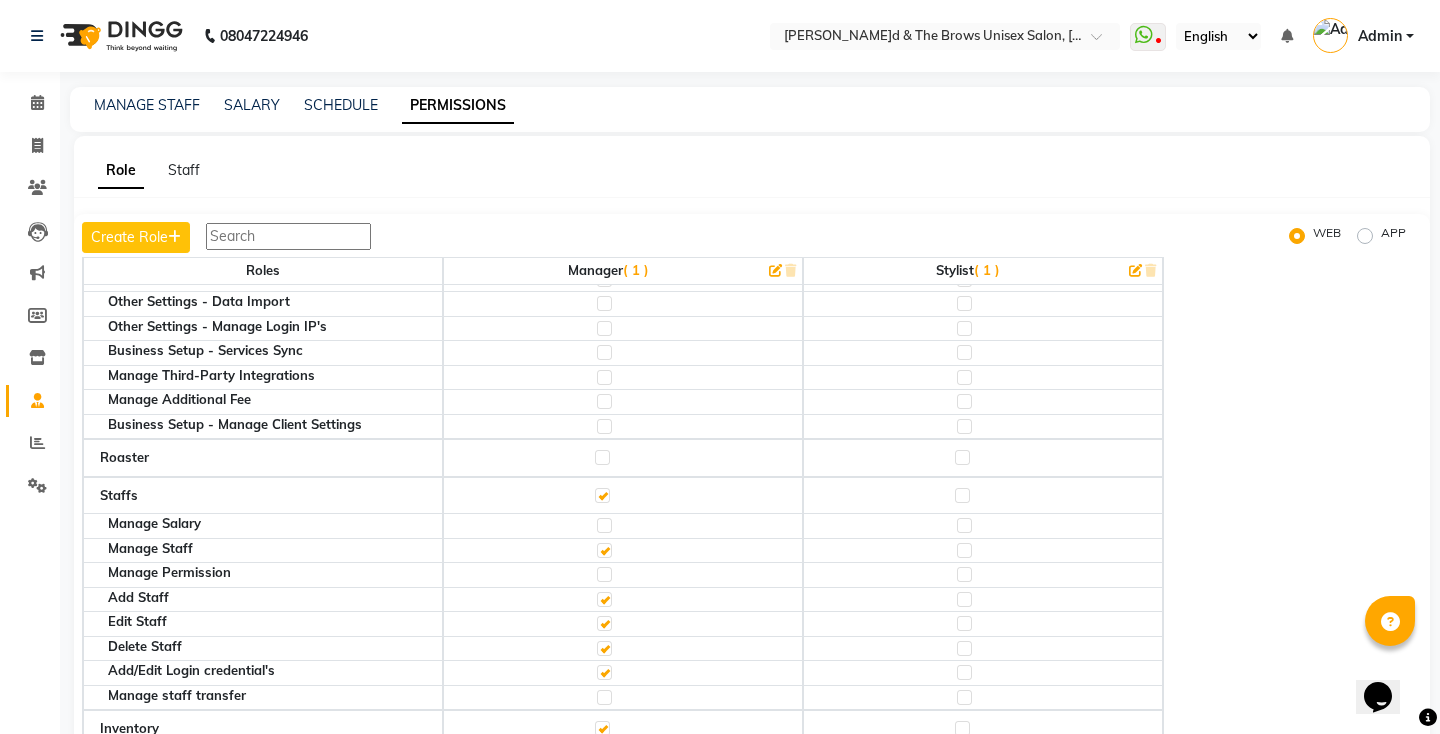 scroll, scrollTop: 1723, scrollLeft: 0, axis: vertical 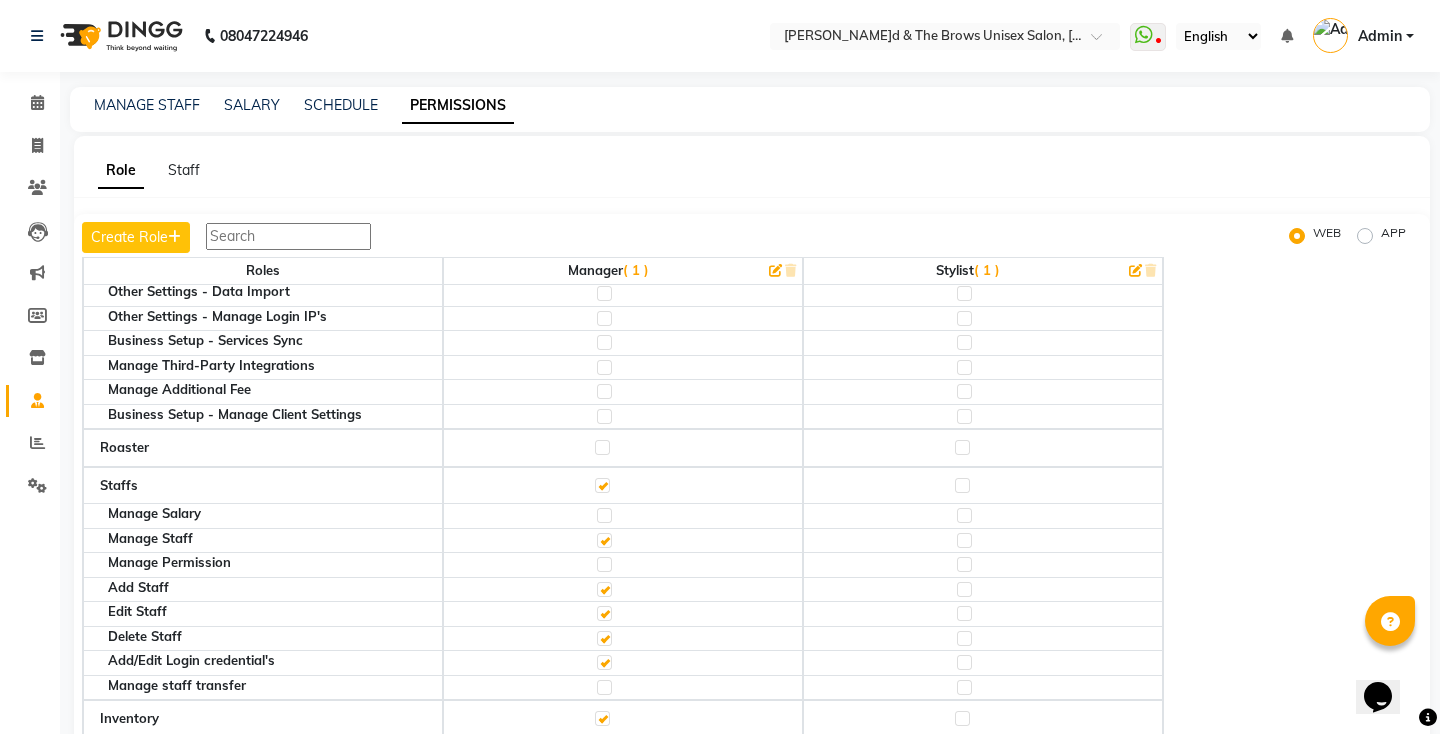 click 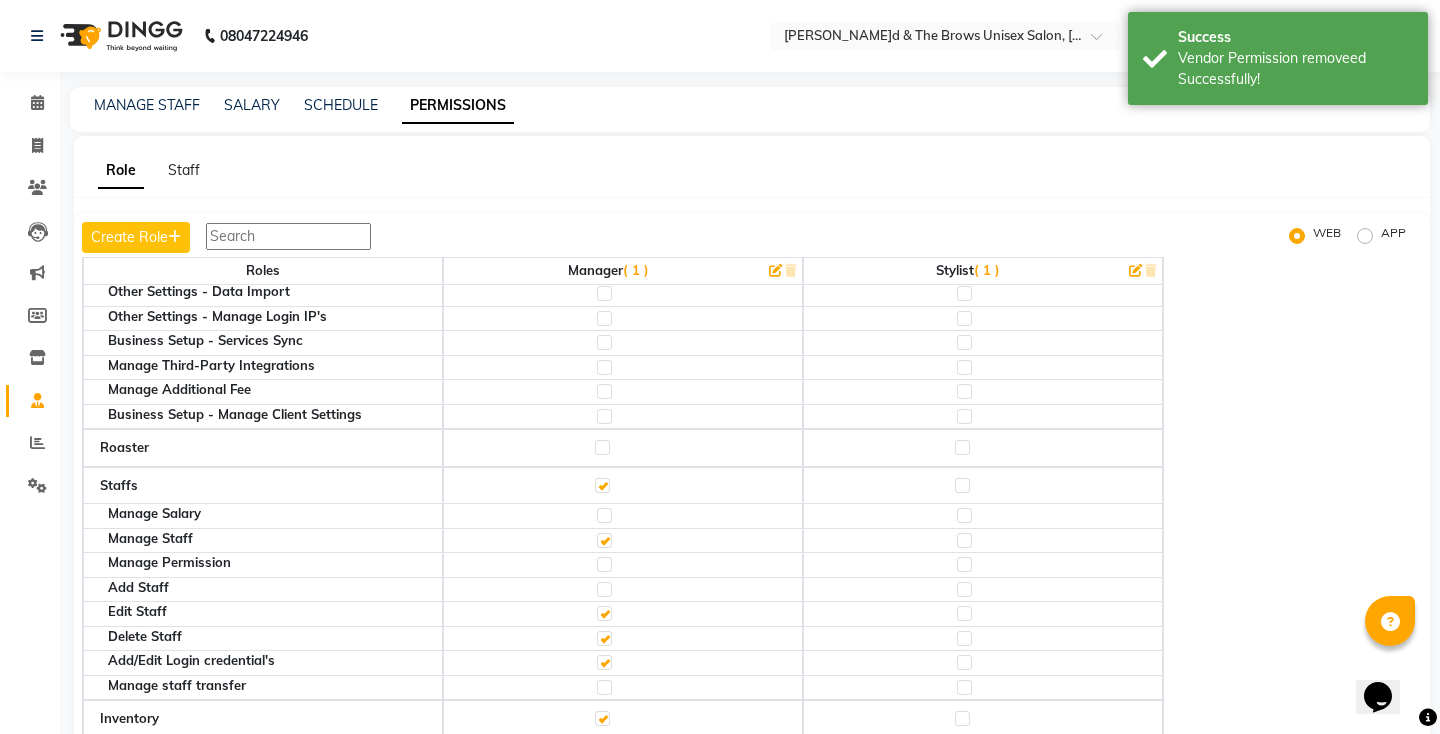 click 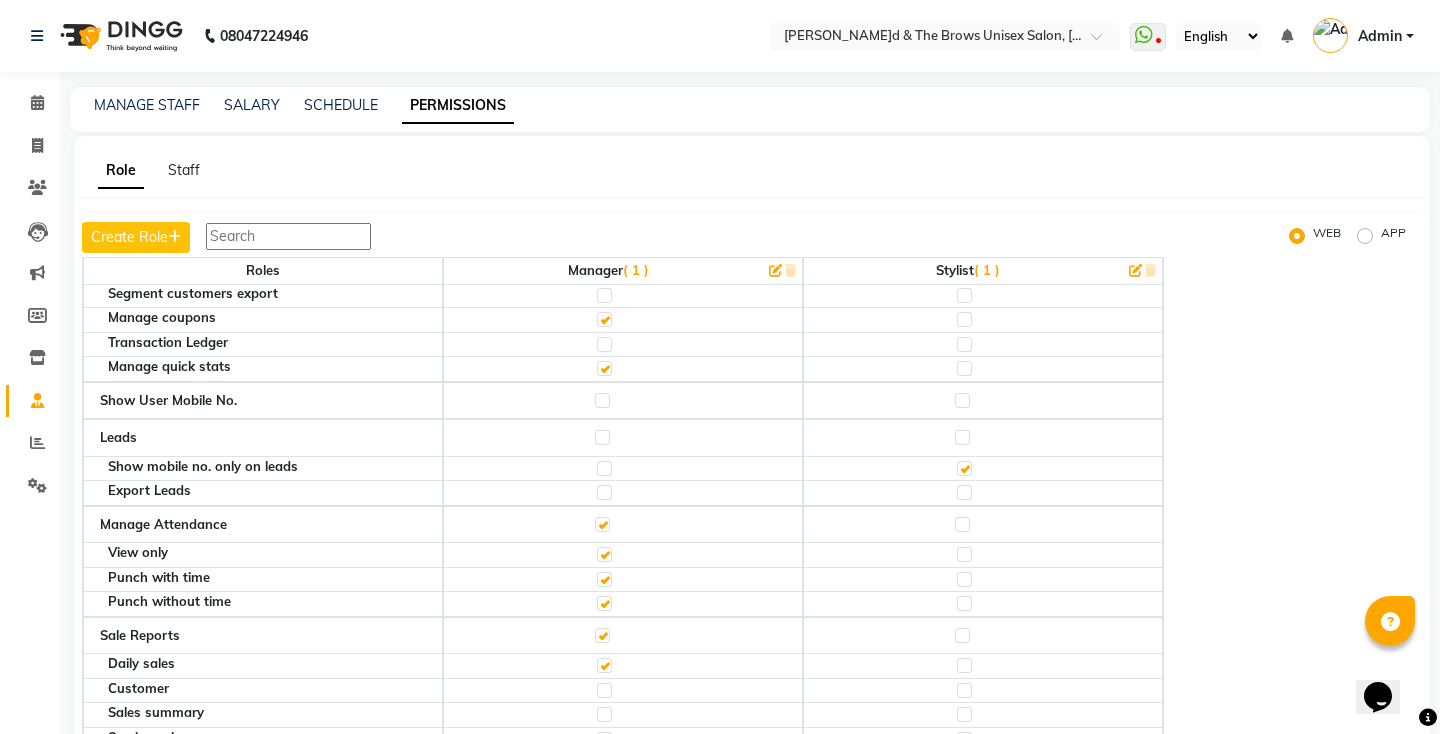 scroll, scrollTop: 3053, scrollLeft: 0, axis: vertical 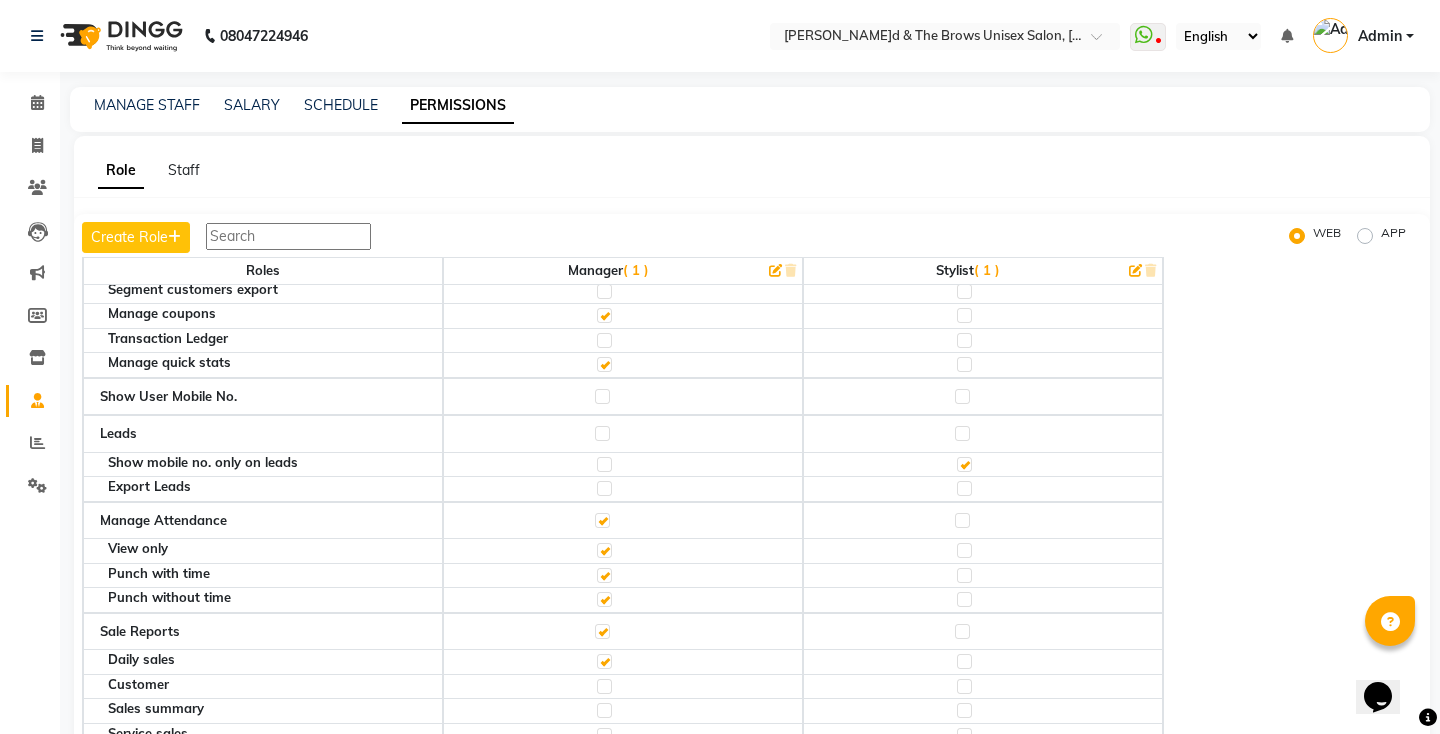 click 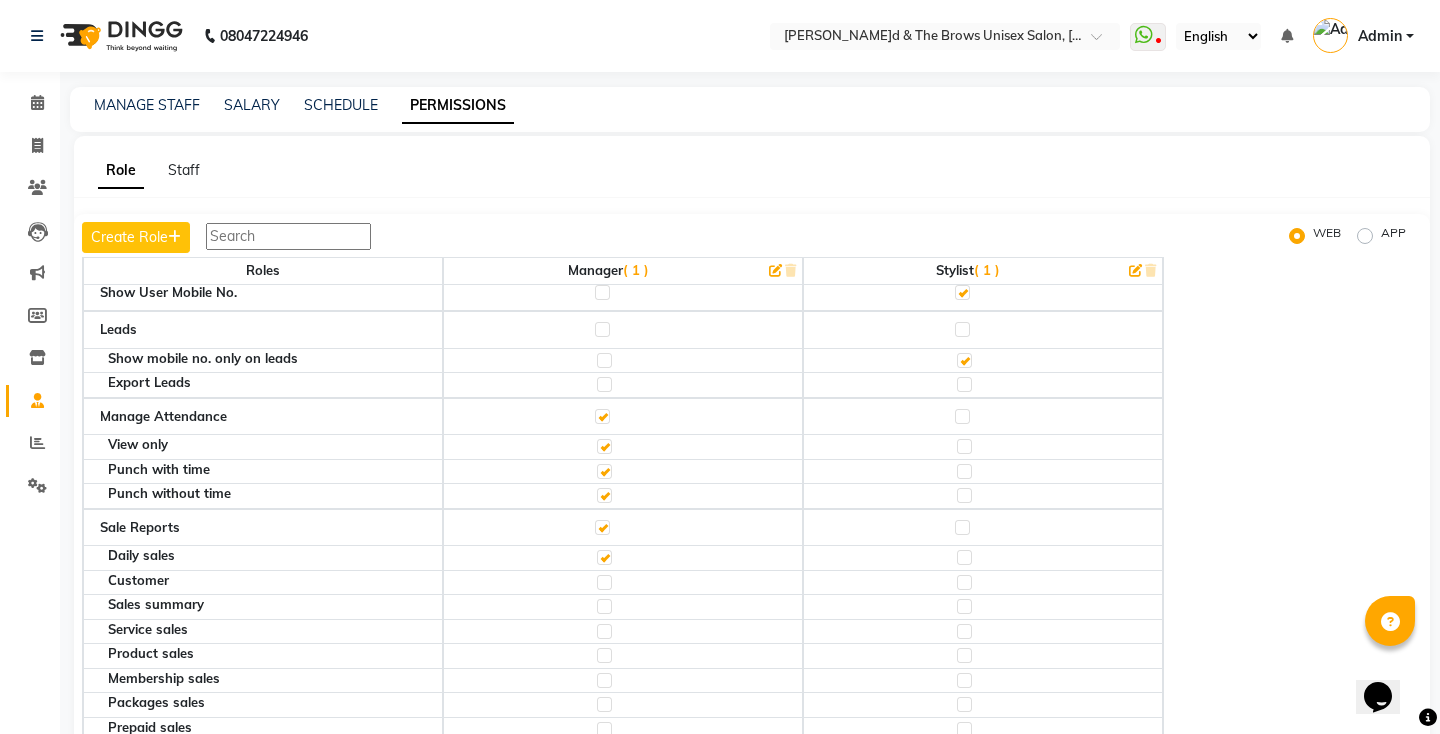scroll, scrollTop: 3162, scrollLeft: 0, axis: vertical 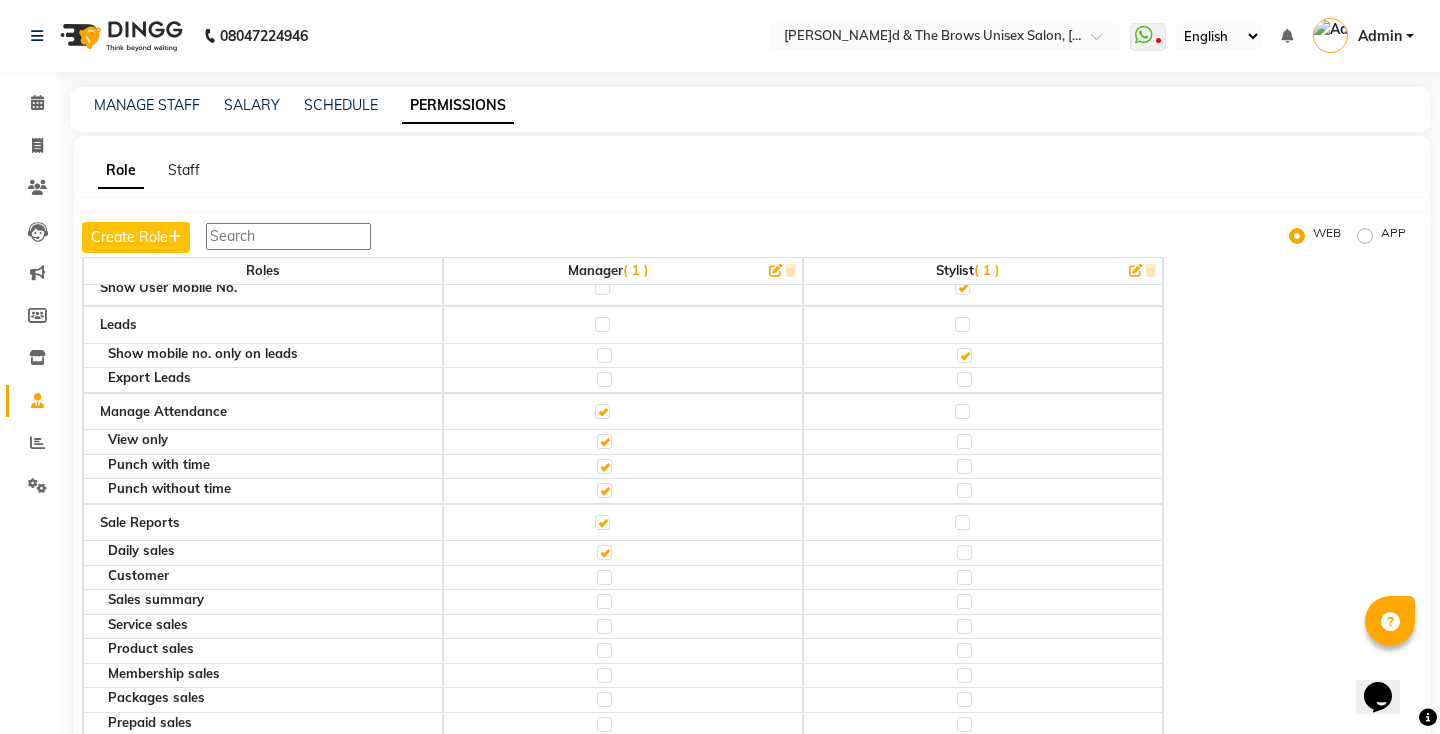 click 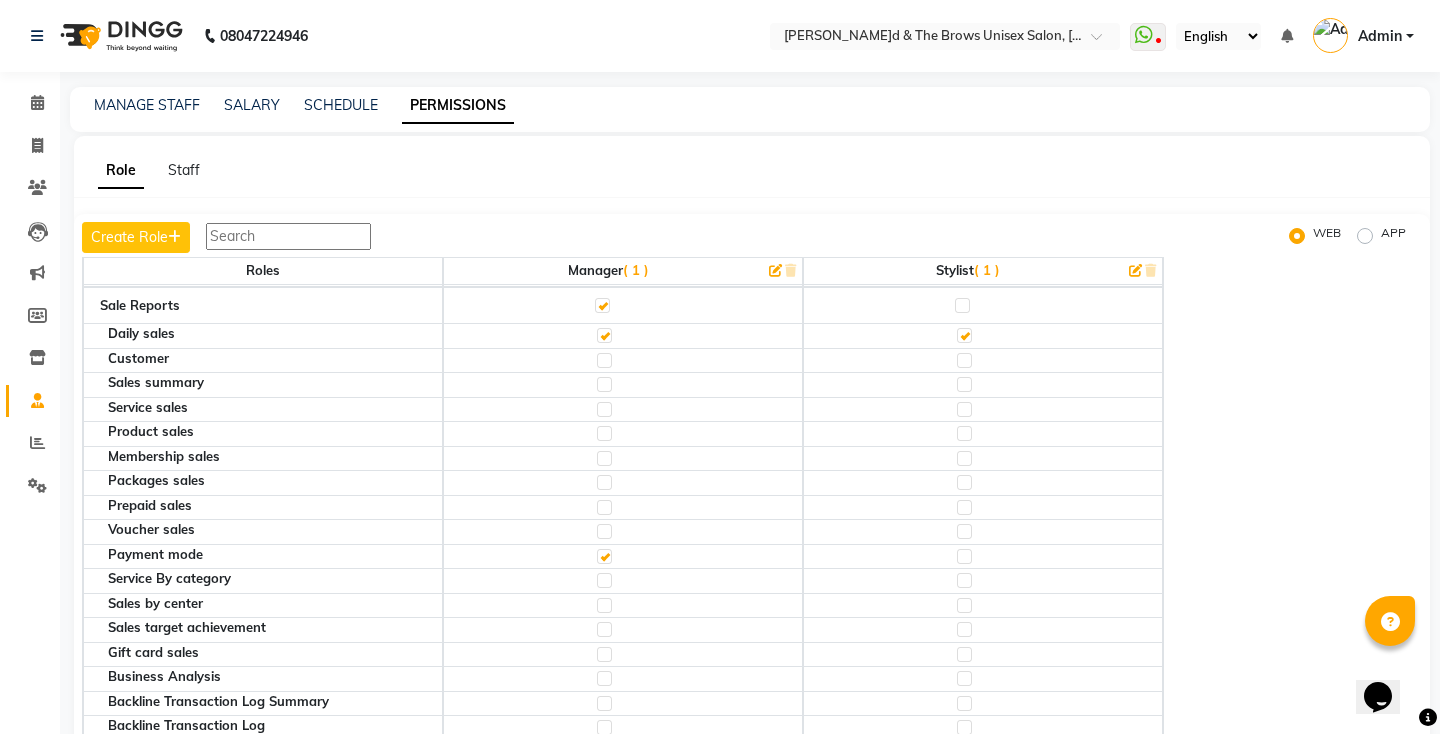 scroll, scrollTop: 3381, scrollLeft: 0, axis: vertical 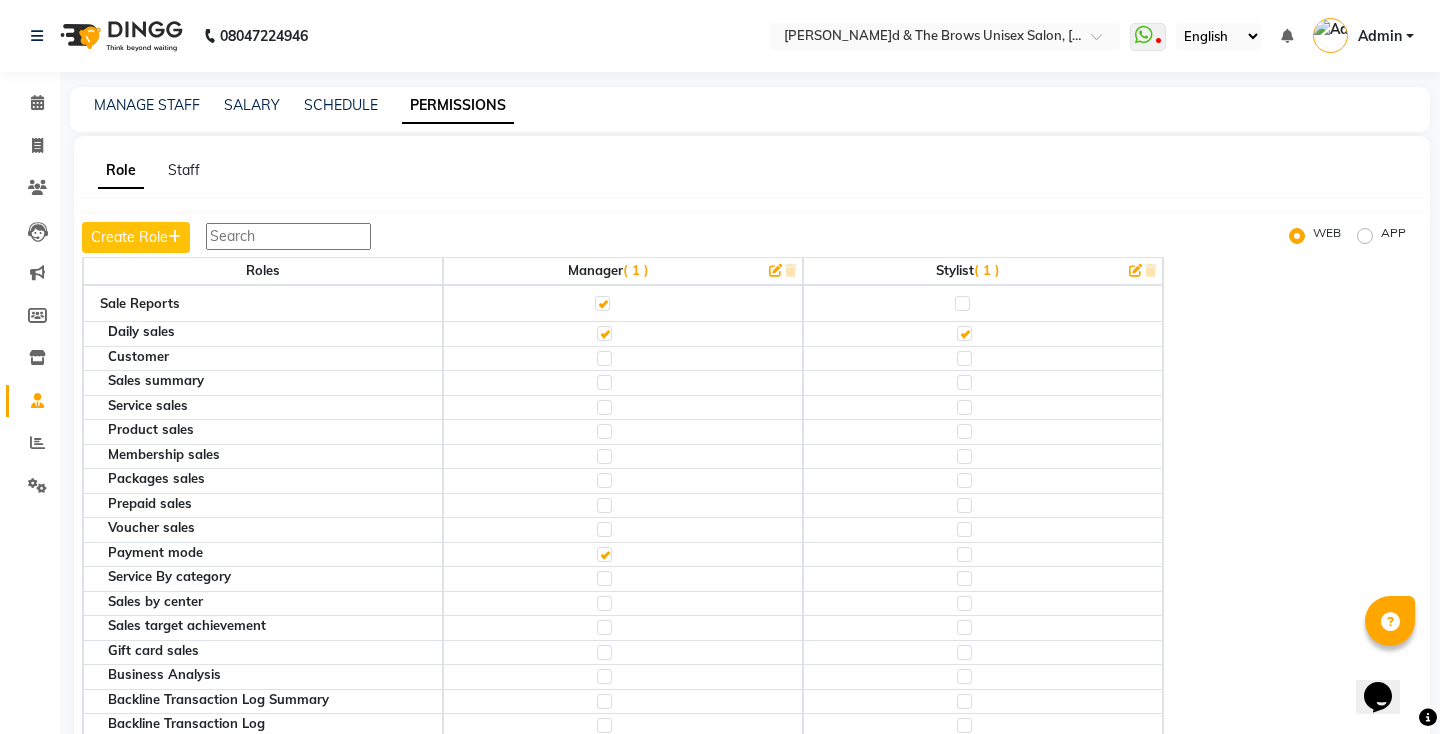click 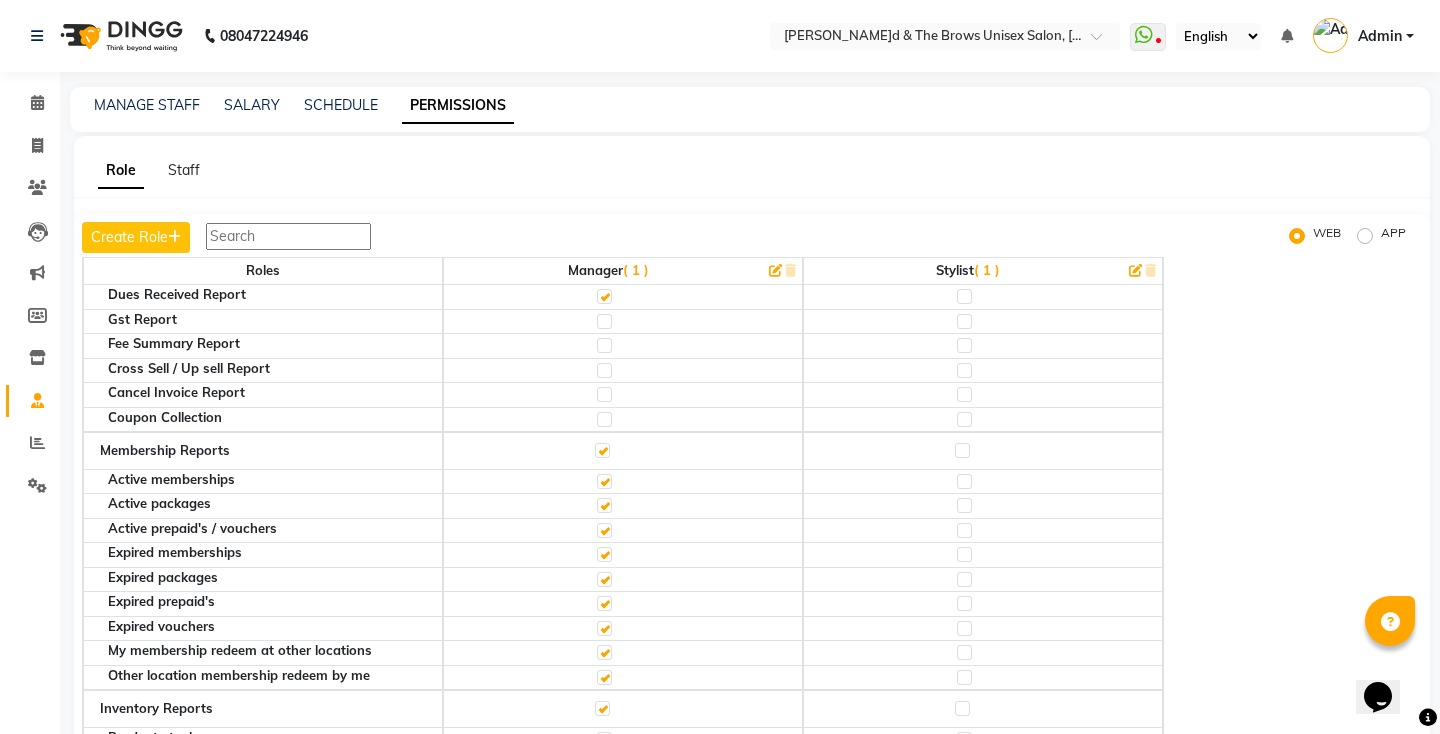 scroll, scrollTop: 4719, scrollLeft: 0, axis: vertical 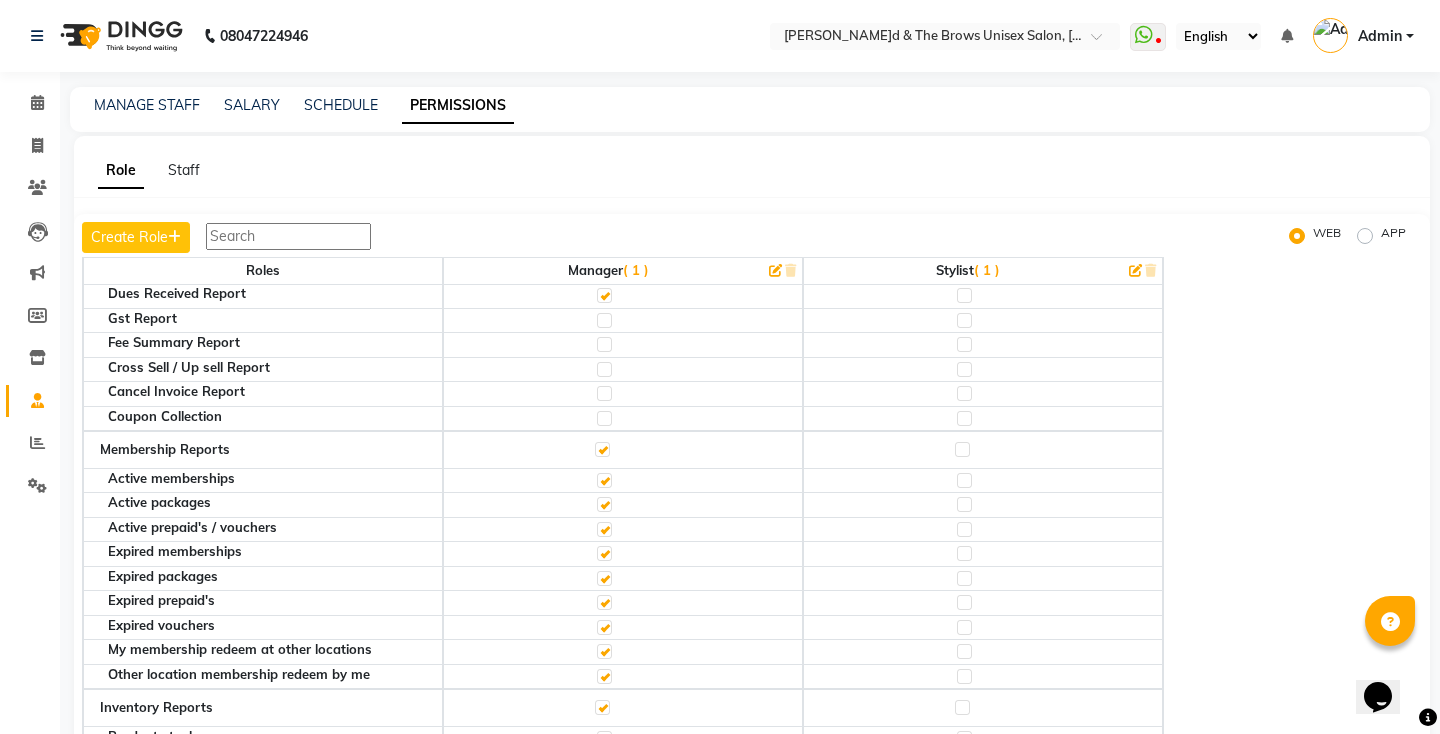 click 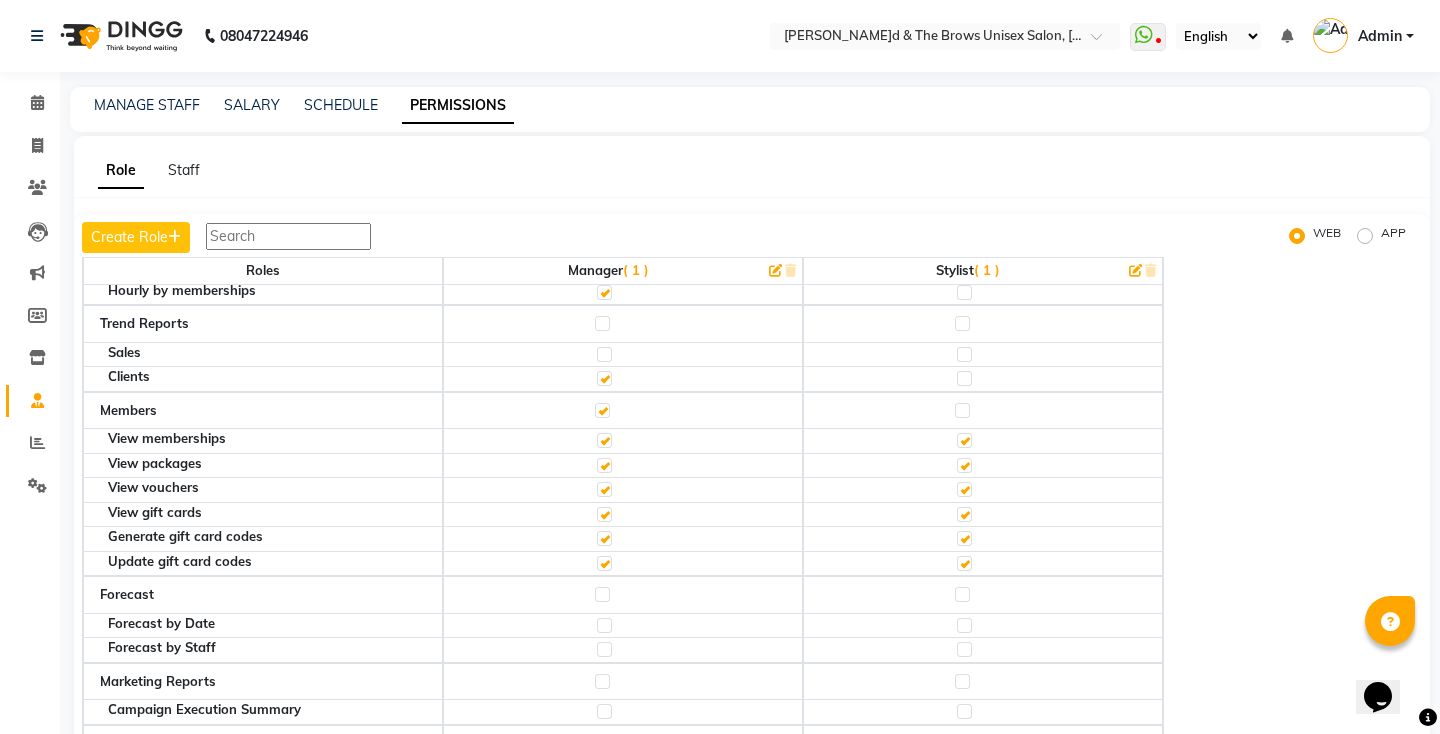 scroll, scrollTop: 6311, scrollLeft: 0, axis: vertical 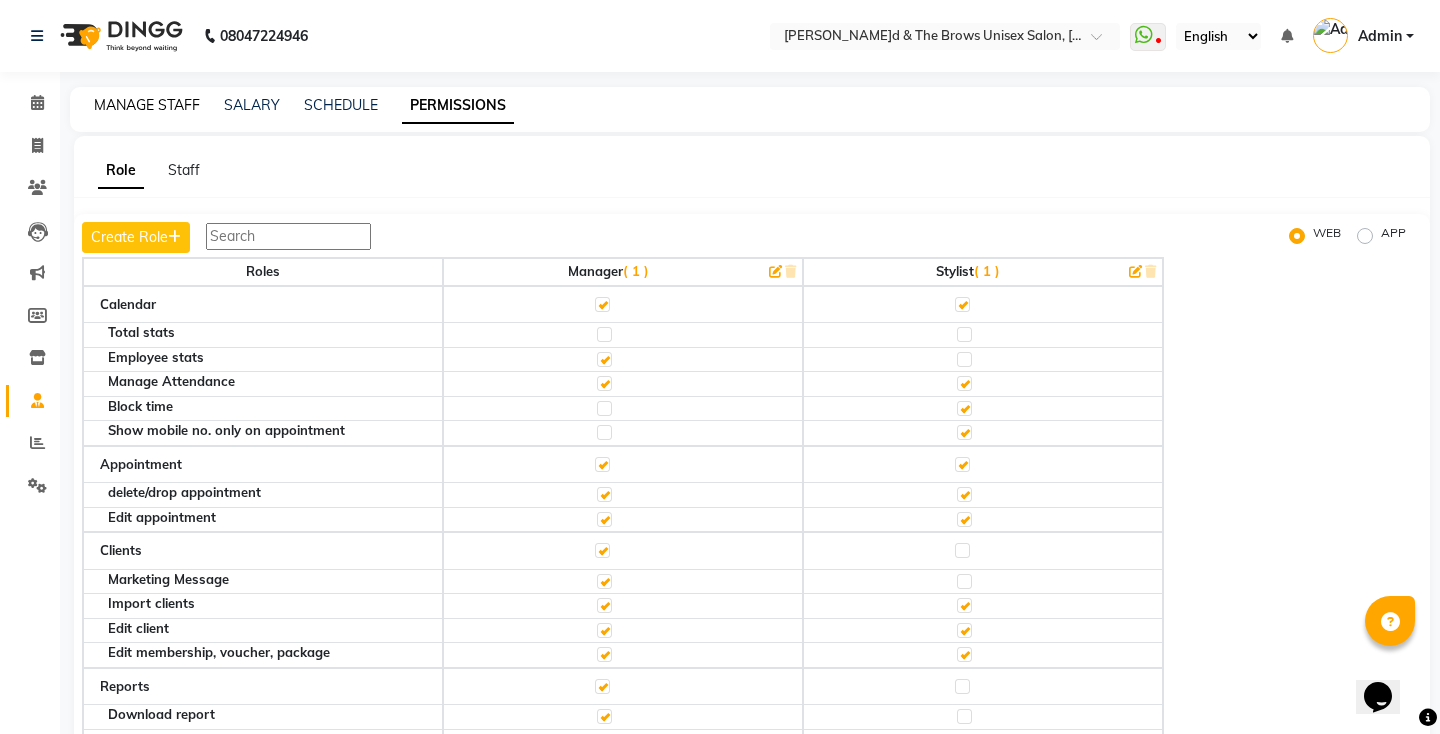 click on "MANAGE STAFF" 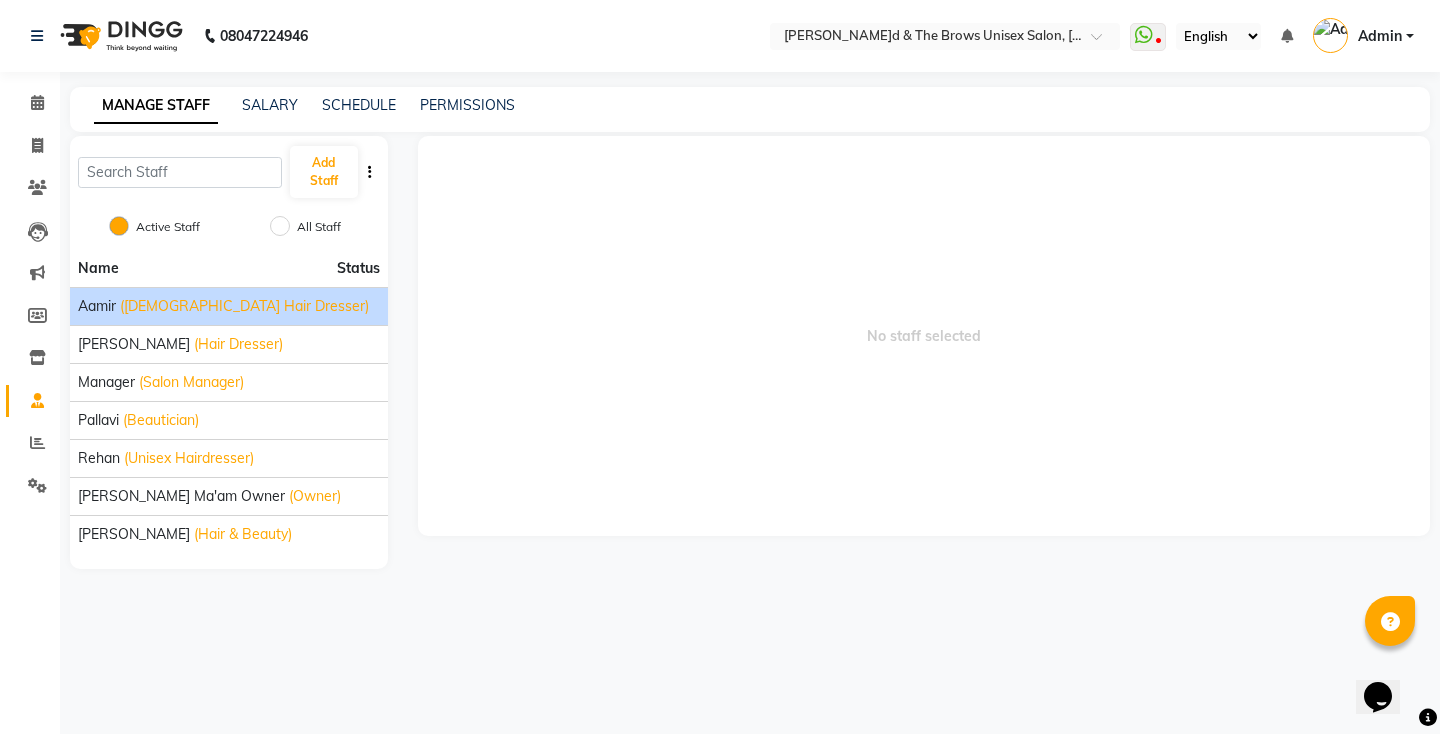click on "Aamir" 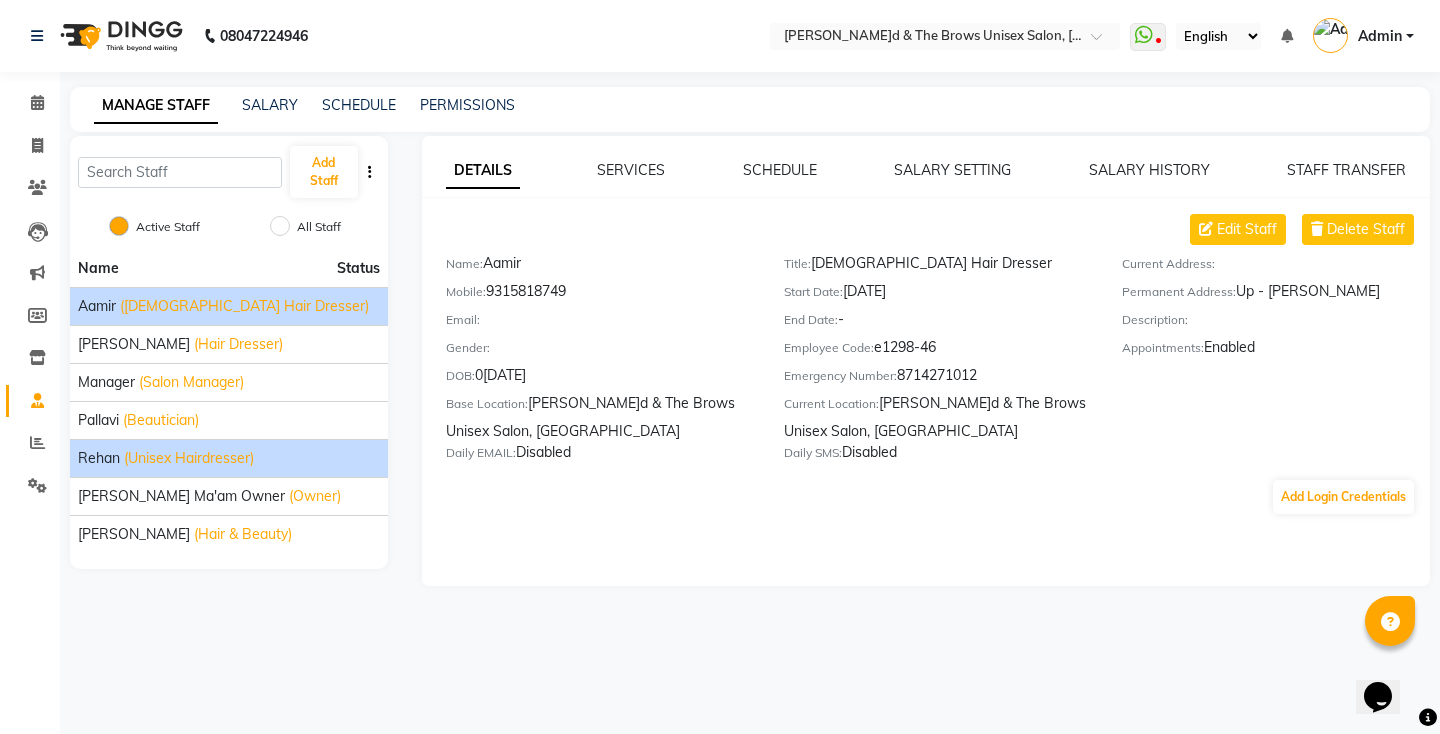 click on "Rehan" 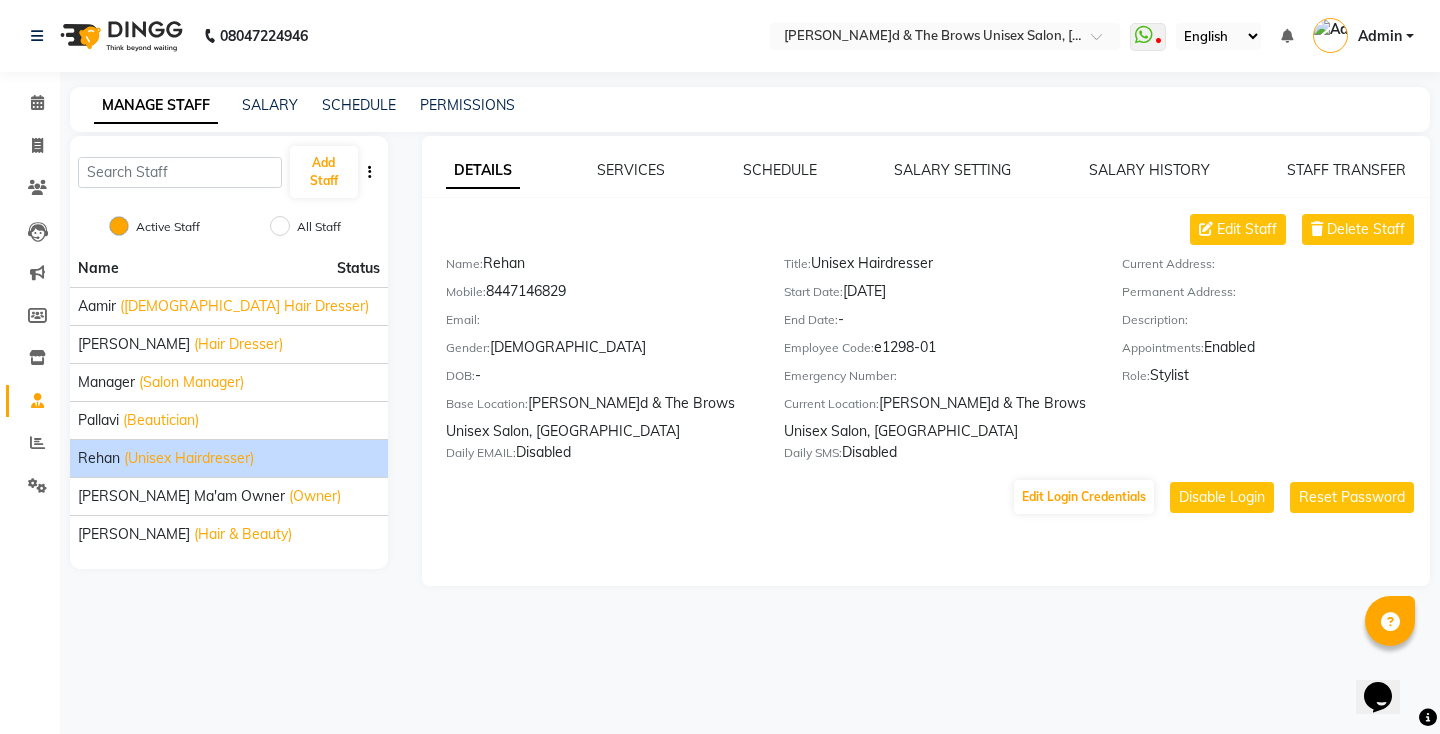 click on "Mobile:   [PHONE_NUMBER]" 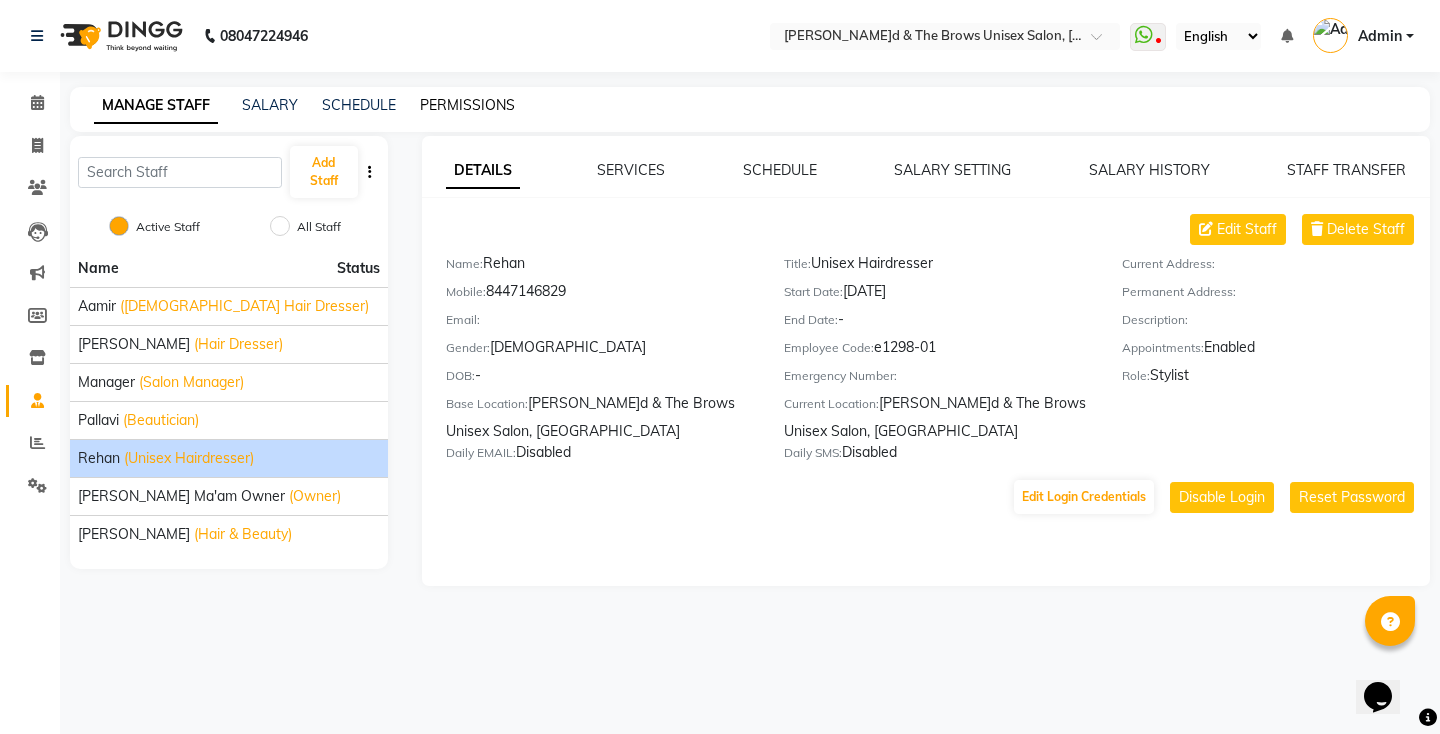click on "PERMISSIONS" 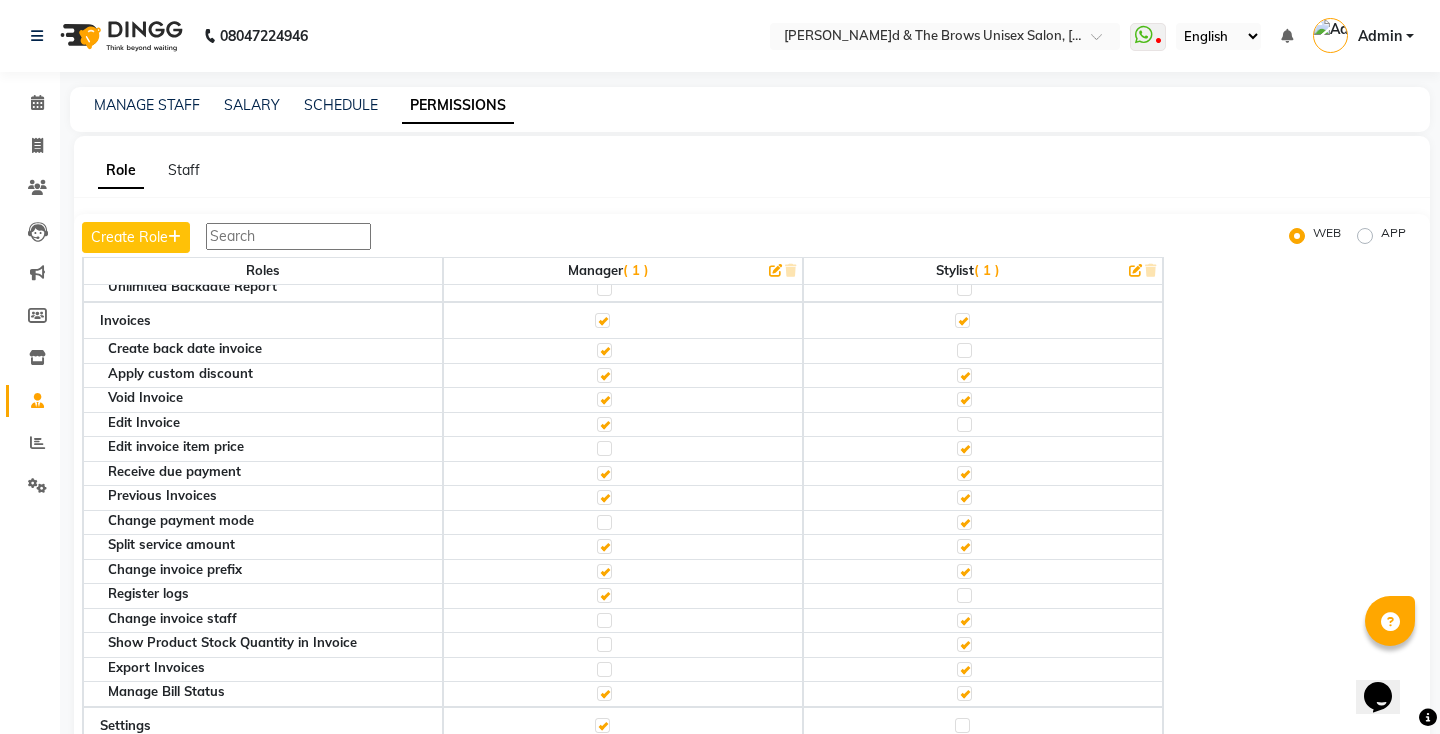 scroll, scrollTop: 525, scrollLeft: 0, axis: vertical 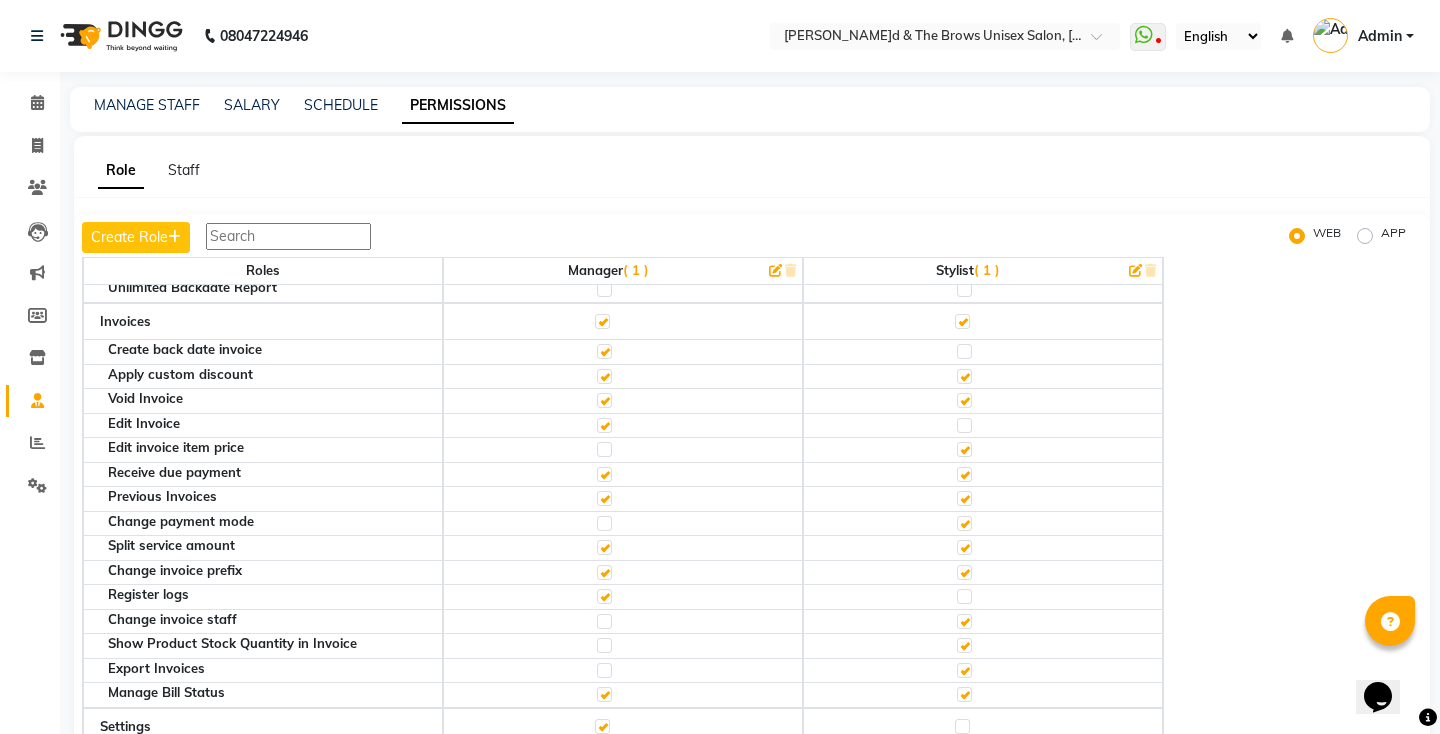 click 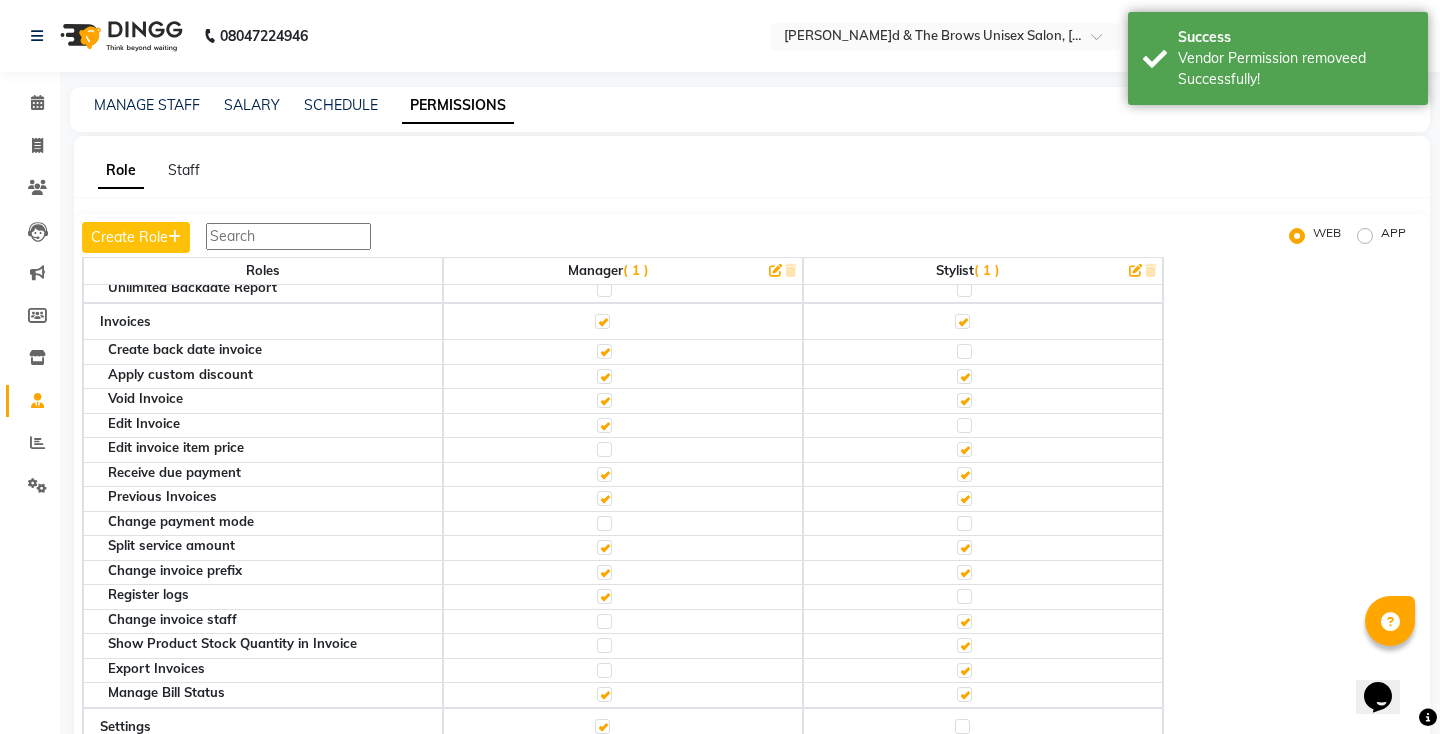 click 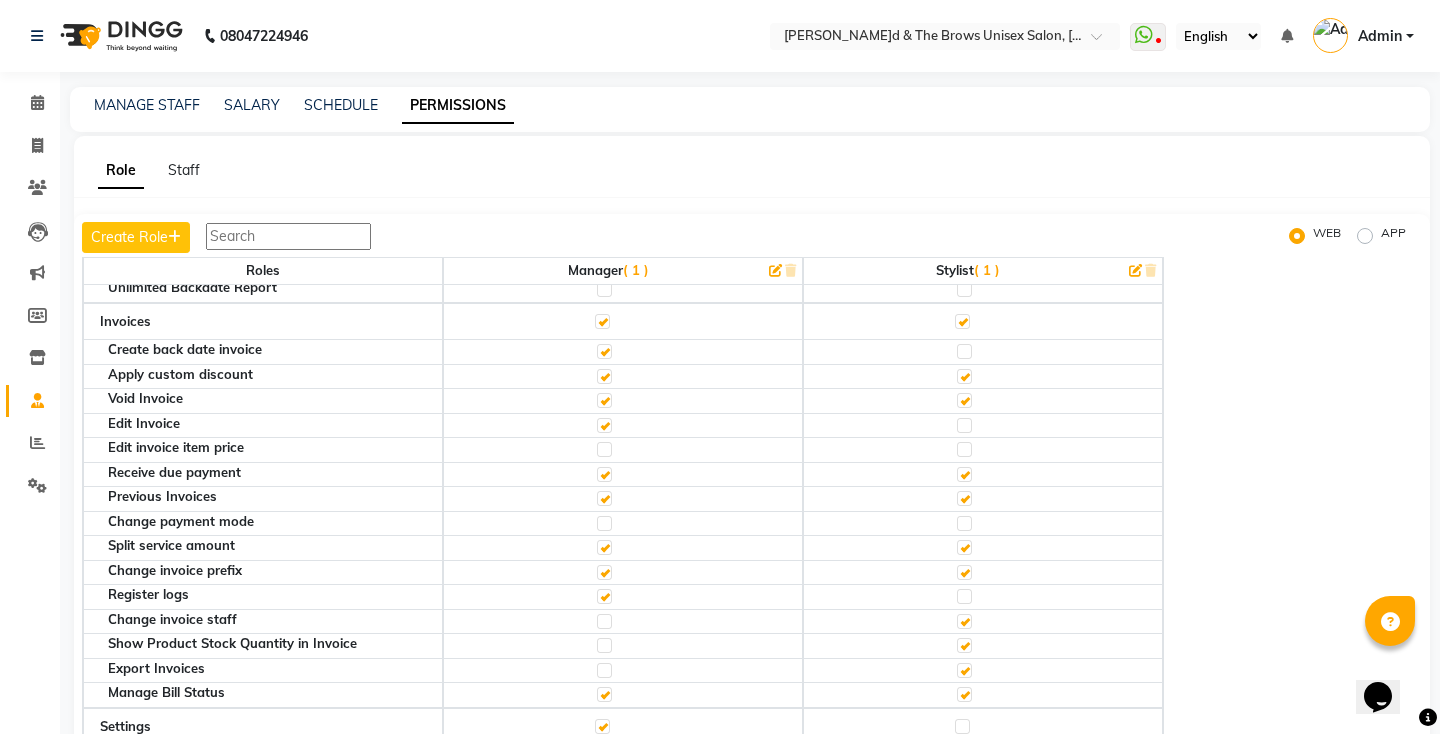 click 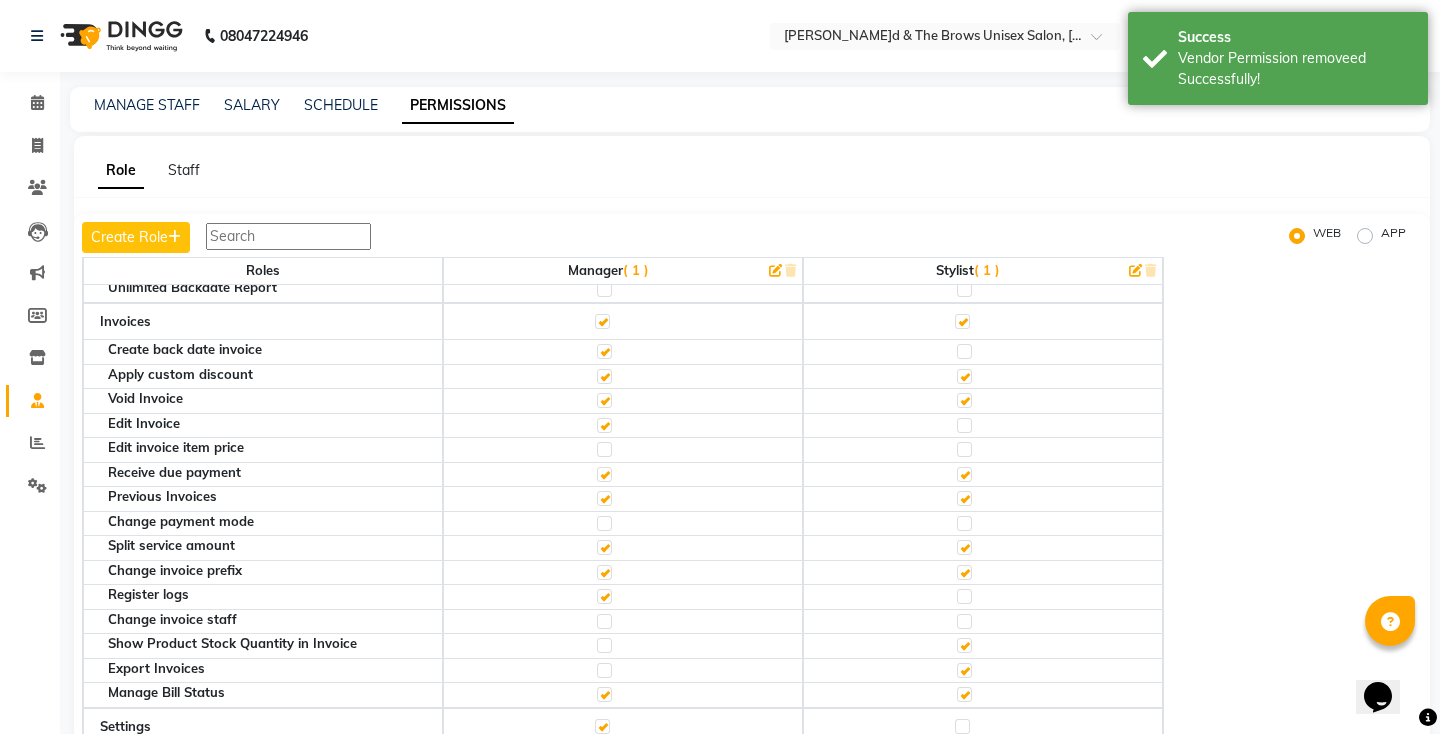 click 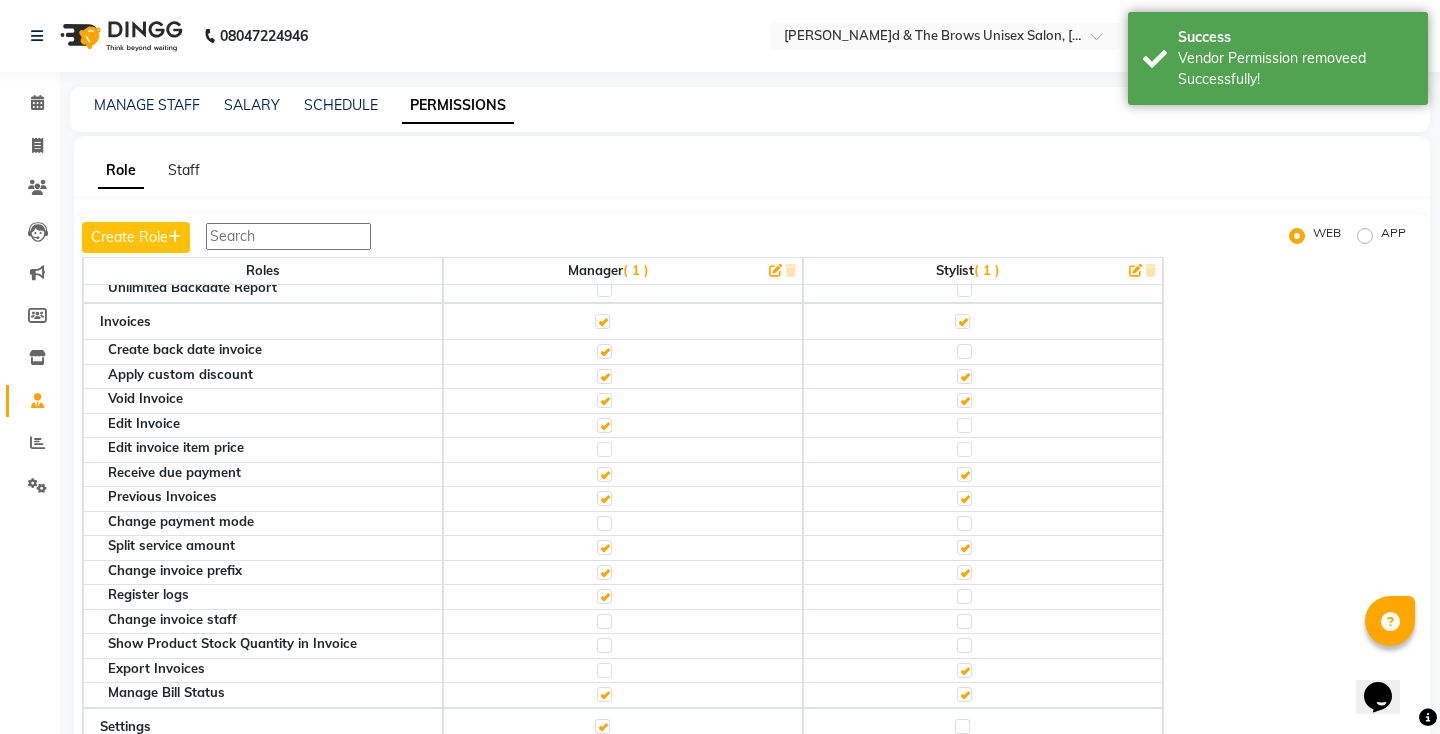 click 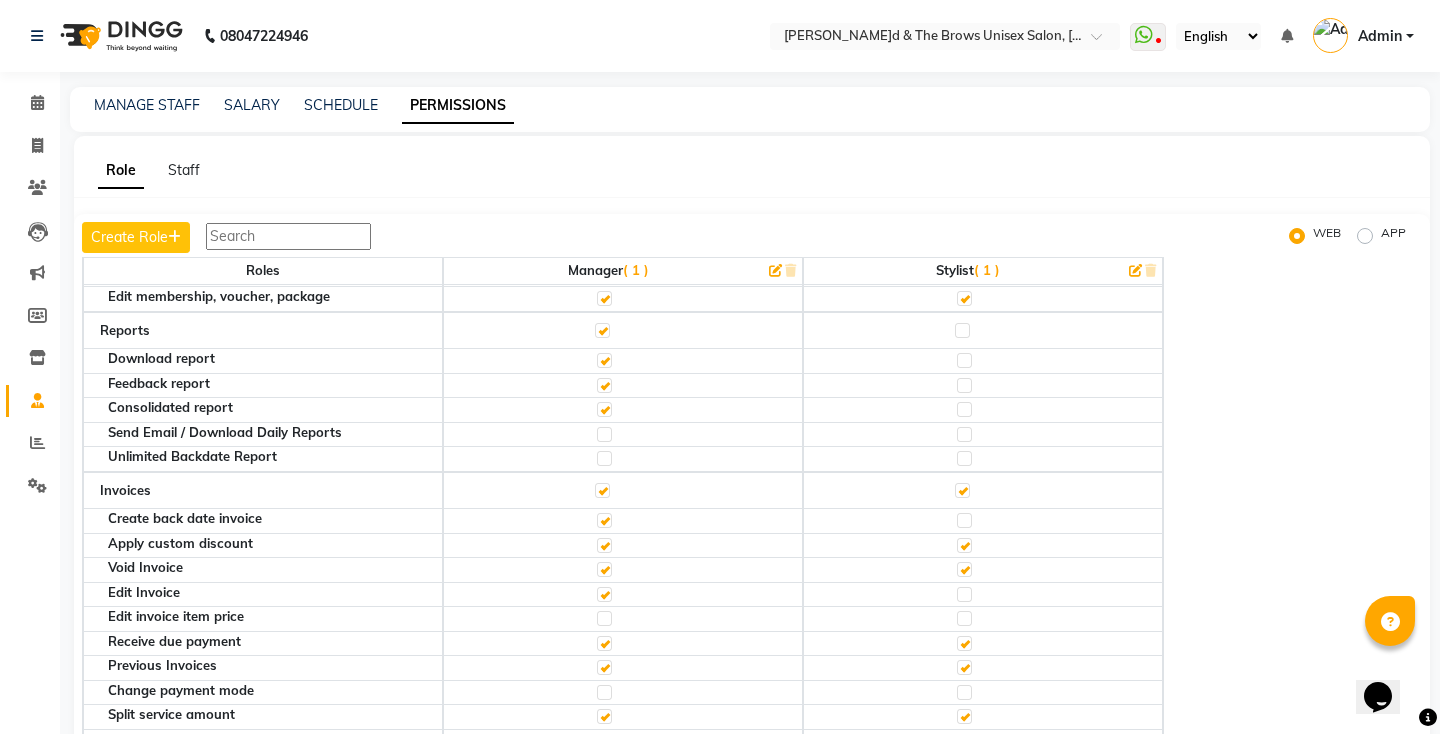 scroll, scrollTop: 351, scrollLeft: 0, axis: vertical 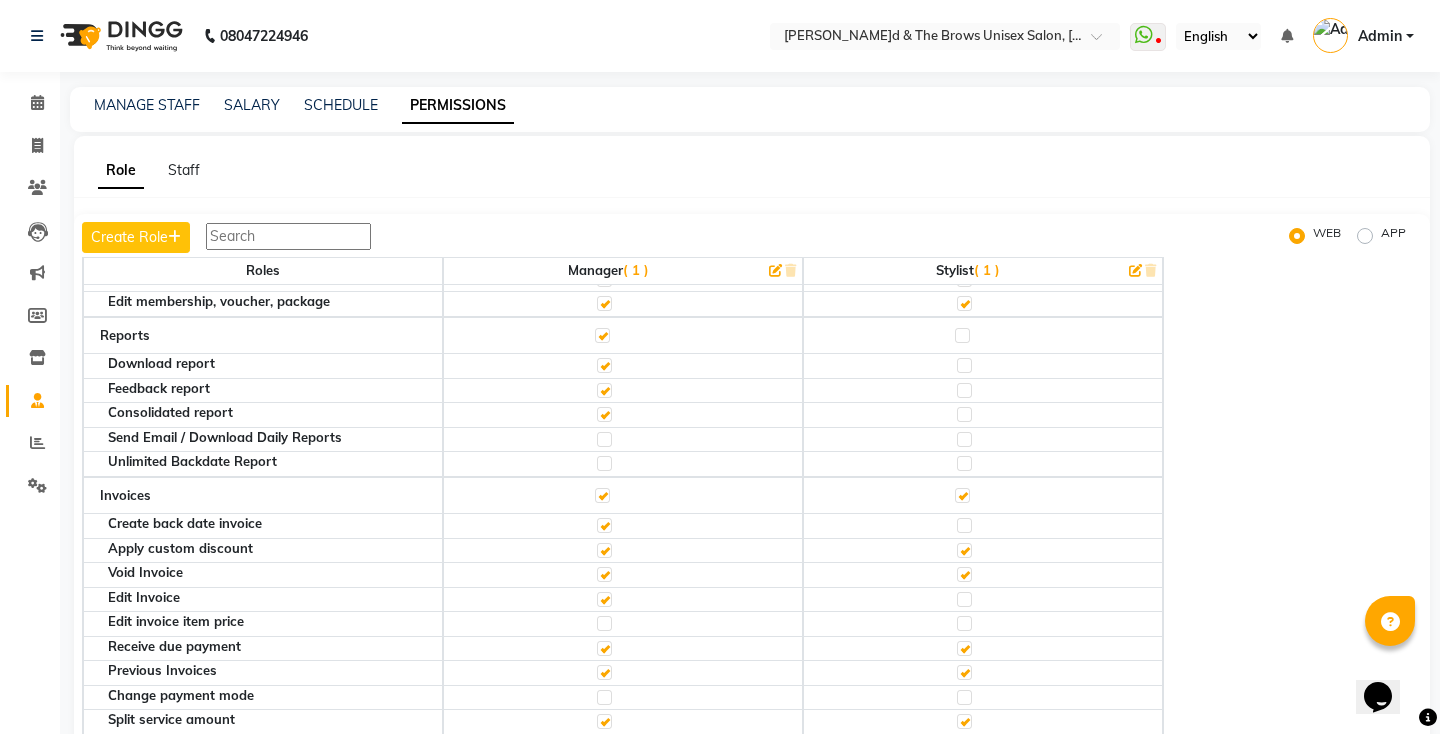 click 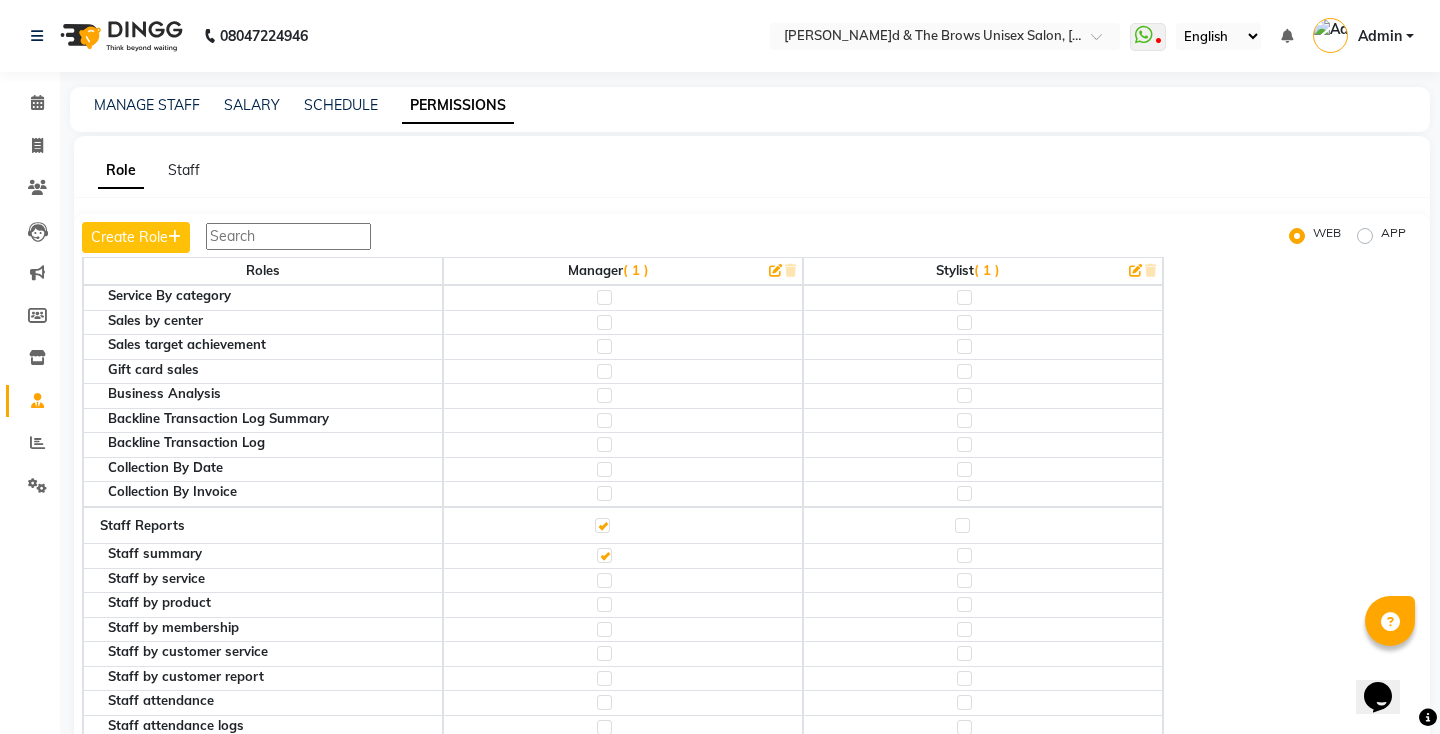 scroll, scrollTop: 3666, scrollLeft: 0, axis: vertical 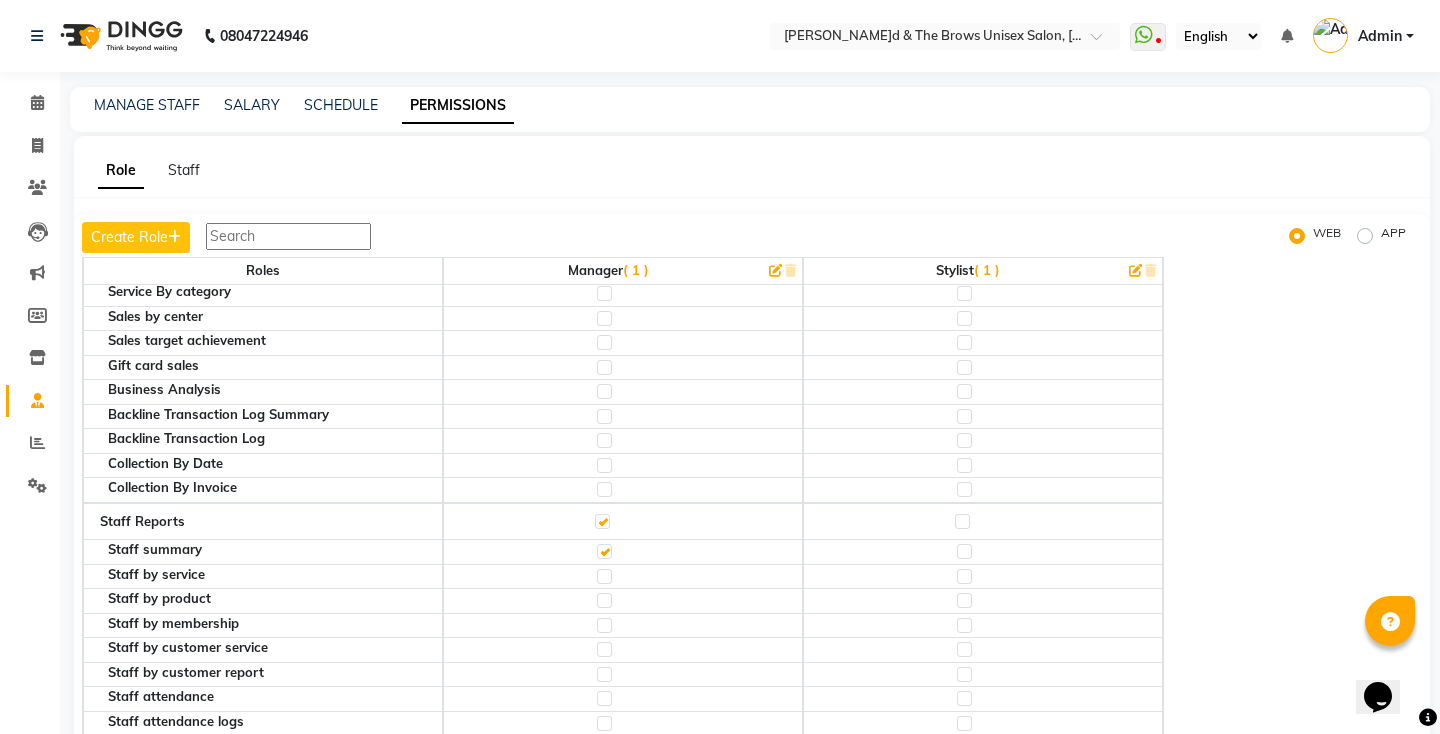 click 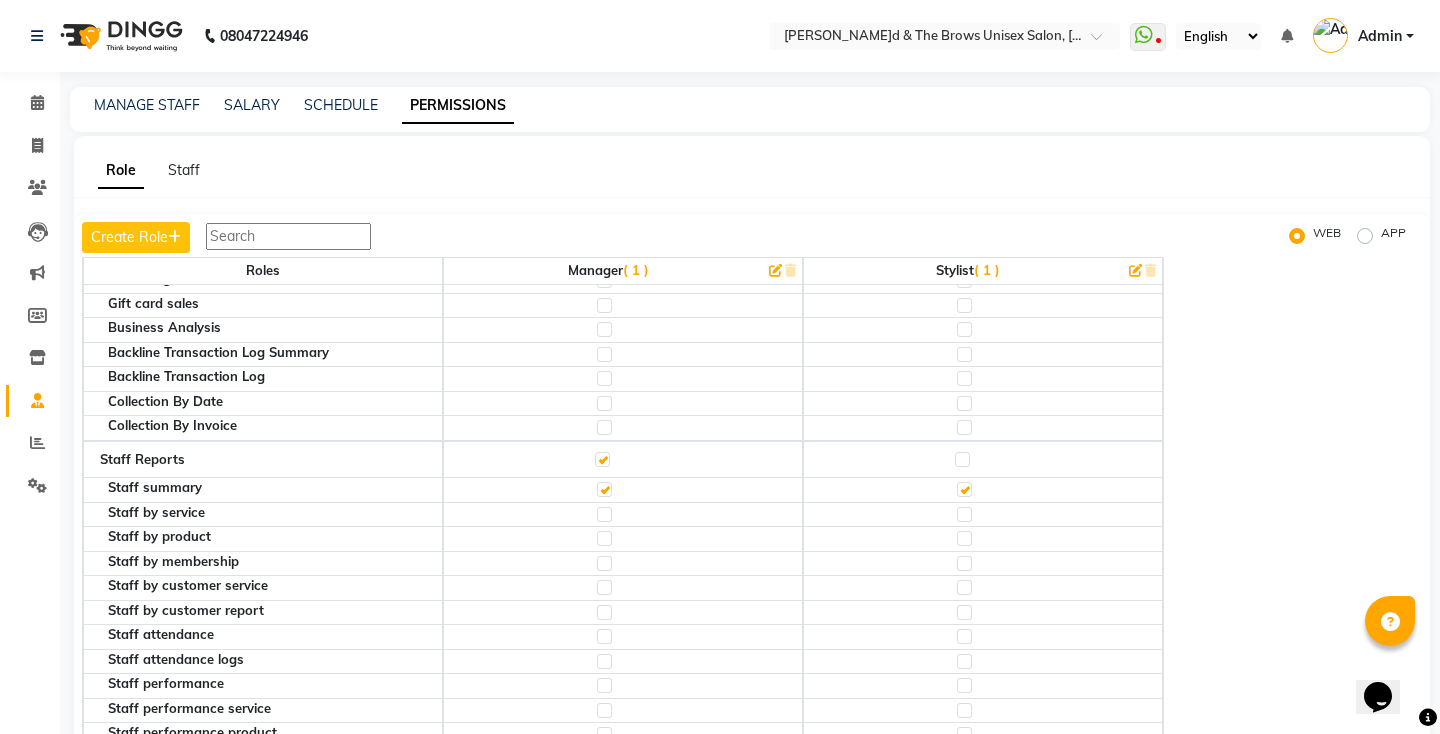 scroll, scrollTop: 3730, scrollLeft: 0, axis: vertical 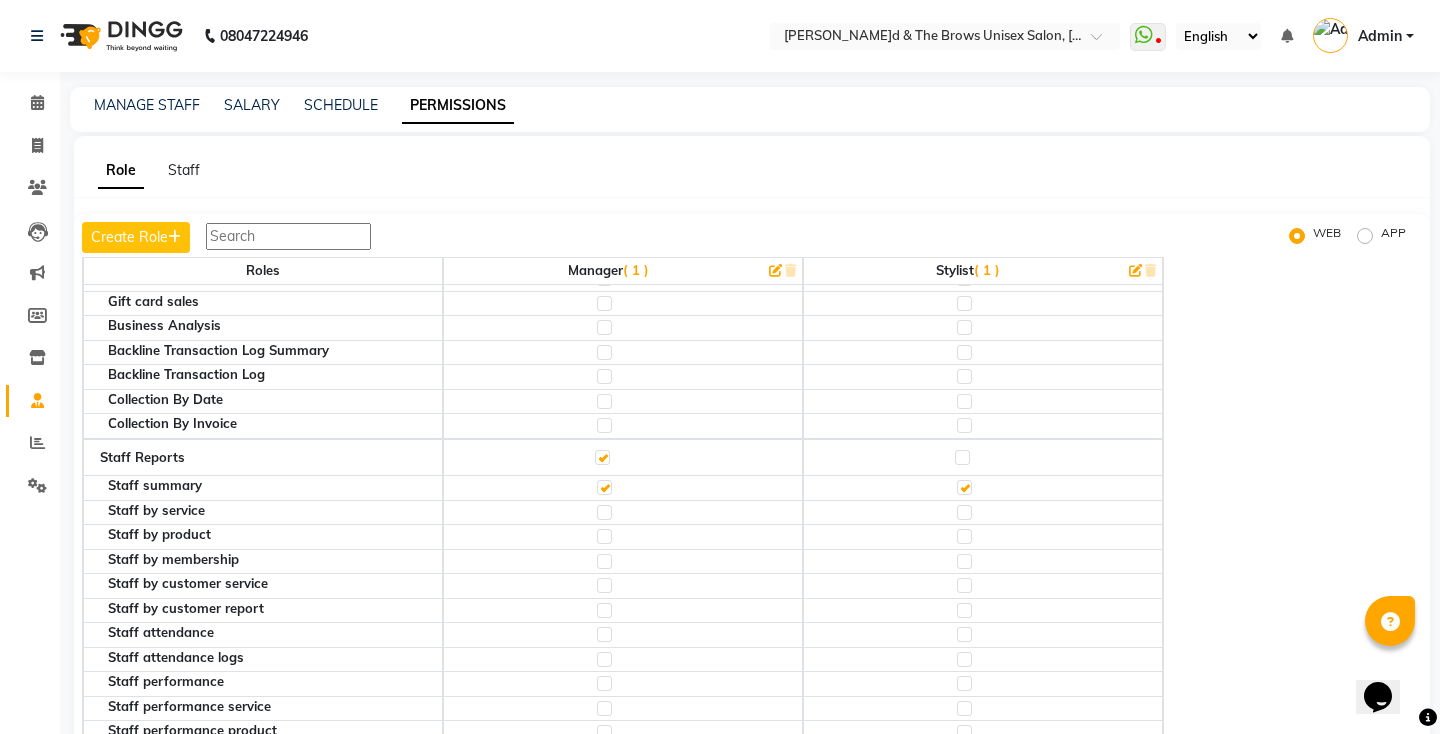 click 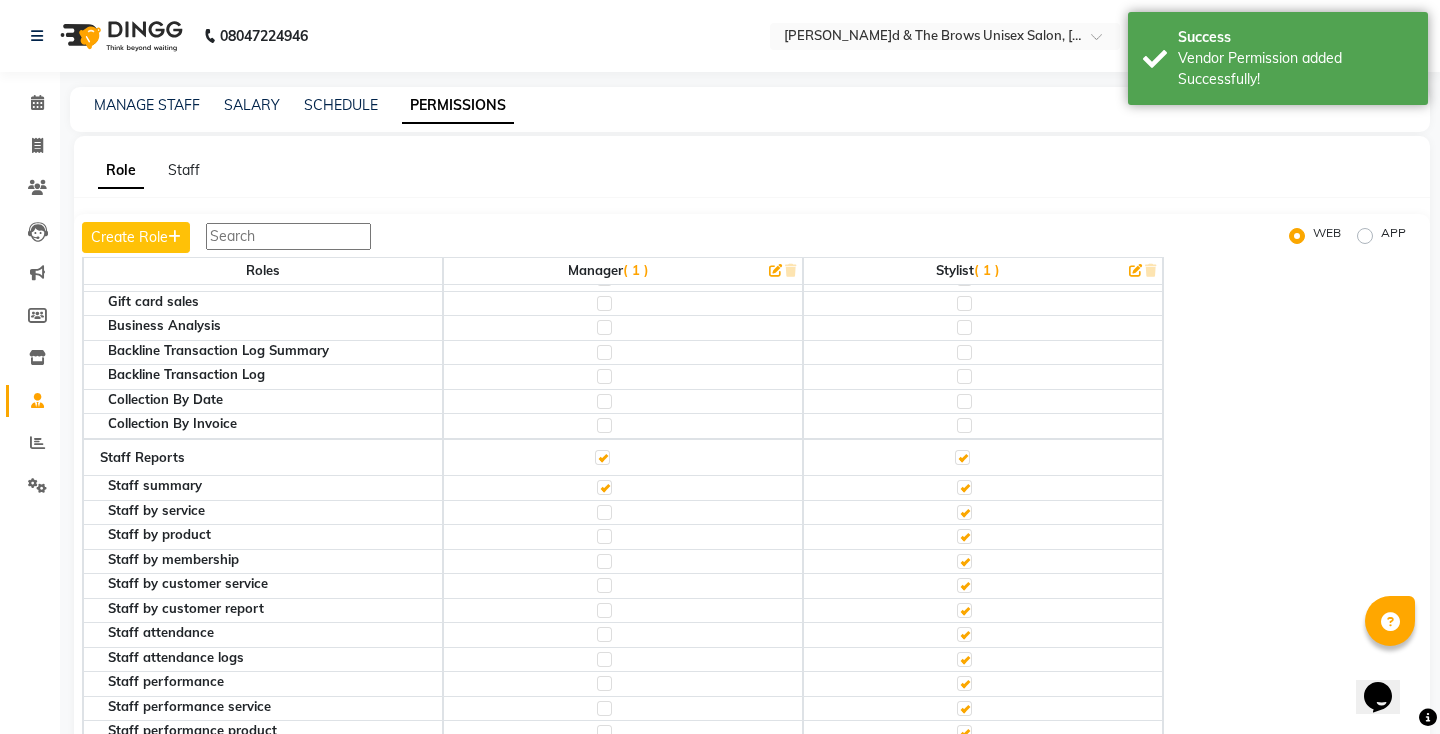 click 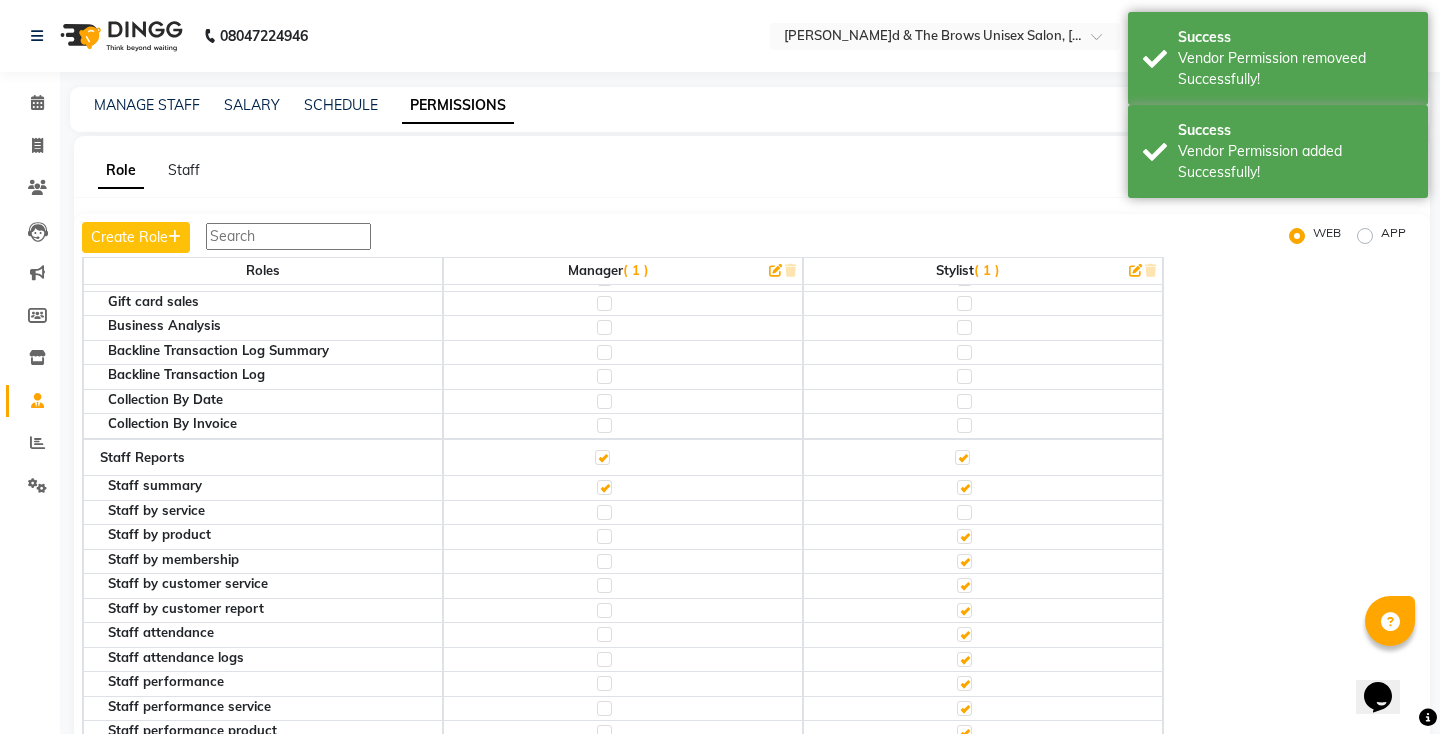 click 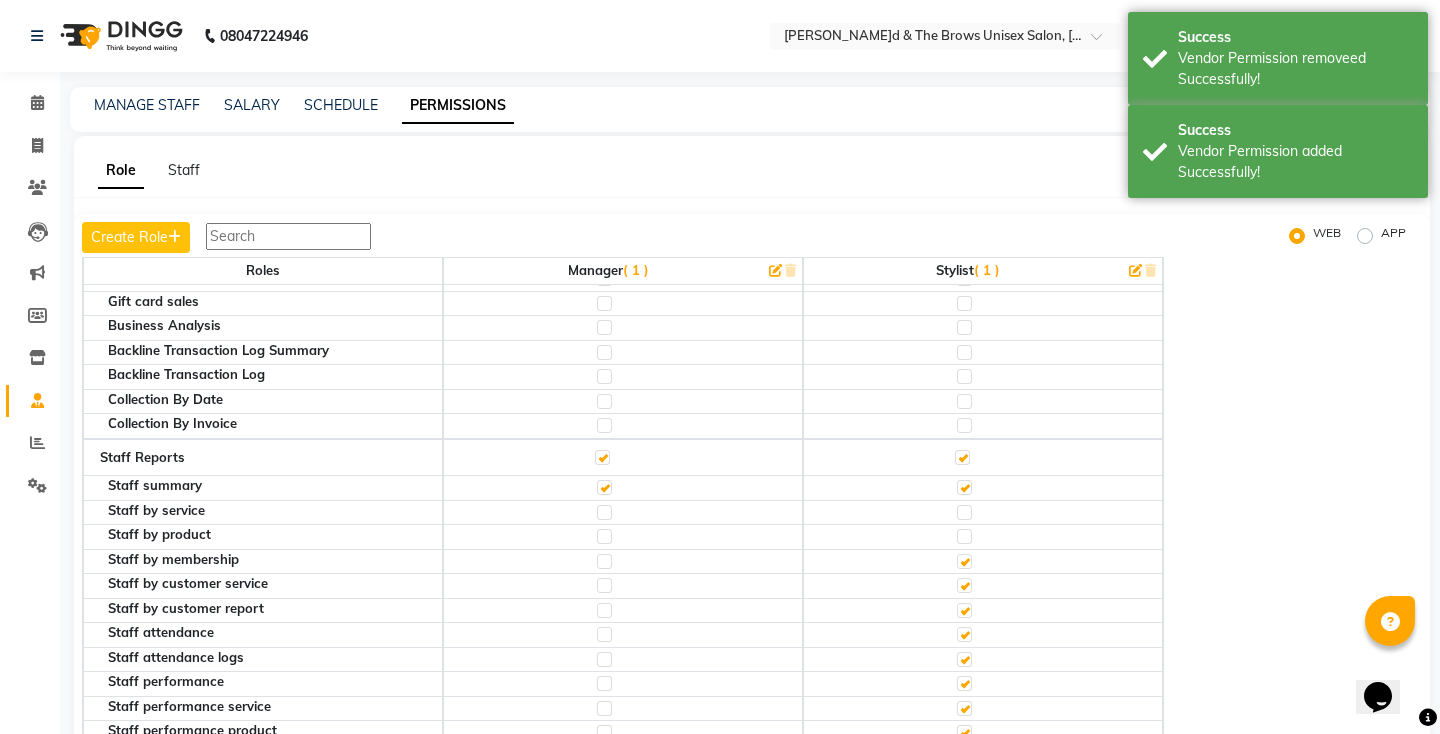 click 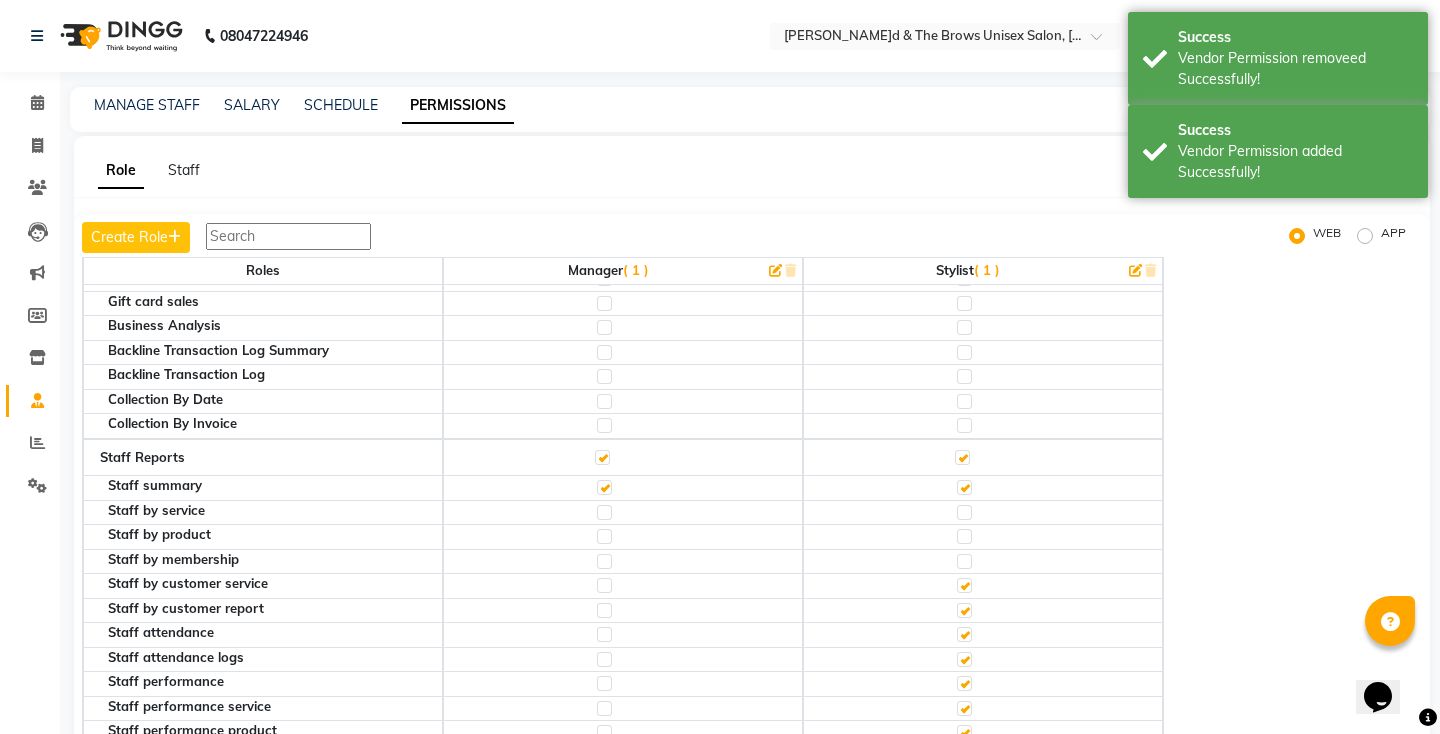 click 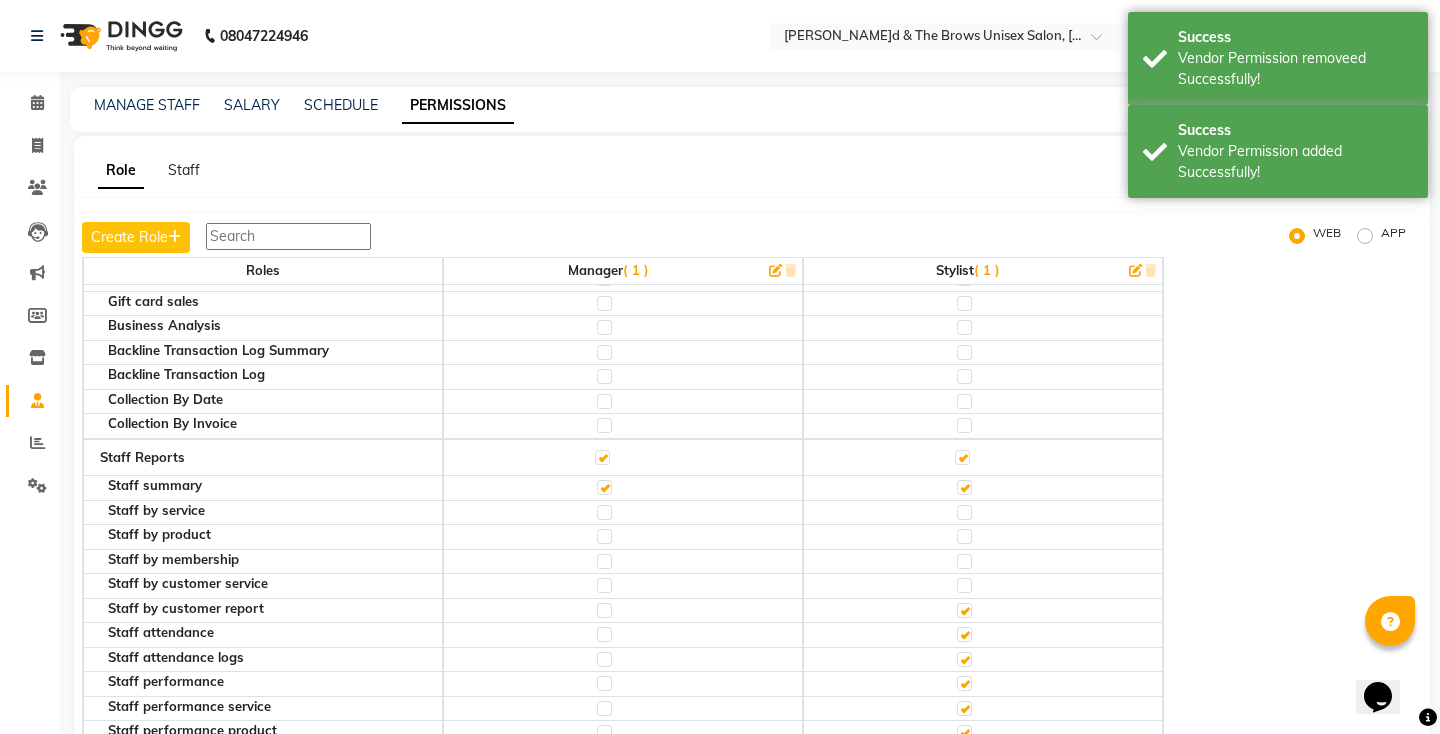 click 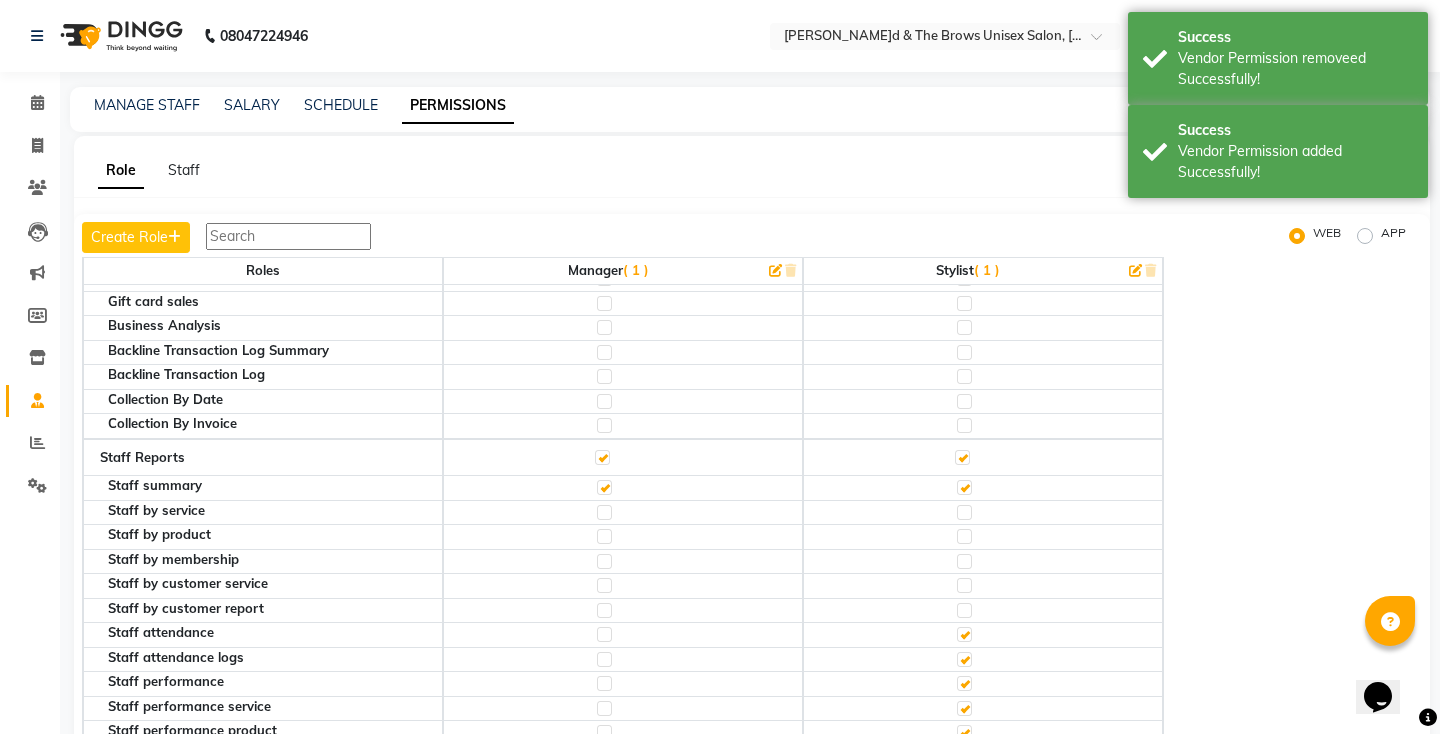 click 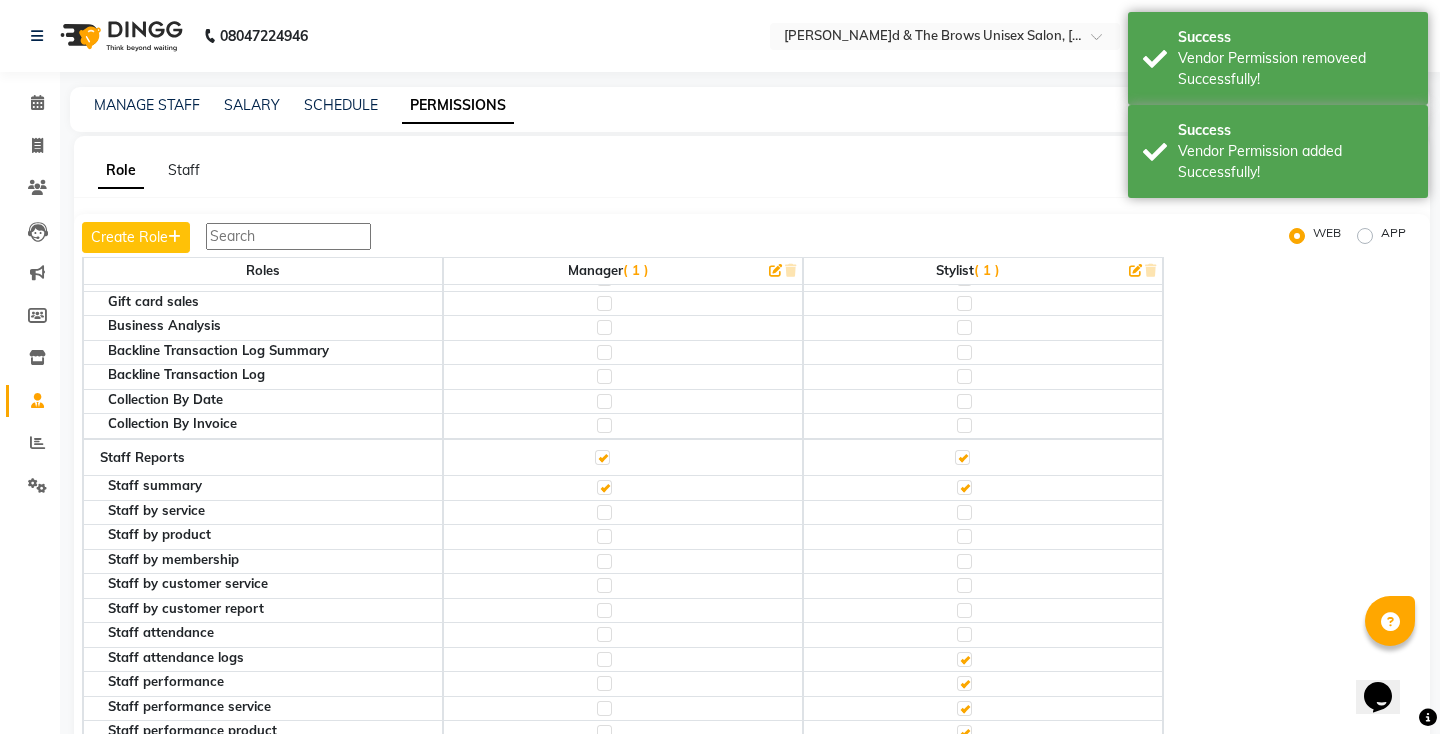 click 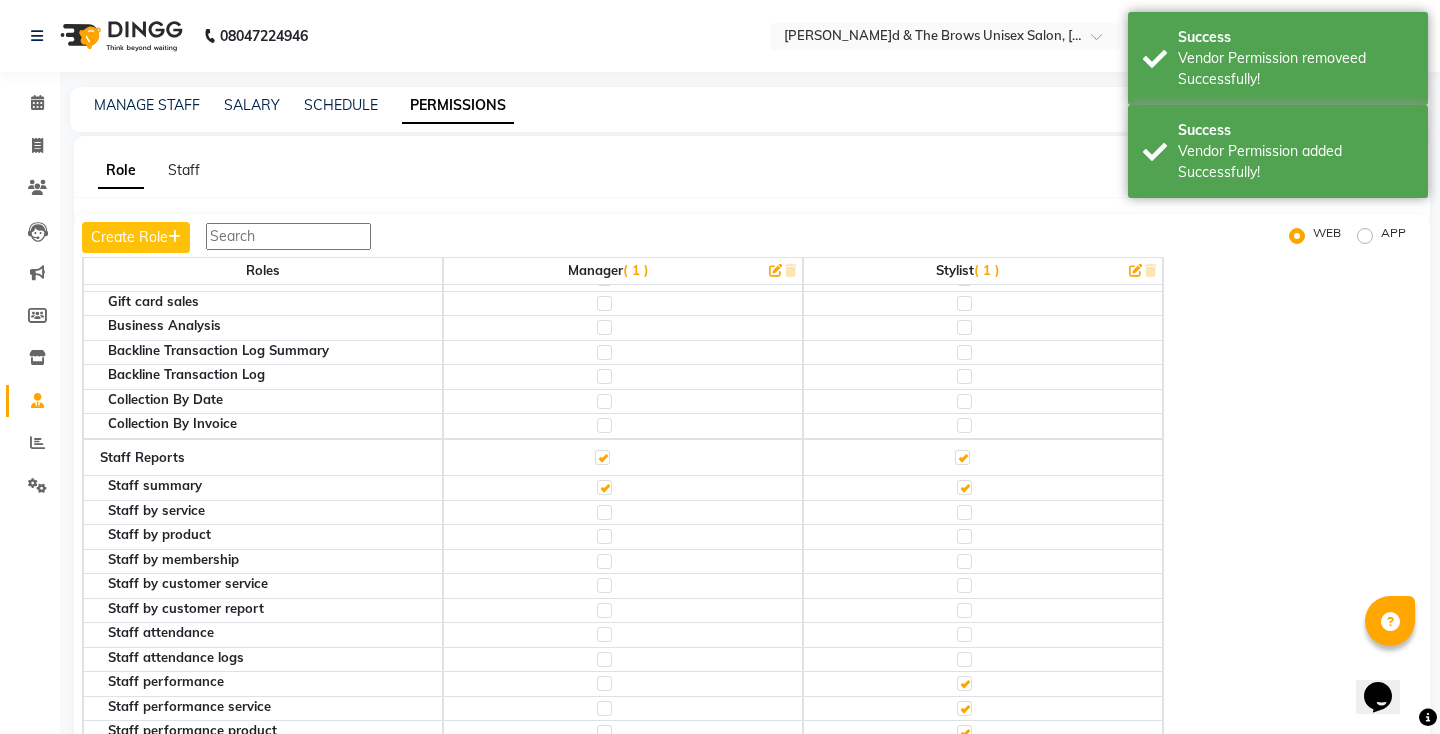 click 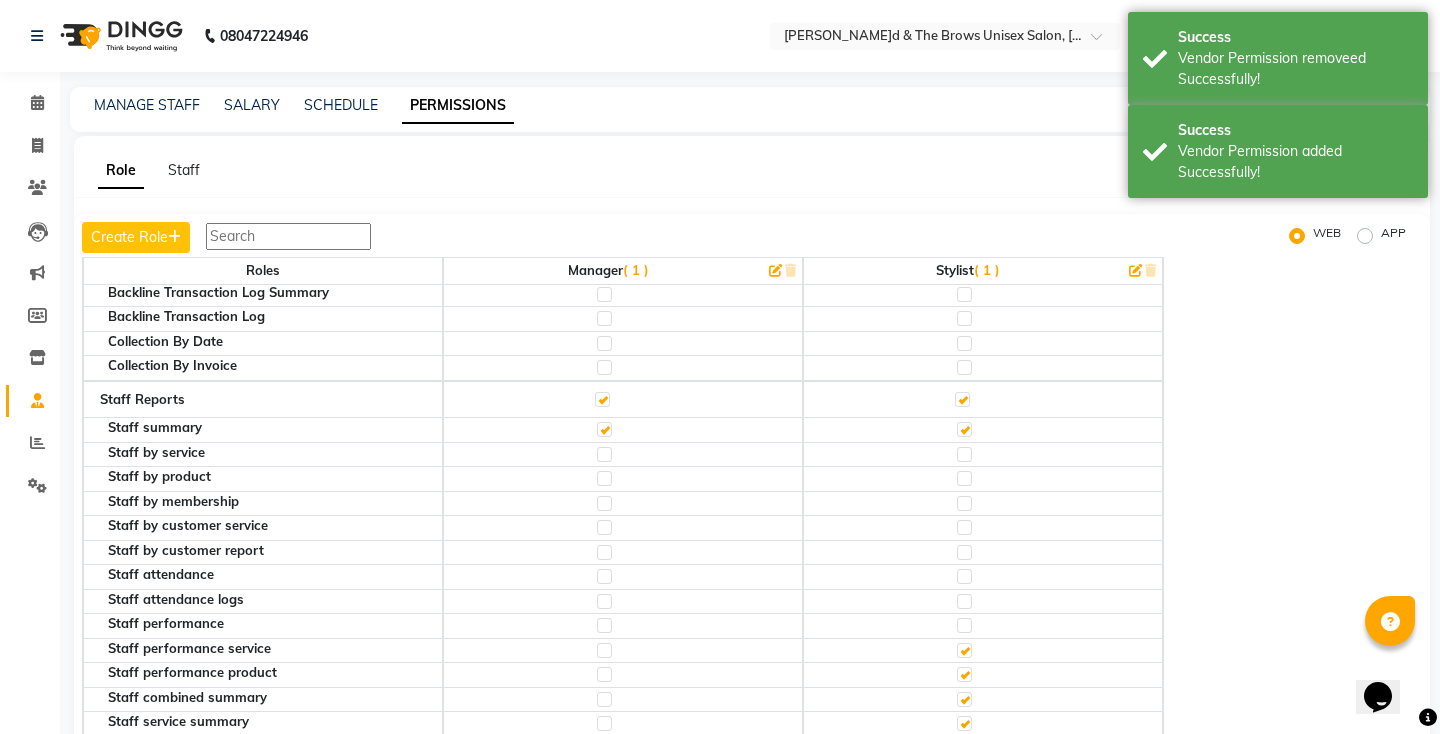 scroll, scrollTop: 3816, scrollLeft: 0, axis: vertical 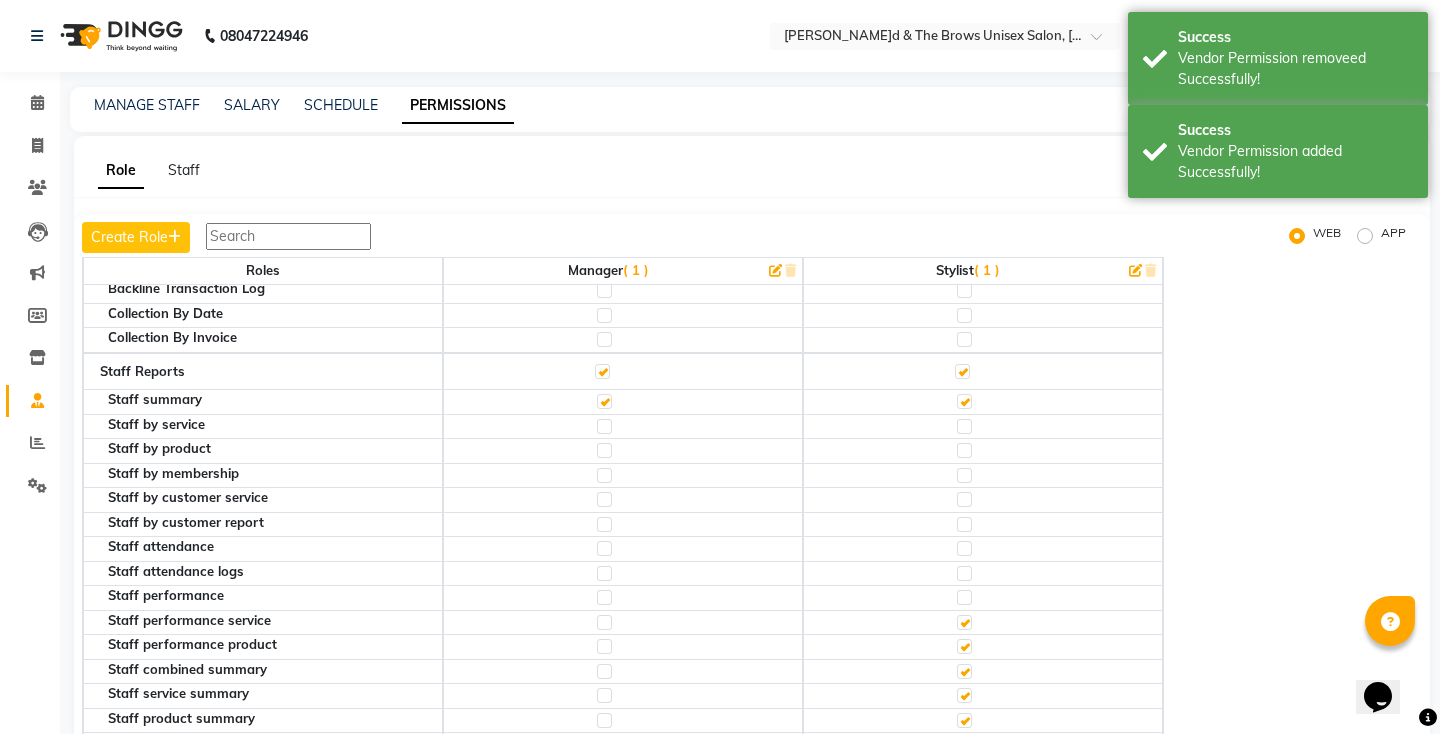click 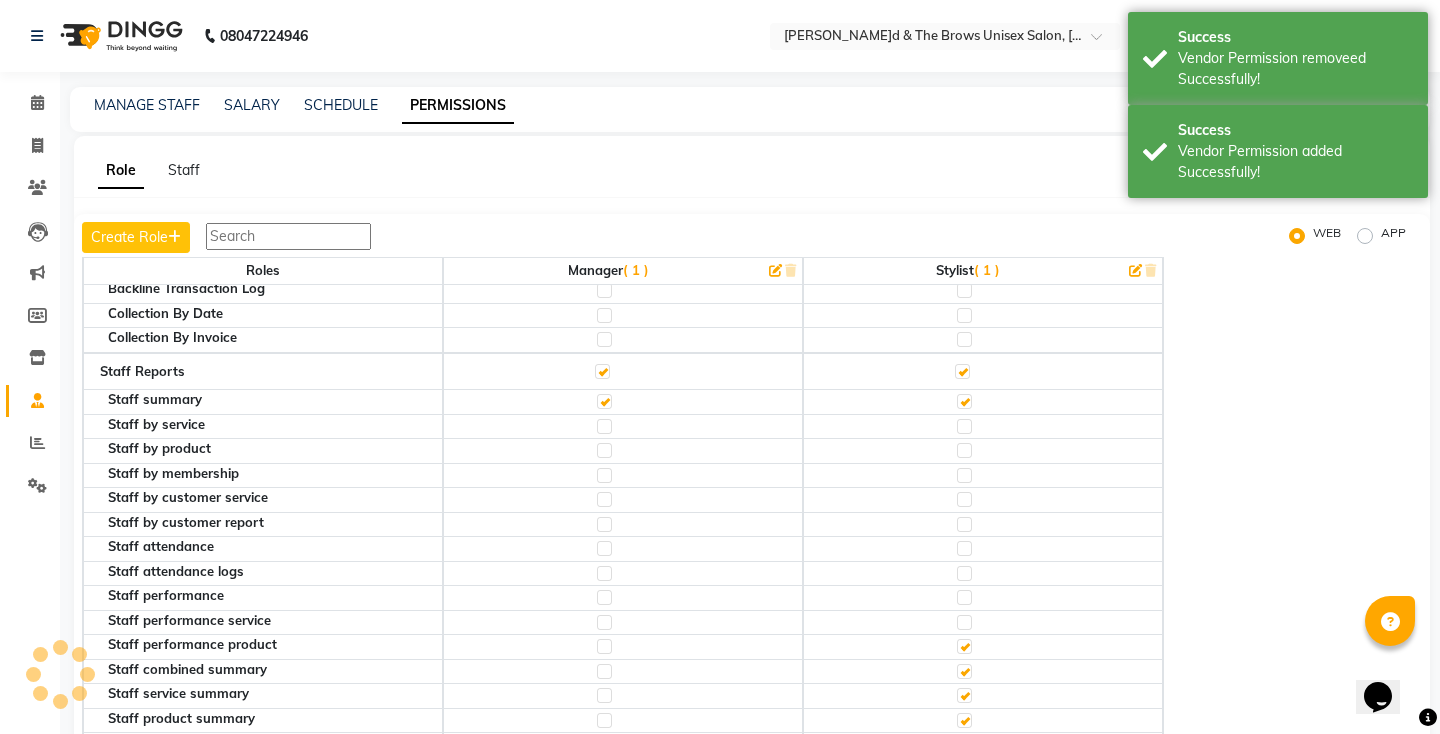 click 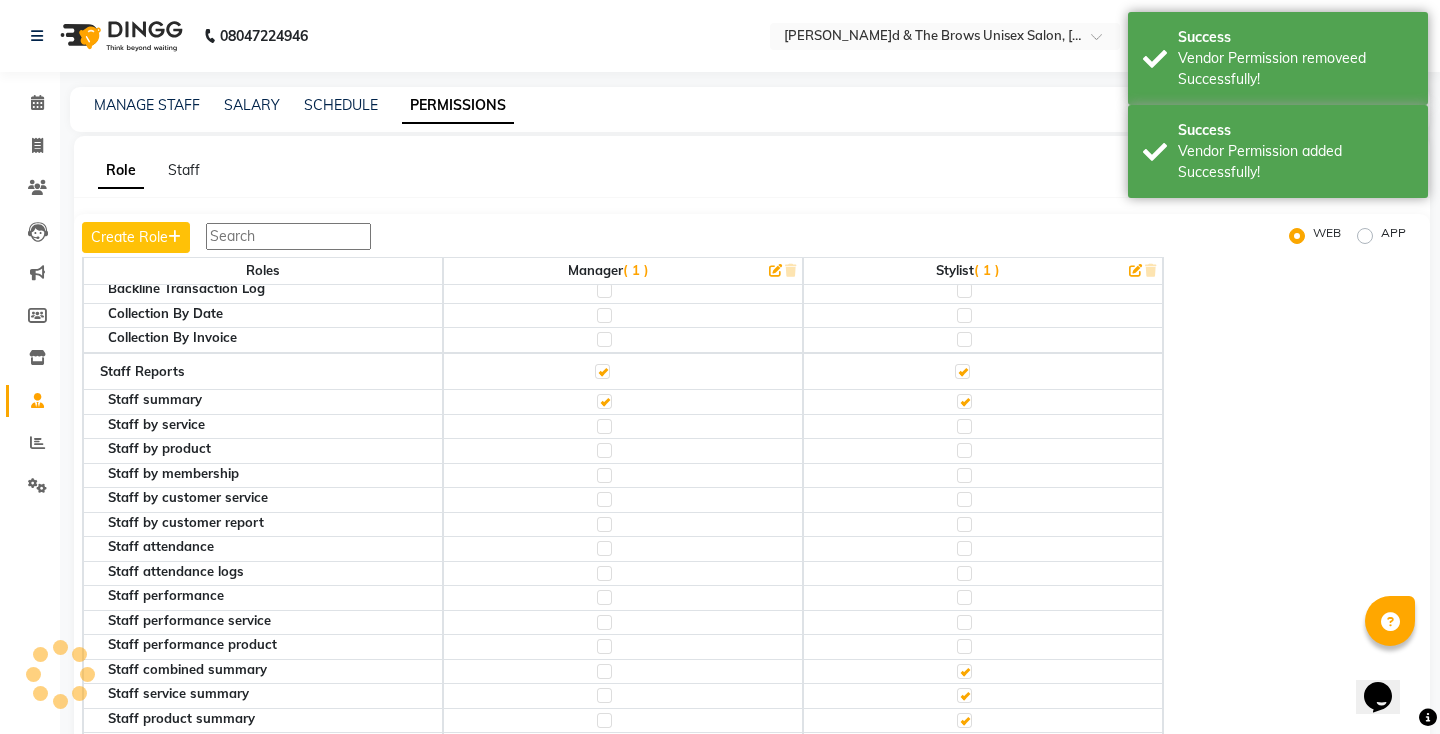 click 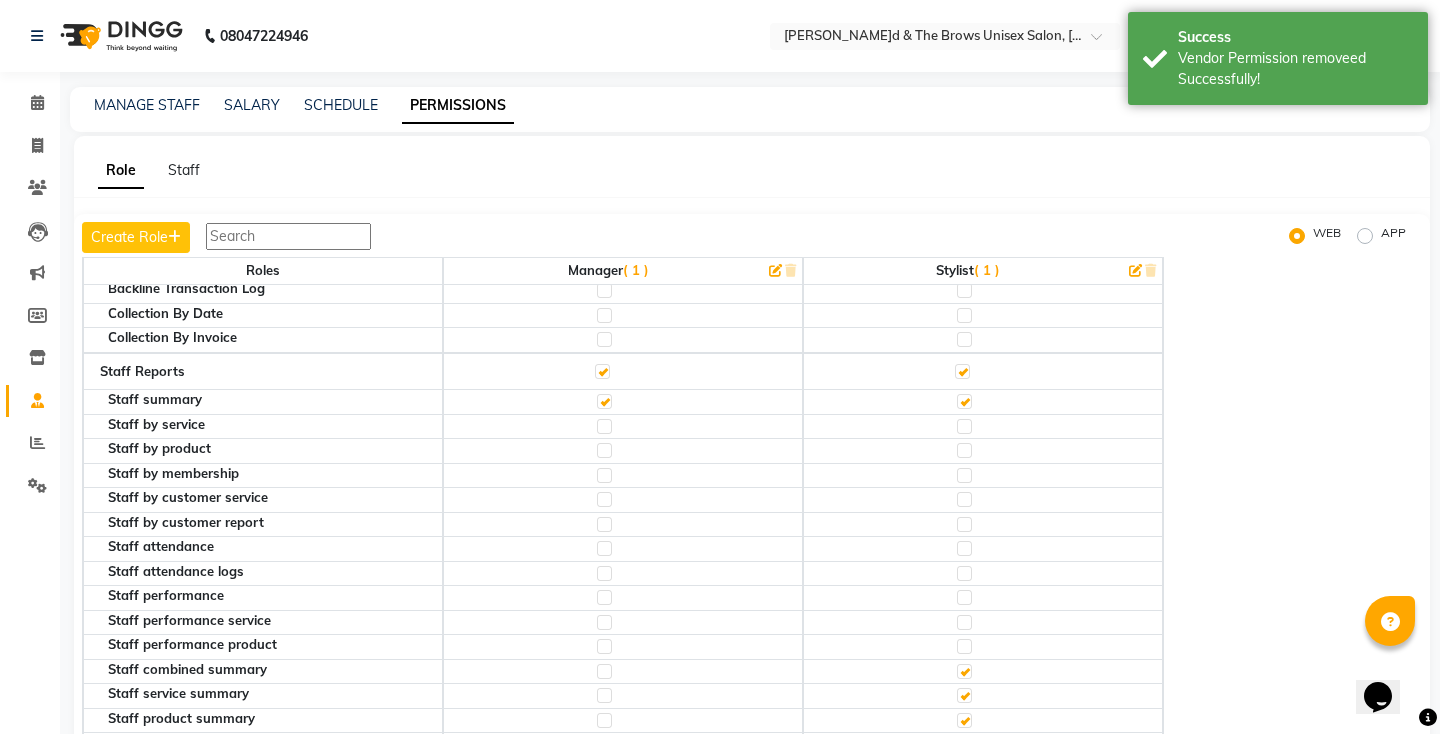 click 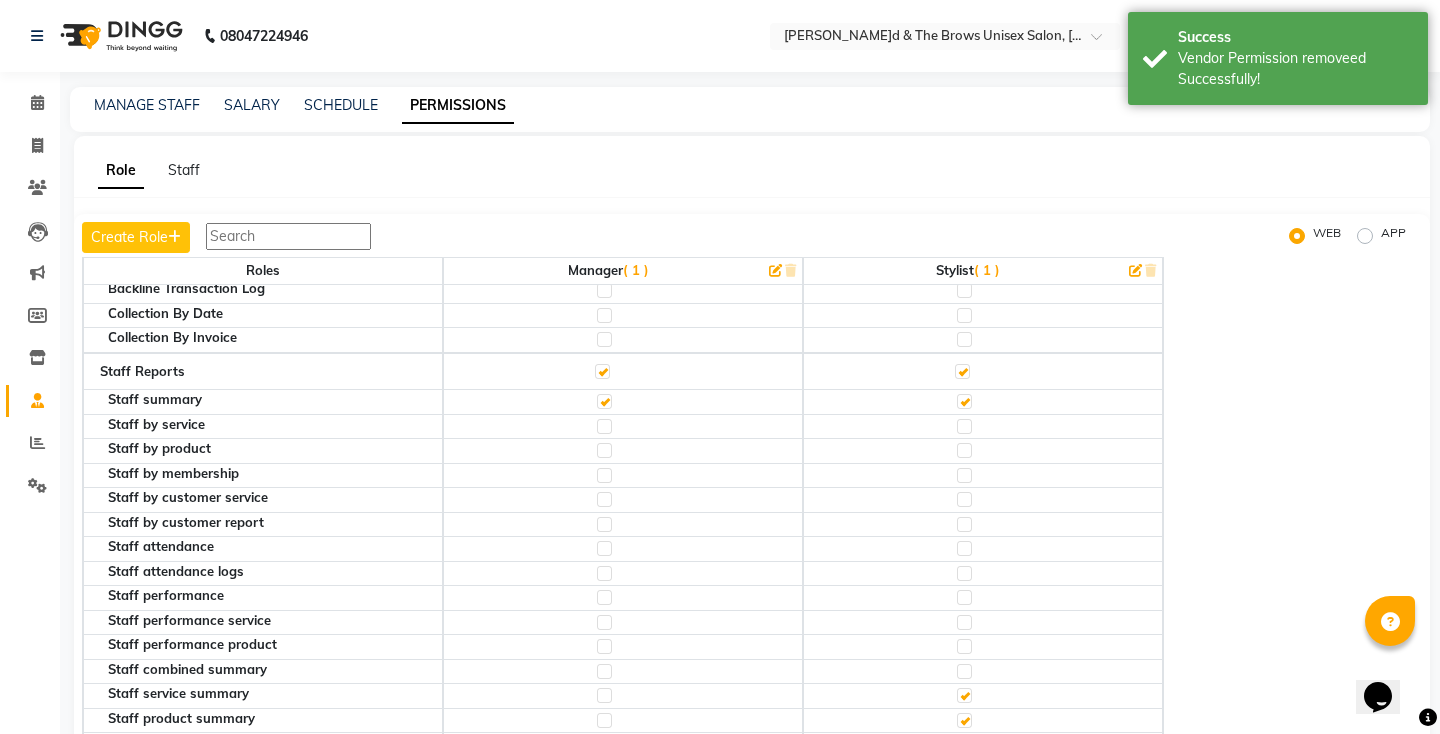 click 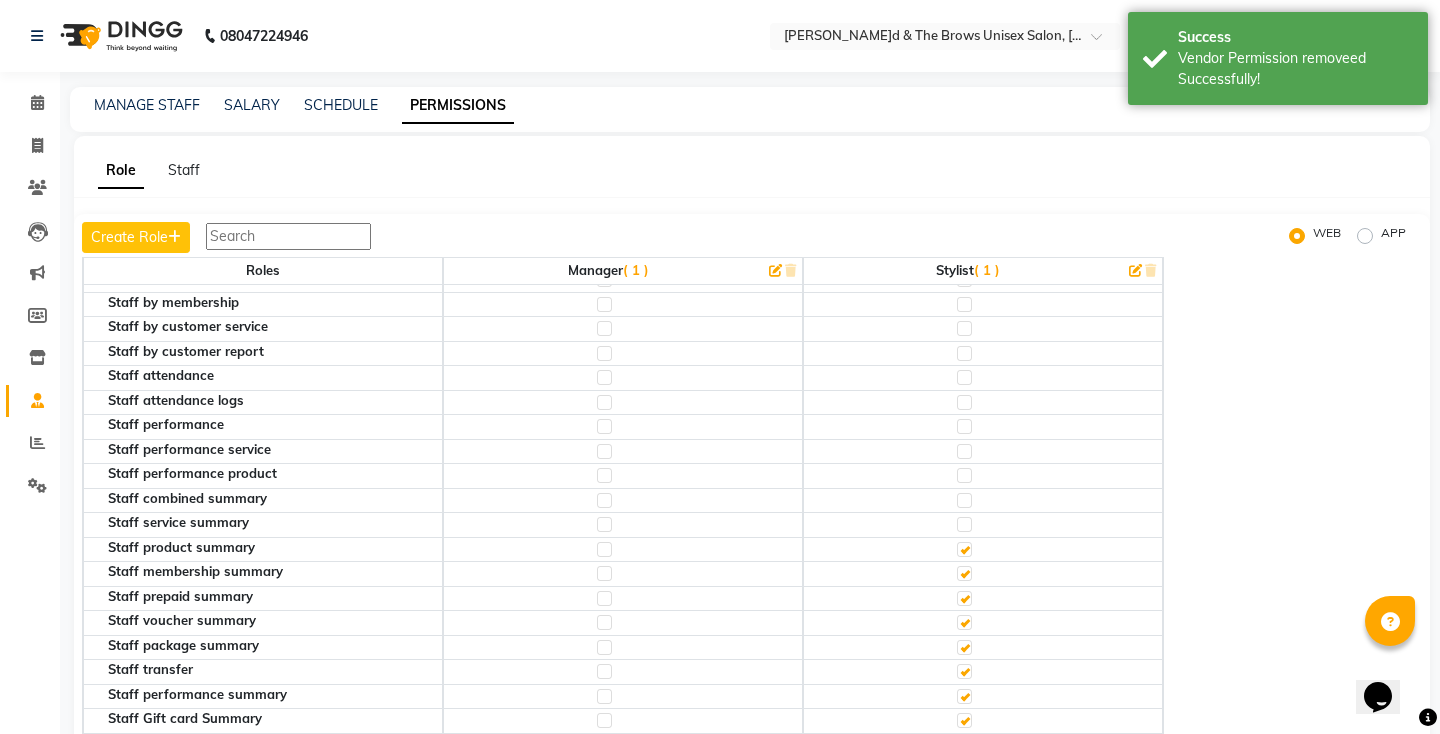 scroll, scrollTop: 3994, scrollLeft: 0, axis: vertical 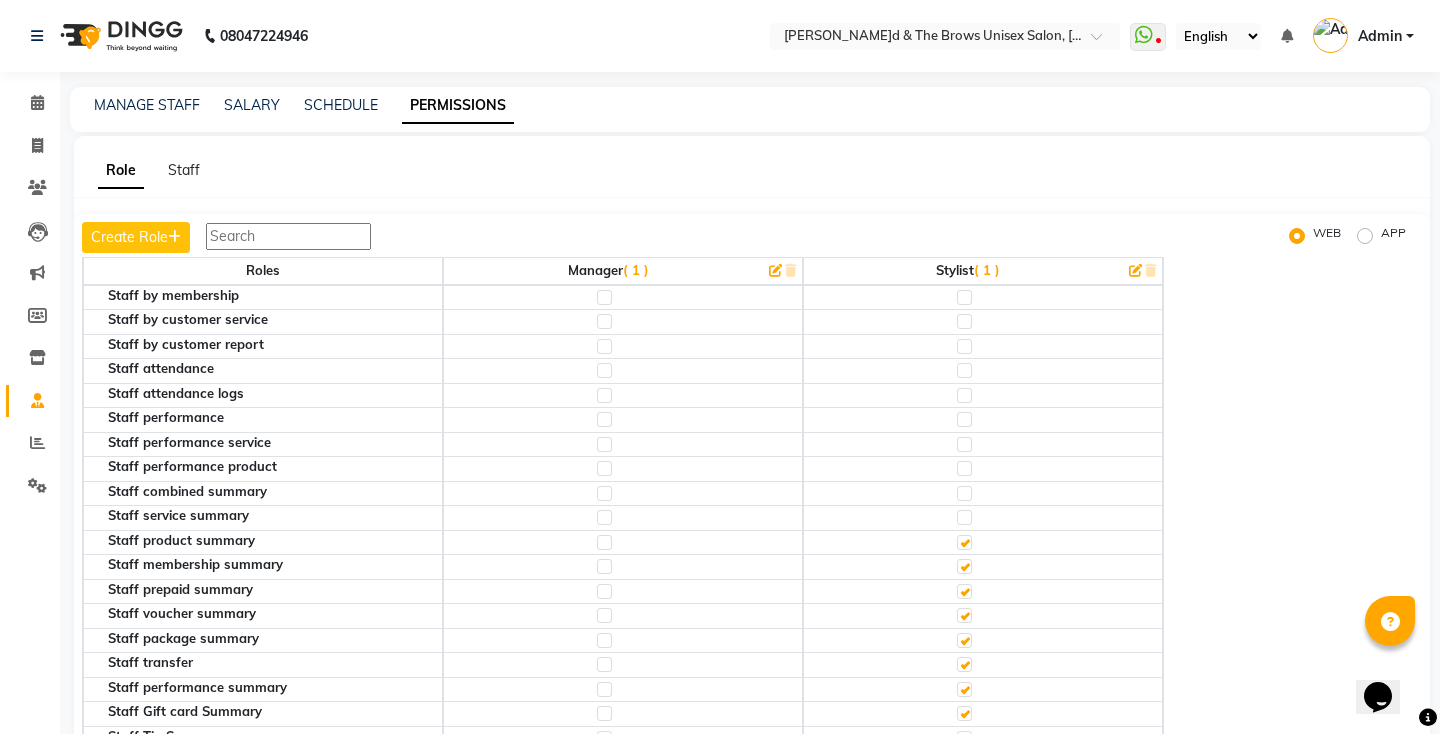 click 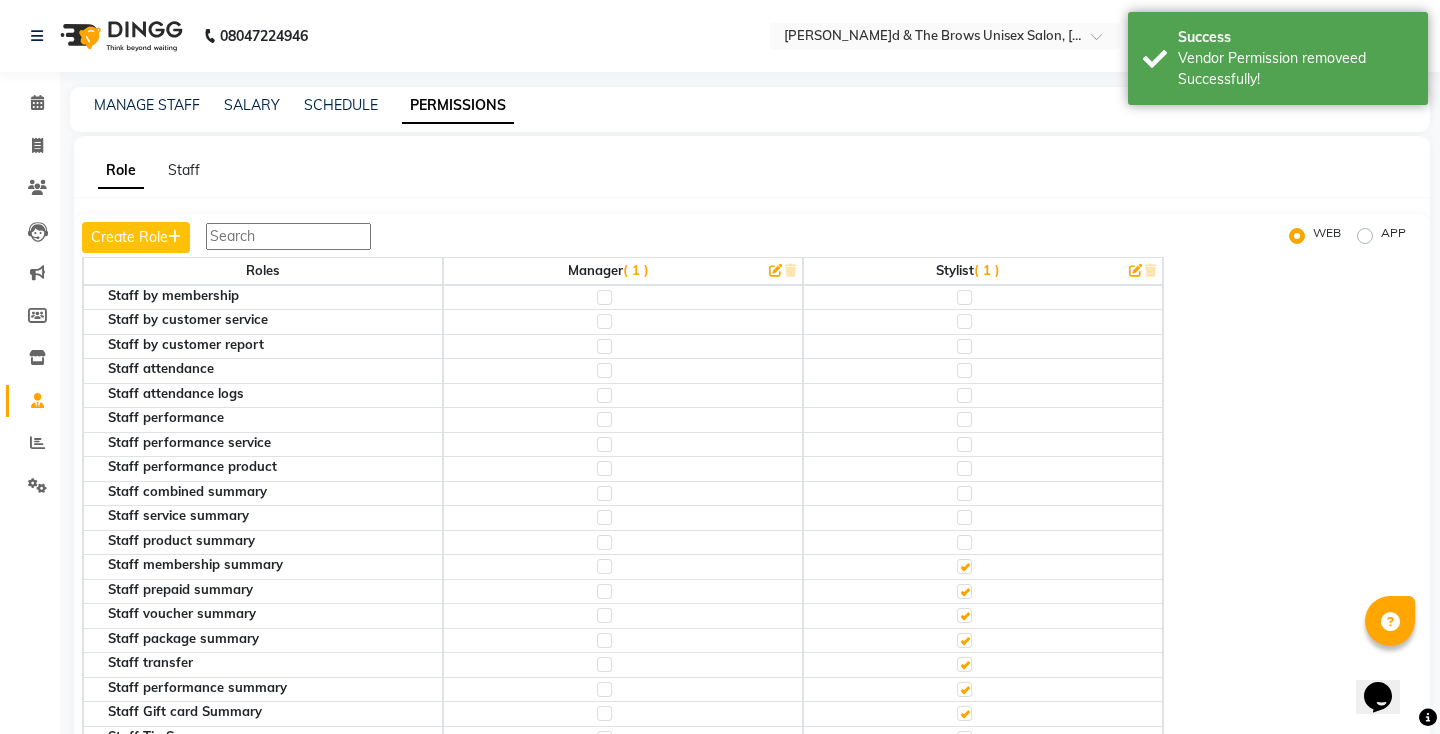 click 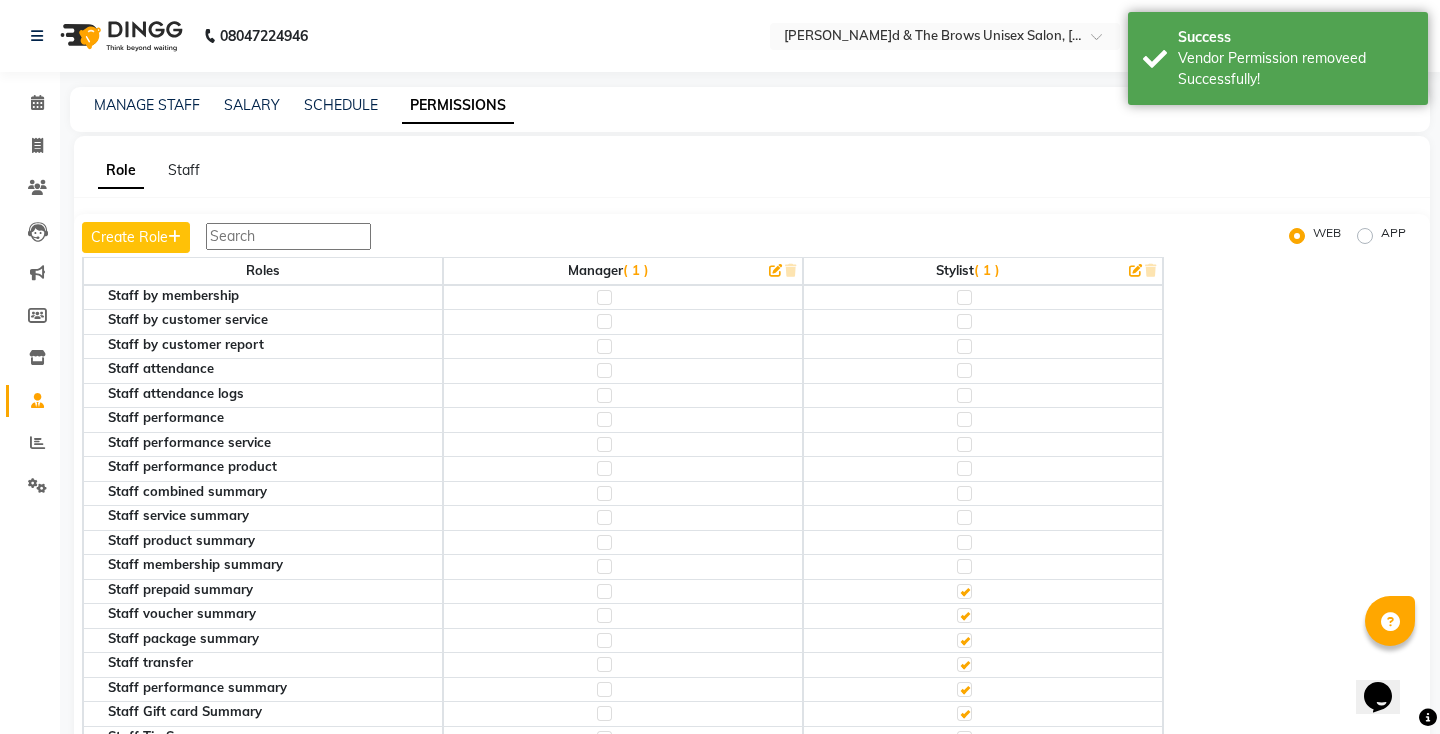 click 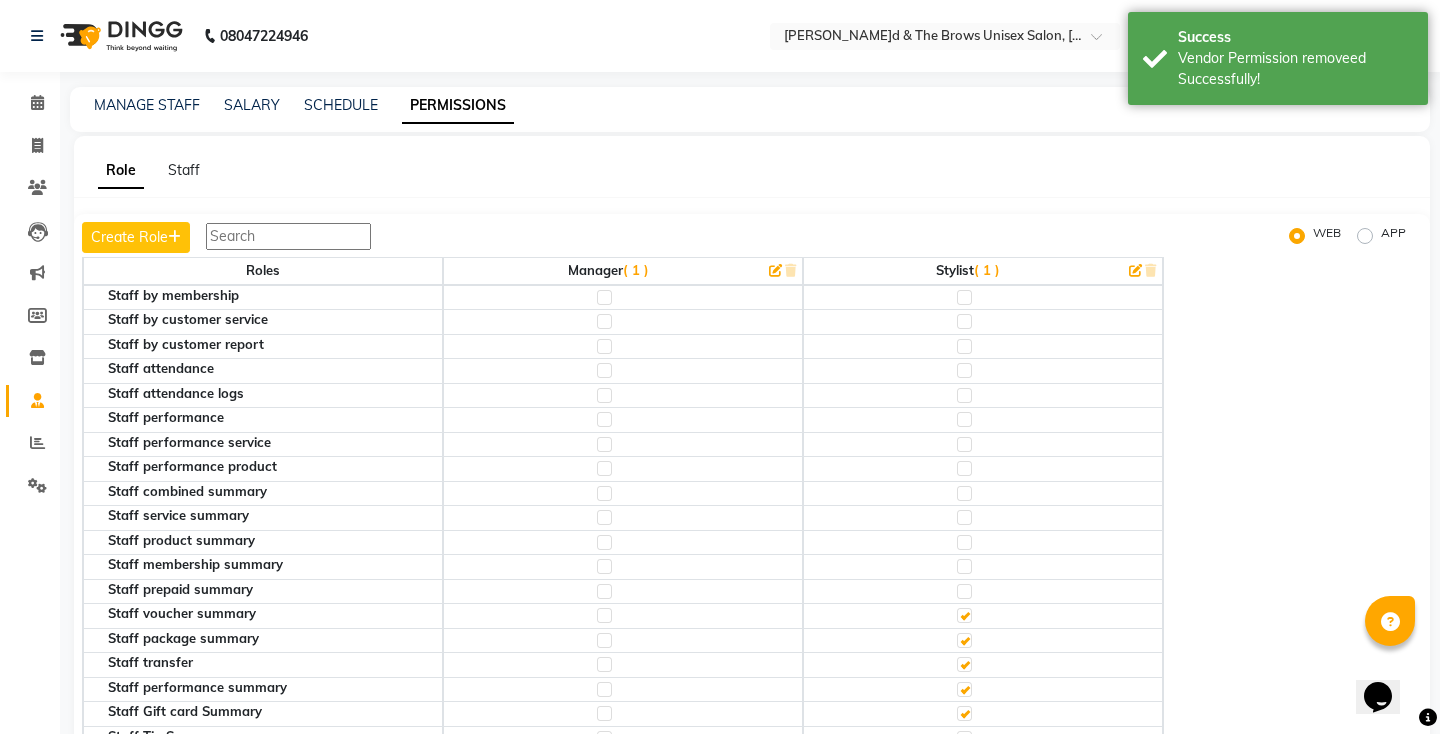 click 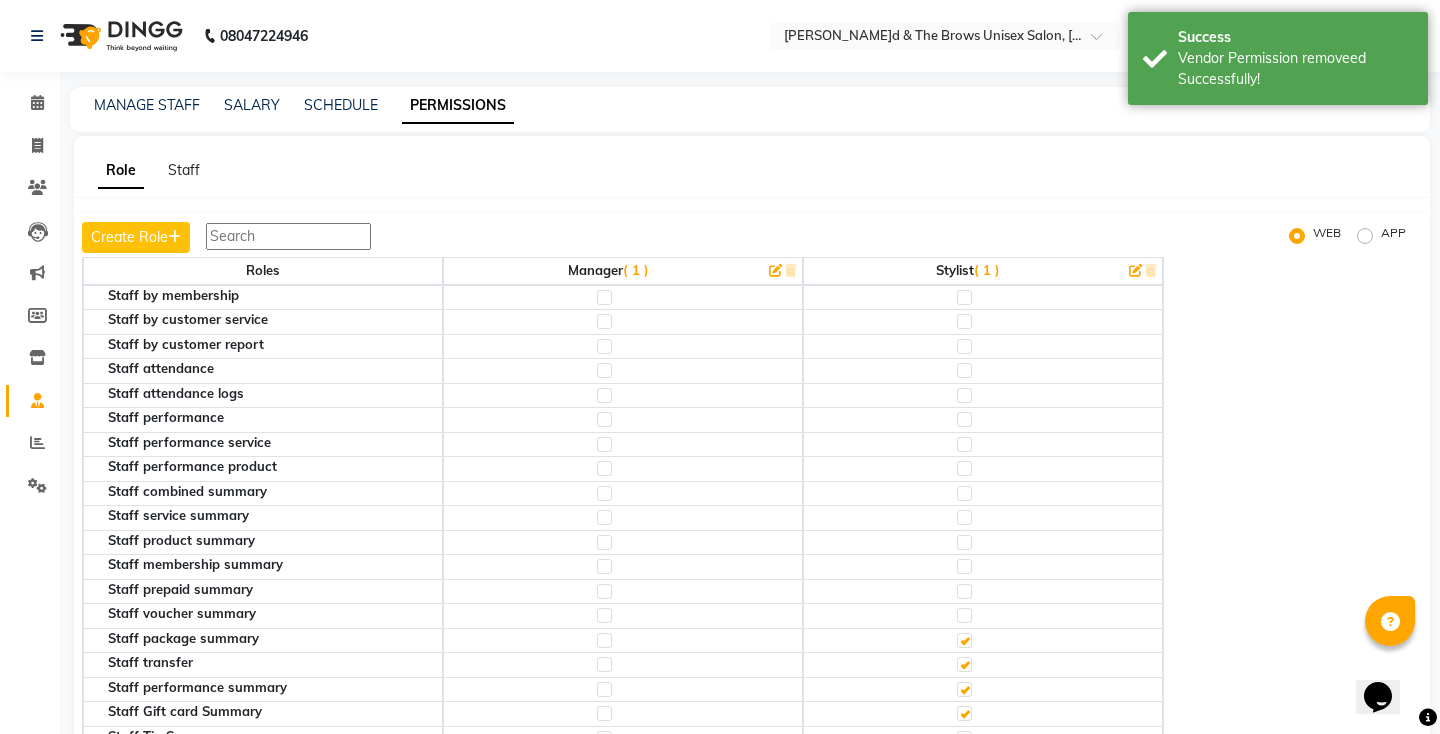 click 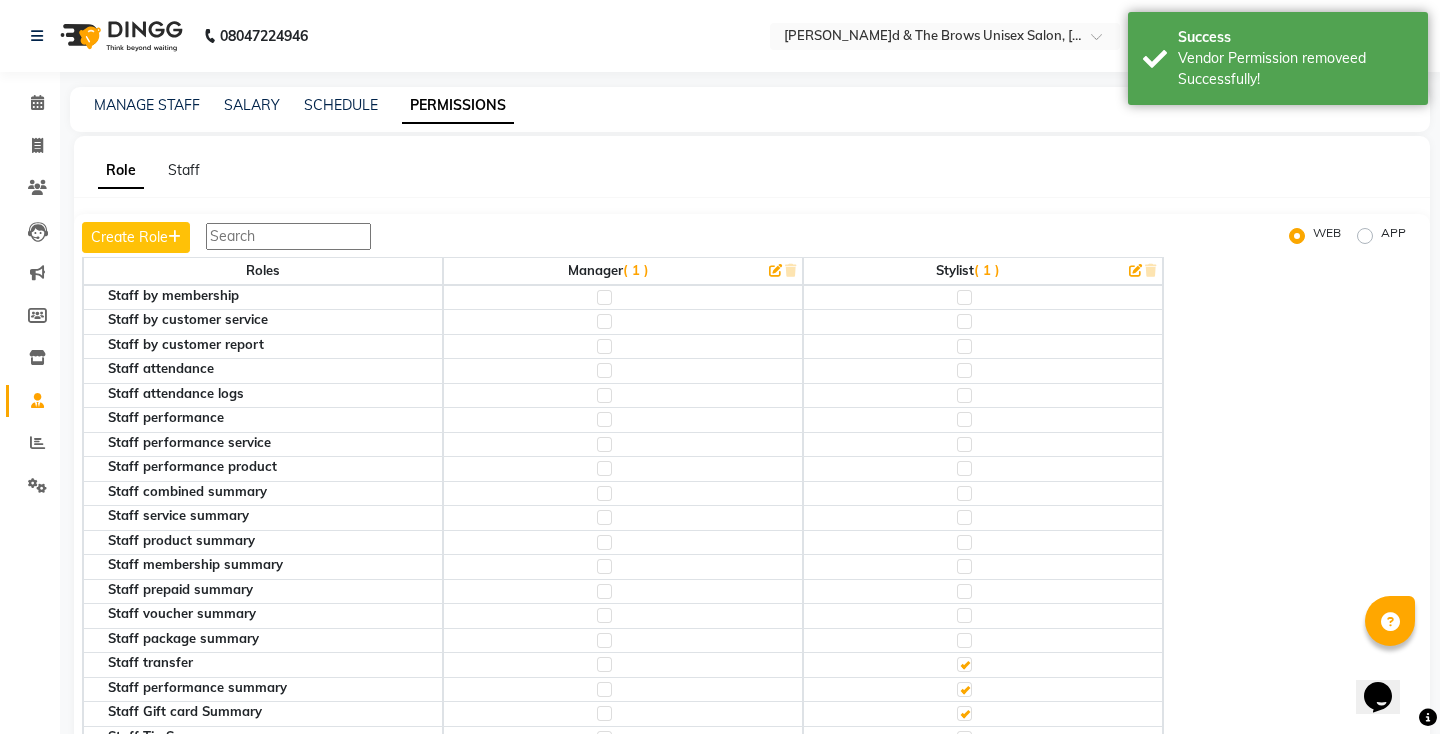 click 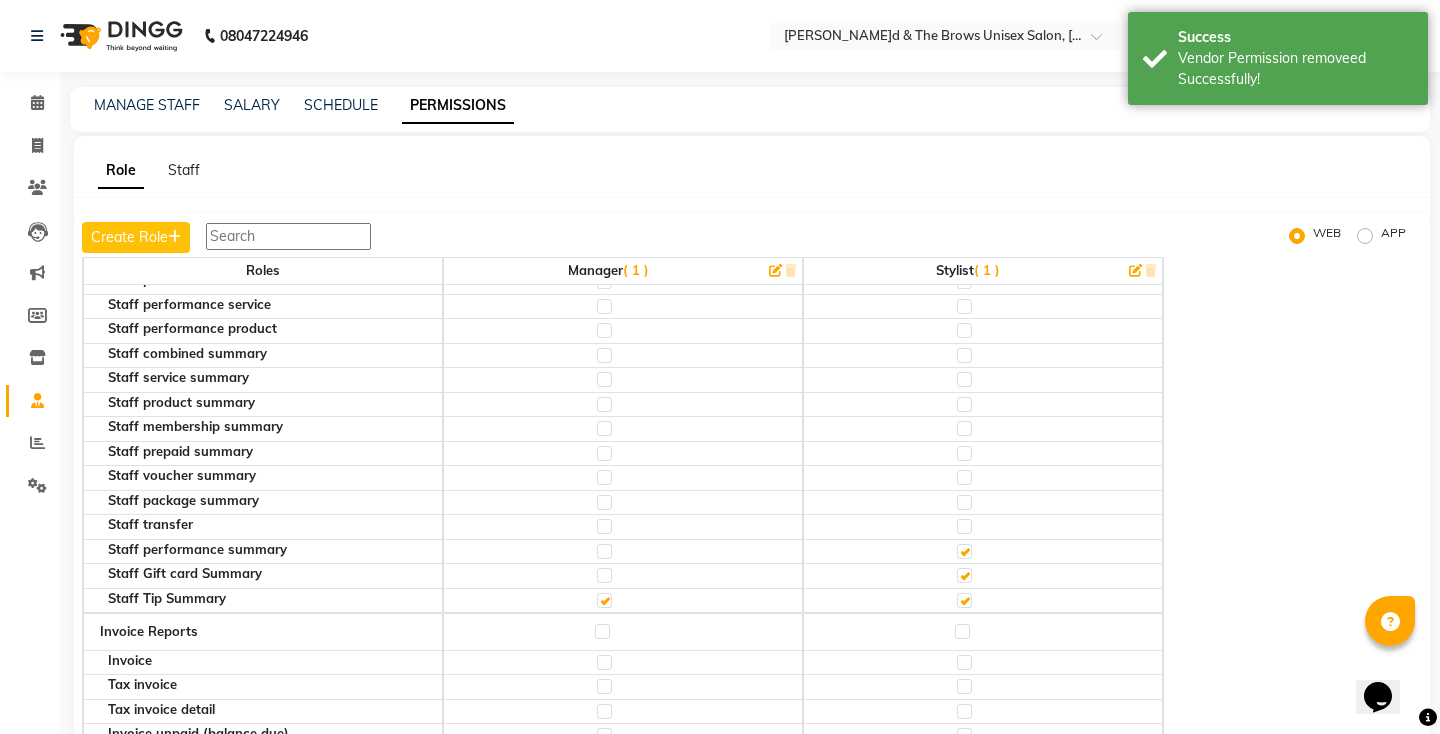 scroll, scrollTop: 4145, scrollLeft: 0, axis: vertical 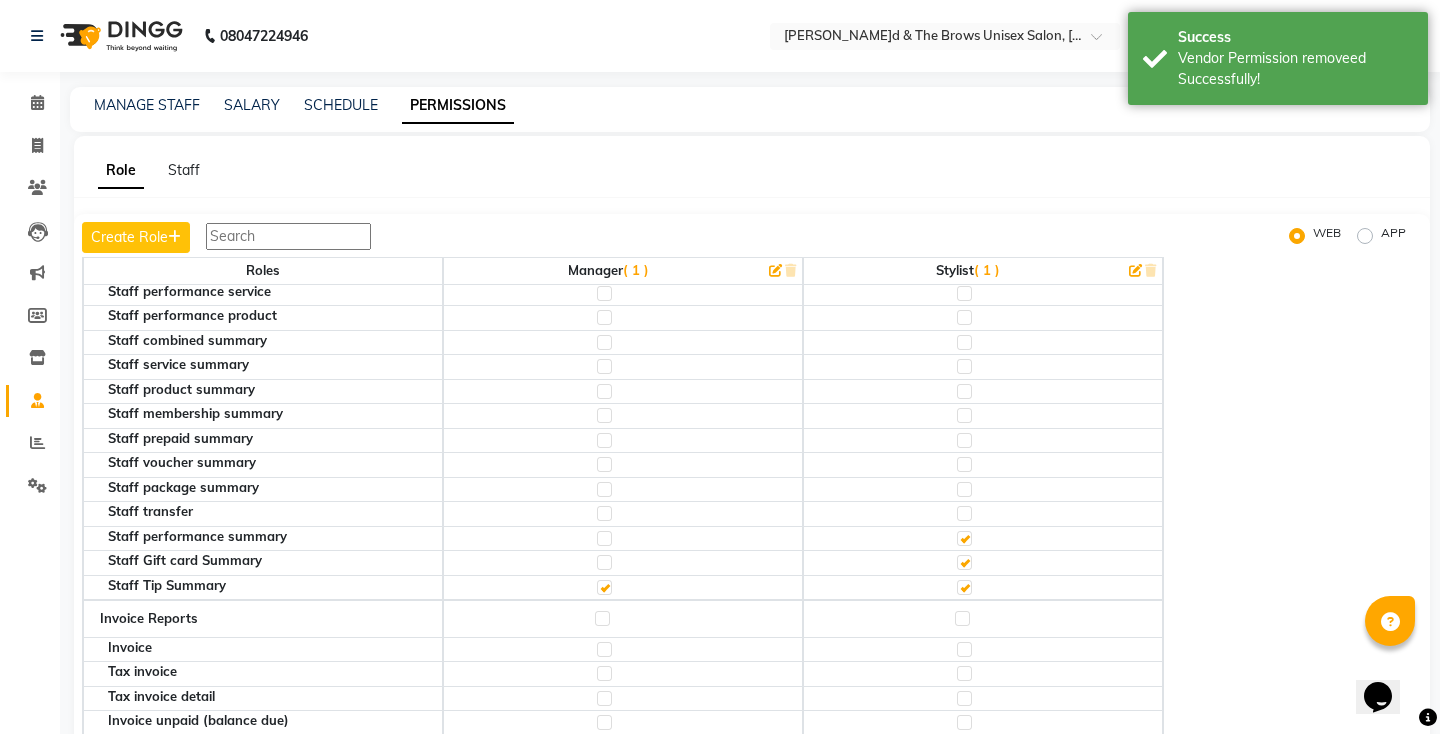 click 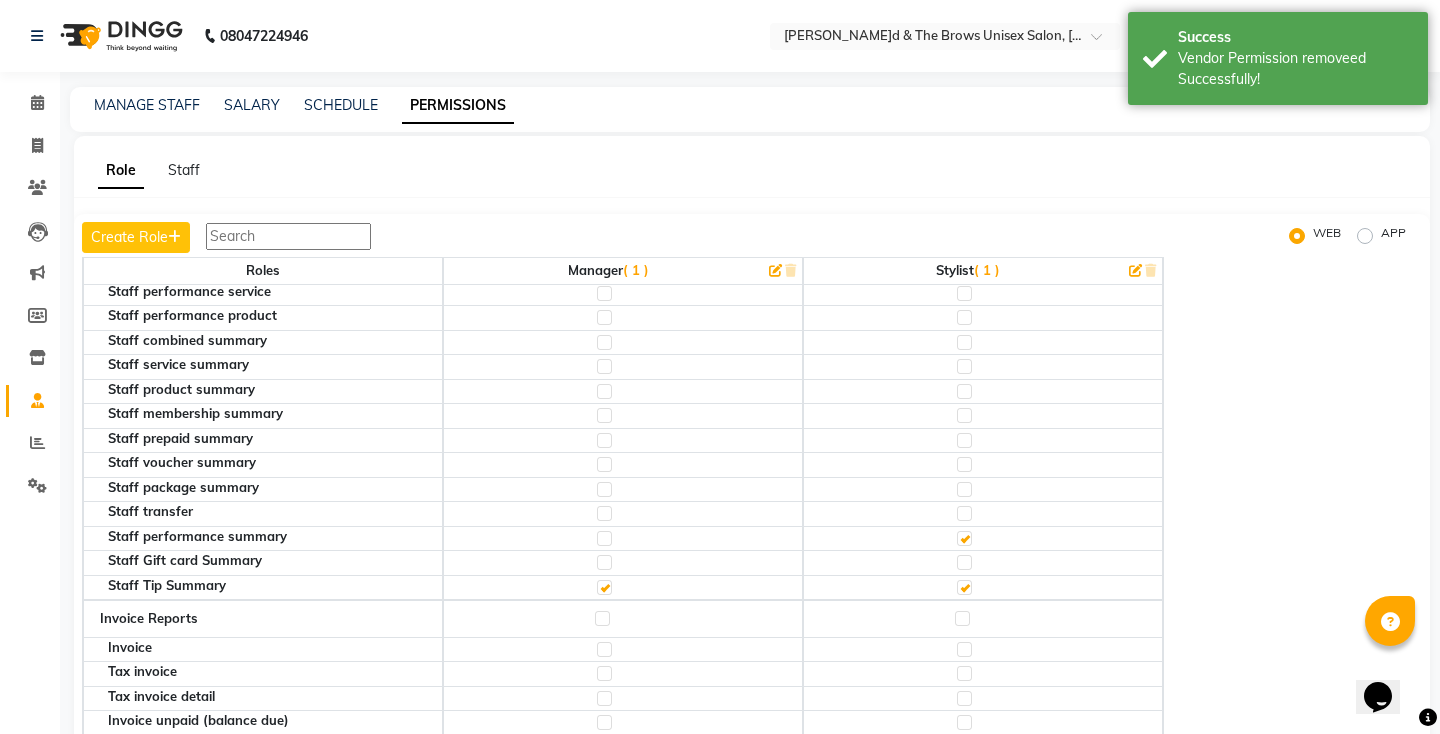 click 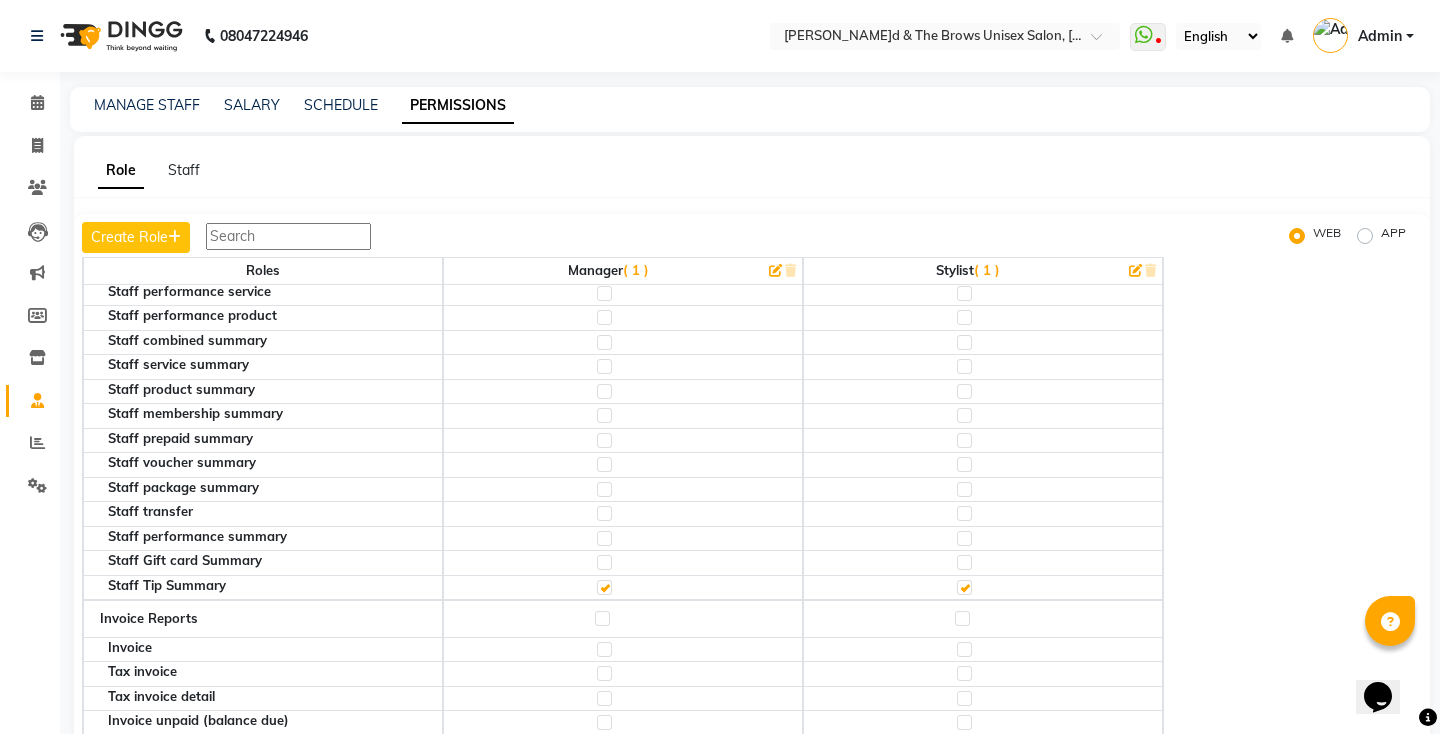 click 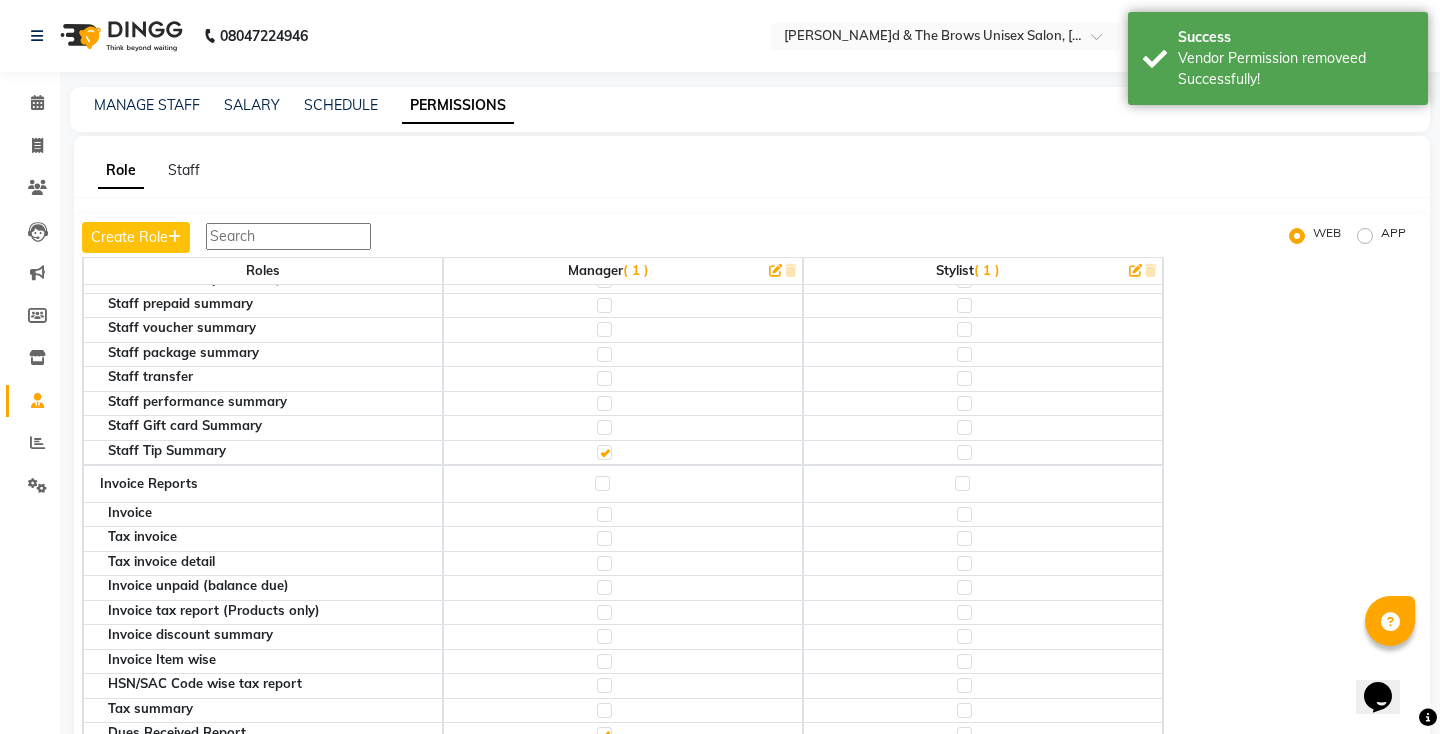 scroll, scrollTop: 4283, scrollLeft: 0, axis: vertical 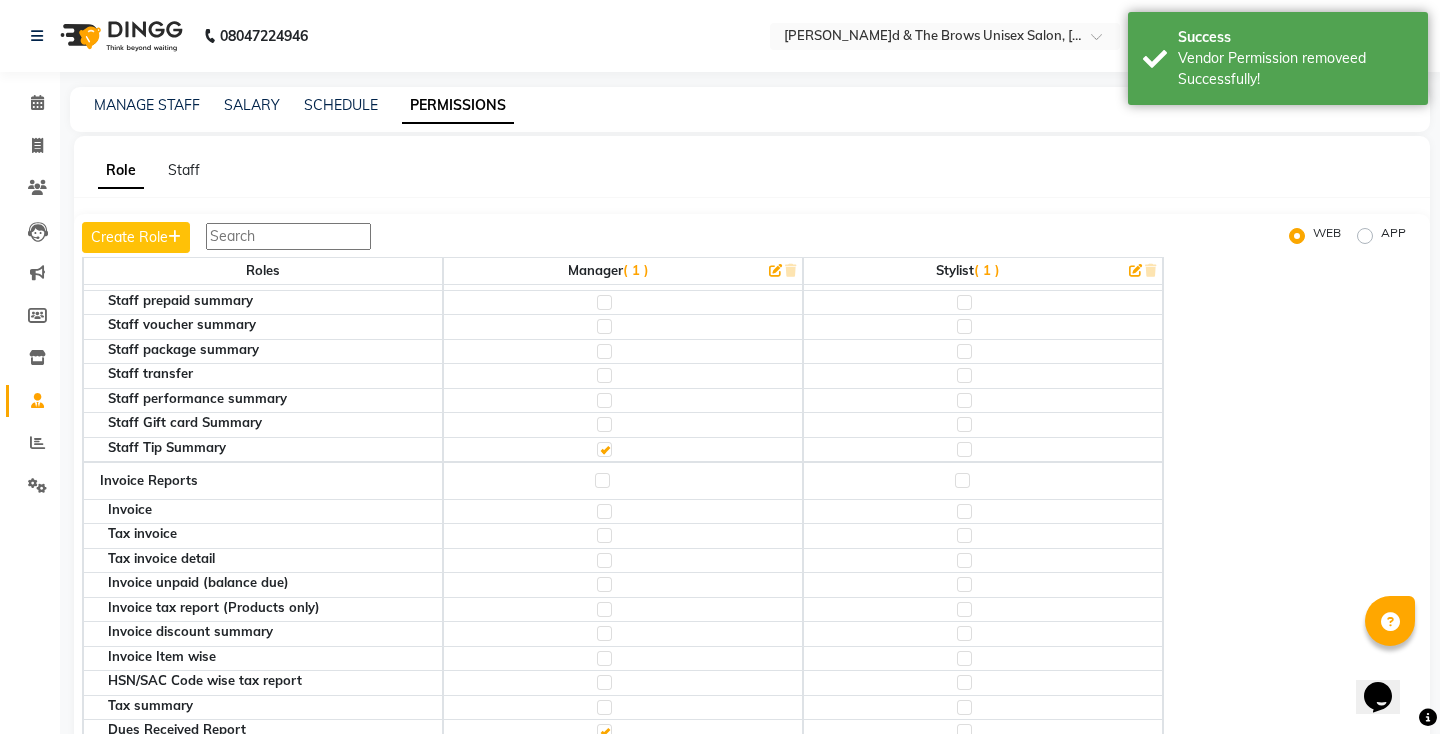 click 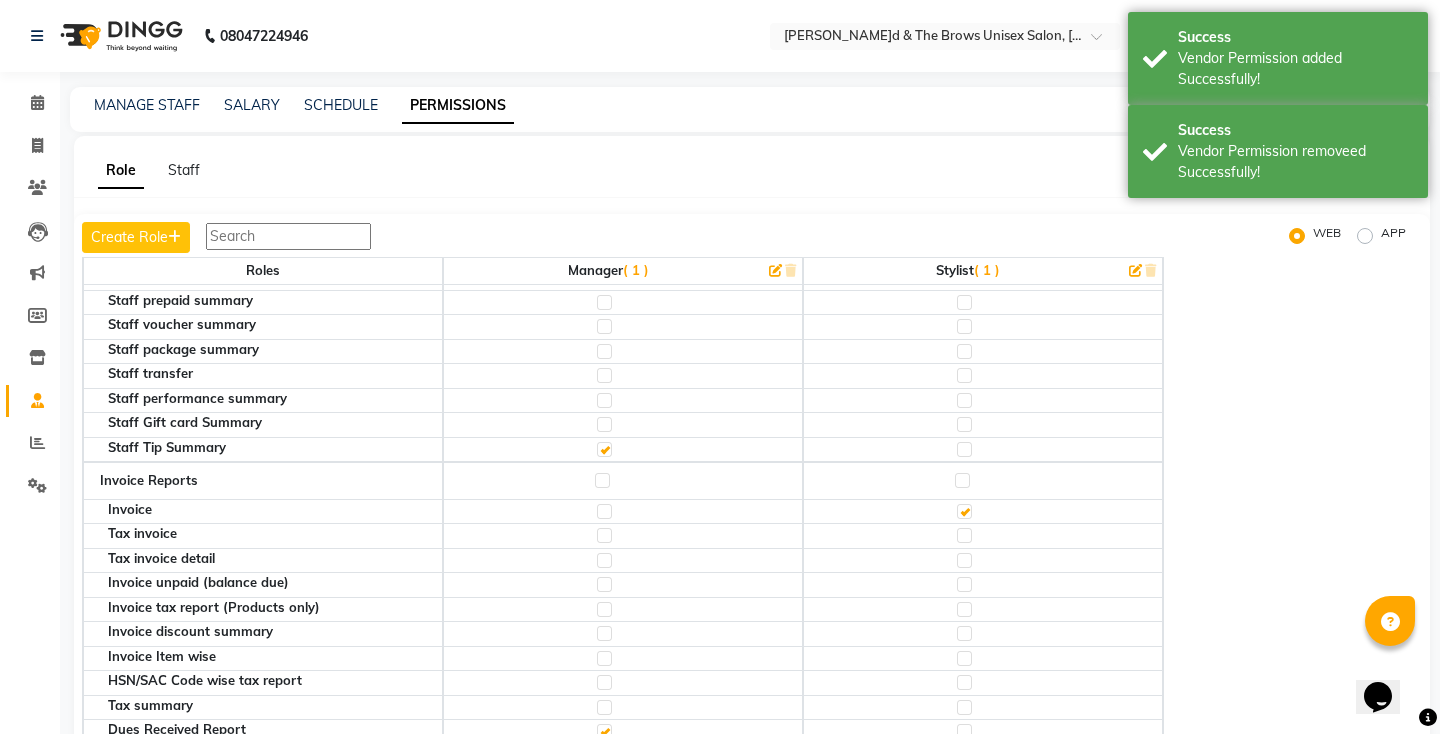 click 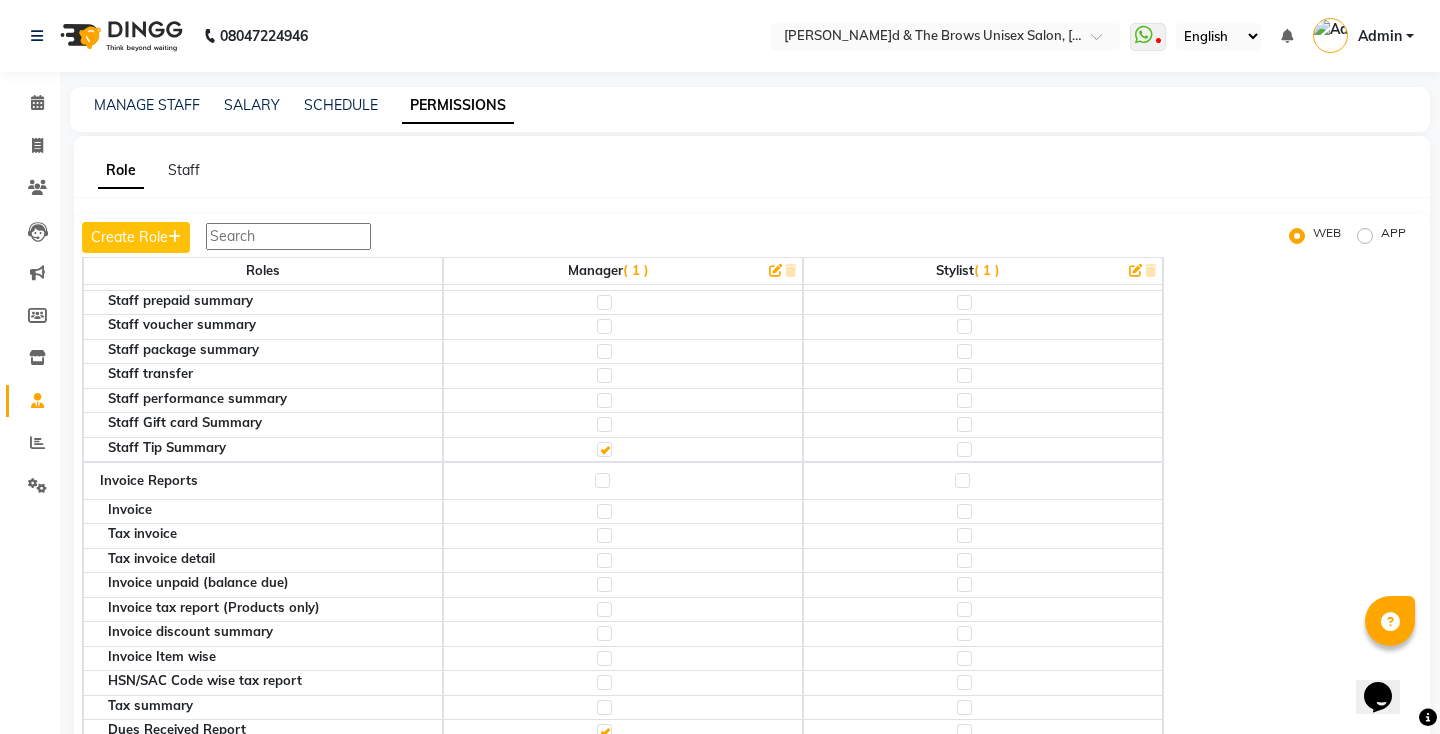 click 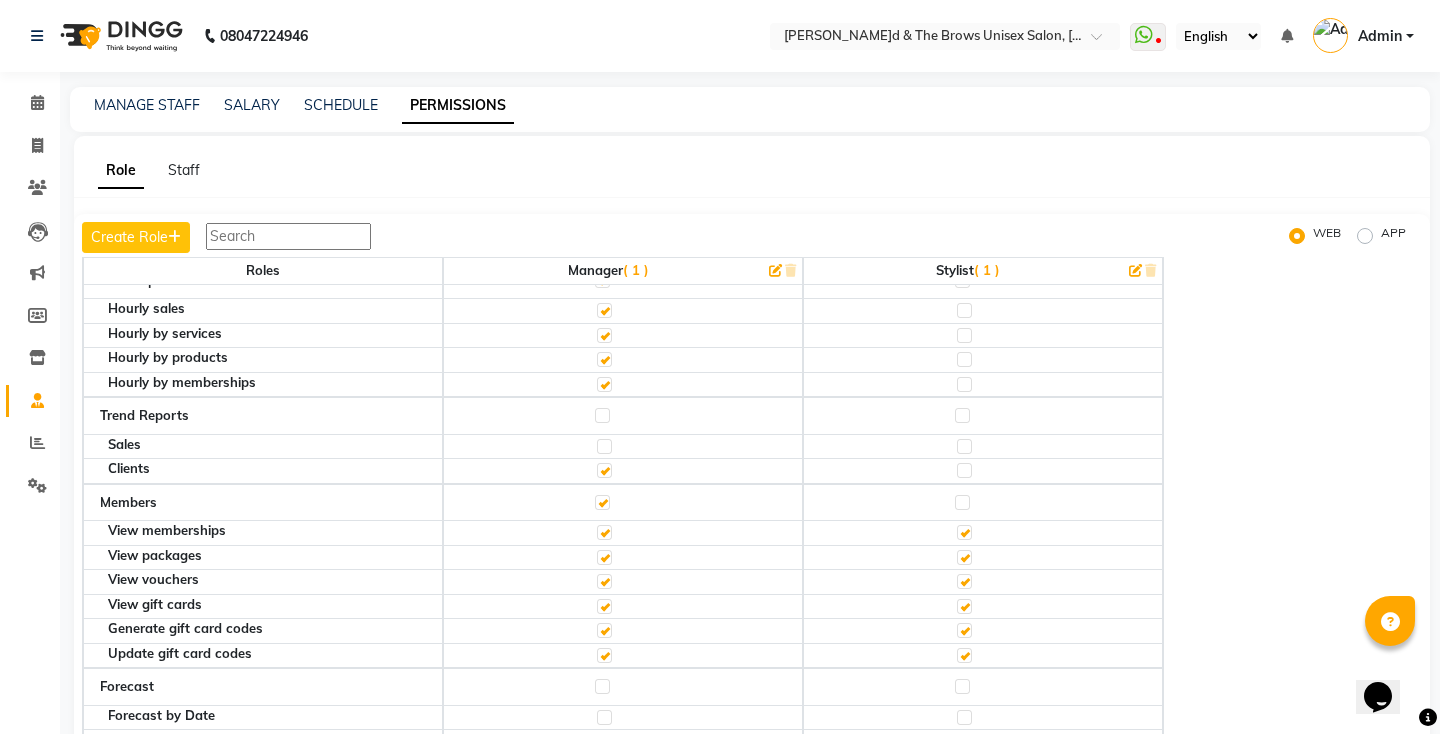 scroll, scrollTop: 6207, scrollLeft: 0, axis: vertical 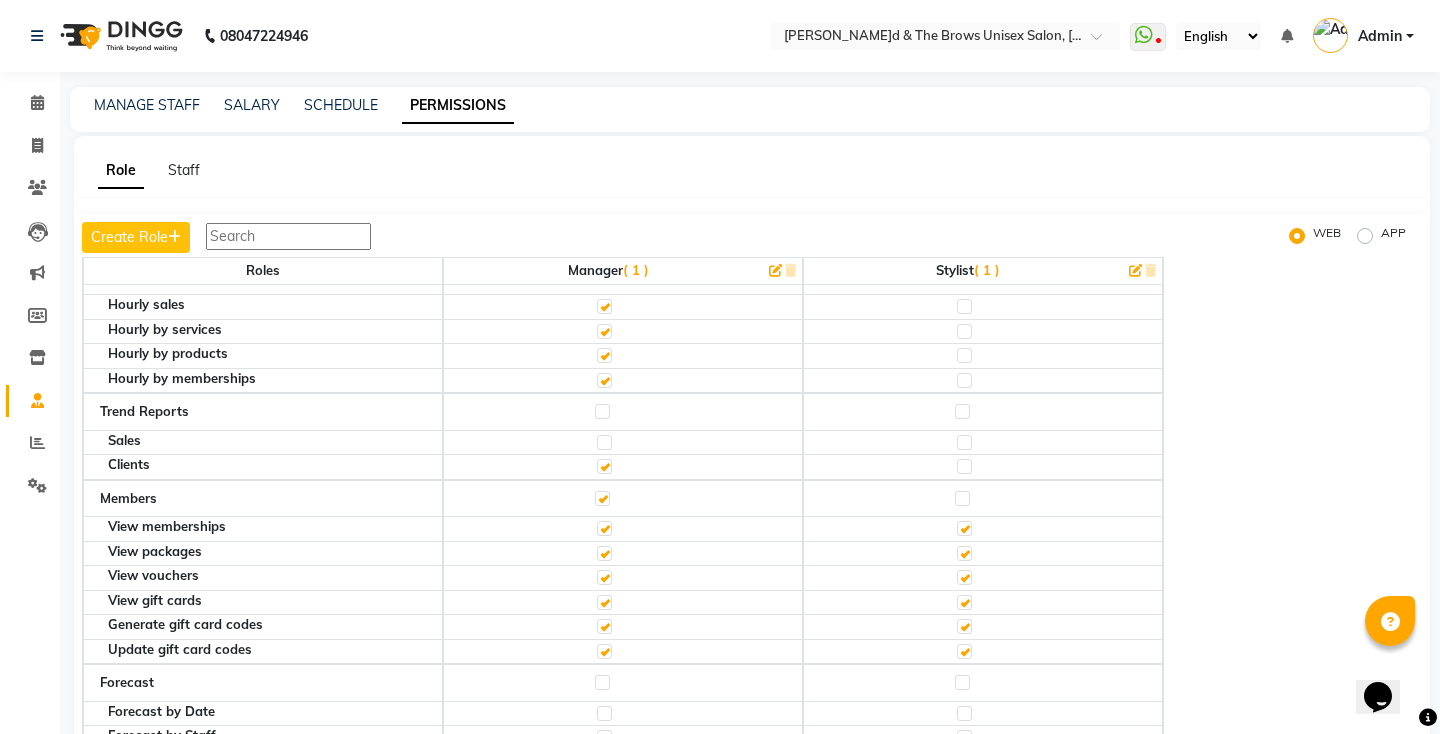 click 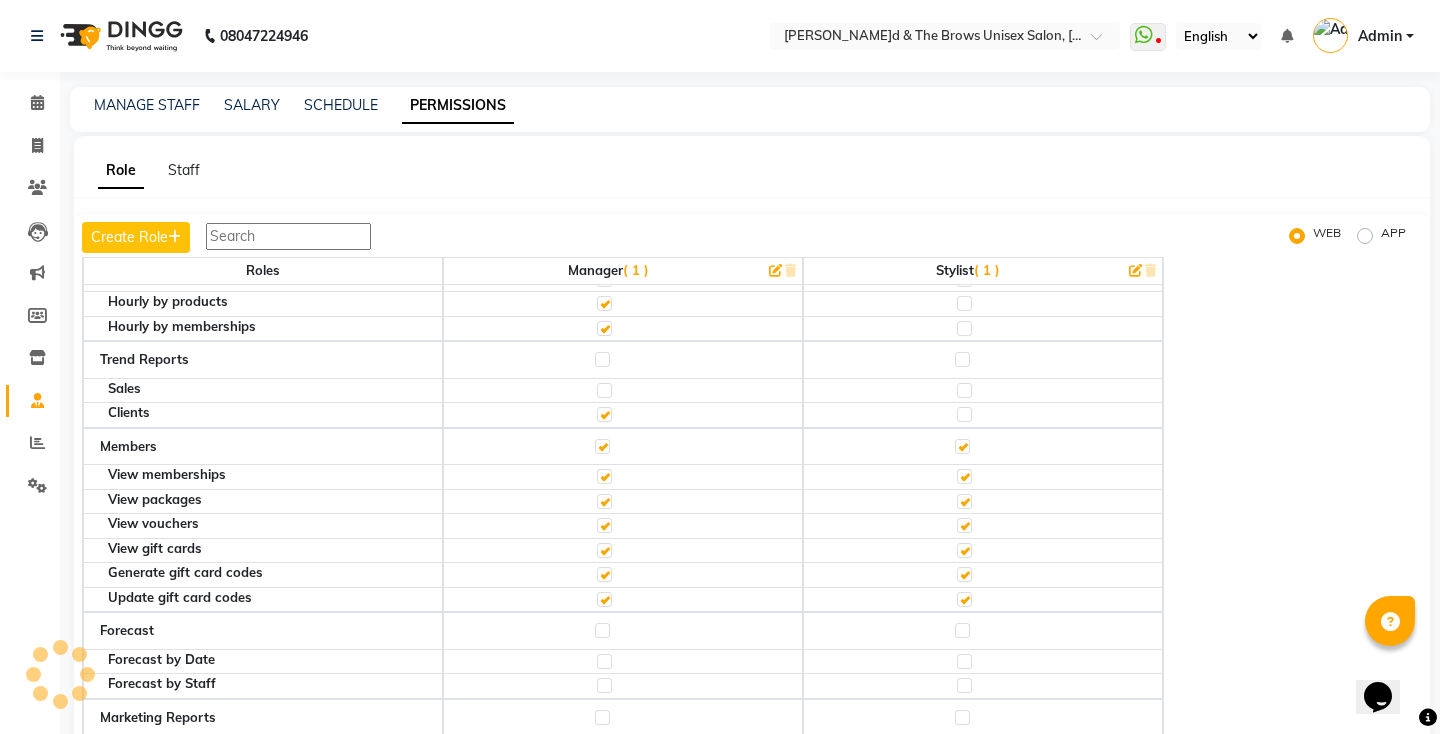scroll, scrollTop: 6311, scrollLeft: 0, axis: vertical 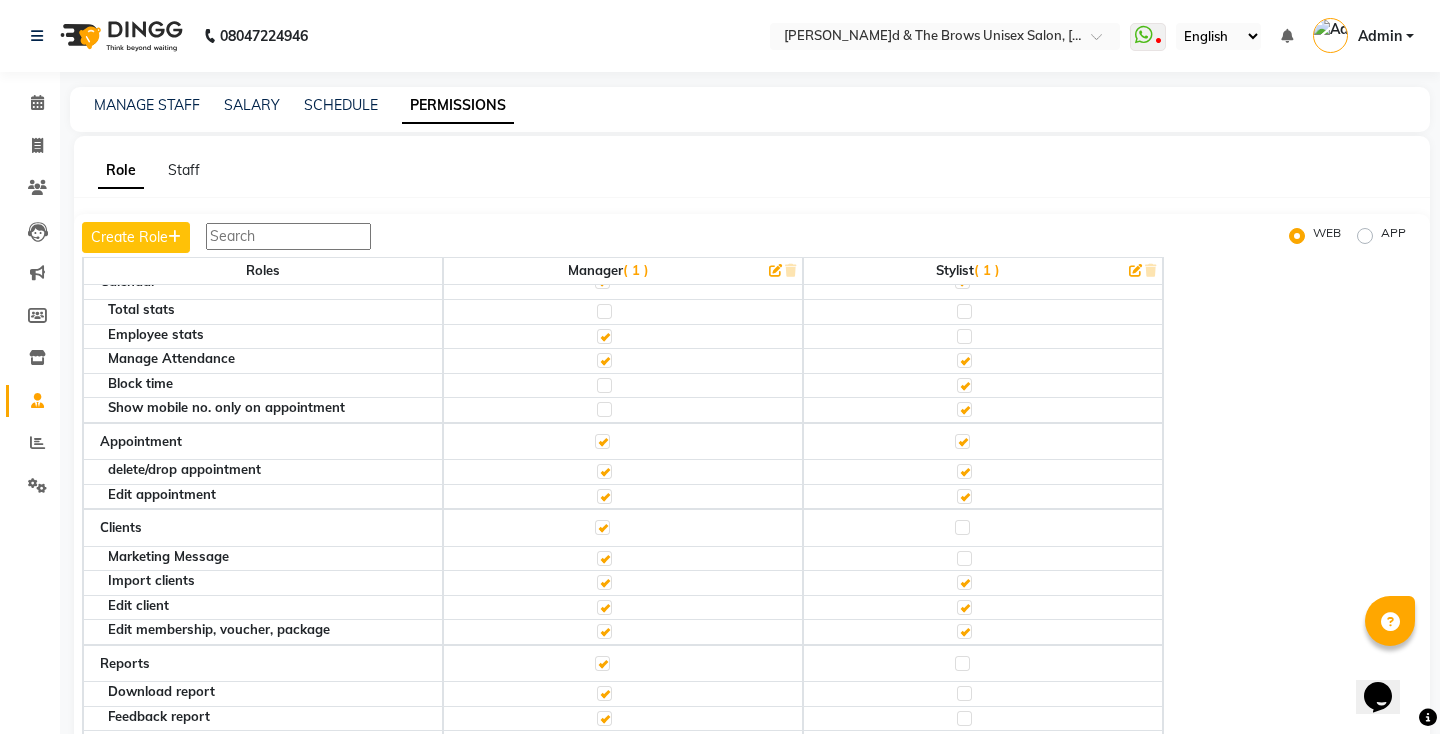 click 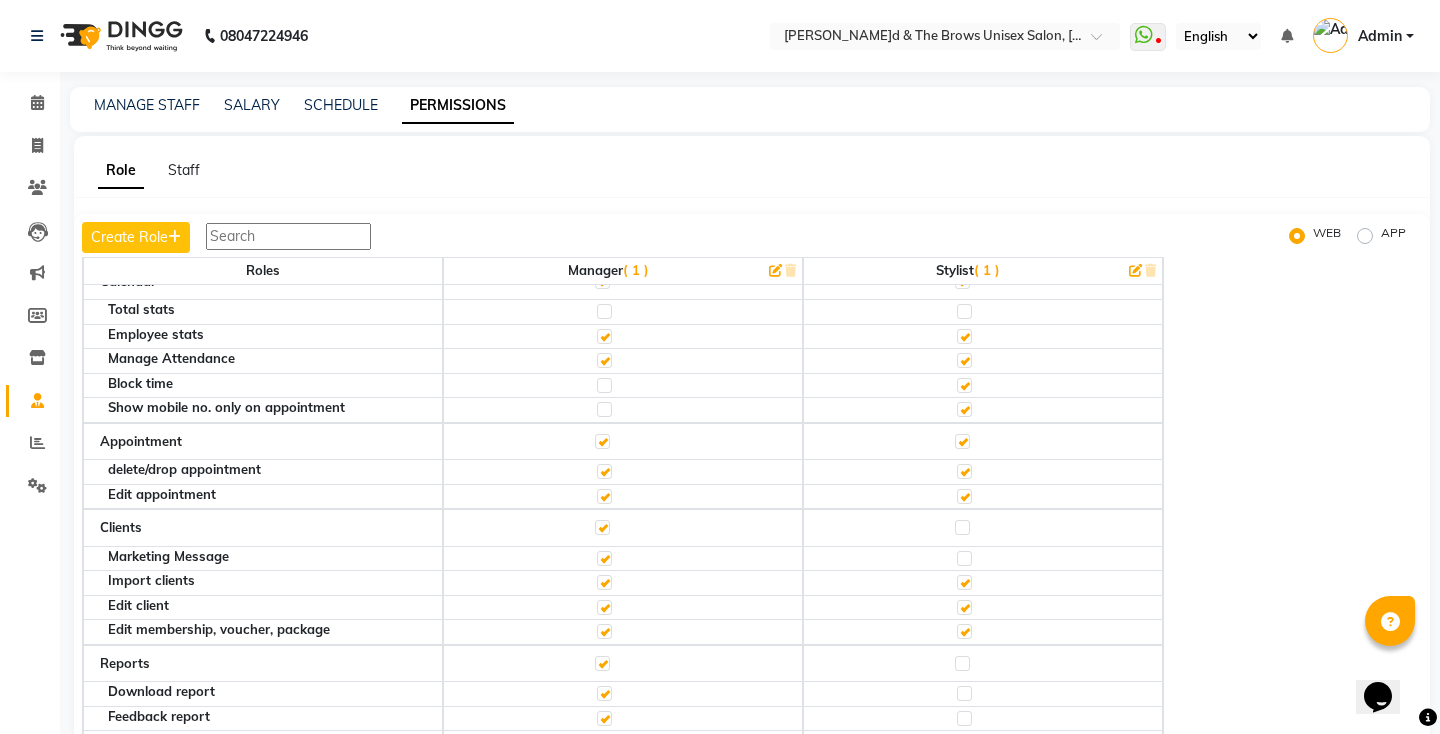 click 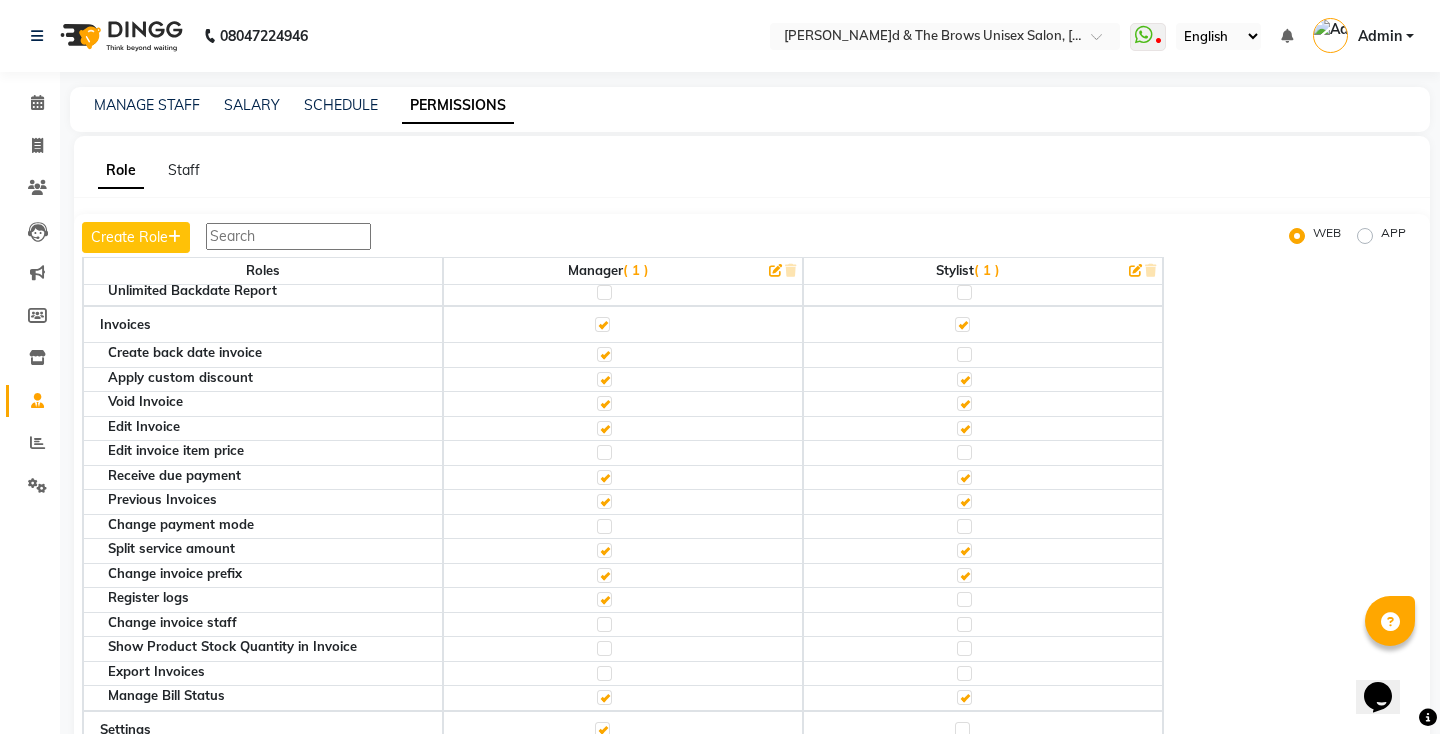 scroll, scrollTop: 533, scrollLeft: 0, axis: vertical 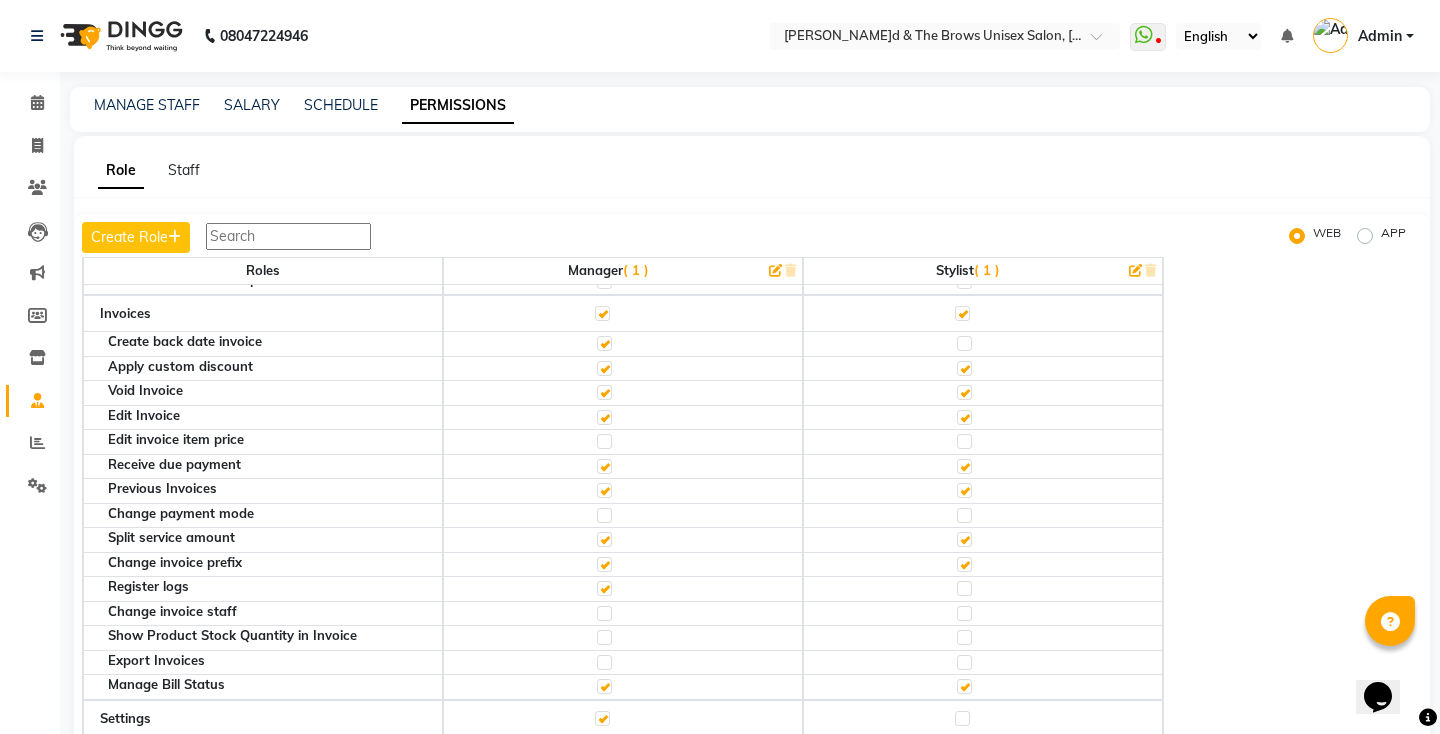 click 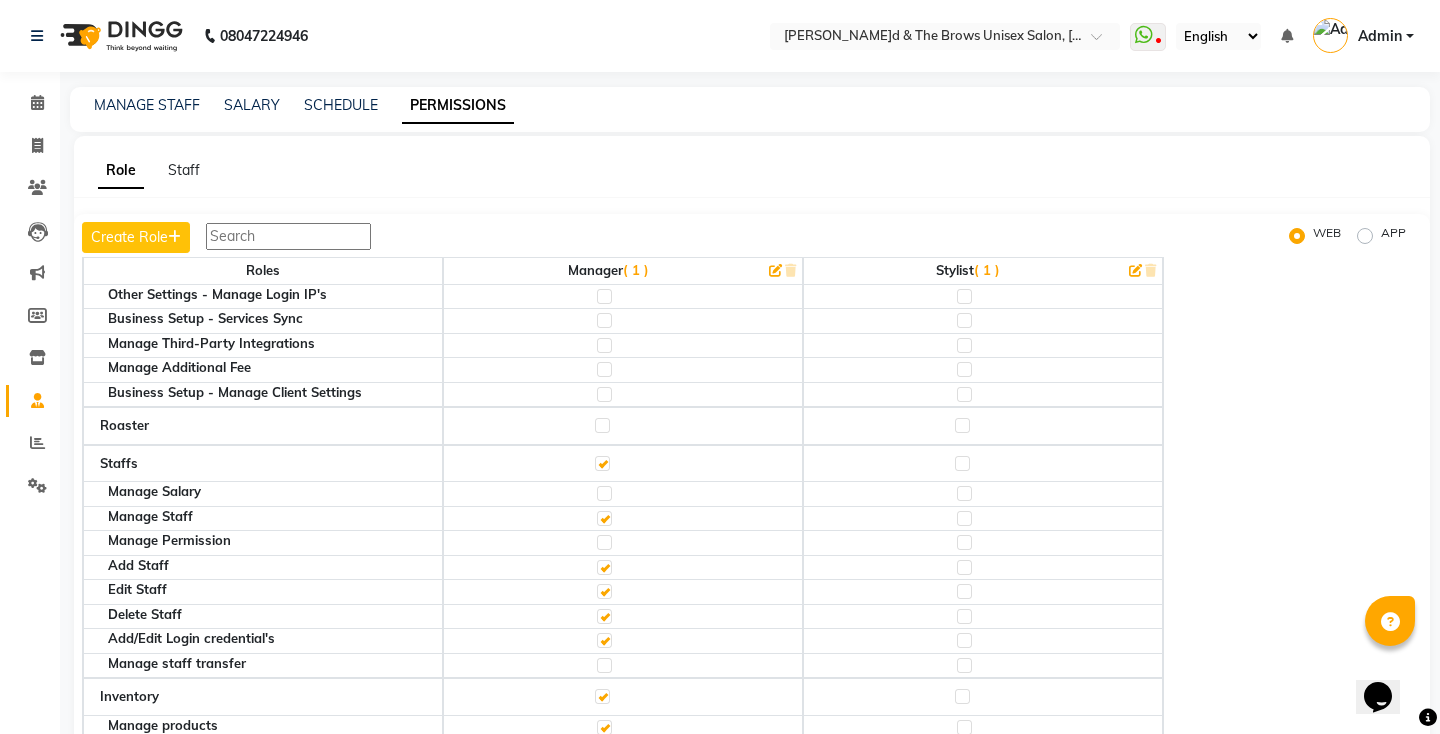 scroll, scrollTop: 1751, scrollLeft: 0, axis: vertical 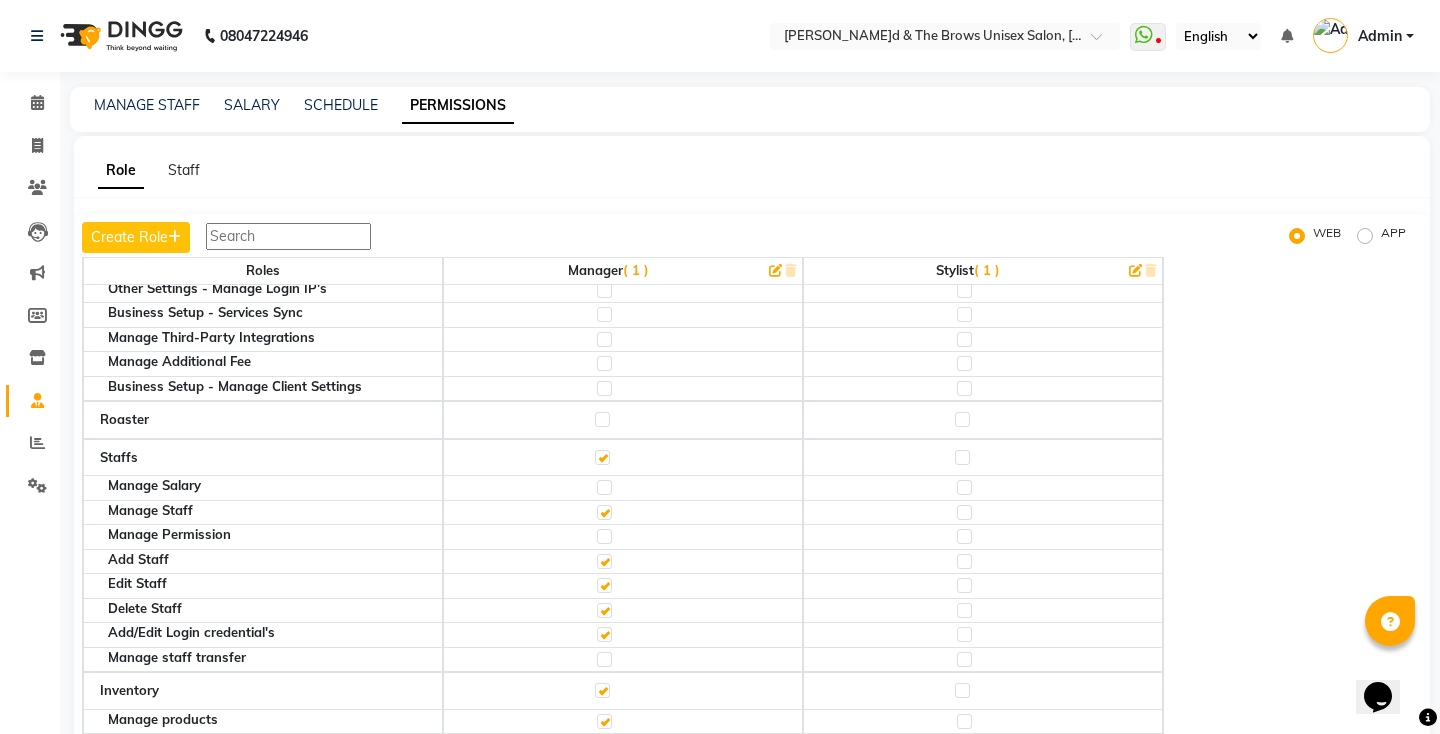 click 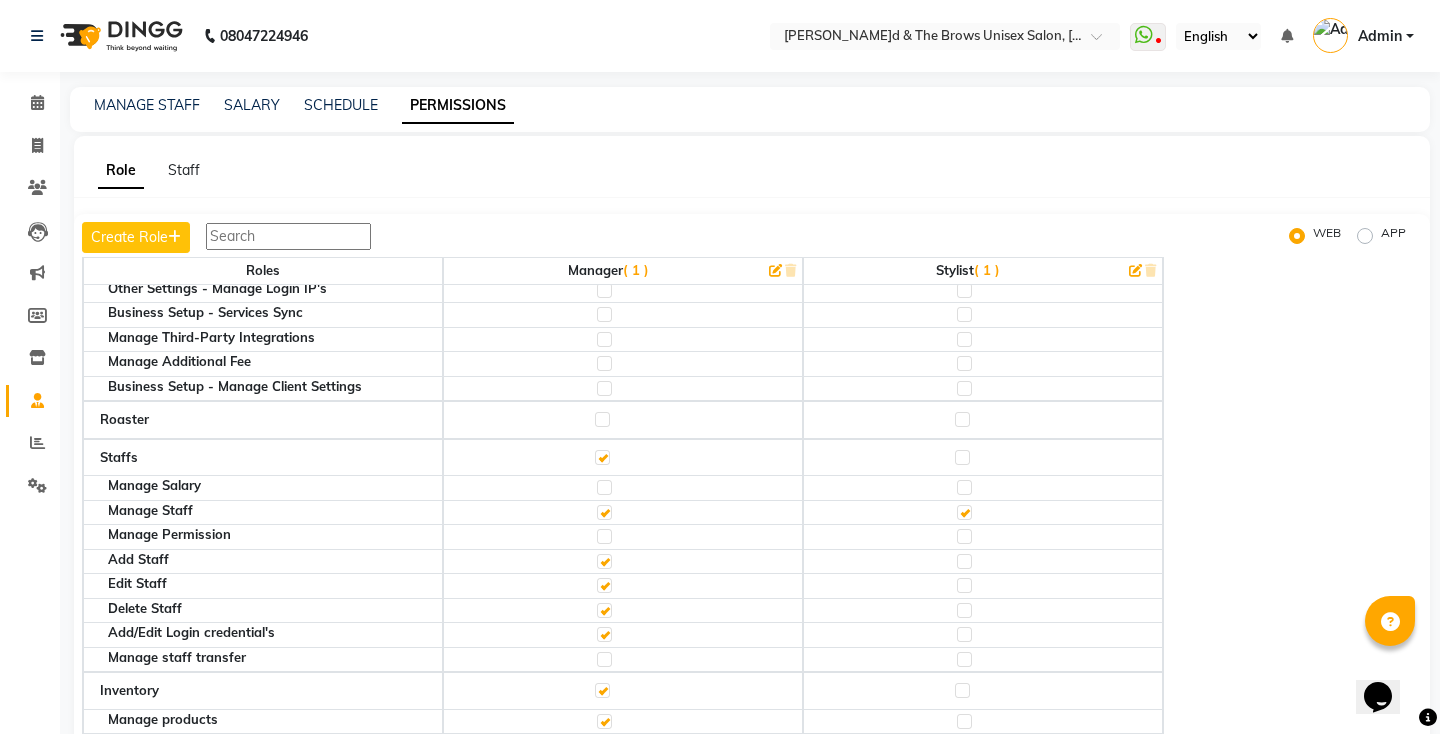 click 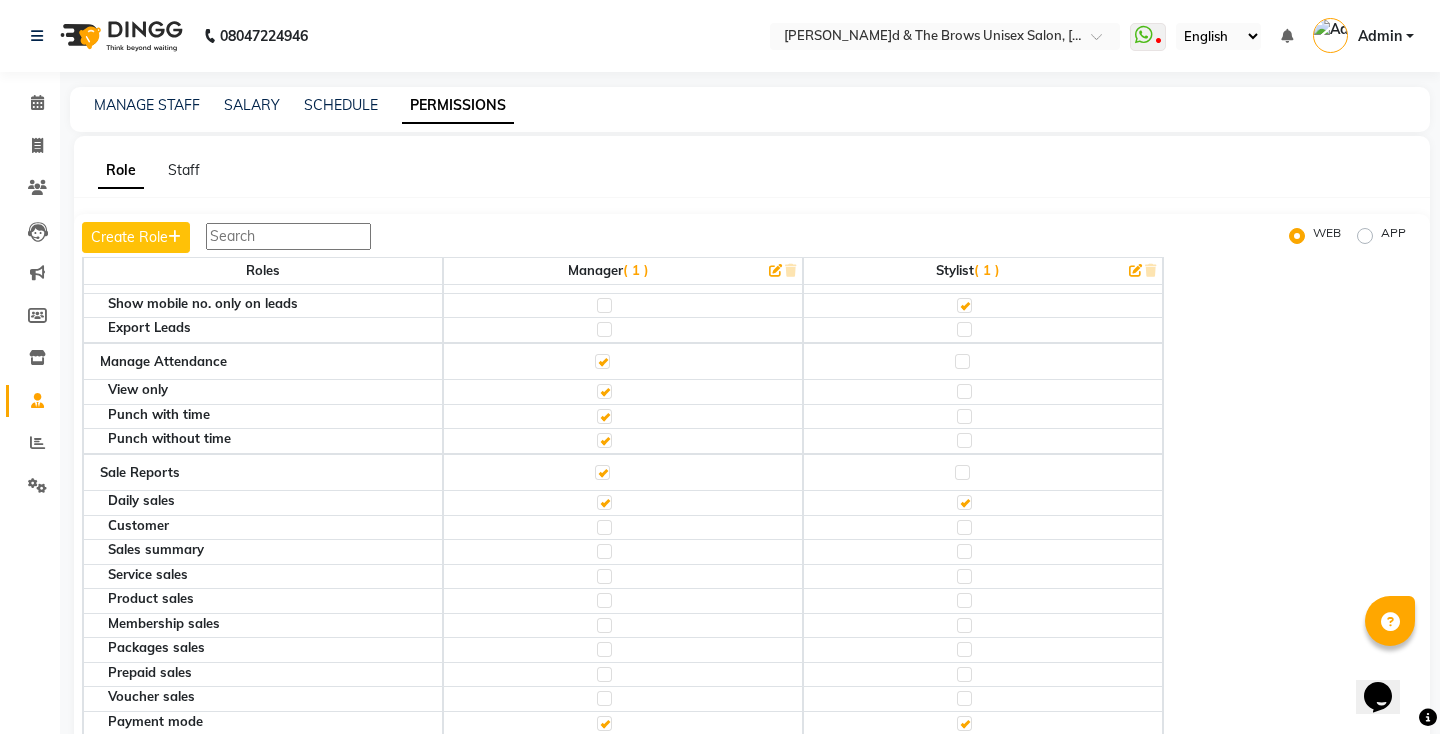 scroll, scrollTop: 3216, scrollLeft: 0, axis: vertical 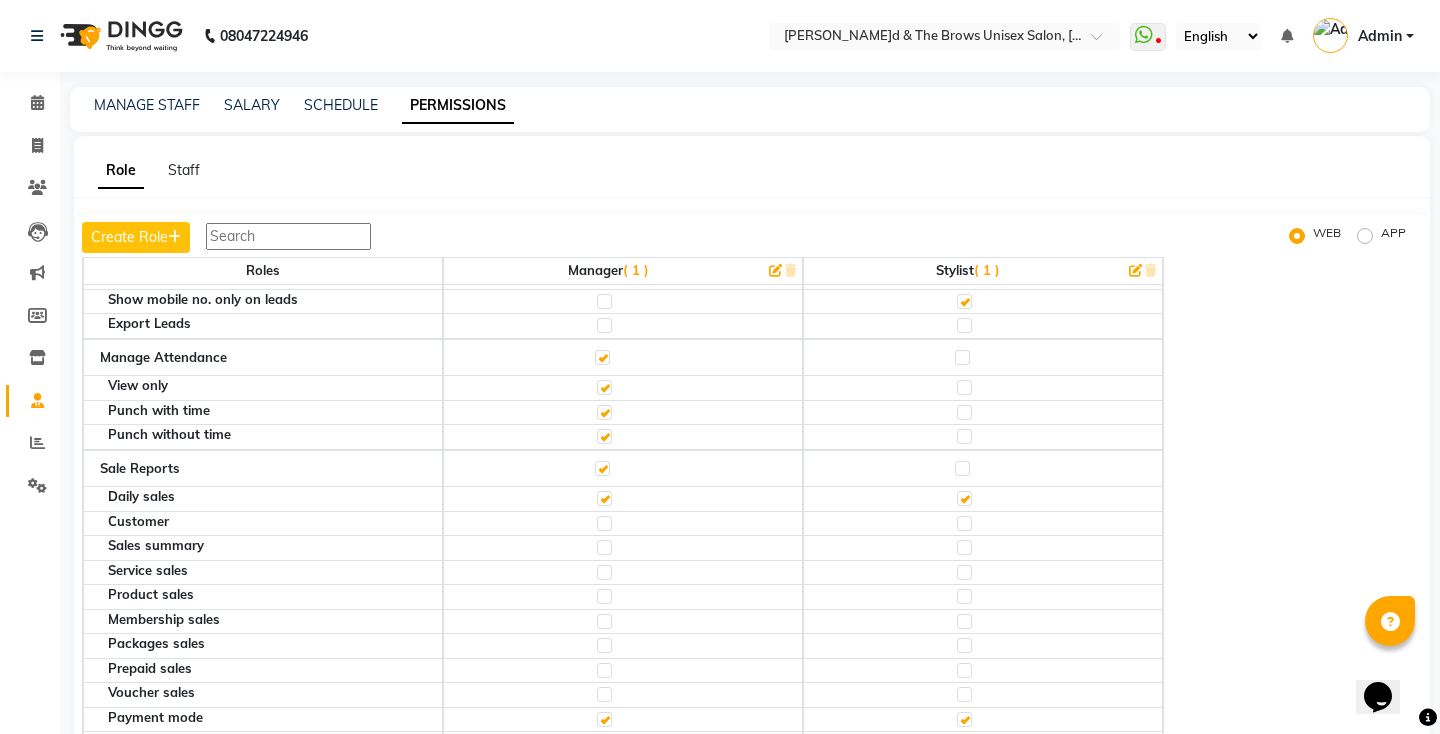click 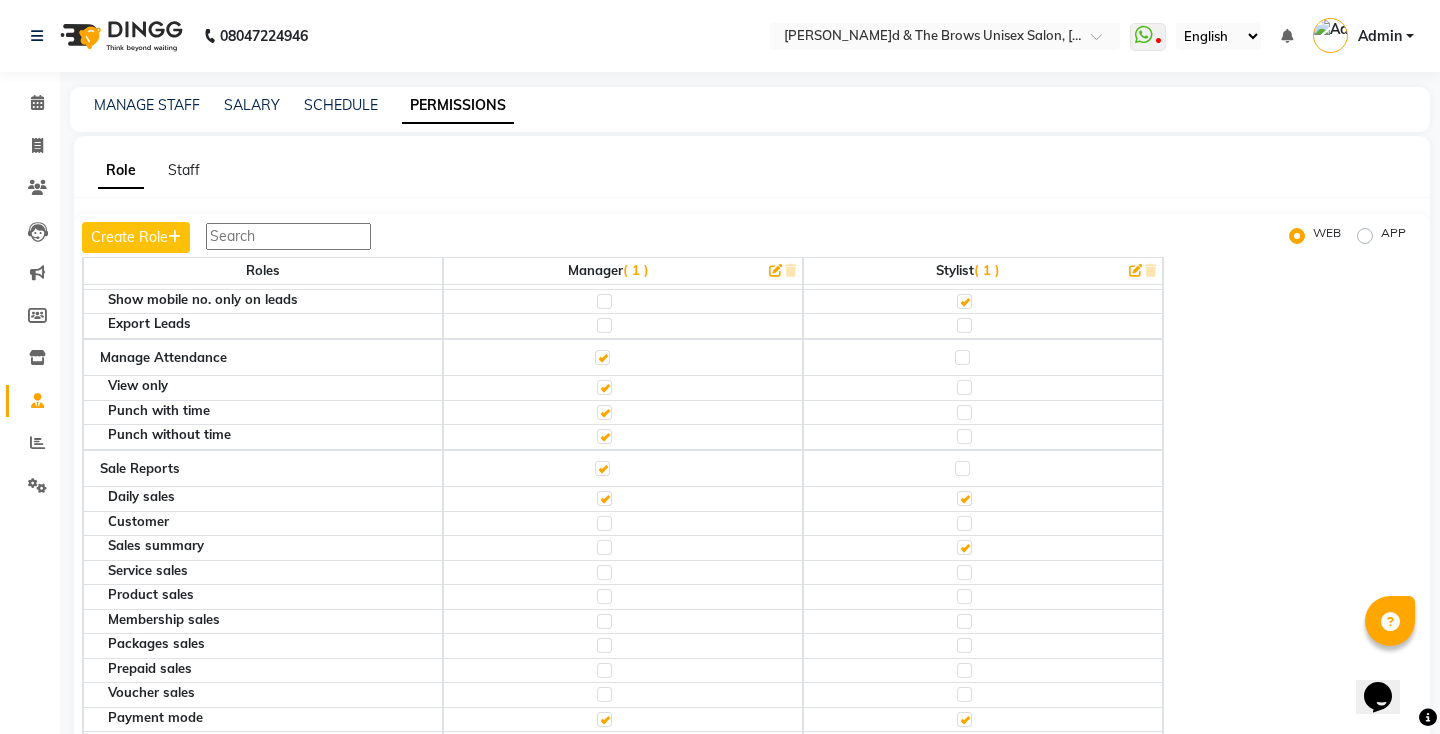 click 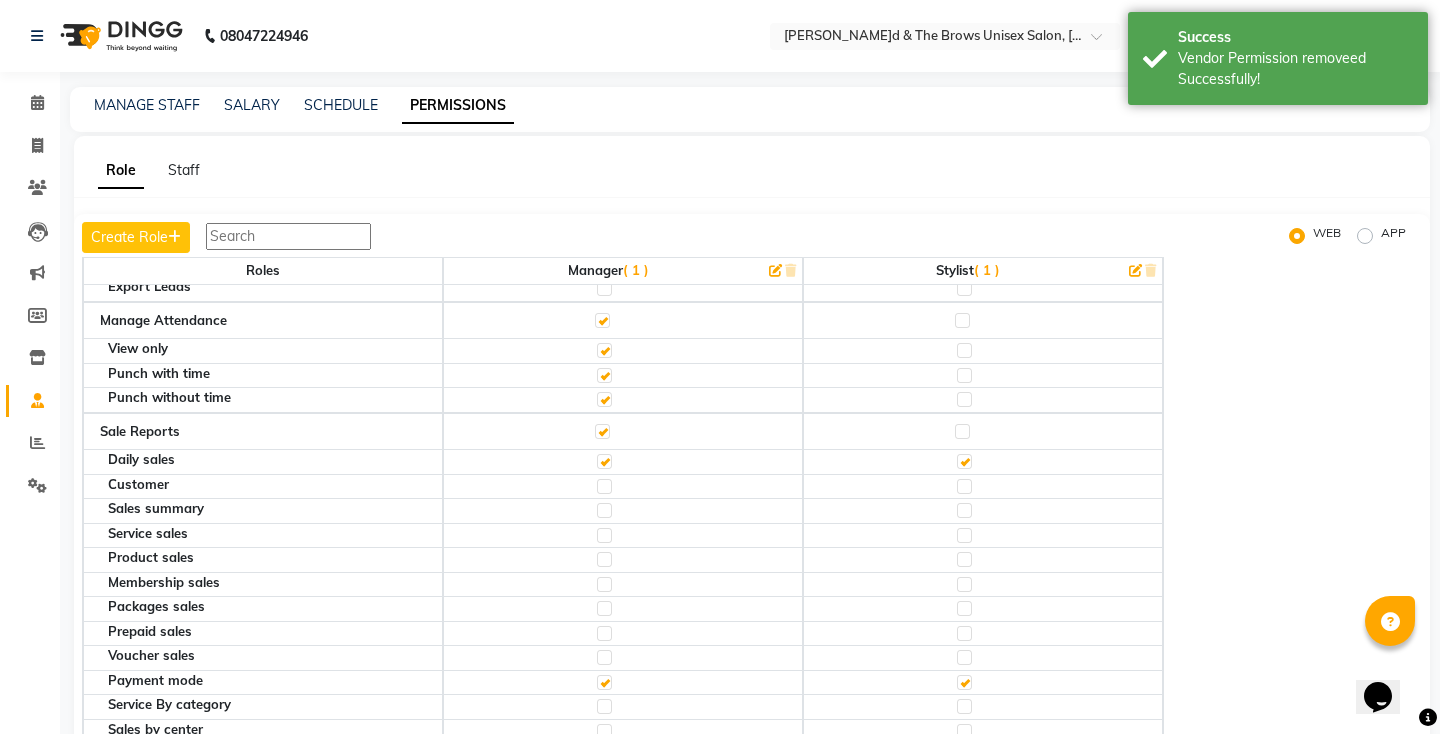 scroll, scrollTop: 3255, scrollLeft: 0, axis: vertical 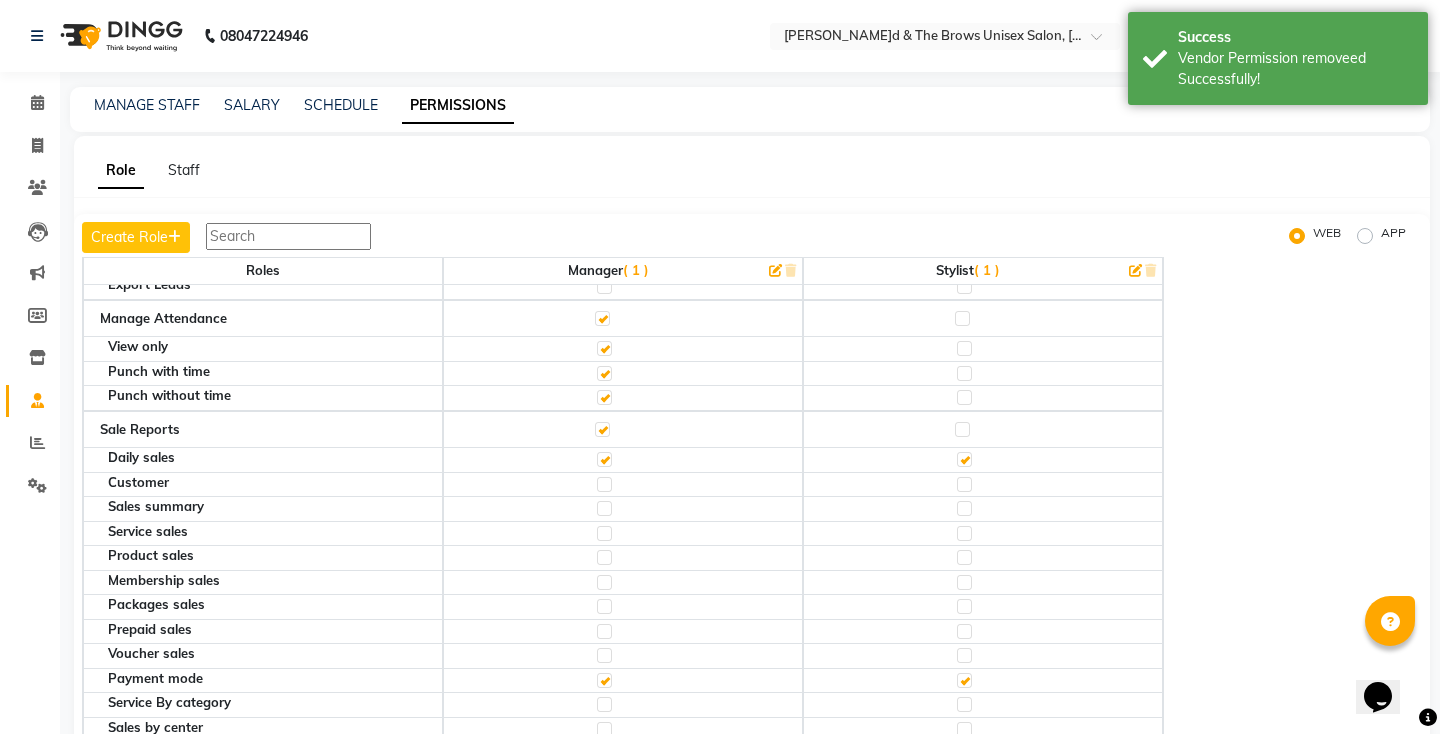 click 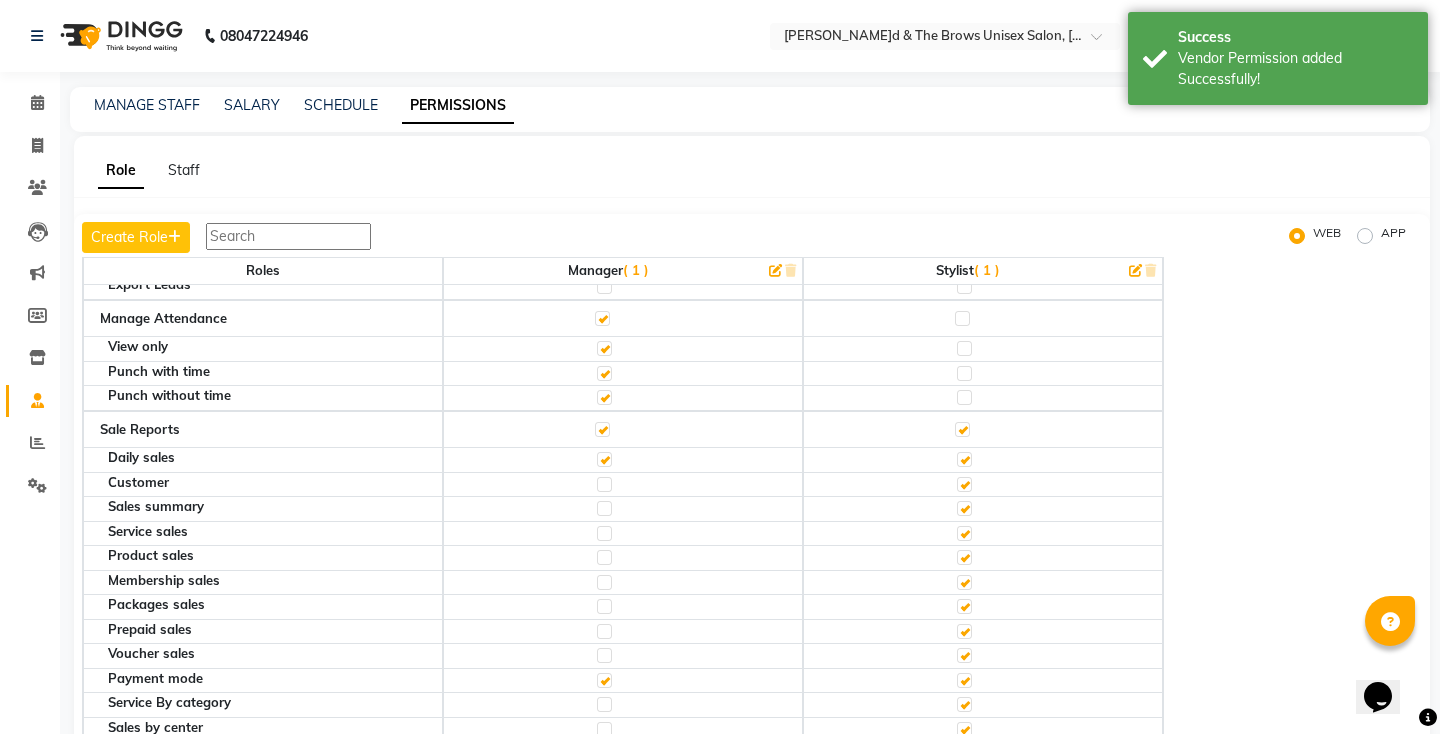 click 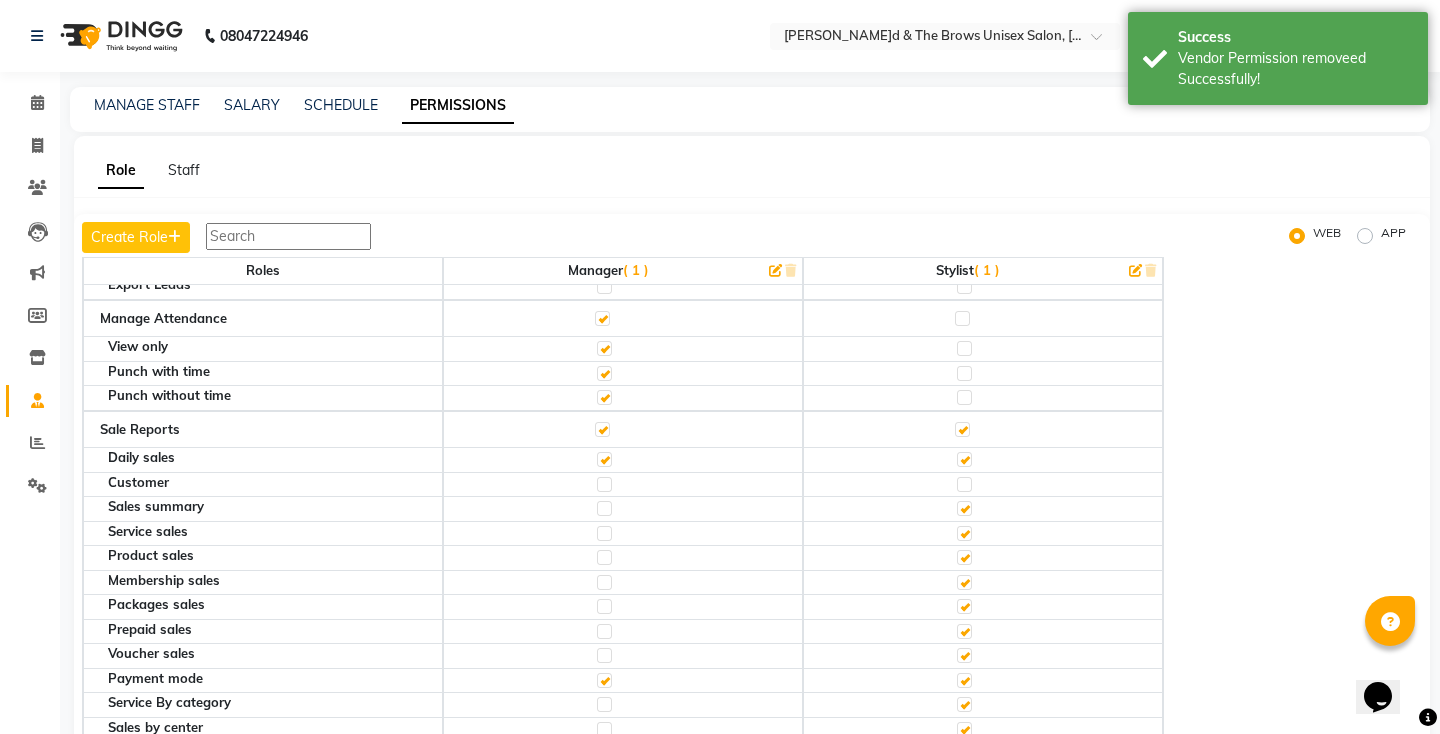 click 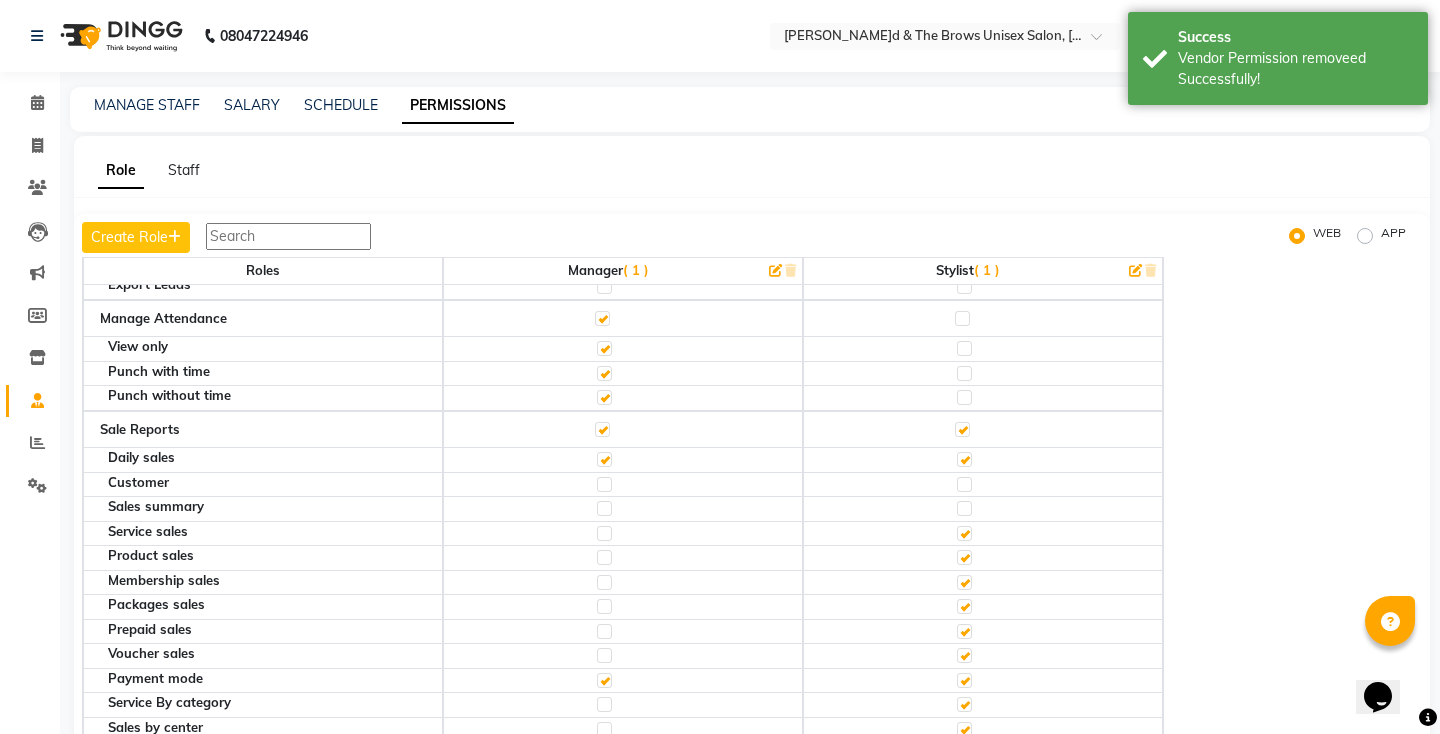 click 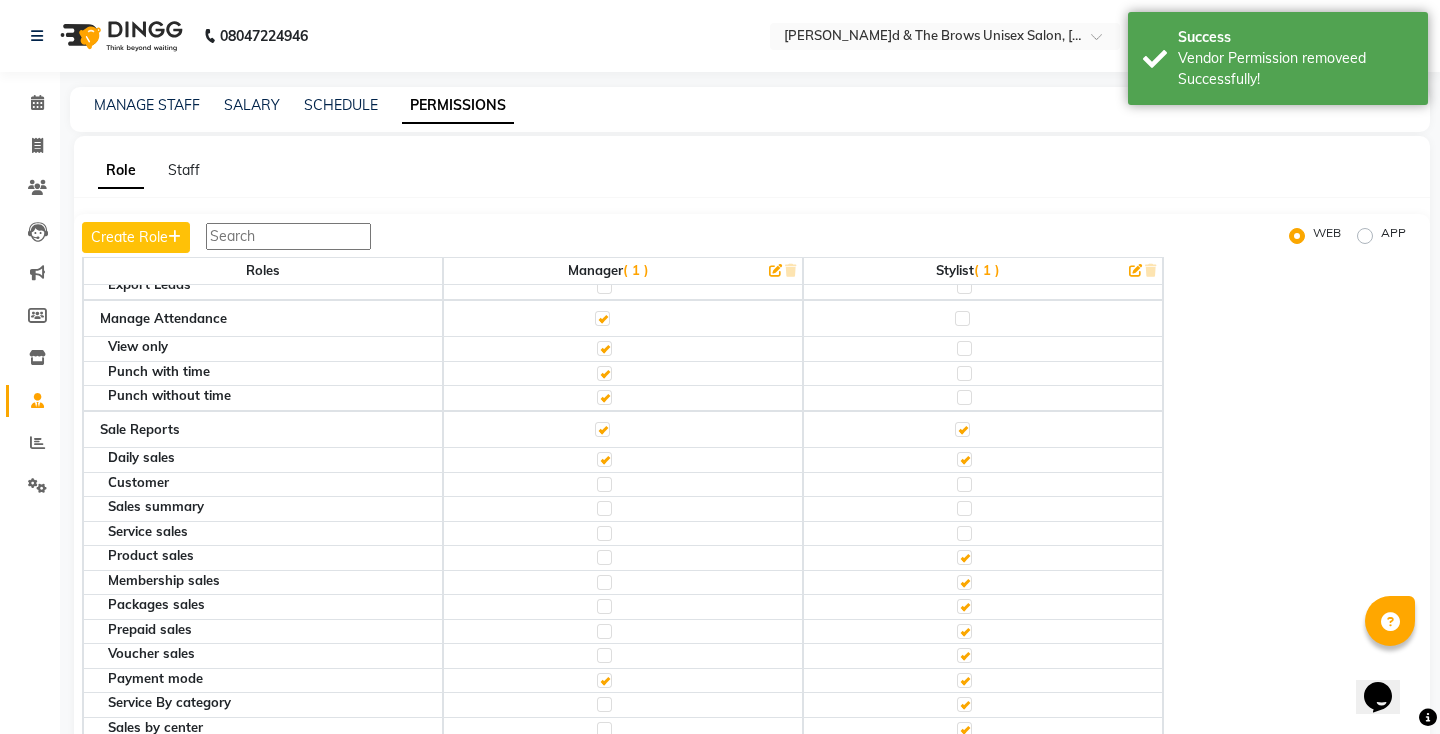 click 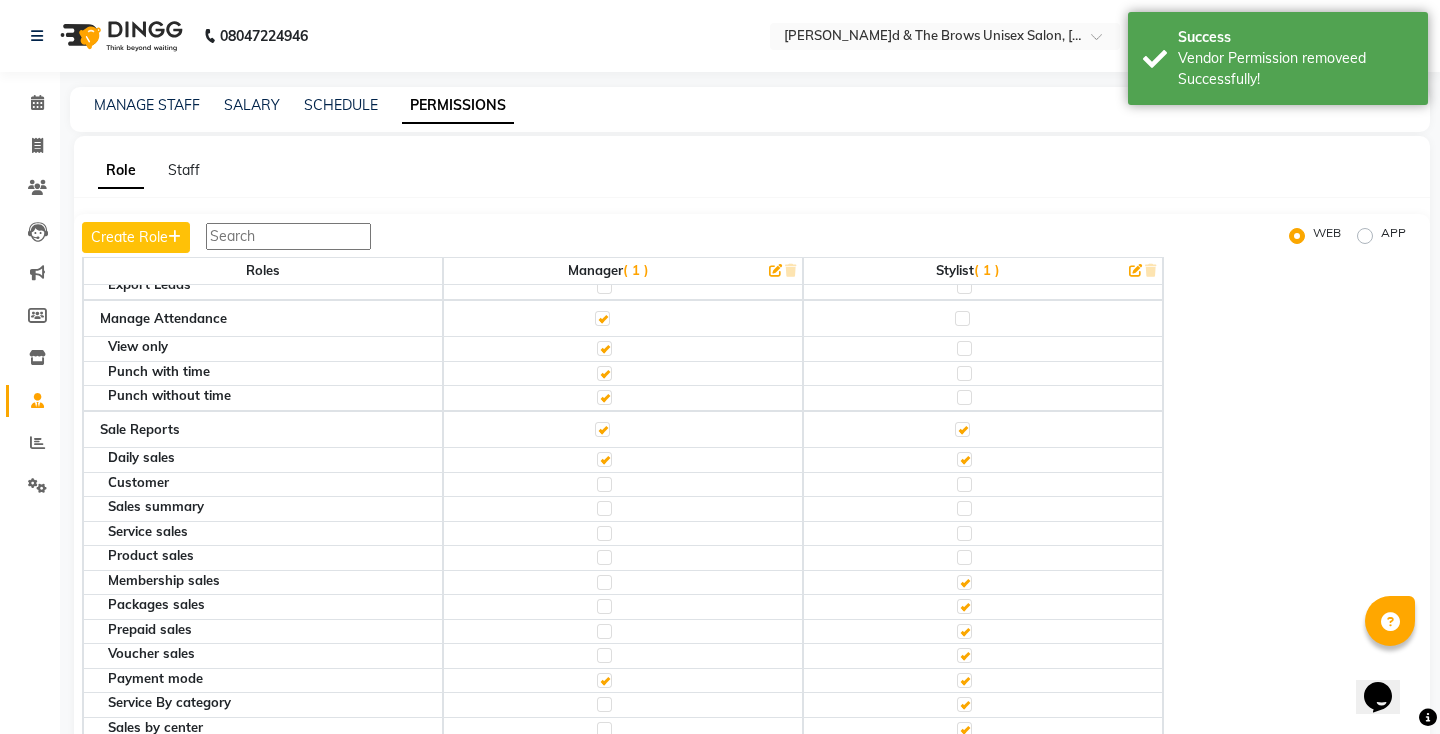 click 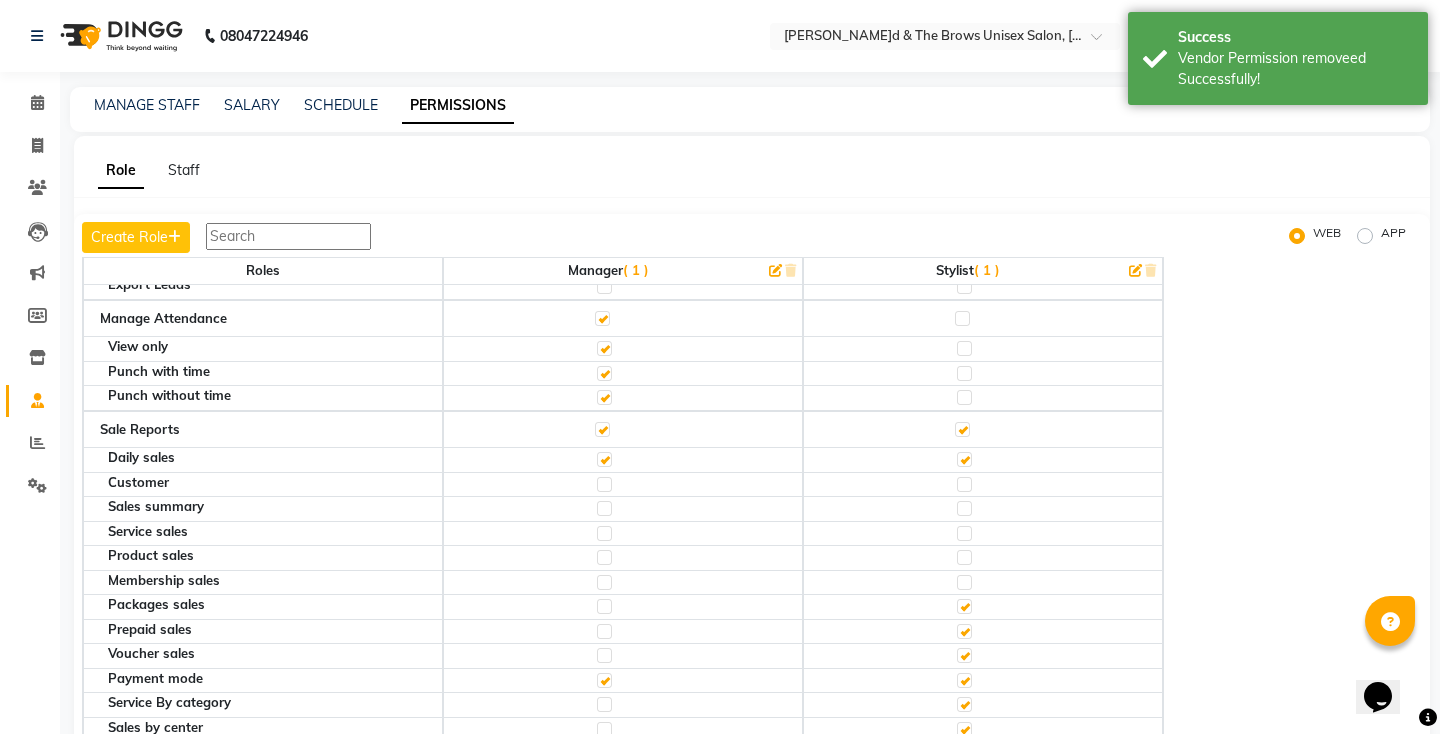 click 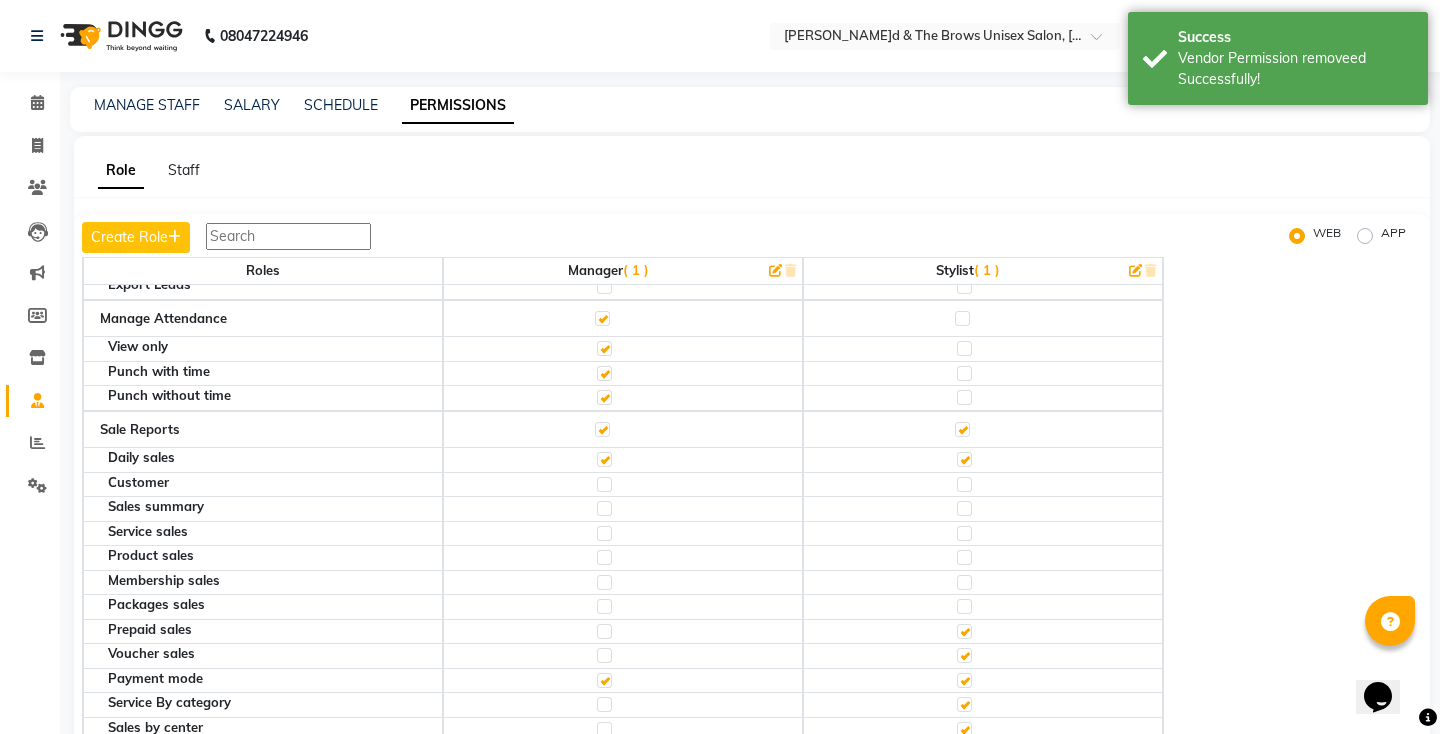 click 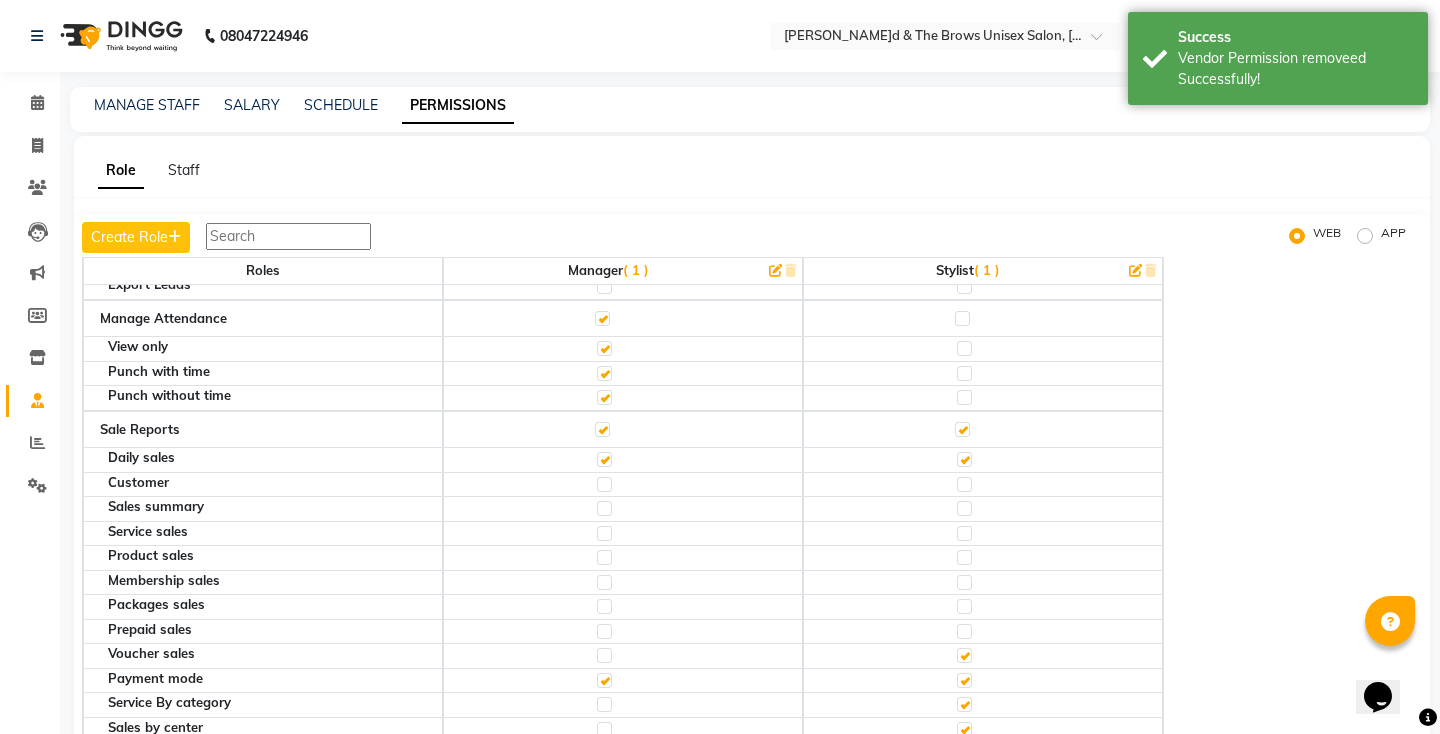 click 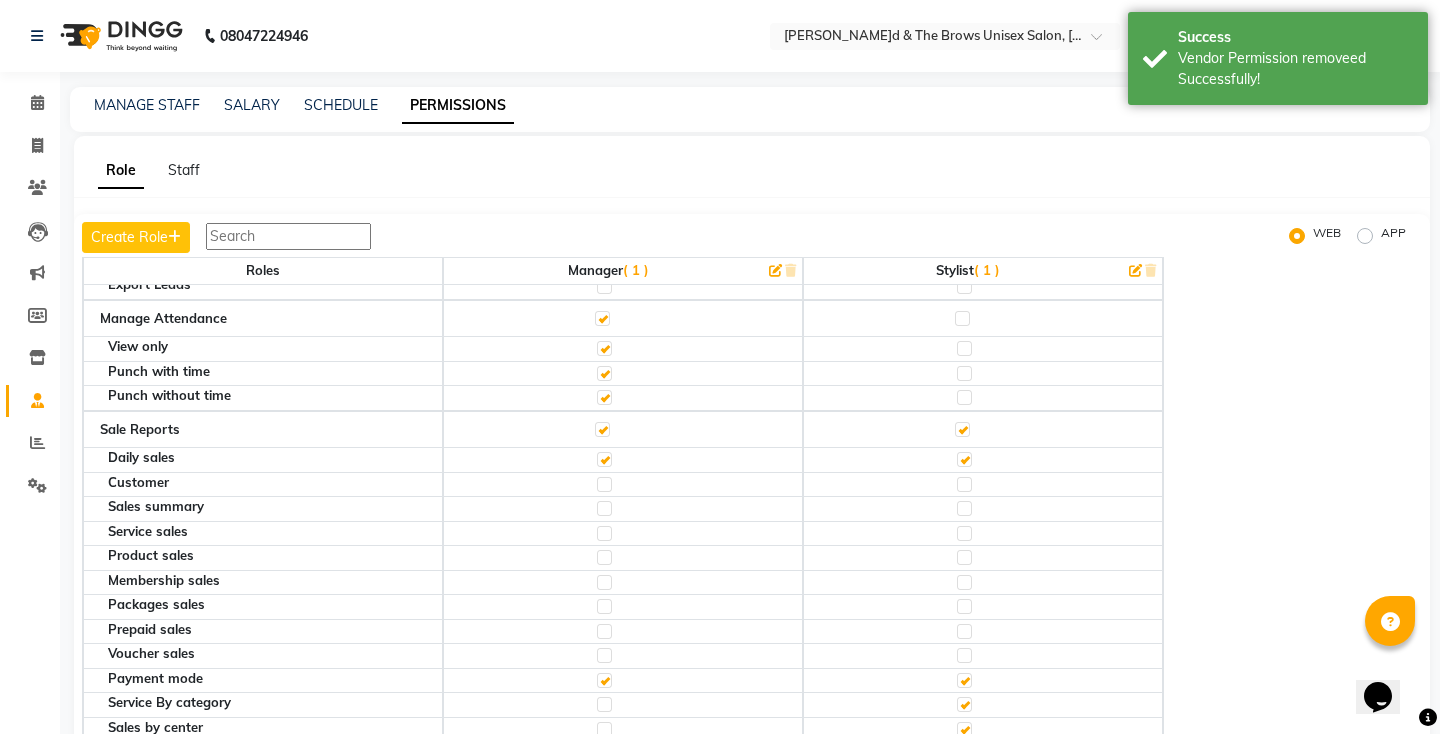 click 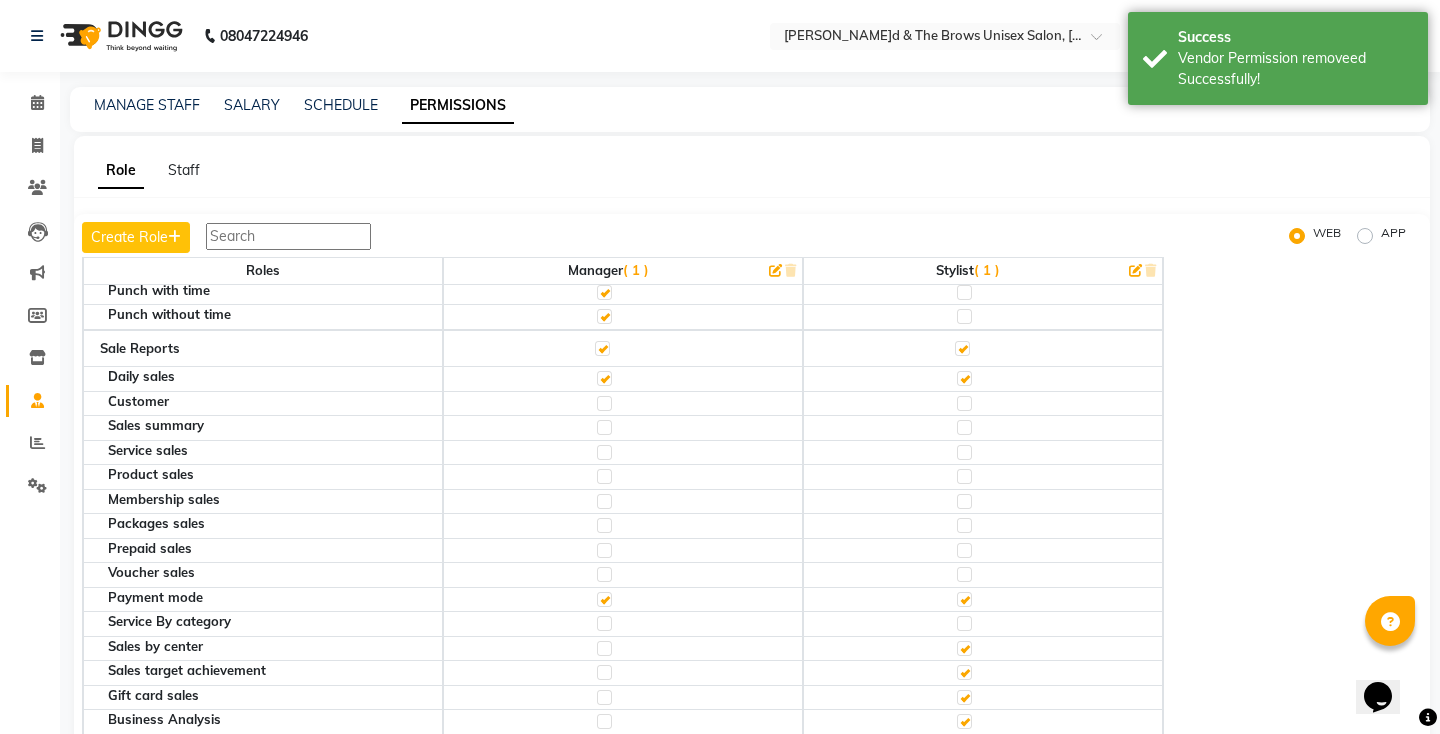 scroll, scrollTop: 3346, scrollLeft: 0, axis: vertical 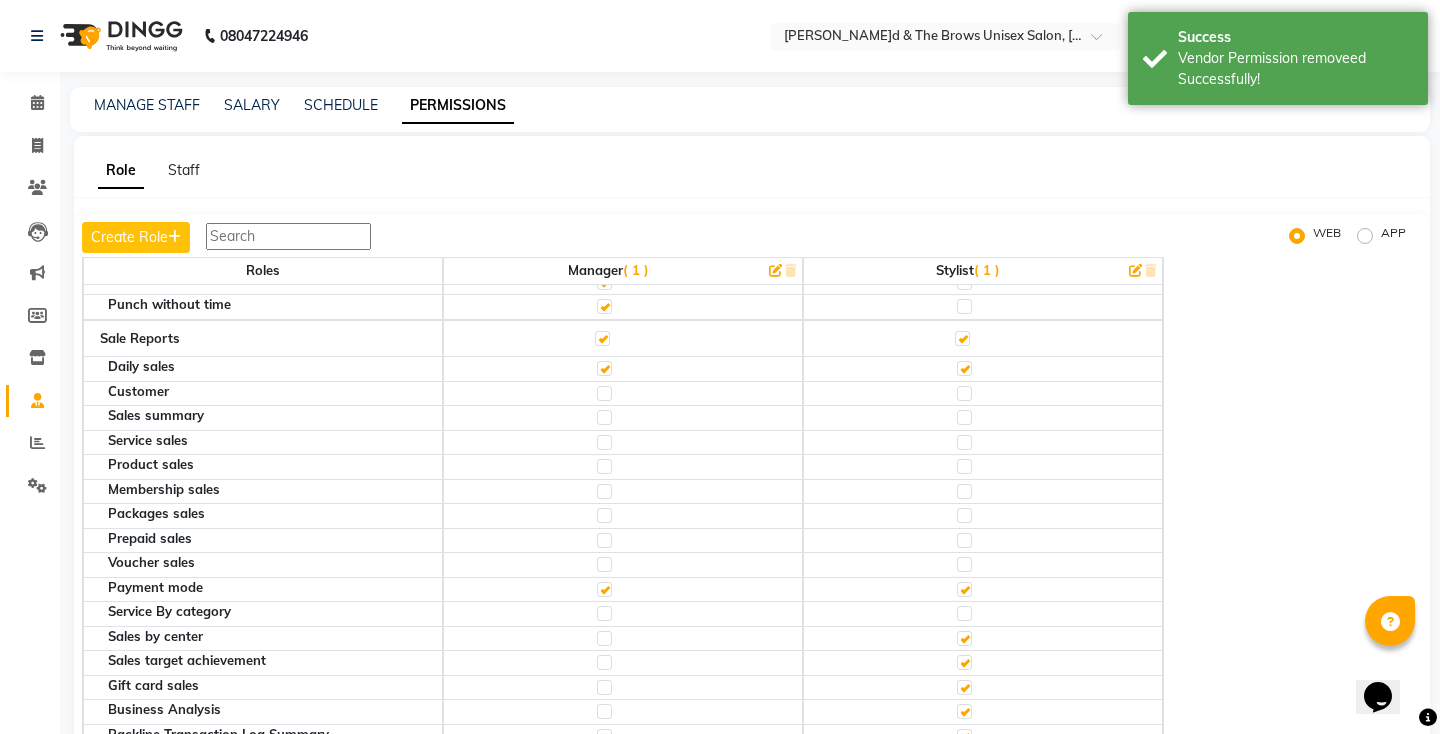 click 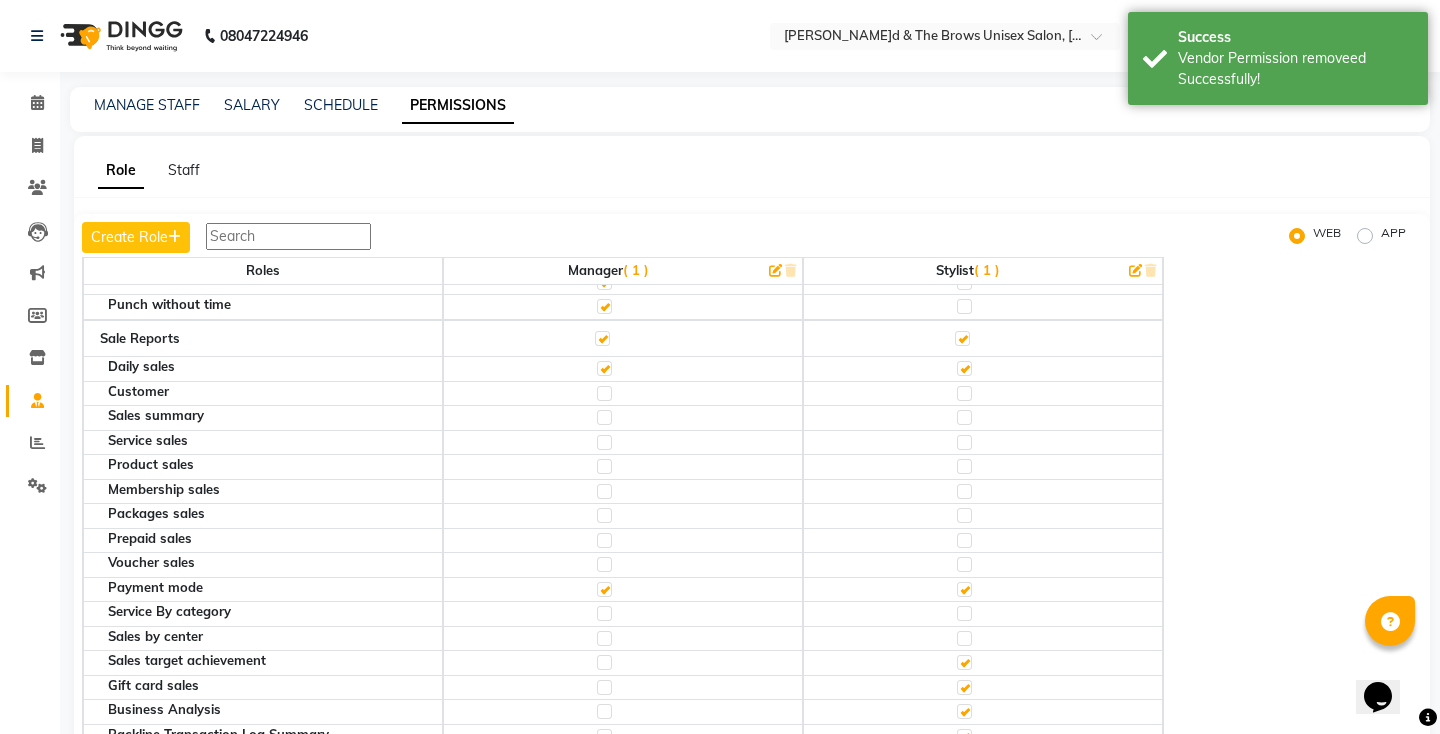 click 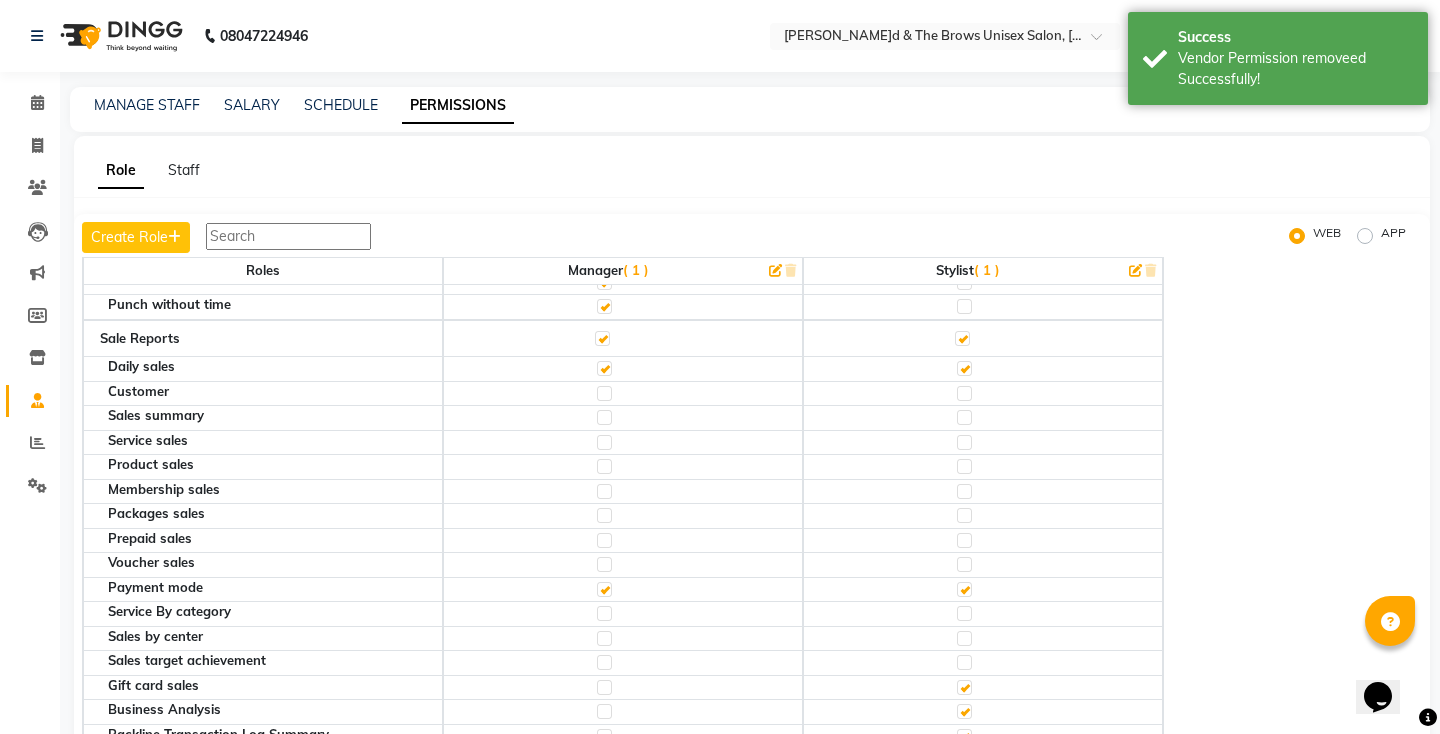 click 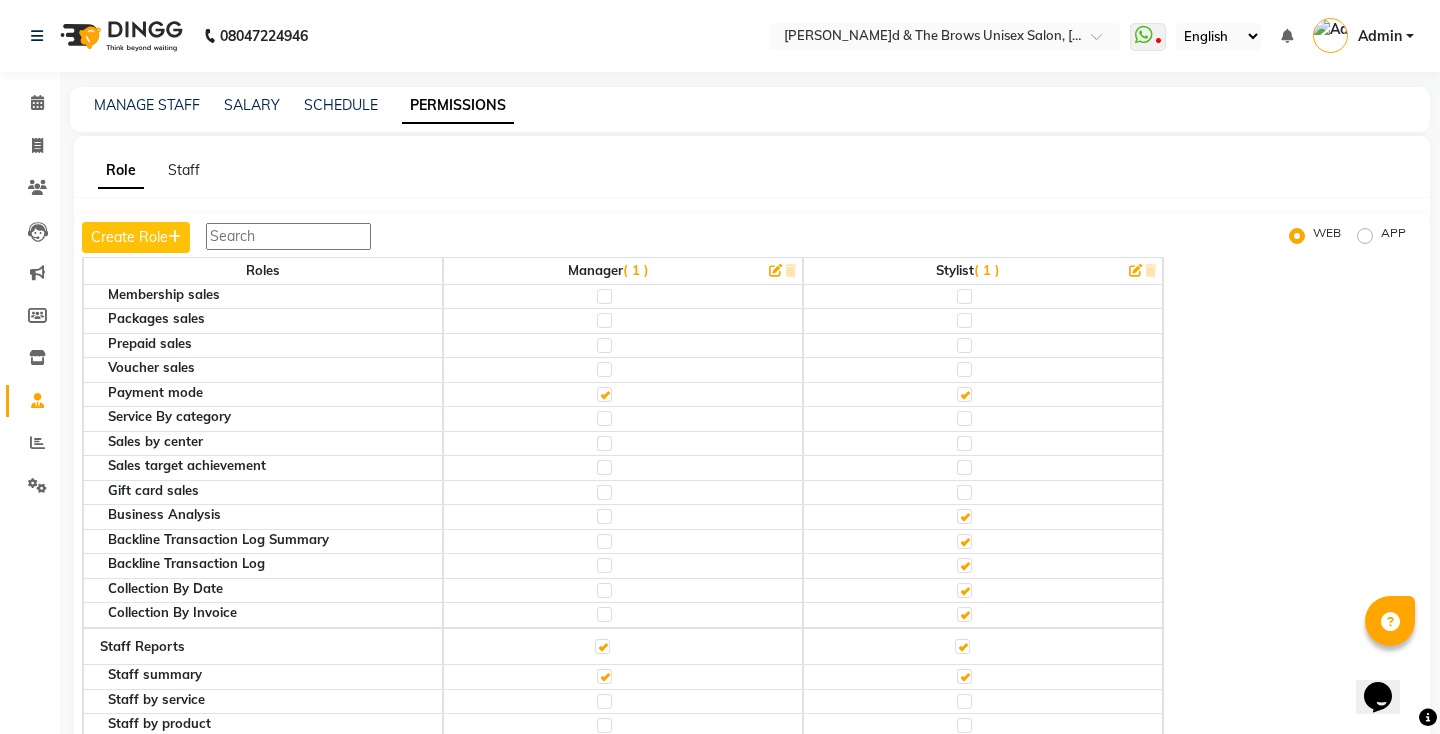scroll, scrollTop: 3546, scrollLeft: 0, axis: vertical 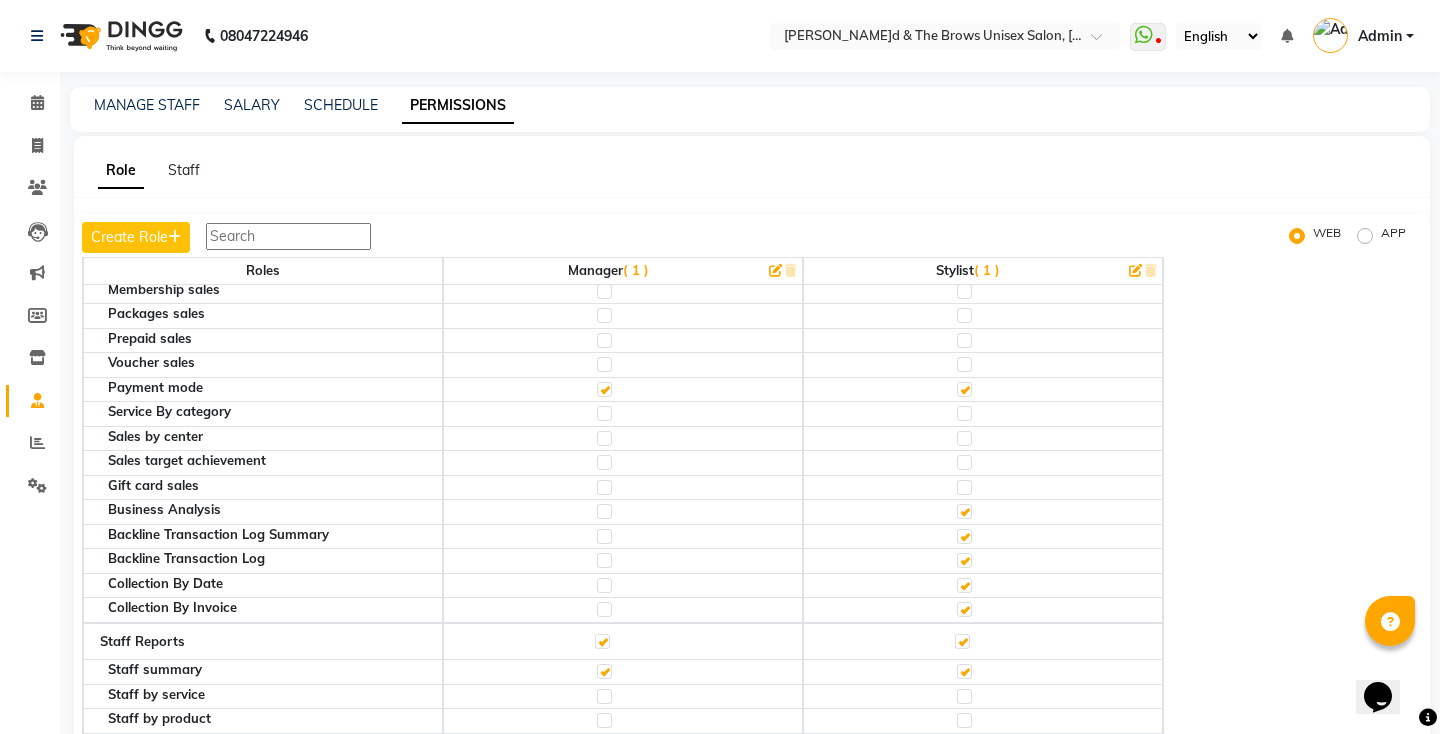 click 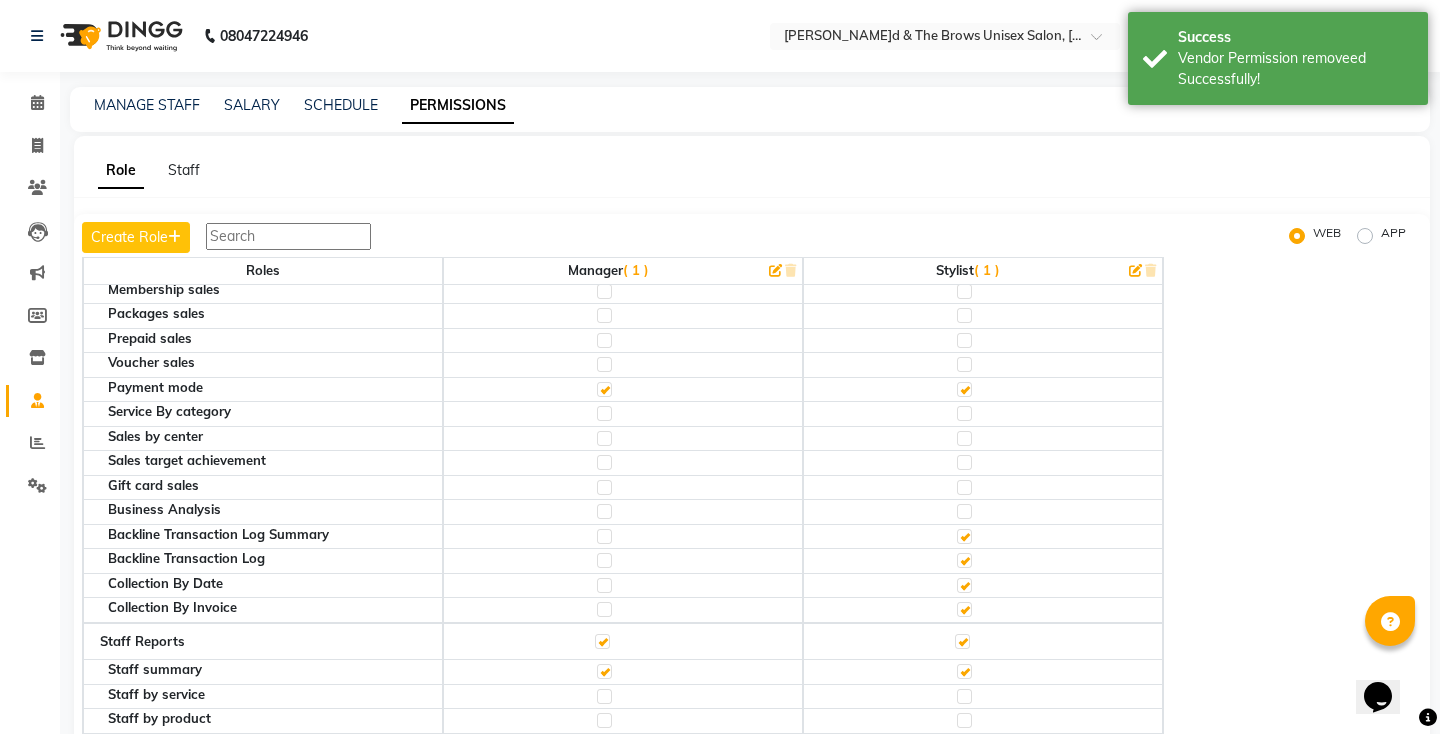 click 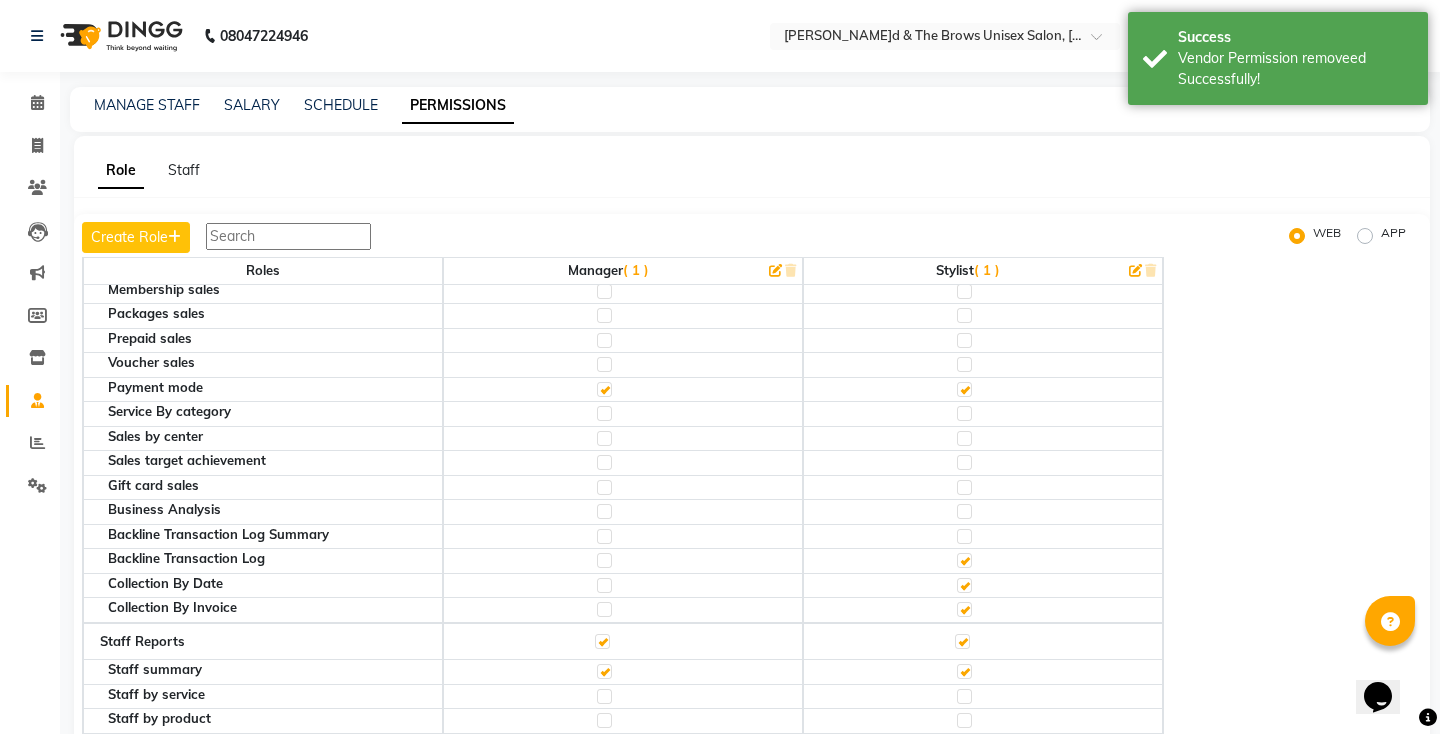 click 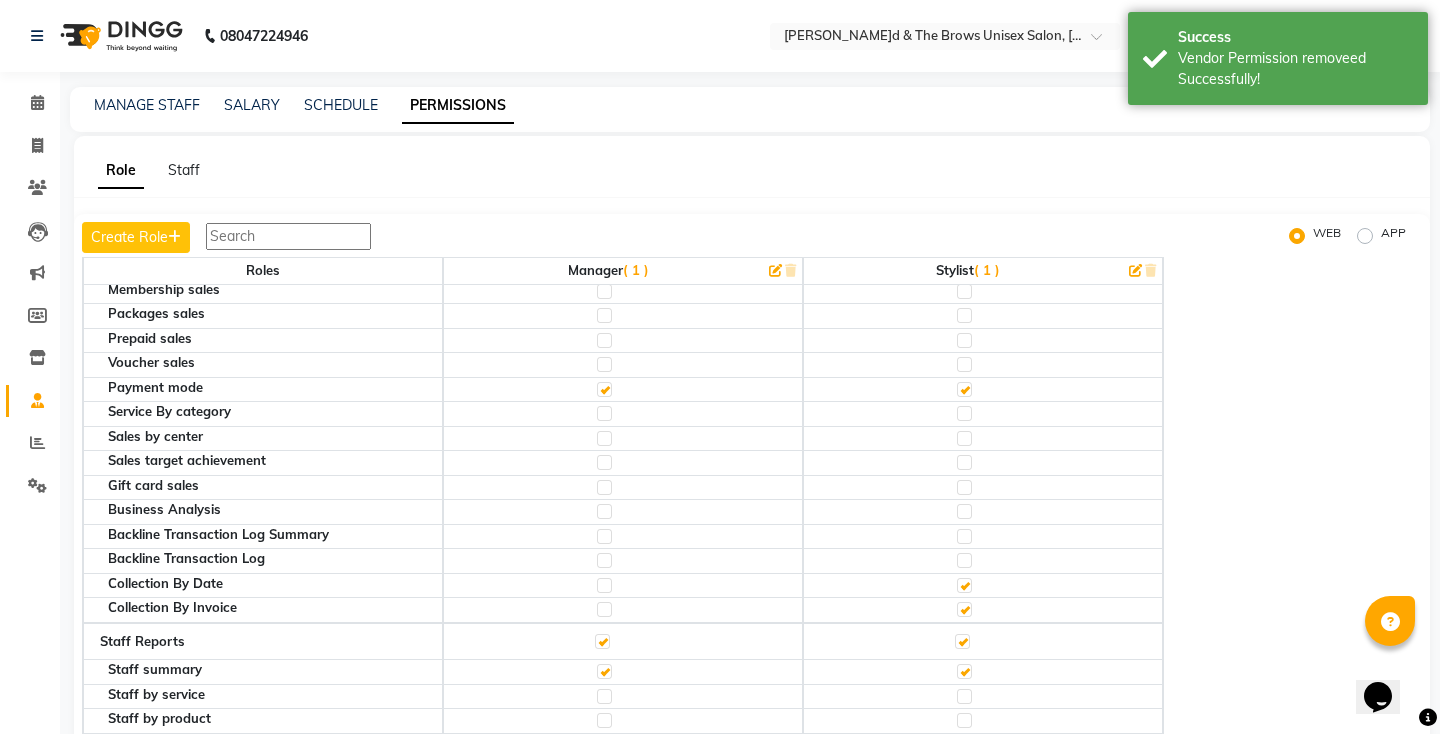click 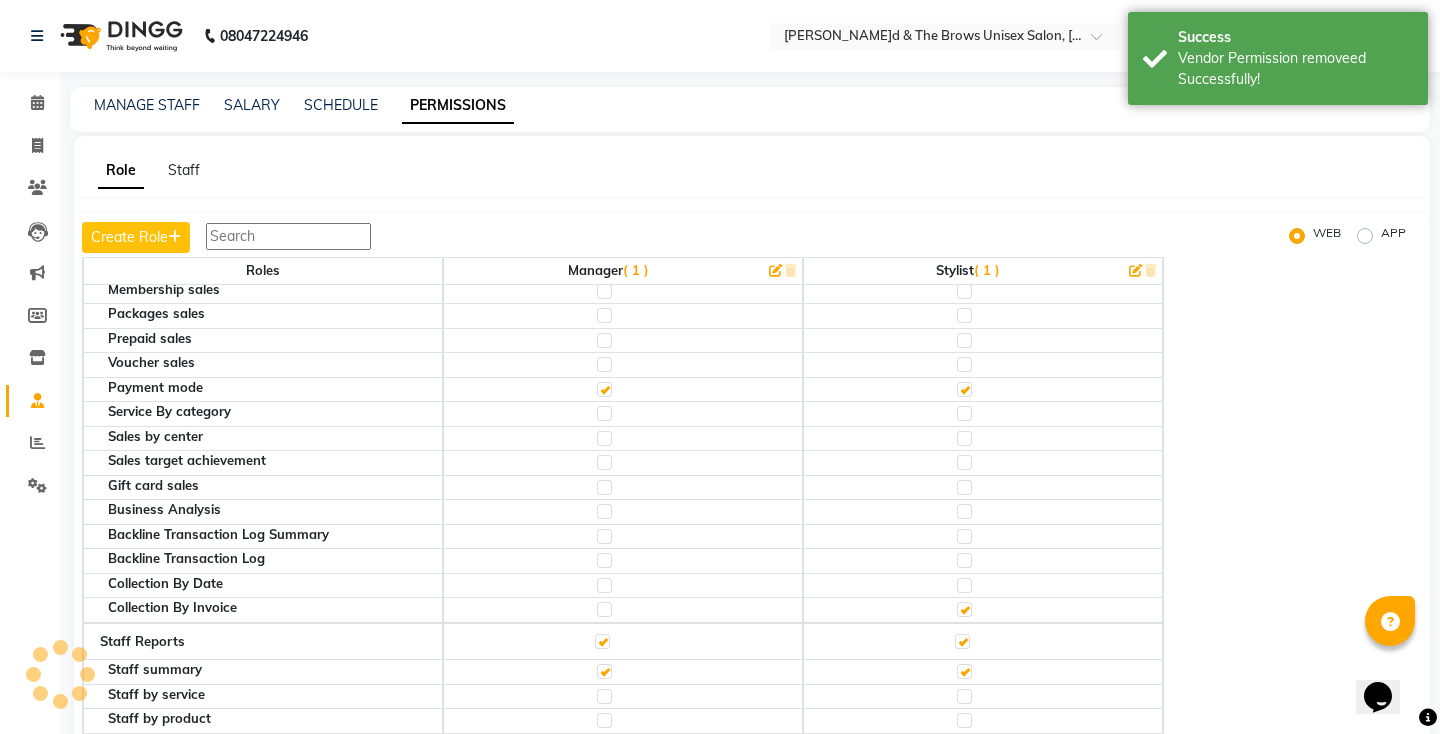 click 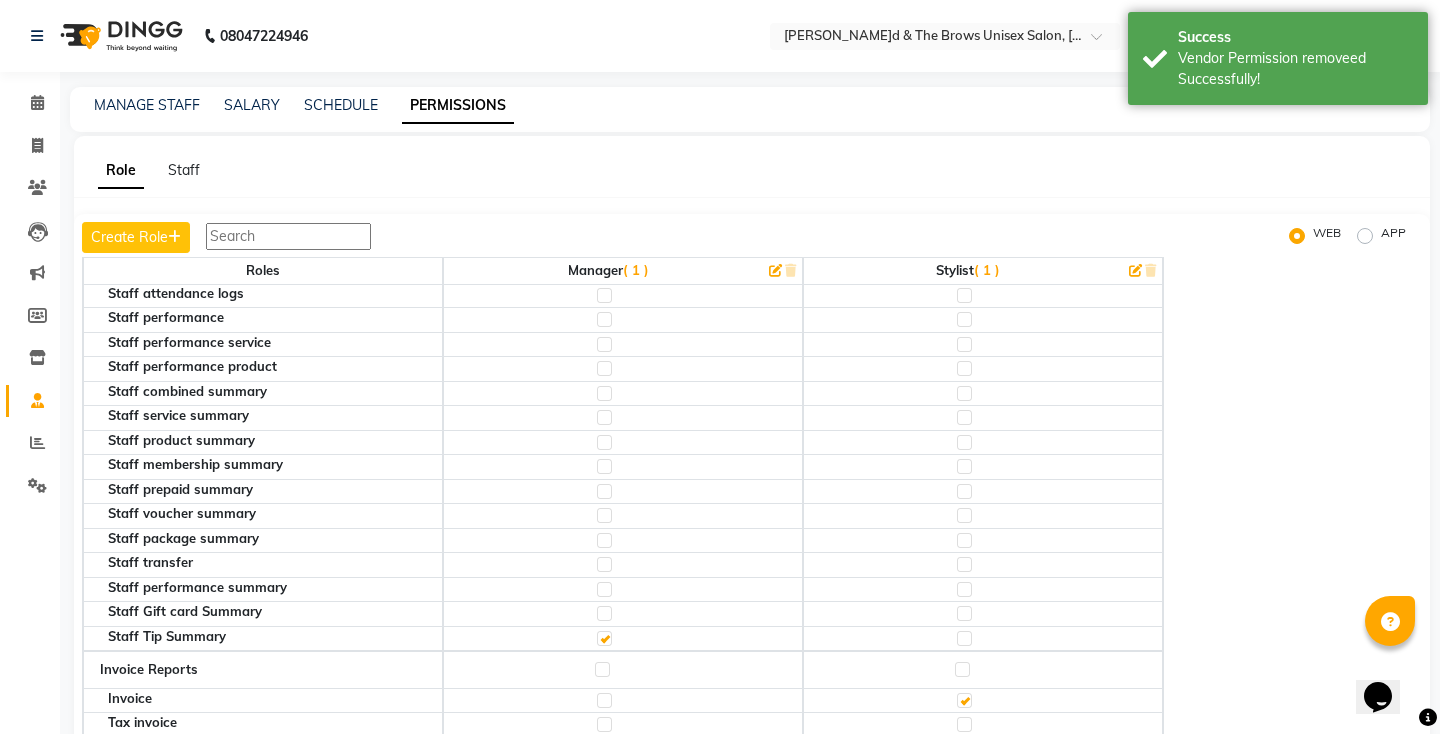 scroll, scrollTop: 4108, scrollLeft: 0, axis: vertical 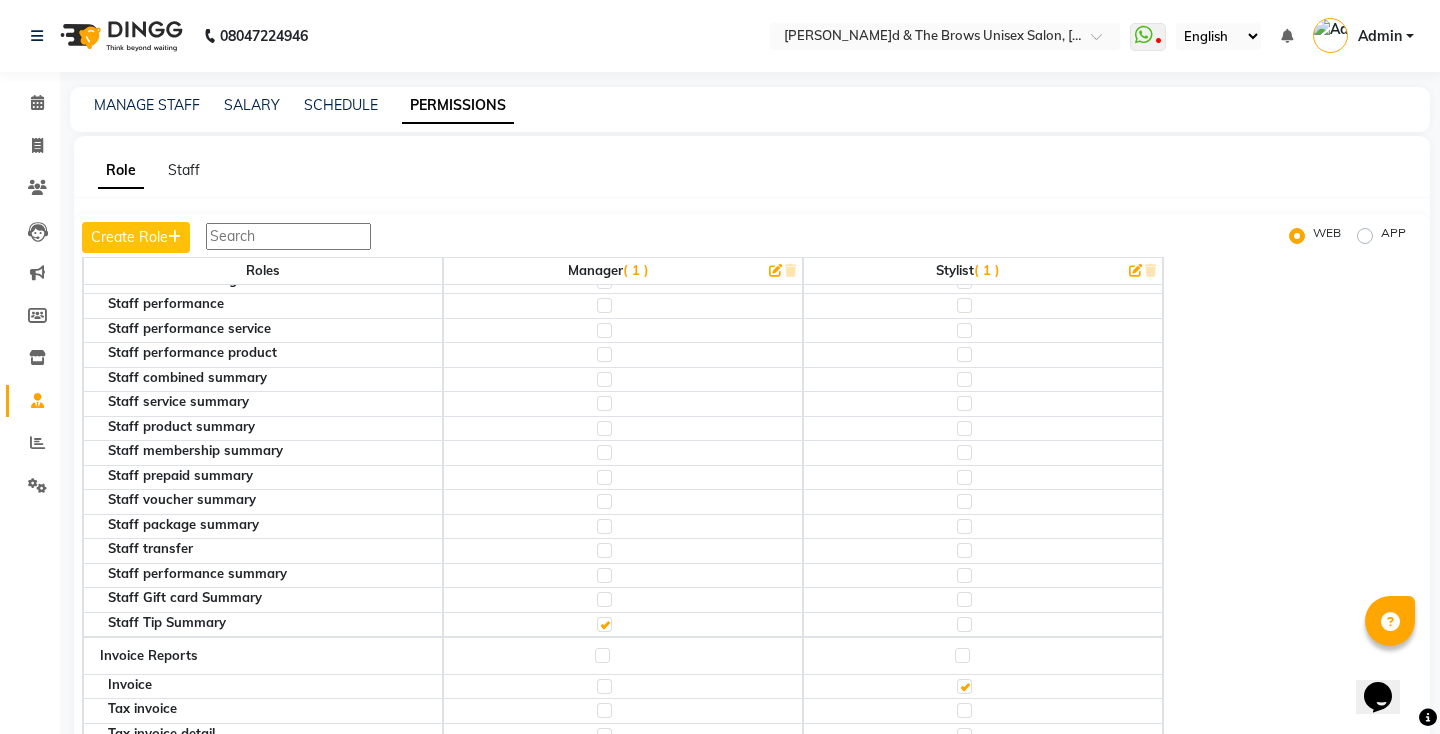 click 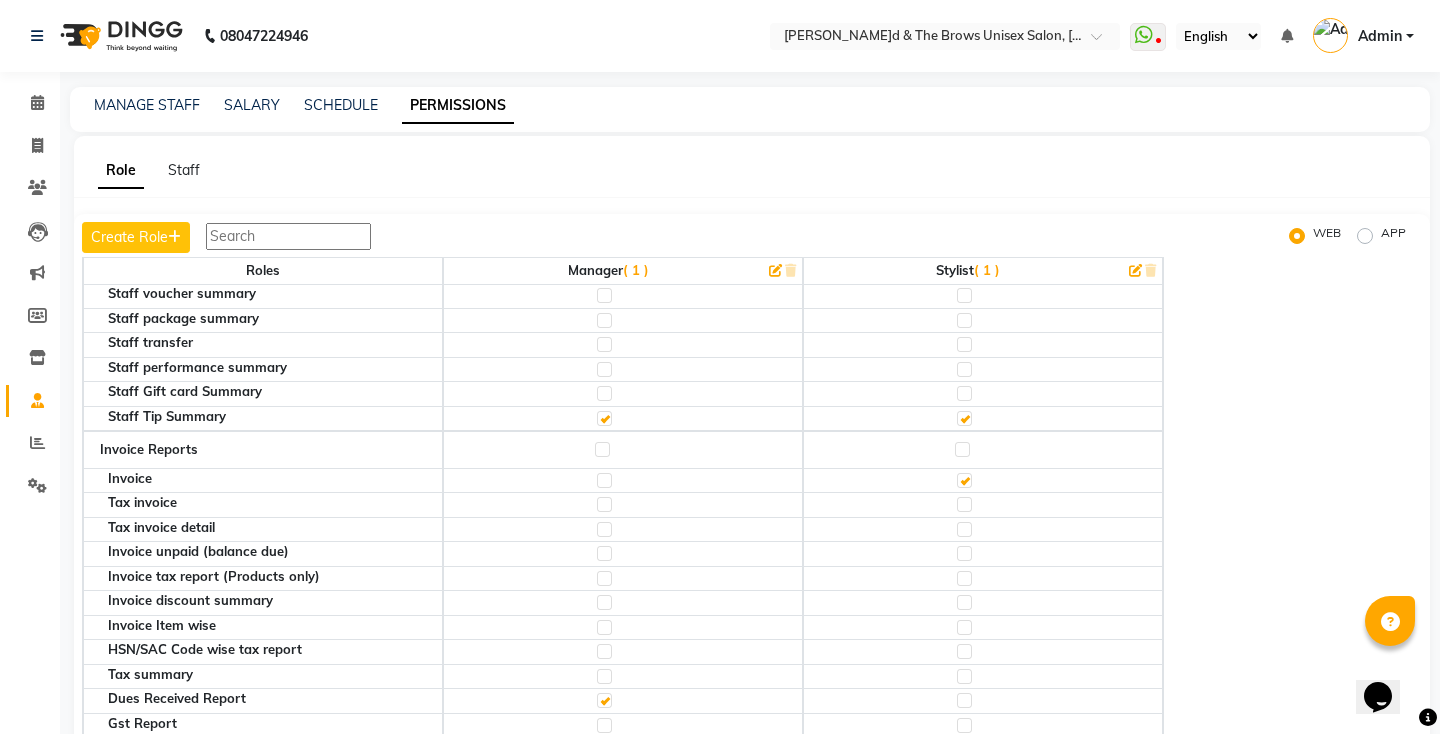 scroll, scrollTop: 4318, scrollLeft: 0, axis: vertical 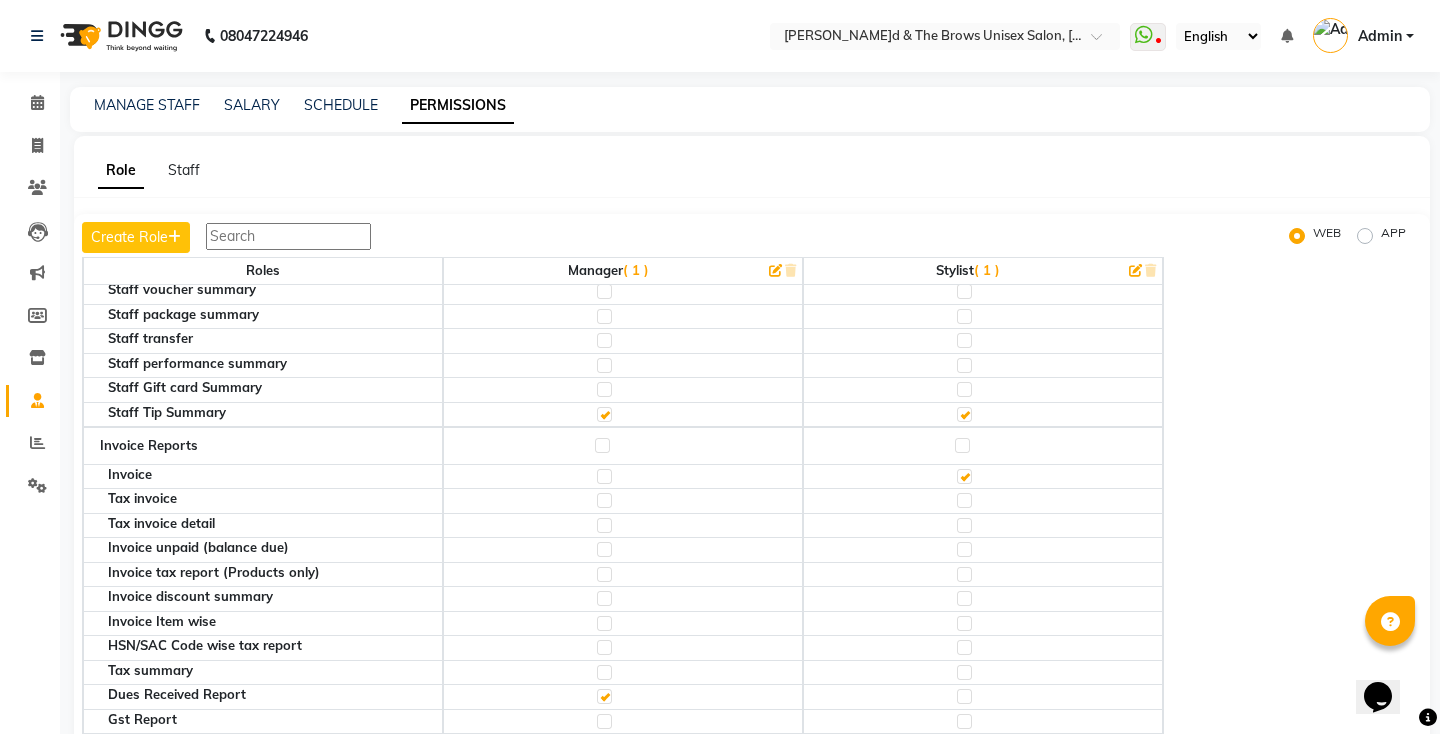 click 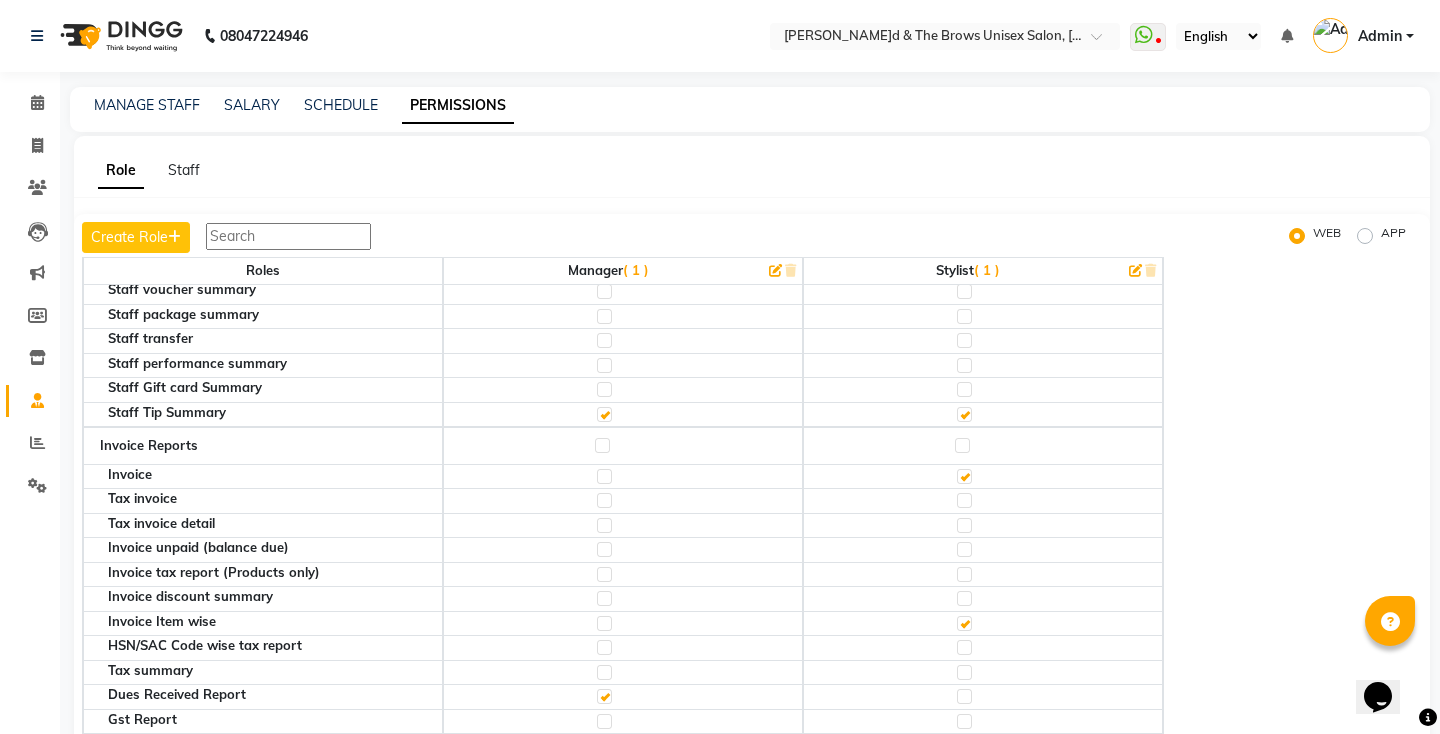 click 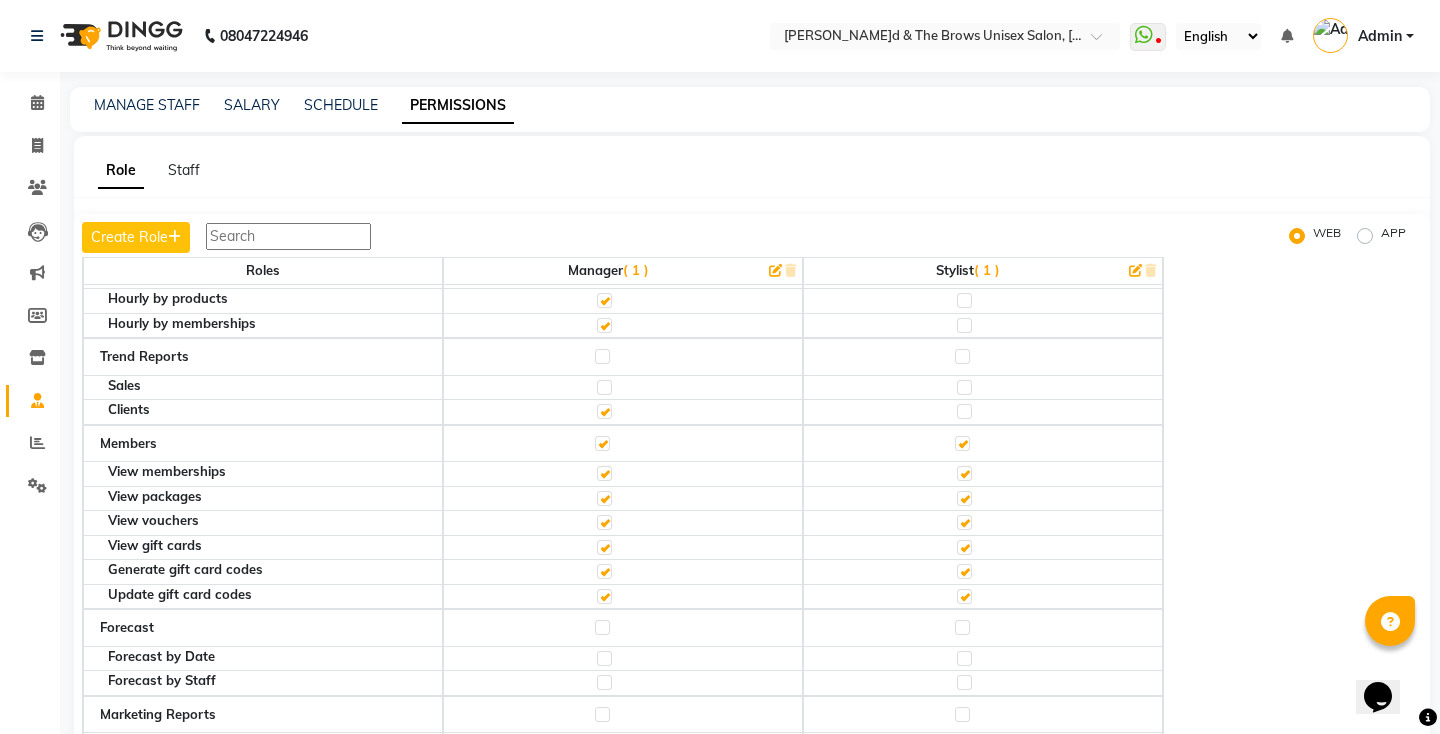 scroll, scrollTop: 6311, scrollLeft: 0, axis: vertical 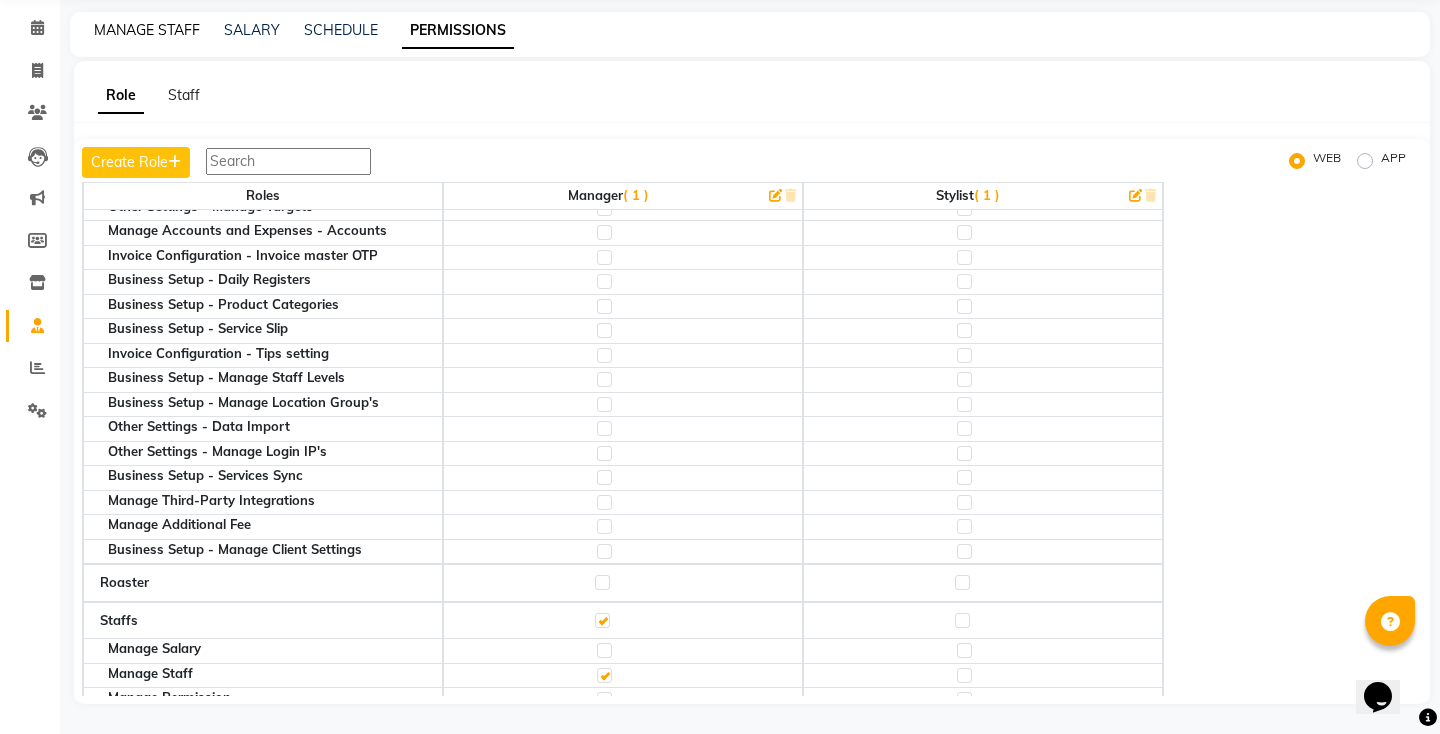 click on "MANAGE STAFF" 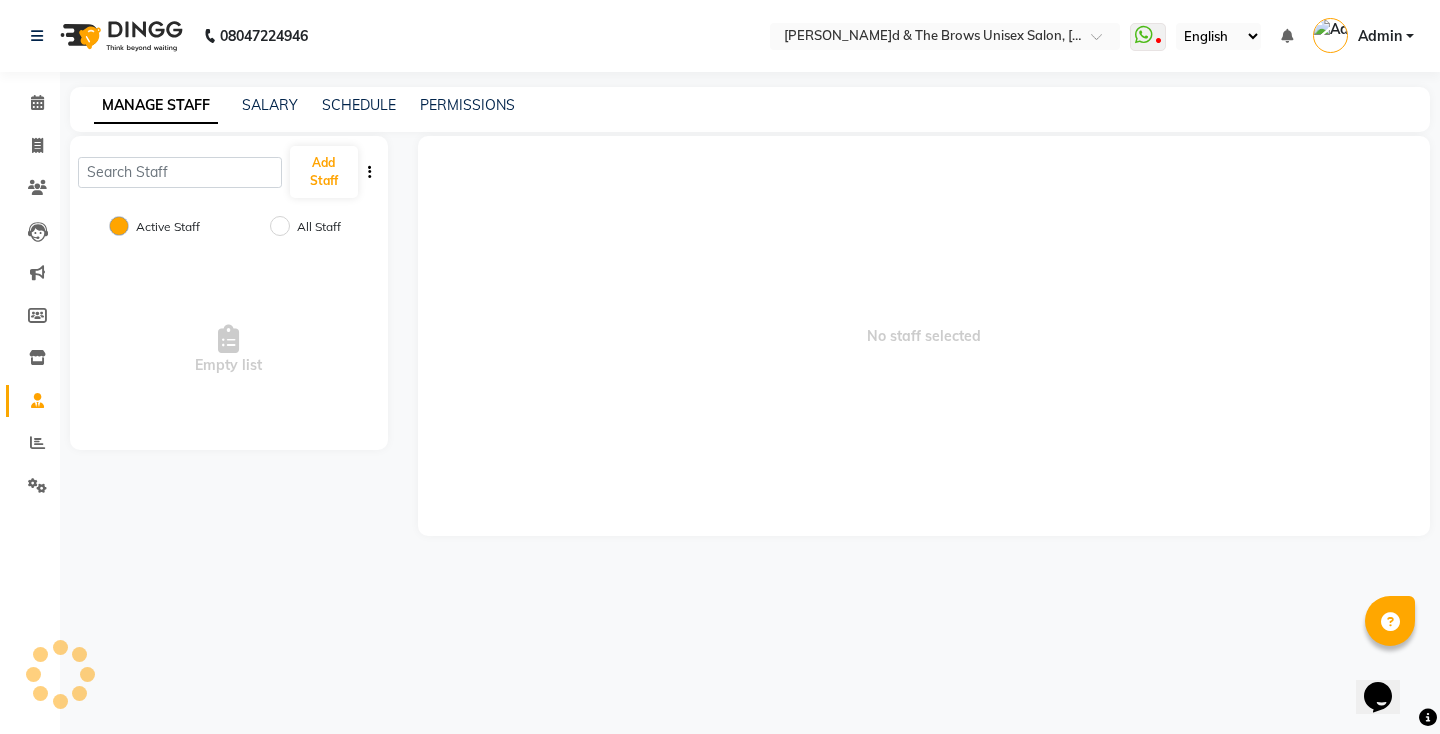 scroll, scrollTop: 0, scrollLeft: 0, axis: both 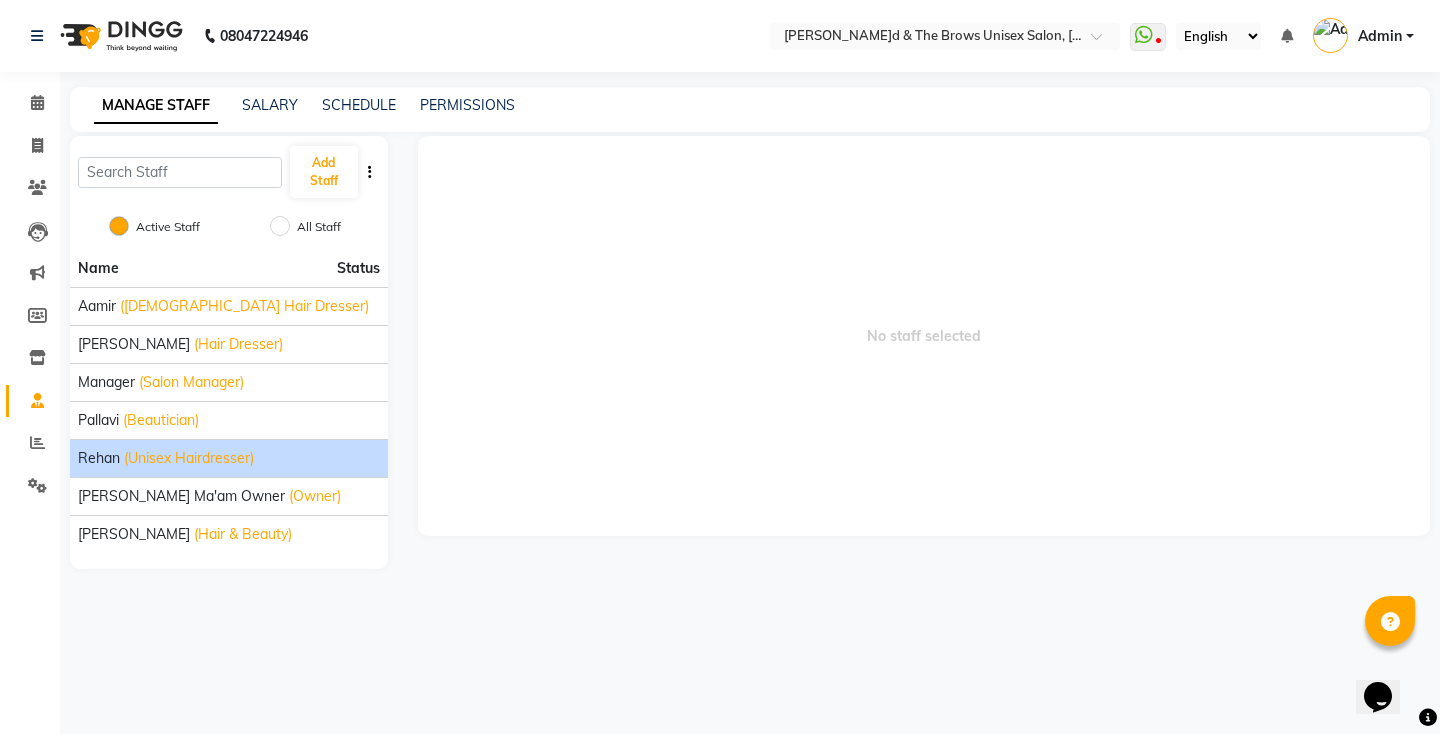 click on "Rehan (Unisex Hairdresser)" 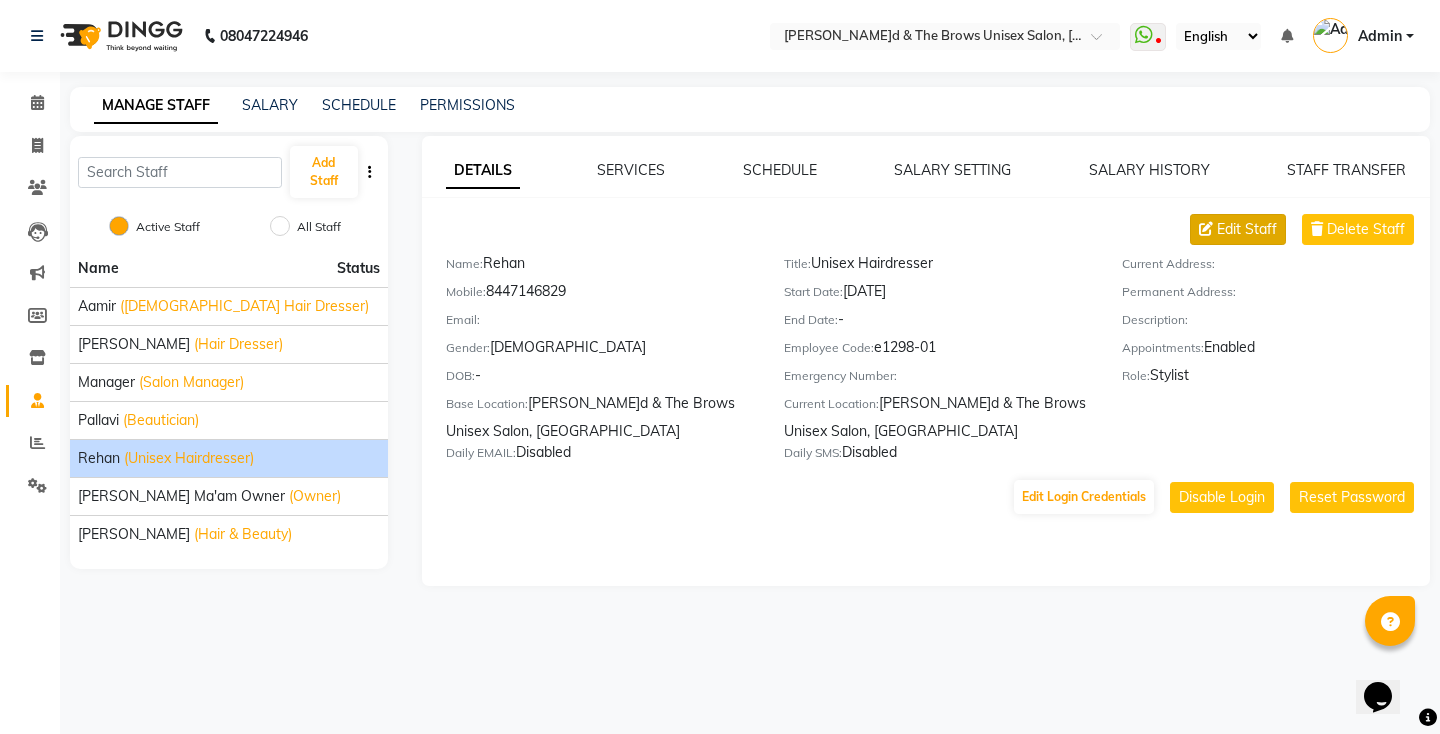 click on "Edit Staff" 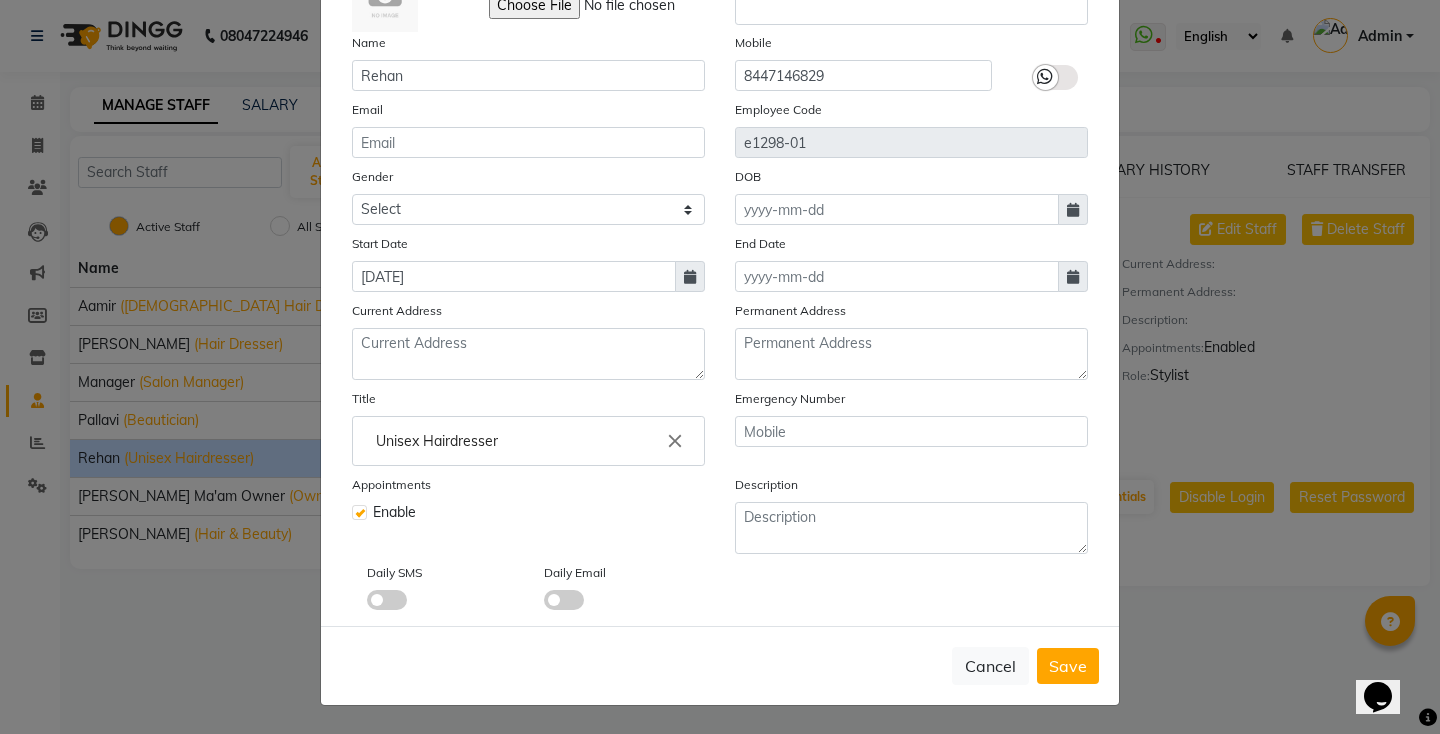 scroll, scrollTop: 0, scrollLeft: 0, axis: both 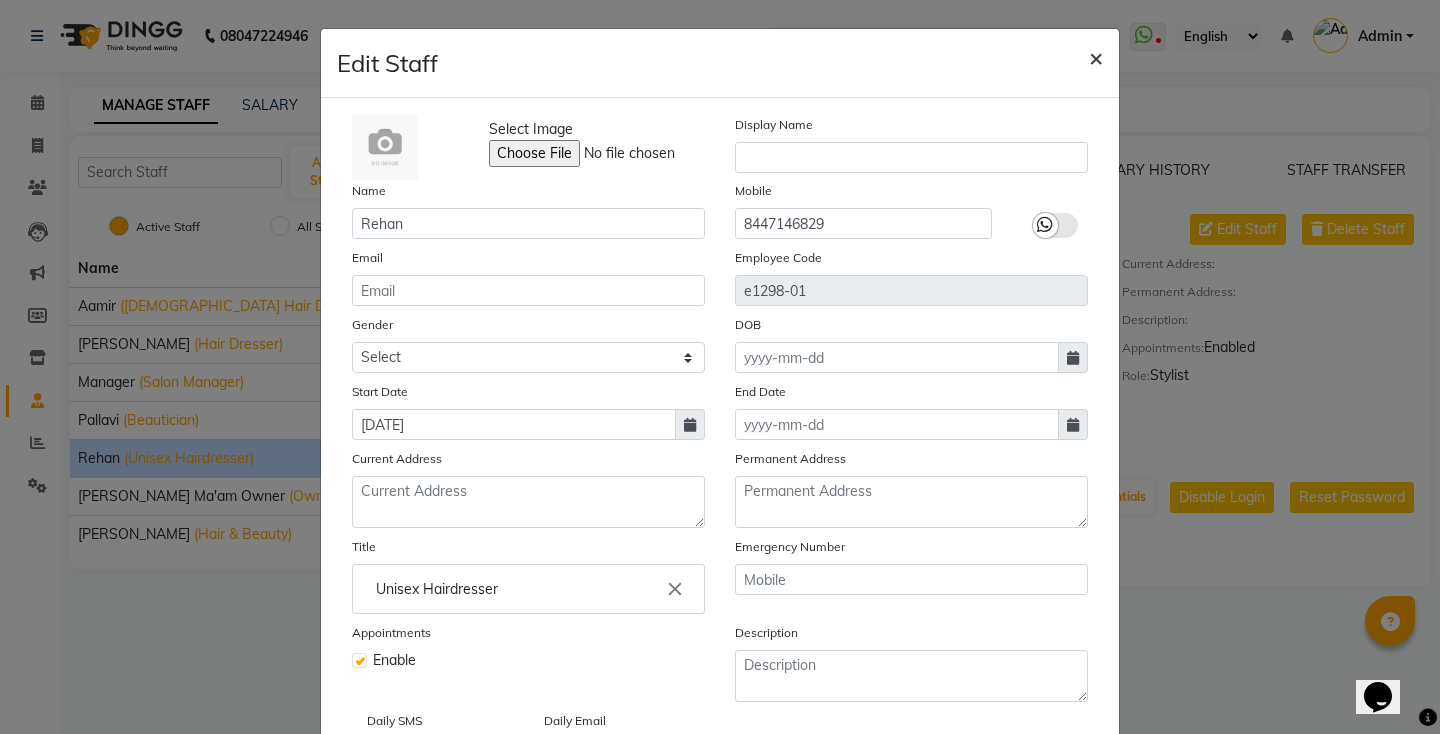 click on "×" 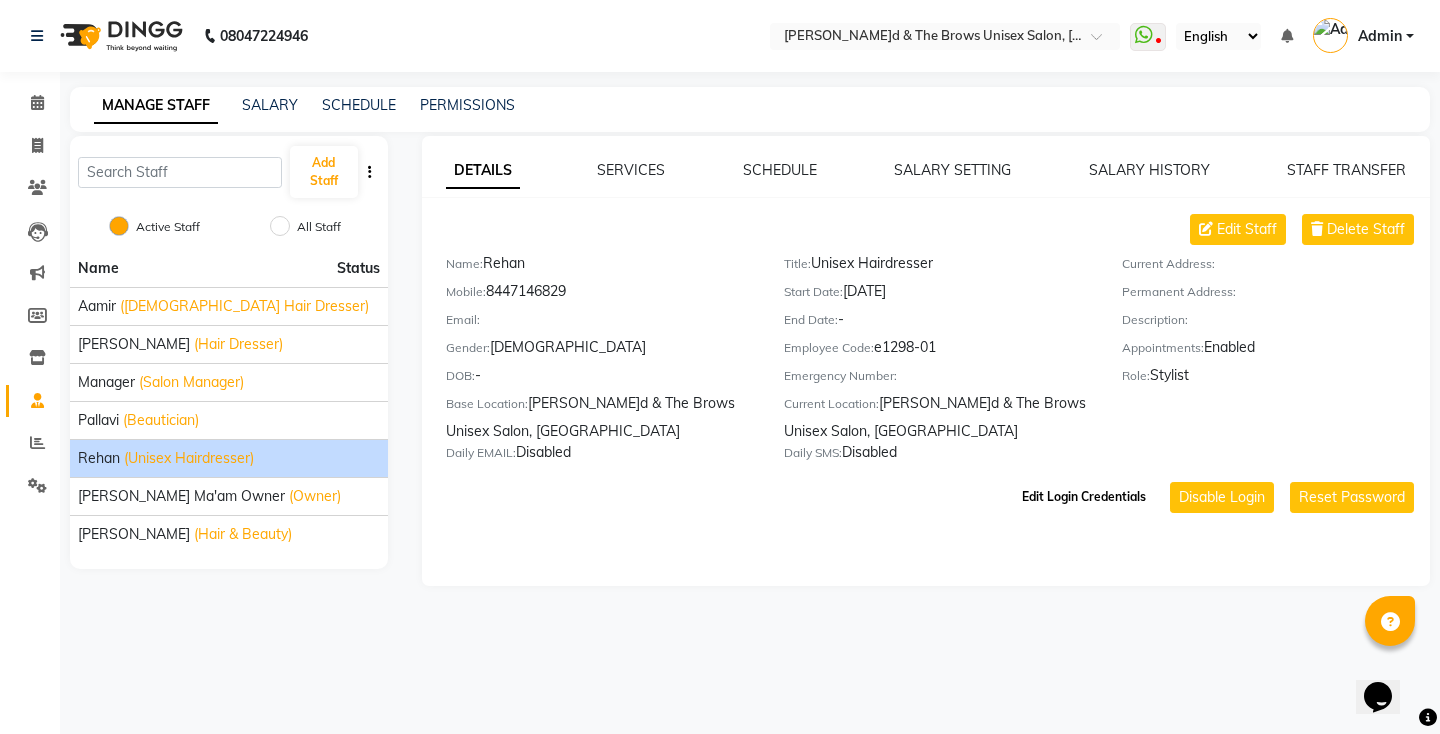 click on "Edit Login Credentials" 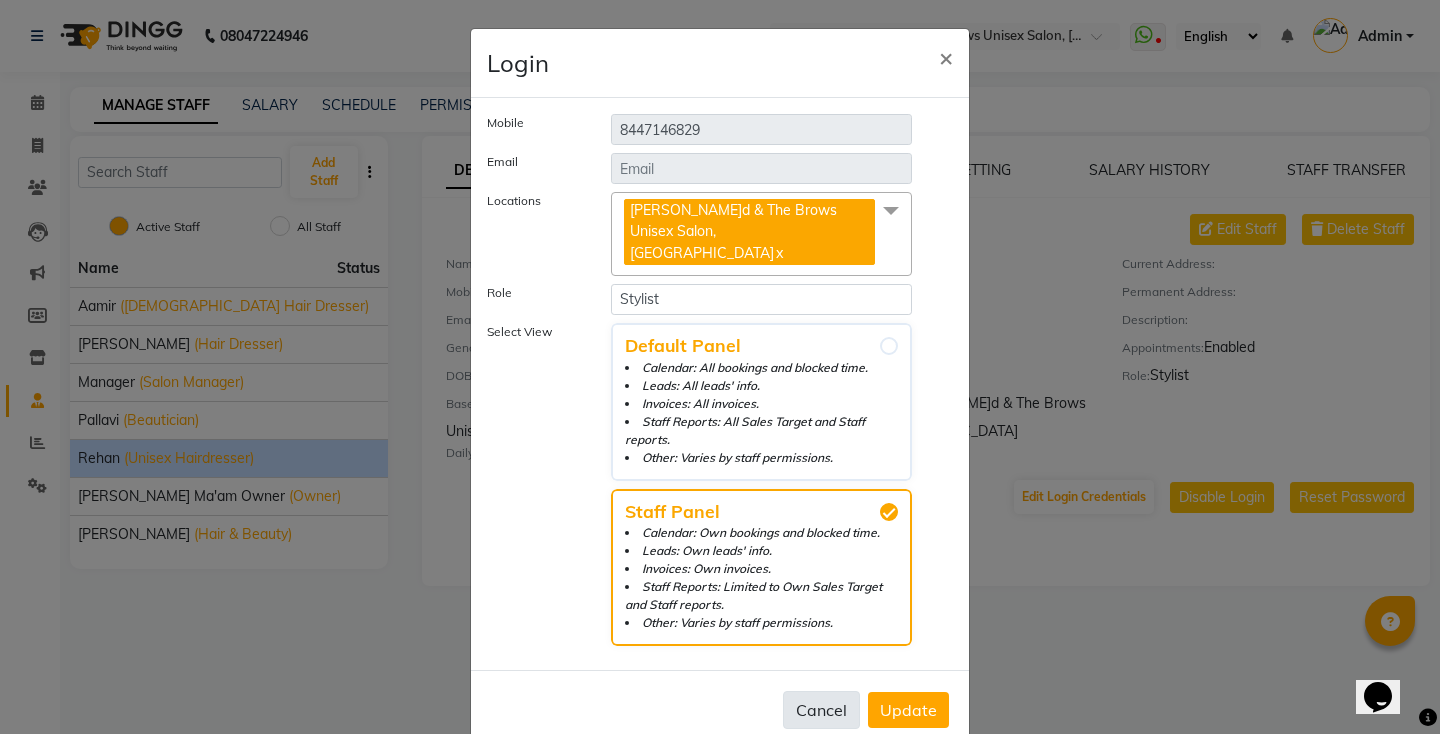 click on "Cancel" 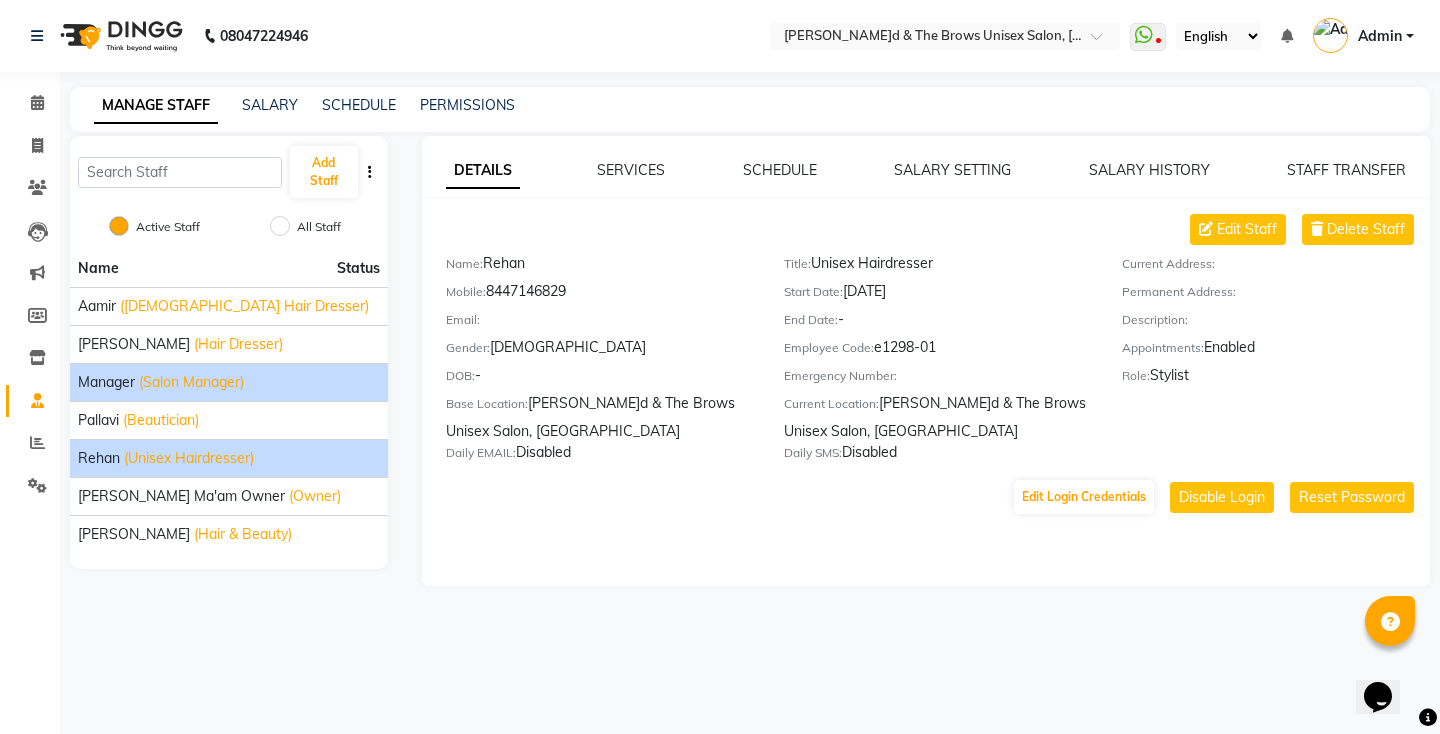click on "manager (Salon Manager)" 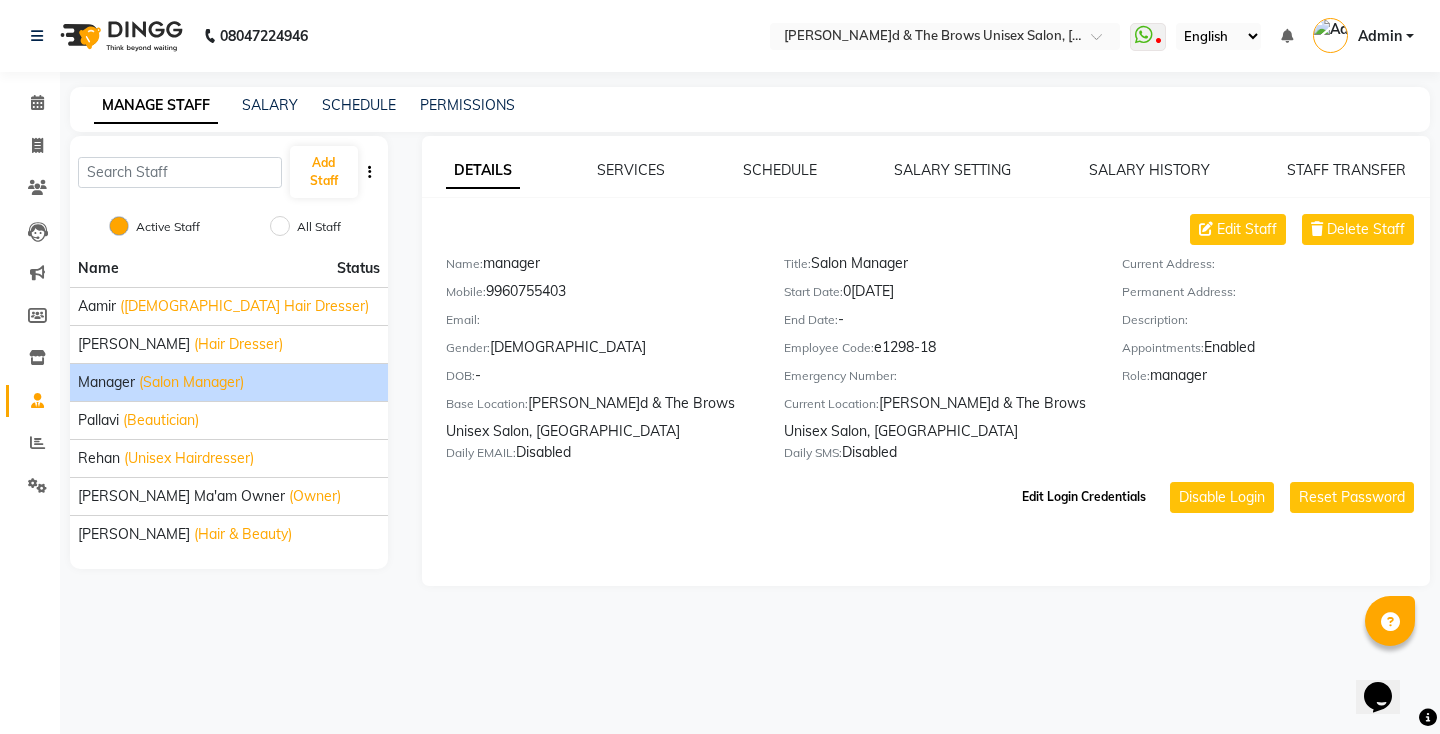 click on "Edit Login Credentials" 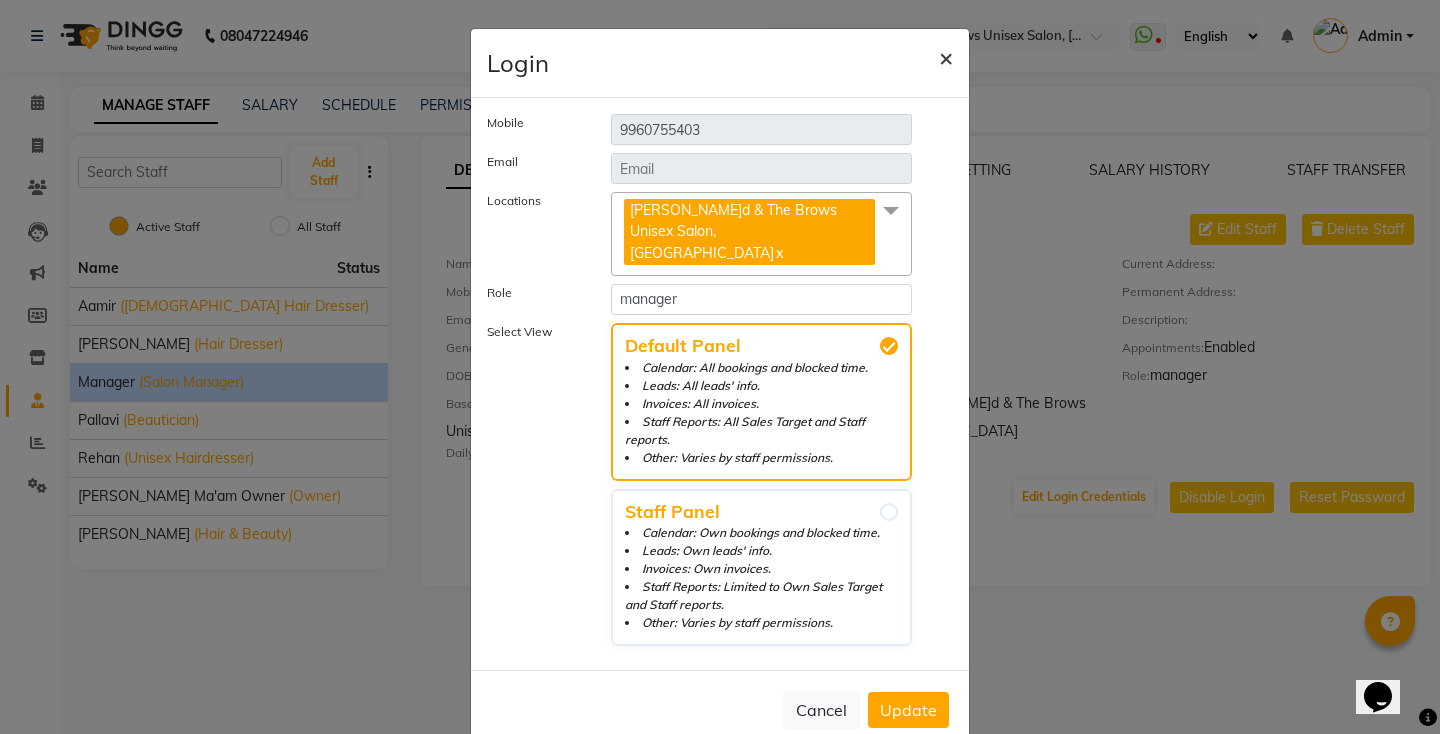 click on "×" 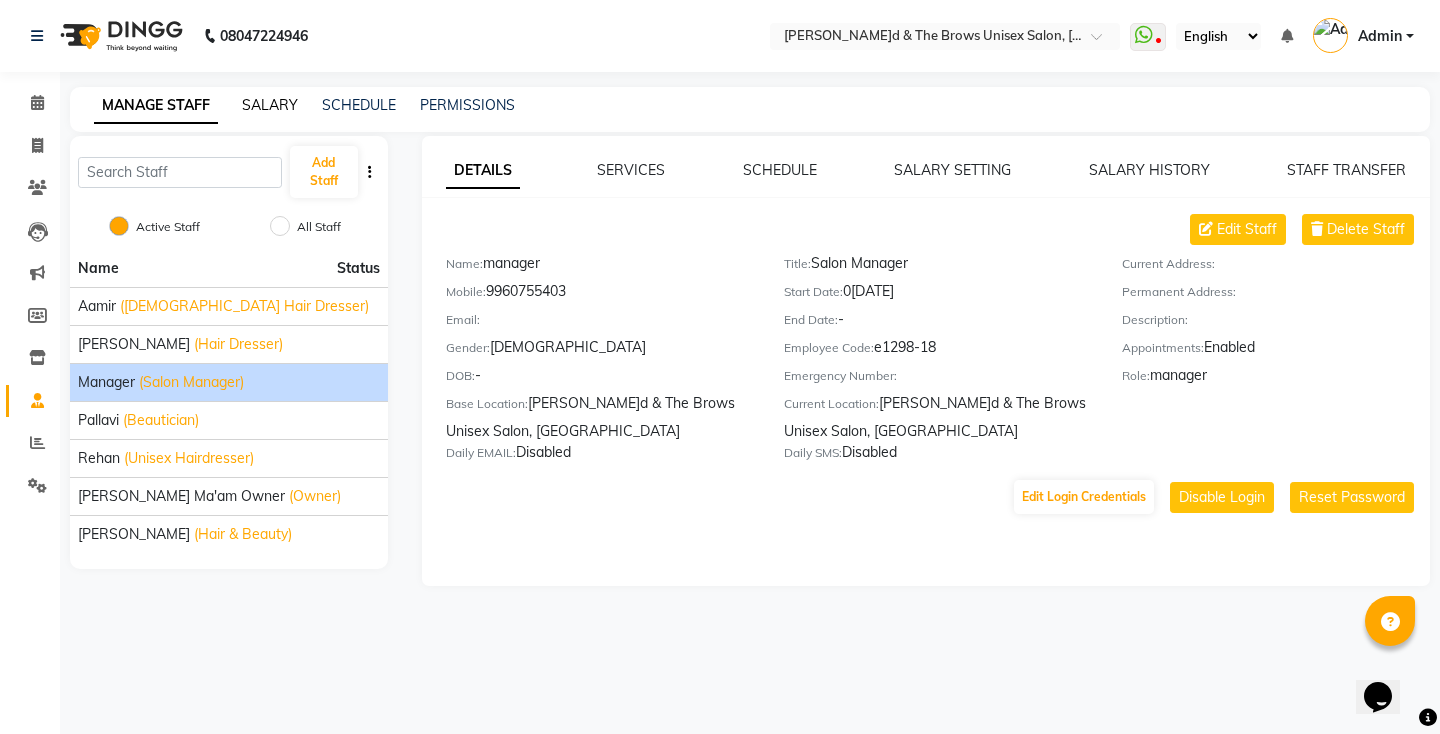 click on "SALARY" 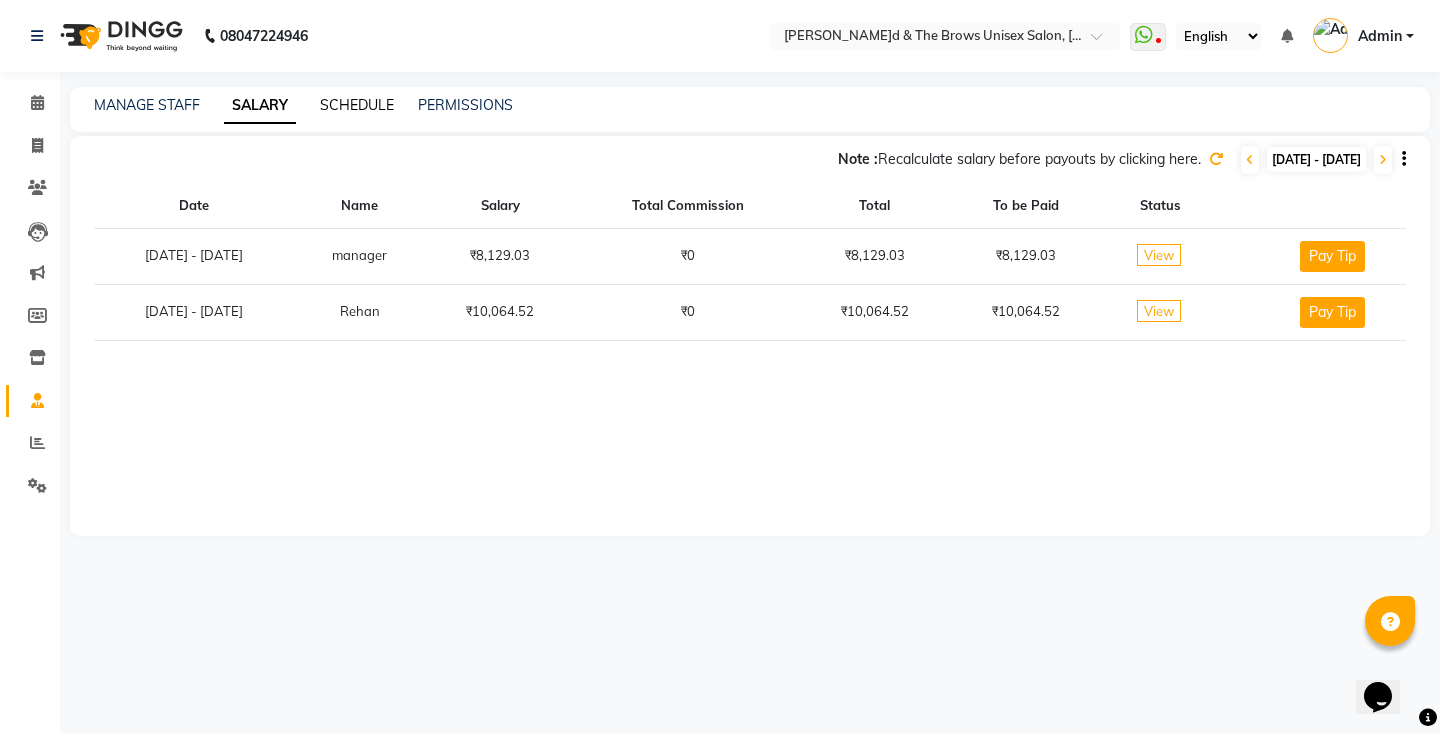 click on "SCHEDULE" 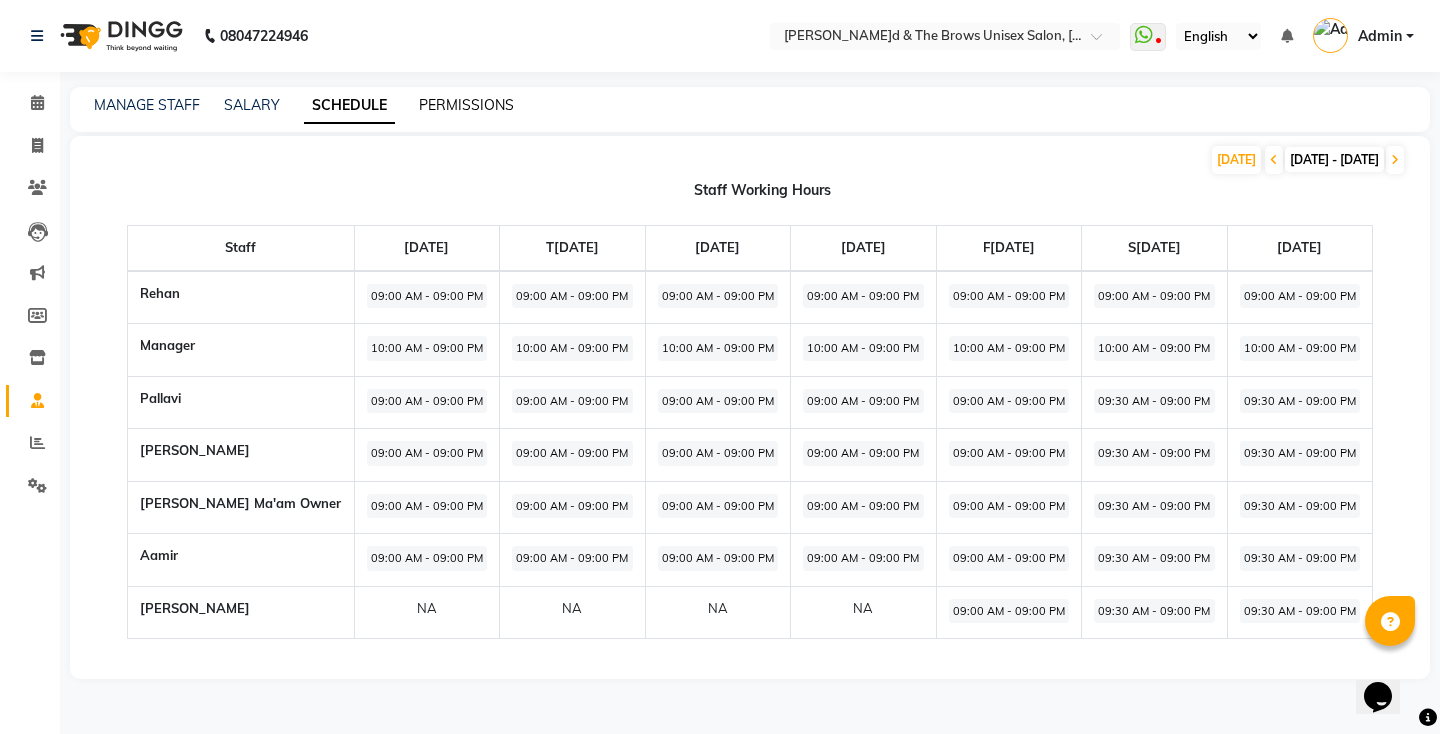 click on "PERMISSIONS" 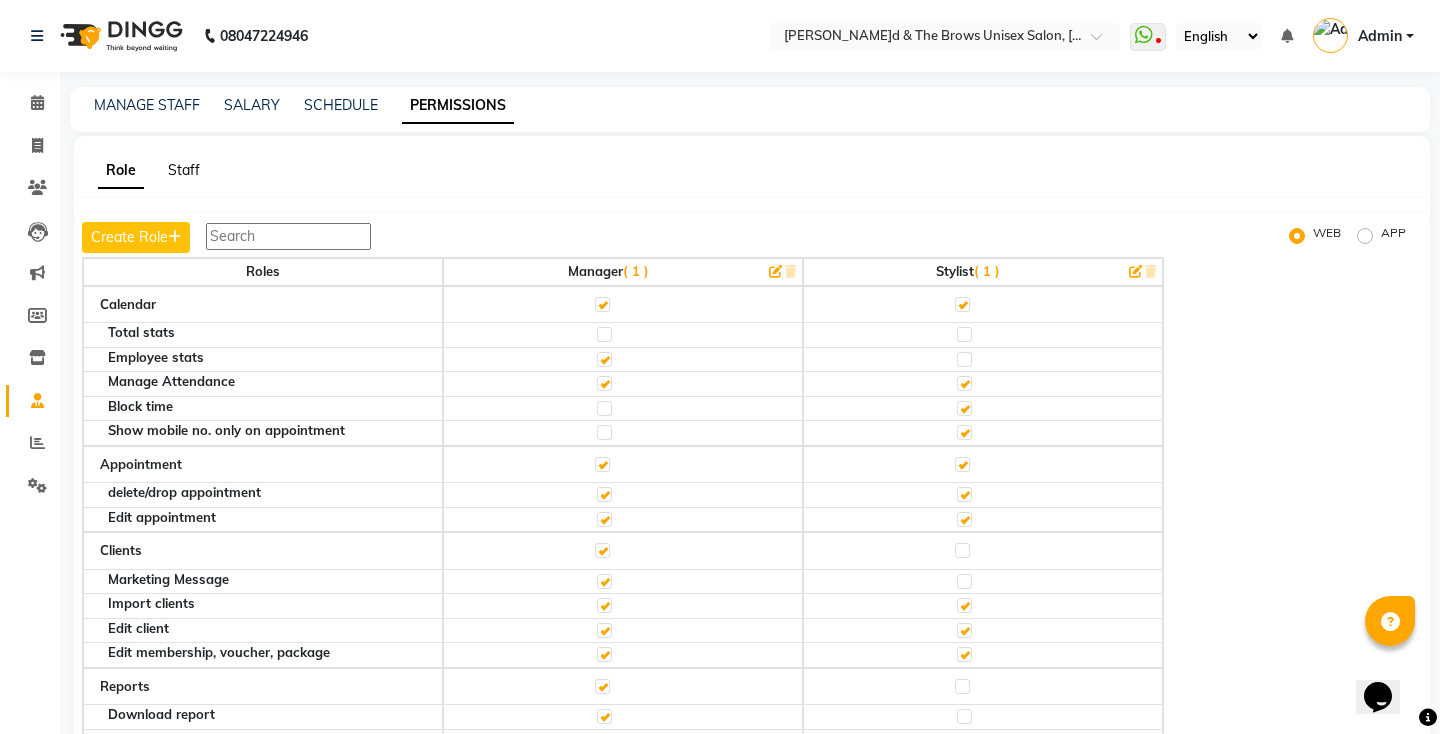 click on "Staff" 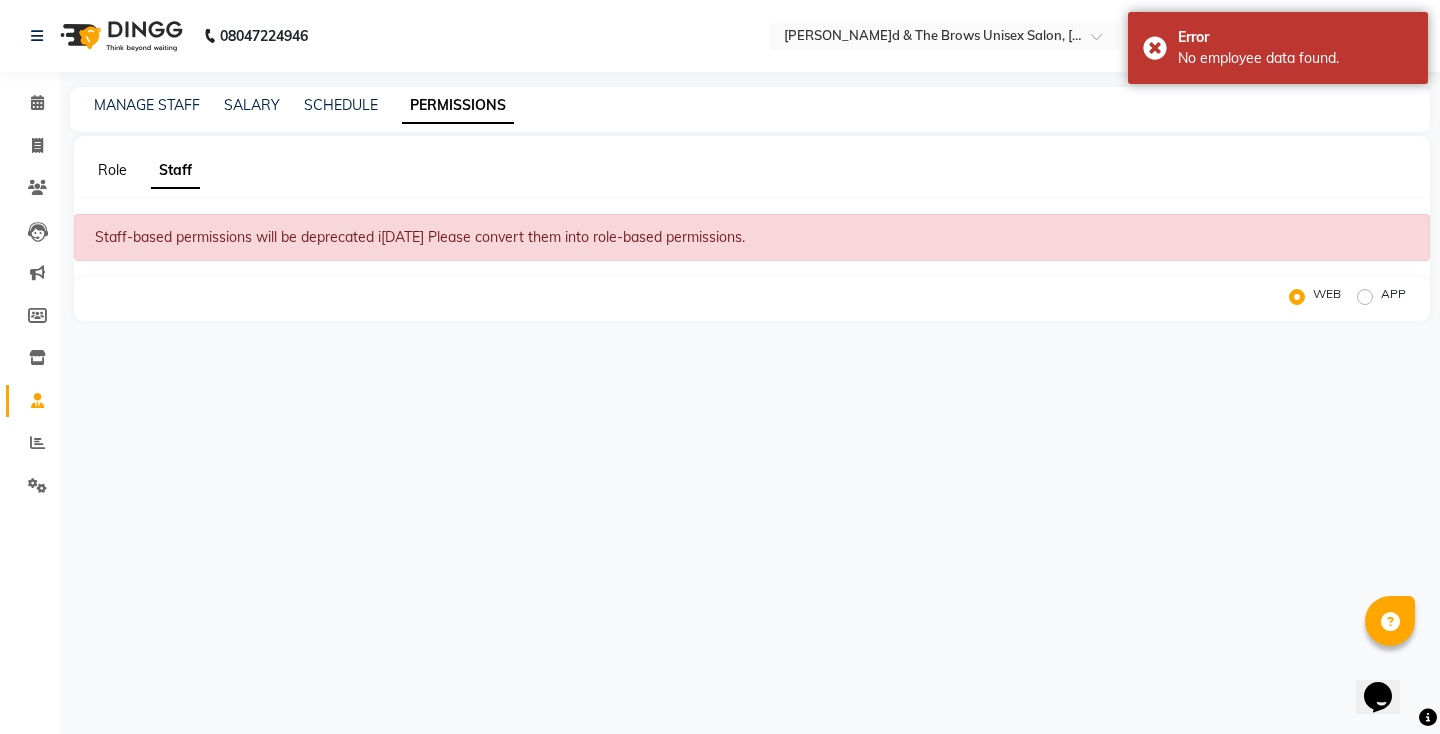 click on "Role" 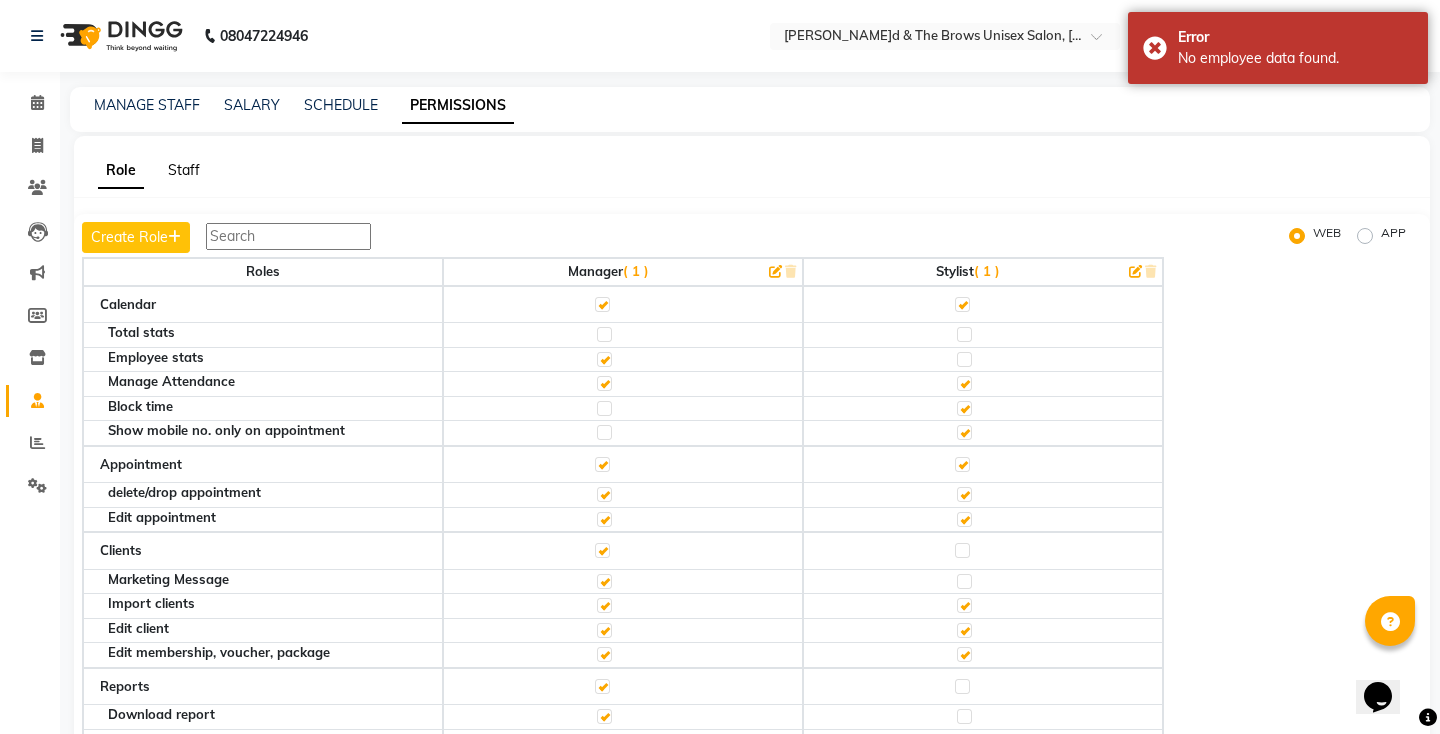 click on "Staff" 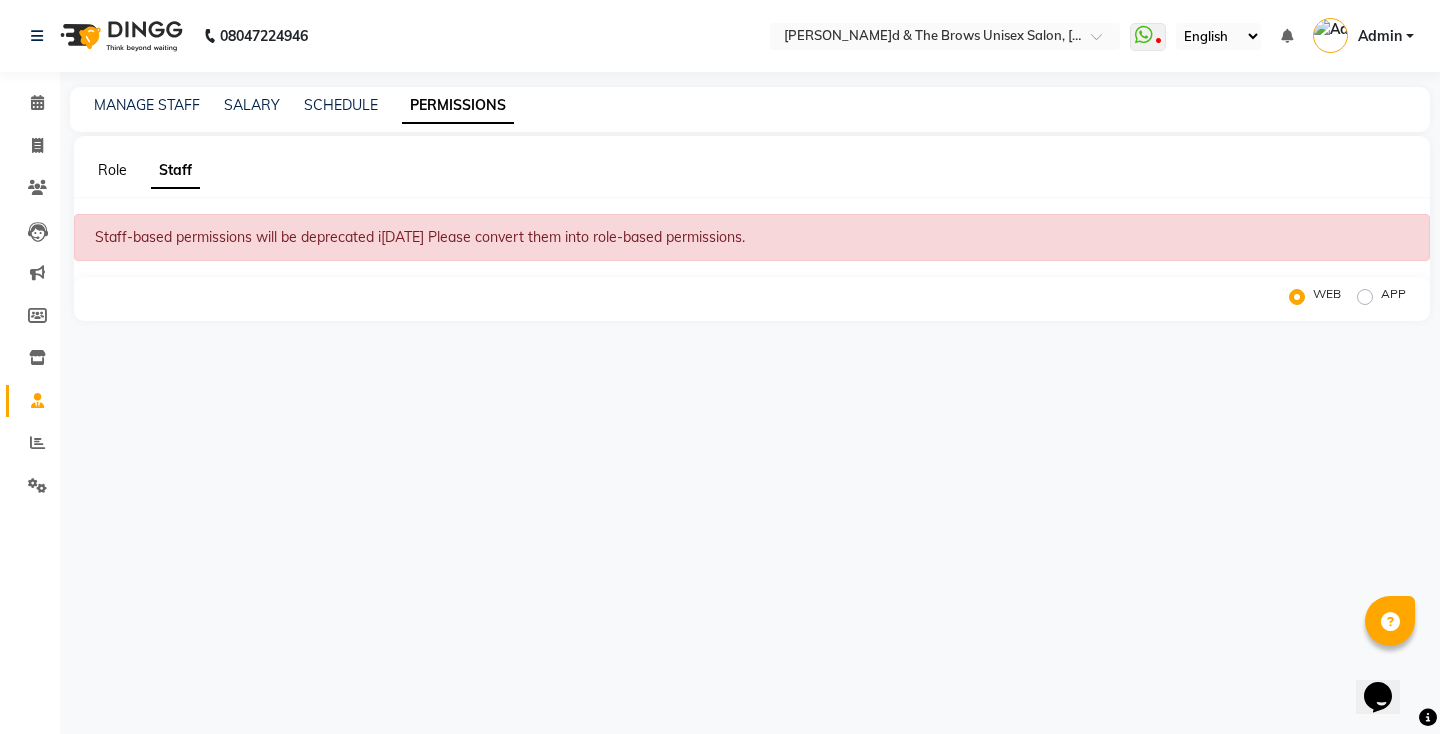 click on "Role" 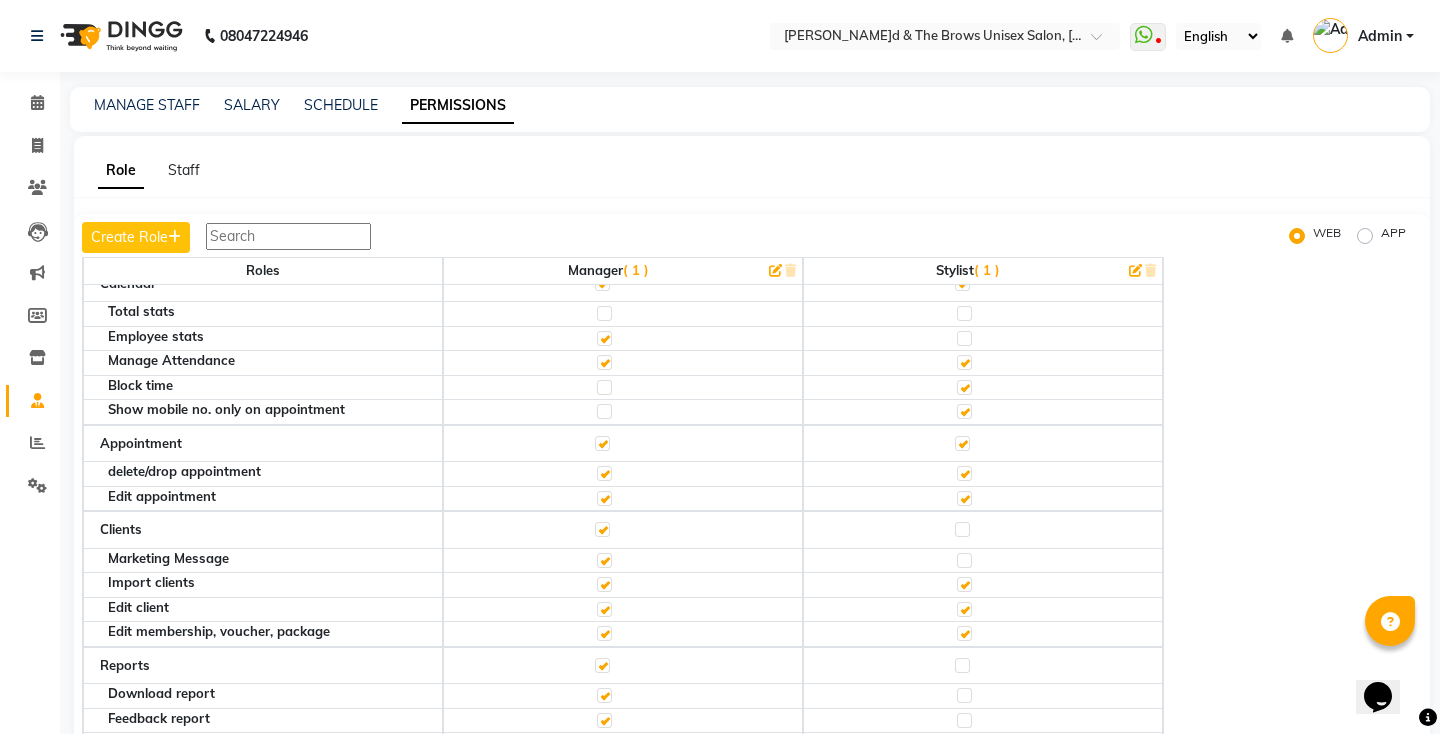 scroll, scrollTop: 0, scrollLeft: 0, axis: both 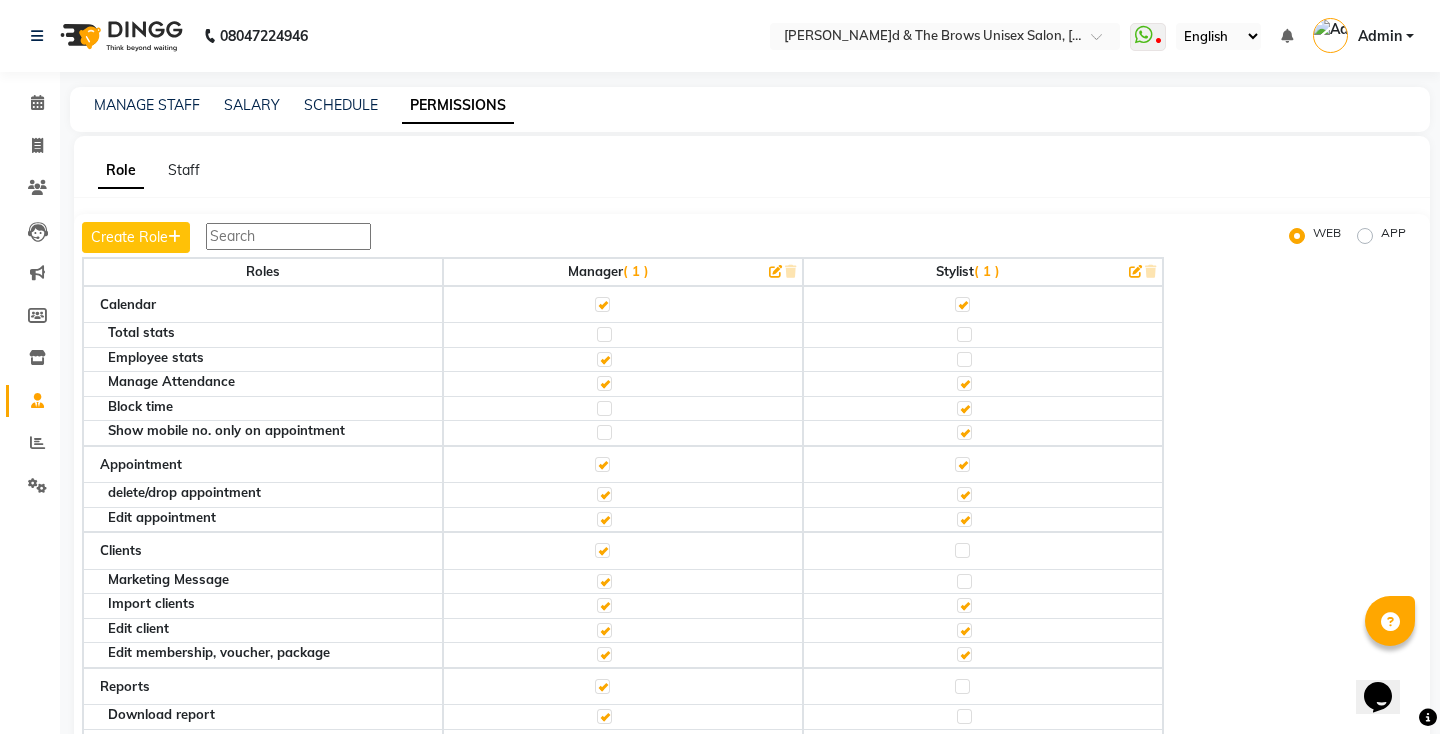 click at bounding box center (288, 236) 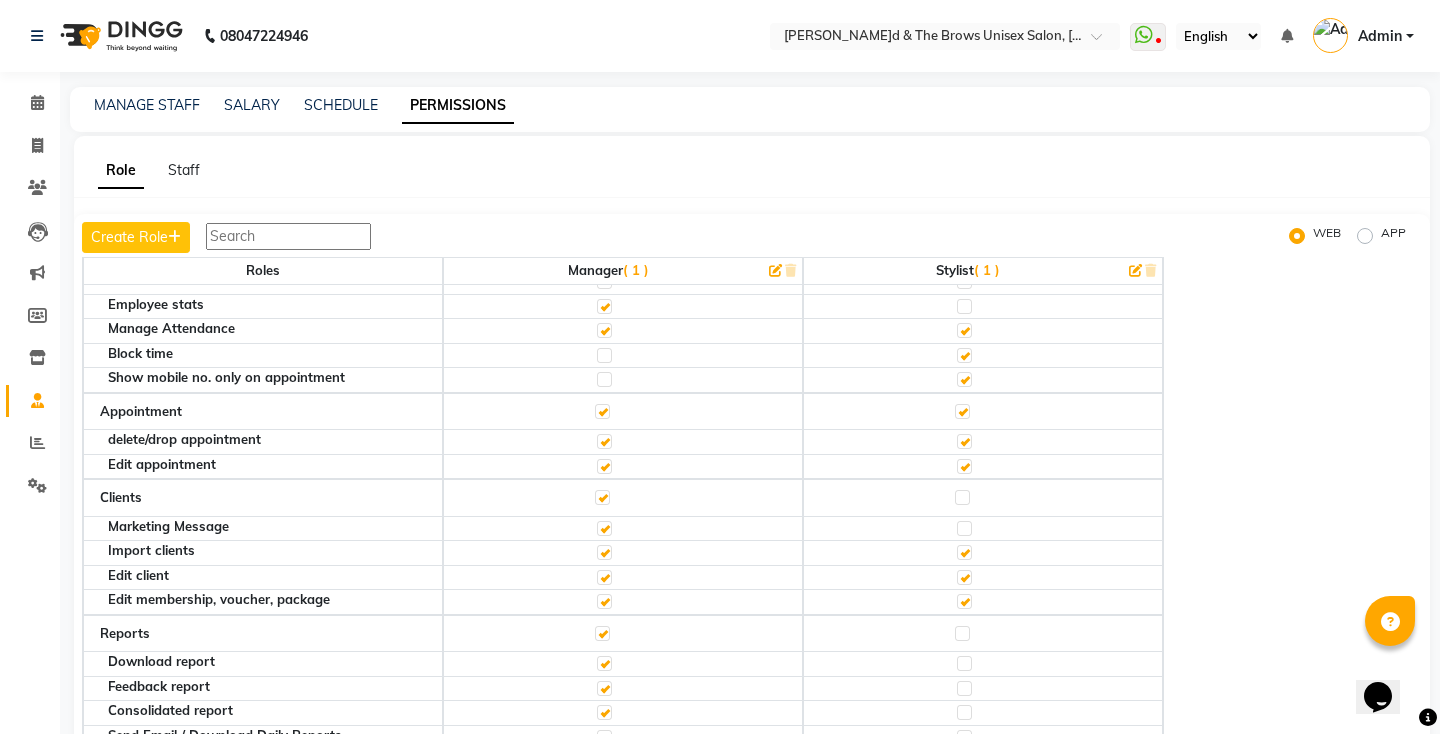 scroll, scrollTop: 240, scrollLeft: 0, axis: vertical 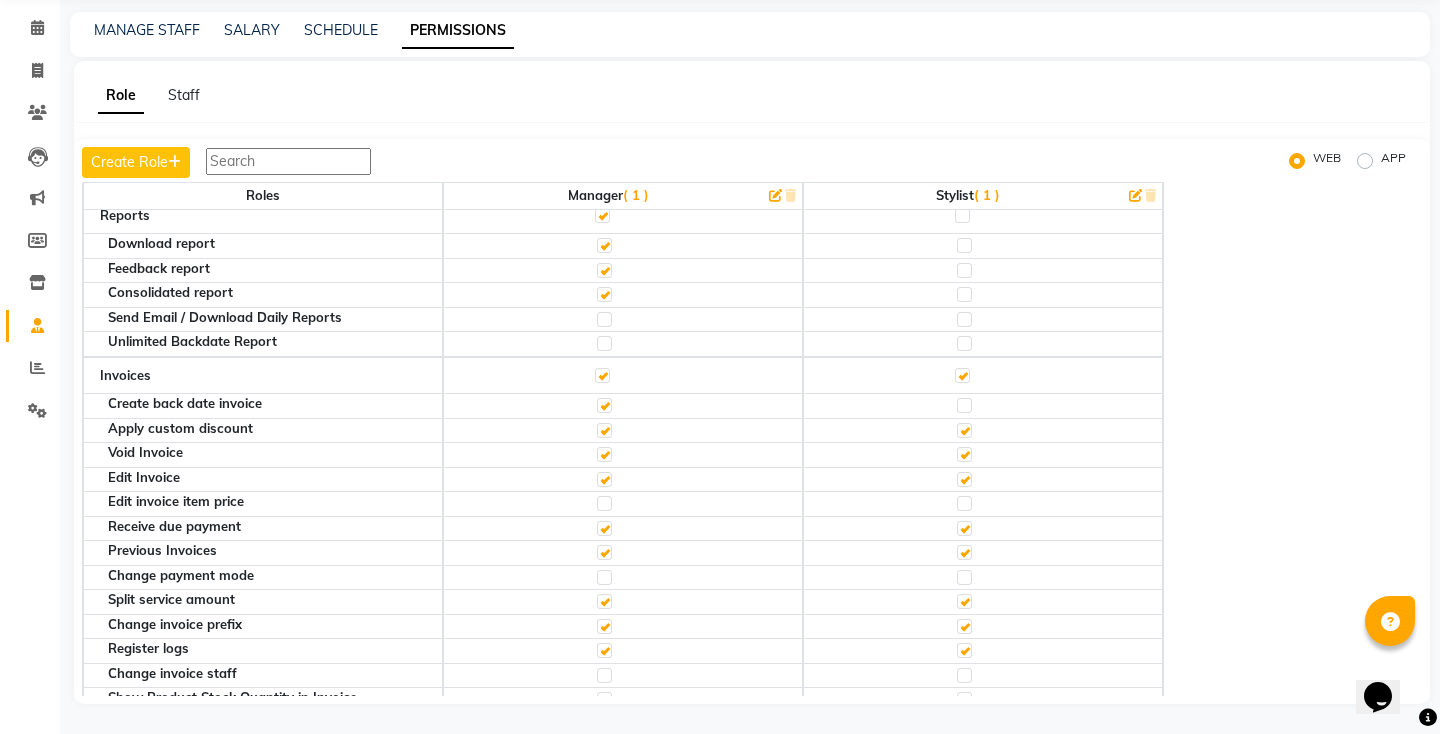 click 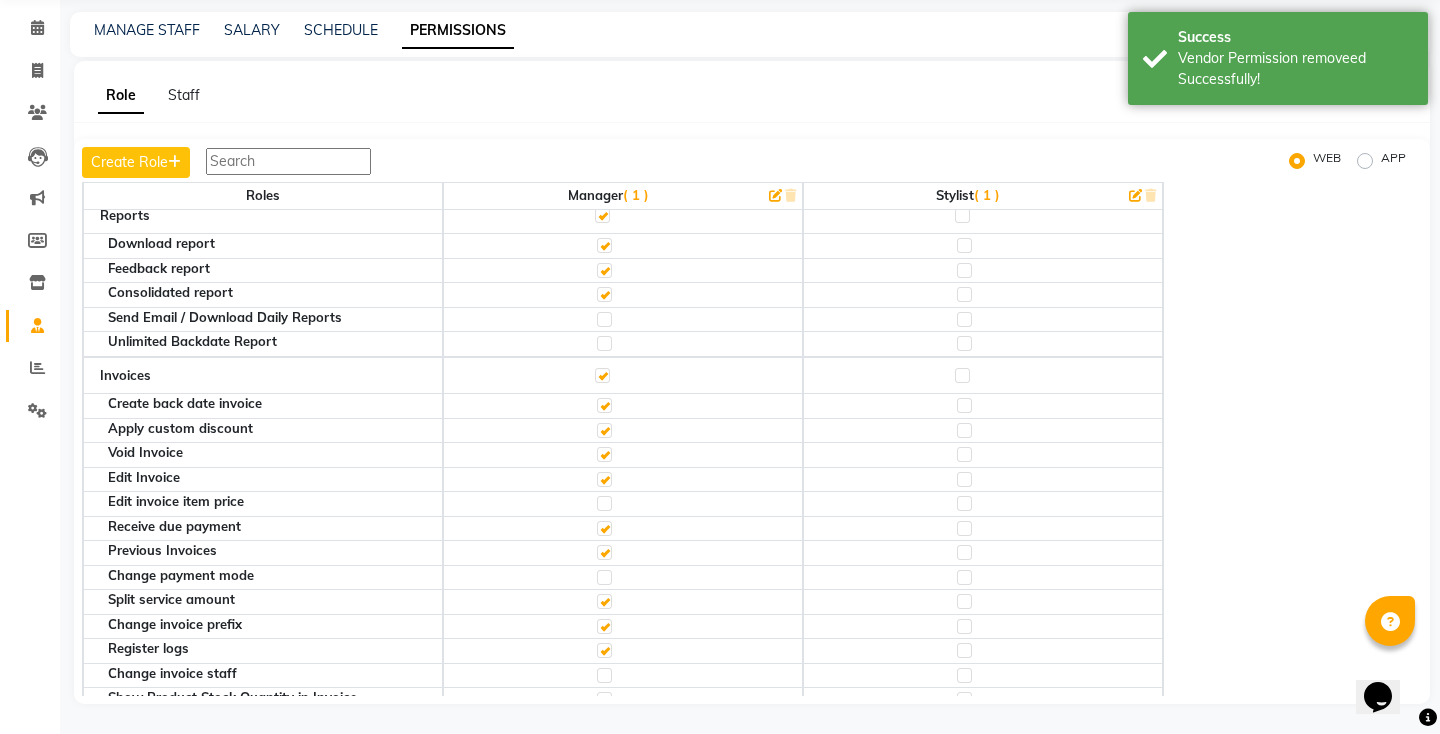 click 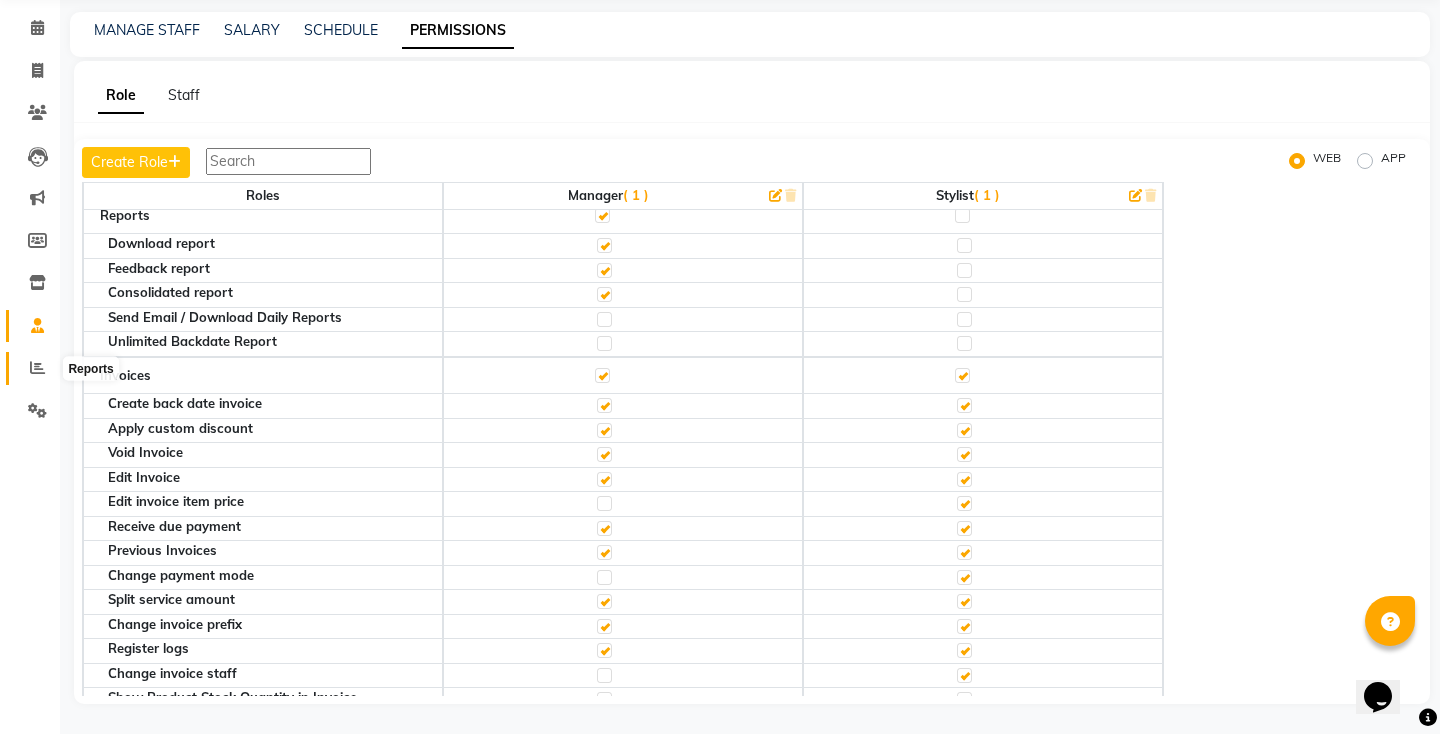 click 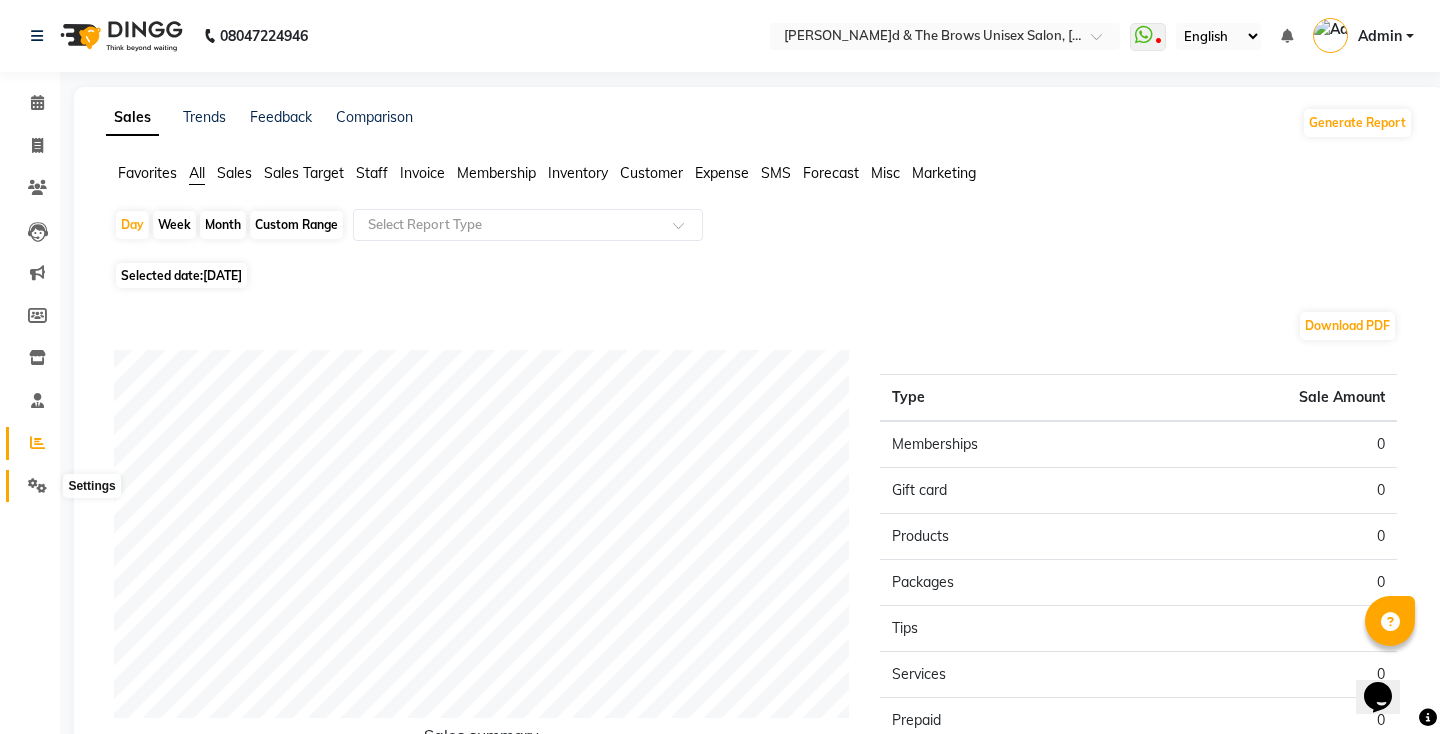 click 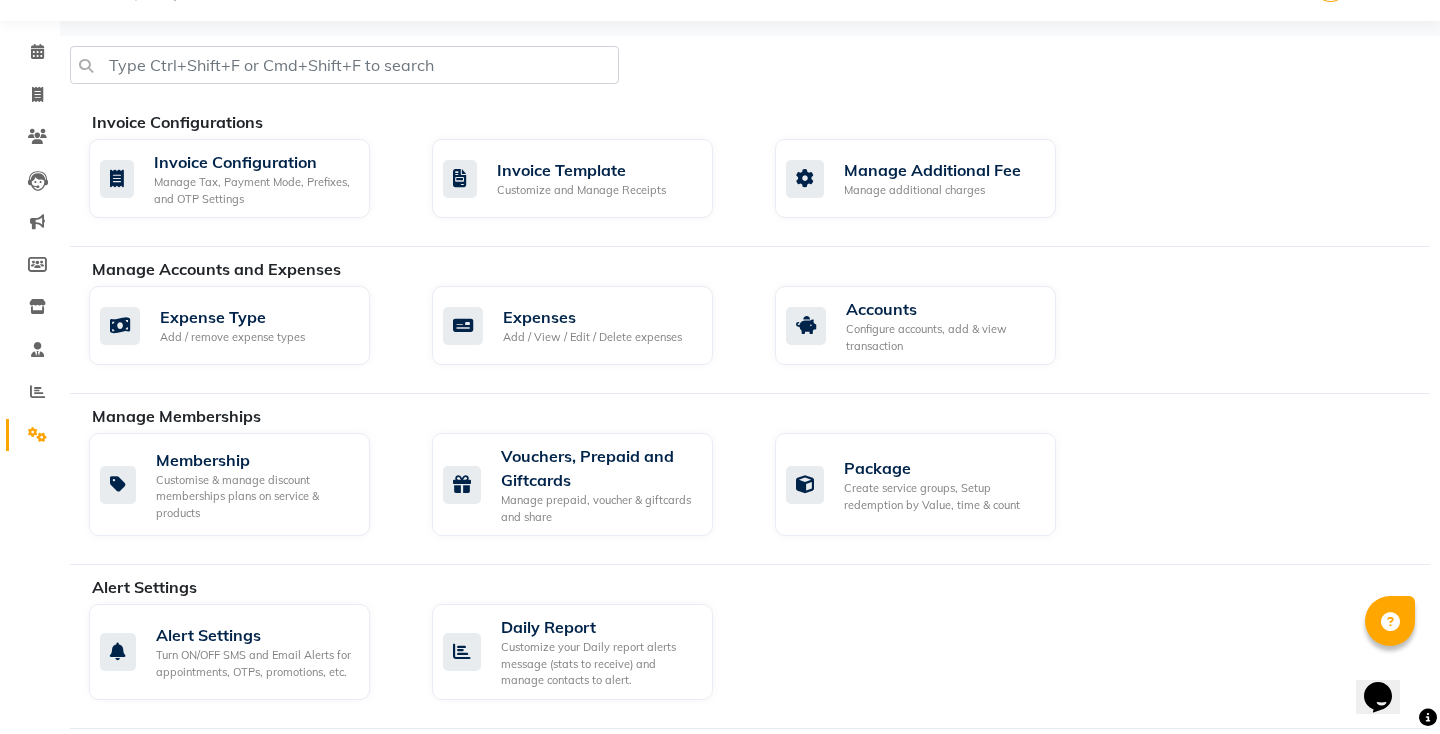 scroll, scrollTop: 0, scrollLeft: 0, axis: both 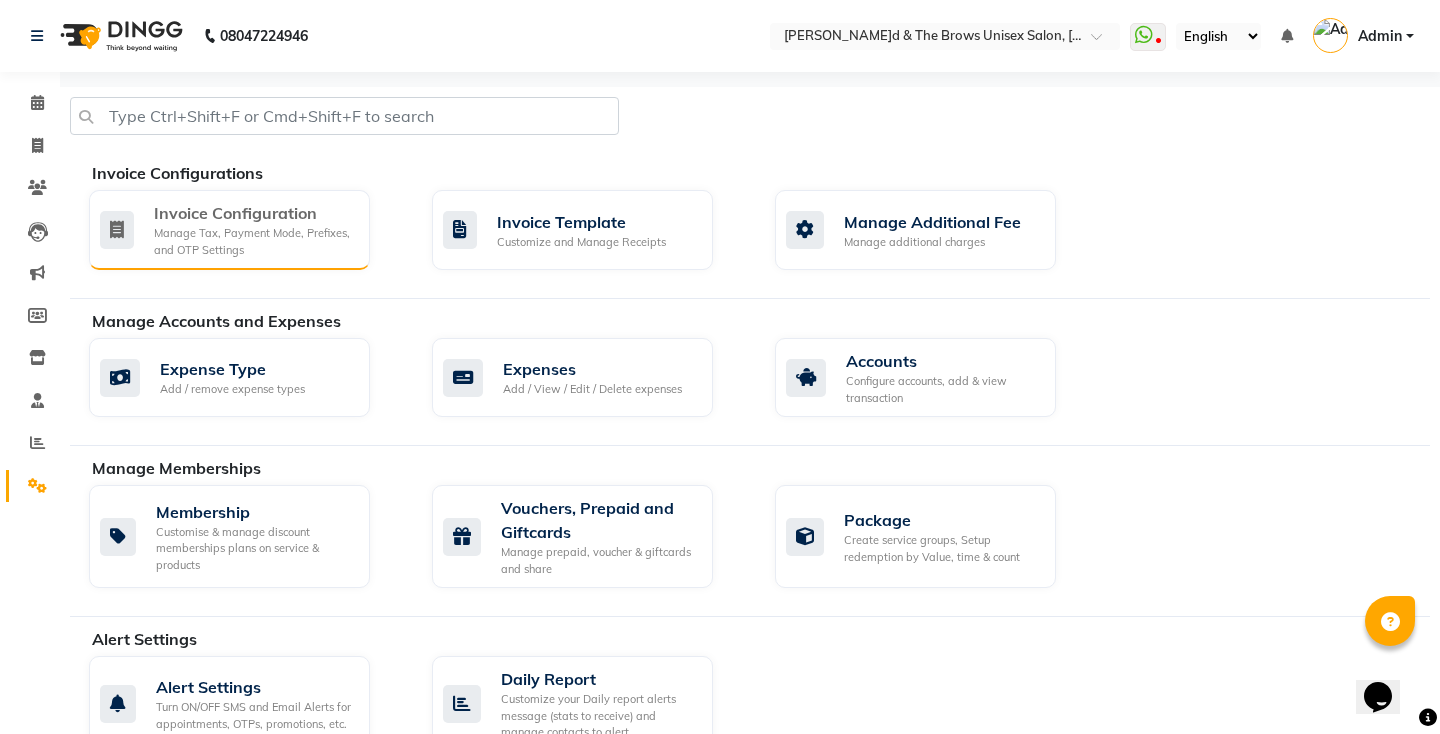 click on "Invoice Configuration" 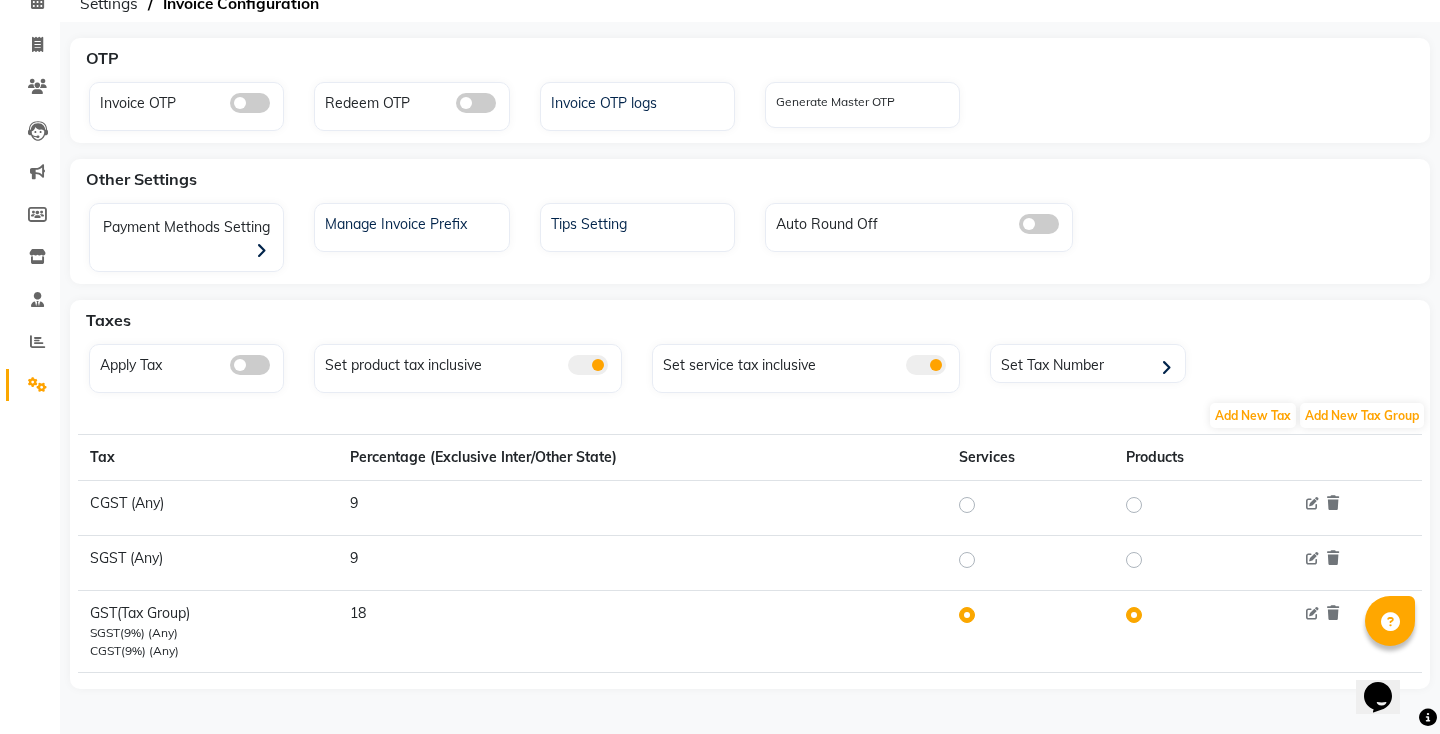 scroll, scrollTop: 0, scrollLeft: 0, axis: both 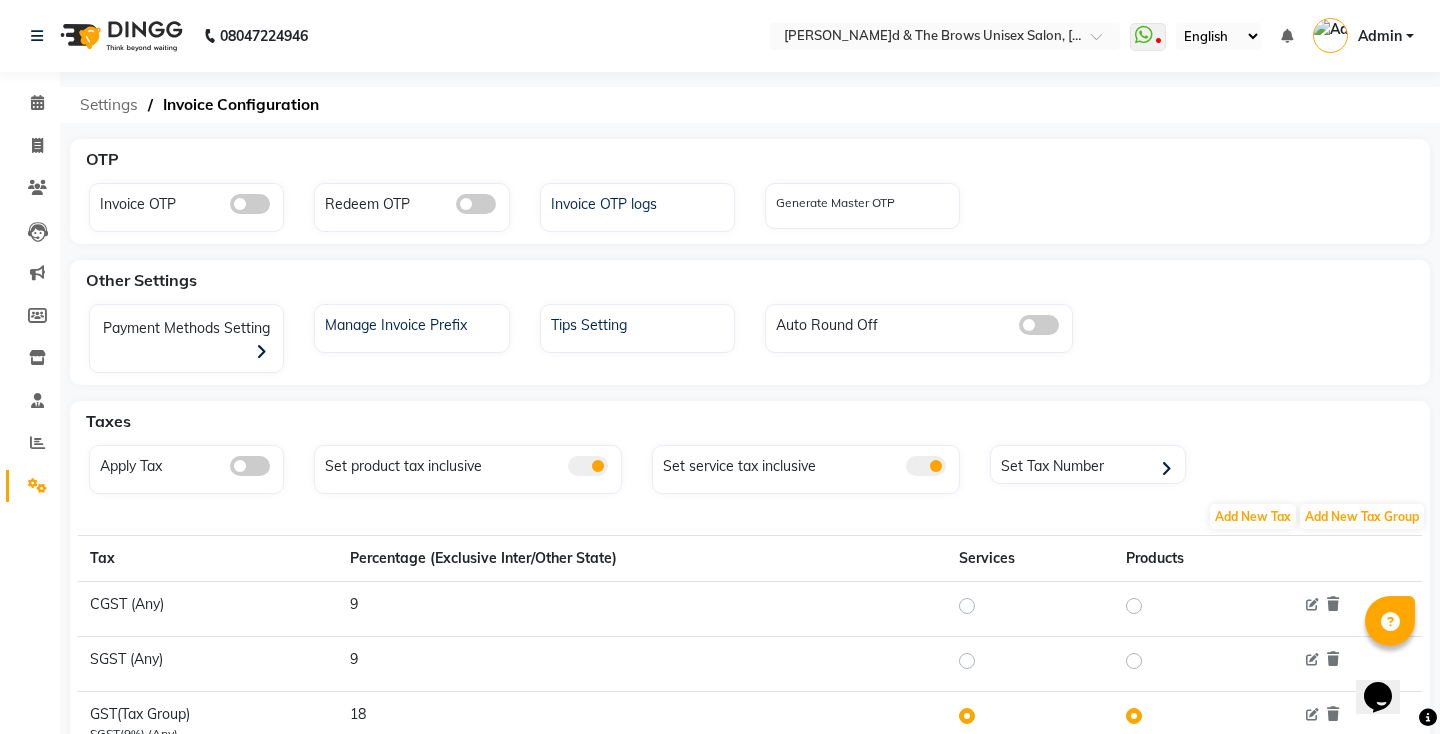 click on "Settings" 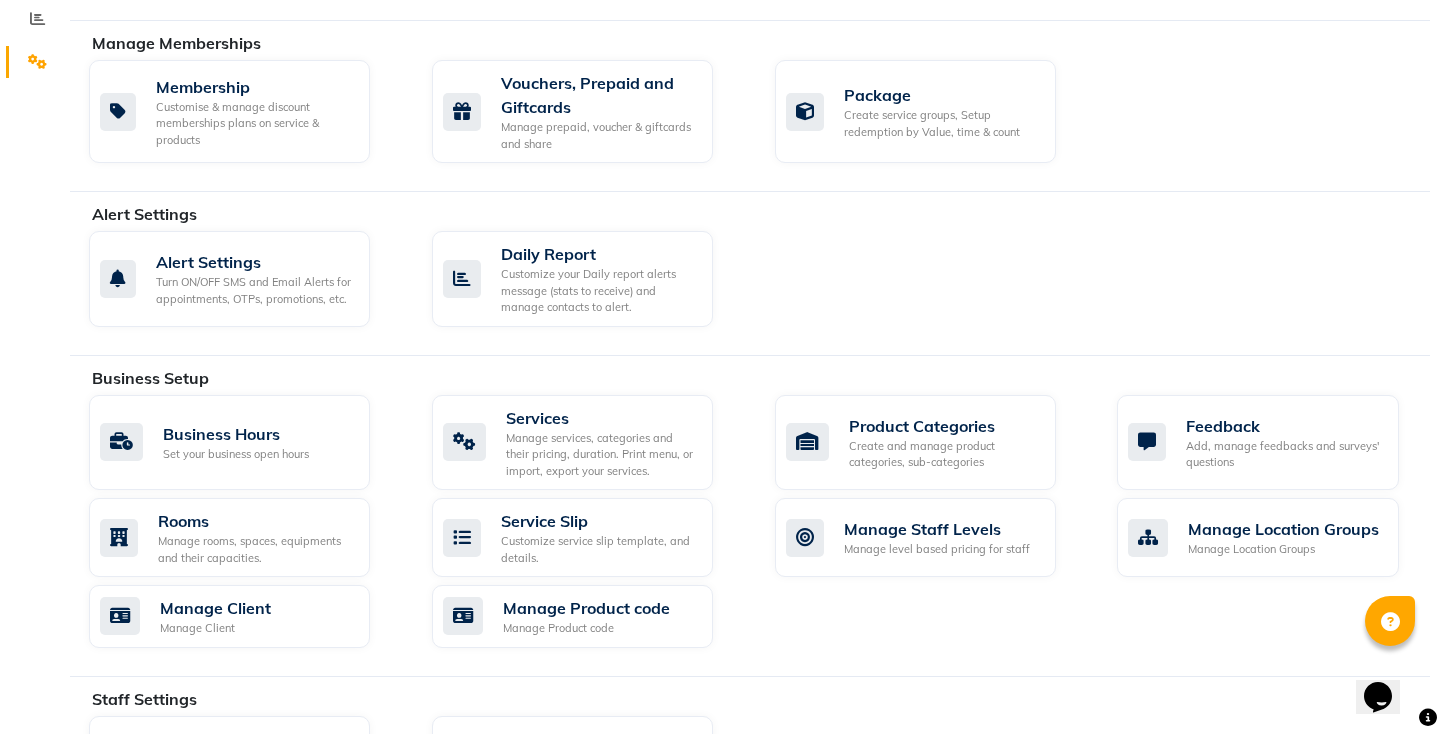 scroll, scrollTop: 428, scrollLeft: 0, axis: vertical 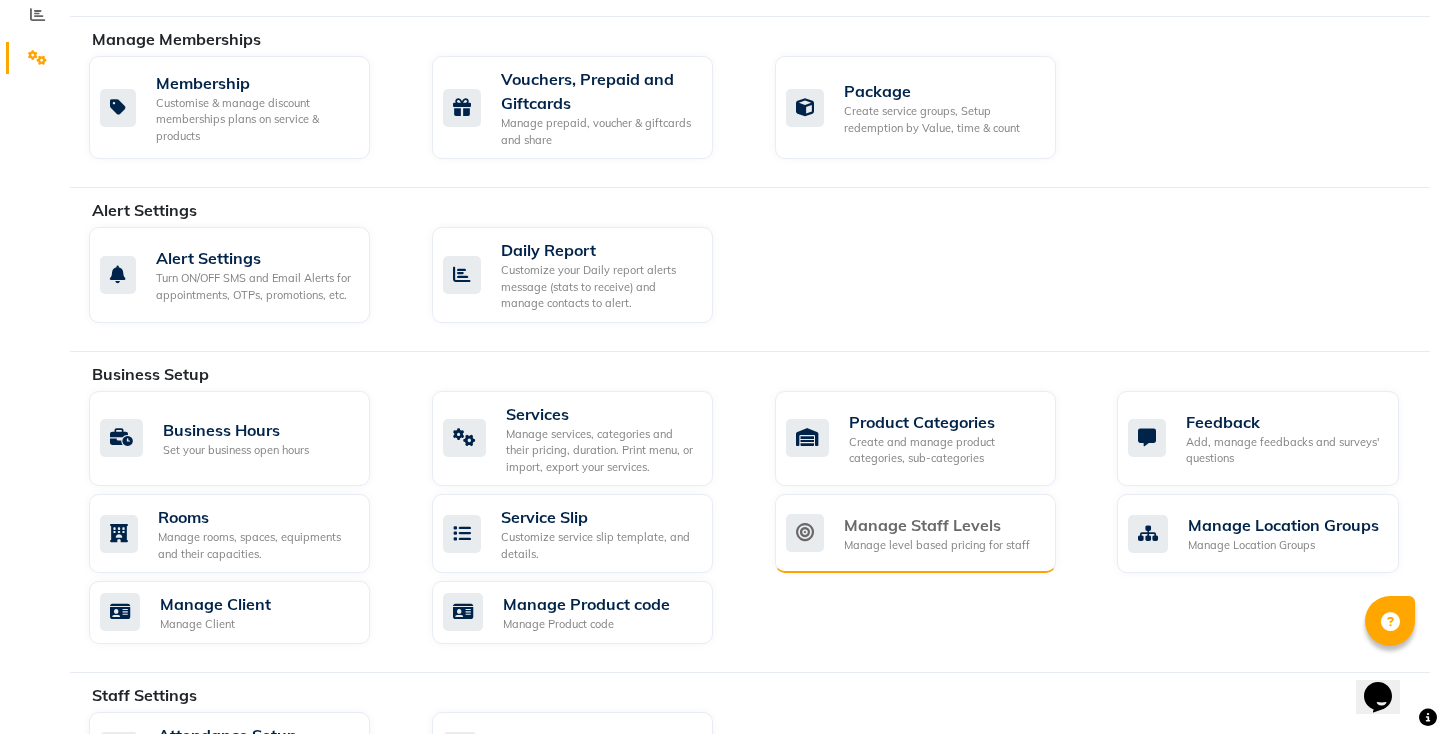 click on "Manage Staff Levels" 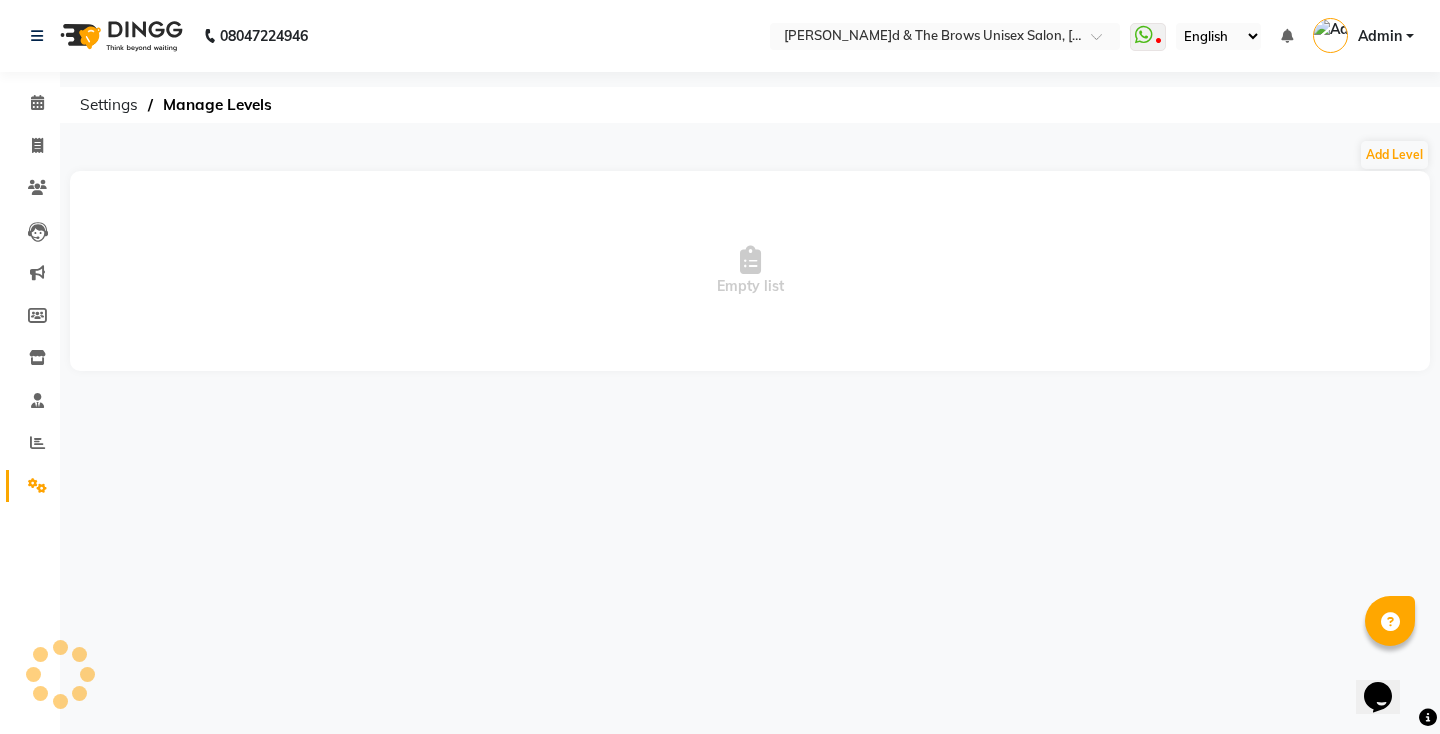 scroll, scrollTop: 0, scrollLeft: 0, axis: both 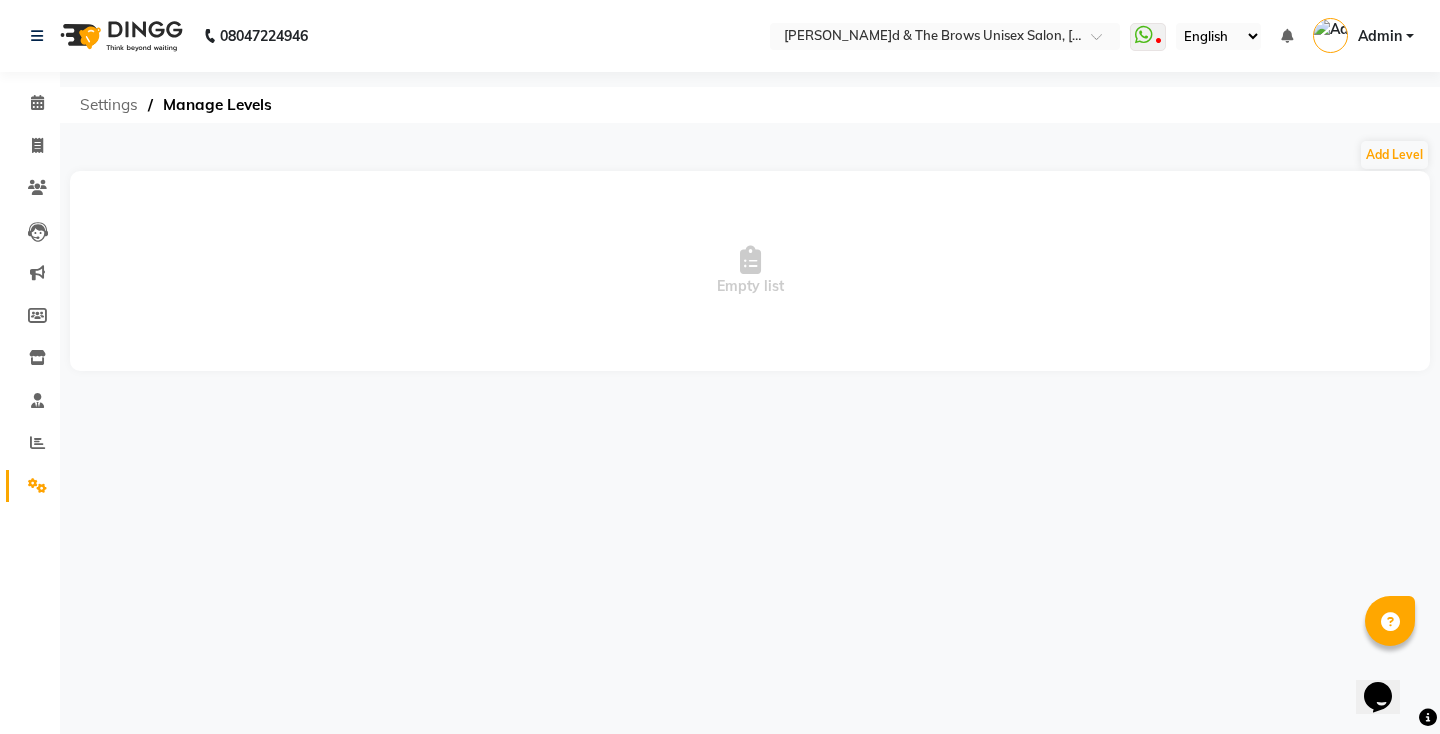 click on "Settings" 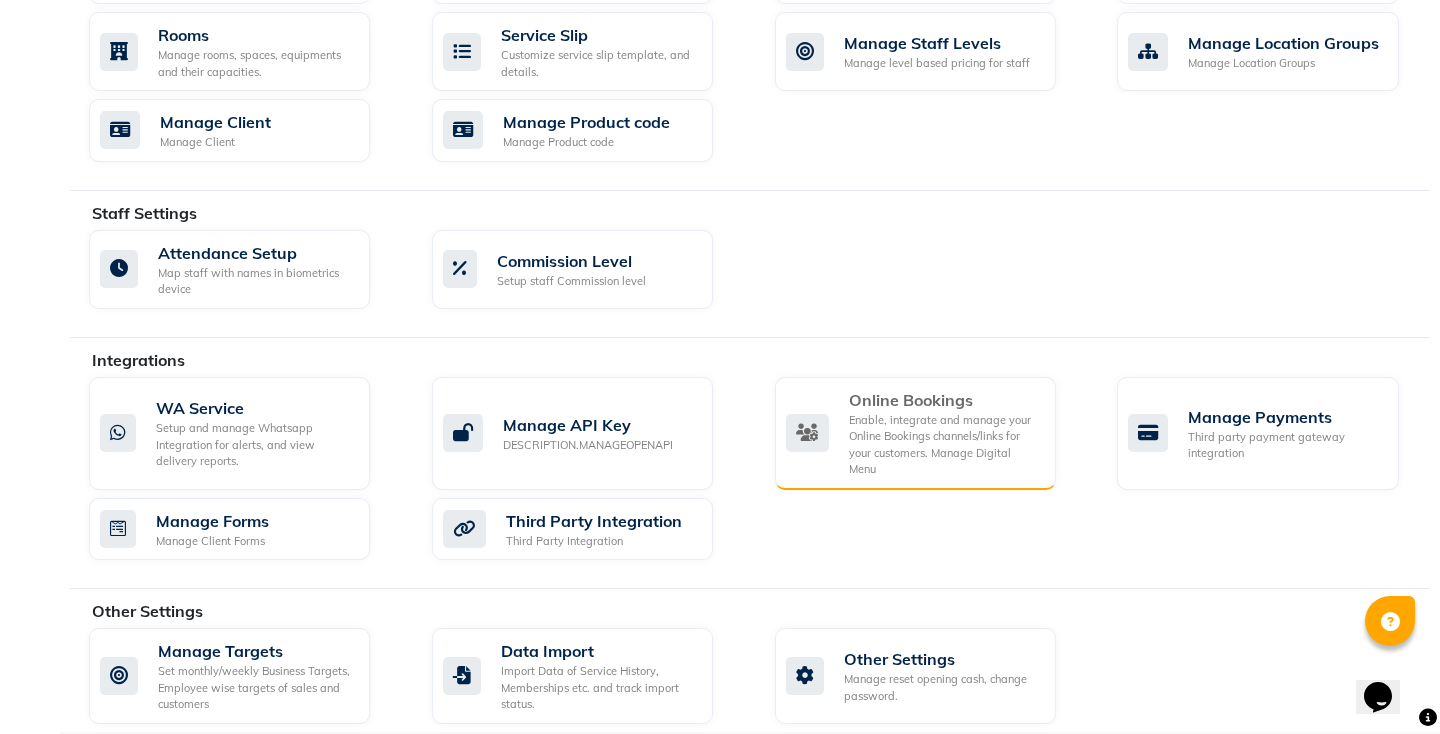 scroll, scrollTop: 911, scrollLeft: 0, axis: vertical 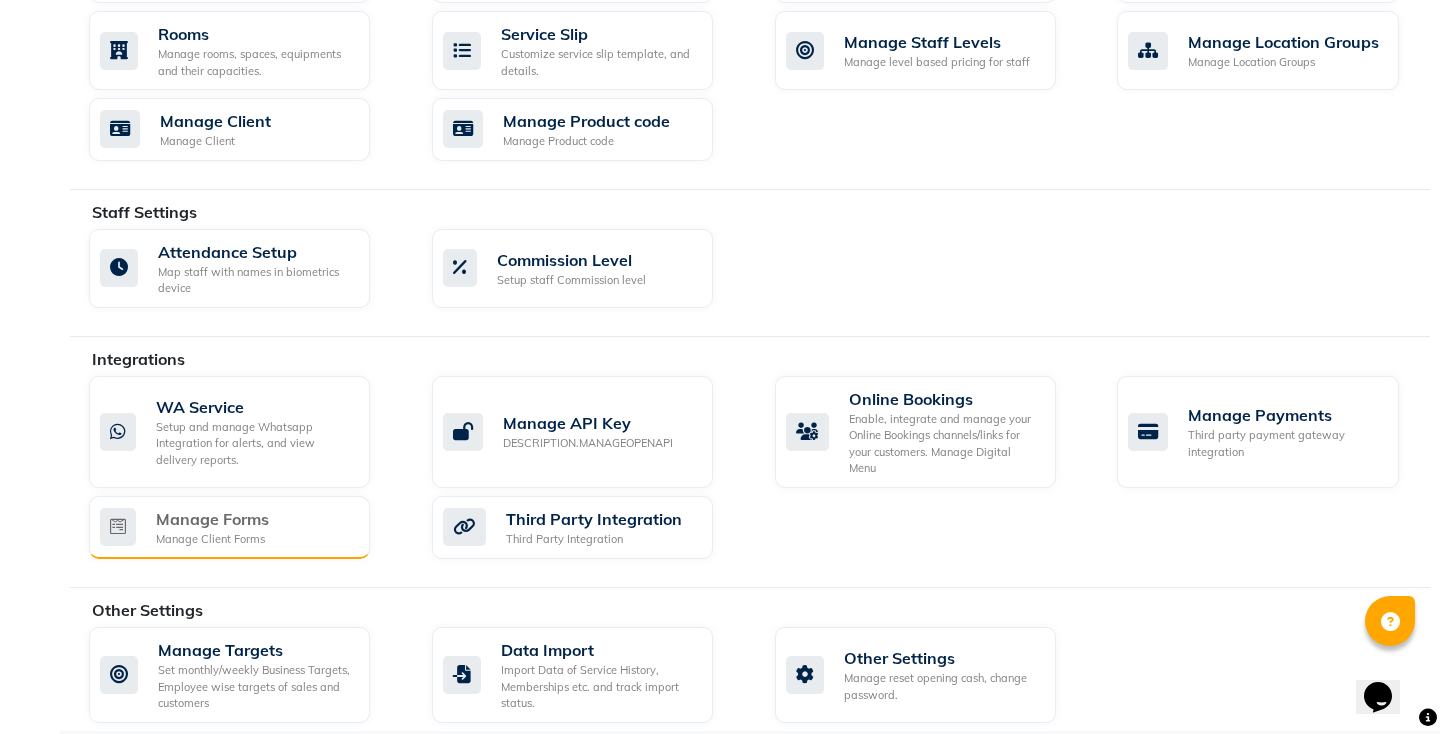 click on "Manage Client Forms" 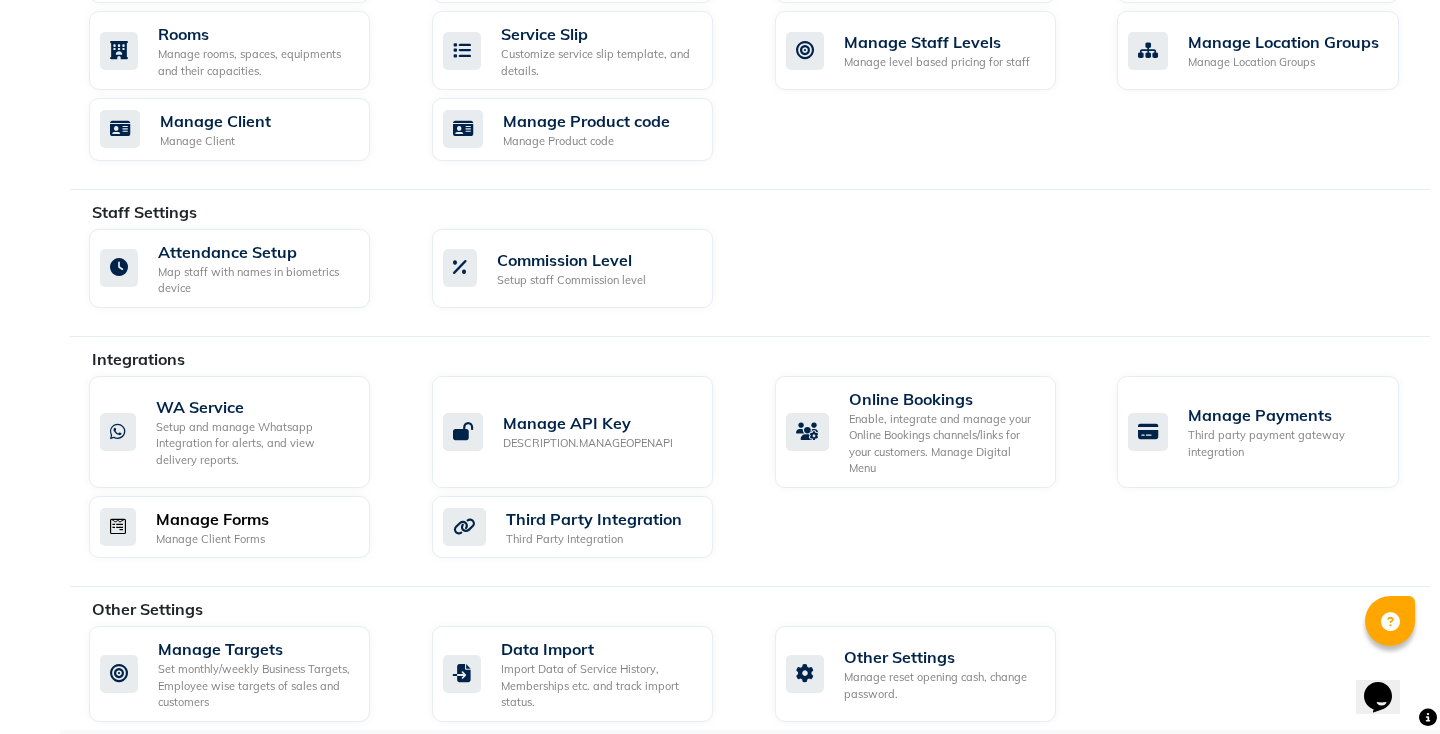 scroll, scrollTop: 910, scrollLeft: 0, axis: vertical 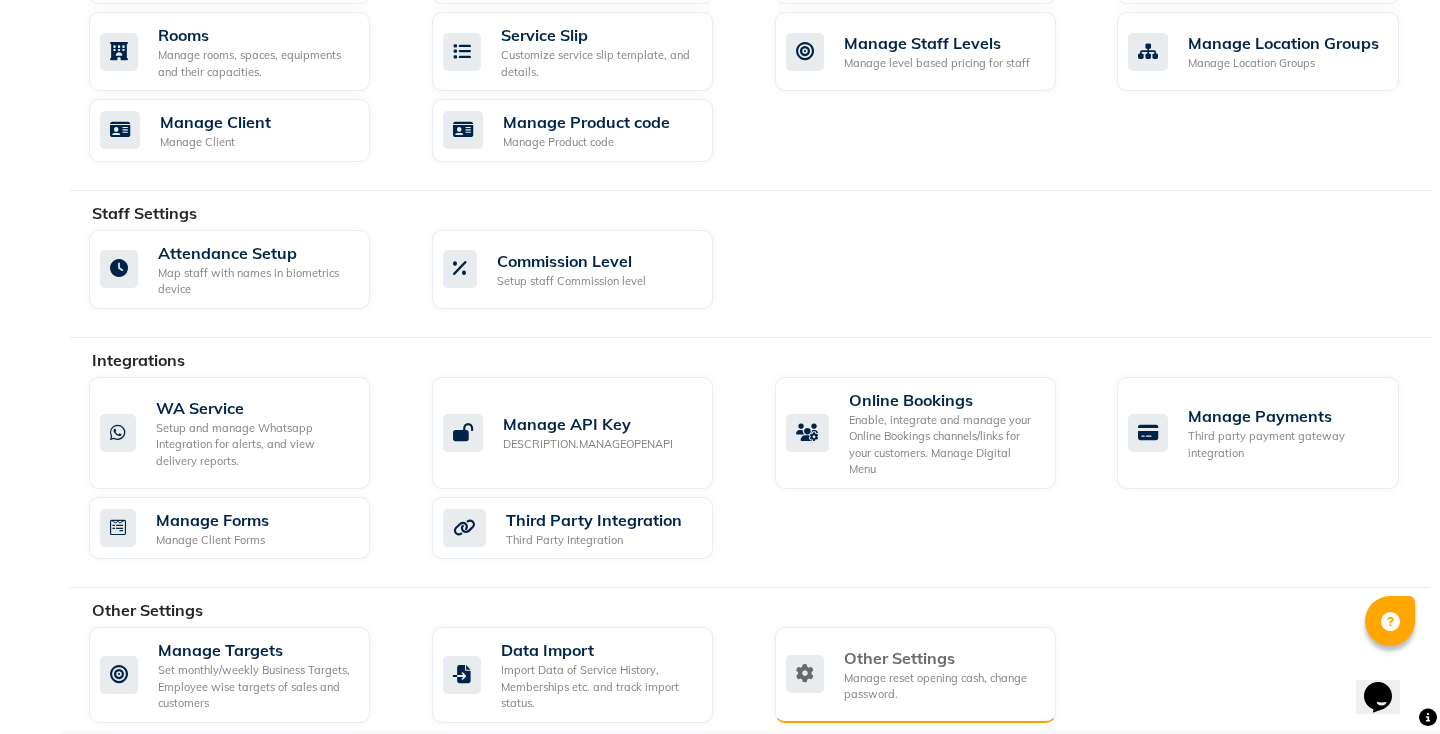click on "Other Settings" 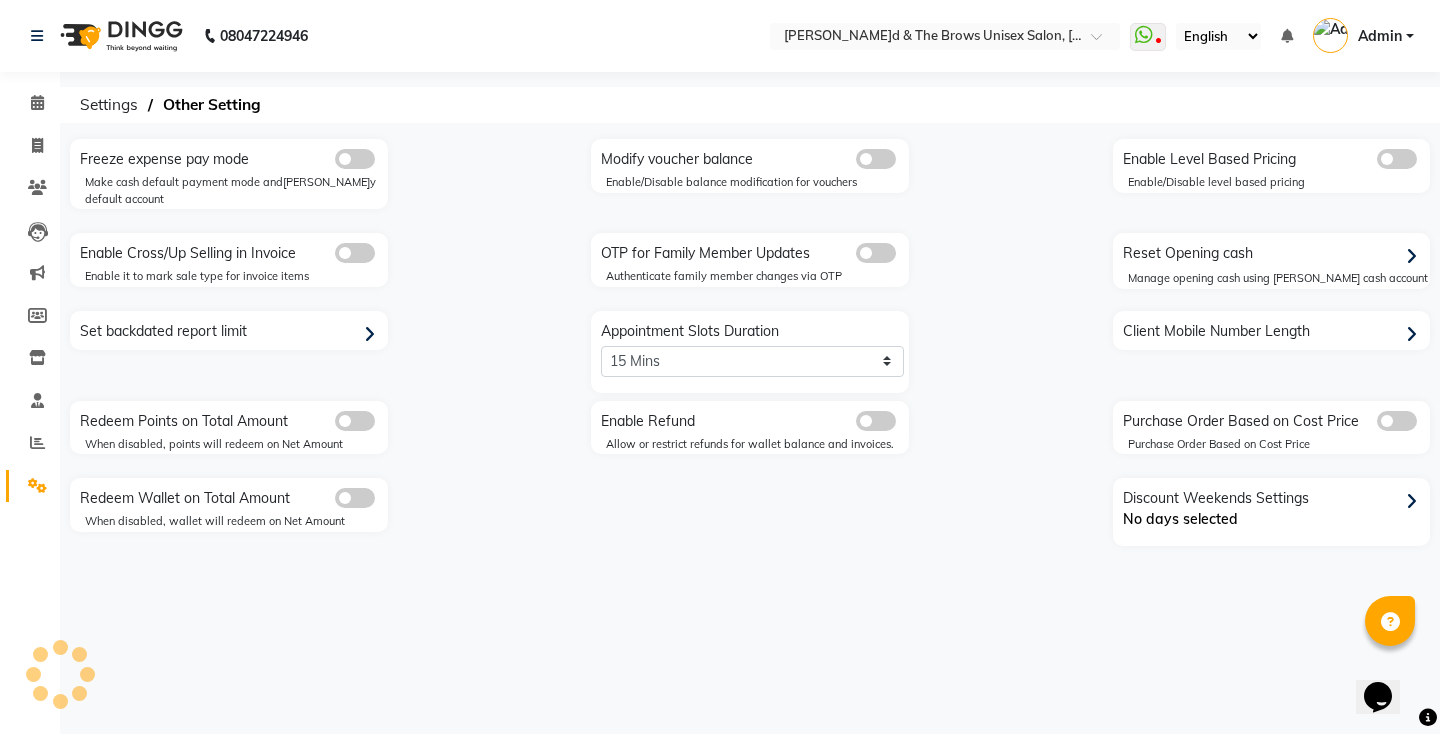 scroll, scrollTop: 0, scrollLeft: 0, axis: both 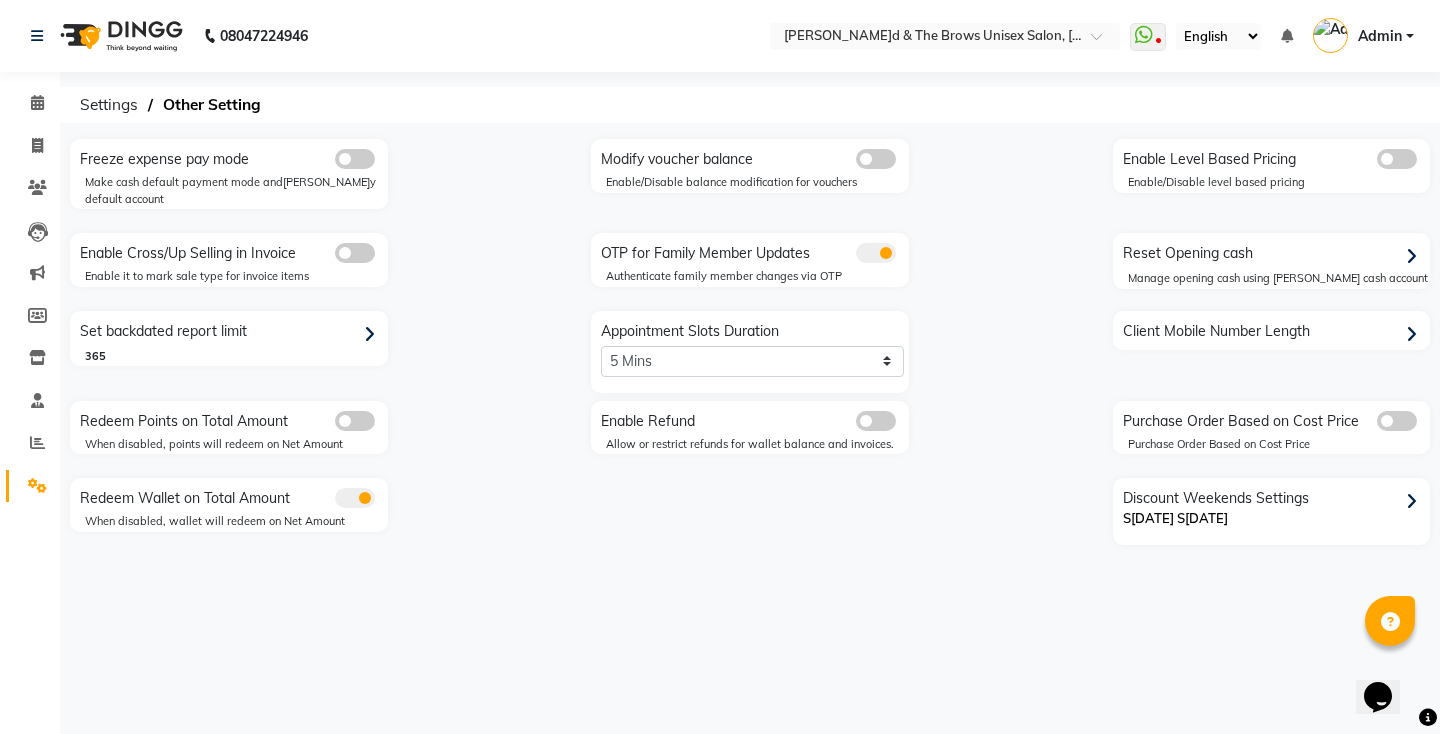 click 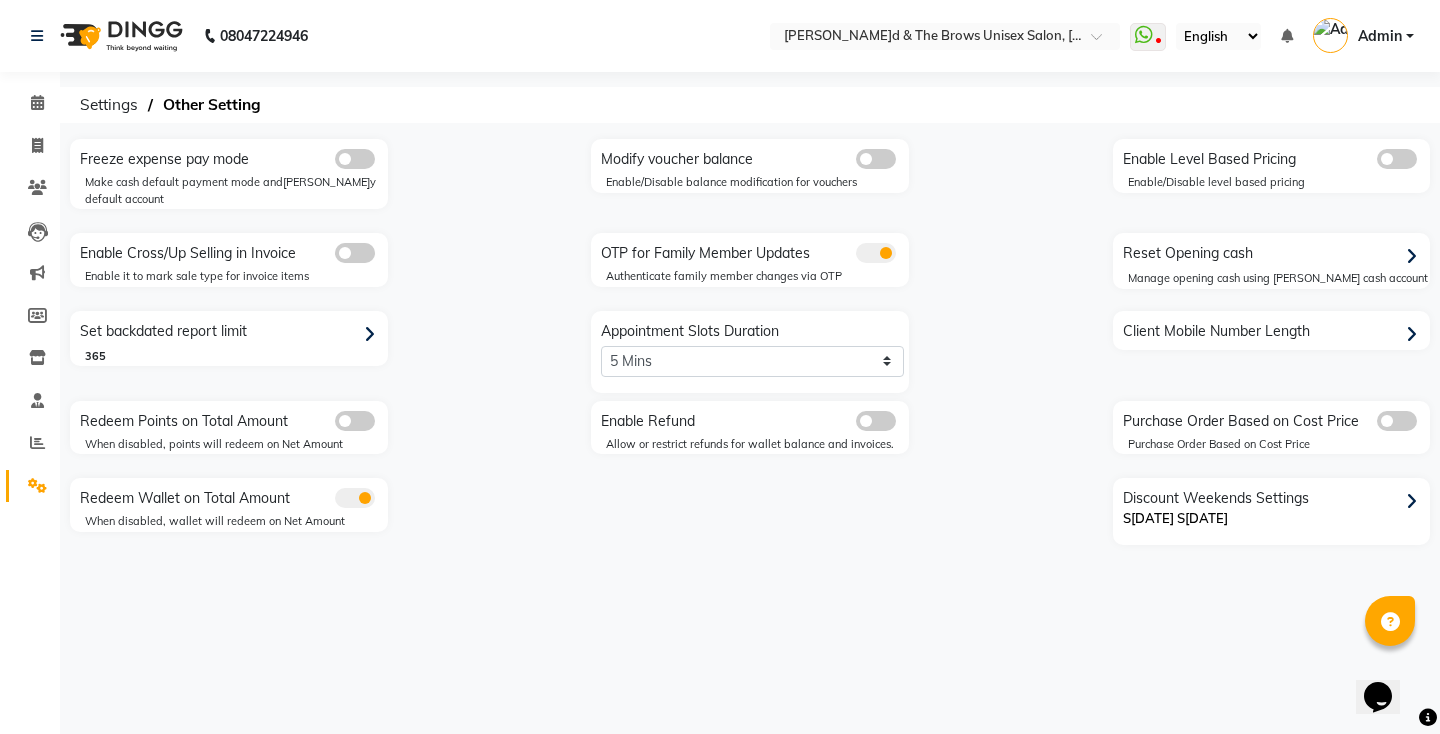 click 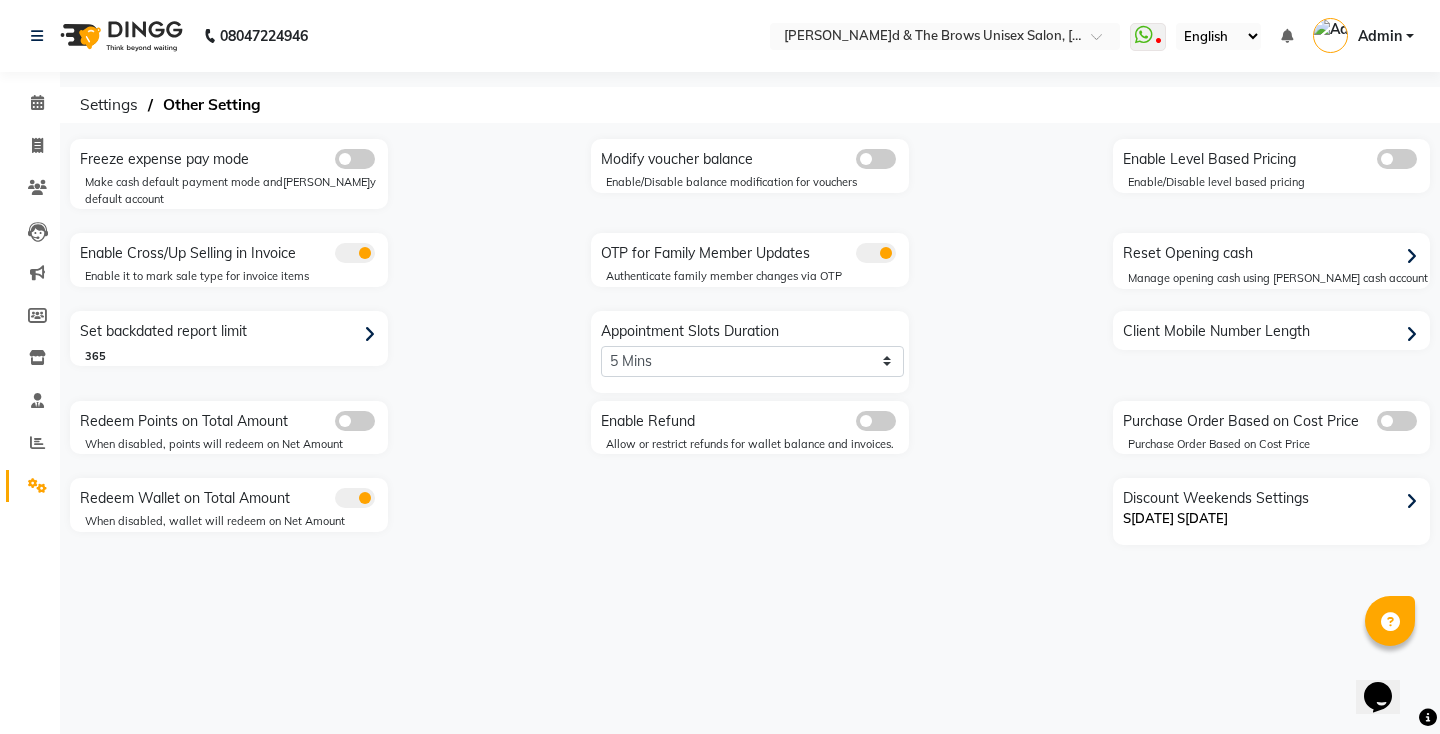 click 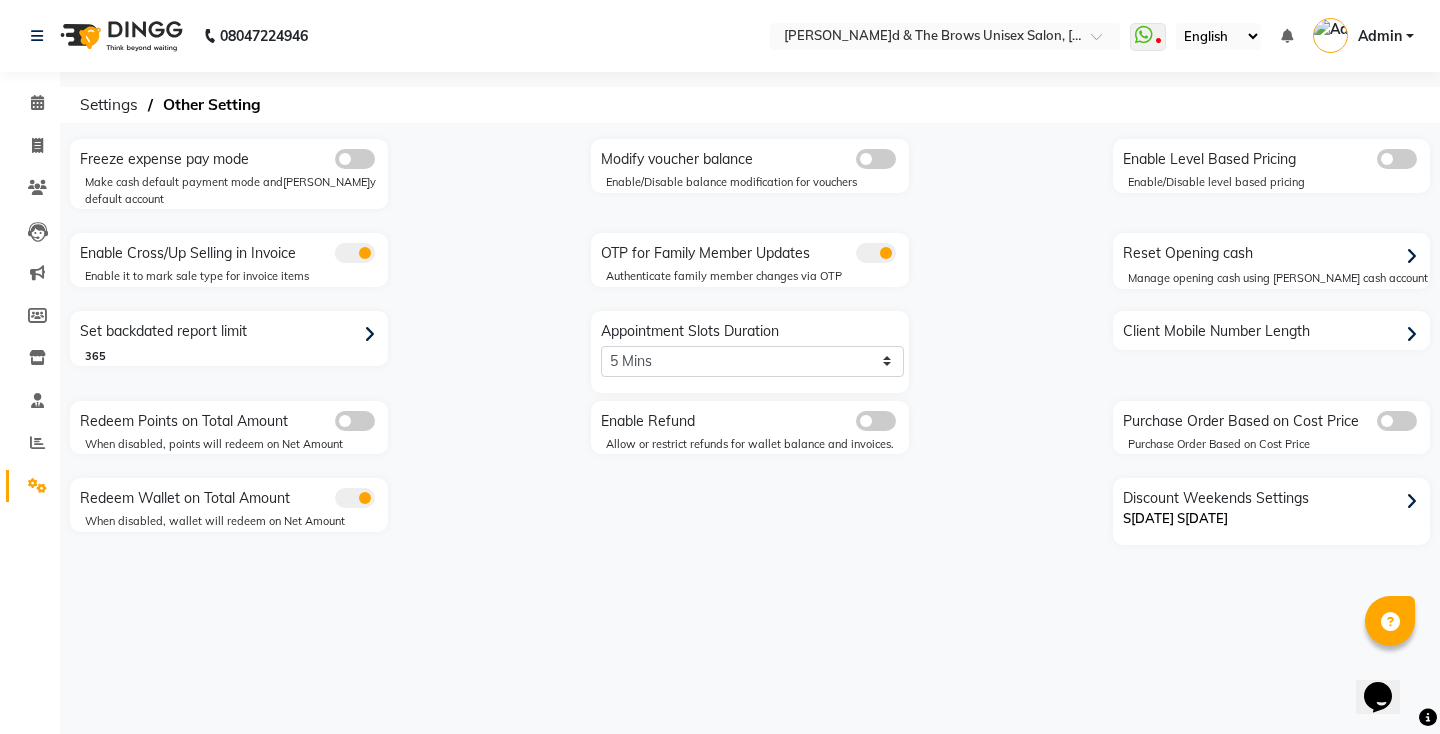 click 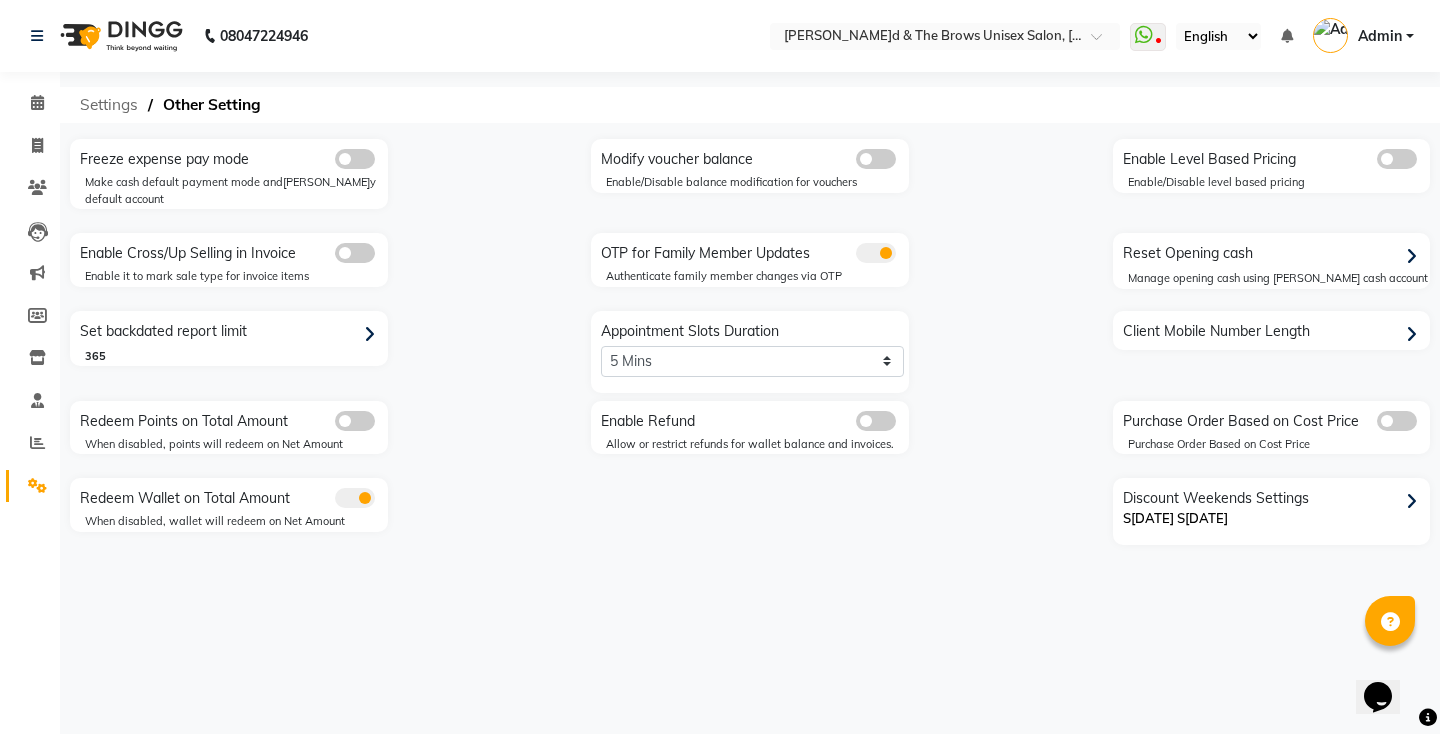 click on "Settings" 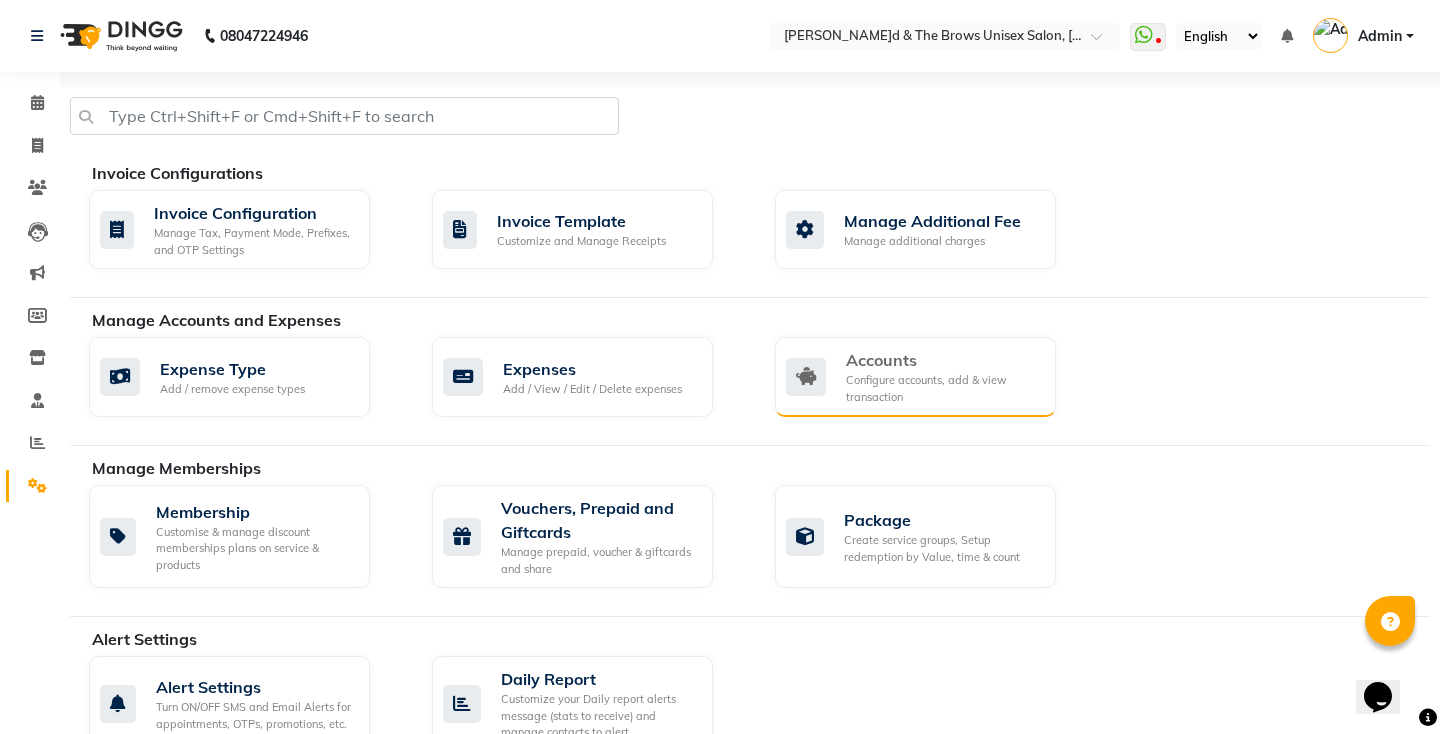 click on "Accounts" 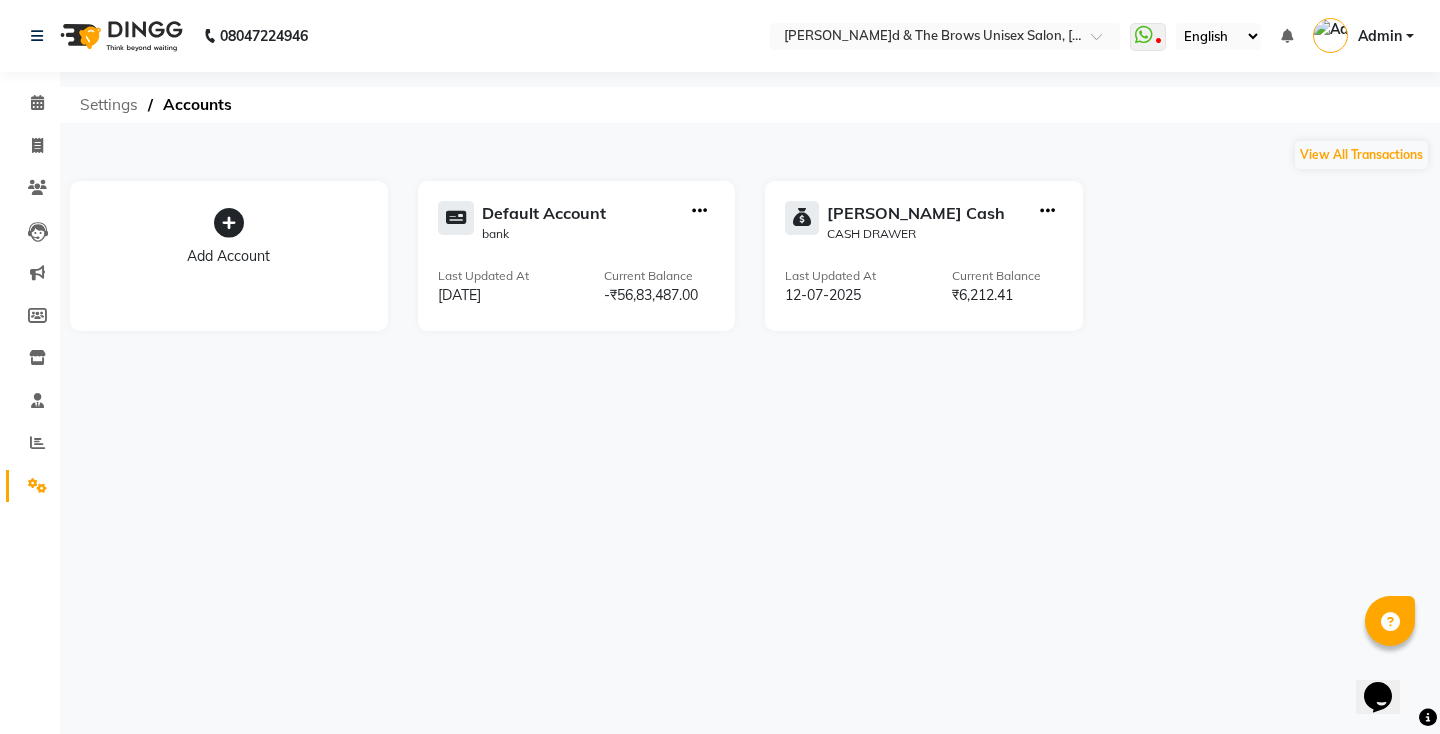 click on "Settings" 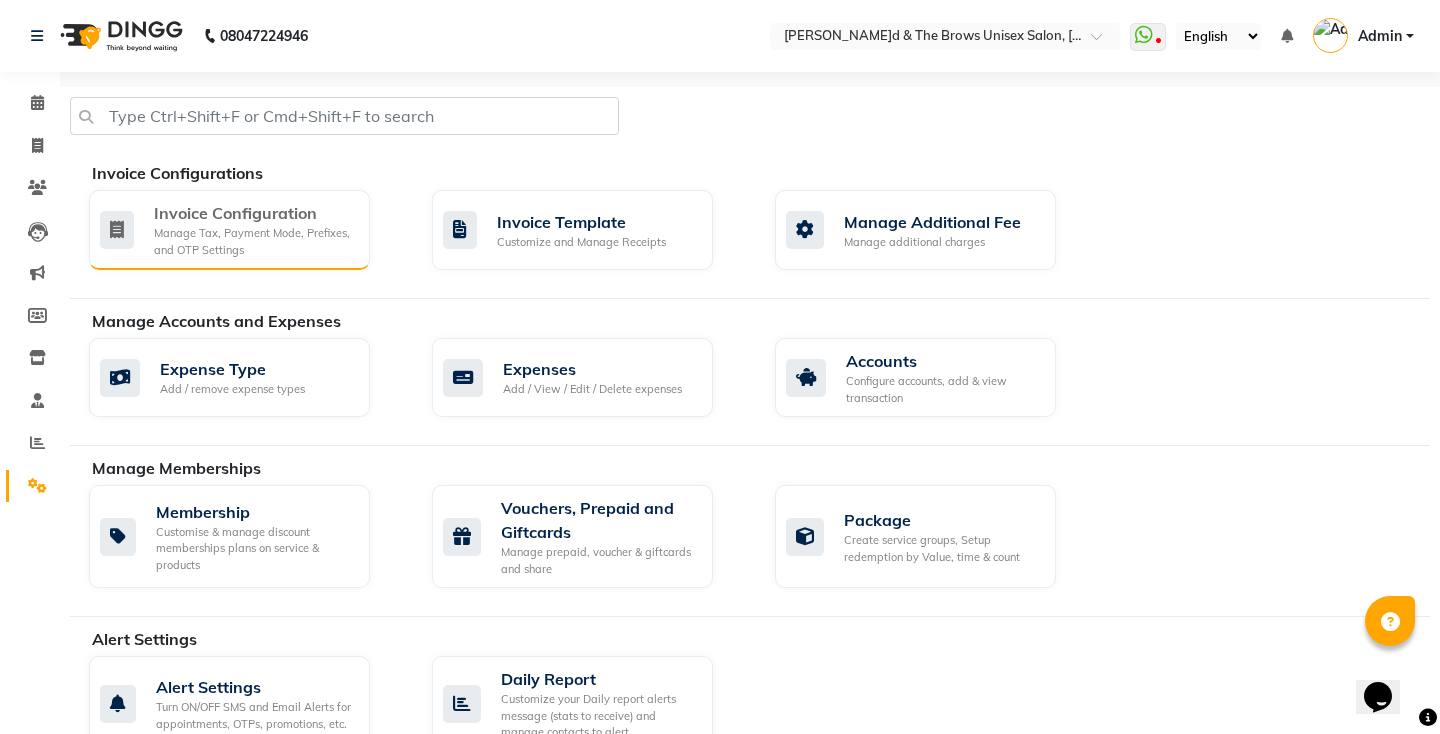 click on "Manage Tax, Payment Mode, Prefixes, and OTP Settings" 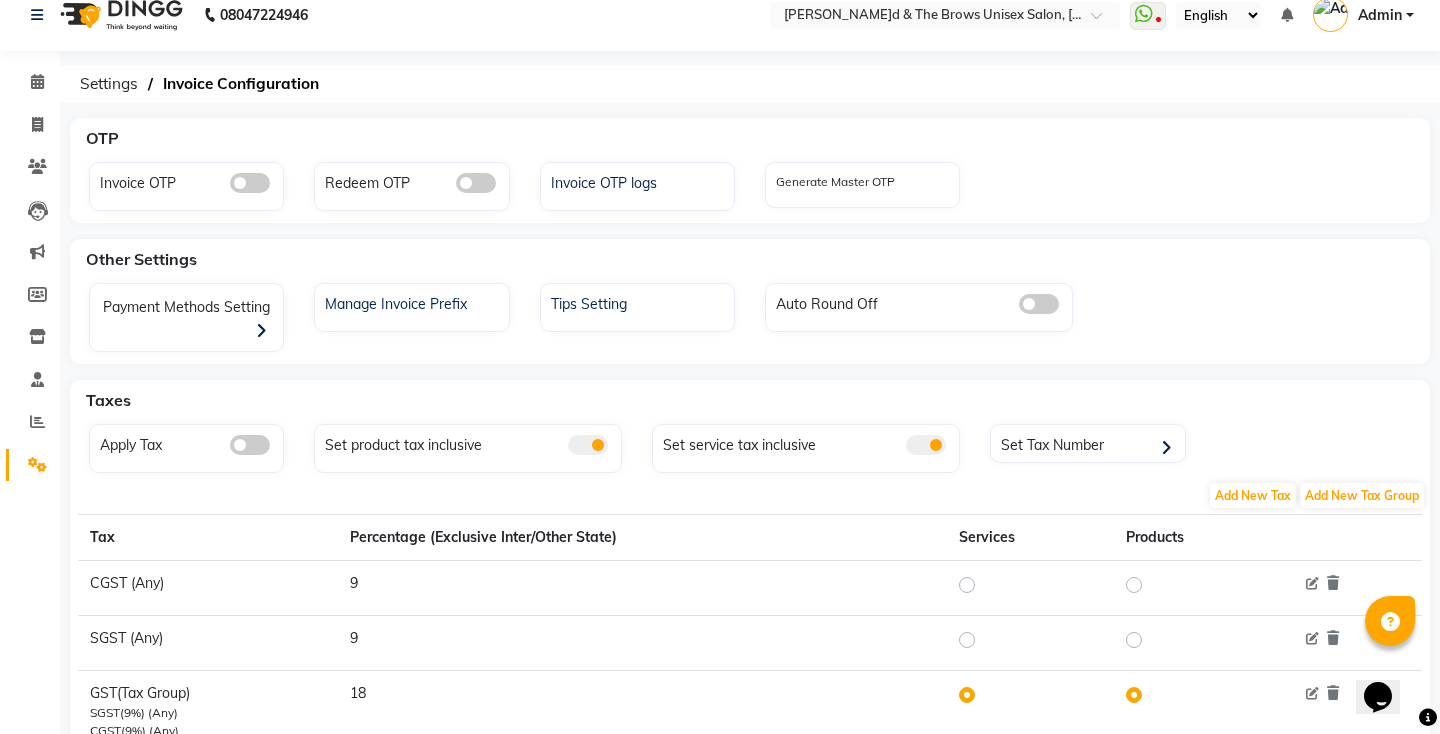 scroll, scrollTop: 0, scrollLeft: 0, axis: both 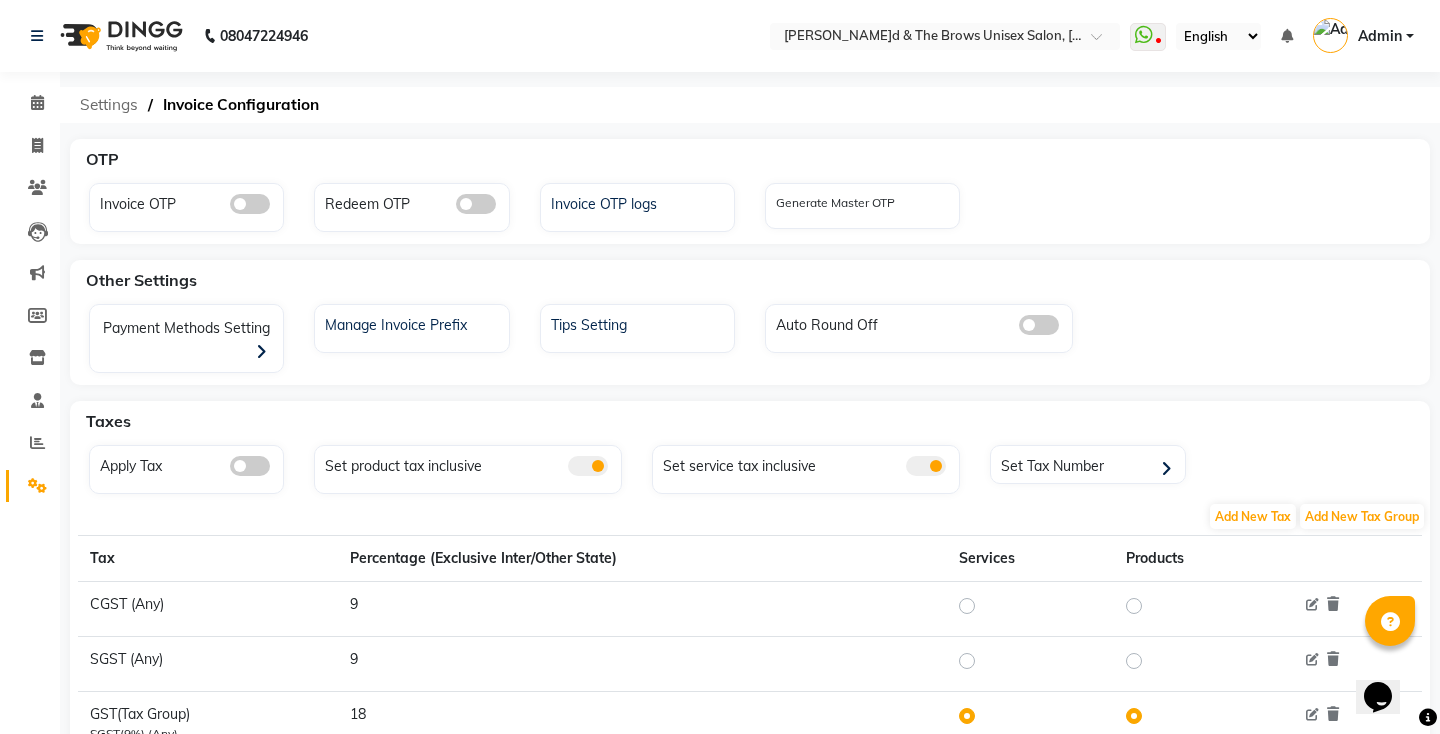 click on "Settings" 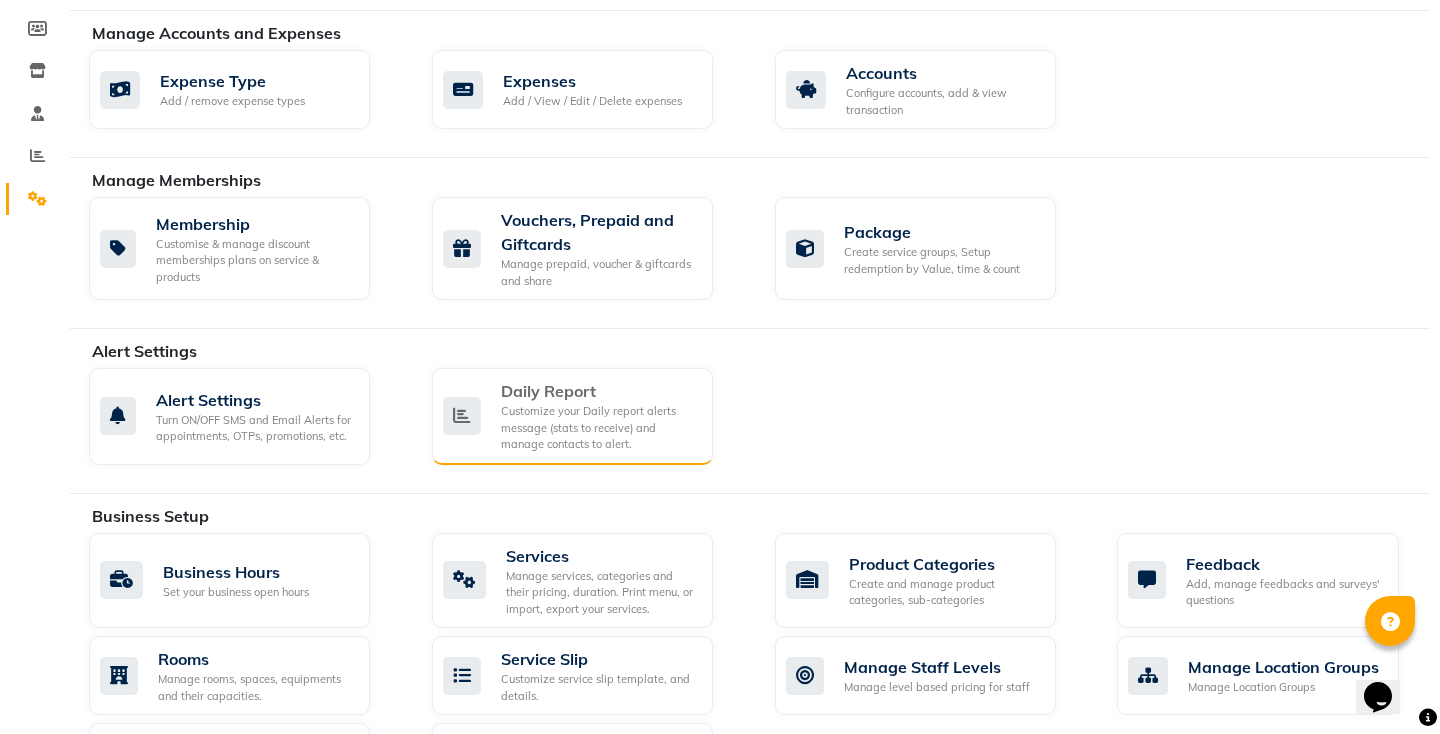 scroll, scrollTop: 289, scrollLeft: 0, axis: vertical 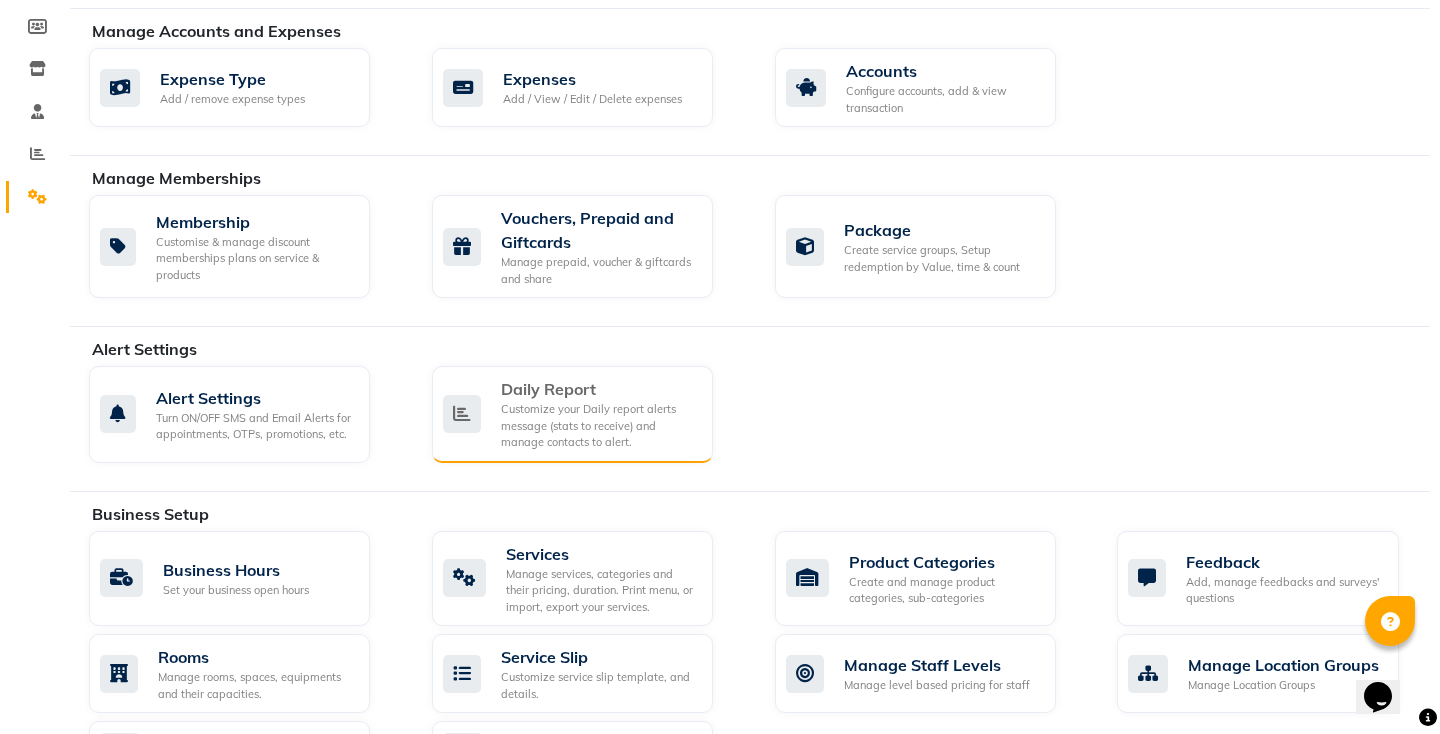click on "Customize your Daily report alerts message (stats to receive) and manage contacts to alert." 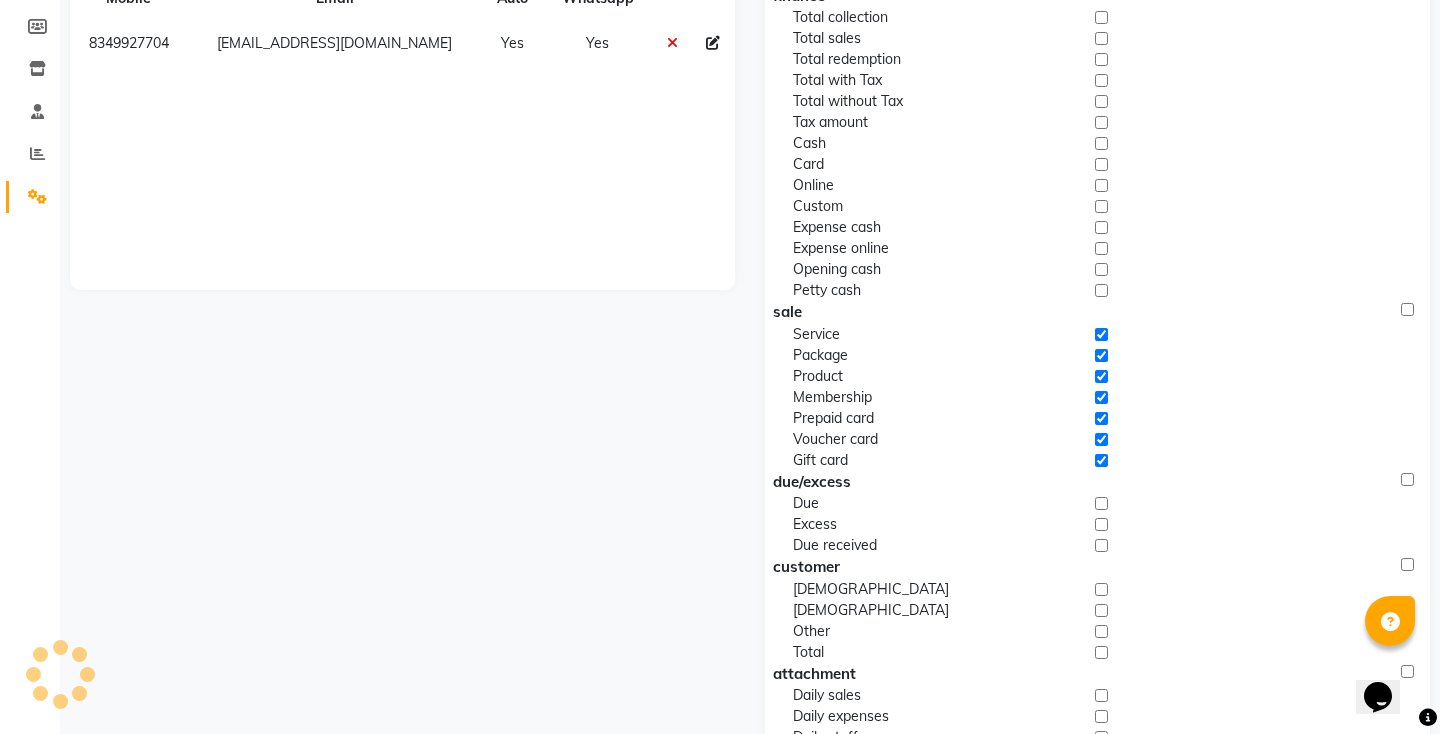 scroll, scrollTop: 0, scrollLeft: 0, axis: both 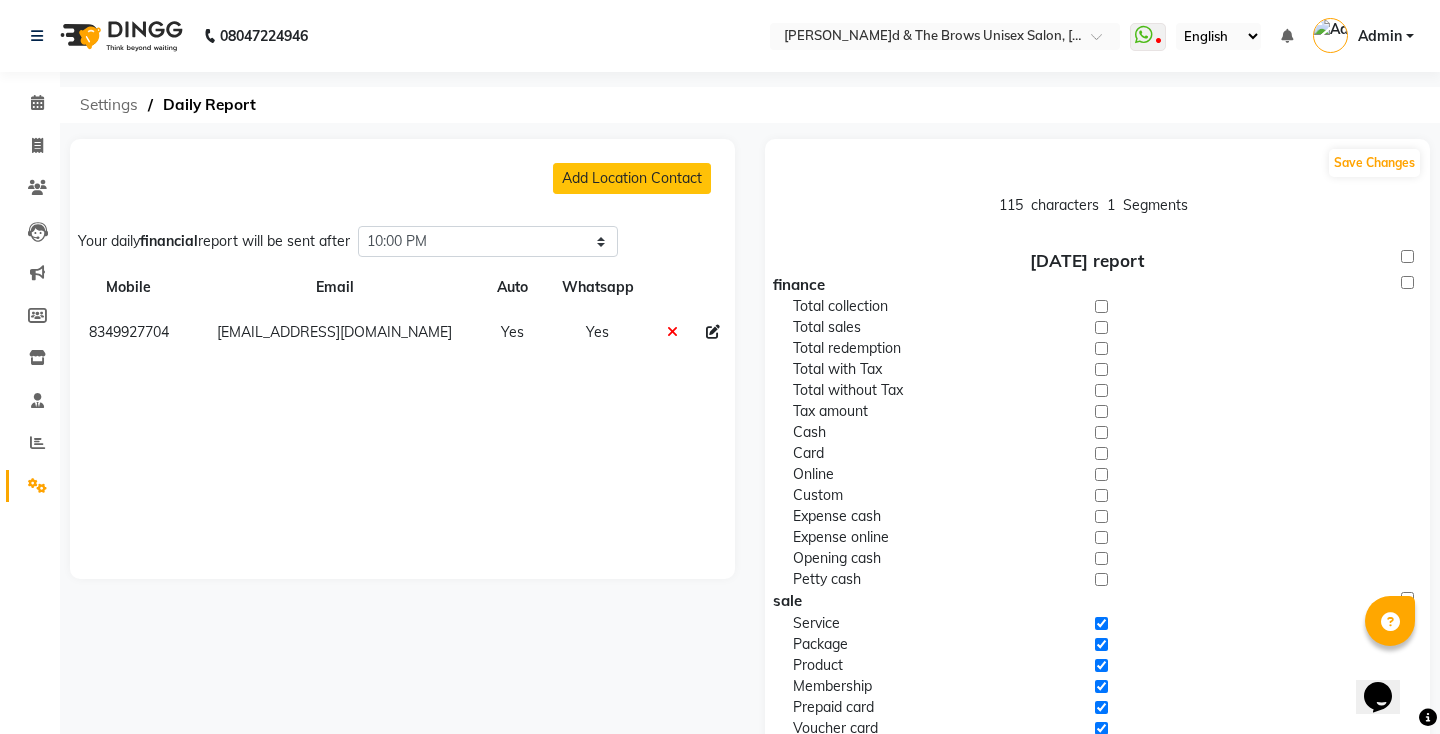 click on "Settings" 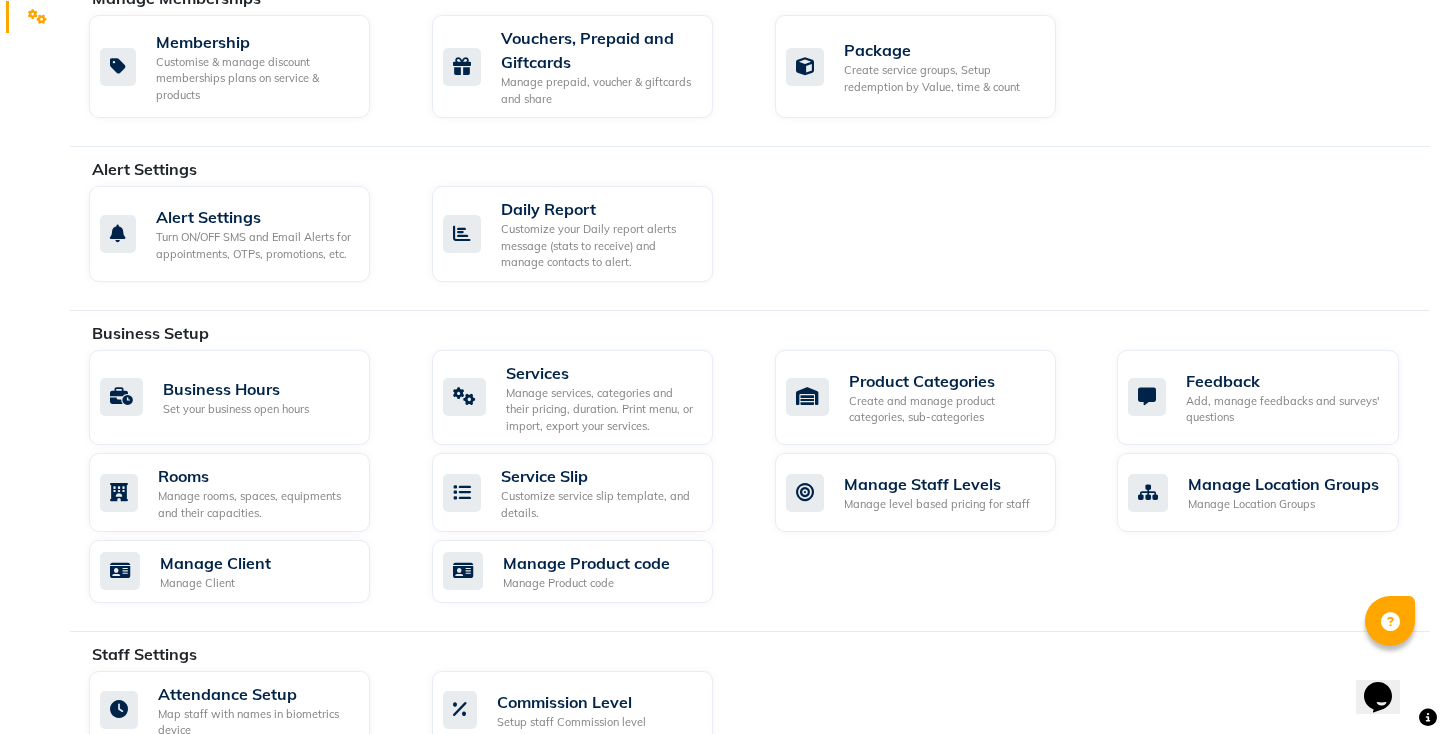 scroll, scrollTop: 0, scrollLeft: 0, axis: both 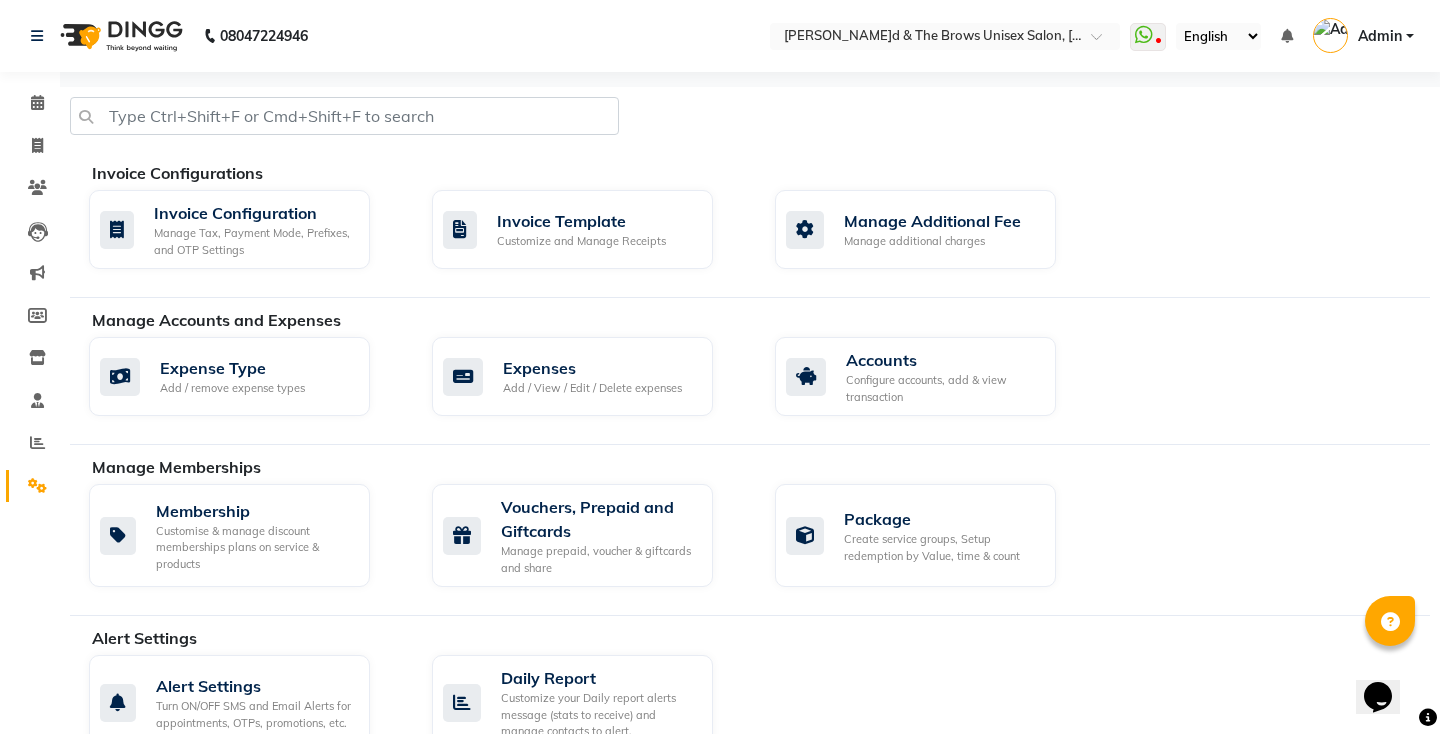 click on "Admin" at bounding box center [1363, 36] 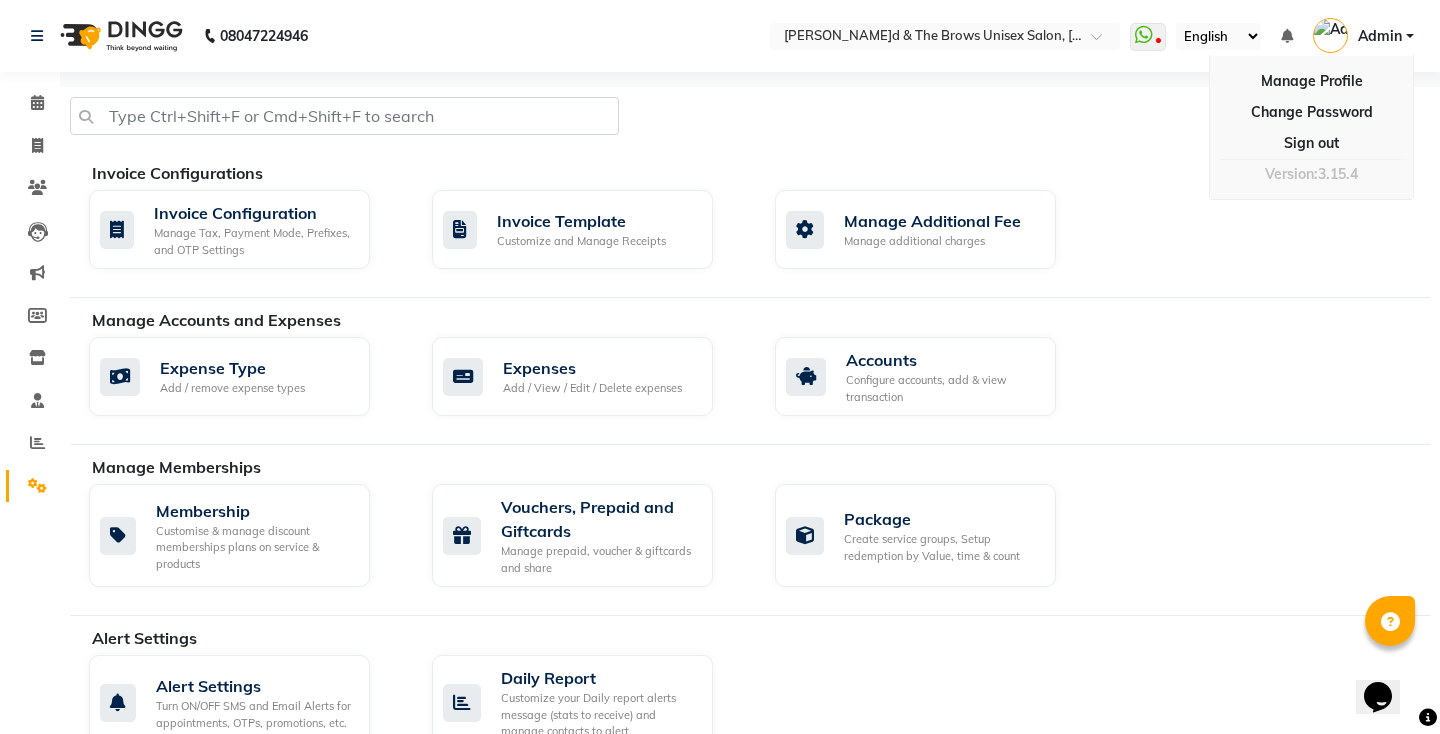 click on "Invoice Configurations   Invoice Configuration Manage Tax, Payment Mode, Prefixes, and OTP Settings  Invoice Template Customize and Manage Receipts  Manage Additional Fee Manage additional charges" 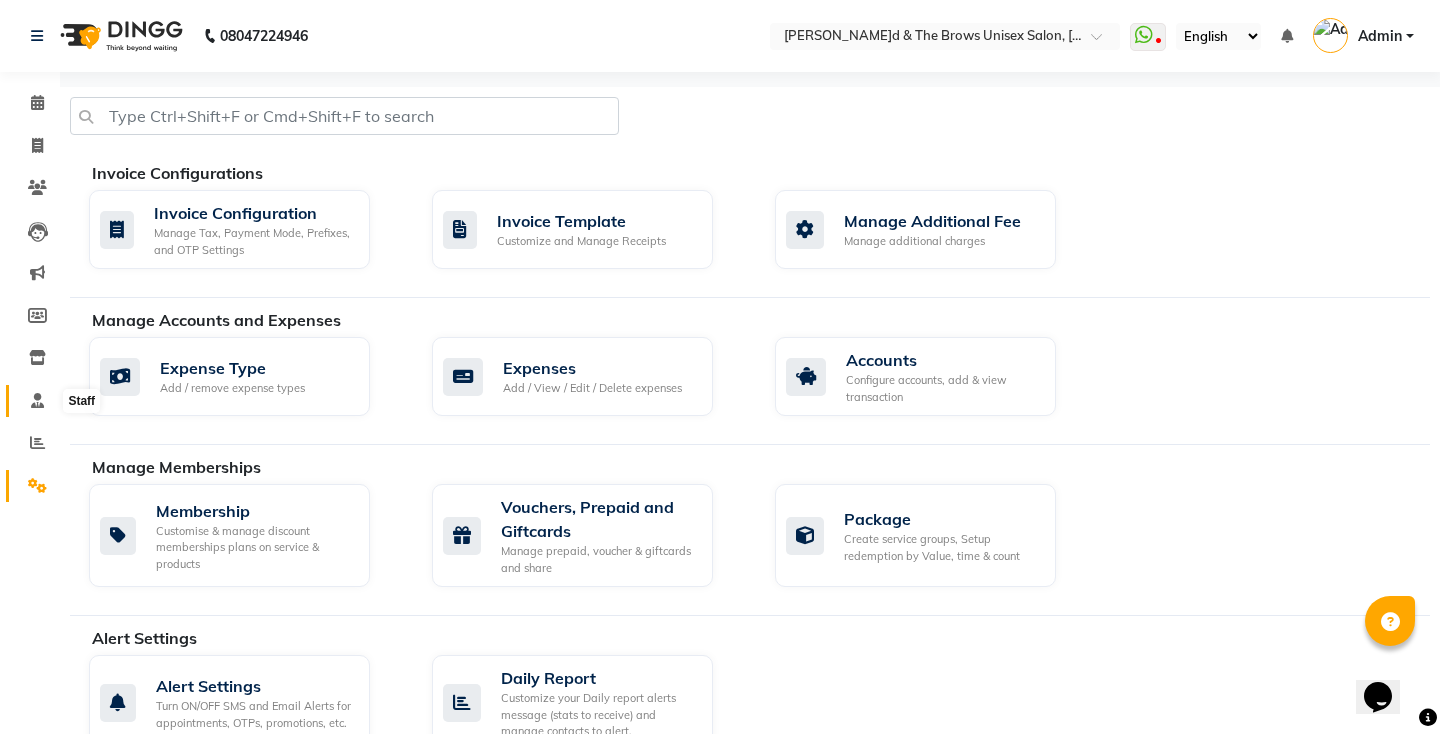 click 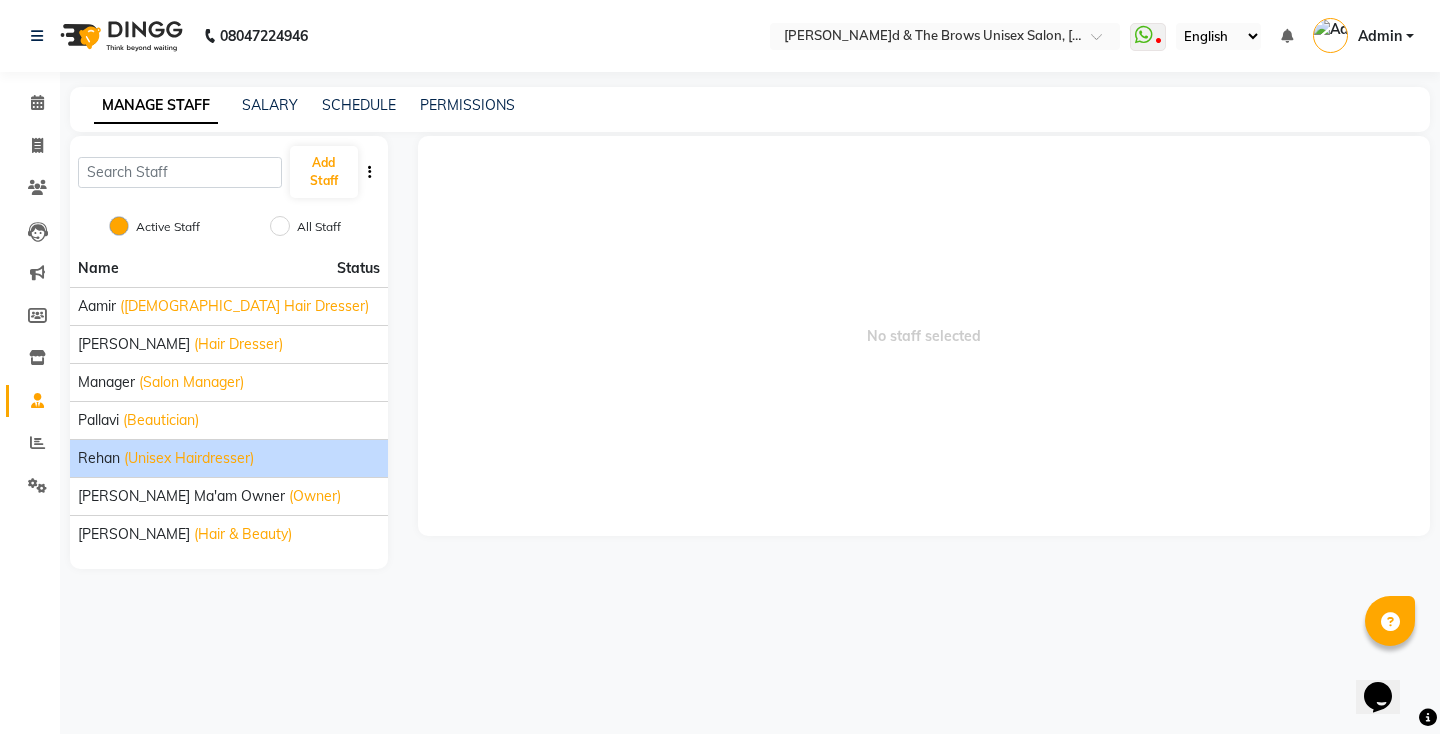 click on "Rehan (Unisex Hairdresser)" 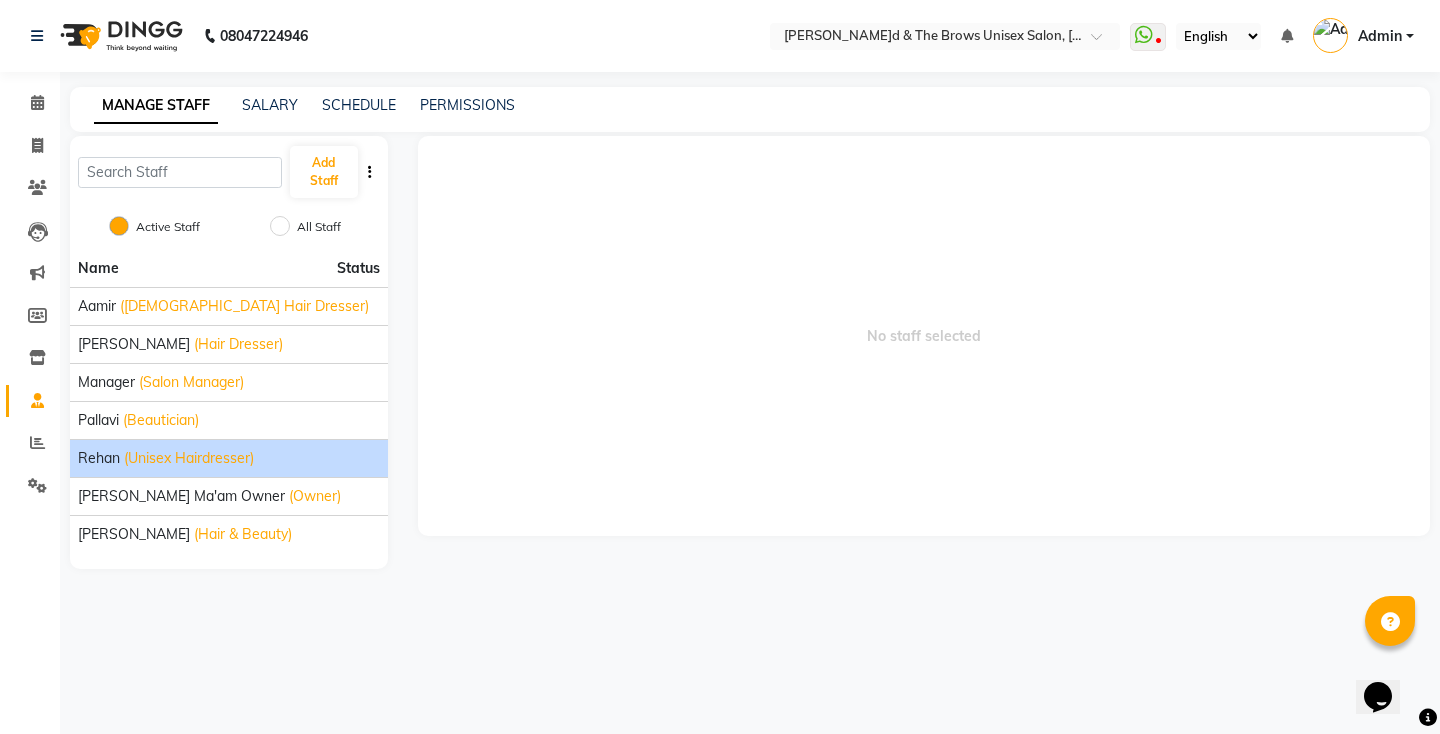 click on "Rehan (Unisex Hairdresser)" 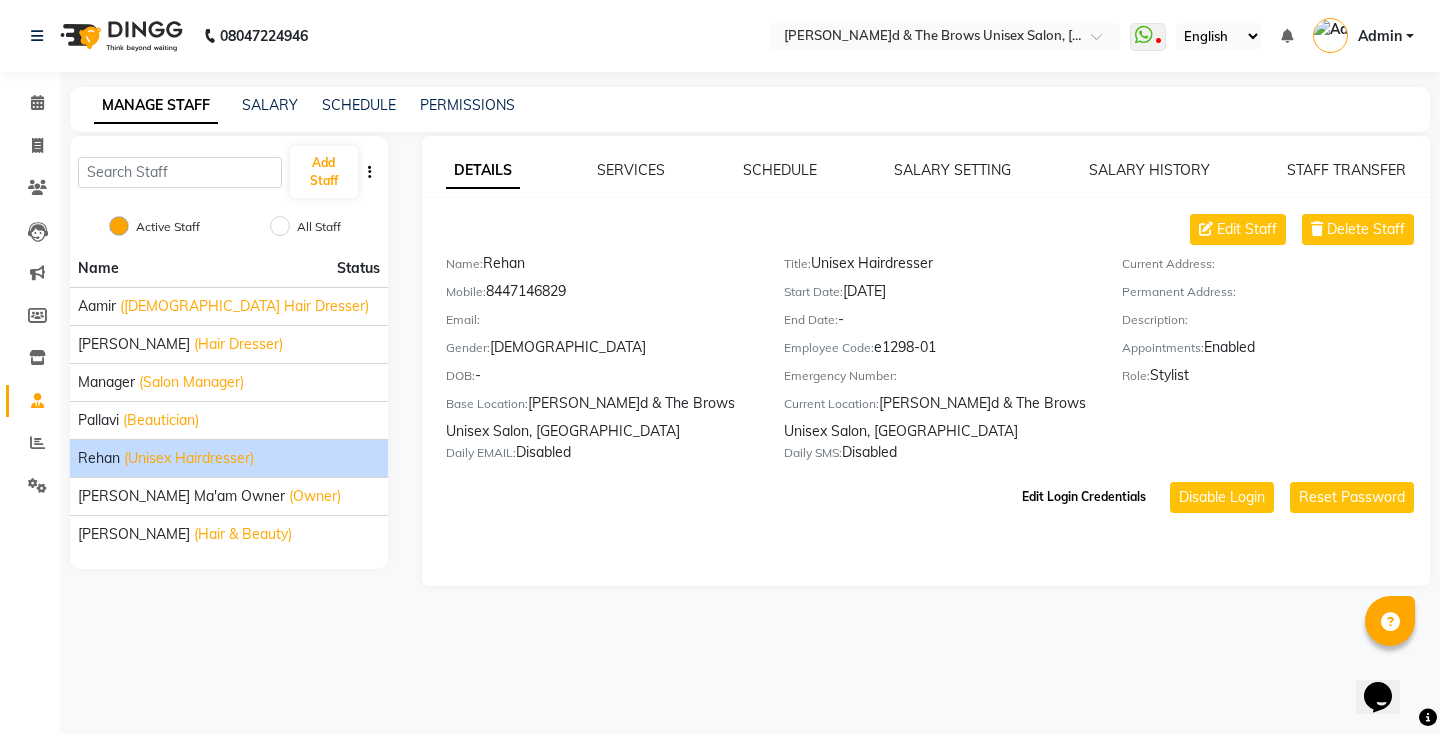 click on "Edit Login Credentials" 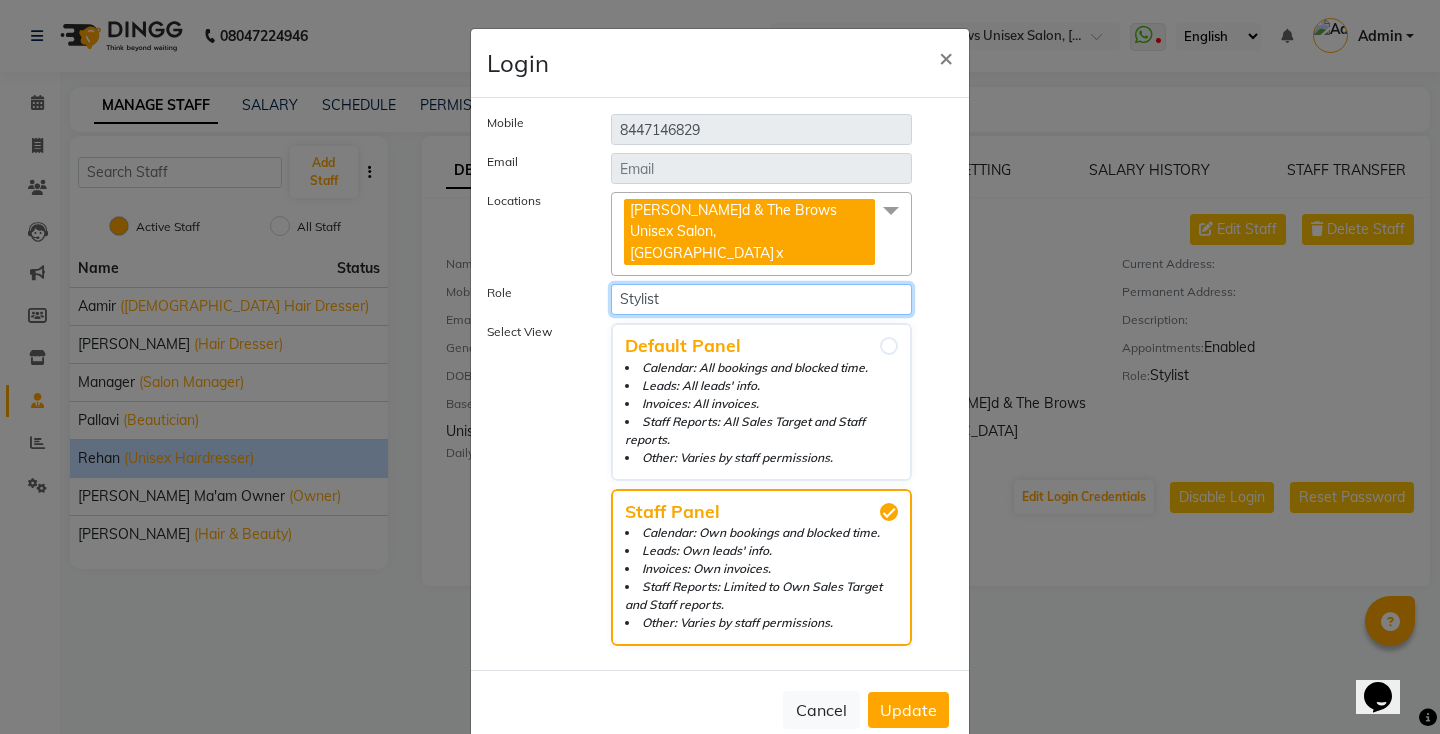 click on "Select Role manager Stylist" 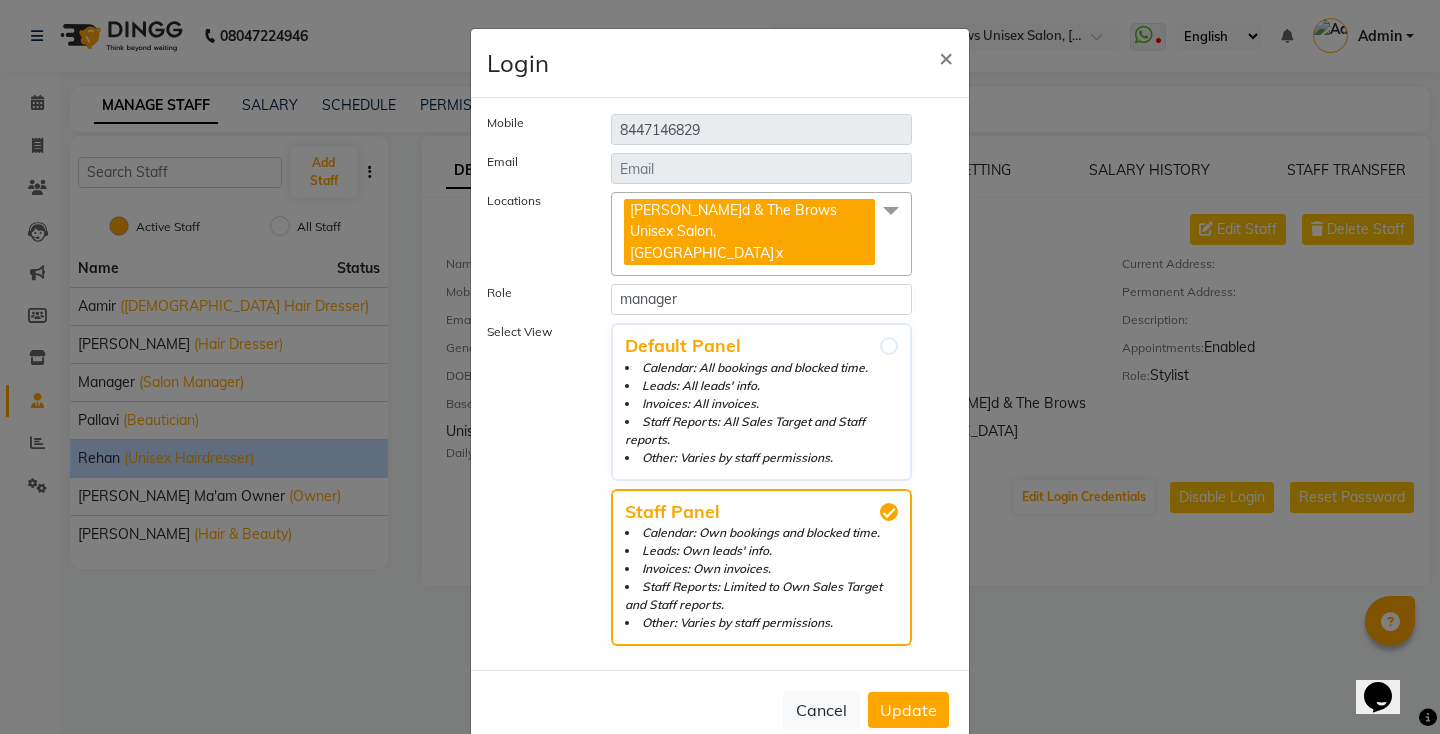 click on "Update" 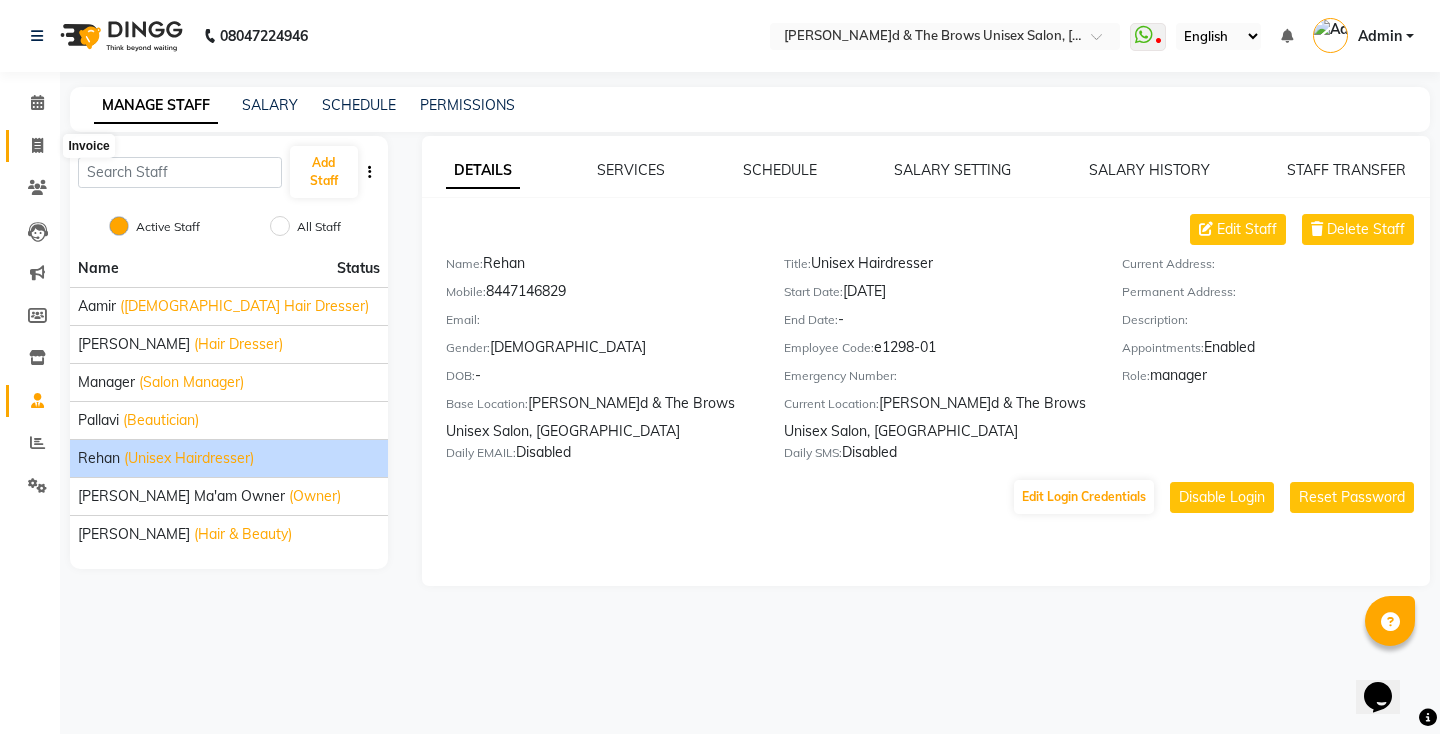 click 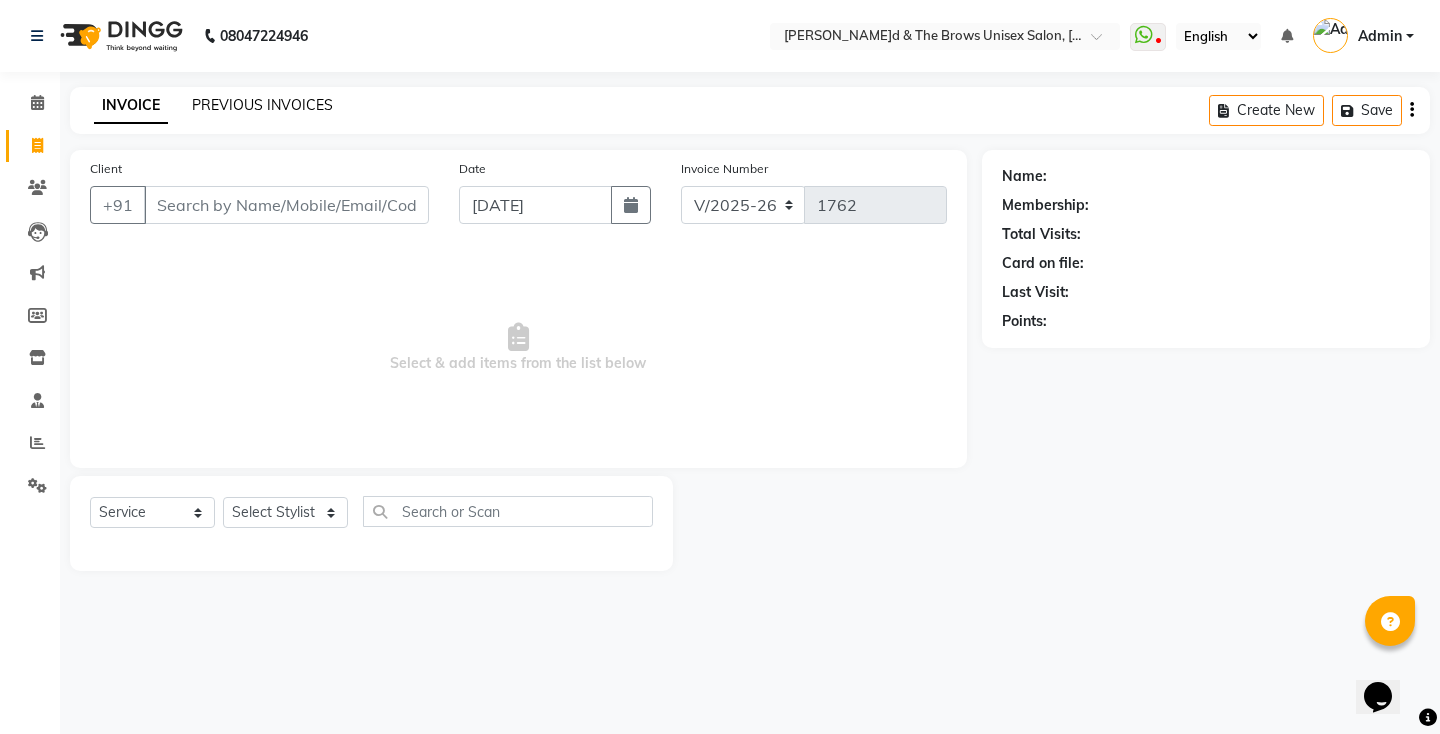 click on "PREVIOUS INVOICES" 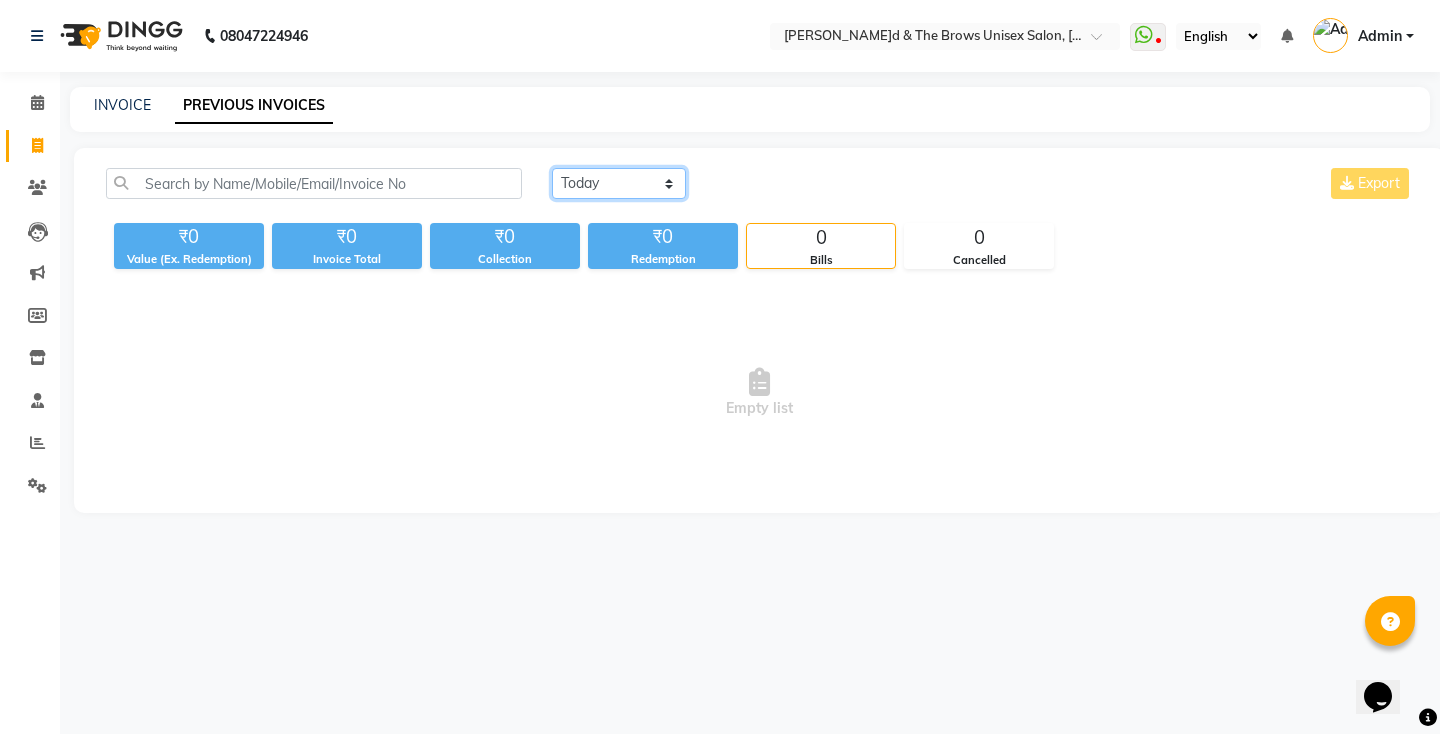 click on "T[DATE]Y[DATE]Custom Range" 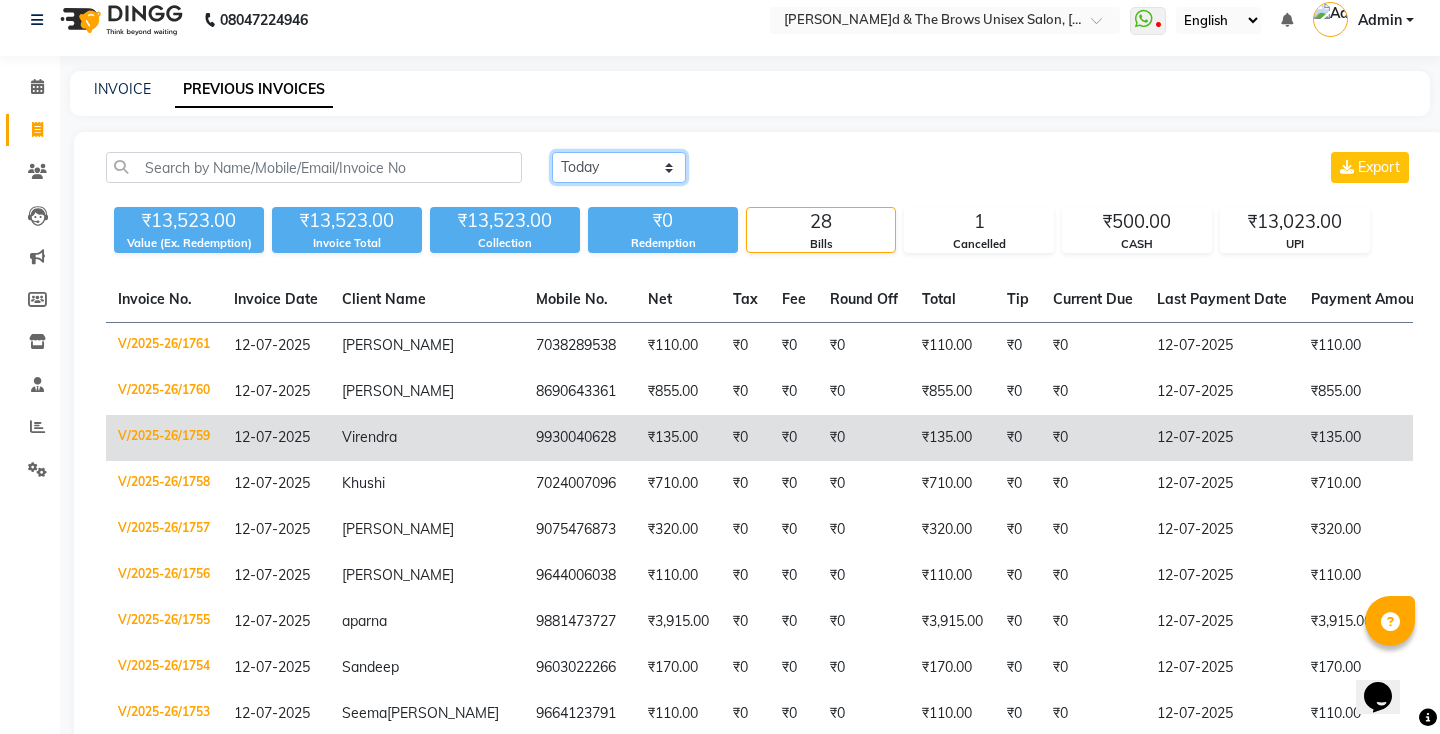 scroll, scrollTop: 0, scrollLeft: 0, axis: both 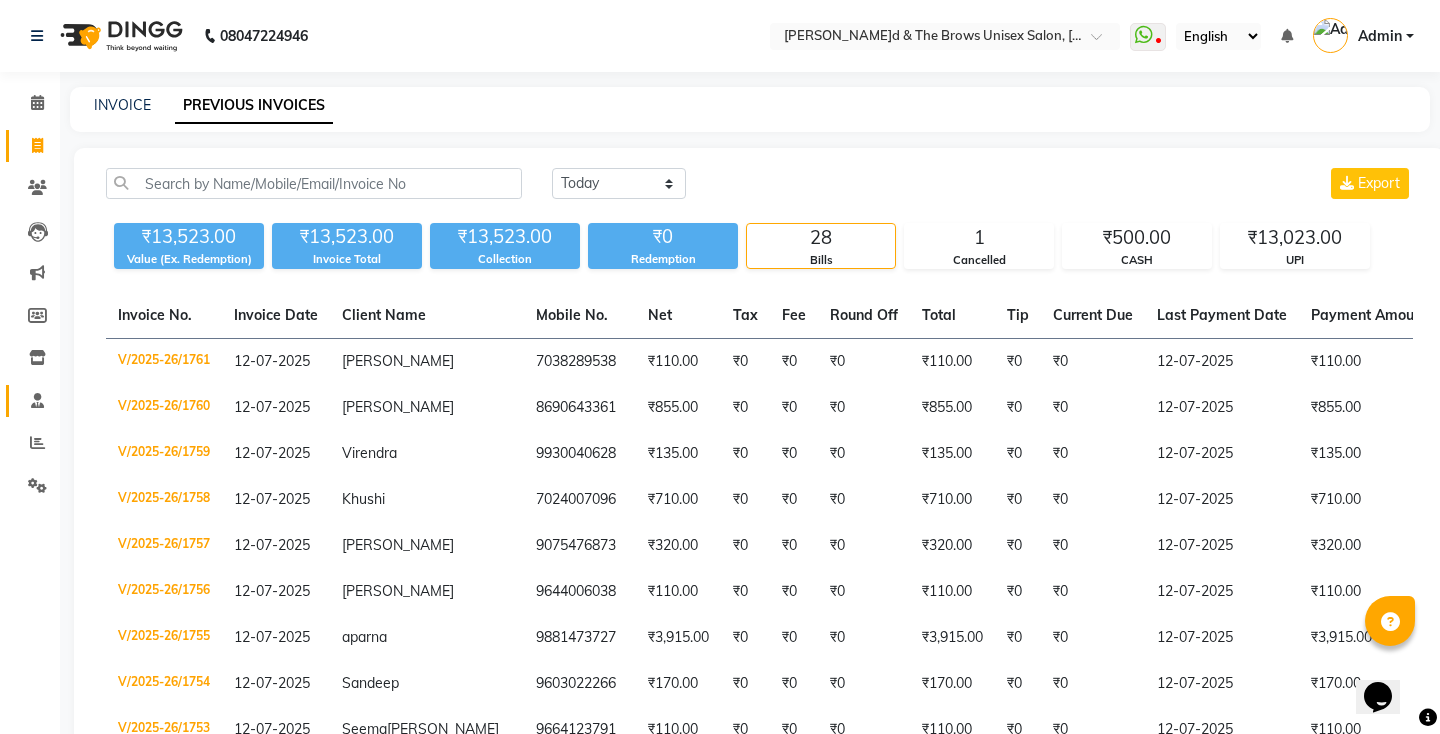 click 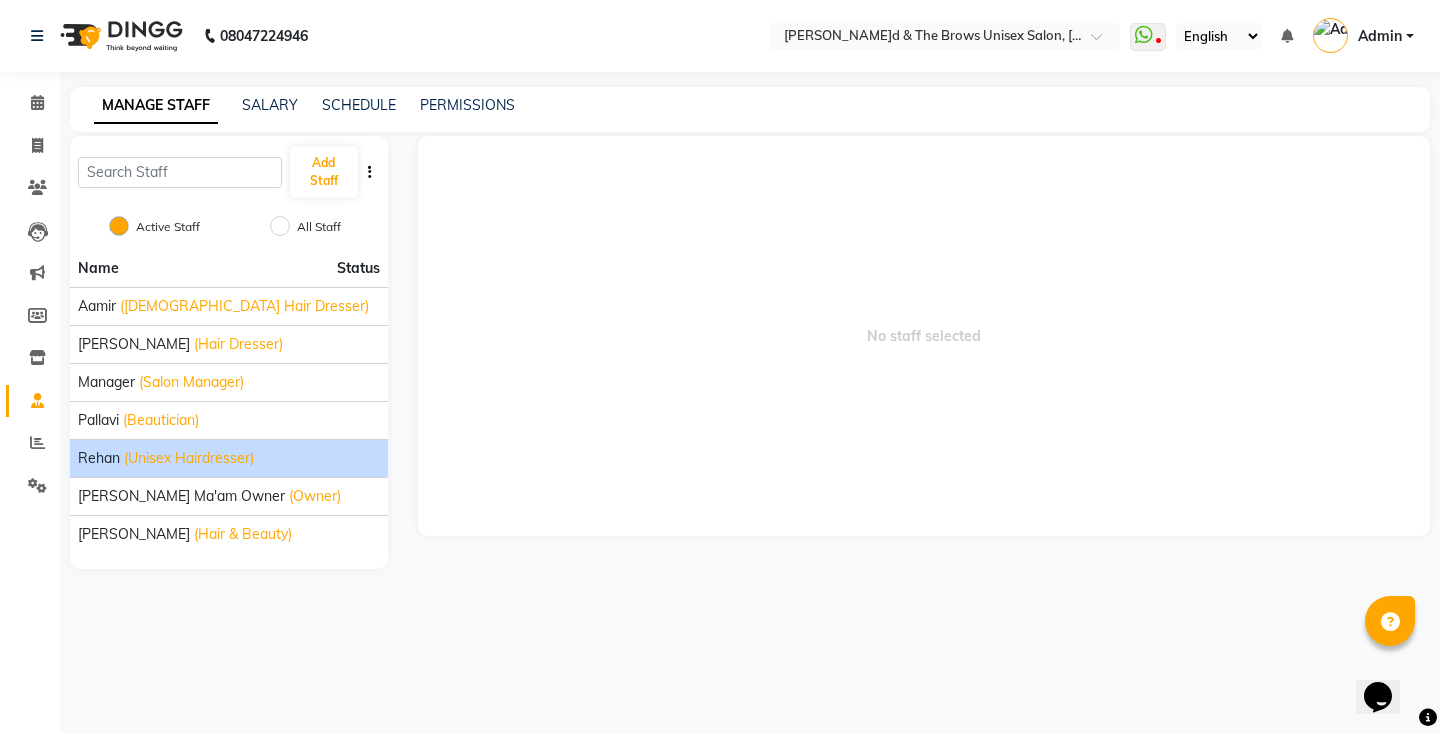 click on "(Unisex Hairdresser)" 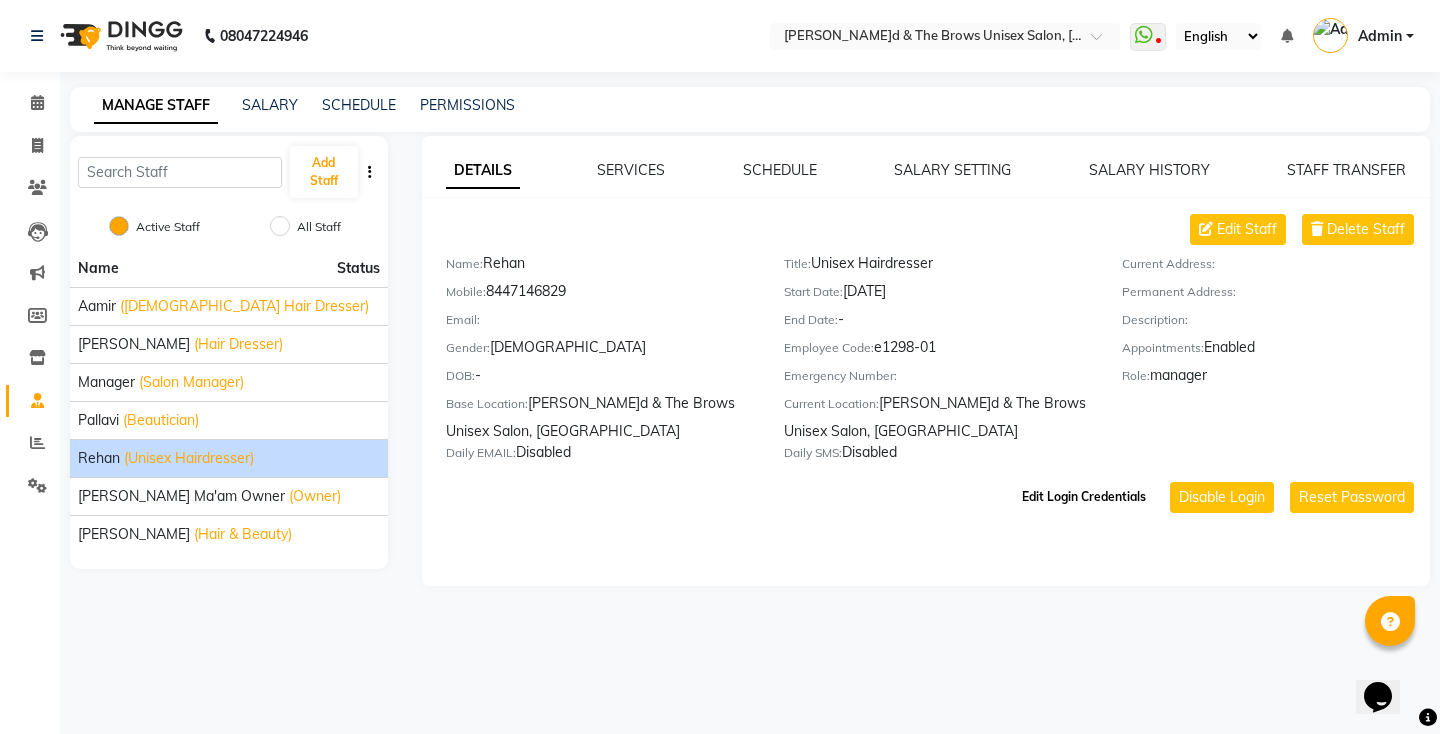click on "Edit Login Credentials" 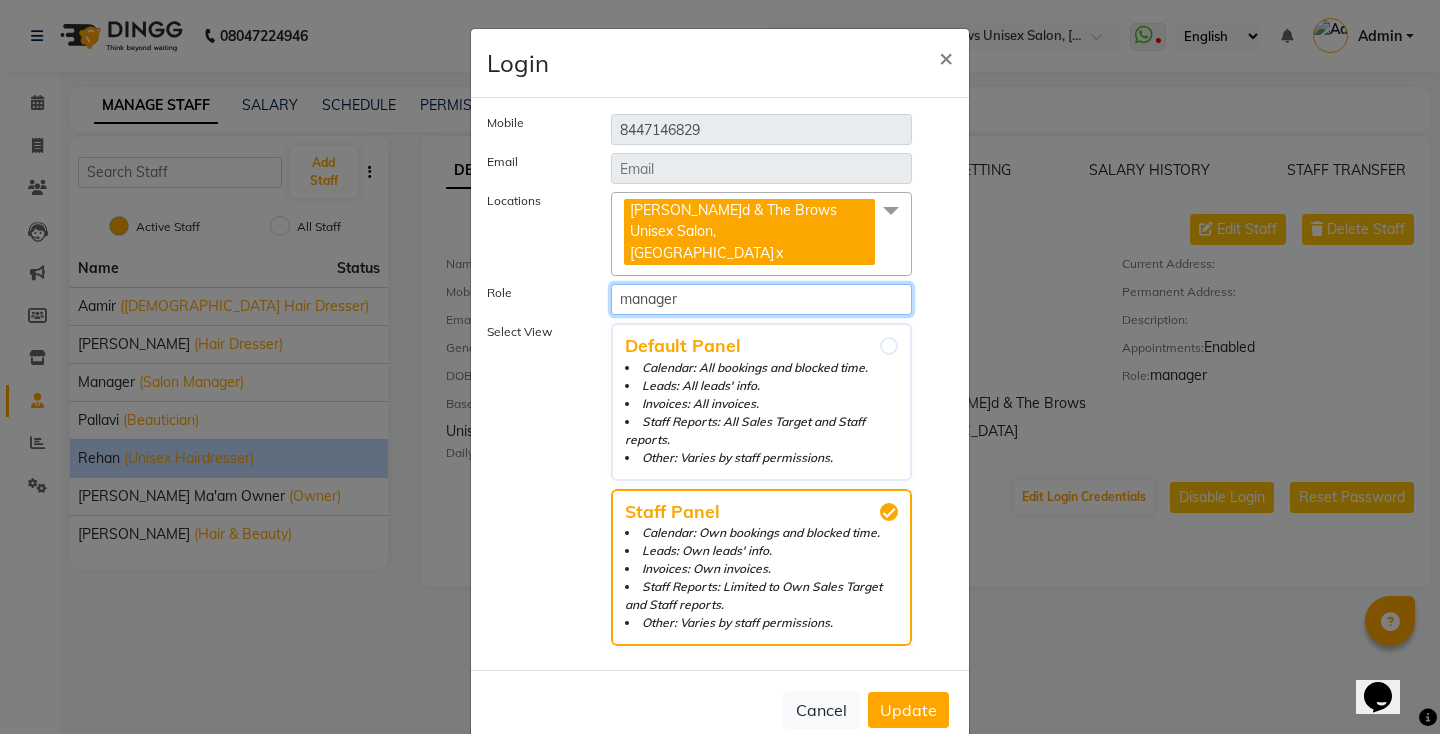 click on "Select Role manager Stylist" 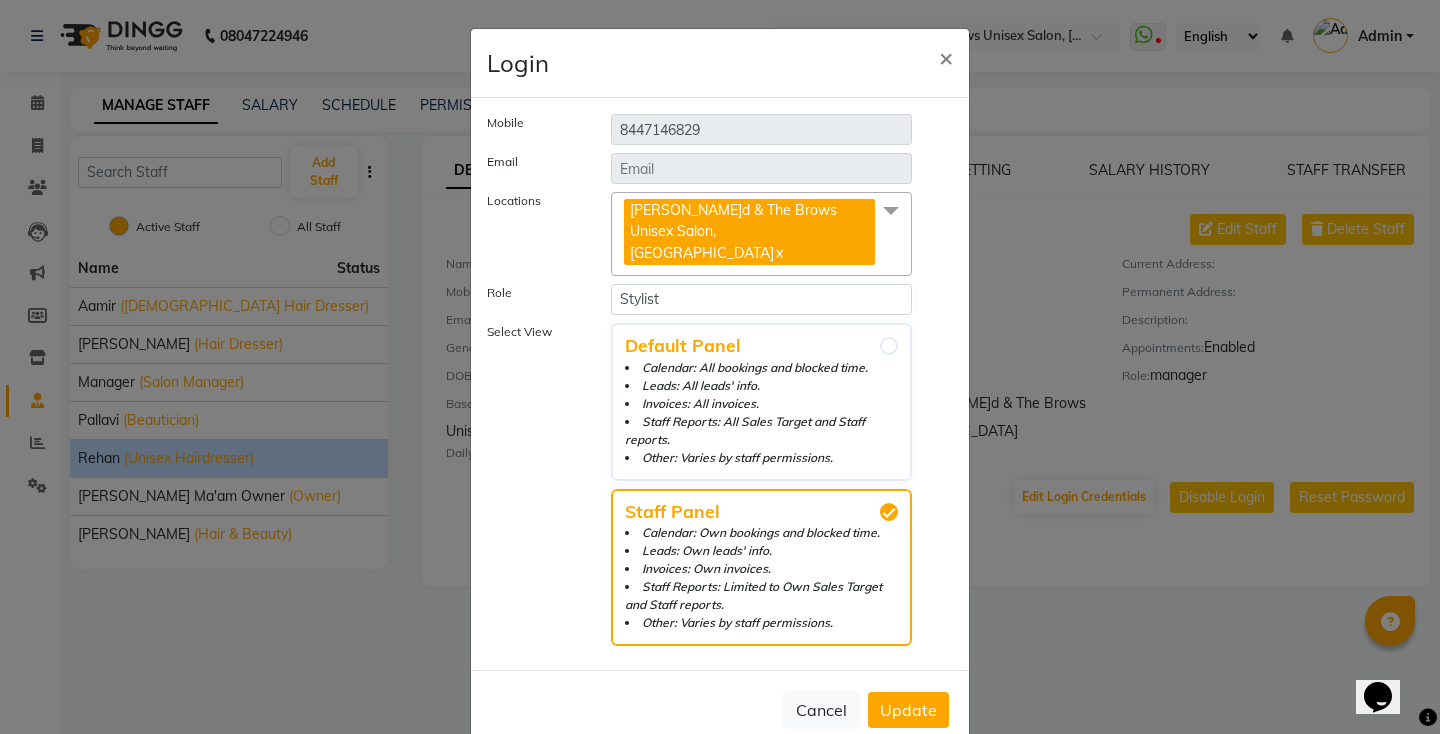 click on "Update" 